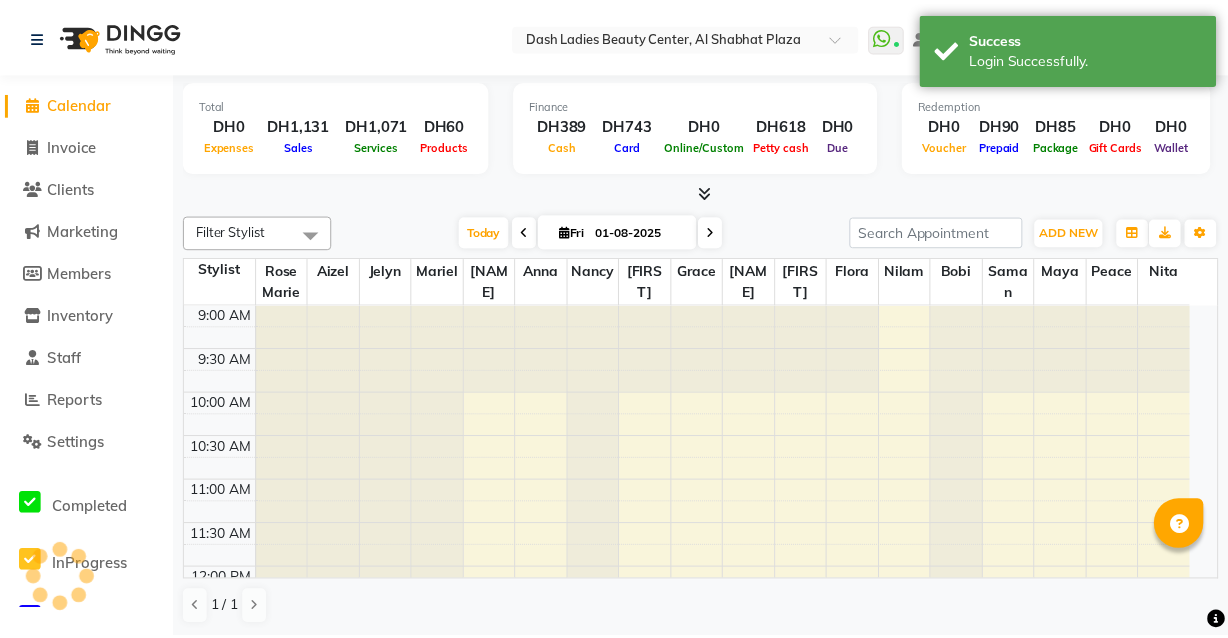 scroll, scrollTop: 0, scrollLeft: 0, axis: both 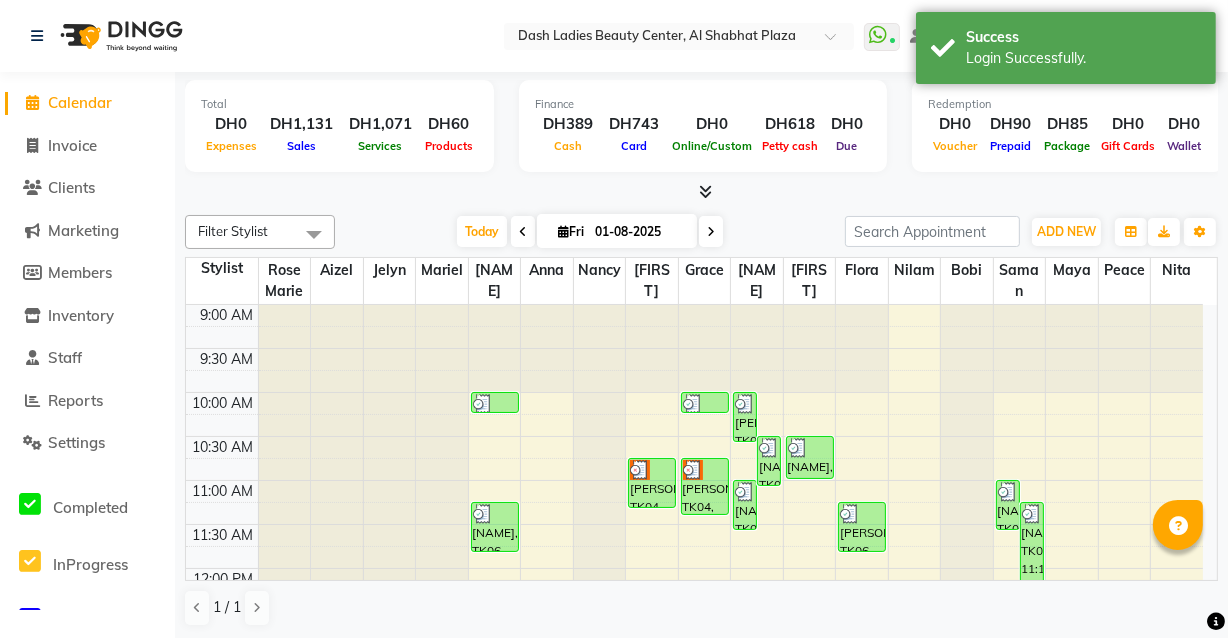 click on "Finance DH389 Cash DH743 Card DH0 Online/Custom DH618 Petty cash DH0 Due" at bounding box center [703, 126] 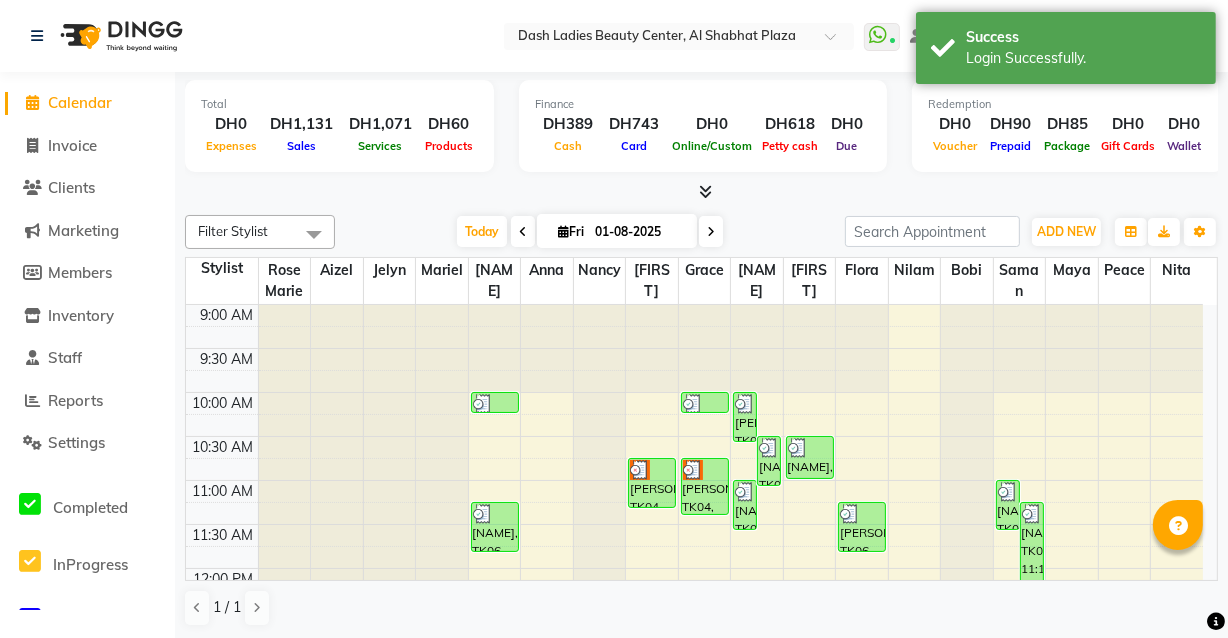 click on "Select Location × Dash Ladies Beauty Center, Al Shabhat Plaza WhatsApp Status ✕ Status: Connected Most Recent Message: [DATE] 01:37 PM Recent Service Activity: [DATE] 02:21 PM Default Panel My Panel English ENGLISH Español العربية मराठी हिंदी ગુજરાતી தமிழ் 中文 Notifications nothing to show [NAME] Manage Profile Change Password Sign out Version:3.15.11" 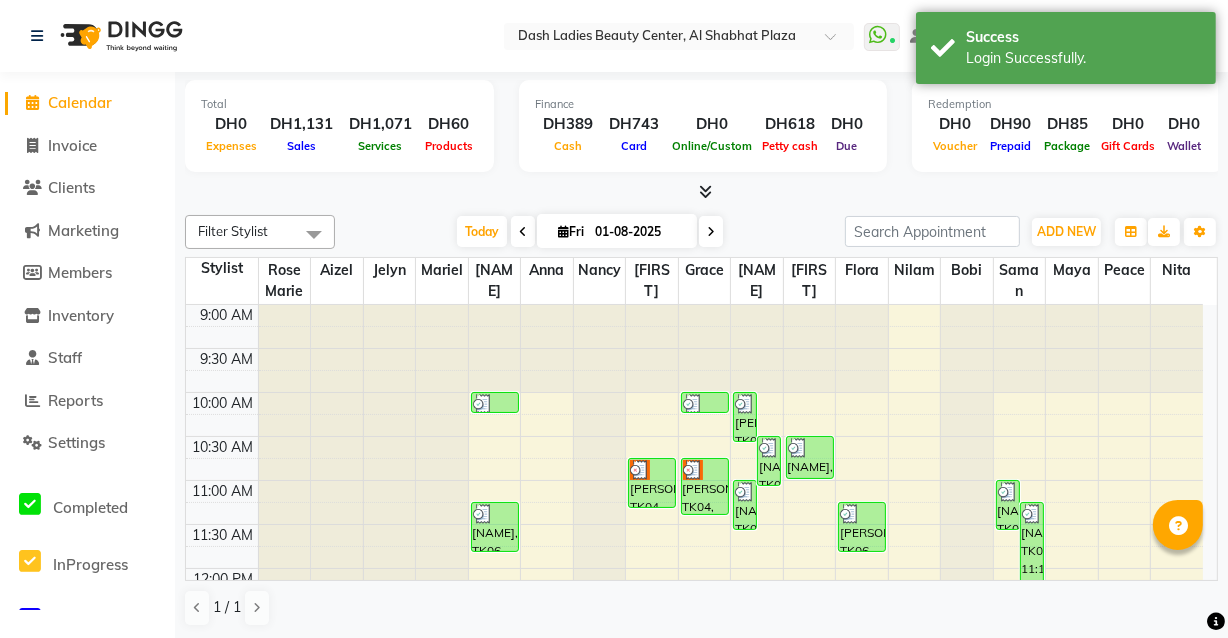 scroll, scrollTop: 1, scrollLeft: 0, axis: vertical 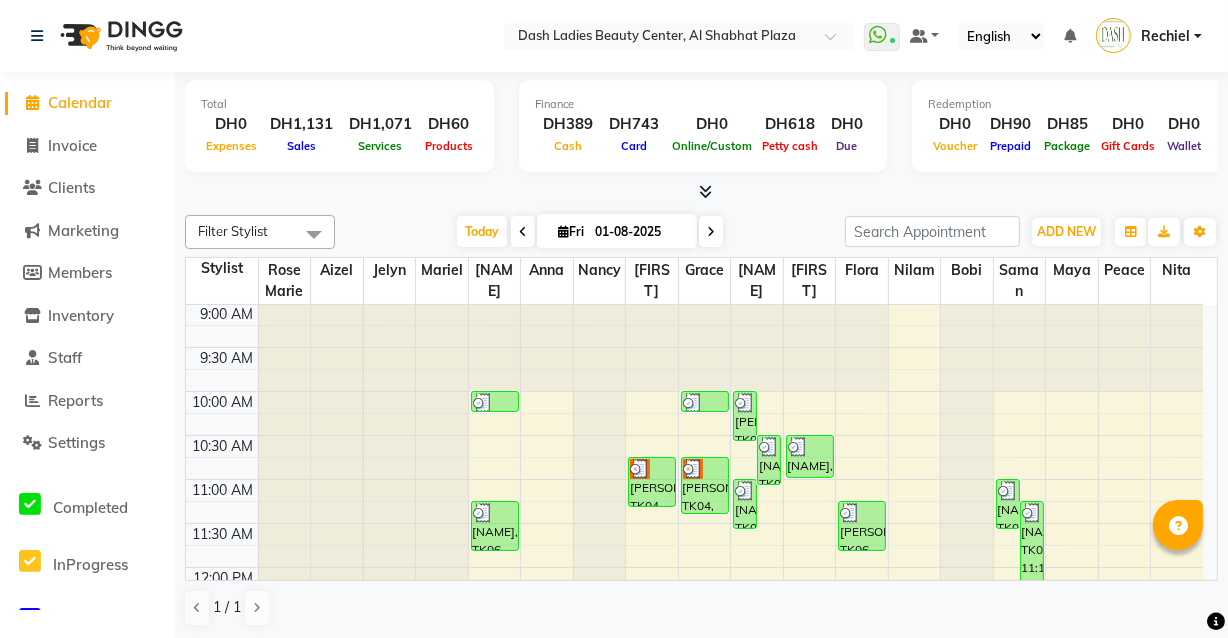 click on "[PERSON], TK04, 10:45 AM-11:25 AM, Essential Manicure" at bounding box center (705, 485) 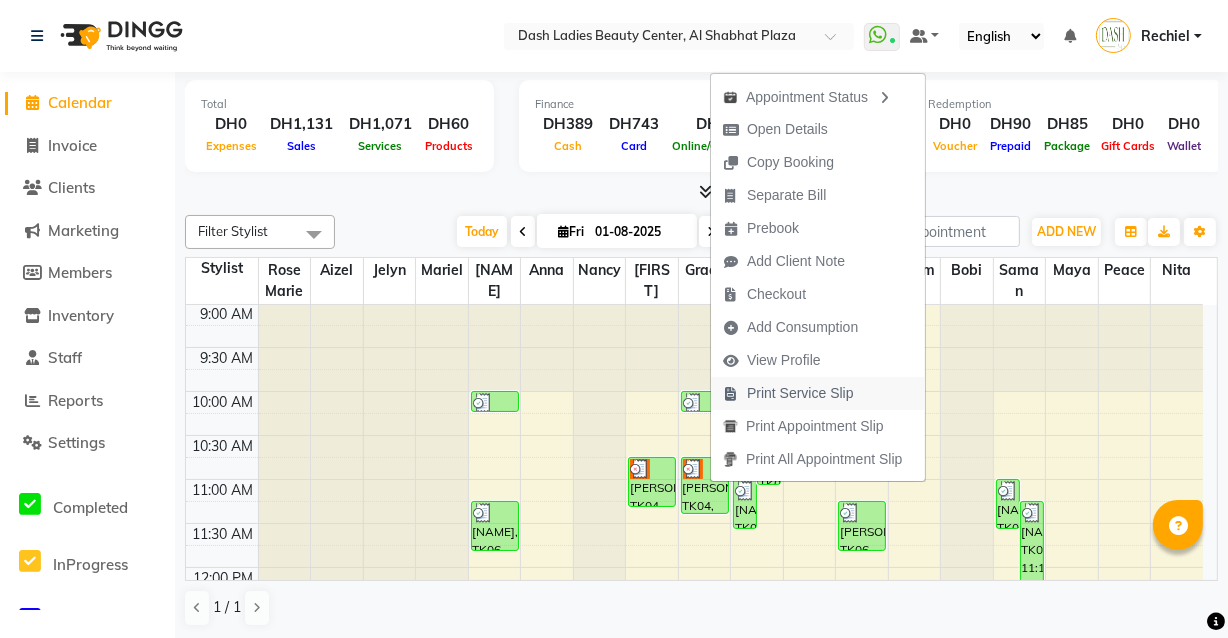 click on "Print Service Slip" at bounding box center [800, 393] 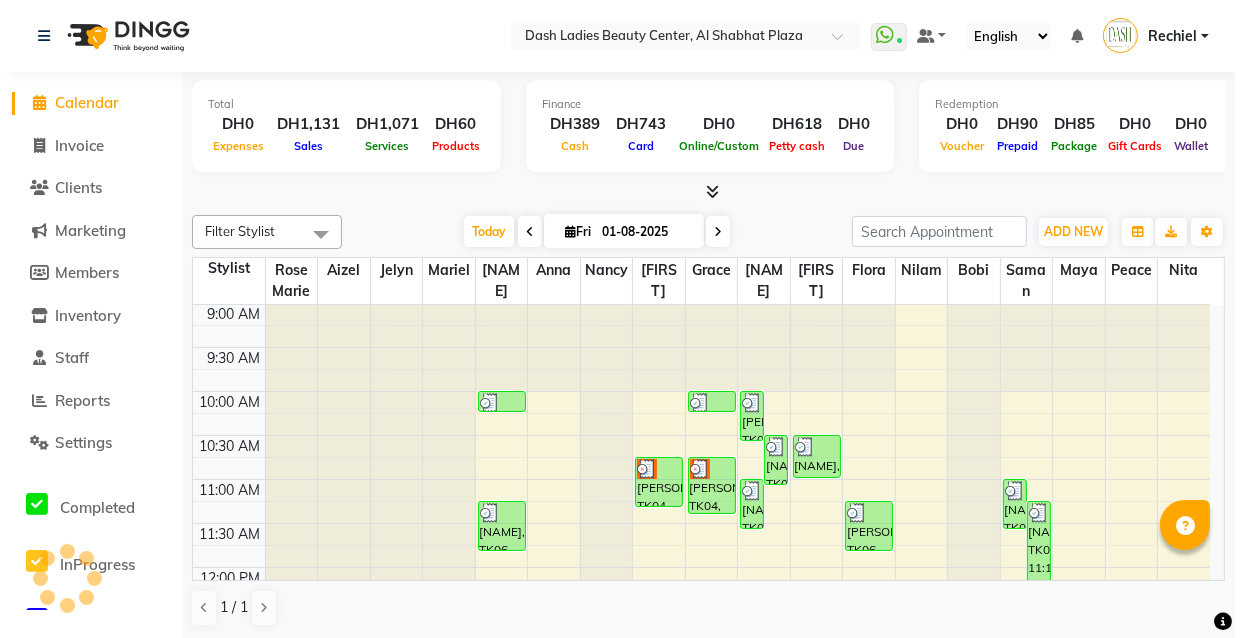 scroll, scrollTop: 0, scrollLeft: 0, axis: both 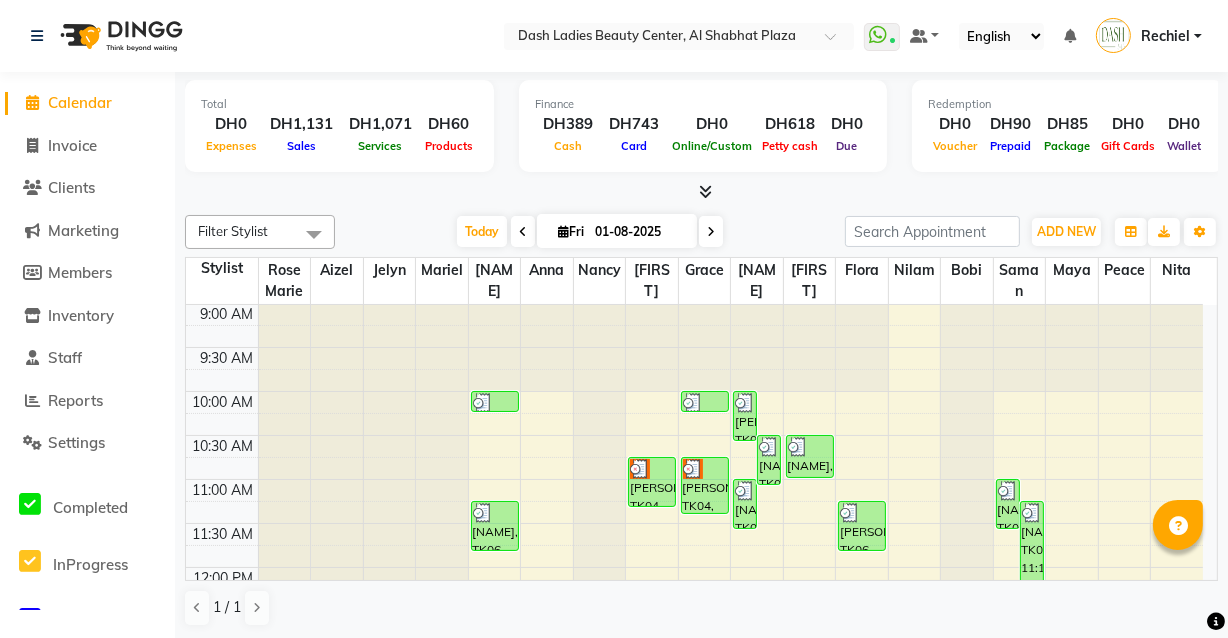 click on "[PERSON], TK04, 10:45 AM-11:25 AM, Essential Manicure" at bounding box center [705, 485] 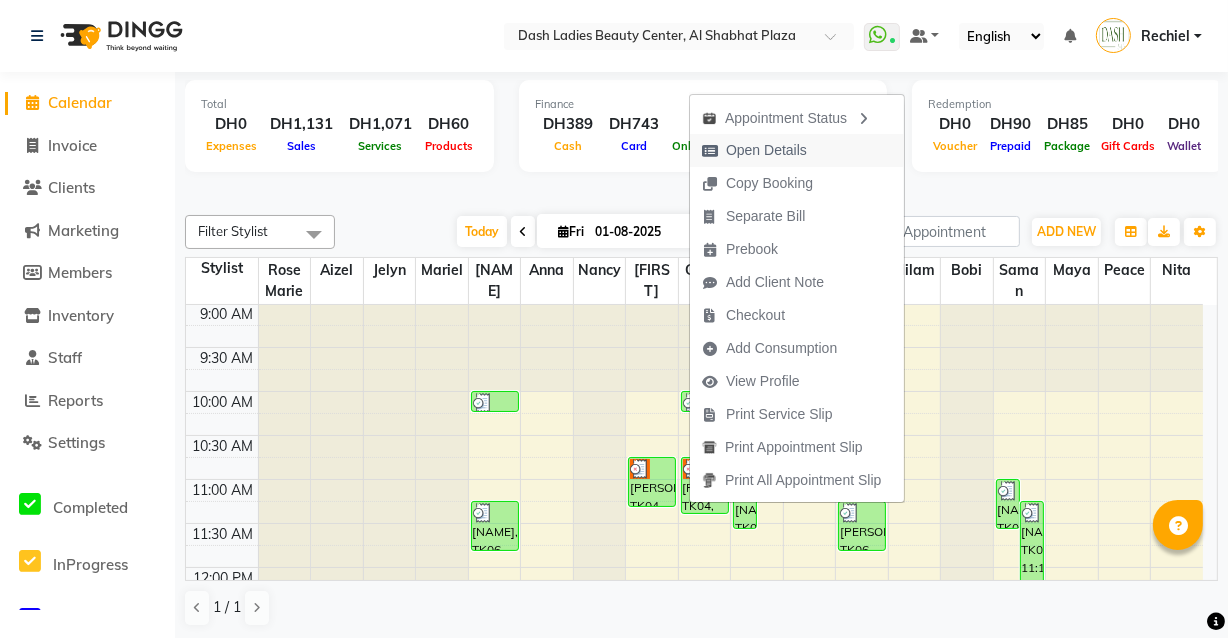 click on "Open Details" at bounding box center (797, 150) 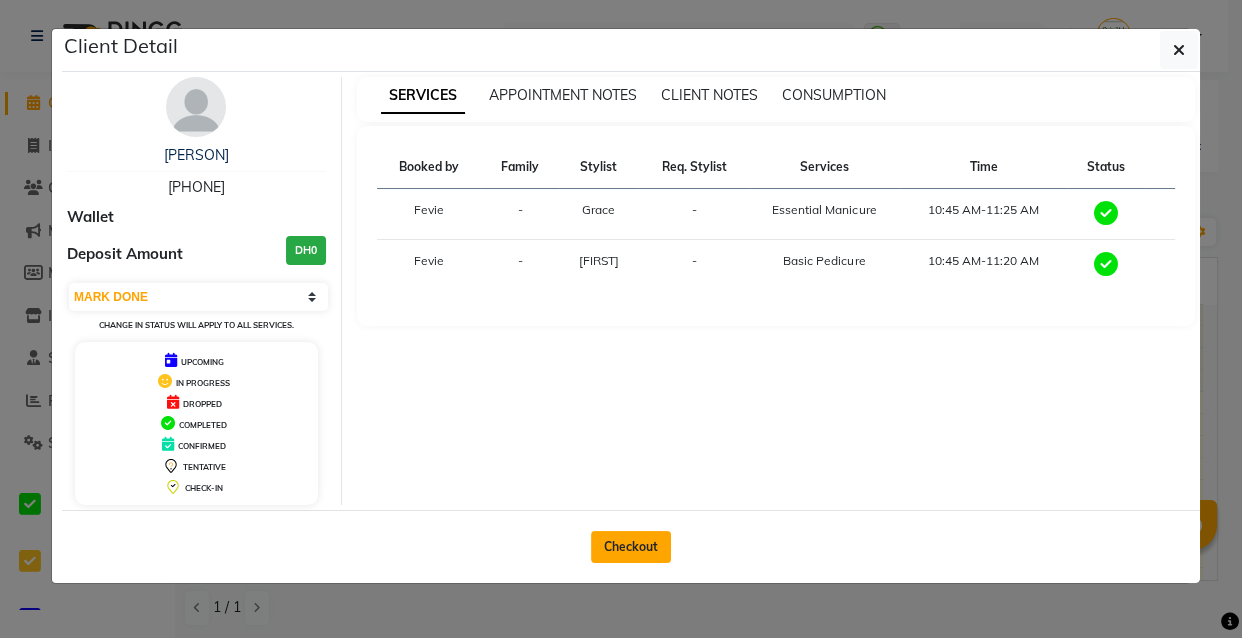 click on "Checkout" 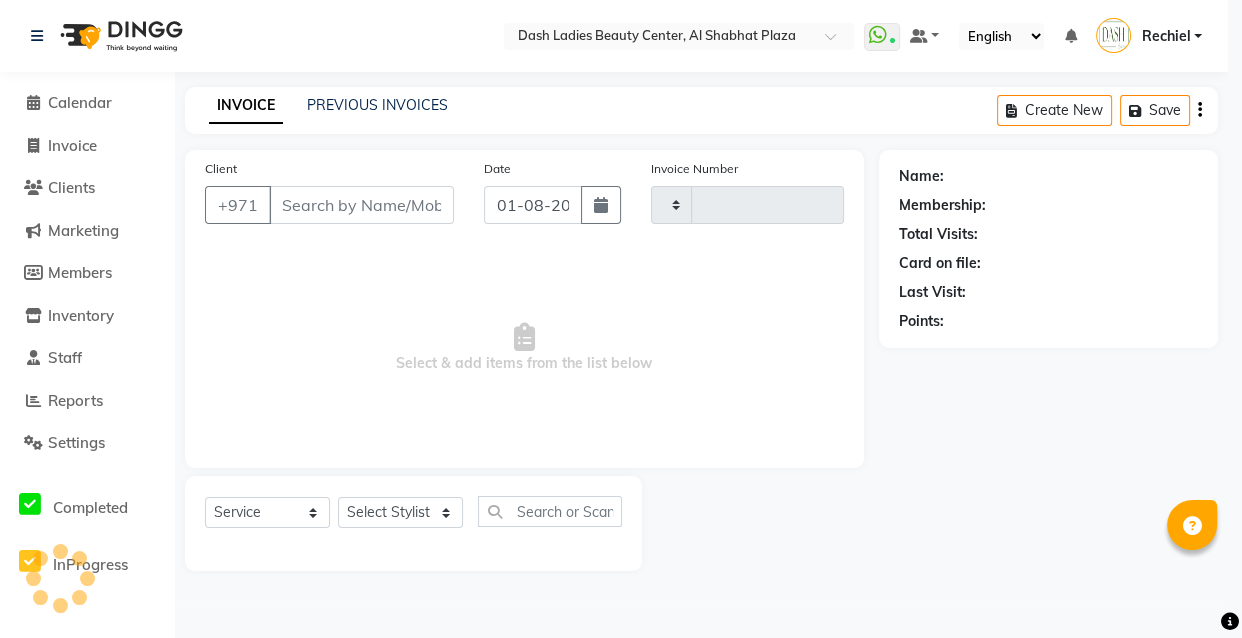 type on "2461" 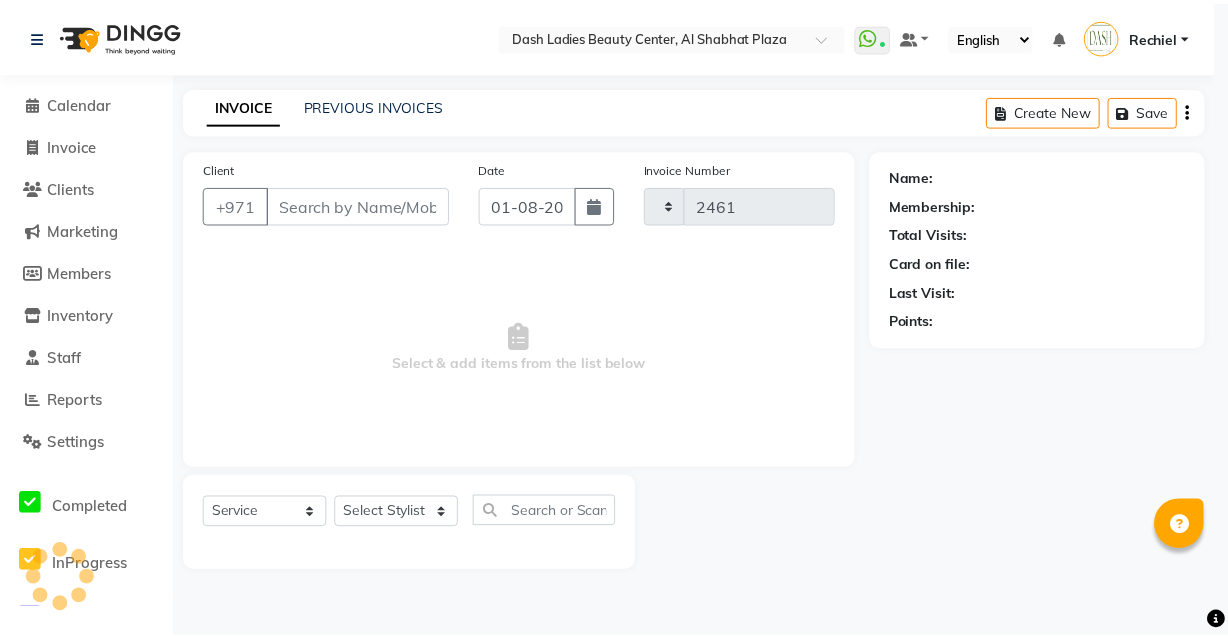 scroll, scrollTop: 0, scrollLeft: 0, axis: both 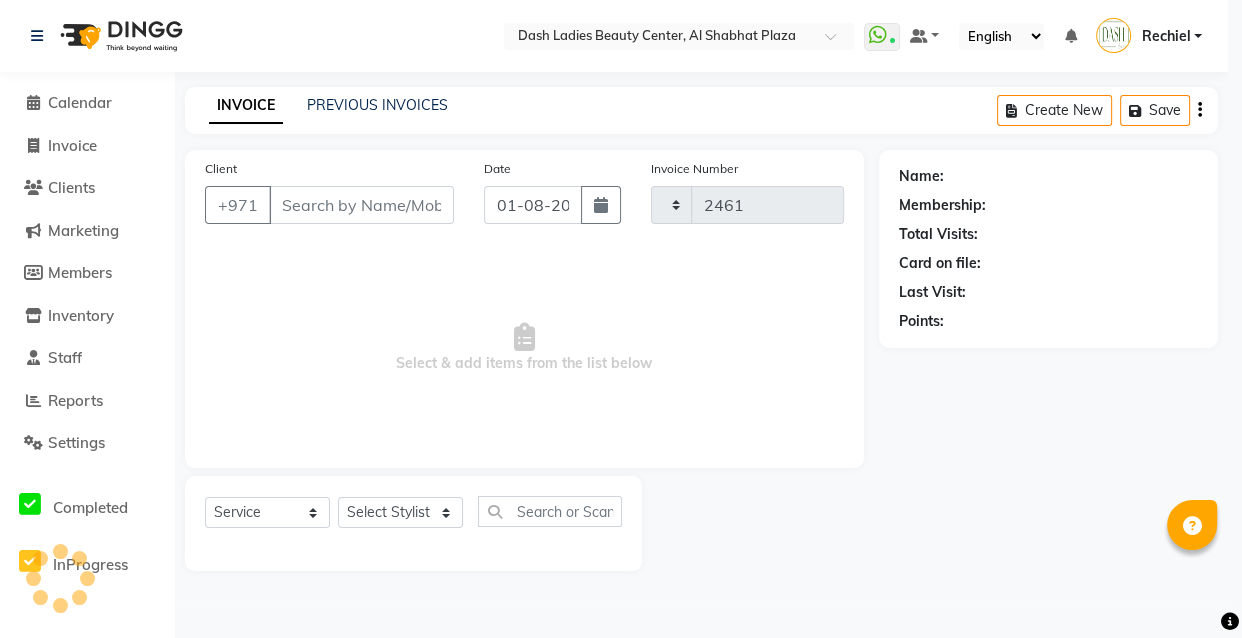 select on "8372" 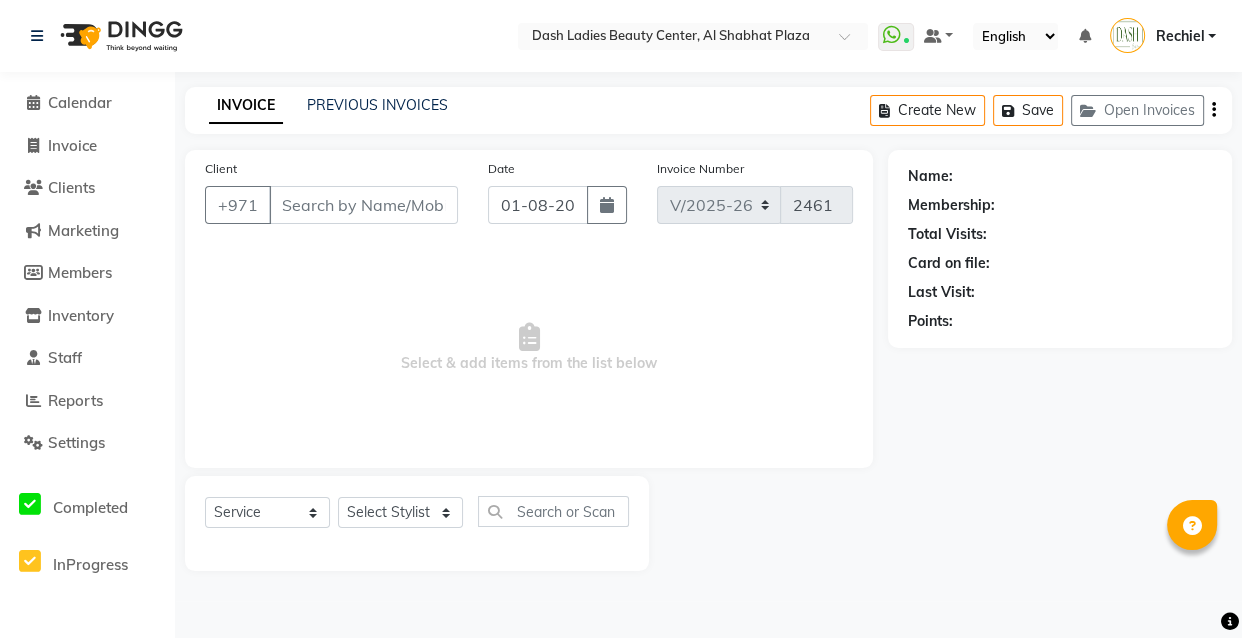 type on "[PHONE]" 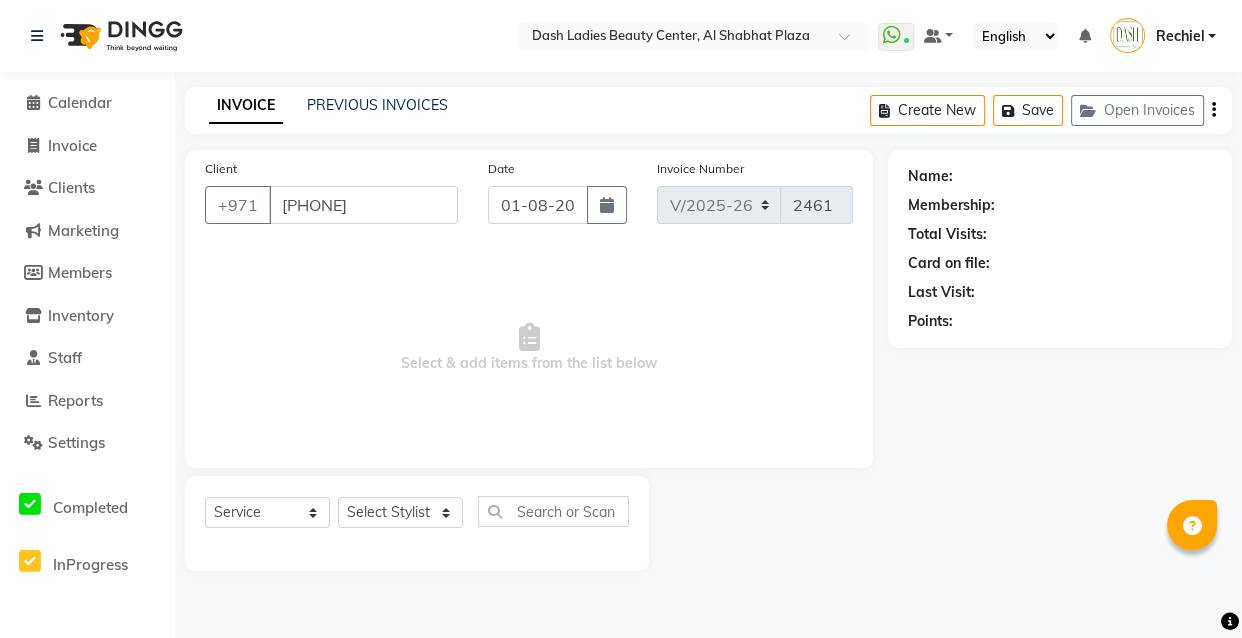 select on "81113" 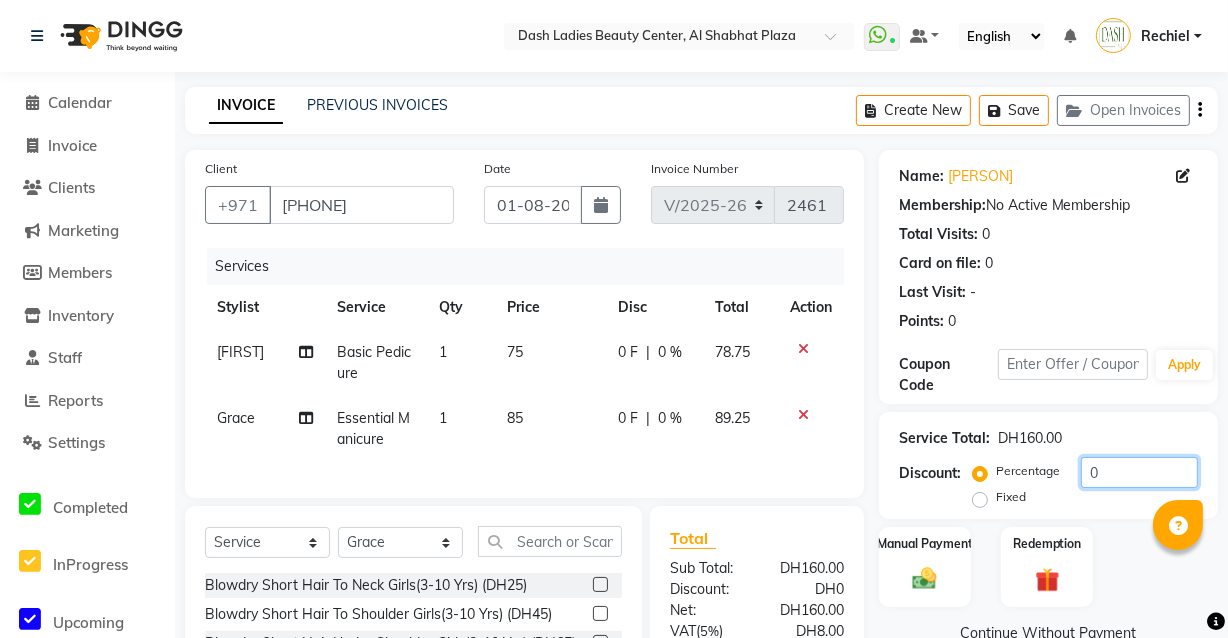click on "0" 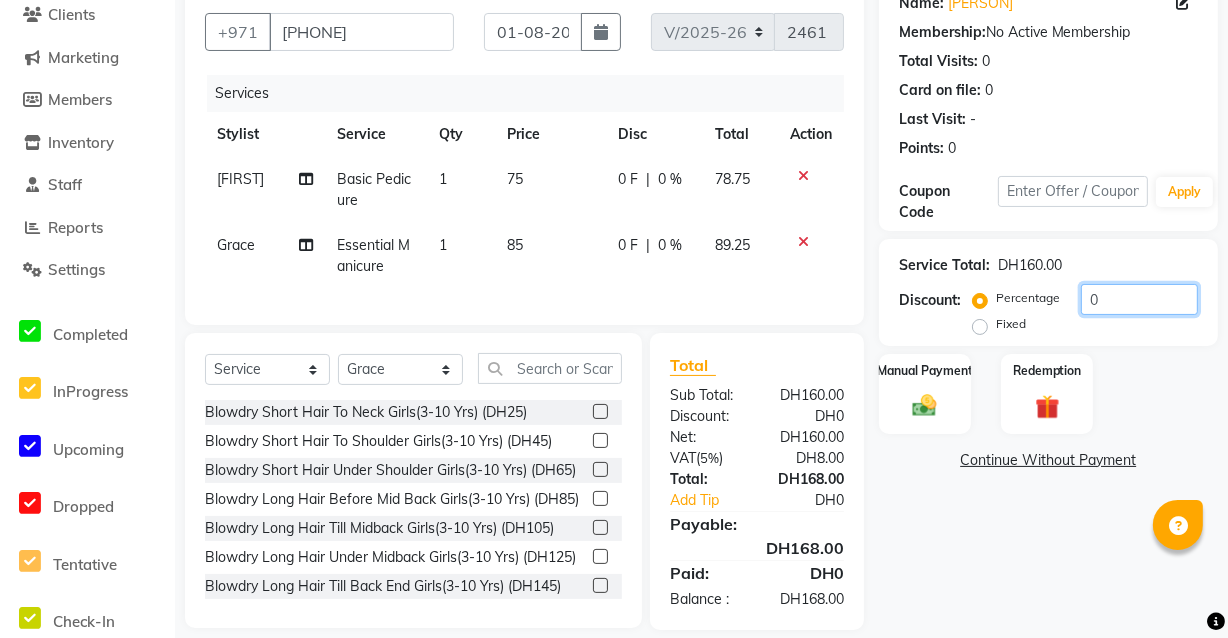 scroll, scrollTop: 207, scrollLeft: 0, axis: vertical 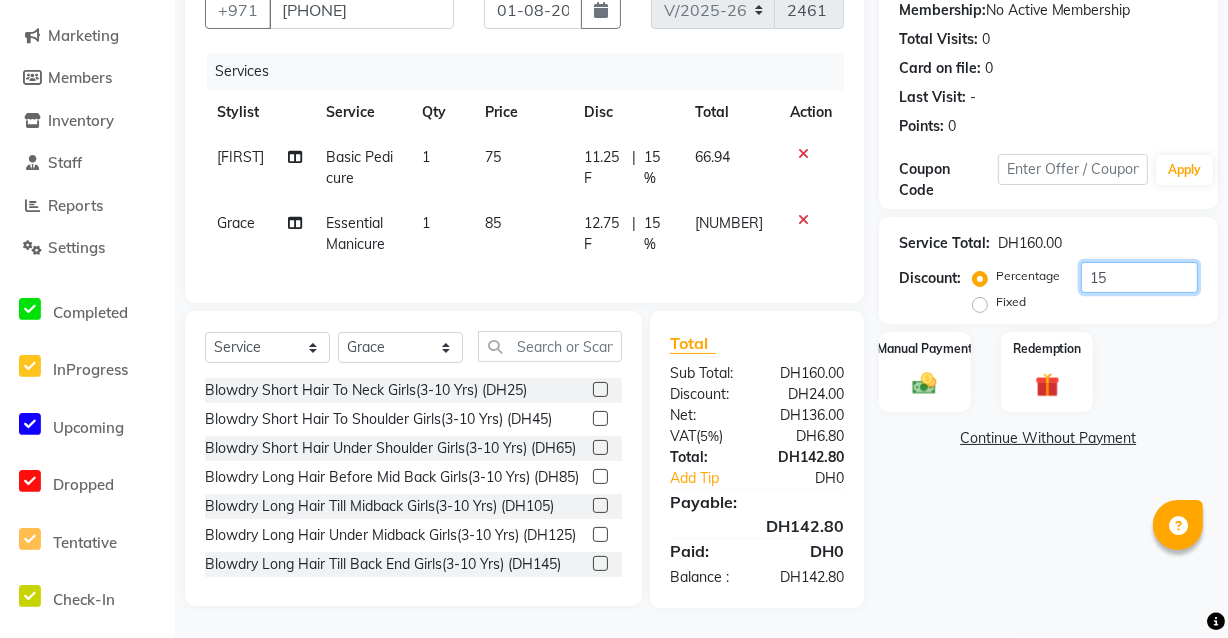 type on "15" 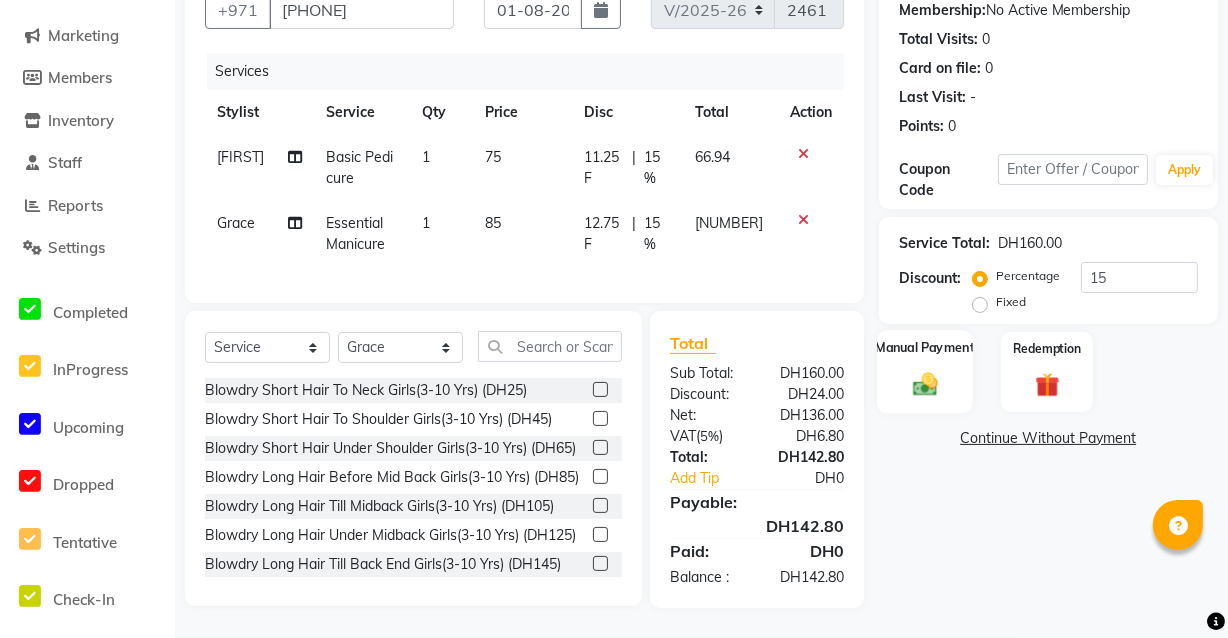 click 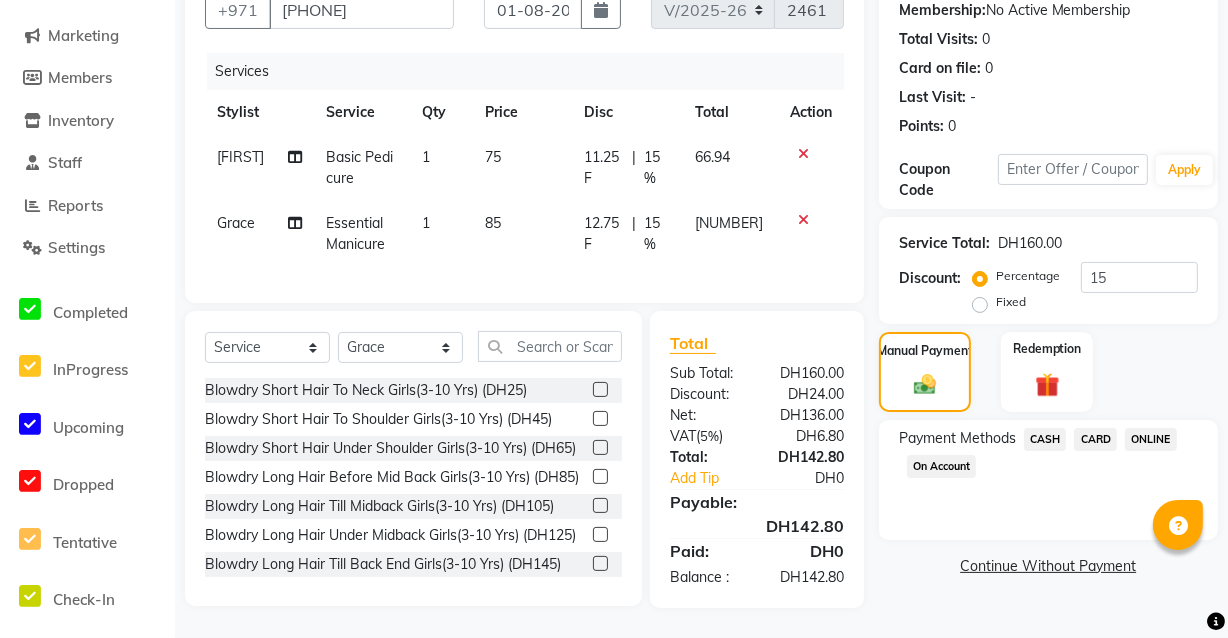 click on "CARD" 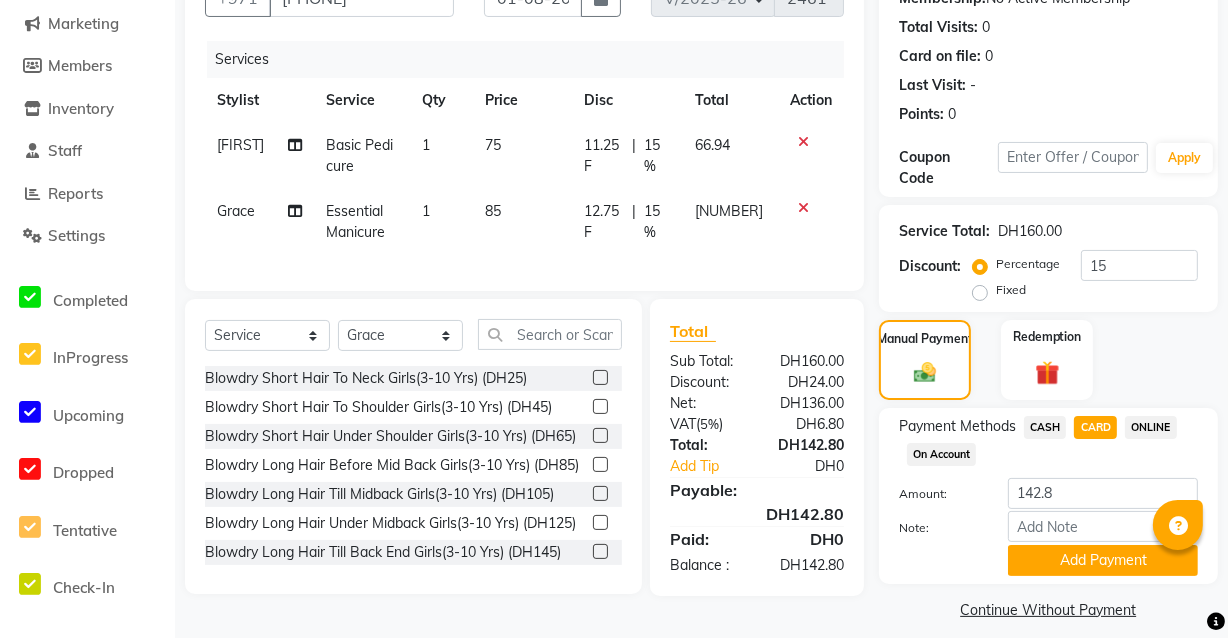 scroll, scrollTop: 222, scrollLeft: 0, axis: vertical 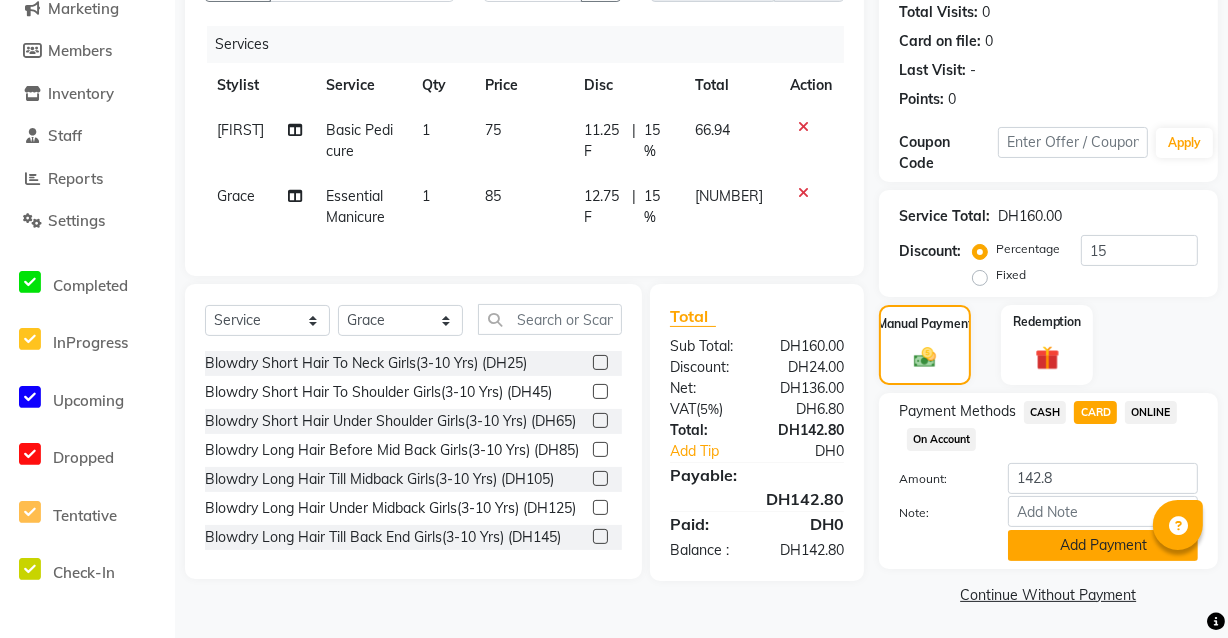 click on "Add Payment" 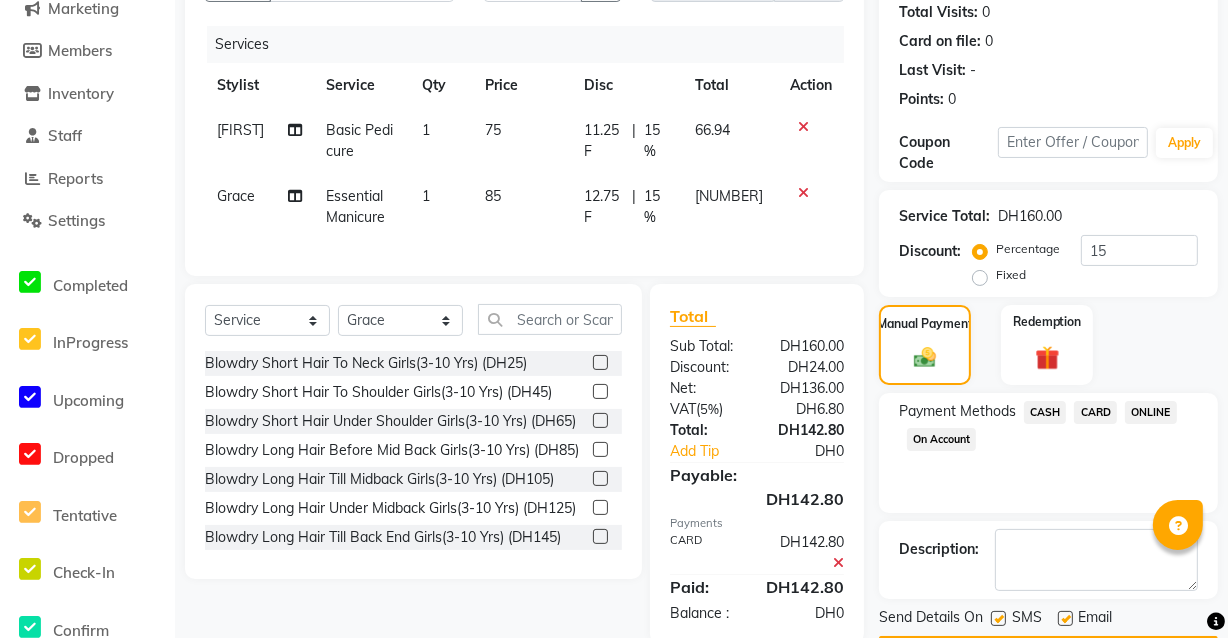 scroll, scrollTop: 279, scrollLeft: 0, axis: vertical 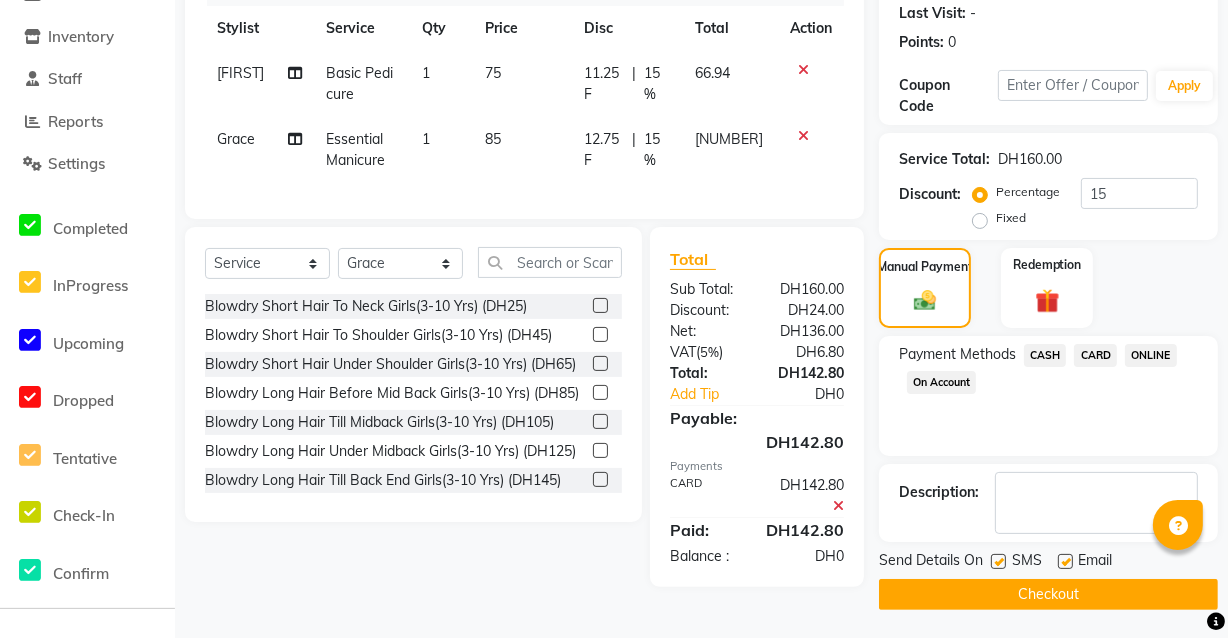 click on "Checkout" 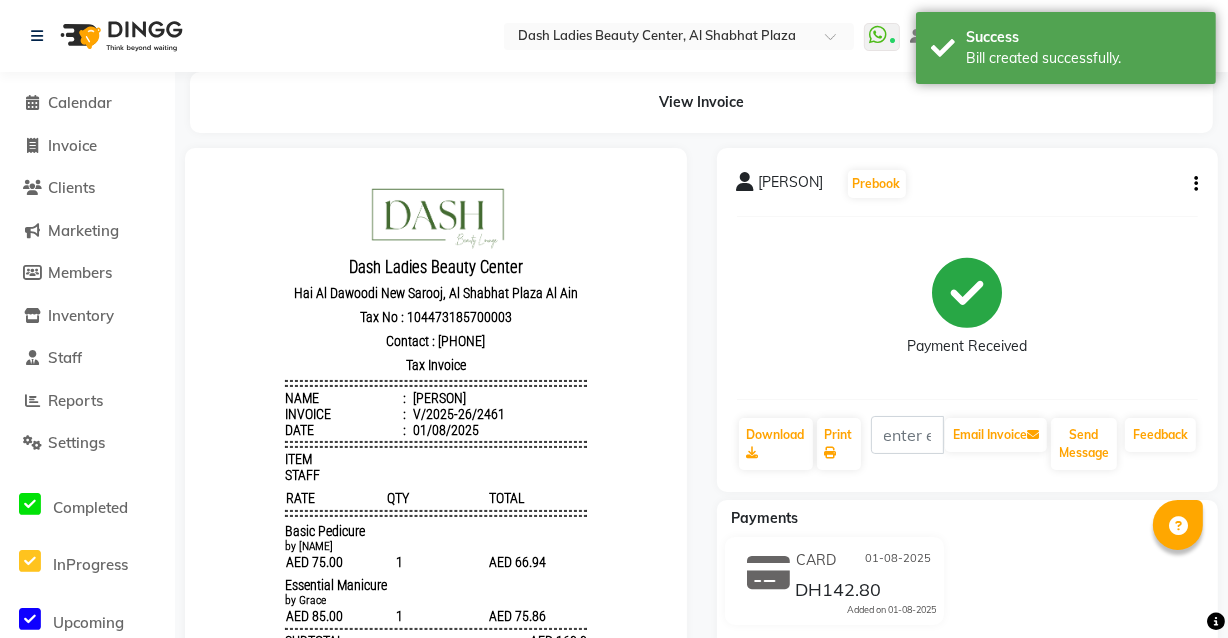 scroll, scrollTop: 0, scrollLeft: 0, axis: both 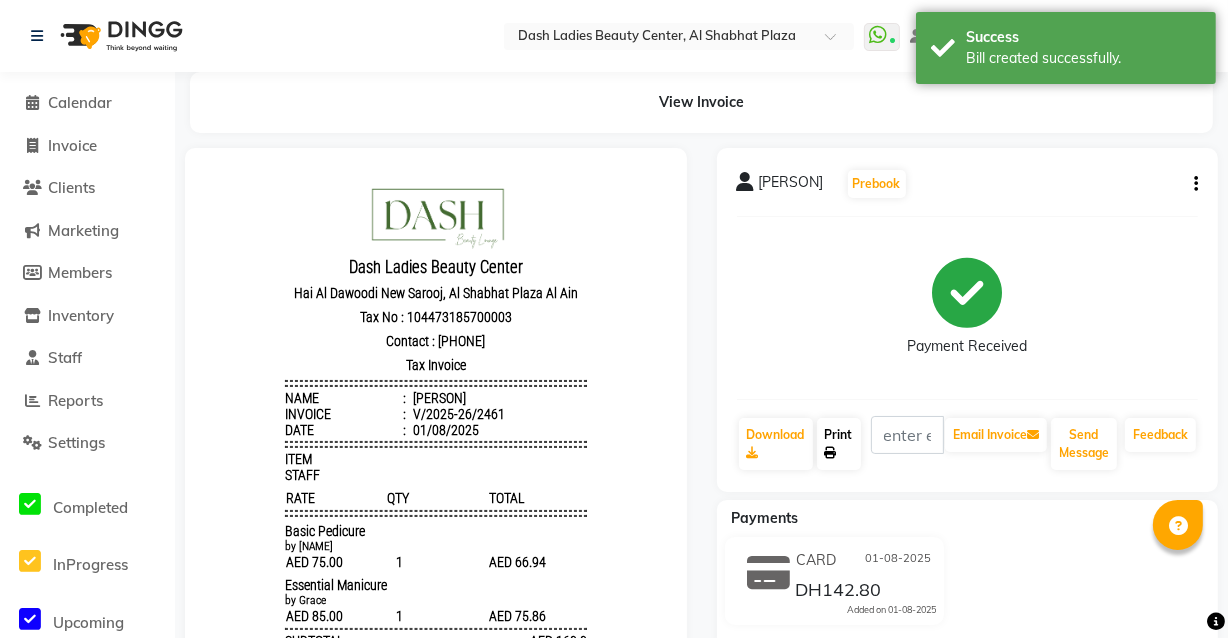 click on "Print" 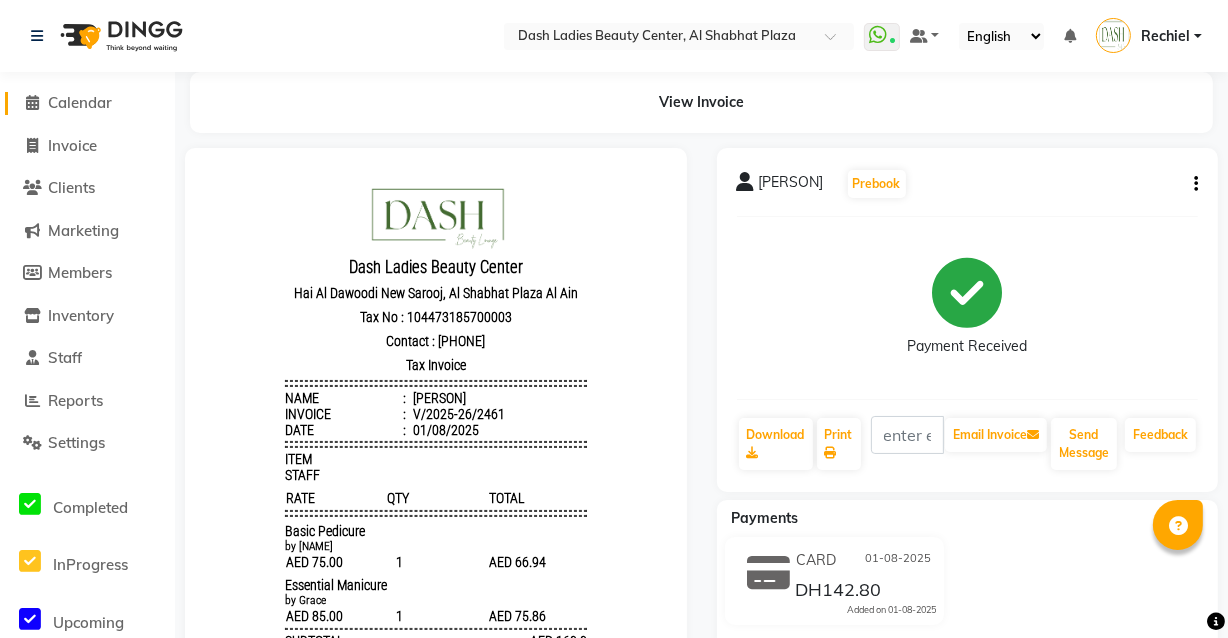 click on "Calendar" 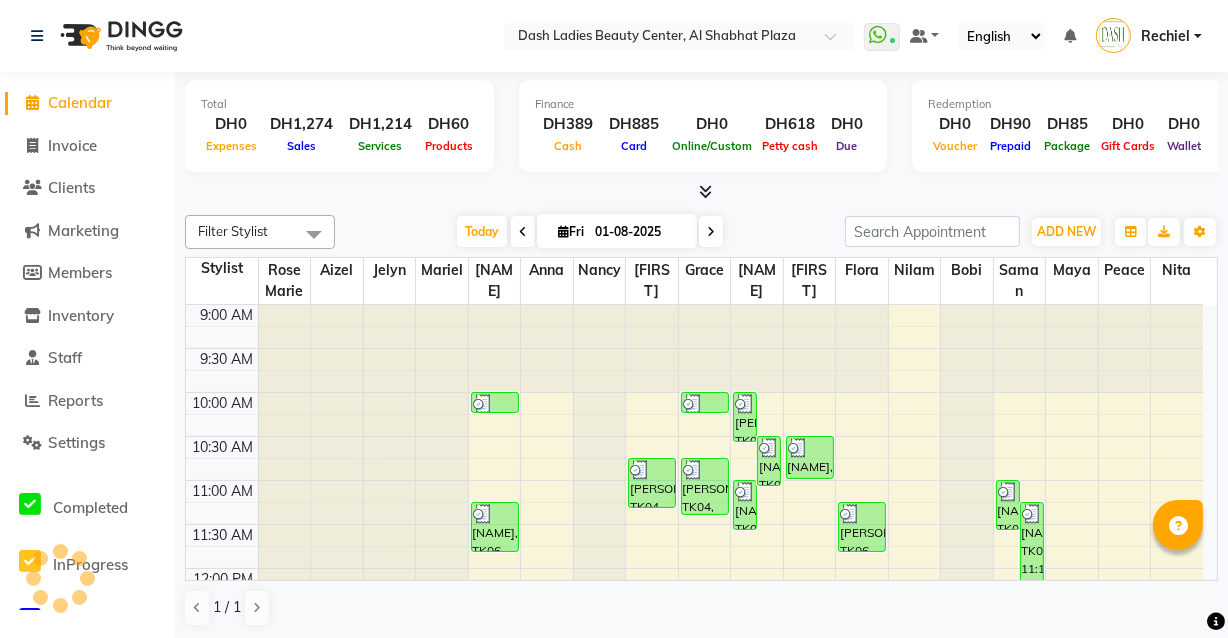scroll, scrollTop: 0, scrollLeft: 0, axis: both 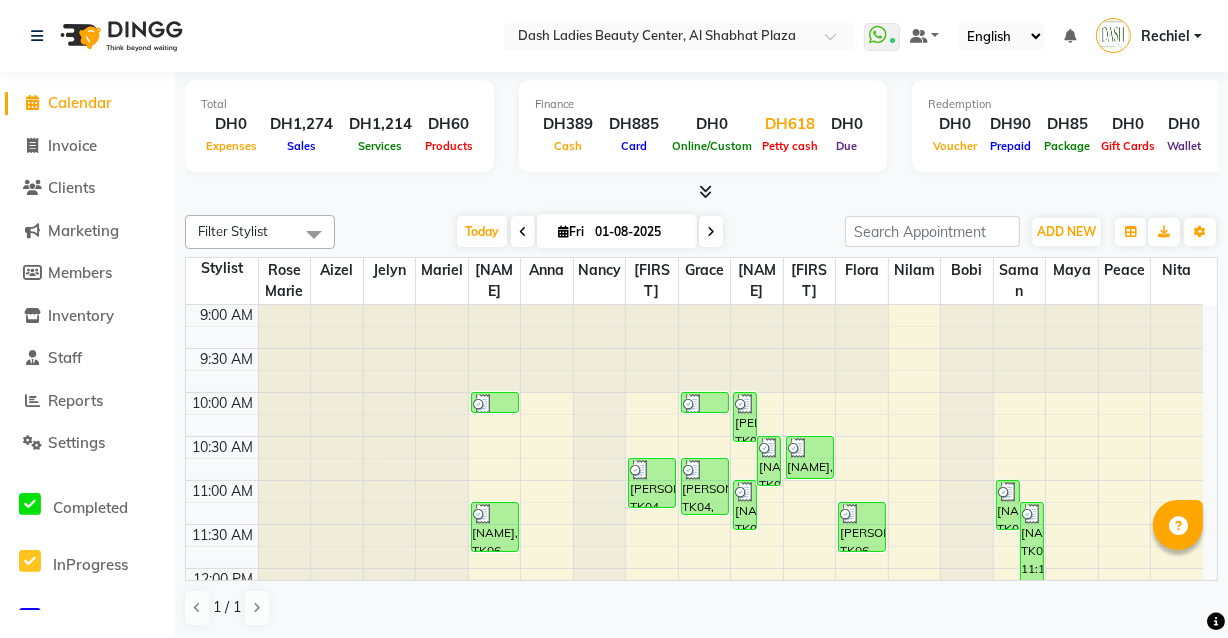 click on "DH618" at bounding box center [790, 124] 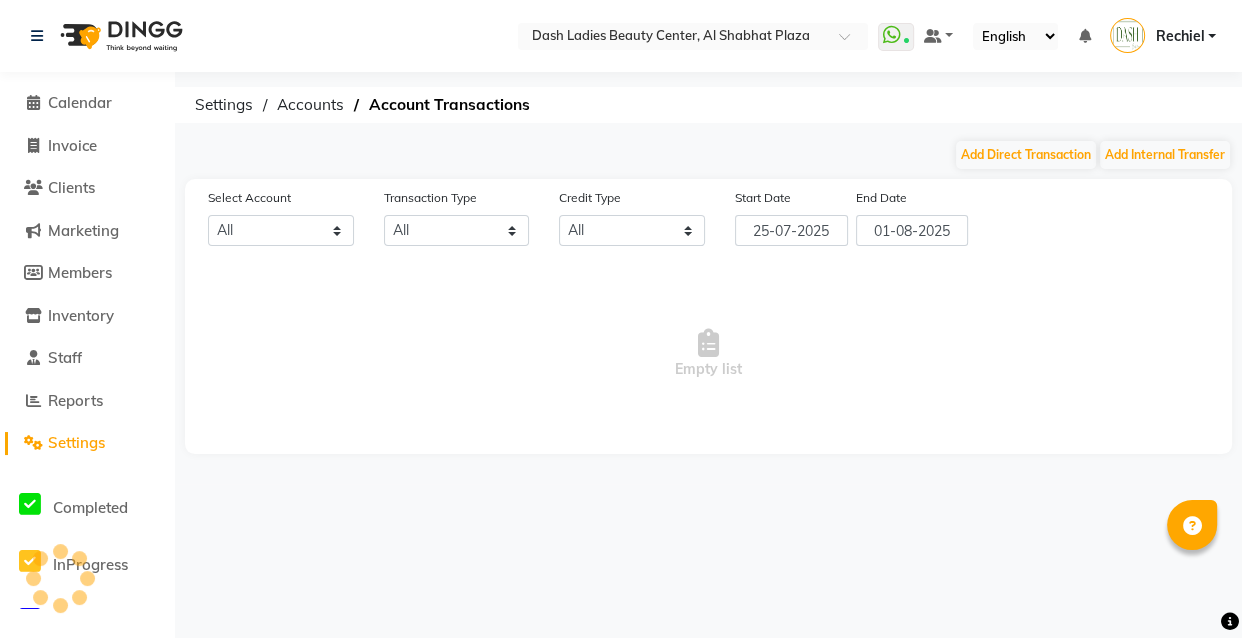 select on "7494" 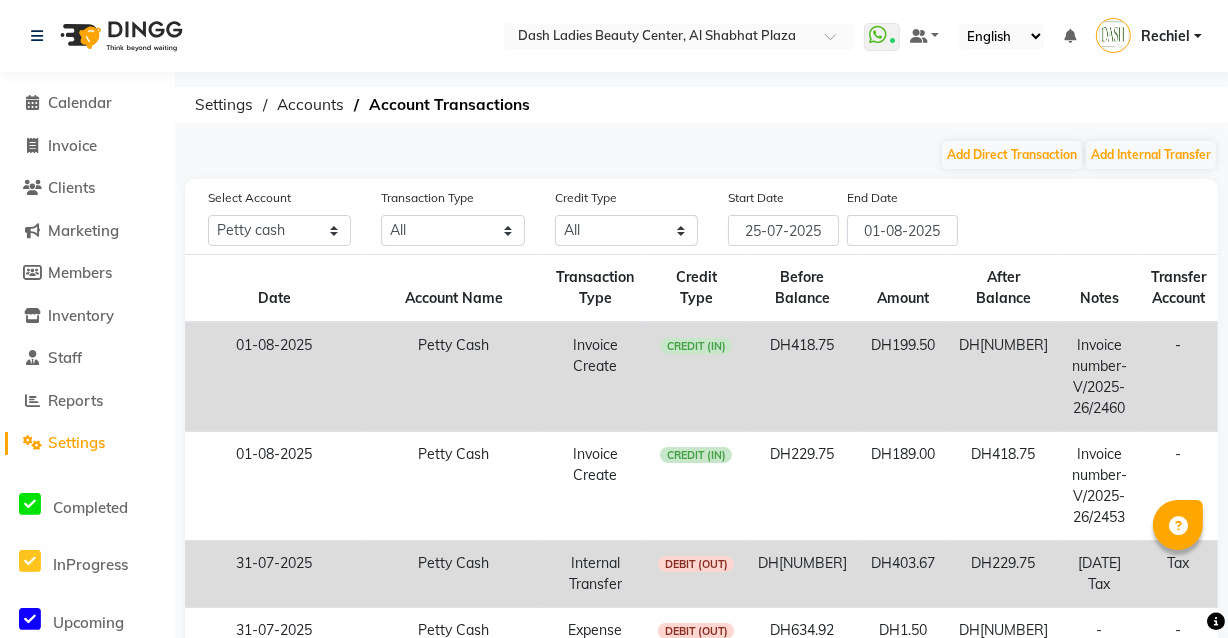 click on "Settings" 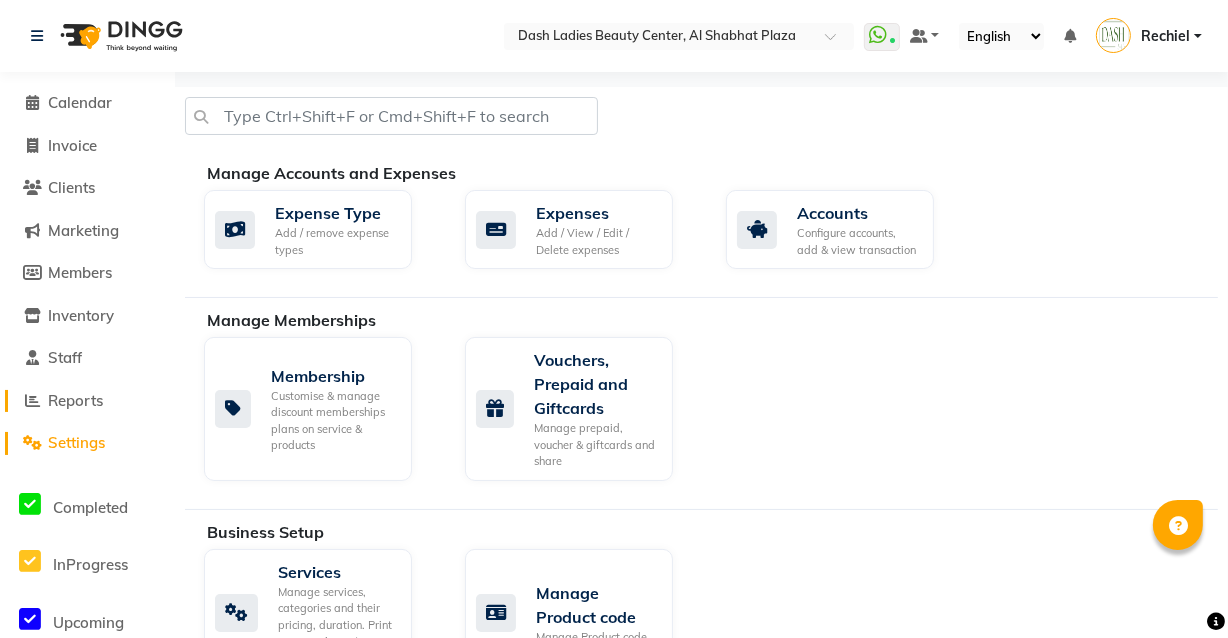 click on "Reports" 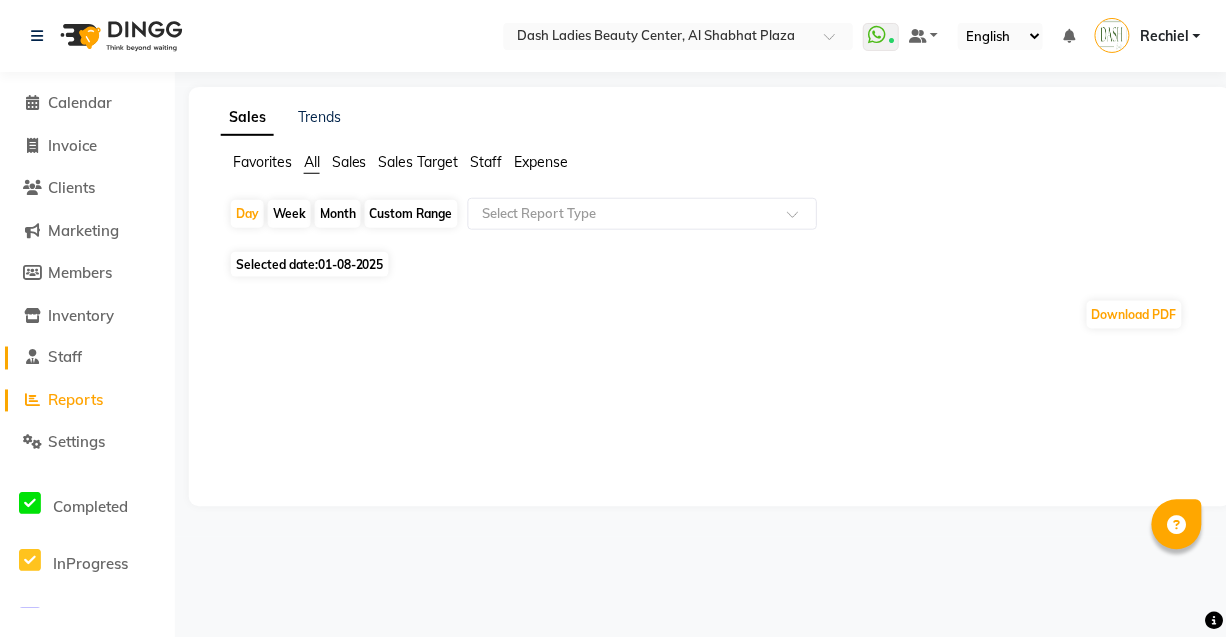 click on "Staff" 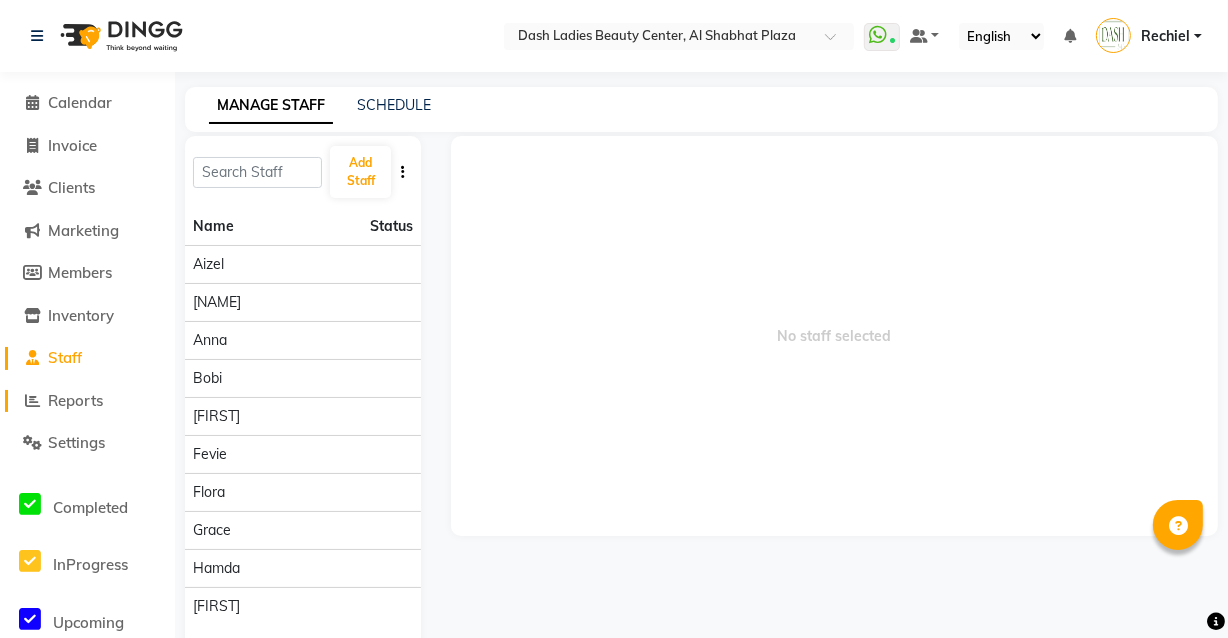 click on "Reports" 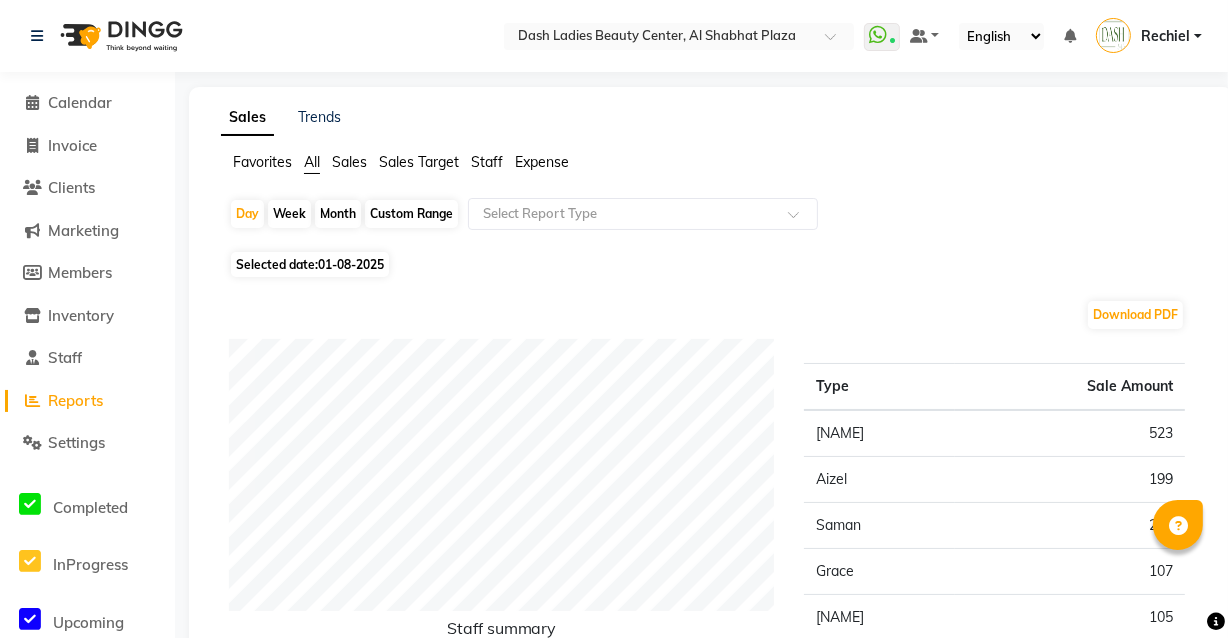 click on "Staff" 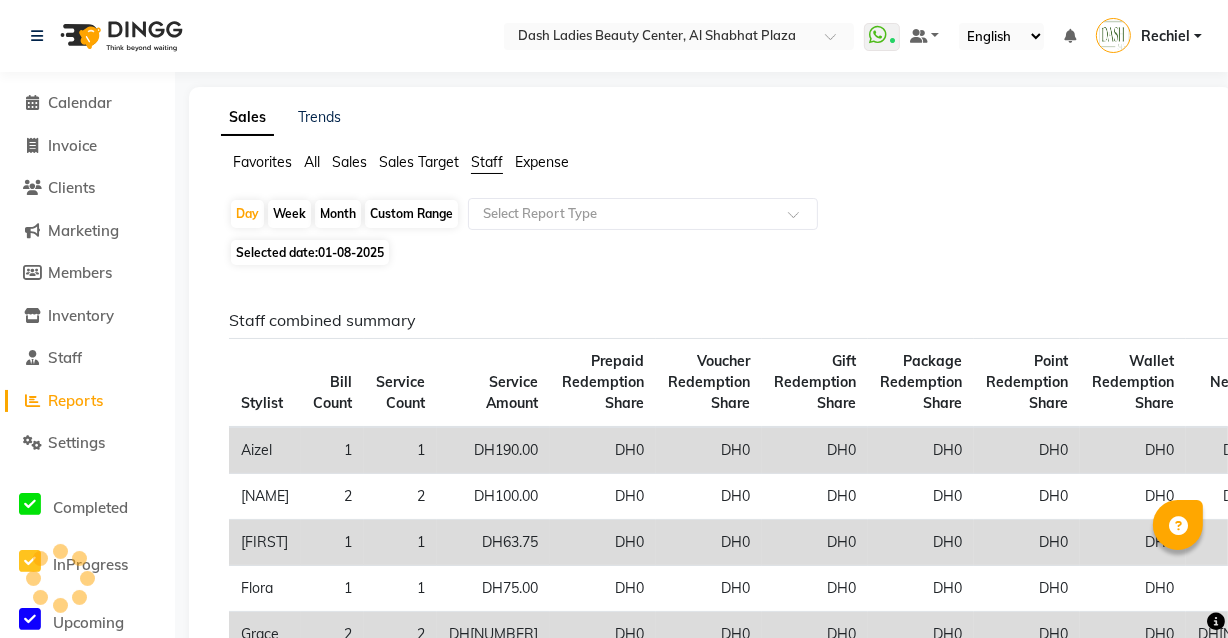 click on "Expense" 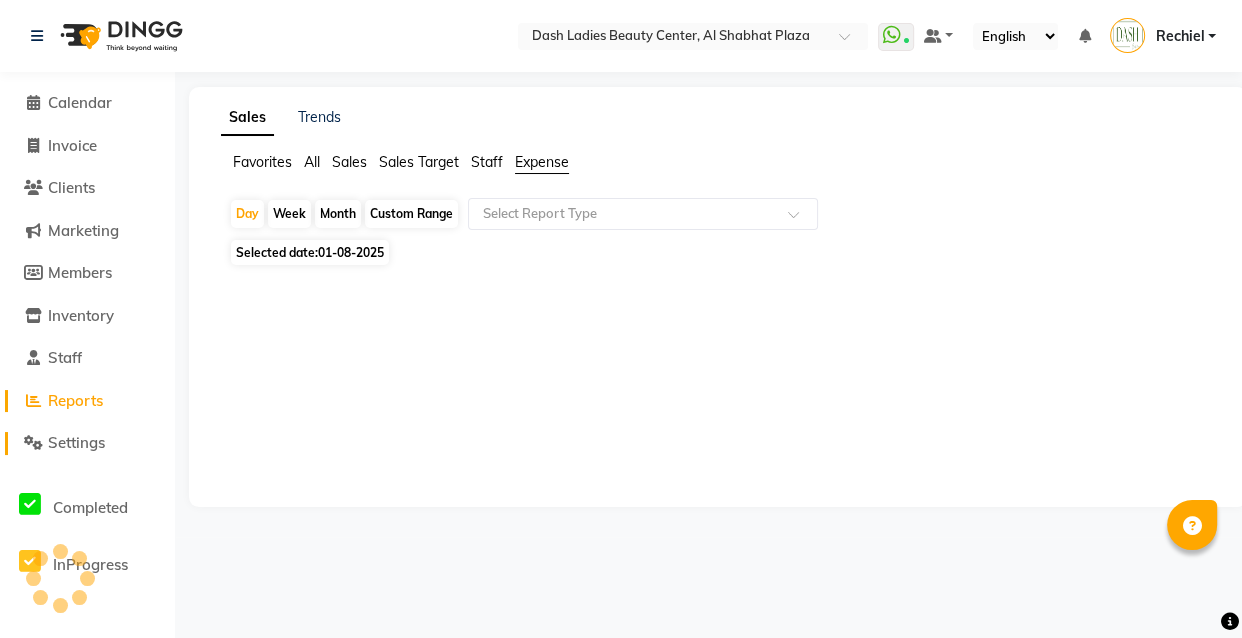 click on "Settings" 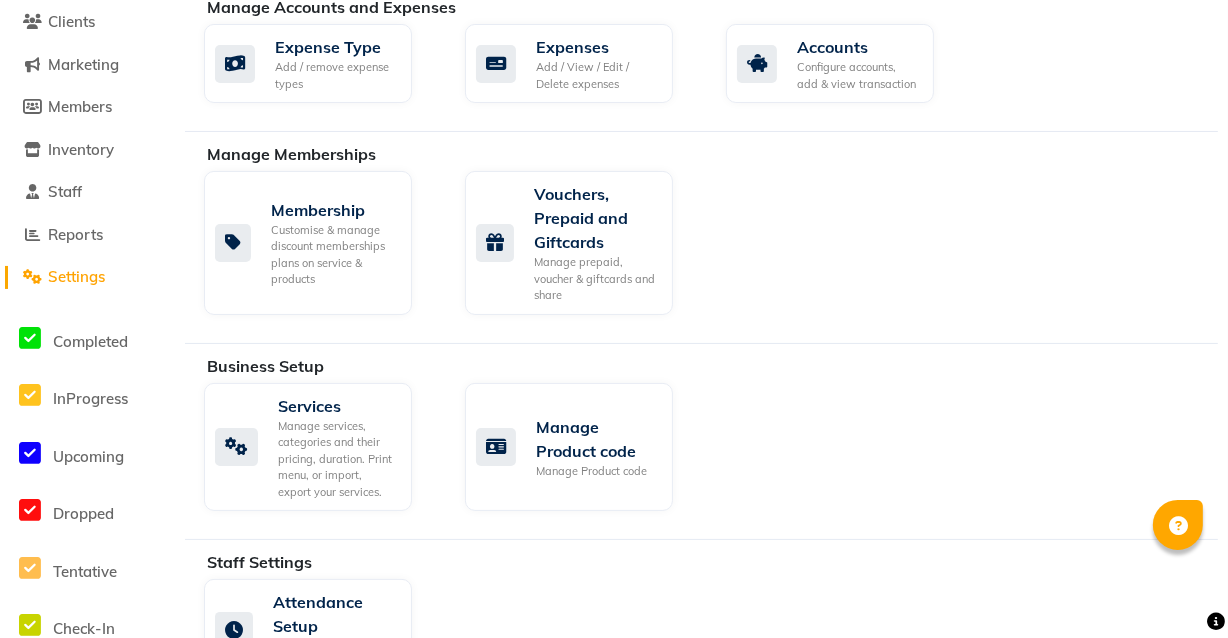 scroll, scrollTop: 99, scrollLeft: 0, axis: vertical 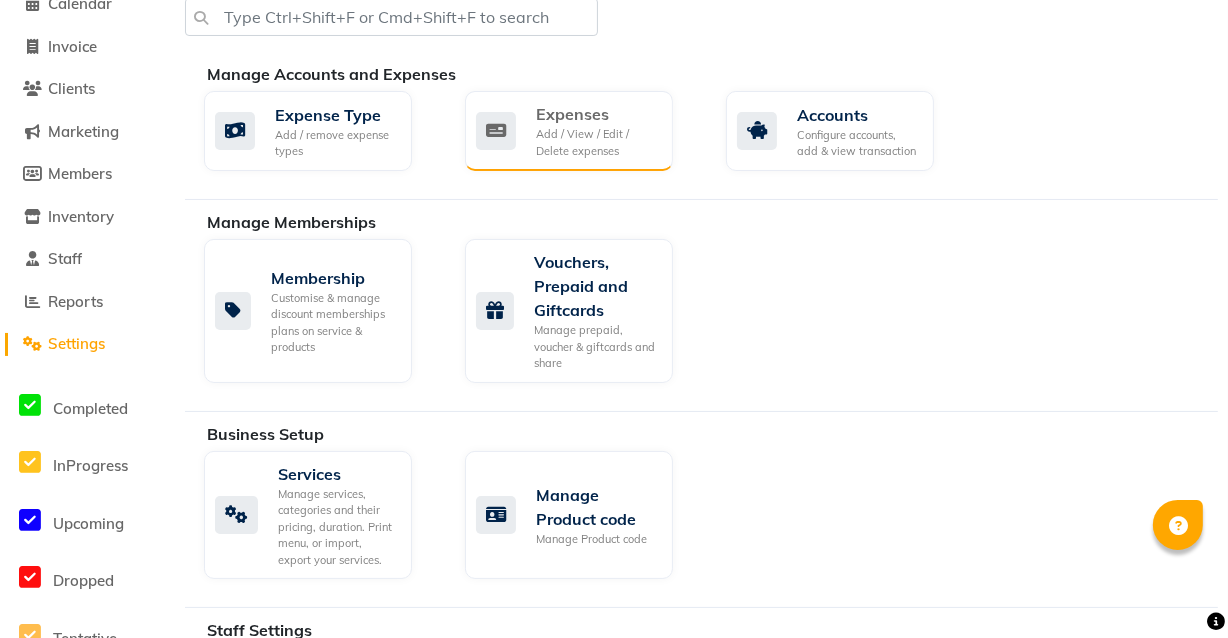 click on "Add / View / Edit / Delete expenses" 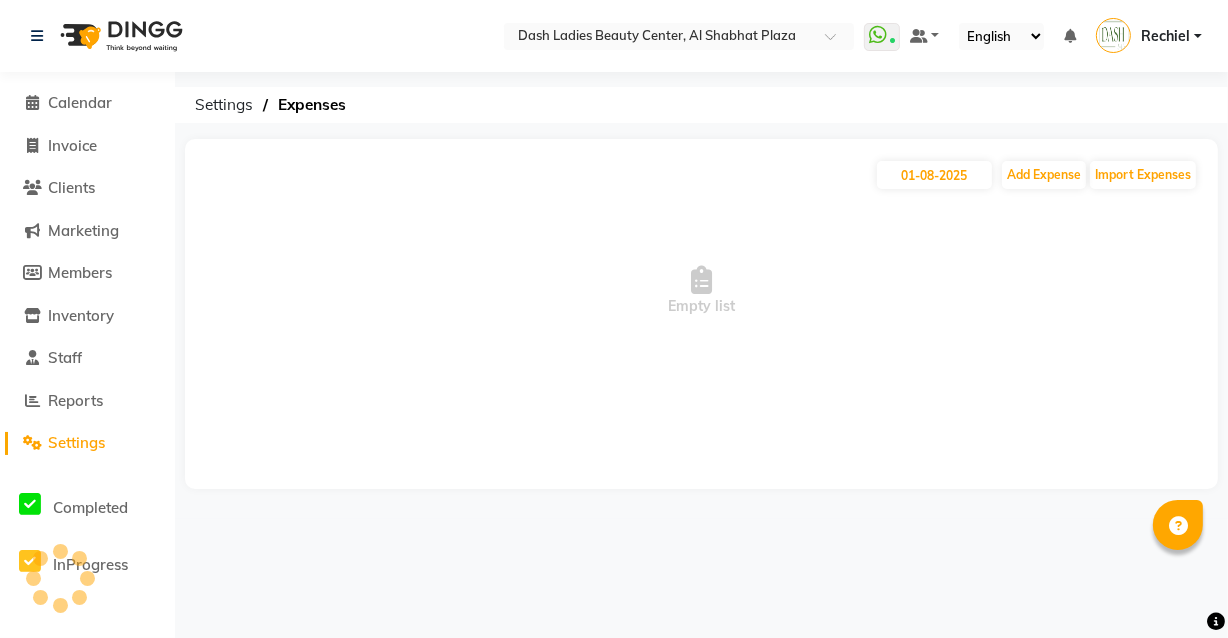 scroll, scrollTop: 0, scrollLeft: 0, axis: both 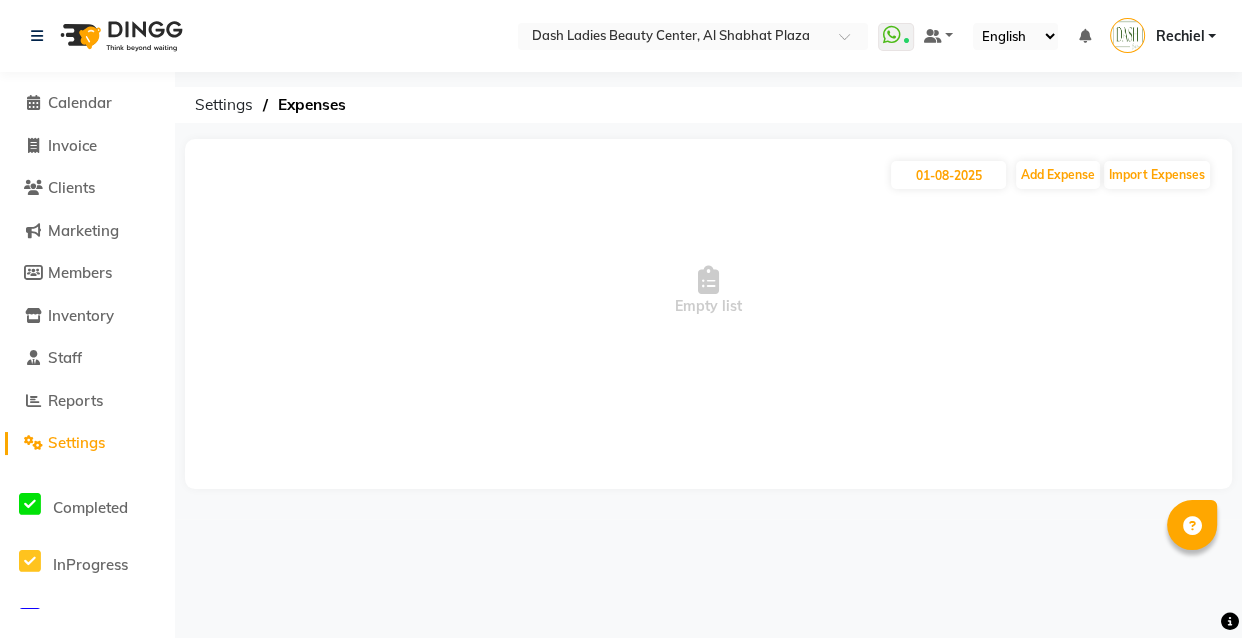 click on "Settings" 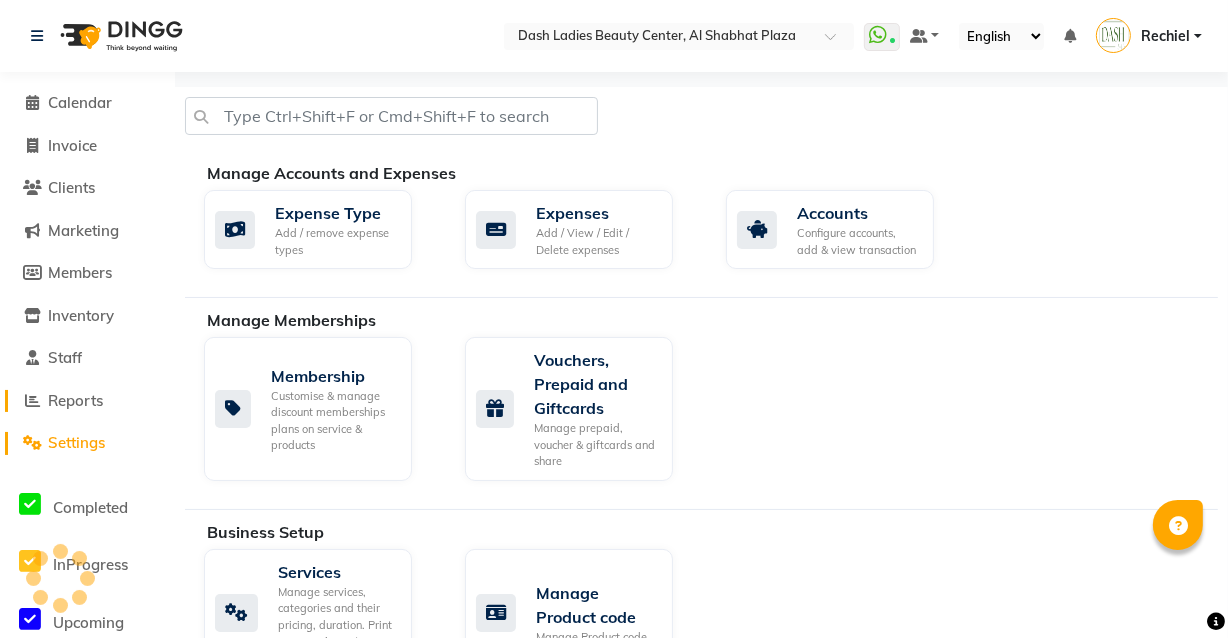 click on "Reports" 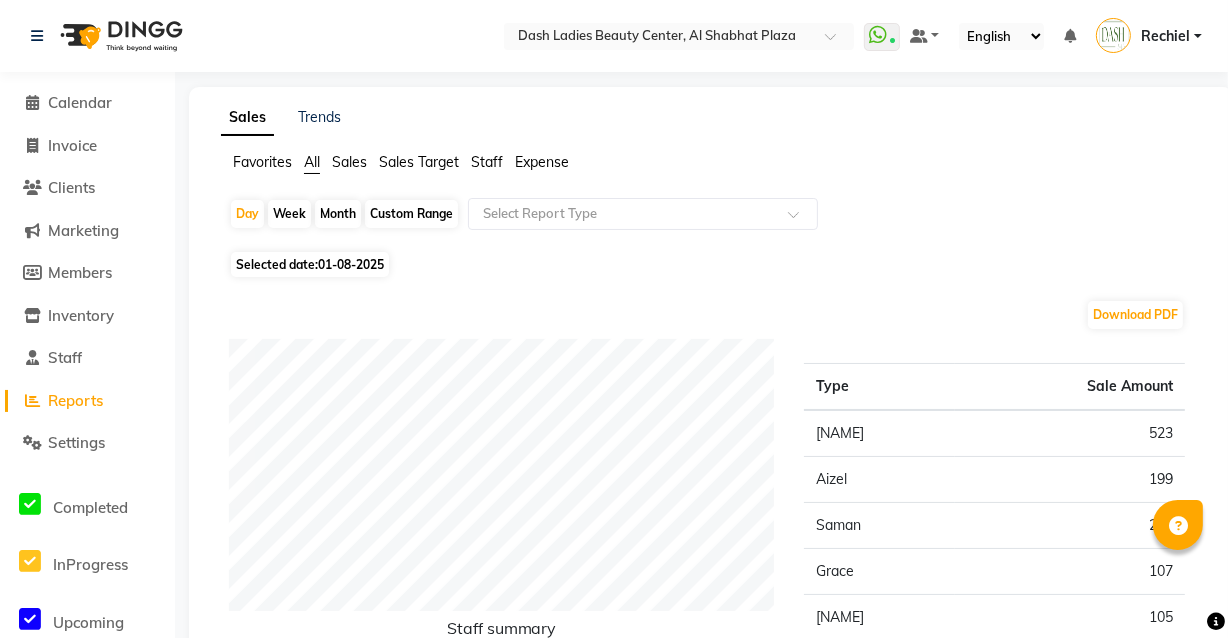 click on "Staff" 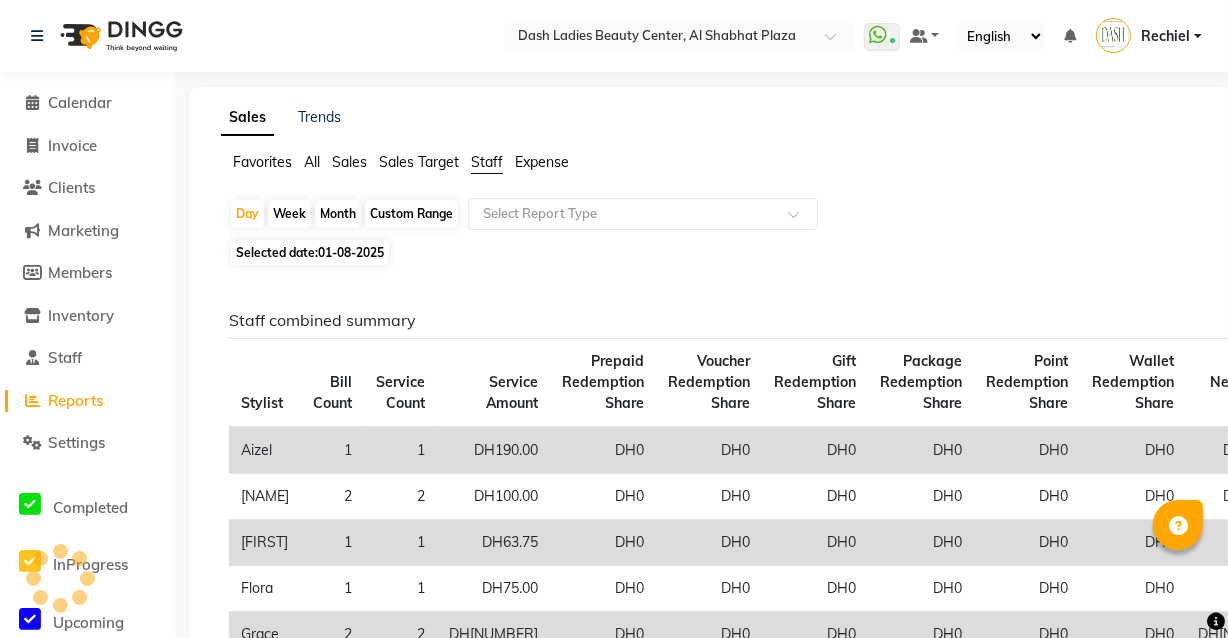 click on "Sales Target" 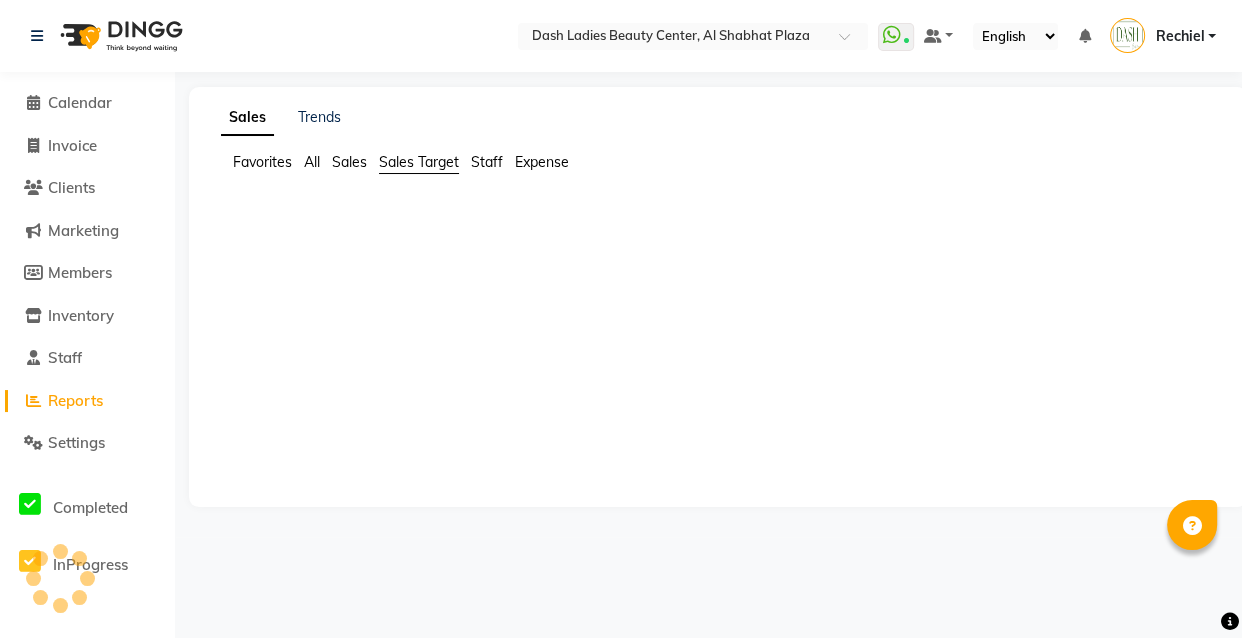 click on "Sales" 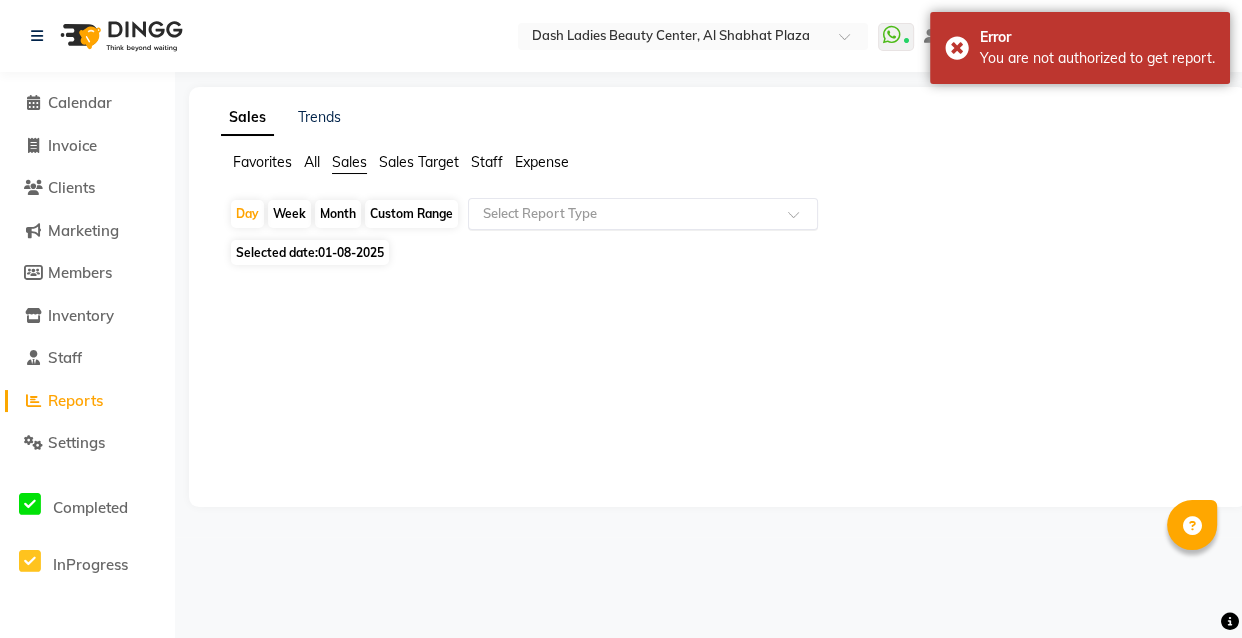 click 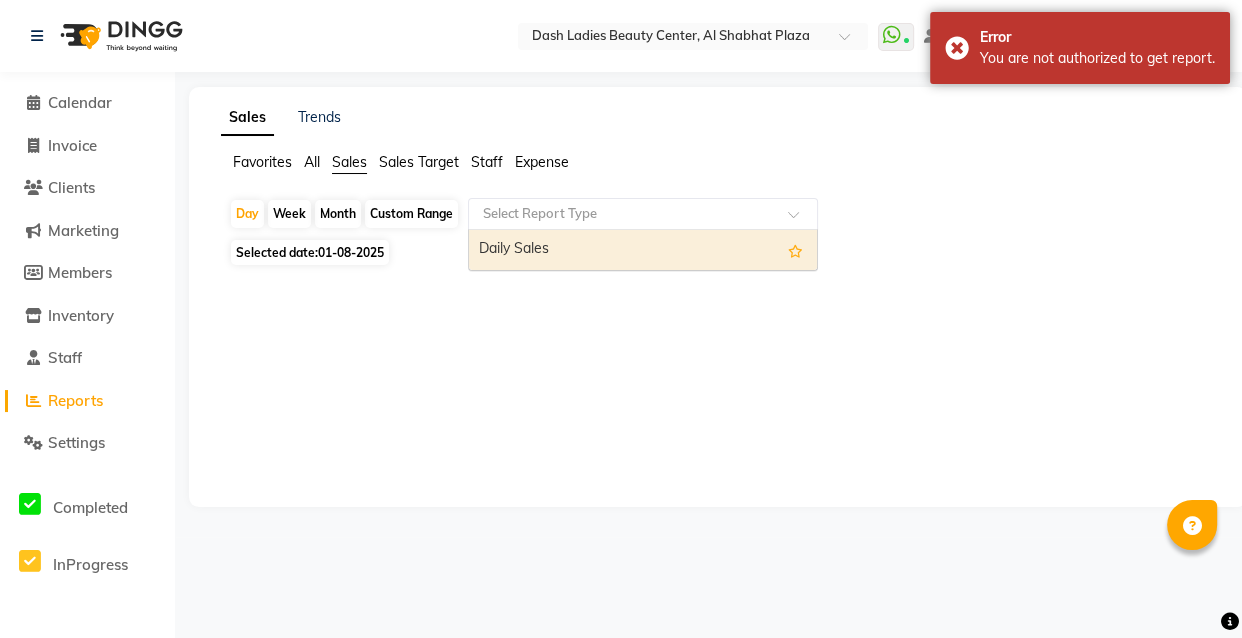 click on "Daily Sales" at bounding box center (643, 250) 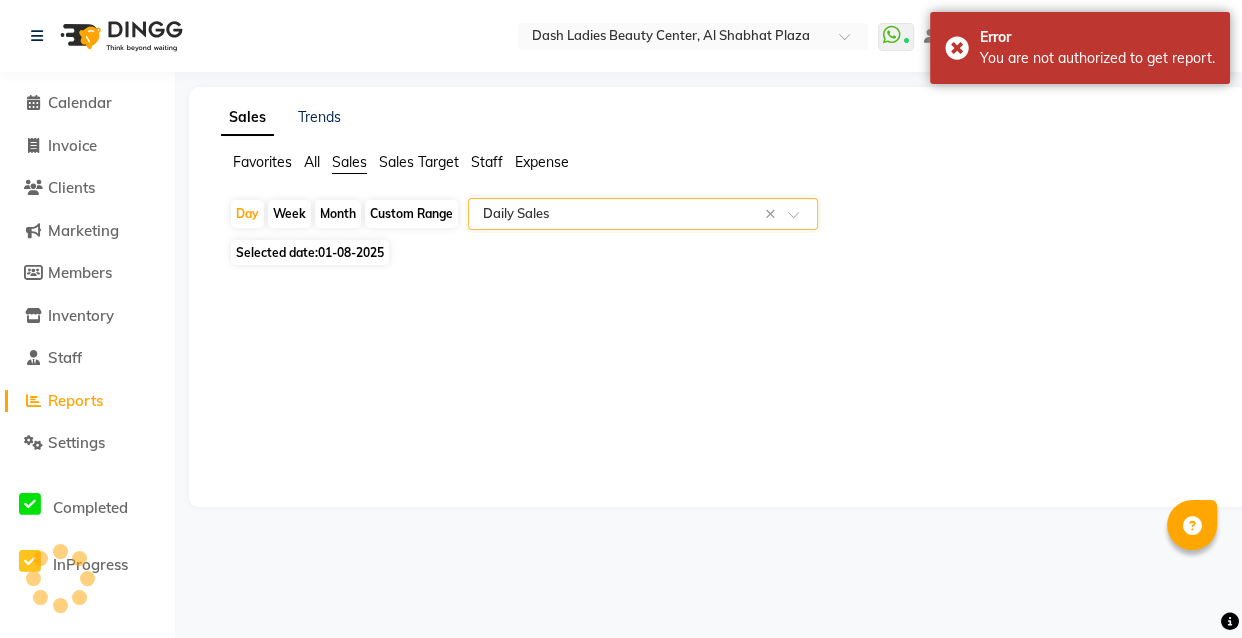 select on "full_report" 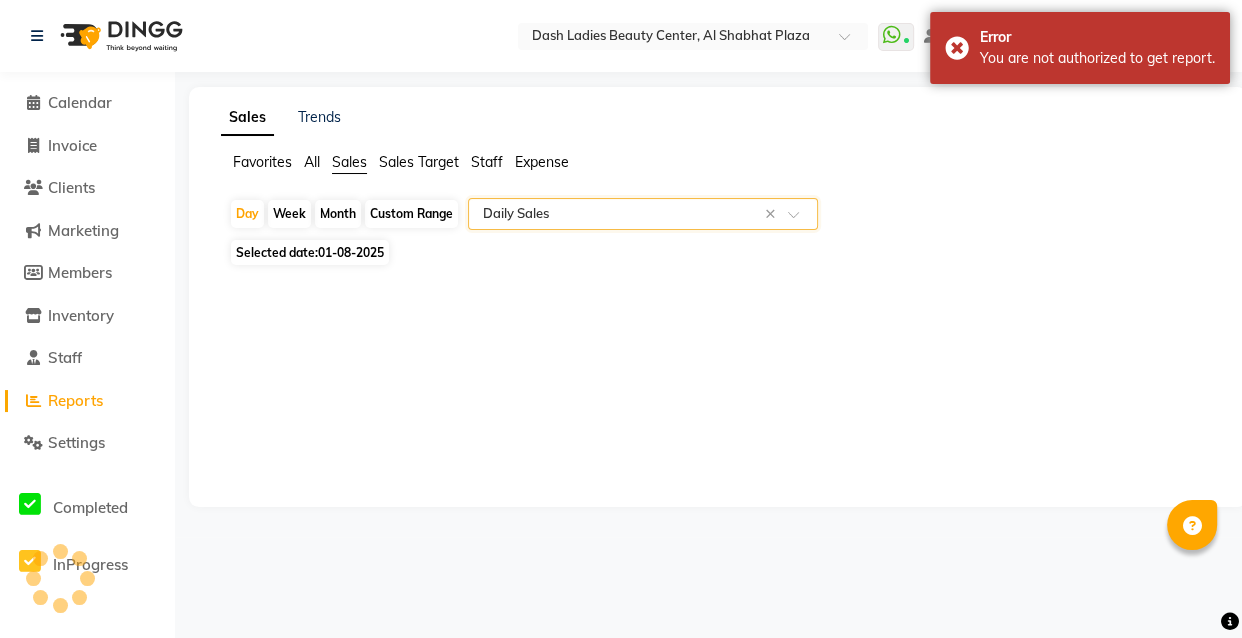 select on "pdf" 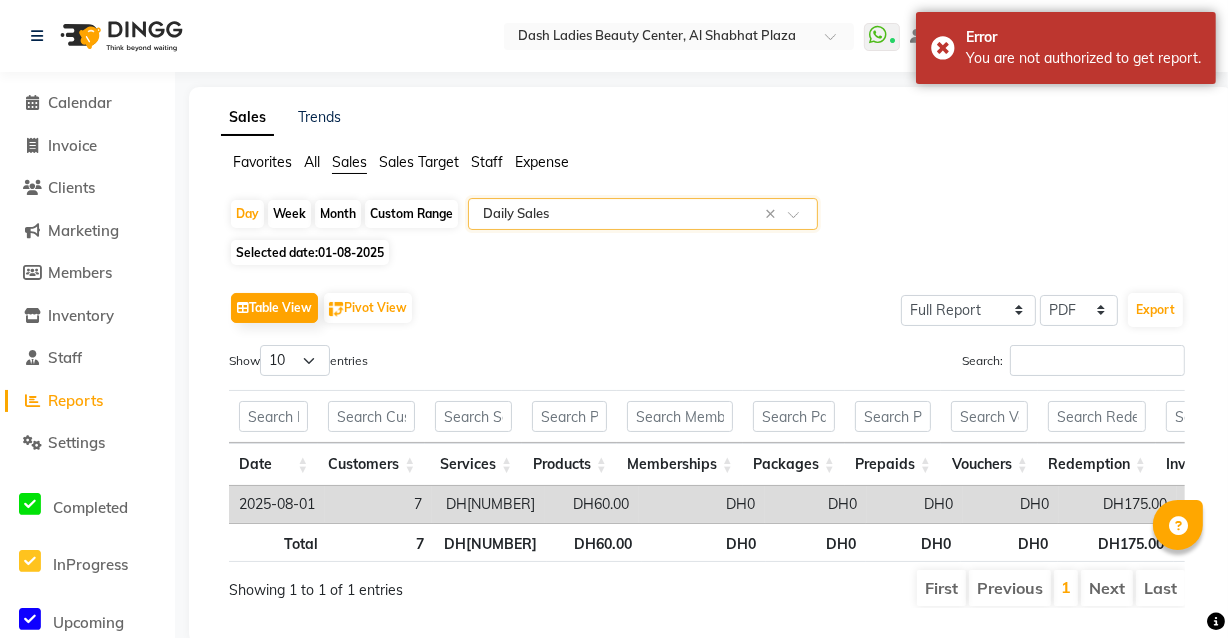 scroll, scrollTop: 61, scrollLeft: 0, axis: vertical 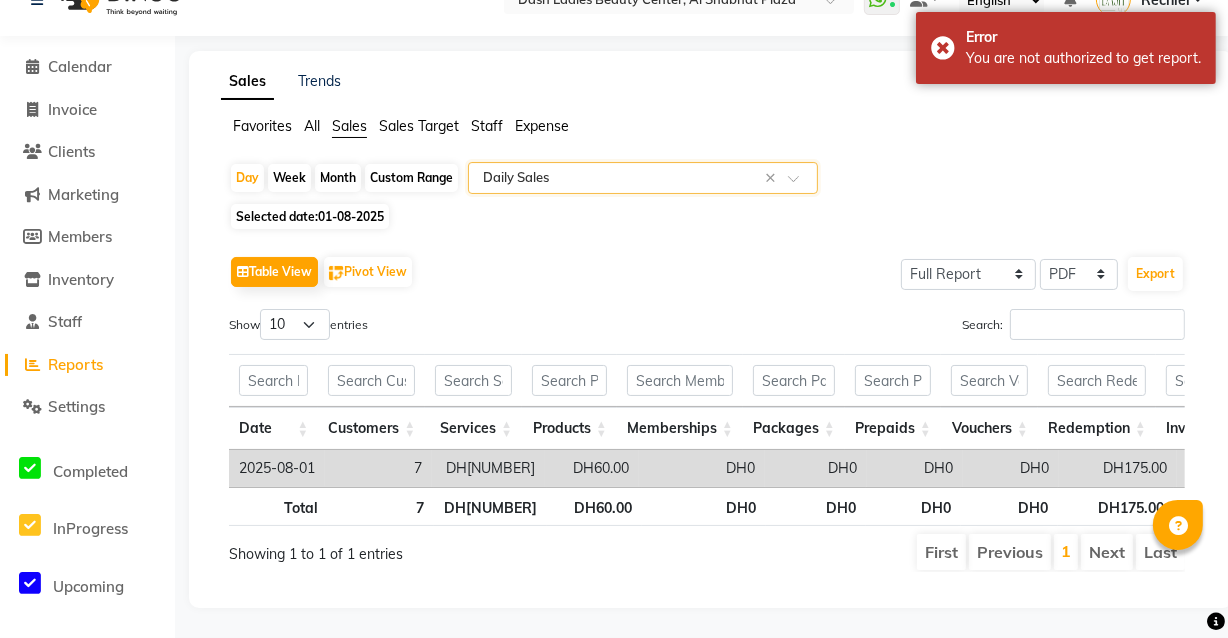 click on "01-08-2025" 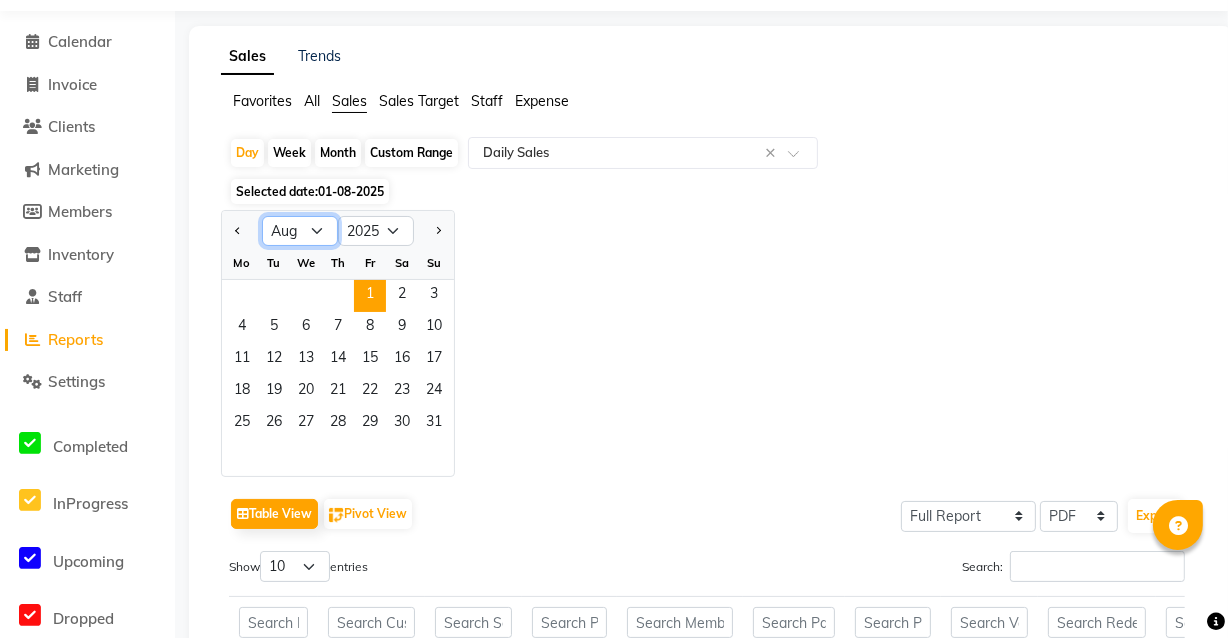 click on "Jan Feb Mar Apr May Jun Jul Aug Sep Oct Nov Dec" 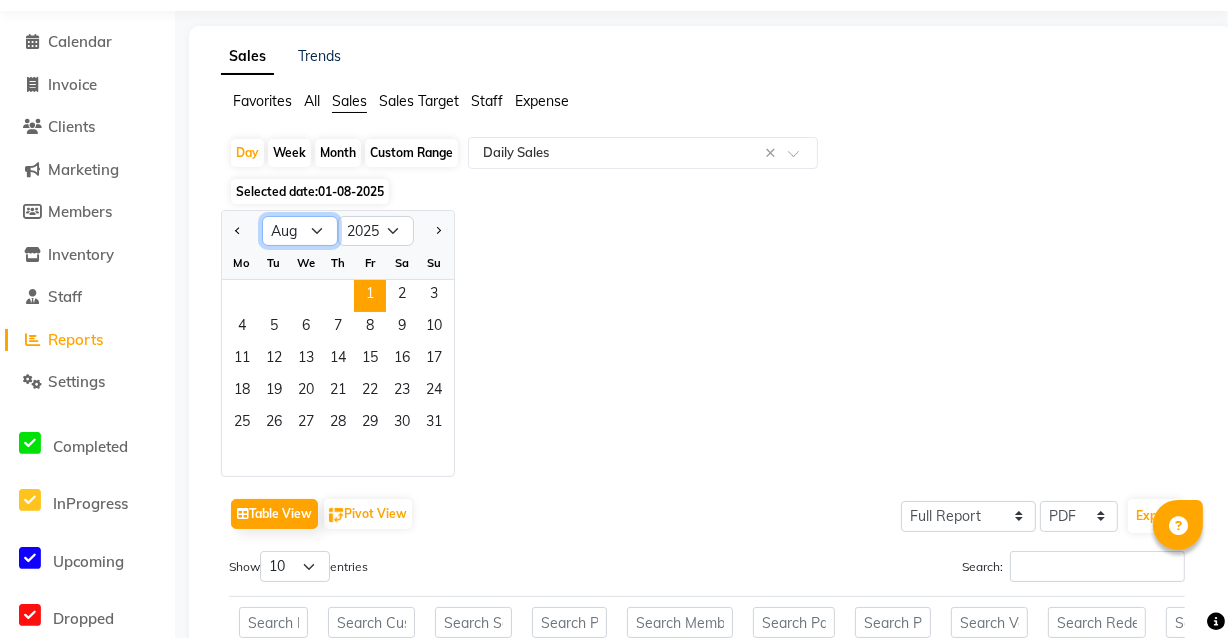 select on "7" 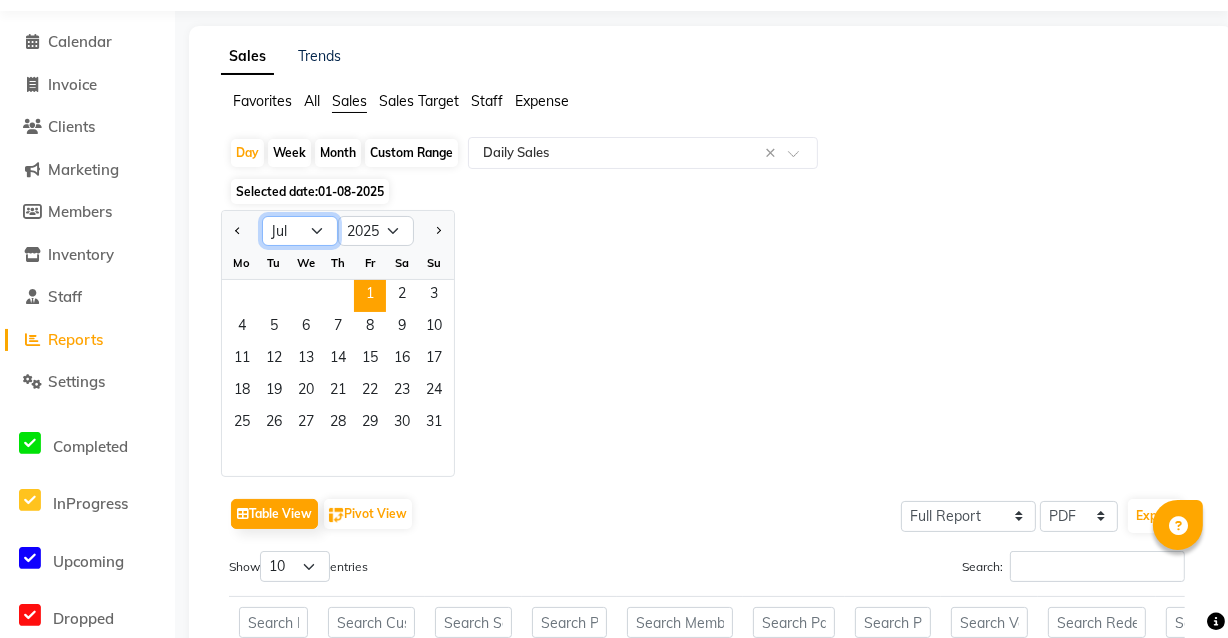 click on "Jan Feb Mar Apr May Jun Jul Aug Sep Oct Nov Dec" 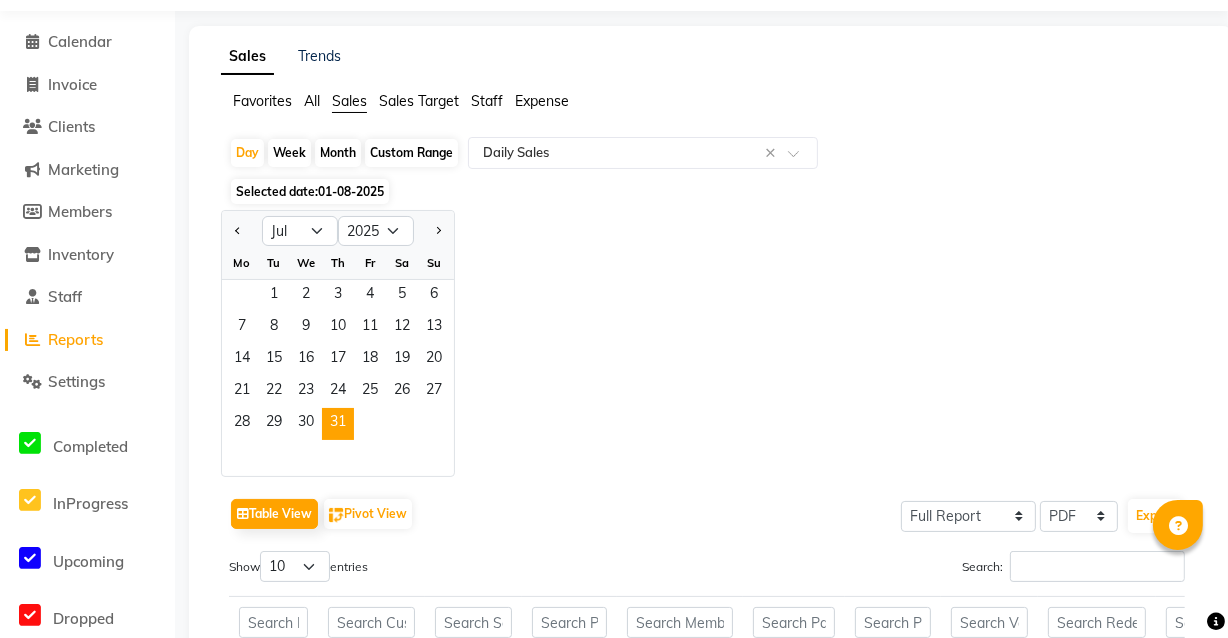 click on "31" 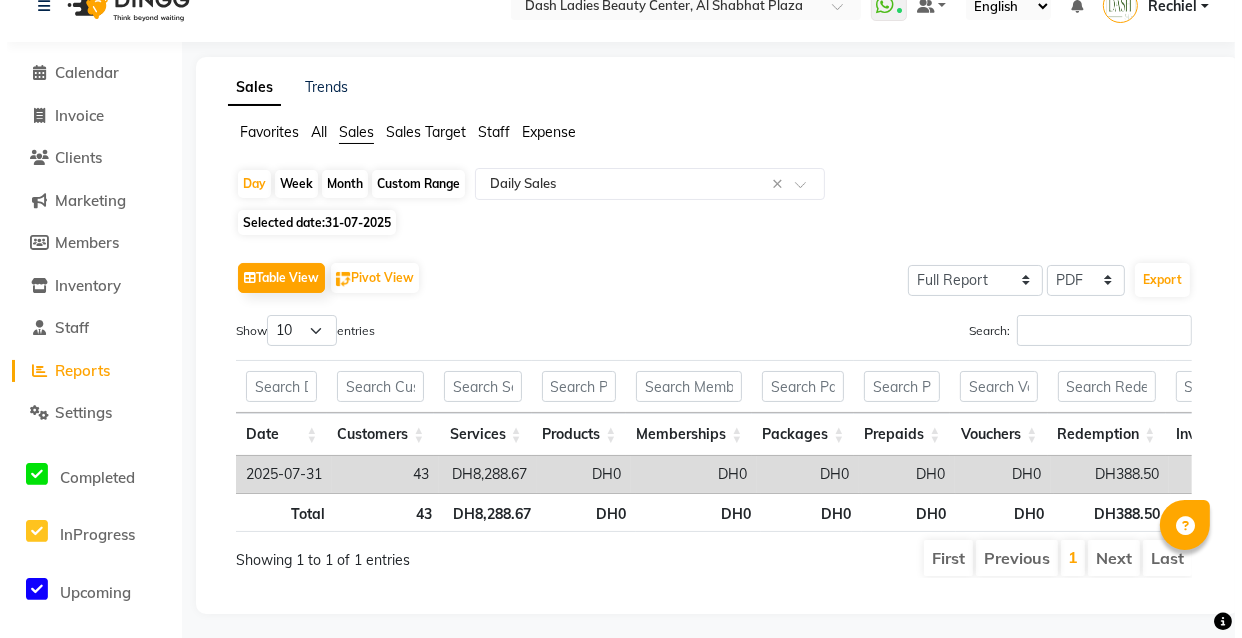 scroll, scrollTop: 61, scrollLeft: 0, axis: vertical 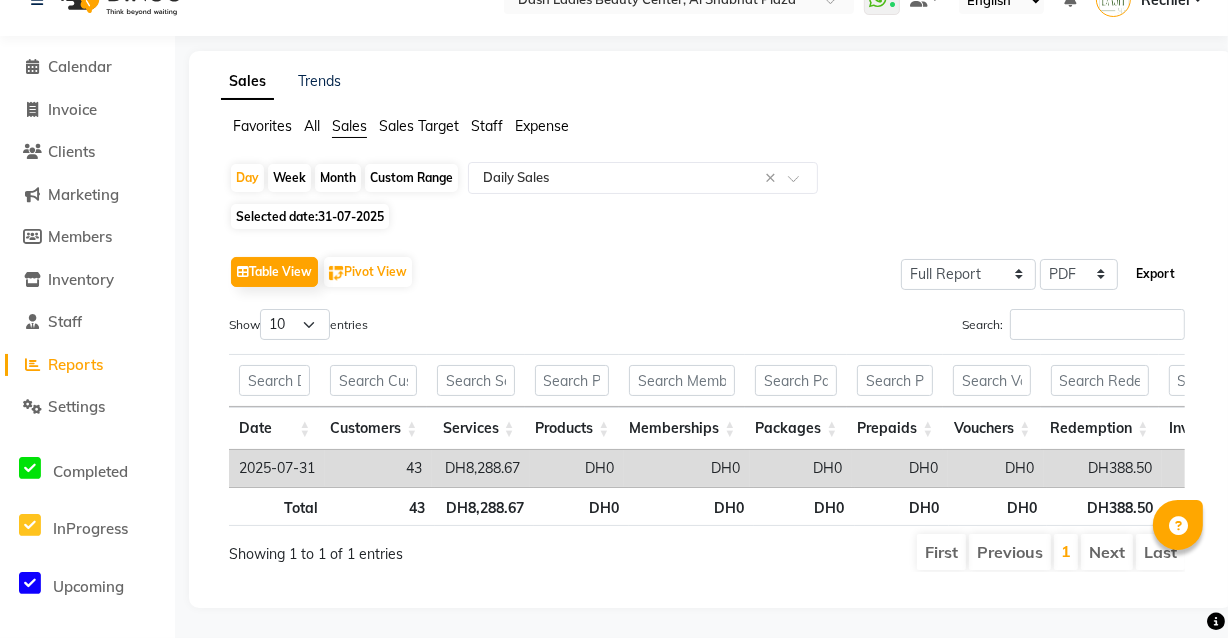 click on "Export" 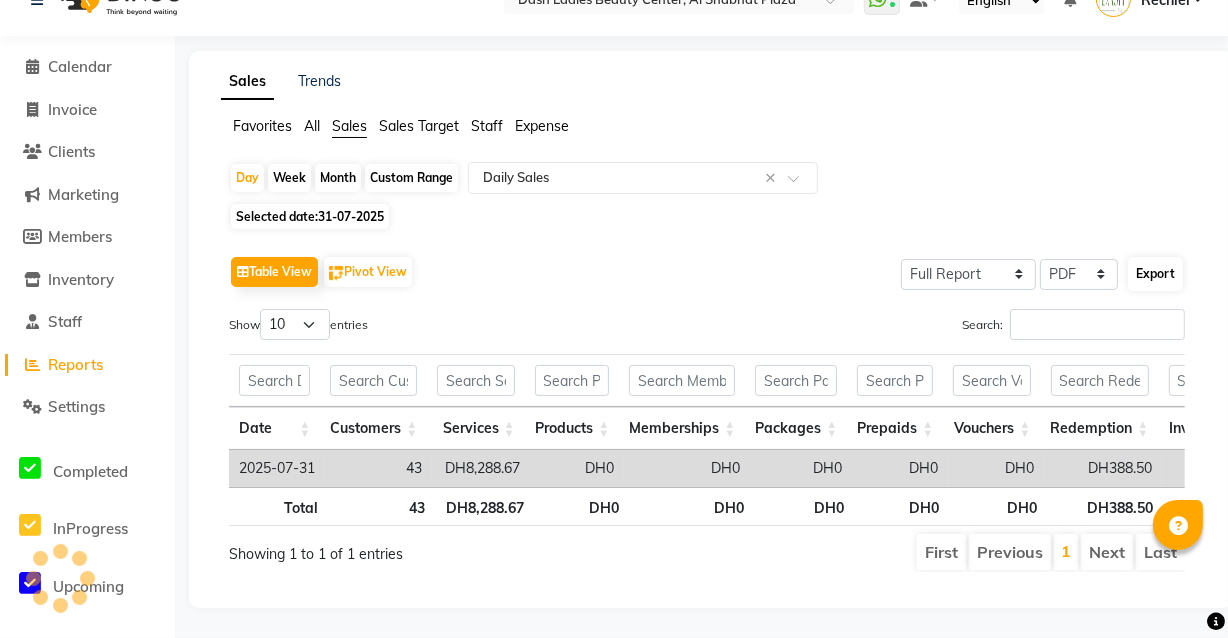 select on "sans-serif" 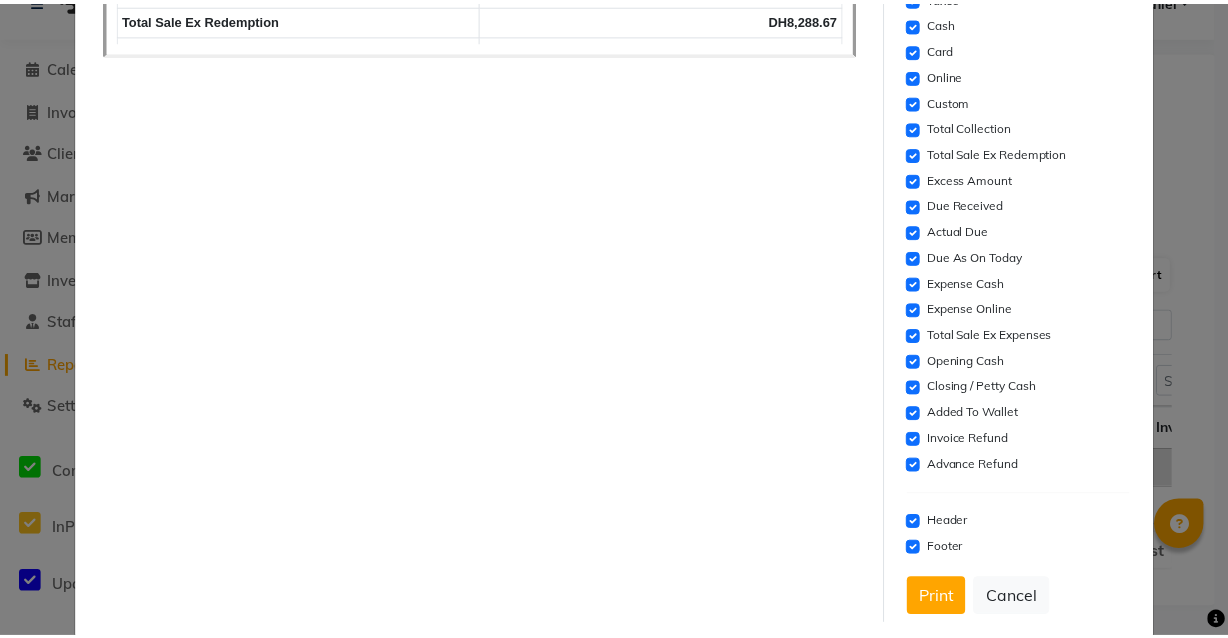 scroll, scrollTop: 680, scrollLeft: 0, axis: vertical 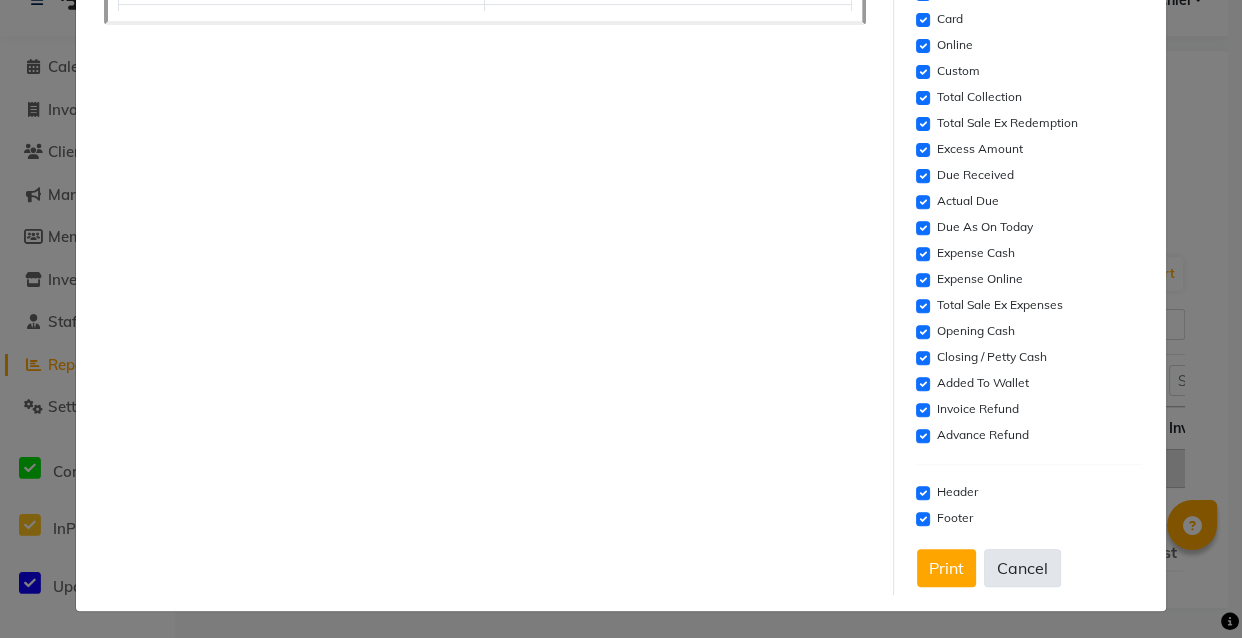 click on "Cancel" 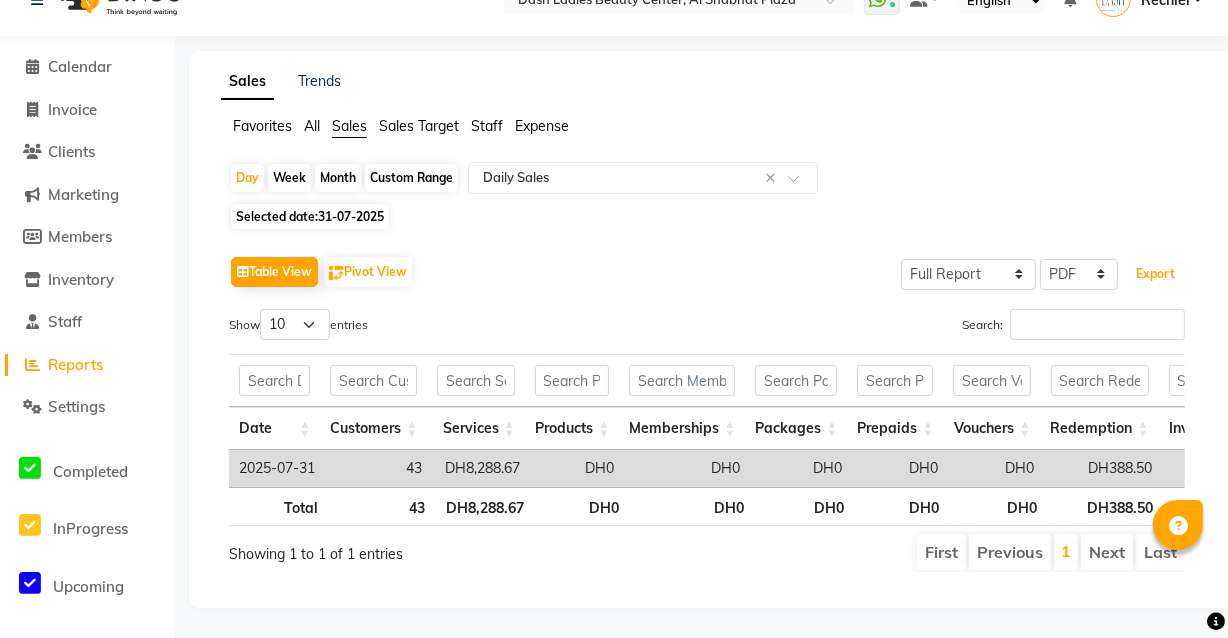 scroll, scrollTop: 0, scrollLeft: 175, axis: horizontal 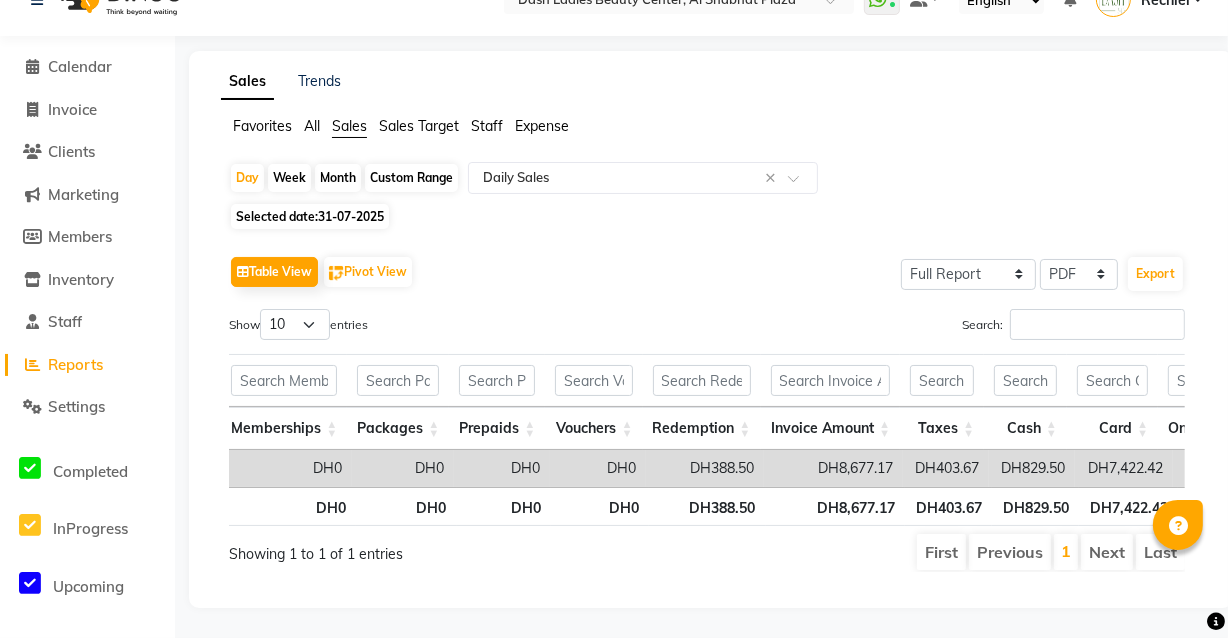 click on "Expense" 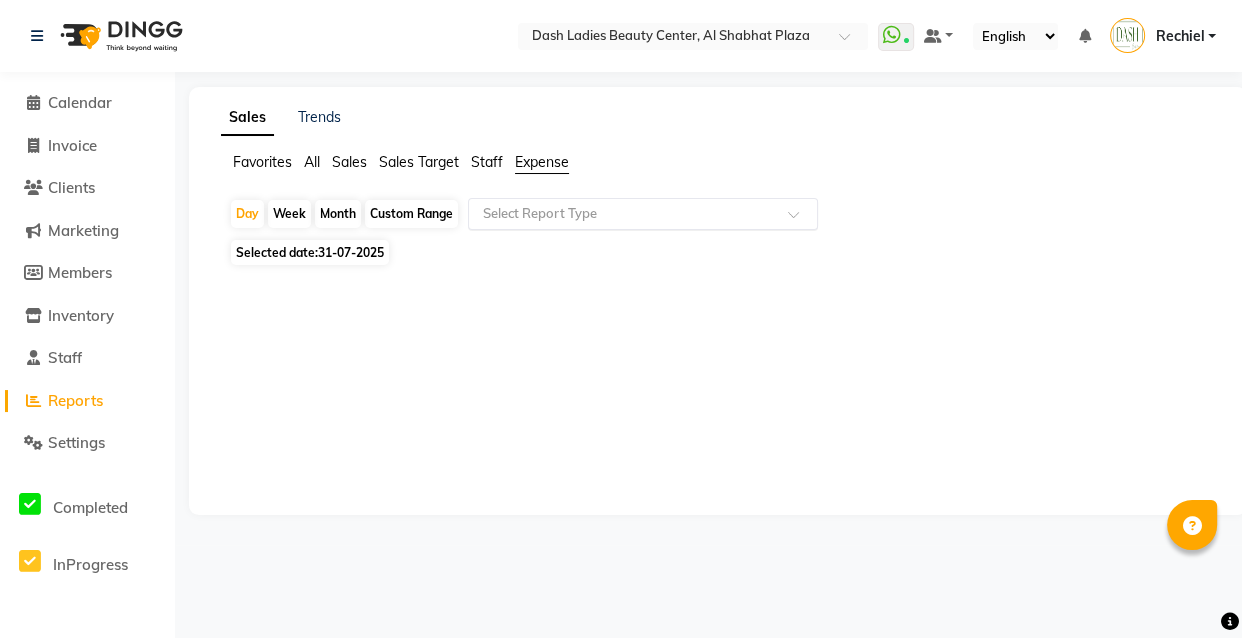click 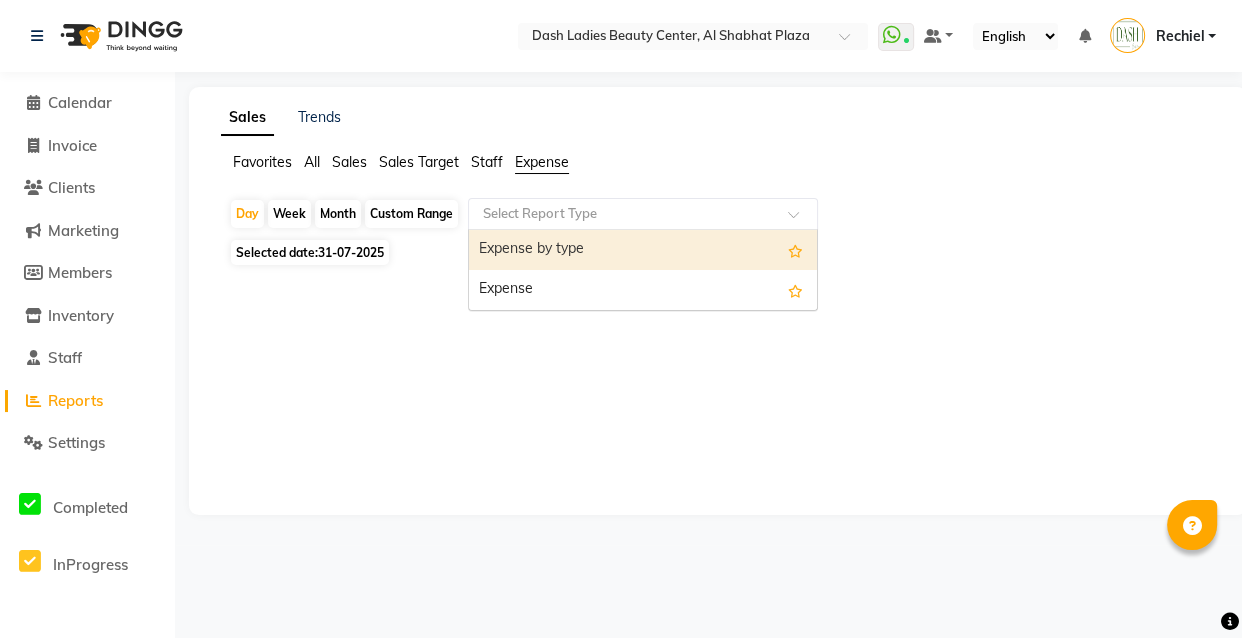 click on "Expense" at bounding box center [643, 290] 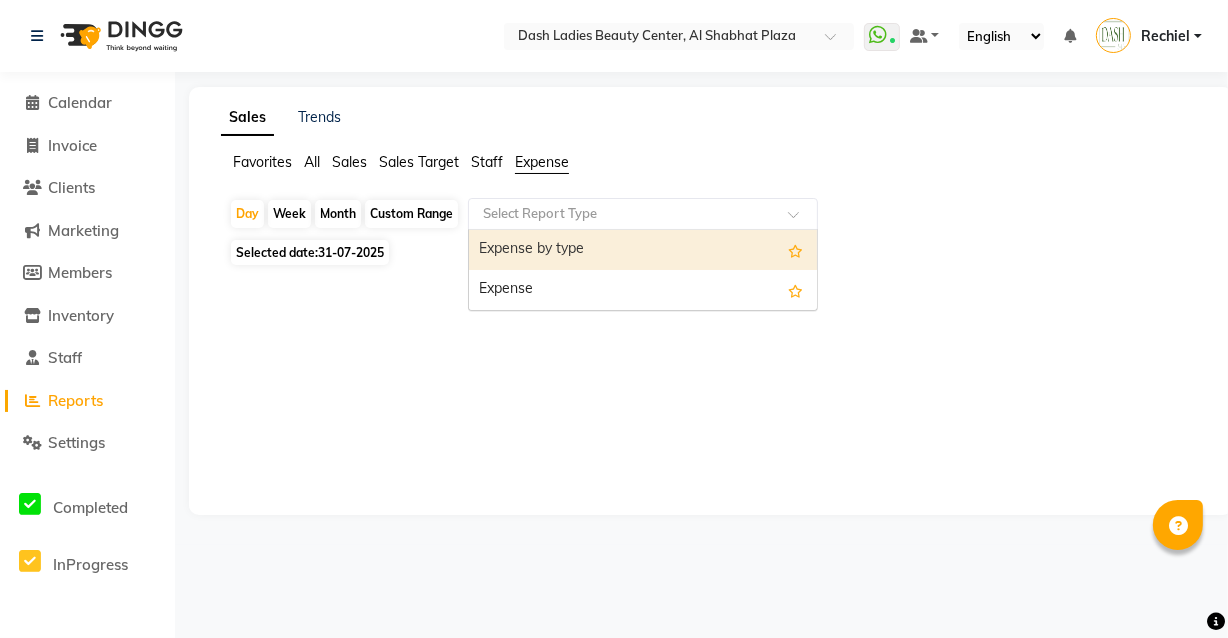 select on "full_report" 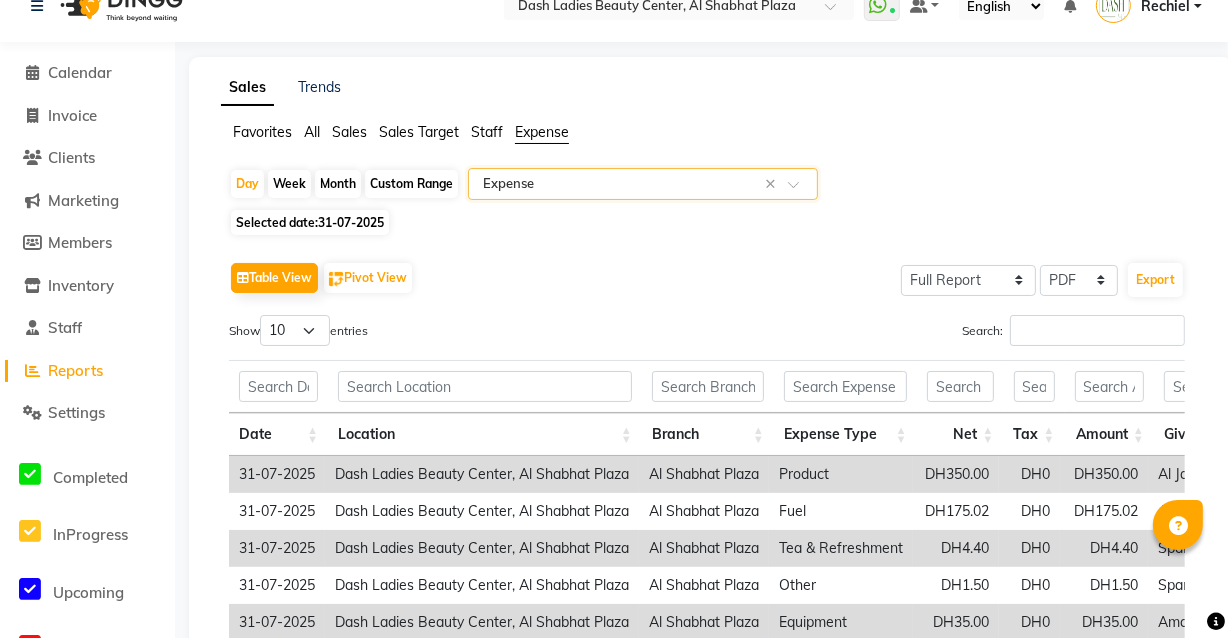 scroll, scrollTop: 100, scrollLeft: 0, axis: vertical 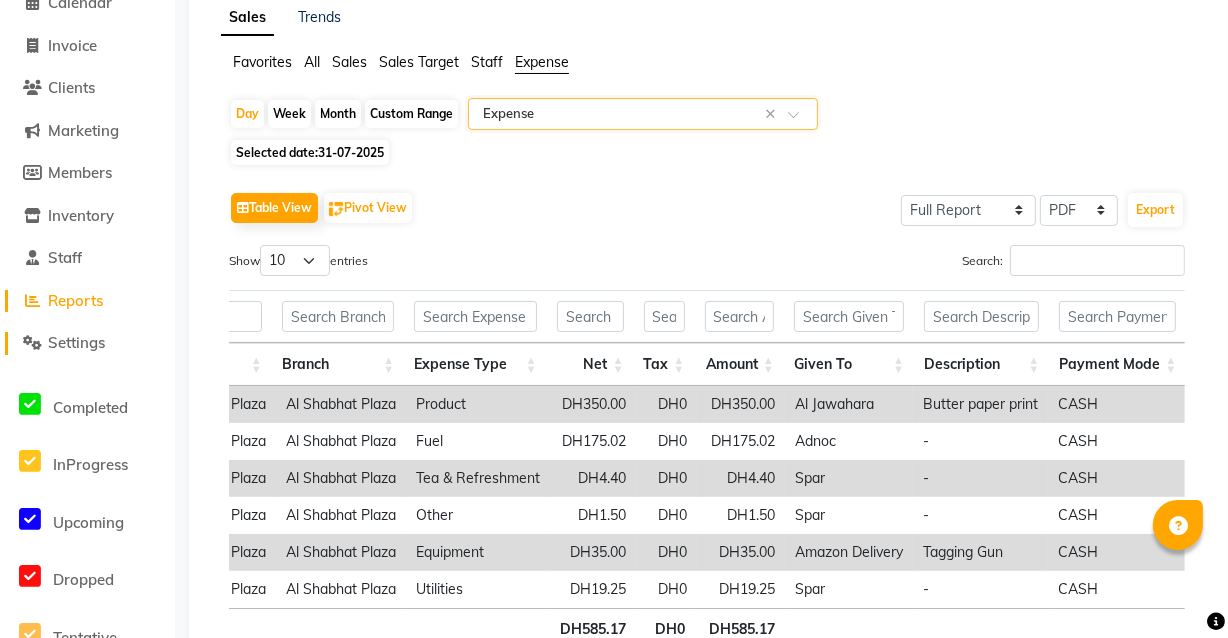 click on "Settings" 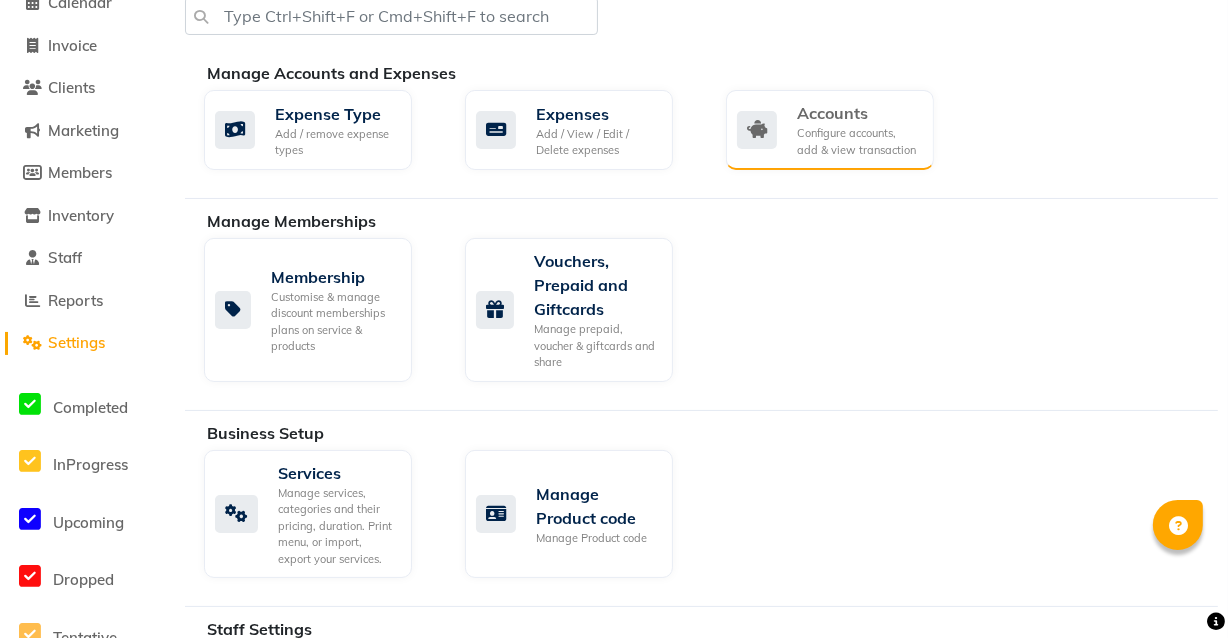 click on "Configure accounts, add & view transaction" 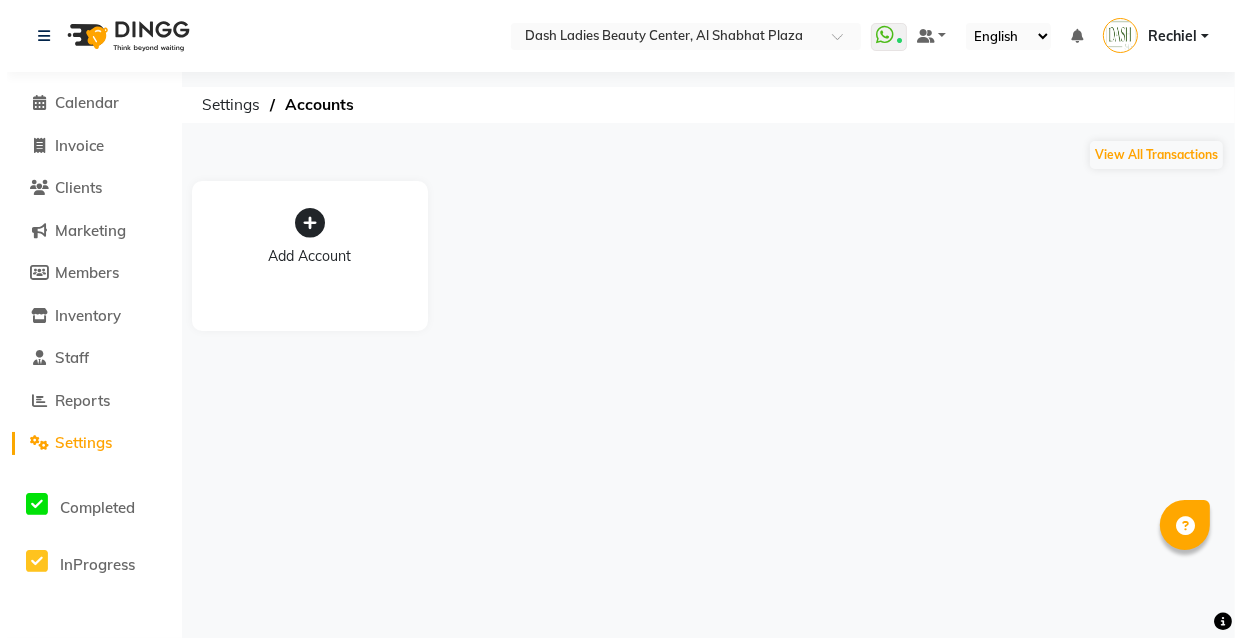 scroll, scrollTop: 0, scrollLeft: 0, axis: both 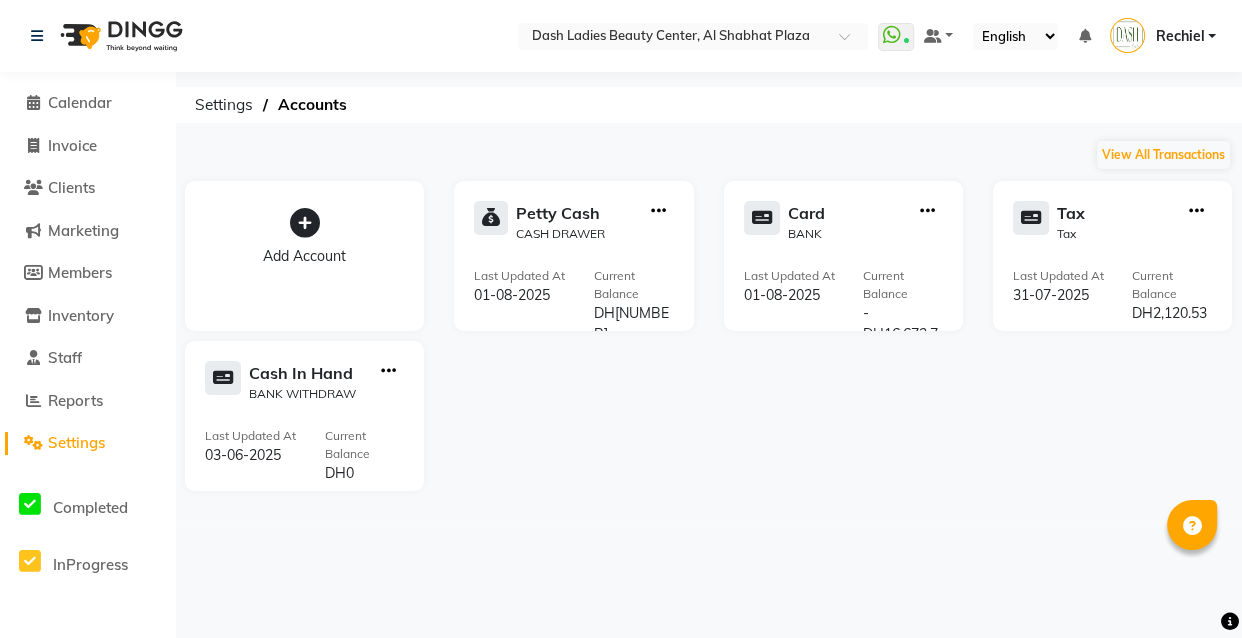 click 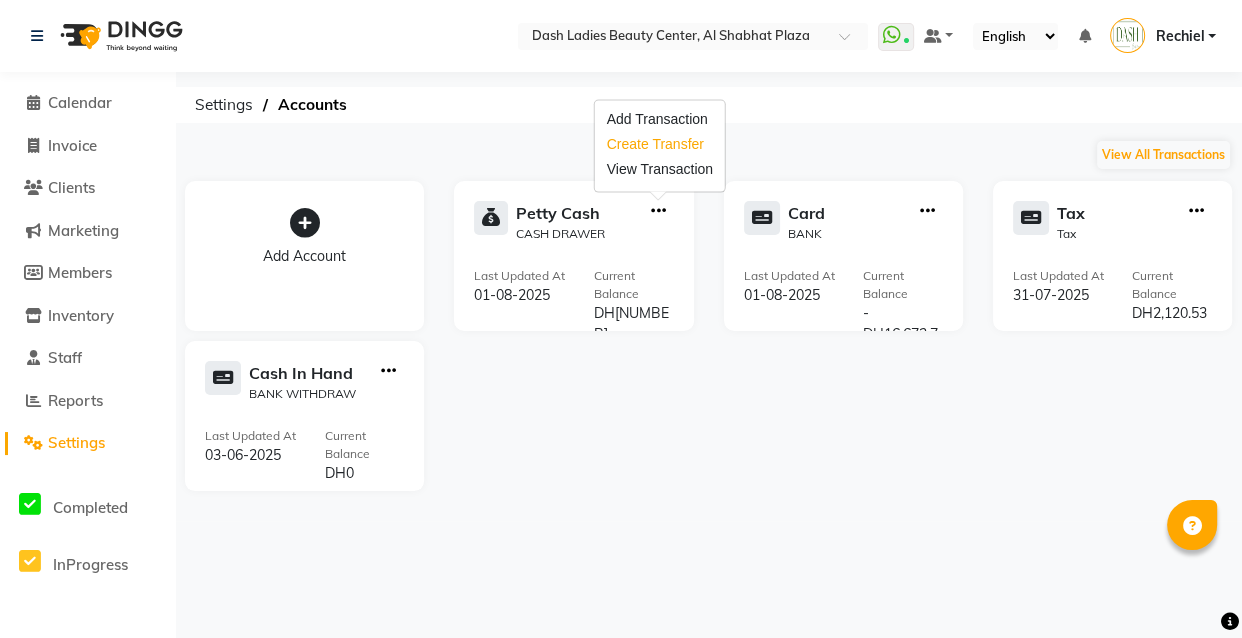 click on "Create Transfer" at bounding box center (660, 144) 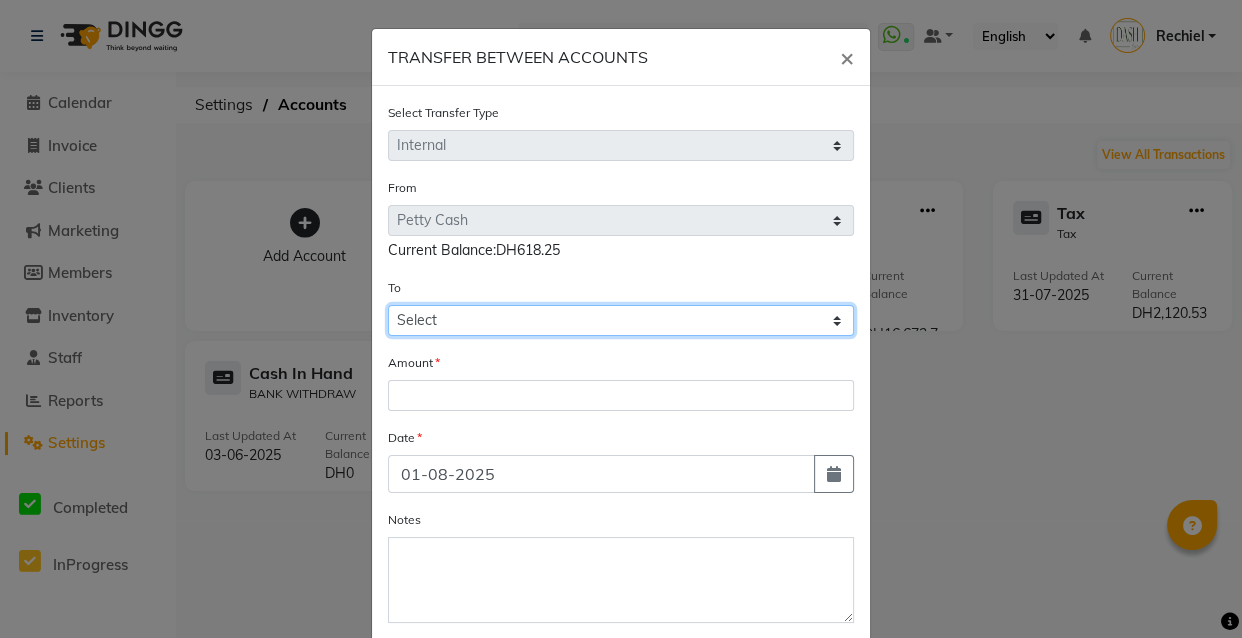 click on "Select Petty Cash Card Tax Cash In Hand" 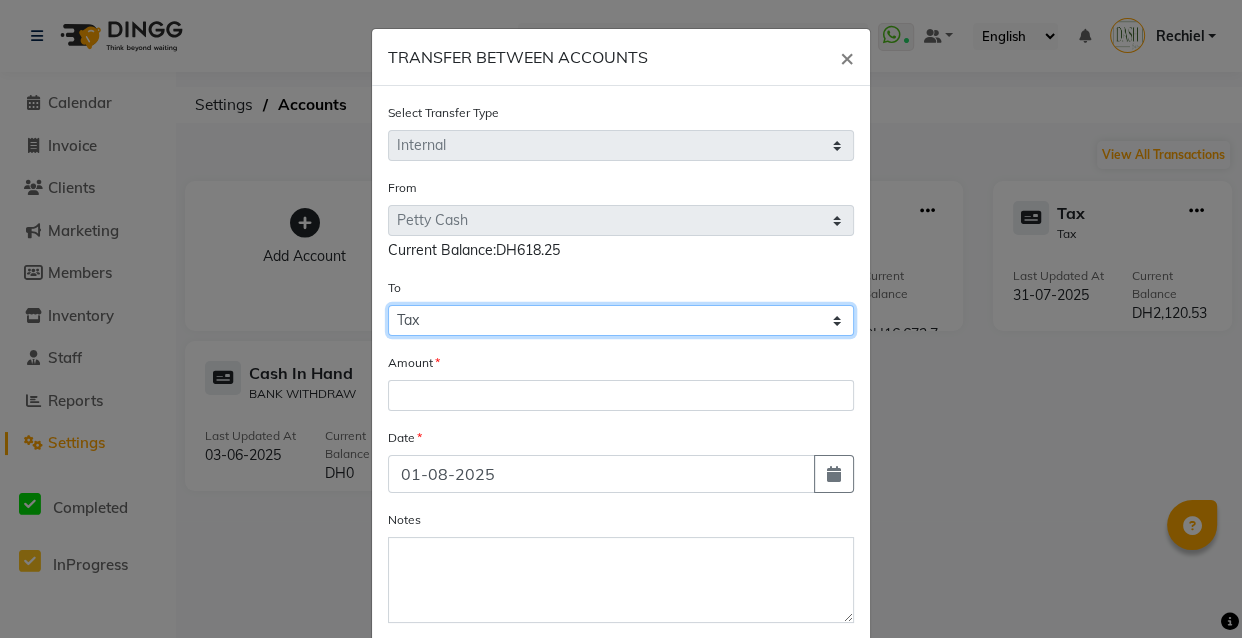 click on "Select Petty Cash Card Tax Cash In Hand" 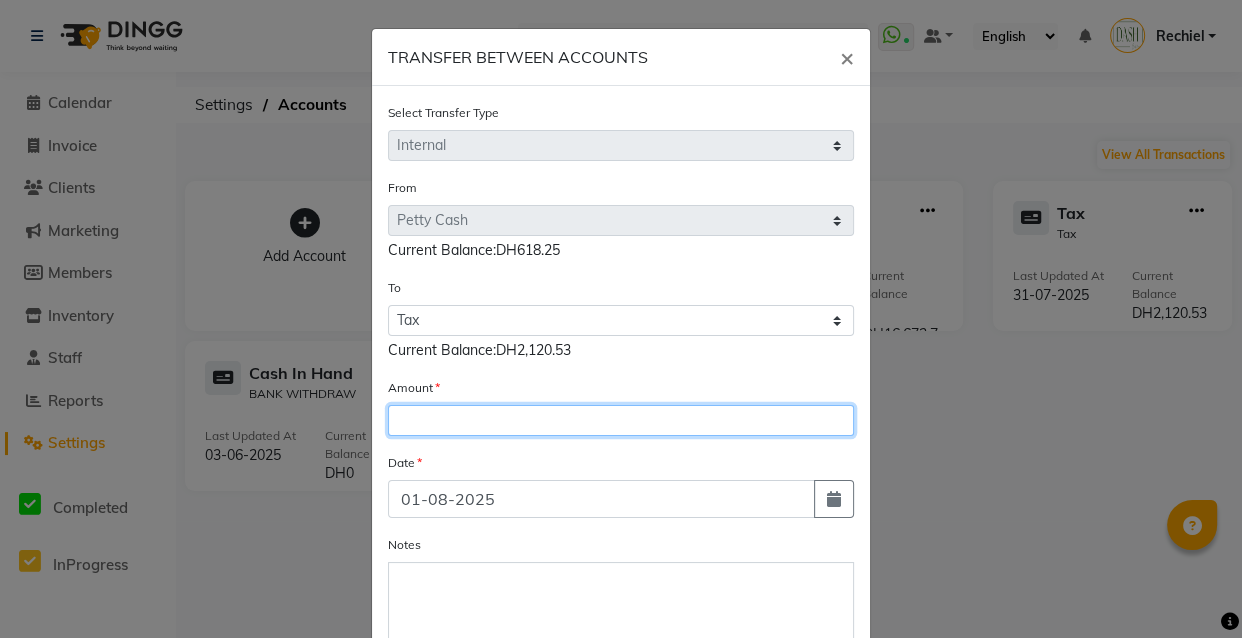 click 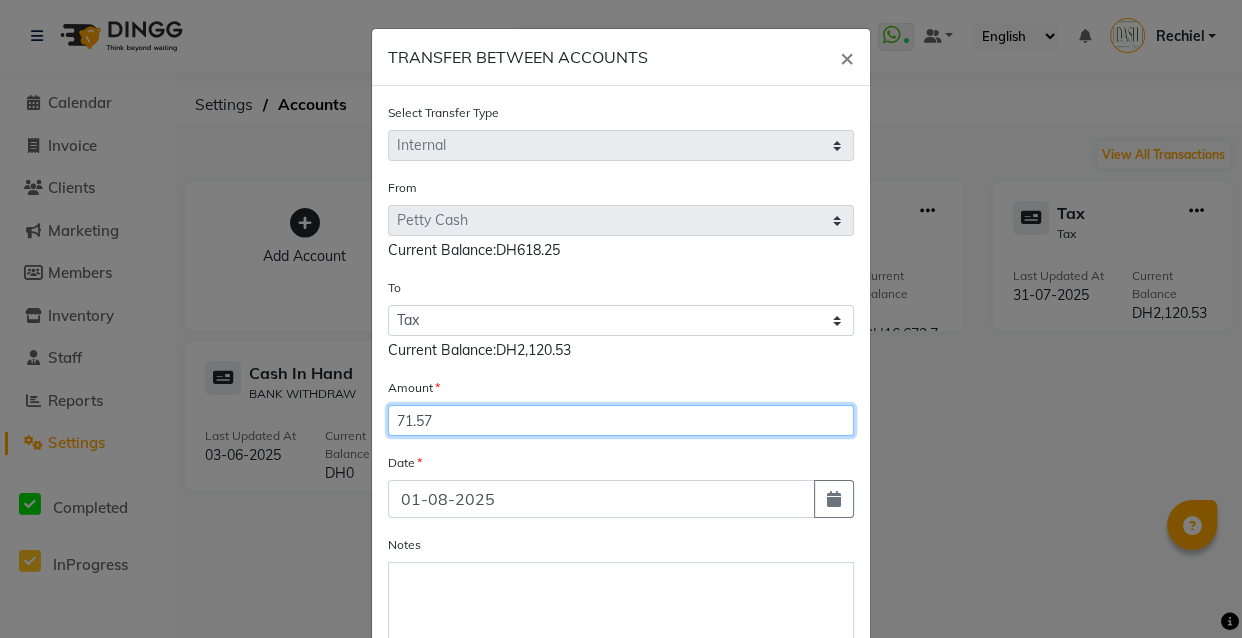 type on "71.57" 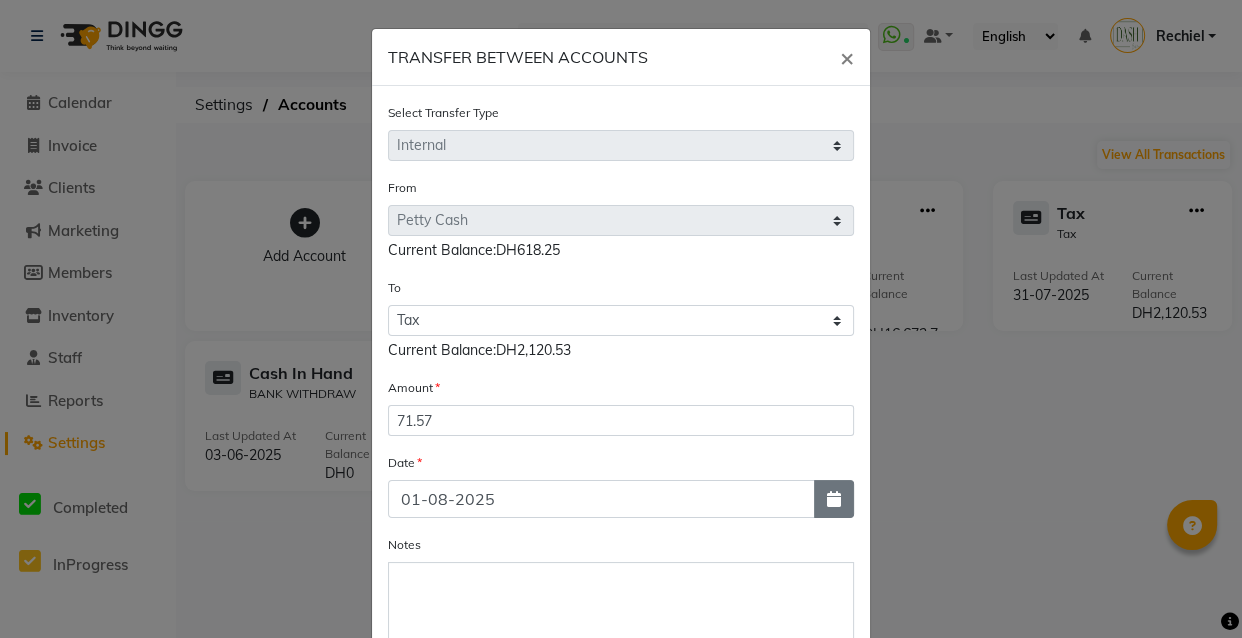 click 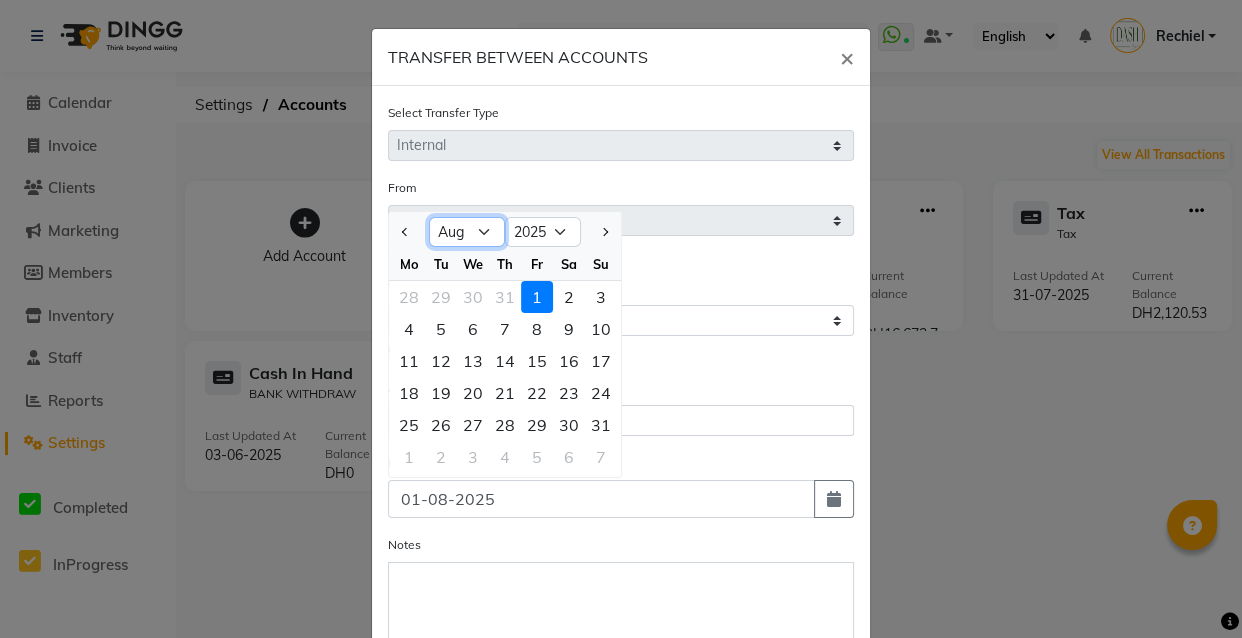 click on "Jan Feb Mar Apr May Jun Jul Aug Sep Oct Nov Dec" 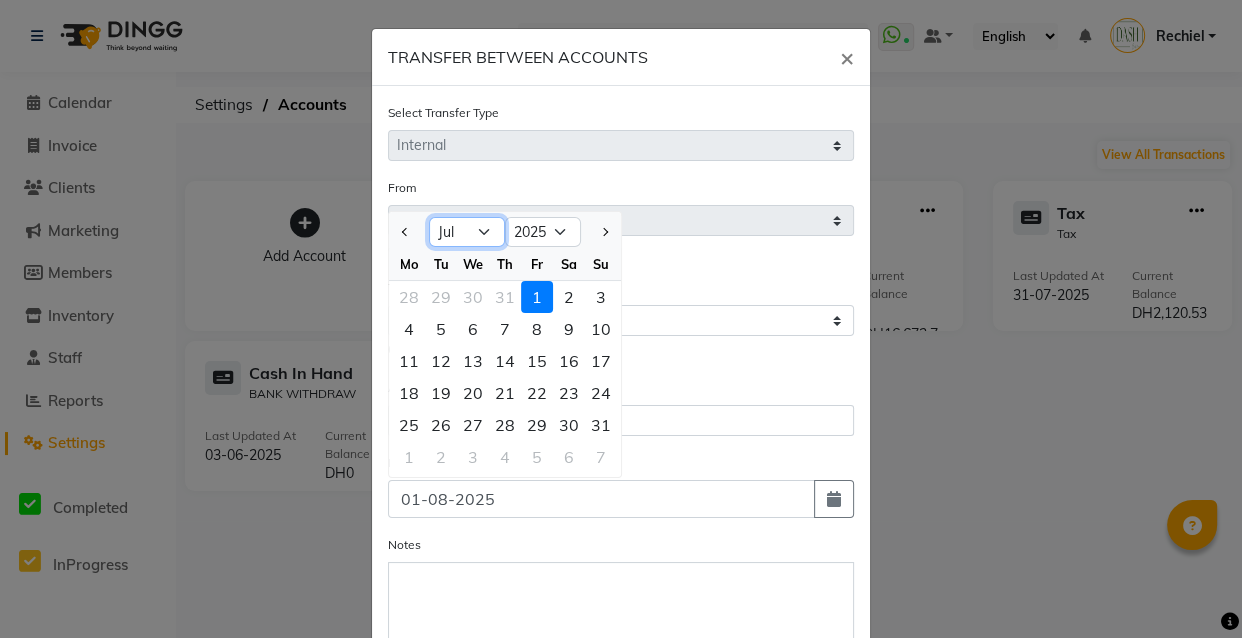 click on "Jan Feb Mar Apr May Jun Jul Aug Sep Oct Nov Dec" 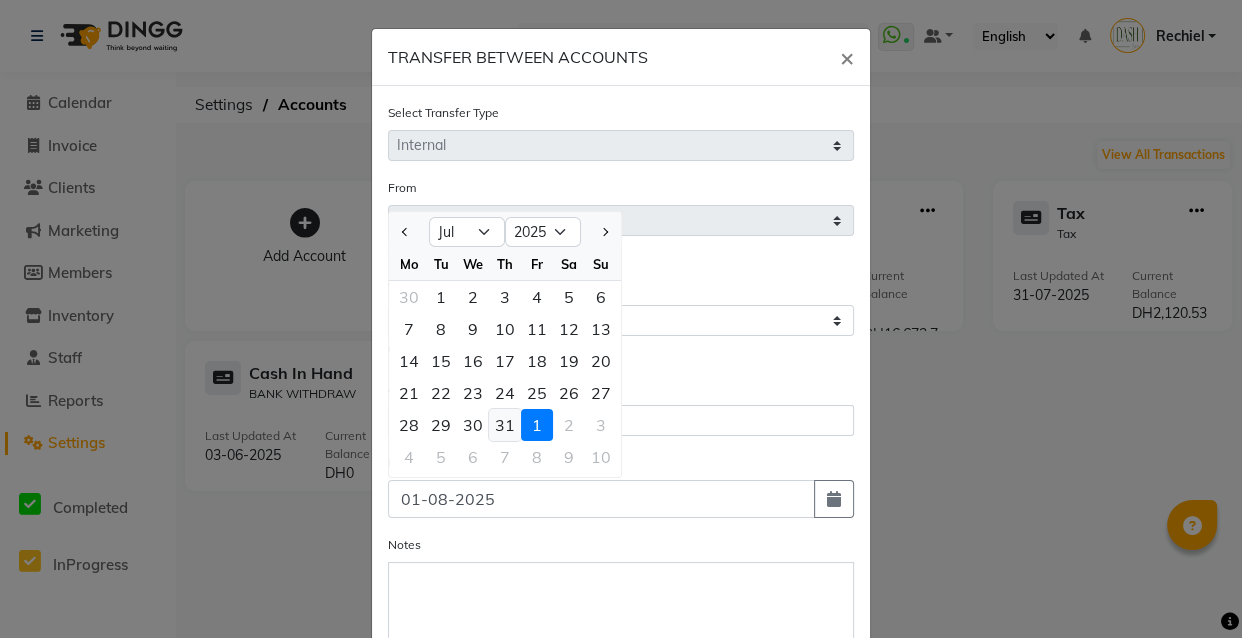 click on "31" 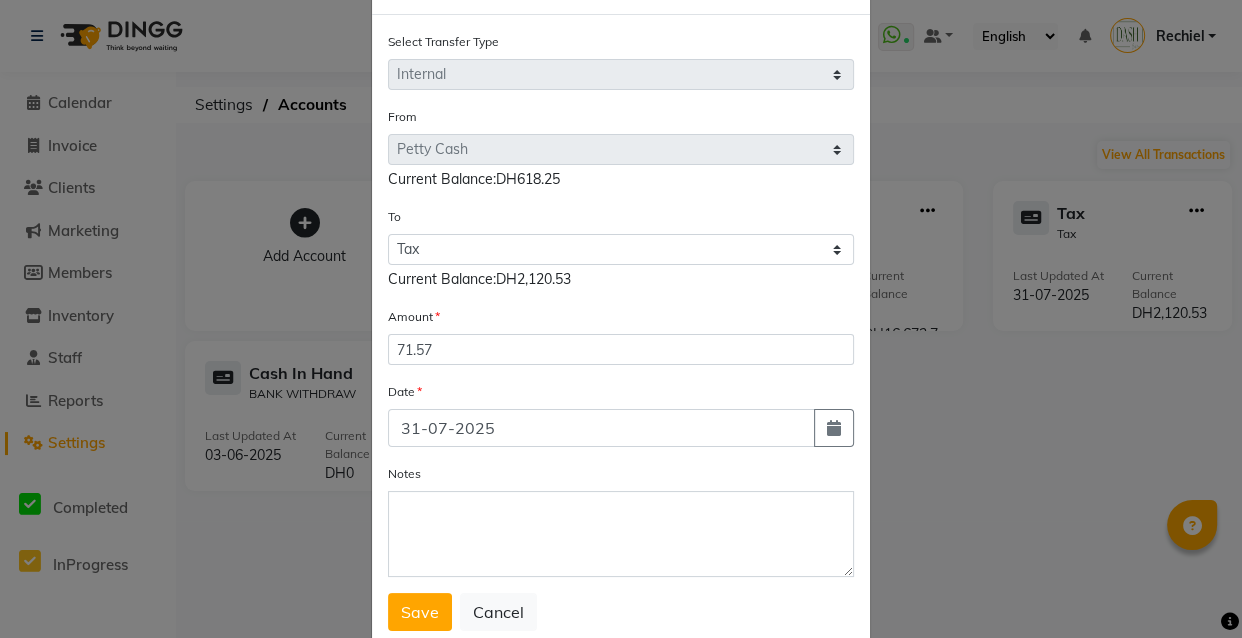 scroll, scrollTop: 82, scrollLeft: 0, axis: vertical 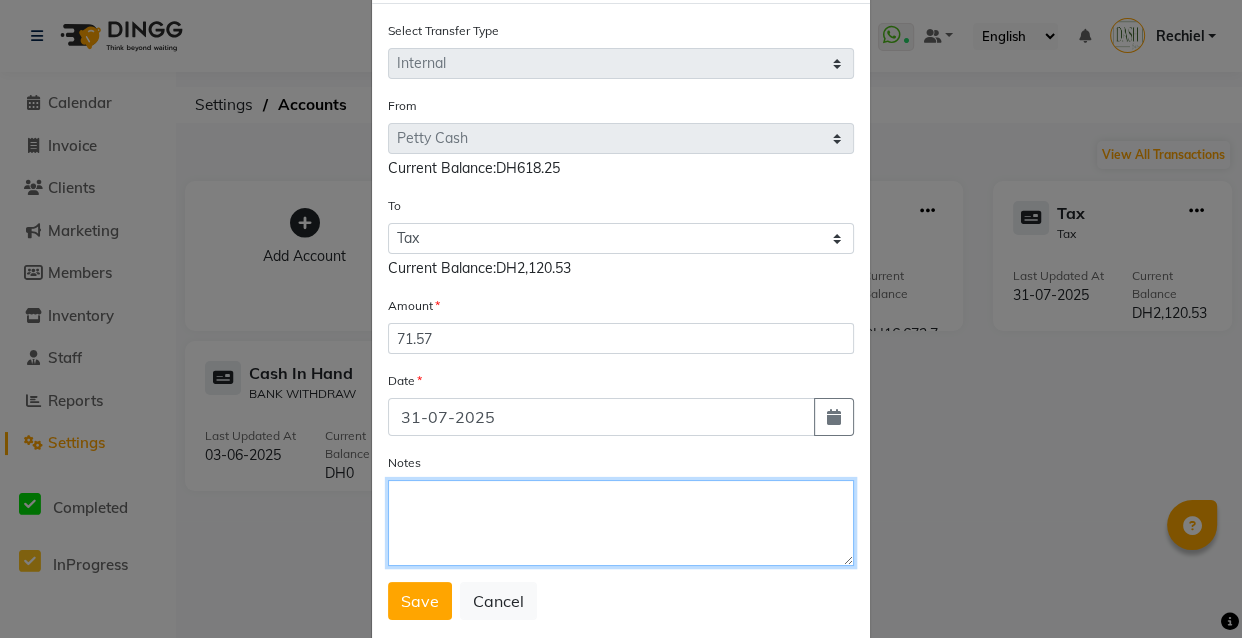 click on "Notes" at bounding box center (621, 523) 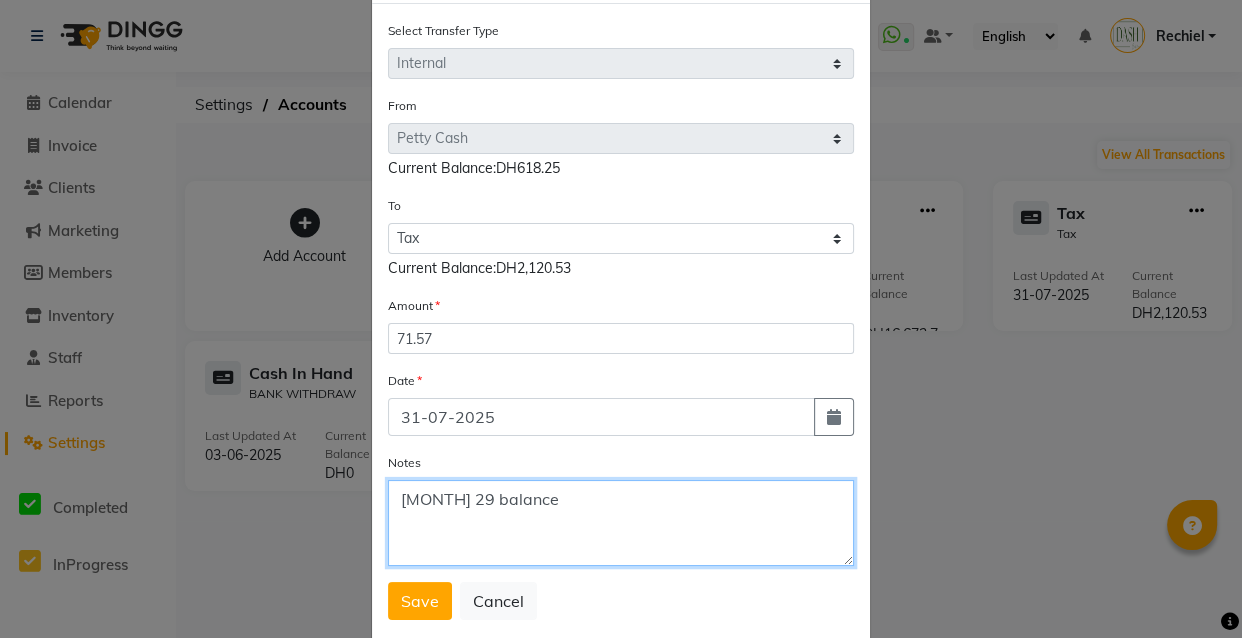 click on "[MONTH] 29 balance" at bounding box center [621, 523] 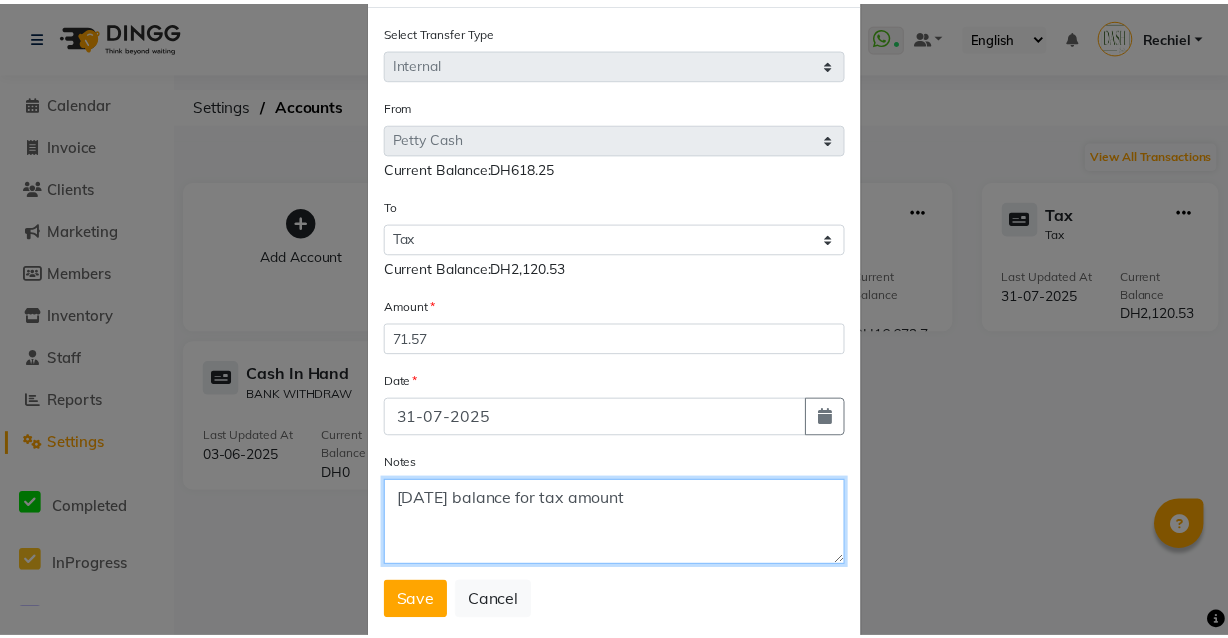 scroll, scrollTop: 128, scrollLeft: 0, axis: vertical 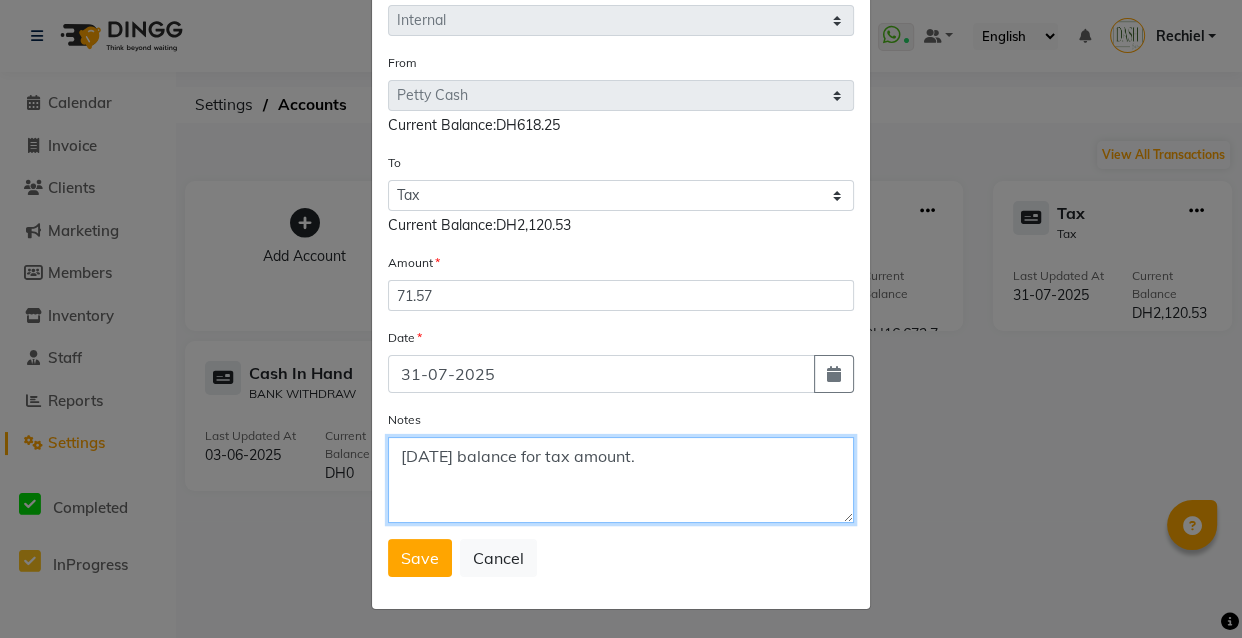 type on "[DATE] balance for tax amount." 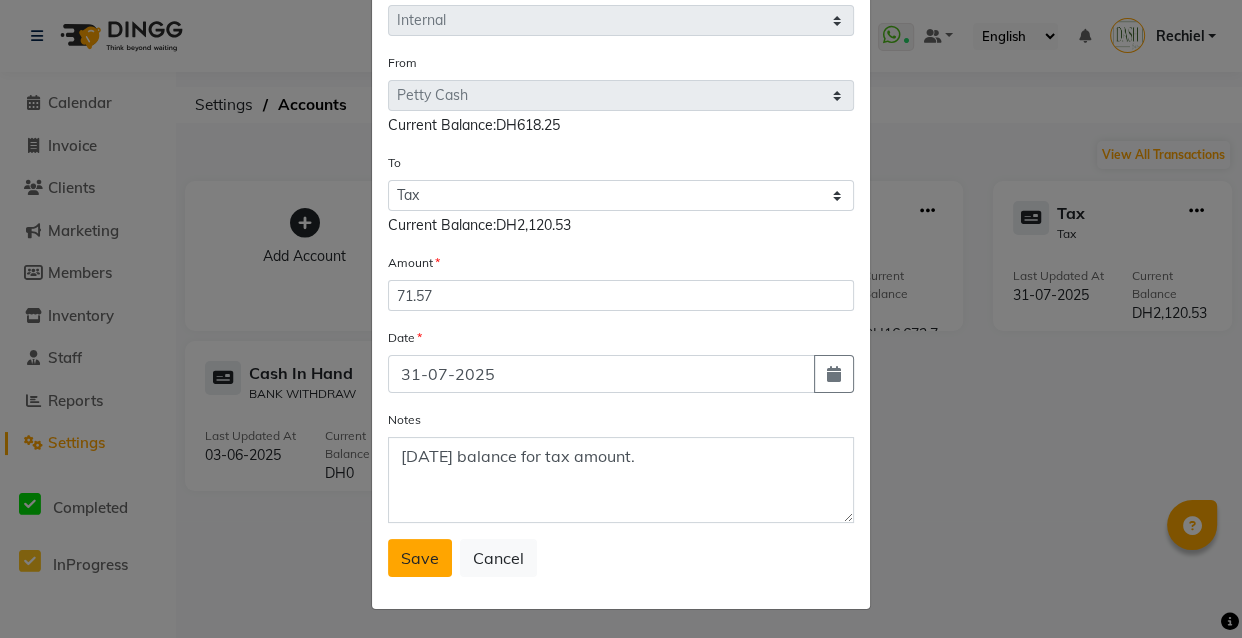 click on "Save" at bounding box center (420, 558) 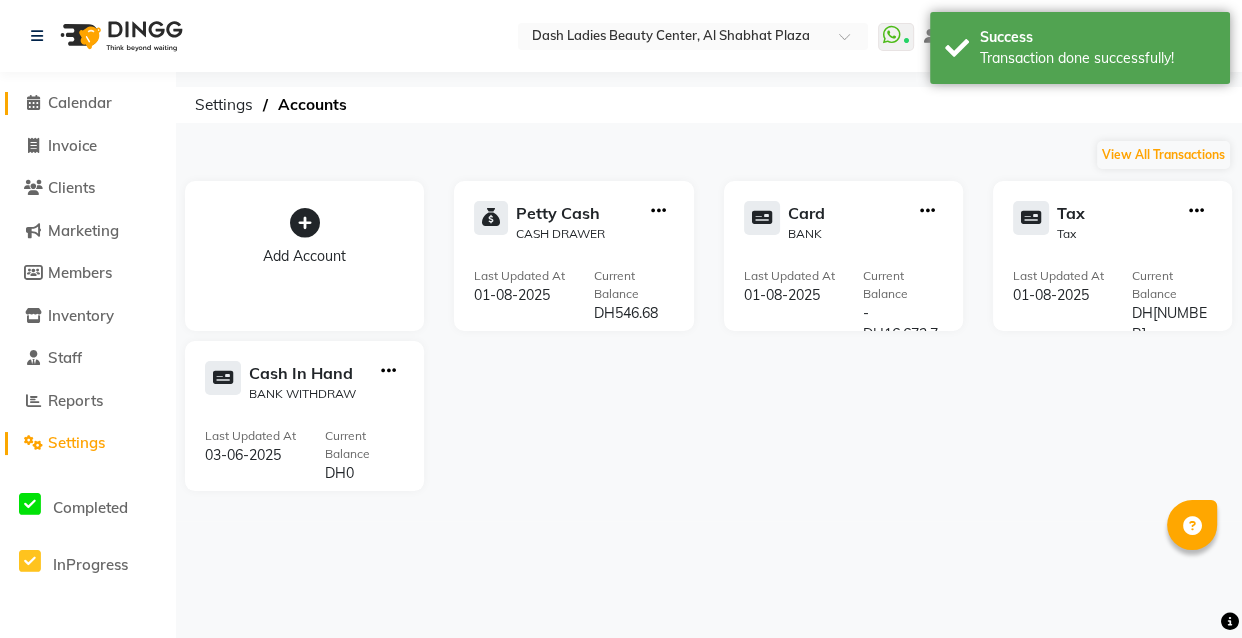 click on "Calendar" 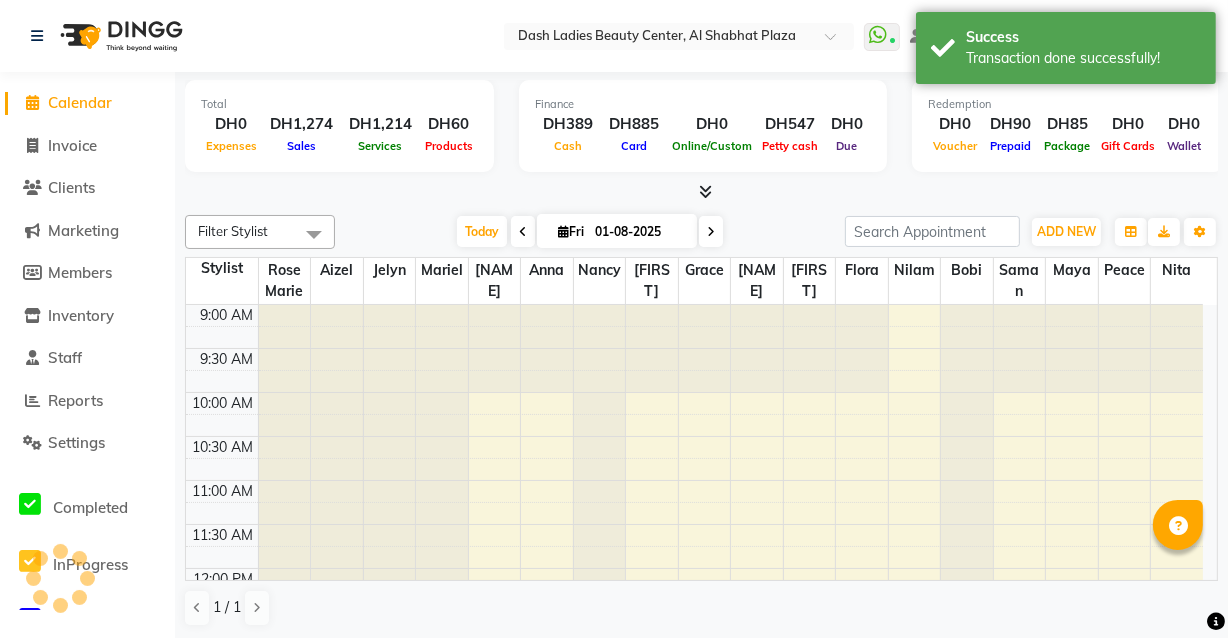 scroll, scrollTop: 0, scrollLeft: 0, axis: both 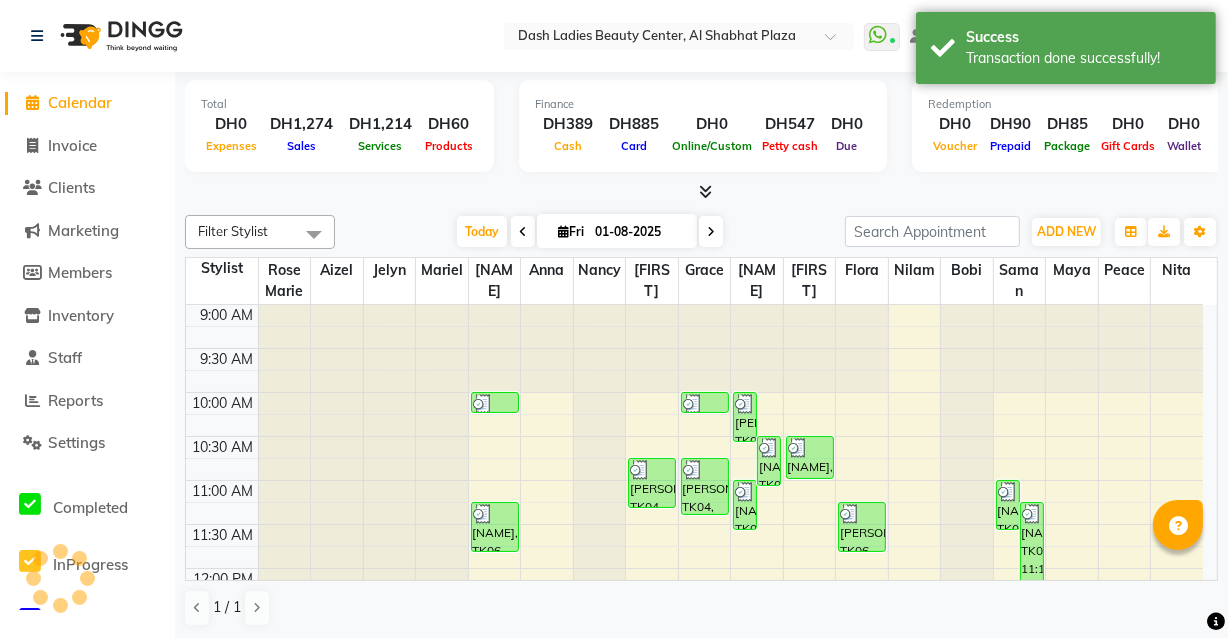 click at bounding box center [495, 404] 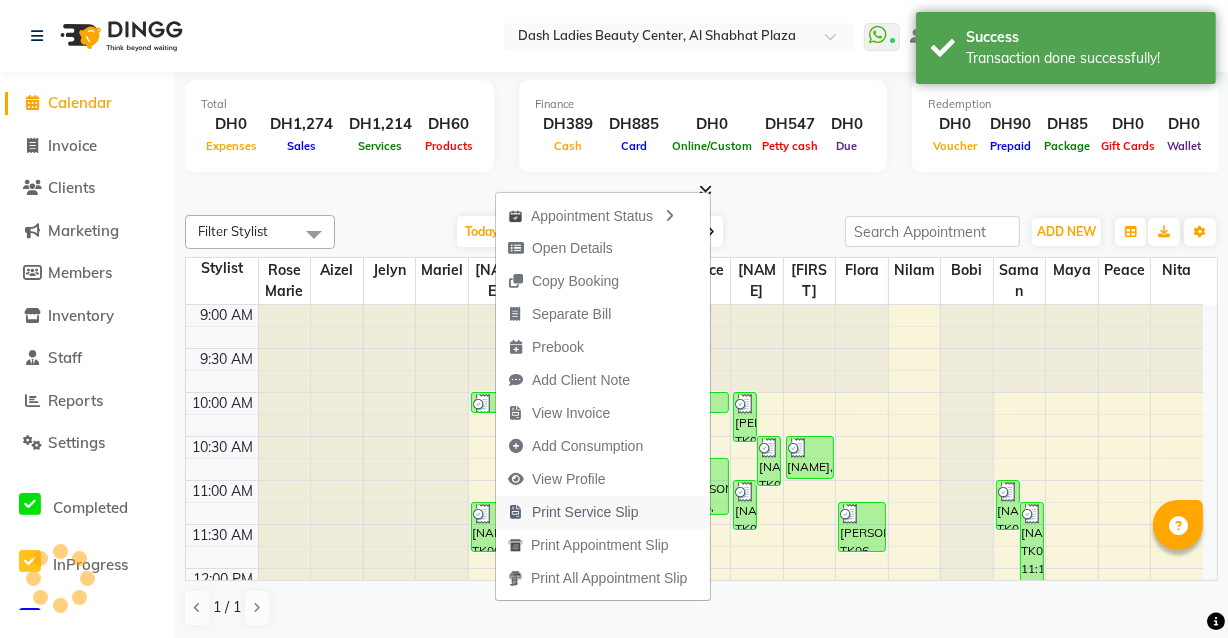 click on "Print Service Slip" at bounding box center [585, 512] 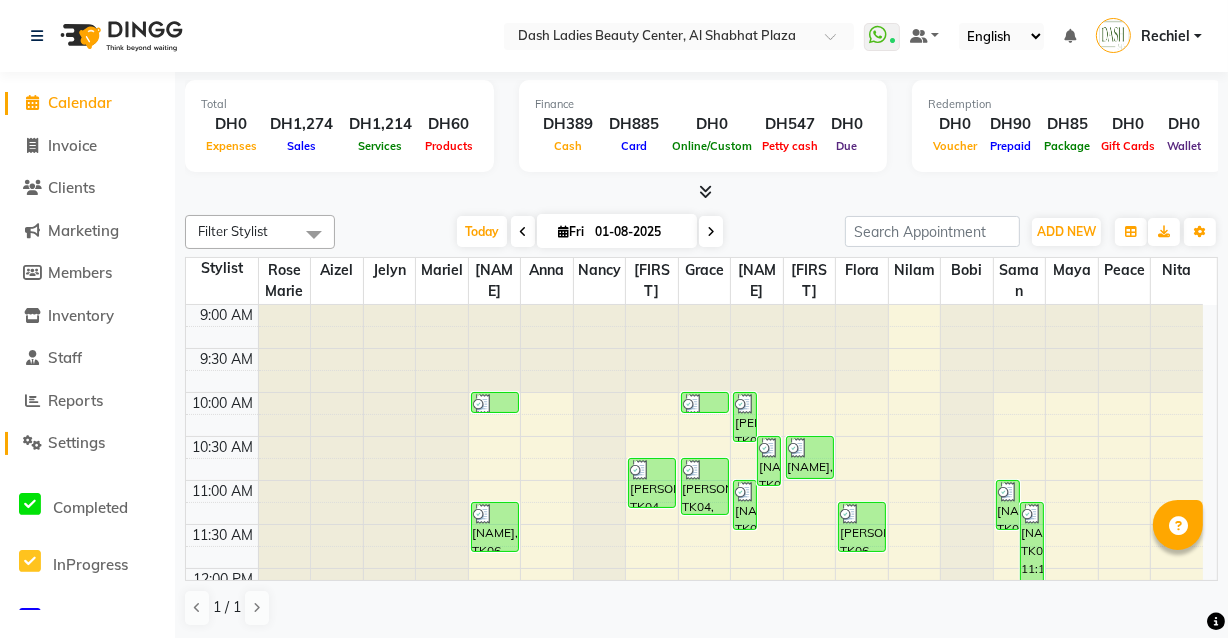 click on "Settings" 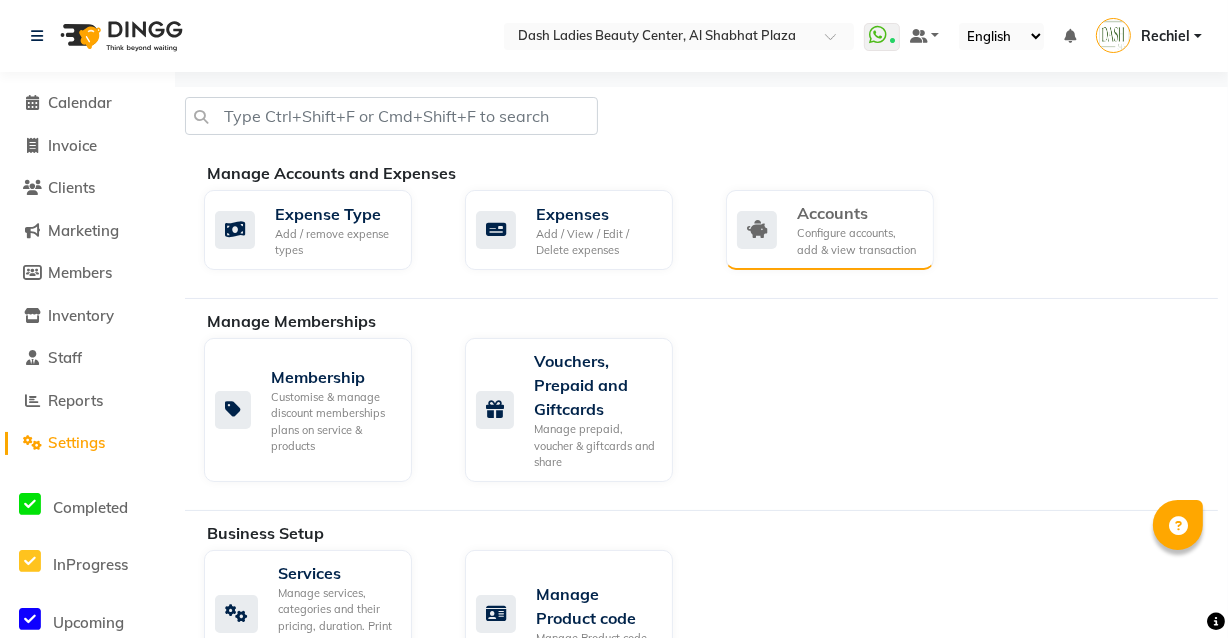 click on "Configure accounts, add & view transaction" 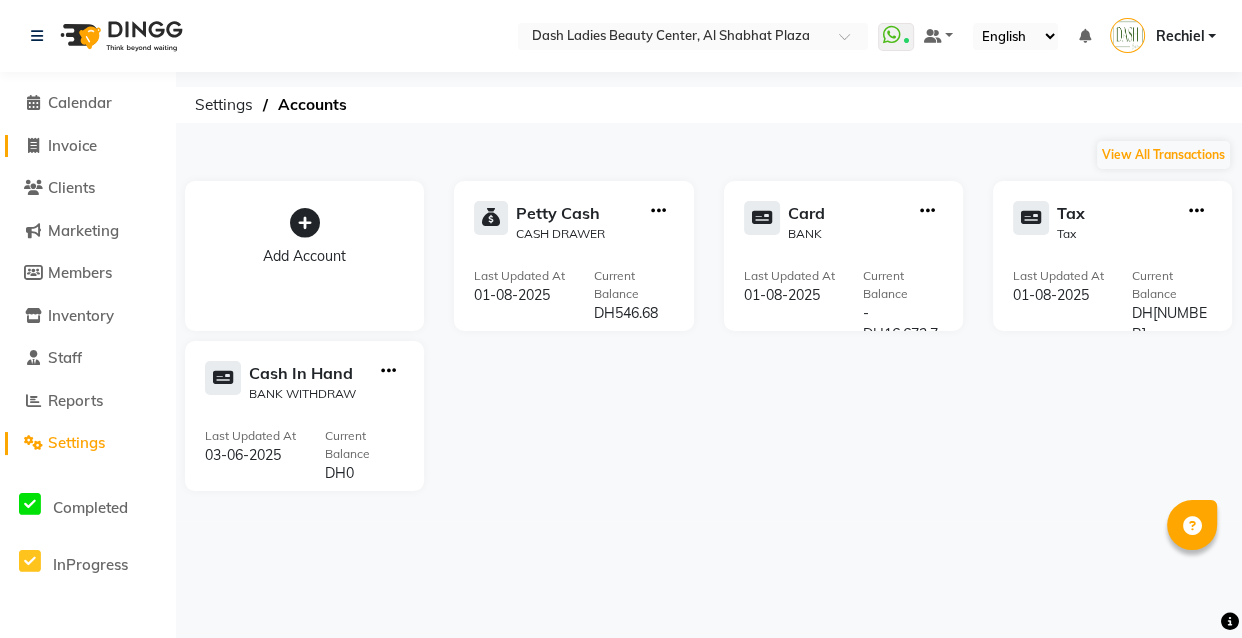 click on "Invoice" 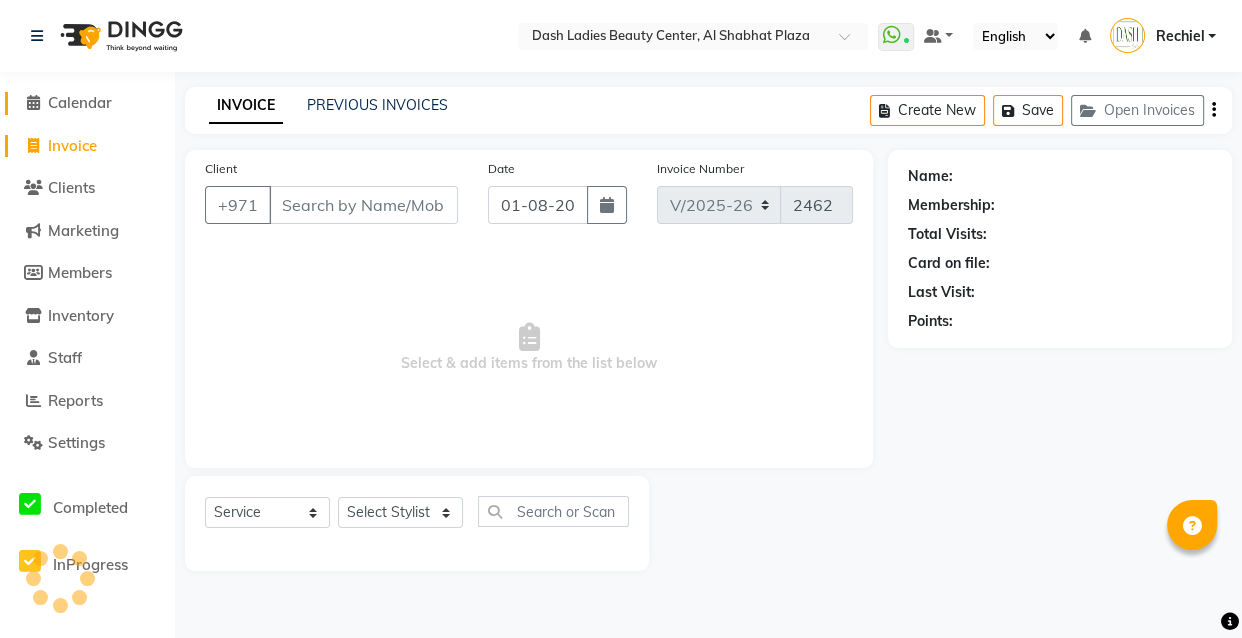 click on "Calendar" 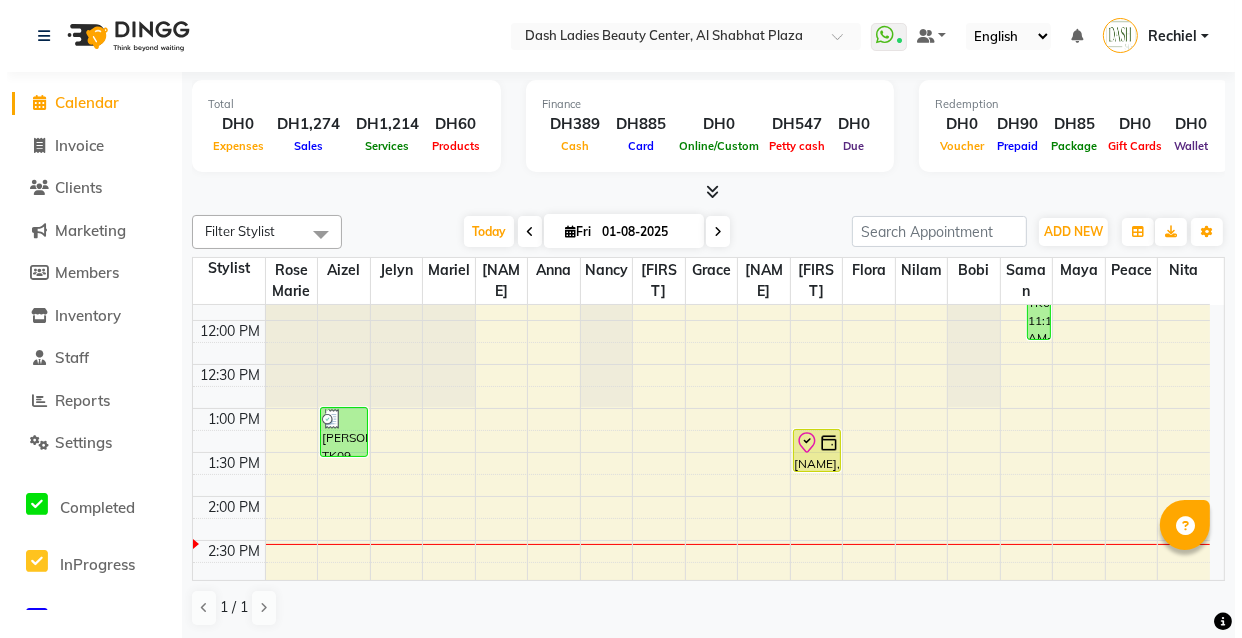 scroll, scrollTop: 0, scrollLeft: 0, axis: both 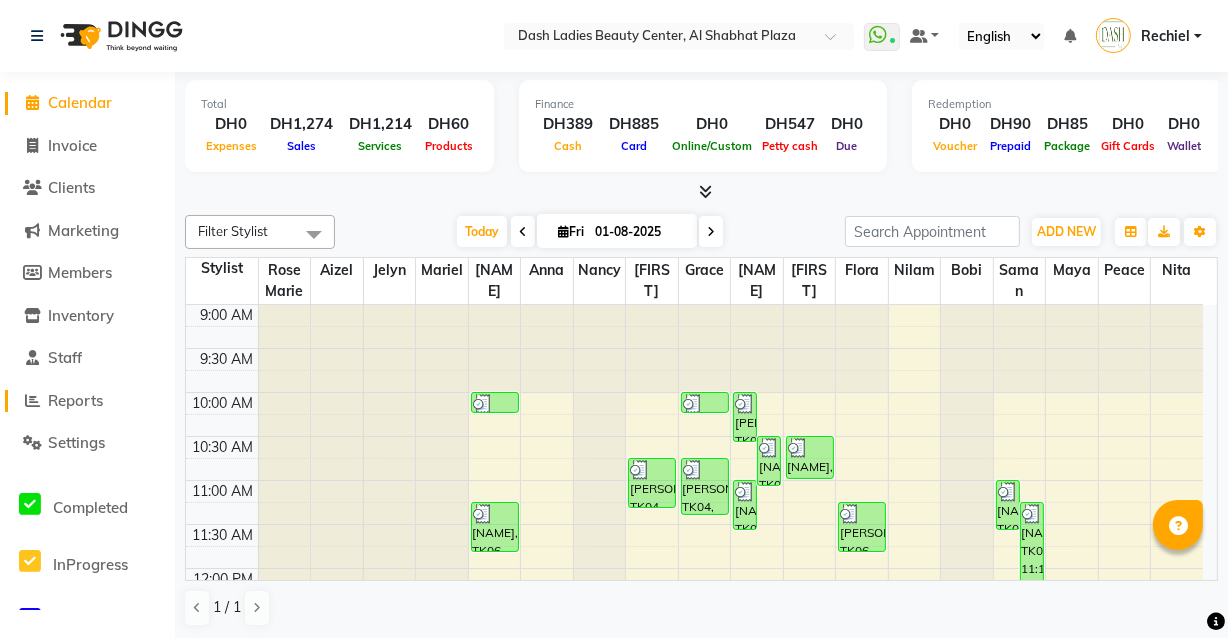 click on "Reports" 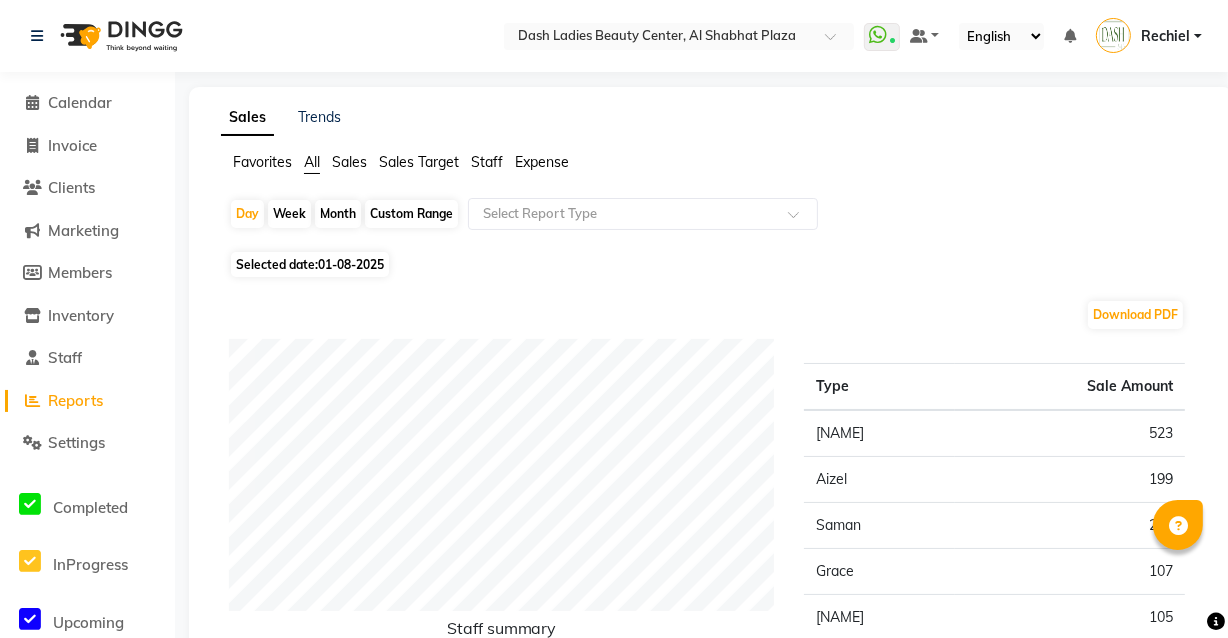 click on "Selected date:  01-08-2025" 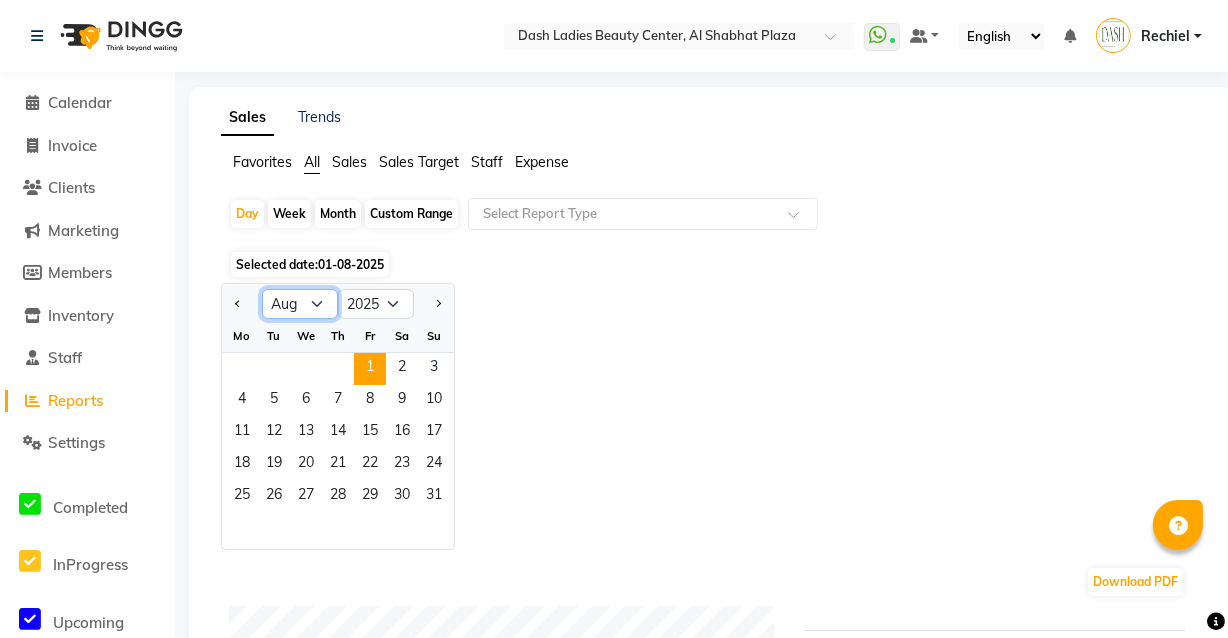 click on "Jan Feb Mar Apr May Jun Jul Aug Sep Oct Nov Dec" 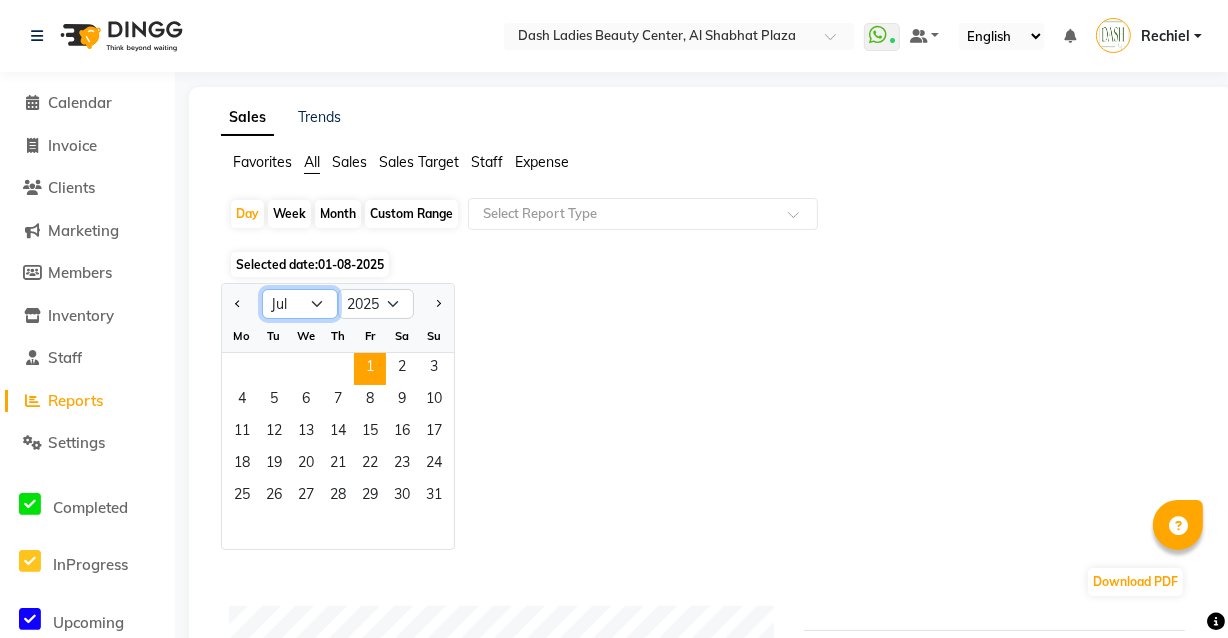 click on "Jan Feb Mar Apr May Jun Jul Aug Sep Oct Nov Dec" 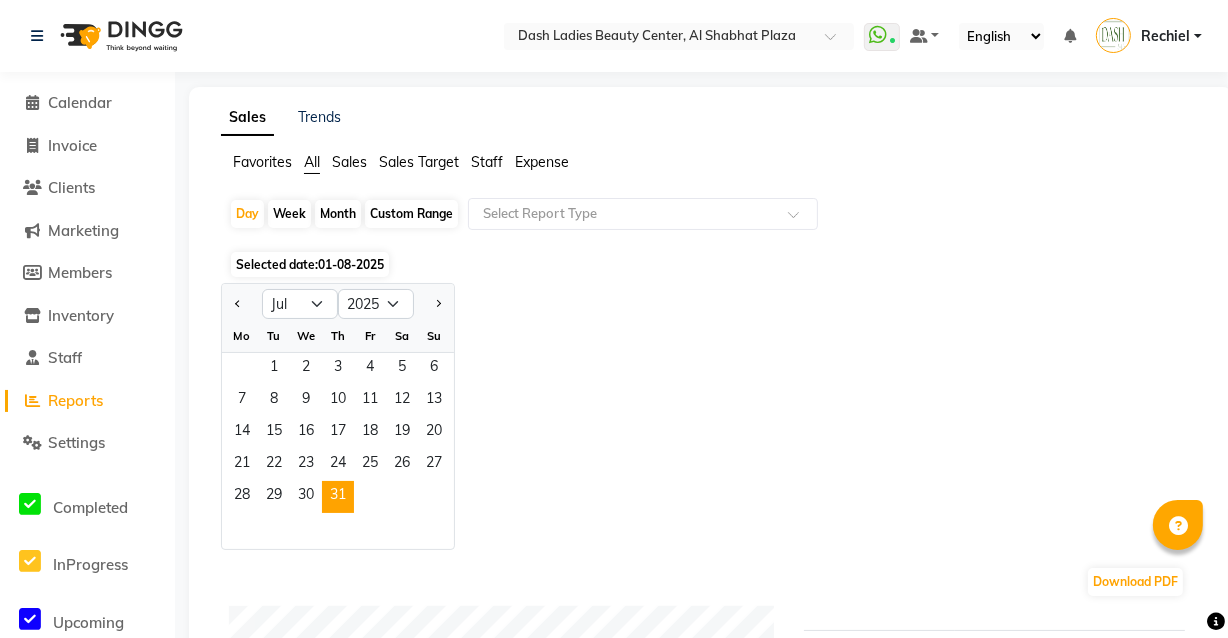 click on "31" 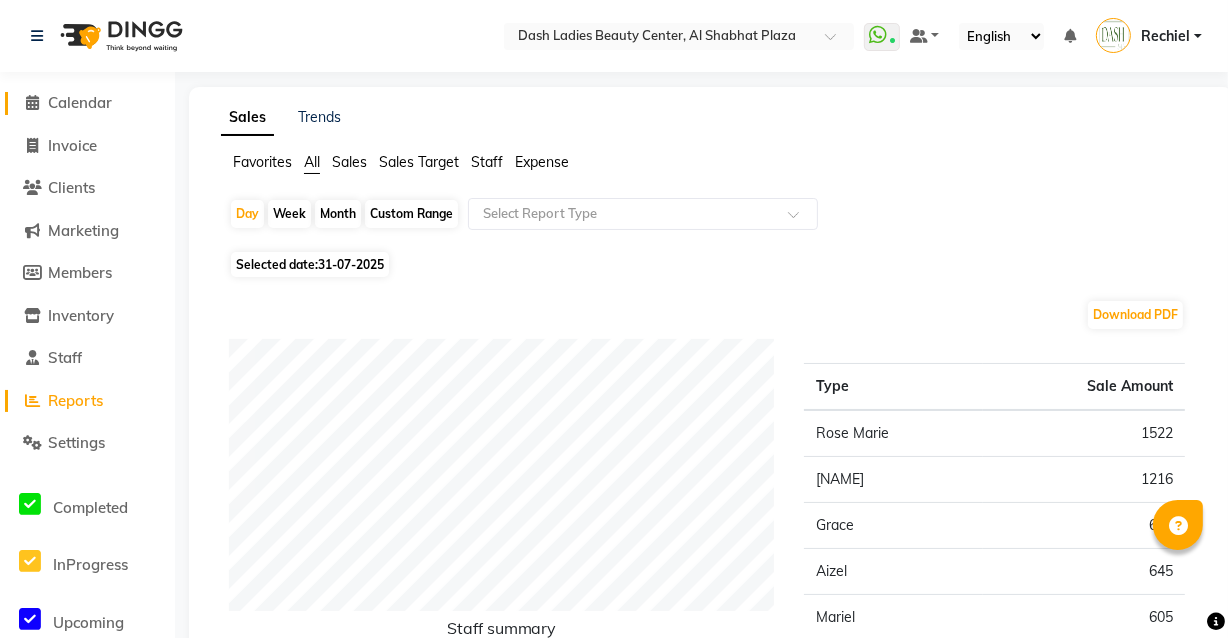 click on "Calendar" 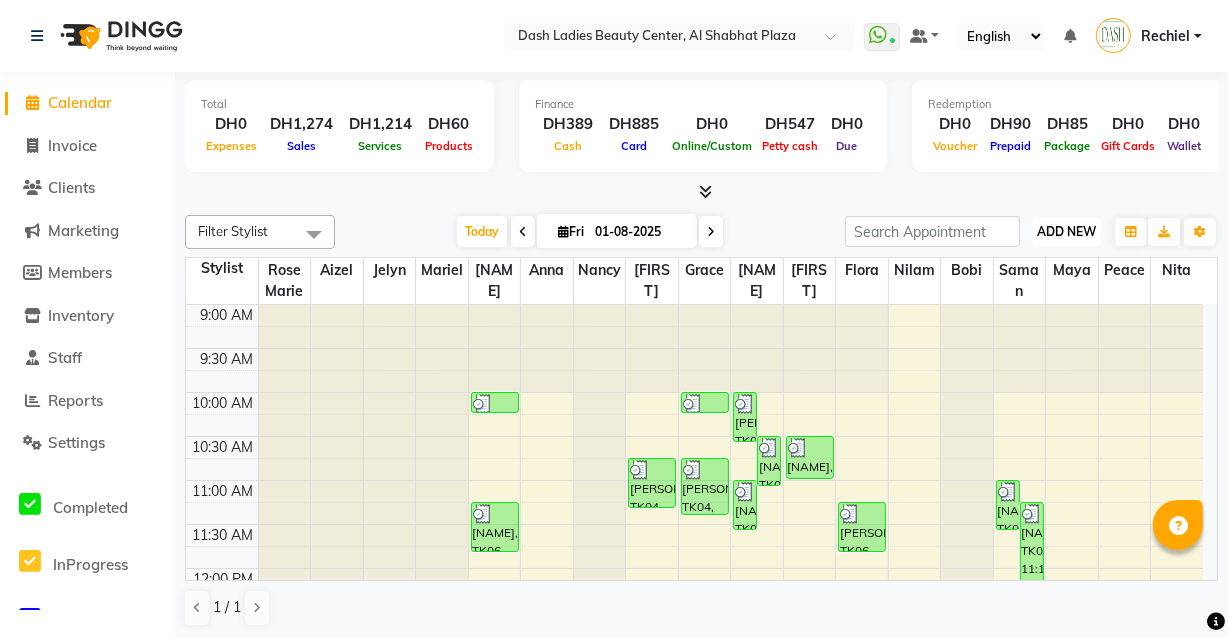 click on "ADD NEW" at bounding box center [1066, 231] 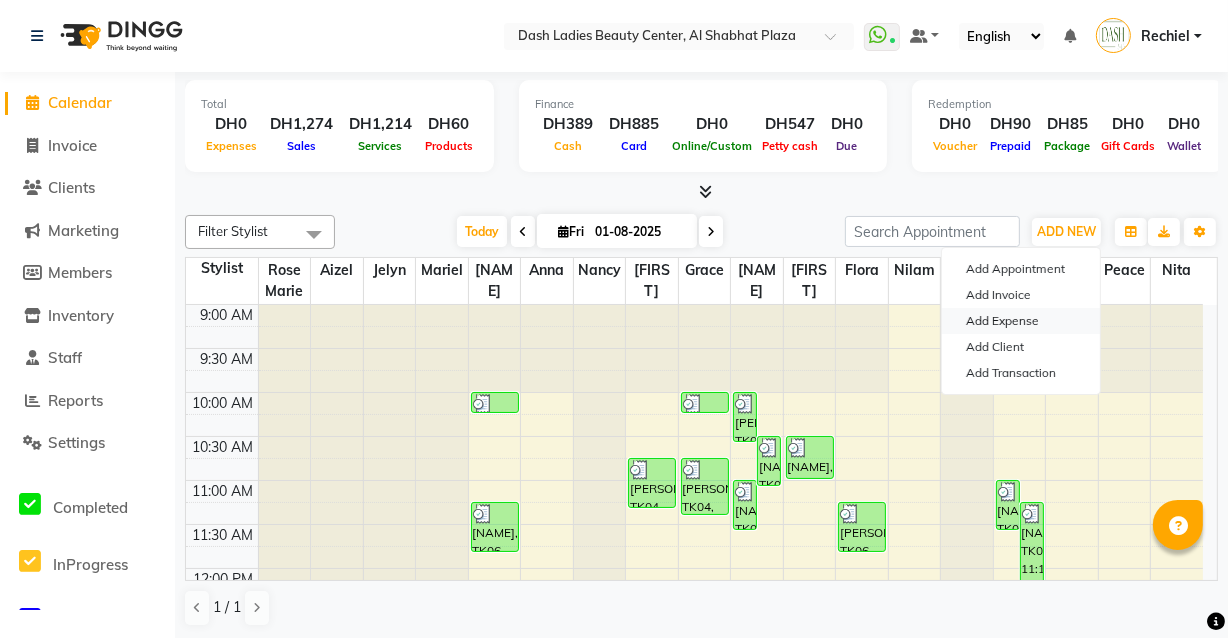 click on "Add Expense" at bounding box center [1021, 321] 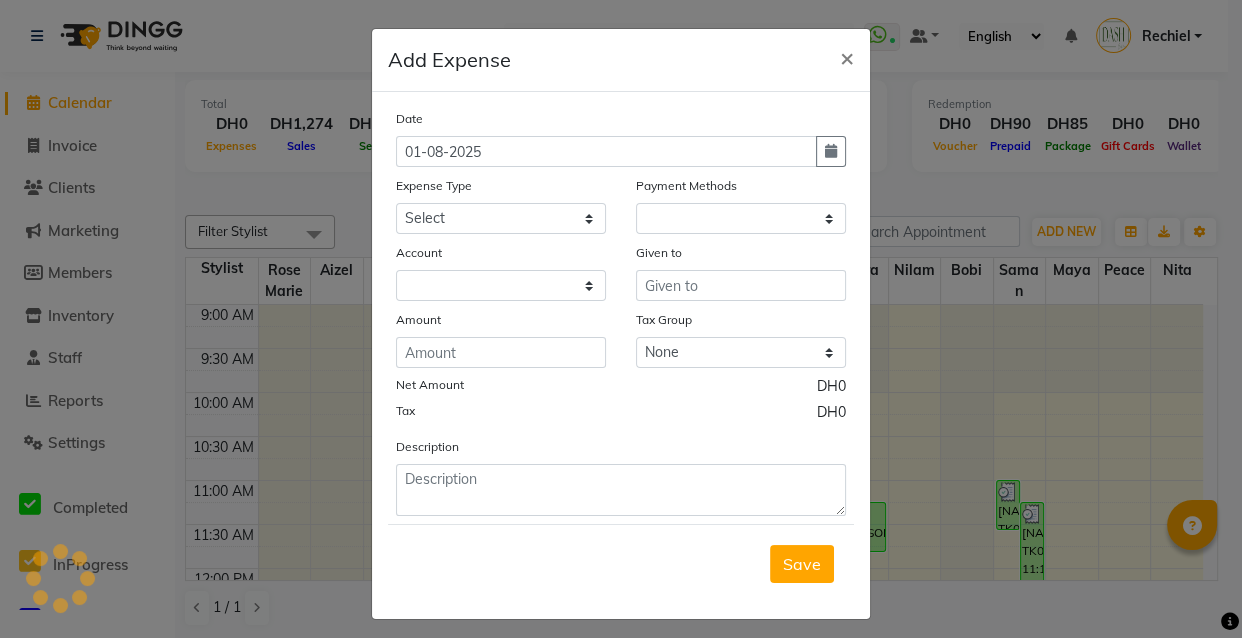 select on "1" 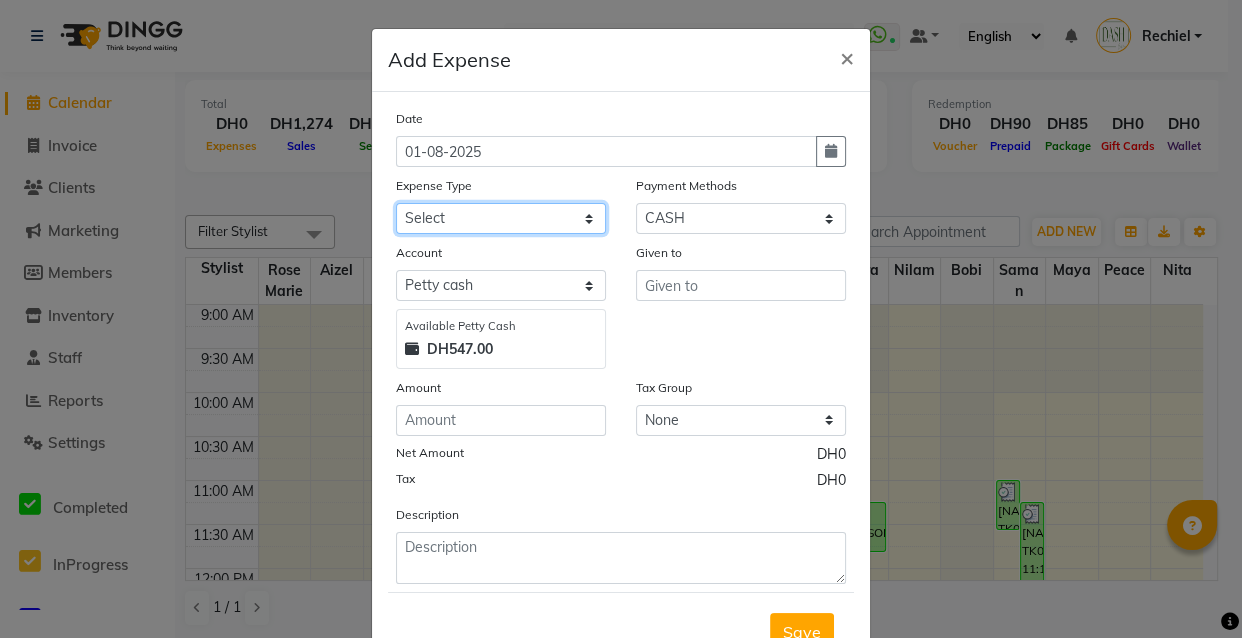 click on "Select Advance Salary Bank charges Car maintenance  Cash transfer to bank Cash transfer to hub Client Snacks Clinical charges Equipment Fuel Govt fee Incentive Insurance International purchase Loan Repayment Maintenance Marketing Miscellaneous MRA Other Pantry Product Rent Salary Staff Snacks Tax Tea & Refreshment Utilities" 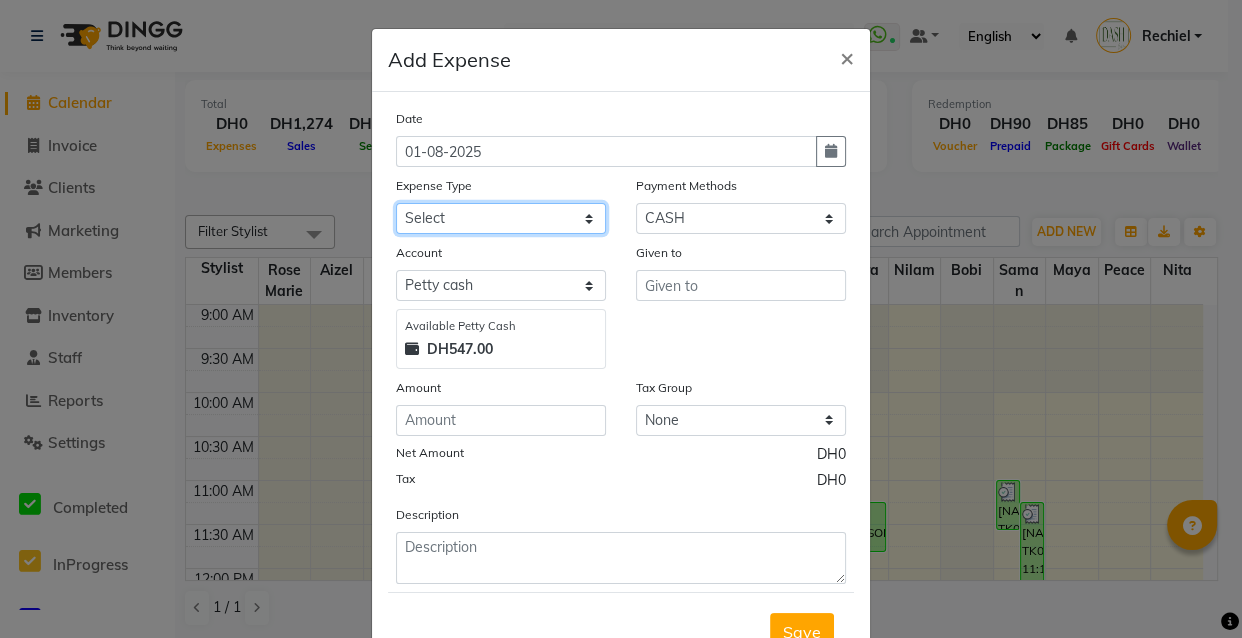 select on "10" 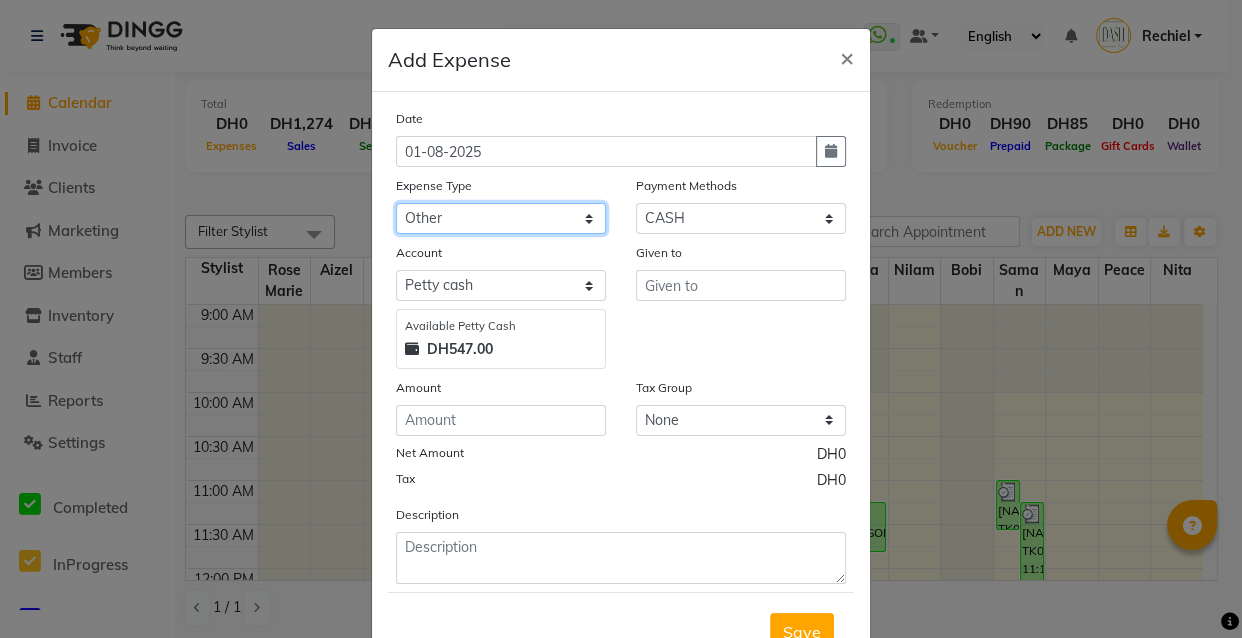 click on "Select Advance Salary Bank charges Car maintenance  Cash transfer to bank Cash transfer to hub Client Snacks Clinical charges Equipment Fuel Govt fee Incentive Insurance International purchase Loan Repayment Maintenance Marketing Miscellaneous MRA Other Pantry Product Rent Salary Staff Snacks Tax Tea & Refreshment Utilities" 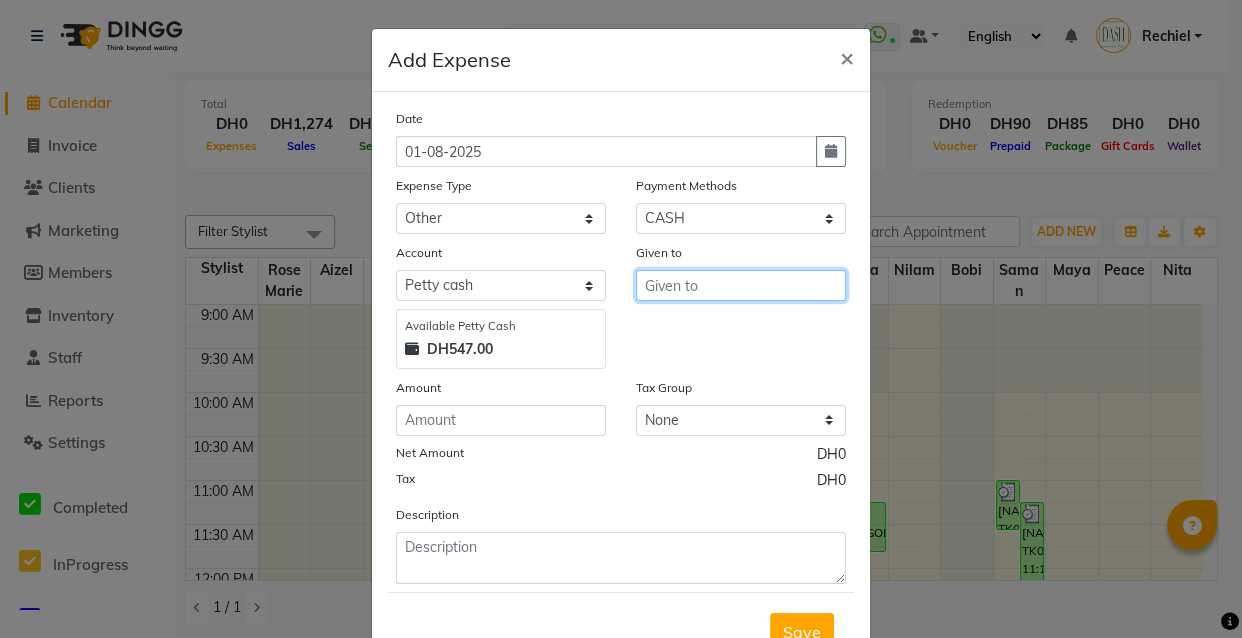 click at bounding box center [741, 285] 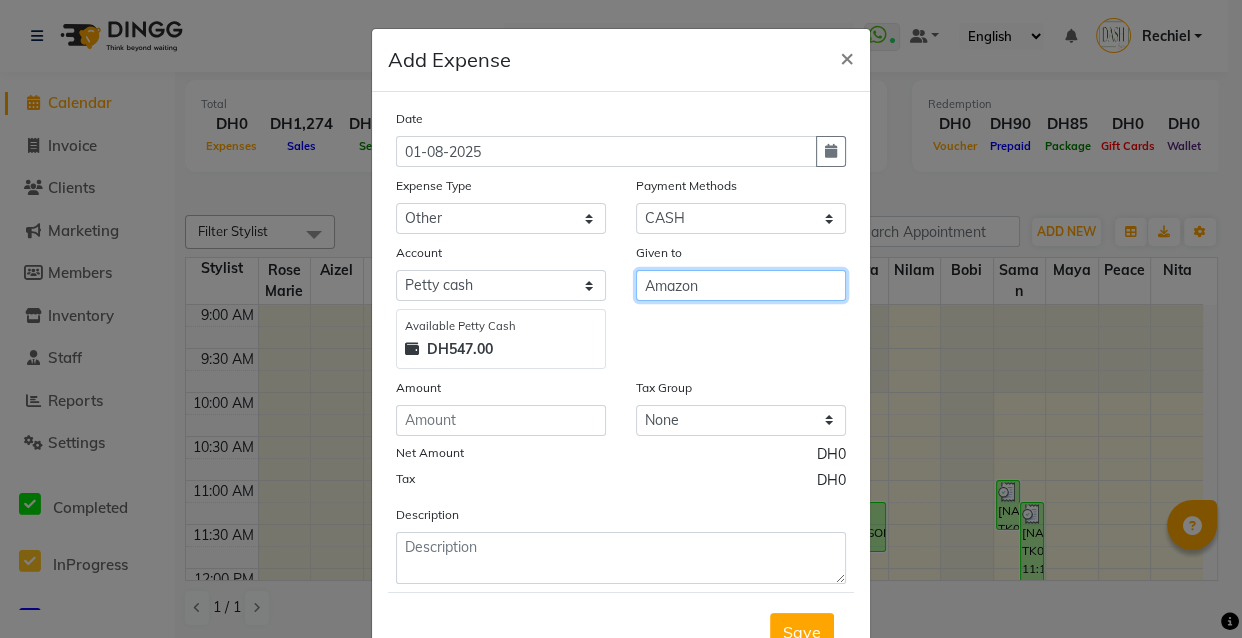 type on "Amazon" 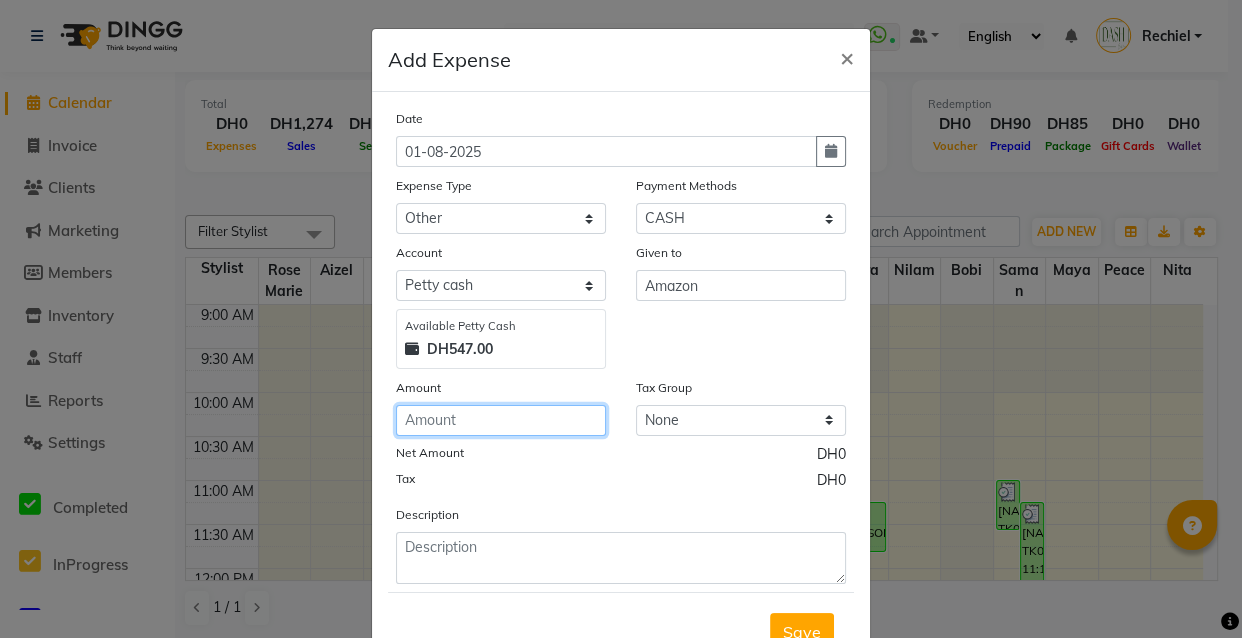 click 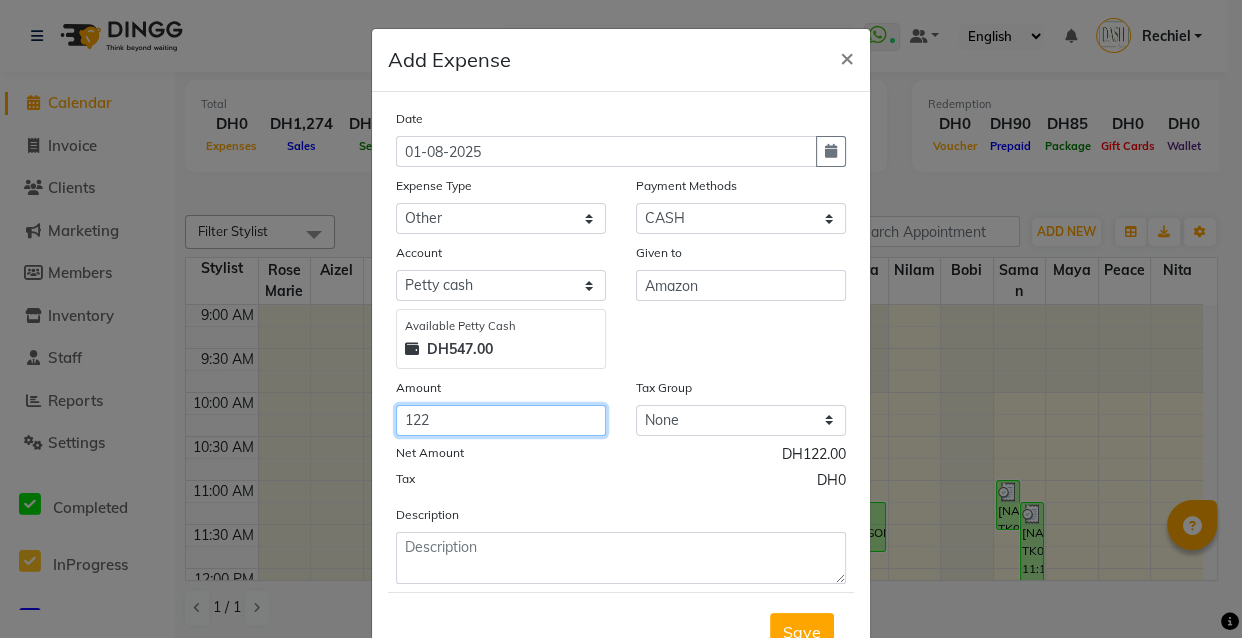 type on "122" 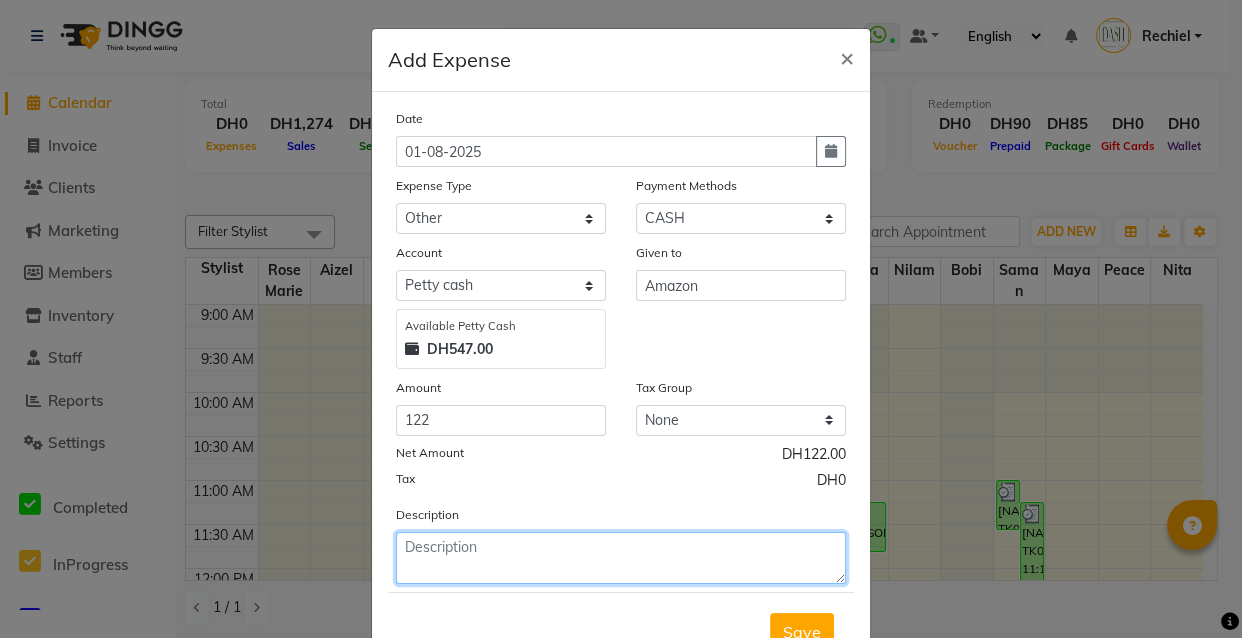 click 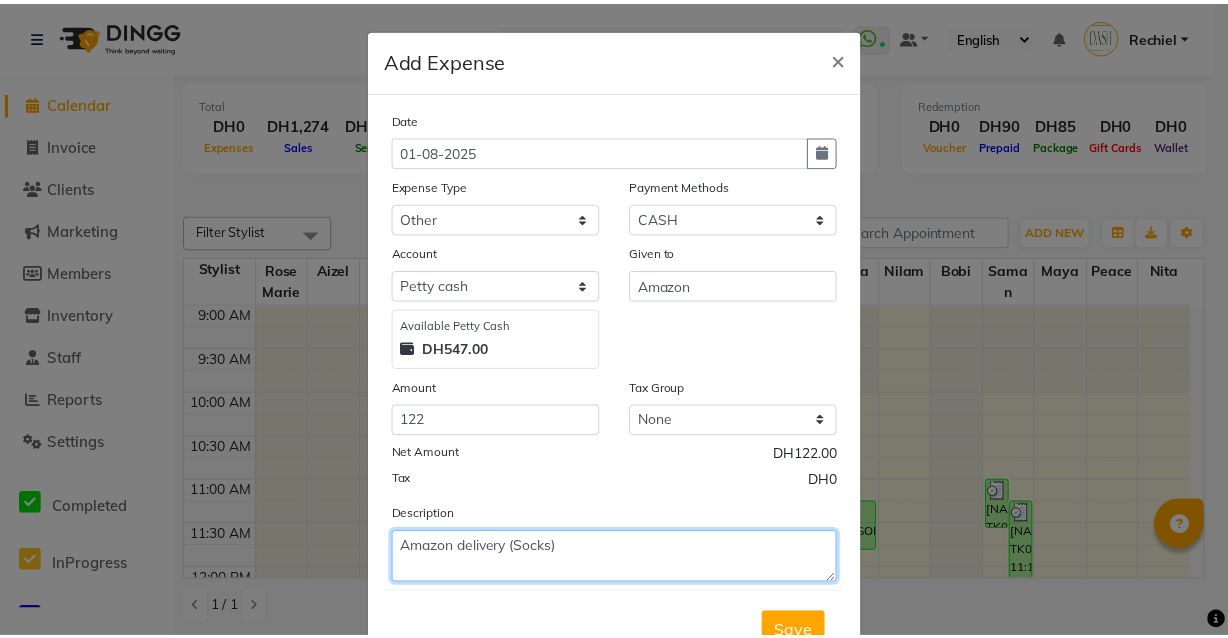 scroll, scrollTop: 80, scrollLeft: 0, axis: vertical 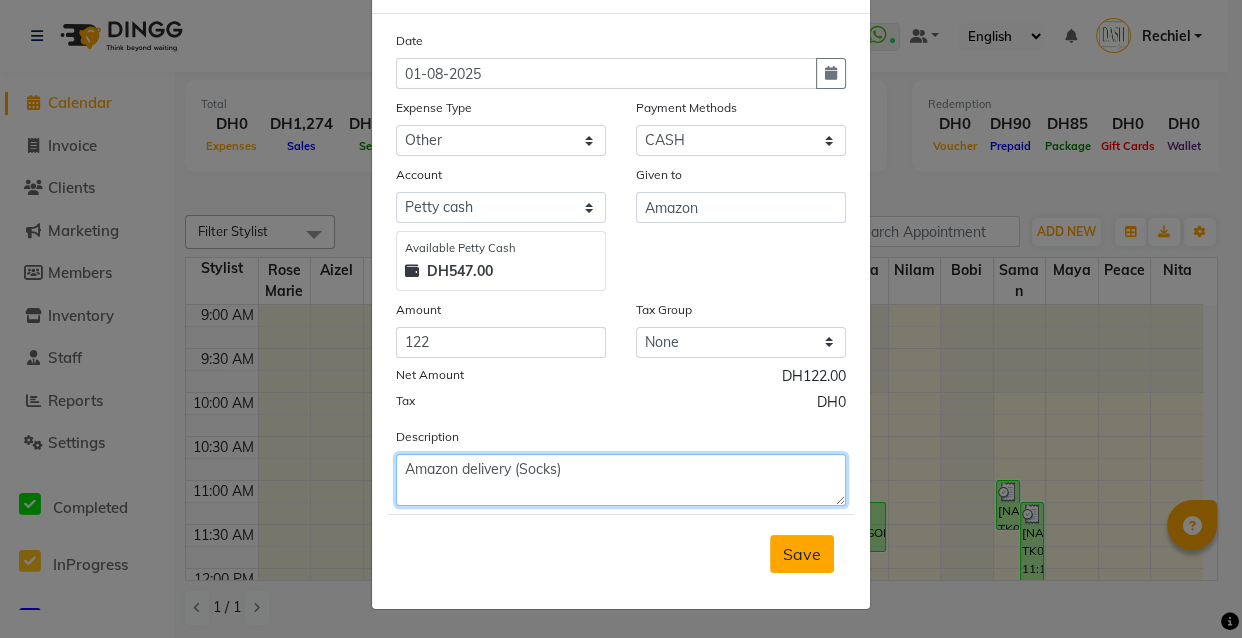 type on "Amazon delivery (Socks)" 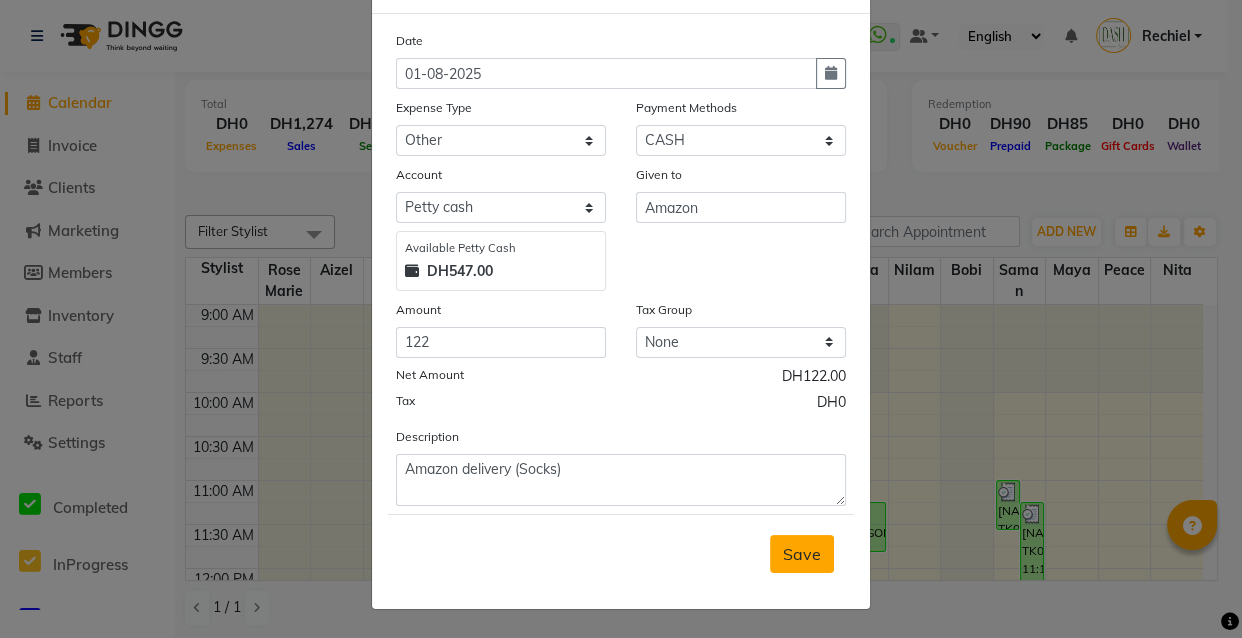 click on "Save" at bounding box center (802, 554) 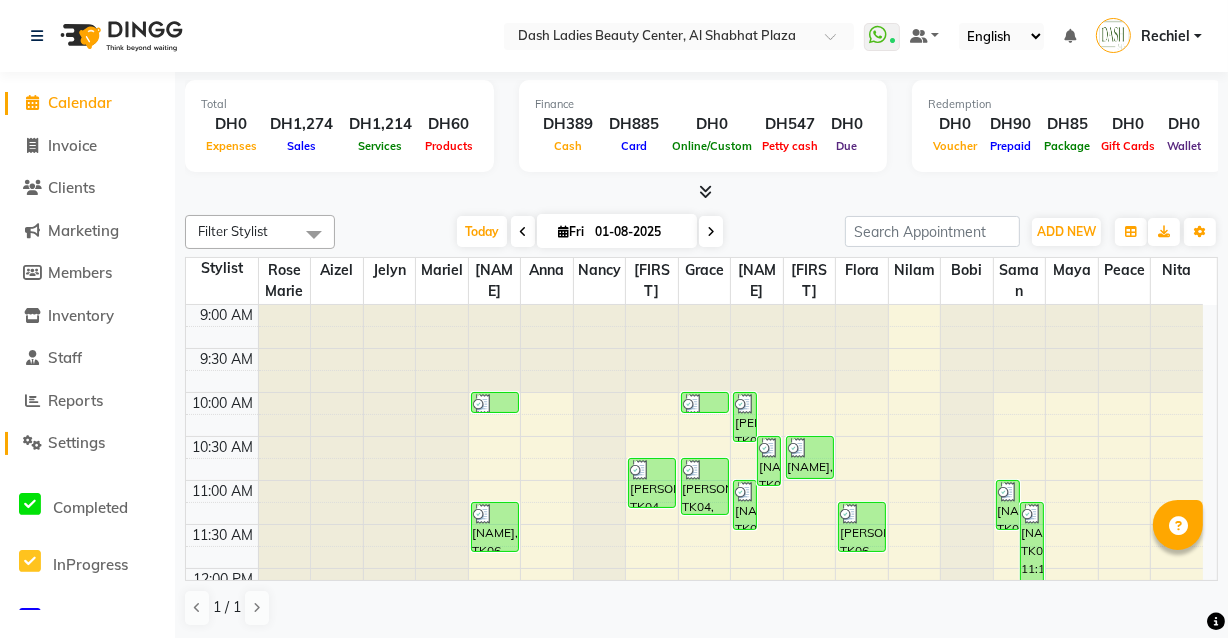 click on "Settings" 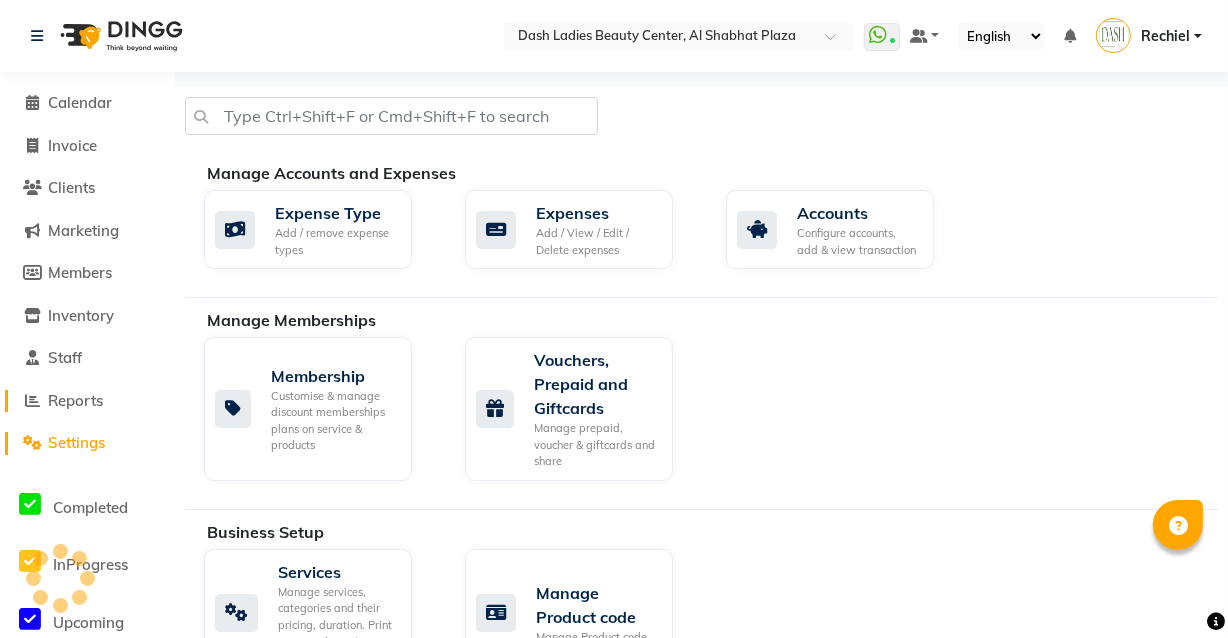 click on "Reports" 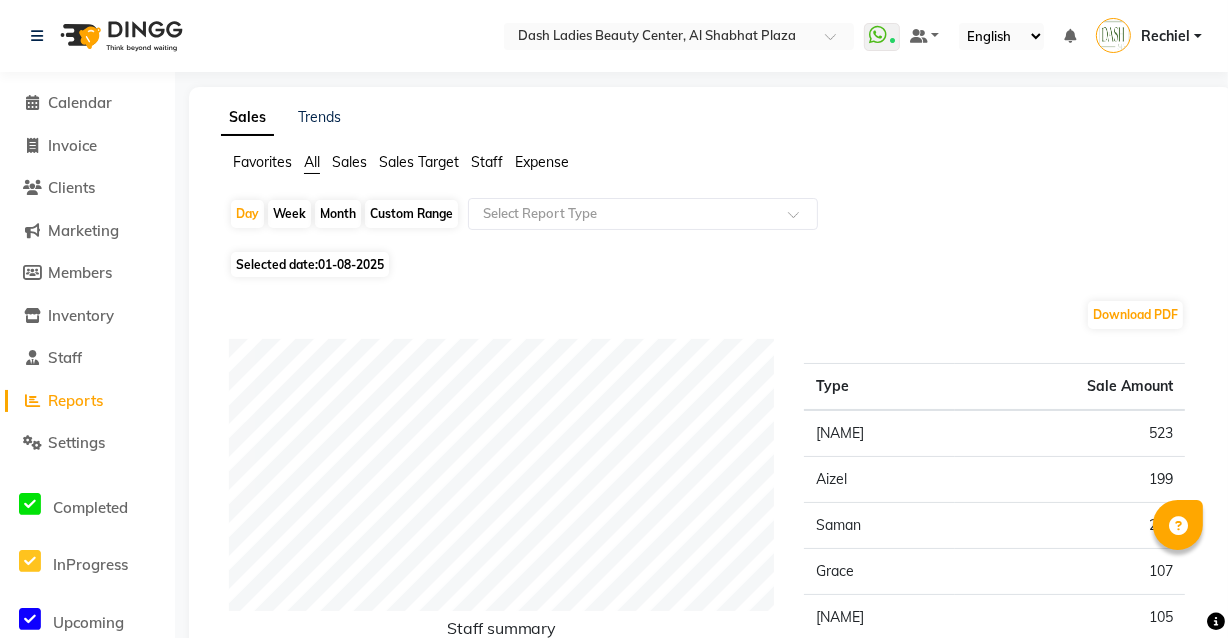 click on "Expense" 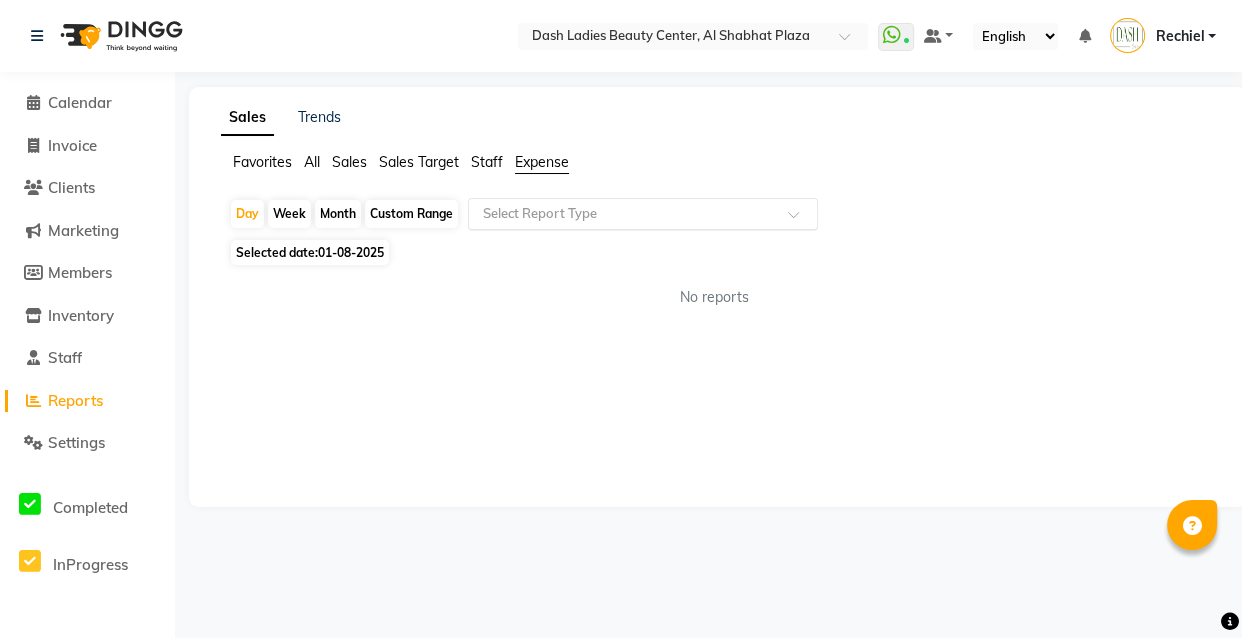 click 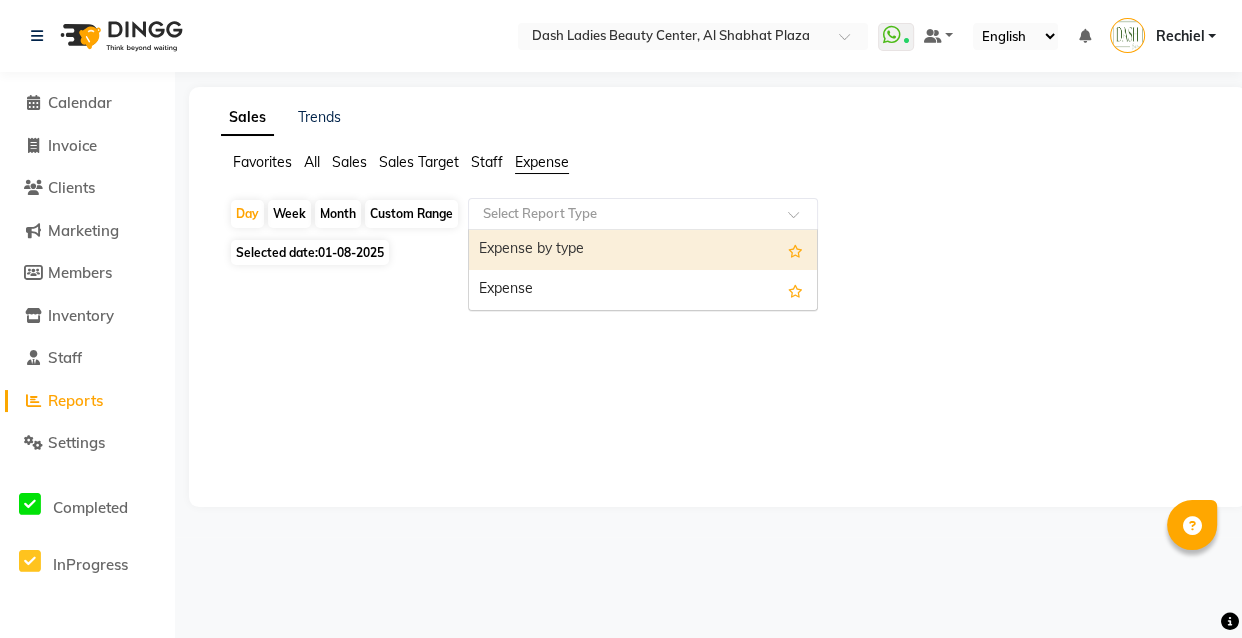 click on "Expense" at bounding box center (643, 290) 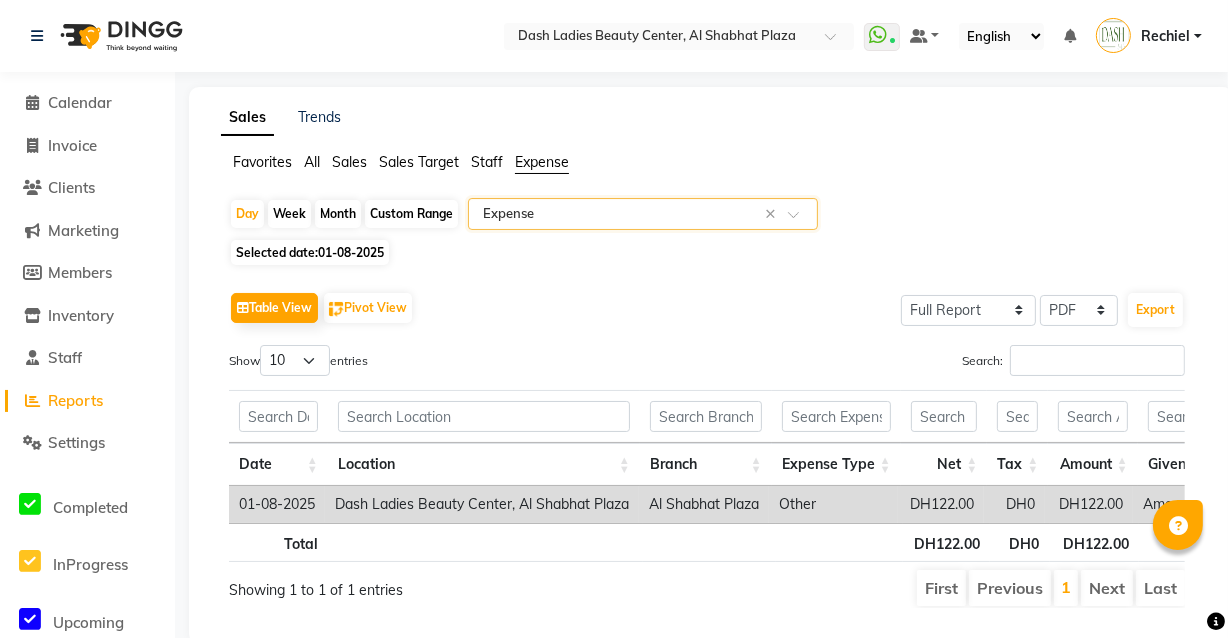 scroll, scrollTop: 61, scrollLeft: 0, axis: vertical 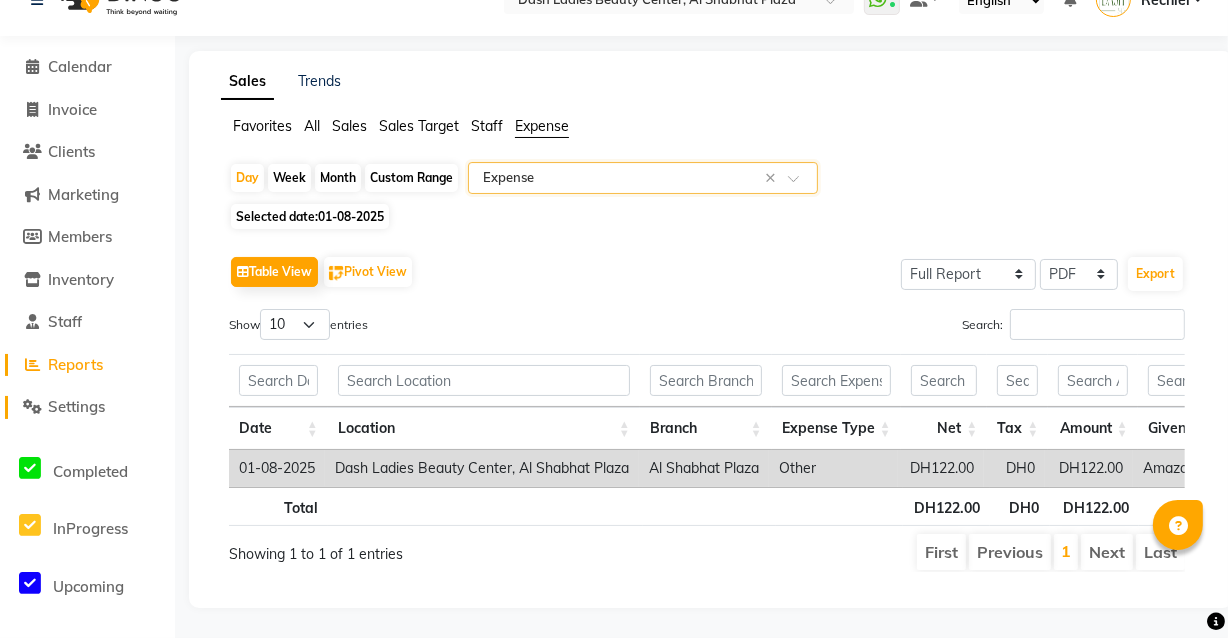 click on "Settings" 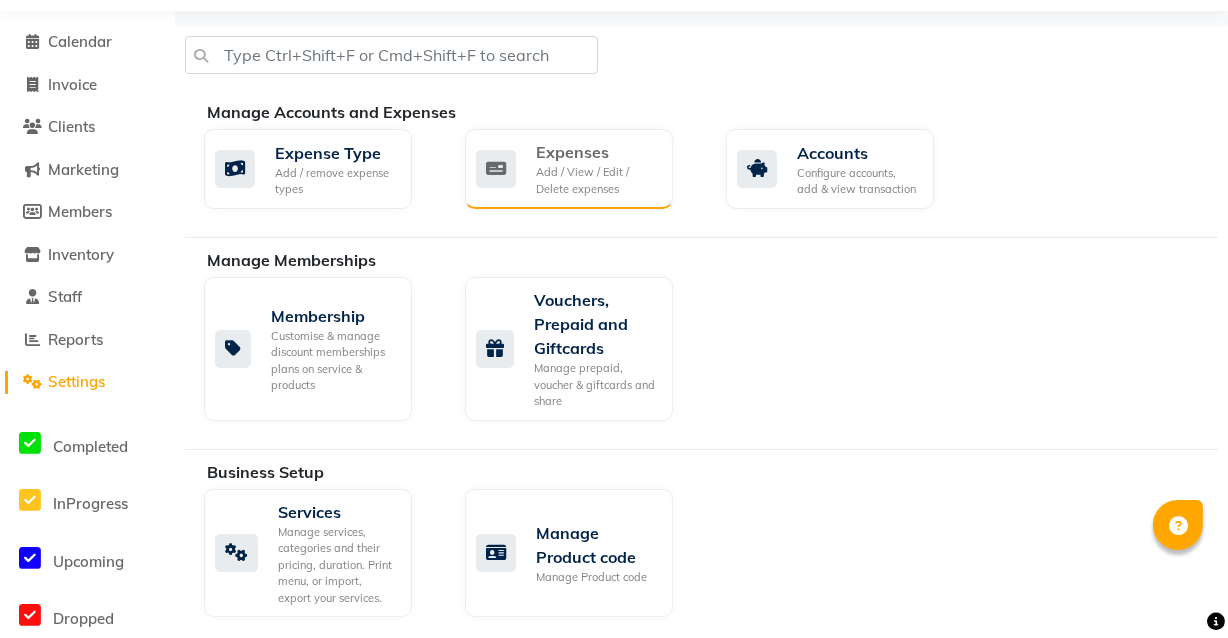 click on "Expenses Add / View / Edit / Delete expenses" 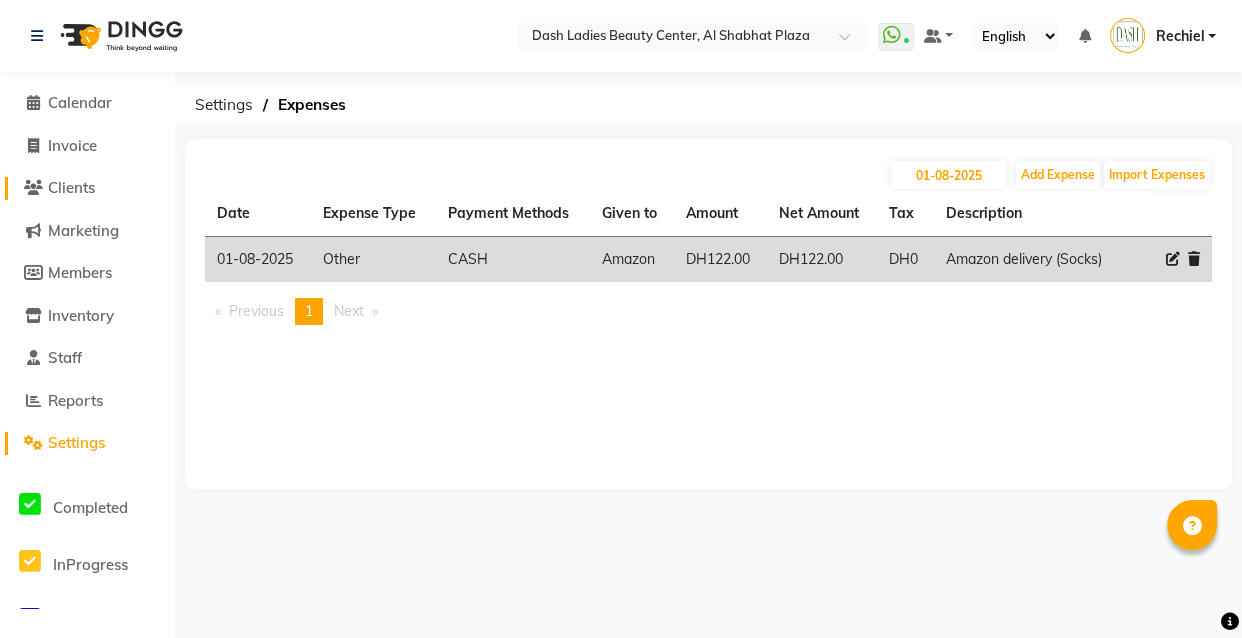 click on "Clients" 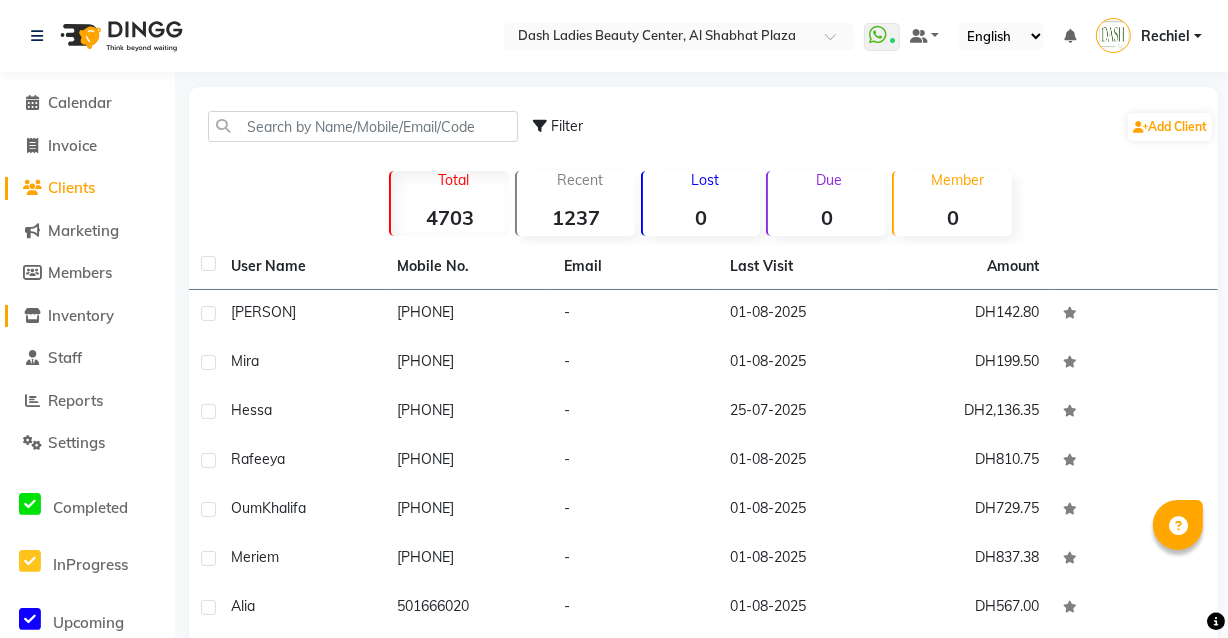 click on "Inventory" 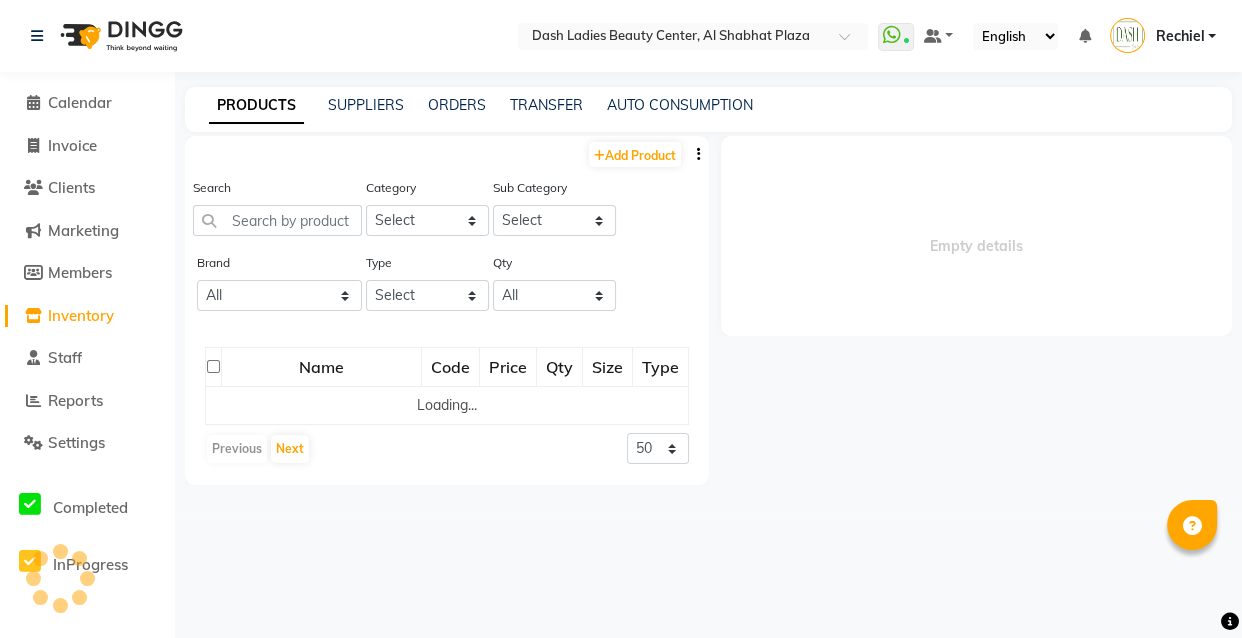 select 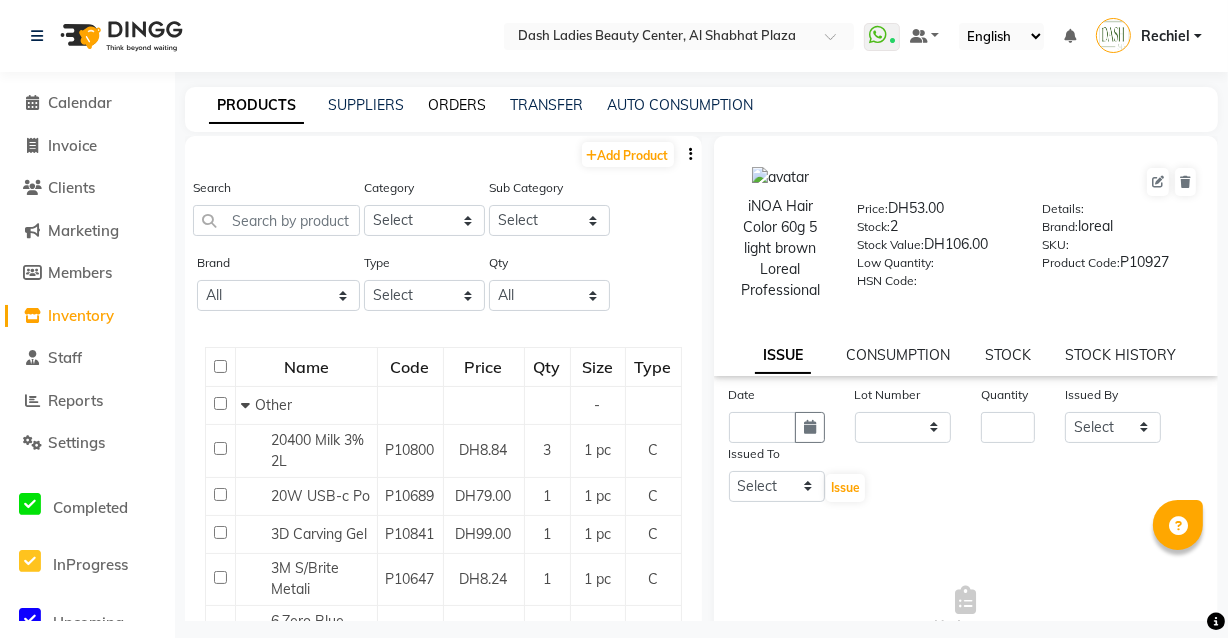 click on "ORDERS" 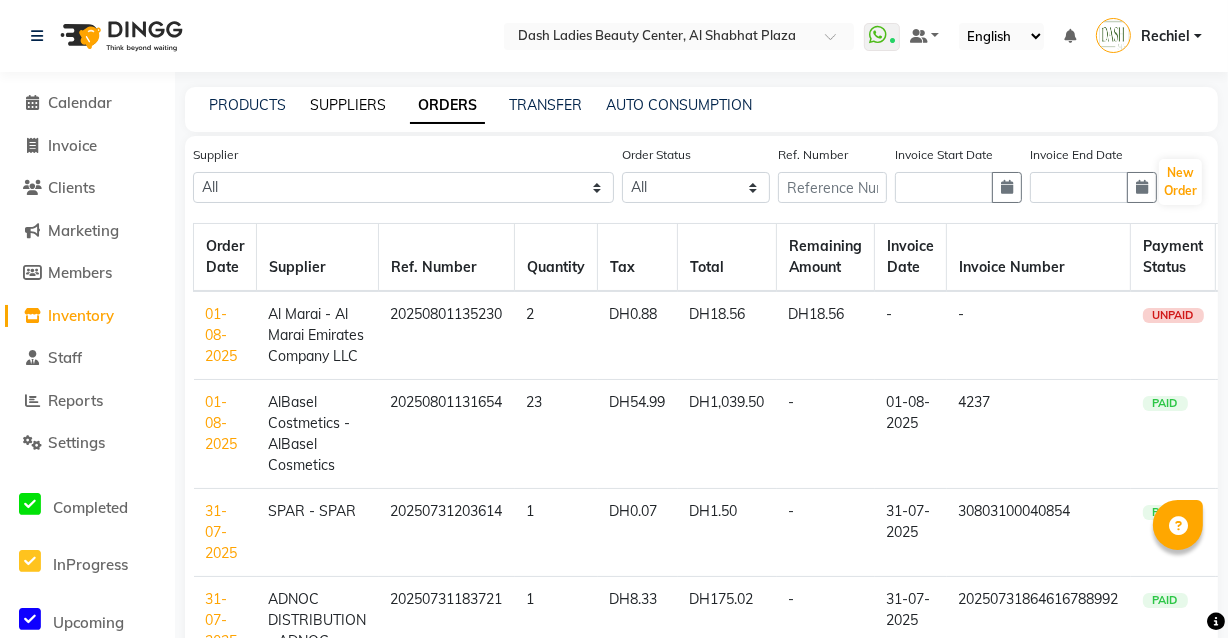click on "SUPPLIERS" 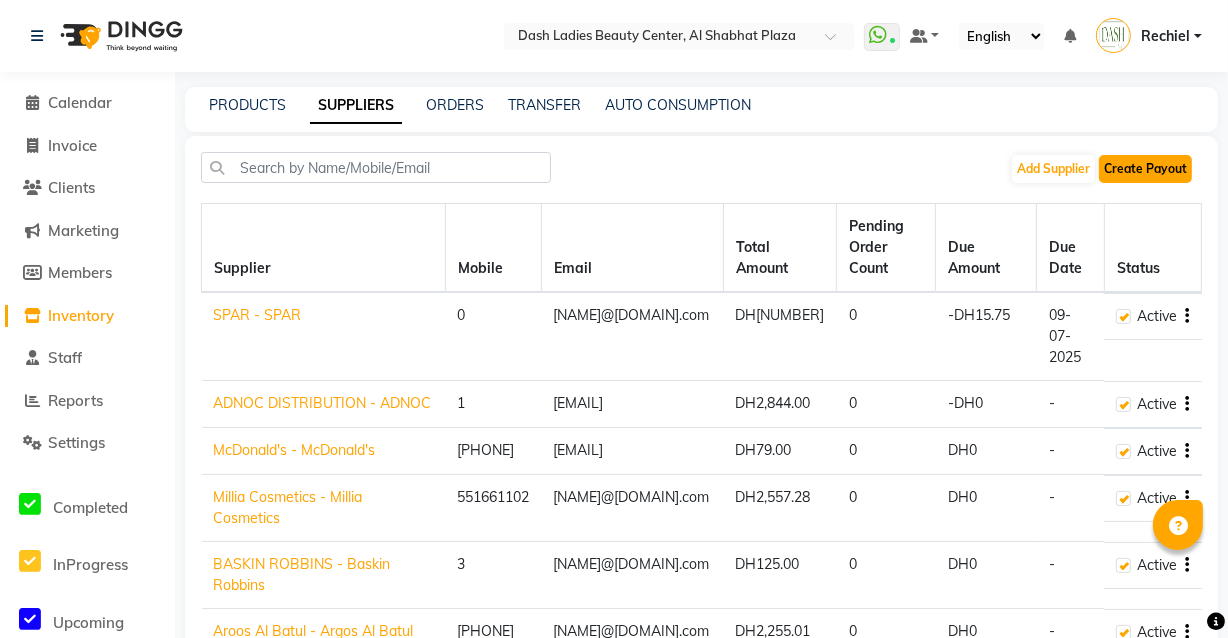 click on "Create Payout" 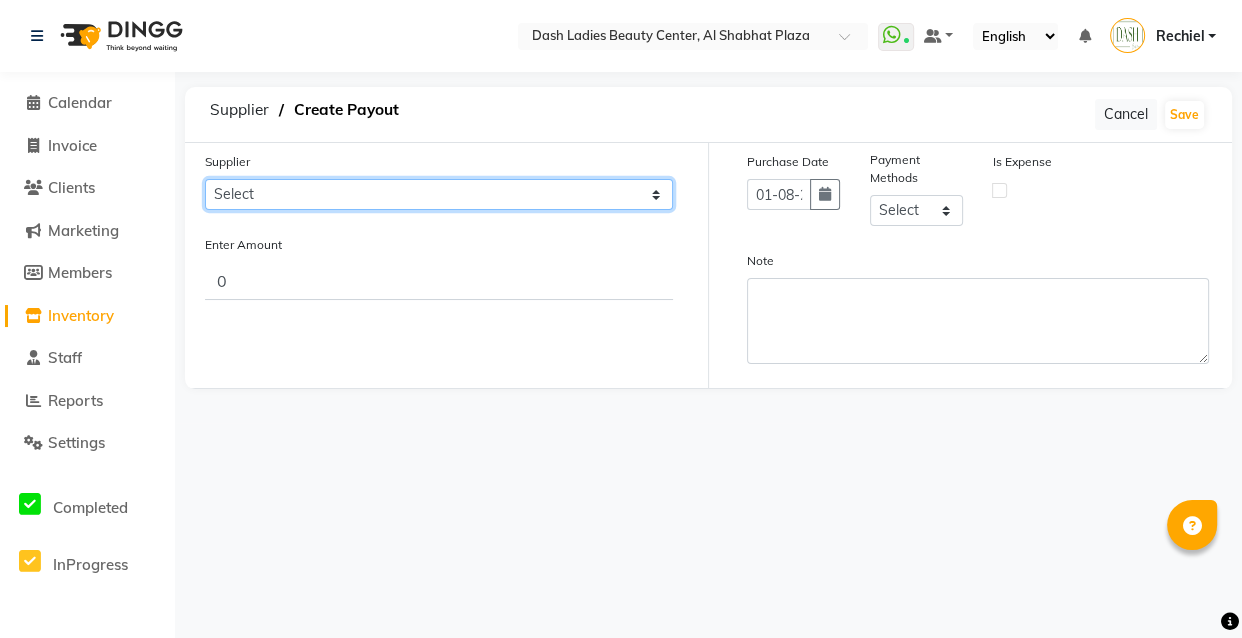 click on "Select SPAR - SPAR ADNOC DISTRIBUTION - ADNOC McDonald's - McDonald's Millia Cosmetics - Millia Cosmetics BASKIN ROBBINS - Baskin Robbins Aroos Al Batul - Argos Al Batul Henna Rashid Abdulla Grocery - Rashid Abdulla Grocery Store Darbar Restaurant - Darbar Restaurant The Beauty Shop - The Beauty Shop Alpha med General Trading - Alphamed Golden Lili Cosmetics Trading Al Bushra LLC - Al Bushra Stationery & Toys & Confectioneries LLC GAME PLANET - Game Planet NAZIH - Nazih Beauty Supplies Co. L.L.C.JIMI GIFT MARKET LLC - JIMI GIFT MARKET Abdul Rahman Al Balouchi - Abdul Rahman Al Balouchi Savora Food Industry LLC PEARL LLC - Pearl Specialty Coffee Roastery Al Jaser - Al Jaser General Trading Jumbo Electronics Company Ltd - Jumbo Store Landmark Retail Investment Co. LLC - Home Box LA MARQUISE - La Marquise International FAKHR AL SHAEB - Fakhr Al Shaeb Food stuff WADI AL NOOR - Wadi Al Noor Modern Food Stuff LLC NATIONAL FLOWER LLC - National Flowers LLC - SPC Healthcare Trading Co. LLC - Dermalogica" 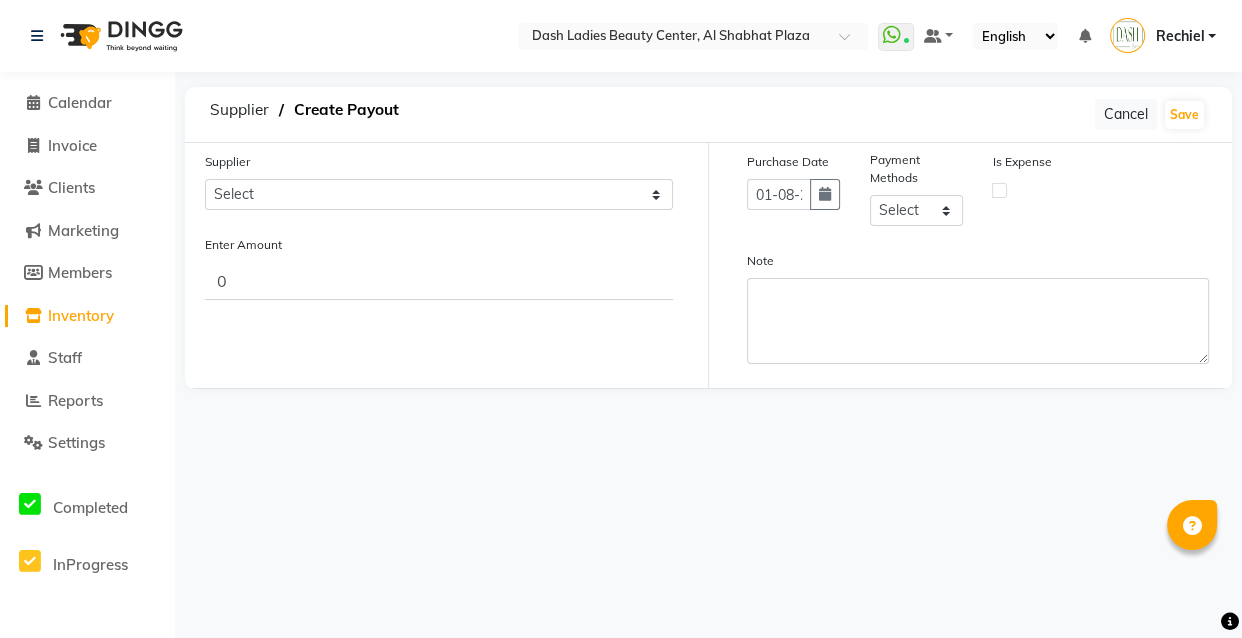 click on "Select Location × Dash Ladies Beauty Center, Al Shabhat Plaza WhatsApp Status ✕ Status: Connected Most Recent Message: [DATE] 01-08-2025 01:37 PM Recent Service Activity: [DATE] 01-08-2025 02:21 PM Default Panel My Panel English ENGLISH Español العربية मराठी हिंदी ગુજરાતી தமிழ் 中文 Notifications nothing to show Rechiel Manage Profile Change Password Sign out Version:3.15.11 ☀ Dash Ladies Beauty Center, Al Shabhat Plaza Calendar Invoice Clients Marketing Members Inventory Staff Reports Settings Completed InProgress Upcoming Dropped Tentative Check-In Confirm Bookings Segments Page Builder Supplier Create Payout Cancel Save Supplier Select SPAR - SPAR ADNOC DISTRIBUTION - ADNOC McDonald's - McDonald's Millia Cosmetics - Millia Cosmetics BASKIN ROBBINS - Baskin Robbins Aroos Al Batul - Argos Al Batul Henna Rashid Abdulla Grocery - Rashid Abdulla Grocery Store Darbar Restaurant - Darbar Restaurant Golden Lili Cosmetics Trading 0" at bounding box center [621, 319] 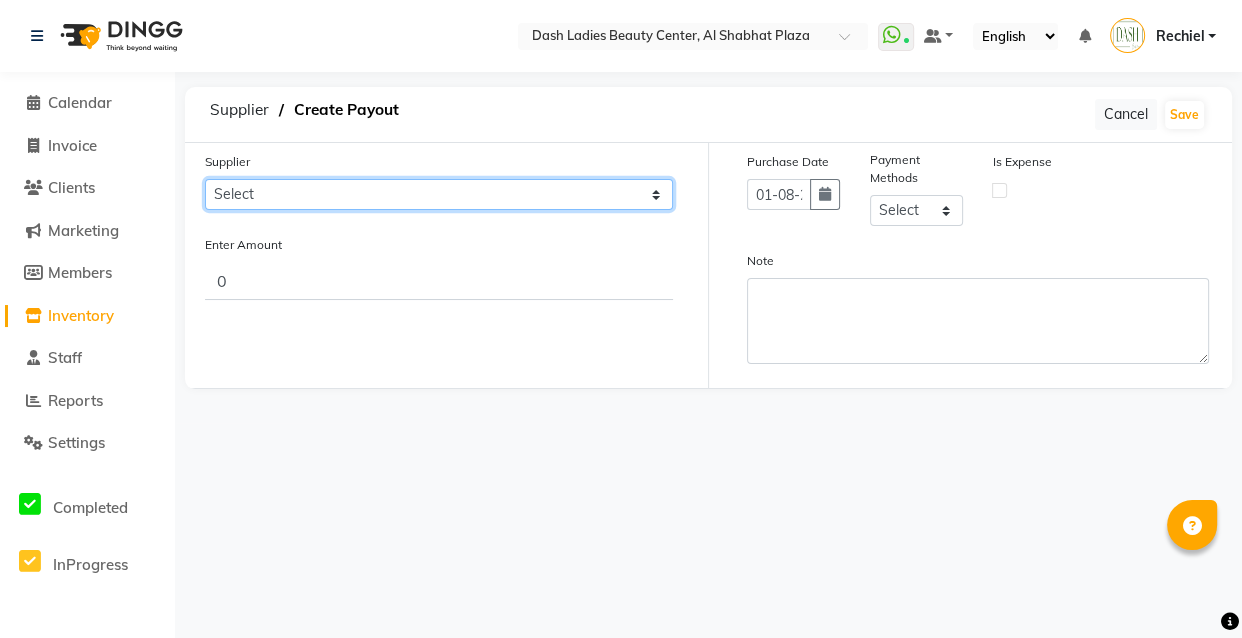 click on "Select SPAR - SPAR ADNOC DISTRIBUTION - ADNOC McDonald's - McDonald's Millia Cosmetics - Millia Cosmetics BASKIN ROBBINS - Baskin Robbins Aroos Al Batul - Argos Al Batul Henna Rashid Abdulla Grocery - Rashid Abdulla Grocery Store Darbar Restaurant - Darbar Restaurant The Beauty Shop - The Beauty Shop Alpha med General Trading - Alphamed Golden Lili Cosmetics Trading Al Bushra LLC - Al Bushra Stationery & Toys & Confectioneries LLC GAME PLANET - Game Planet NAZIH - Nazih Beauty Supplies Co. L.L.C.JIMI GIFT MARKET LLC - JIMI GIFT MARKET Abdul Rahman Al Balouchi - Abdul Rahman Al Balouchi Savora Food Industry LLC PEARL LLC - Pearl Specialty Coffee Roastery Al Jaser - Al Jaser General Trading Jumbo Electronics Company Ltd - Jumbo Store Landmark Retail Investment Co. LLC - Home Box LA MARQUISE - La Marquise International FAKHR AL SHAEB - Fakhr Al Shaeb Food stuff WADI AL NOOR - Wadi Al Noor Modern Food Stuff LLC NATIONAL FLOWER LLC - National Flowers LLC - SPC Healthcare Trading Co. LLC - Dermalogica" 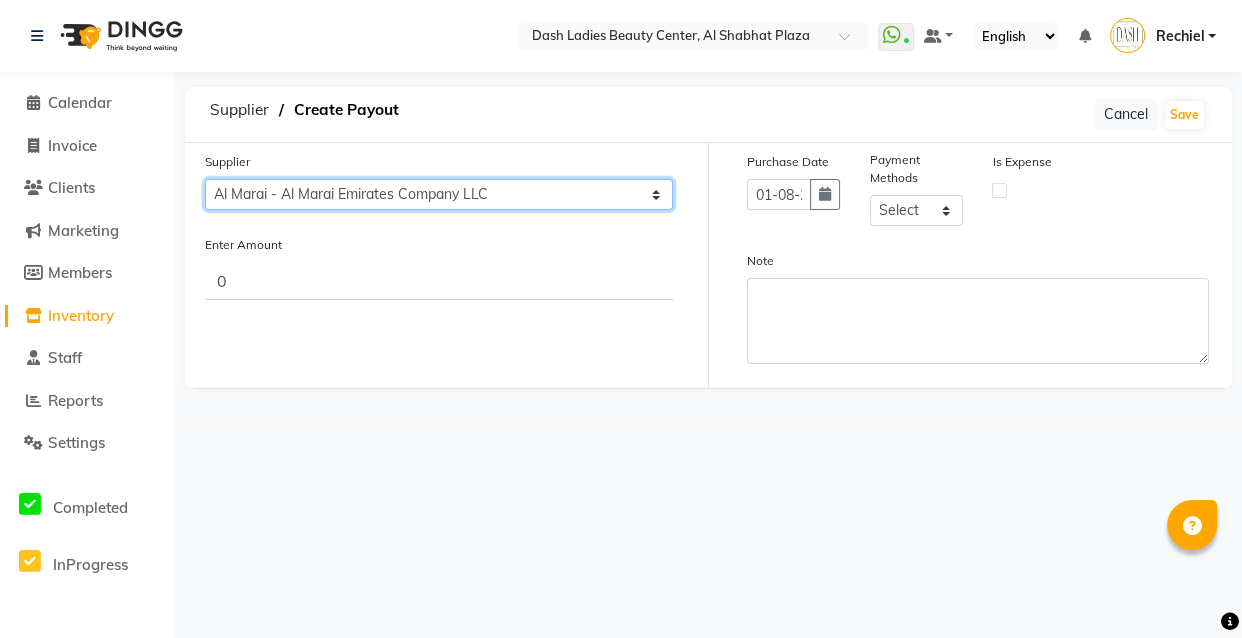 click on "Select SPAR - SPAR ADNOC DISTRIBUTION - ADNOC McDonald's - McDonald's Millia Cosmetics - Millia Cosmetics BASKIN ROBBINS - Baskin Robbins Aroos Al Batul - Argos Al Batul Henna Rashid Abdulla Grocery - Rashid Abdulla Grocery Store Darbar Restaurant - Darbar Restaurant The Beauty Shop - The Beauty Shop Alpha med General Trading - Alphamed Golden Lili Cosmetics Trading Al Bushra LLC - Al Bushra Stationery & Toys & Confectioneries LLC GAME PLANET - Game Planet NAZIH - Nazih Beauty Supplies Co. L.L.C.JIMI GIFT MARKET LLC - JIMI GIFT MARKET Abdul Rahman Al Balouchi - Abdul Rahman Al Balouchi Savora Food Industry LLC PEARL LLC - Pearl Specialty Coffee Roastery Al Jaser - Al Jaser General Trading Jumbo Electronics Company Ltd - Jumbo Store Landmark Retail Investment Co. LLC - Home Box LA MARQUISE - La Marquise International FAKHR AL SHAEB - Fakhr Al Shaeb Food stuff WADI AL NOOR - Wadi Al Noor Modern Food Stuff LLC NATIONAL FLOWER LLC - National Flowers LLC - SPC Healthcare Trading Co. LLC - Dermalogica" 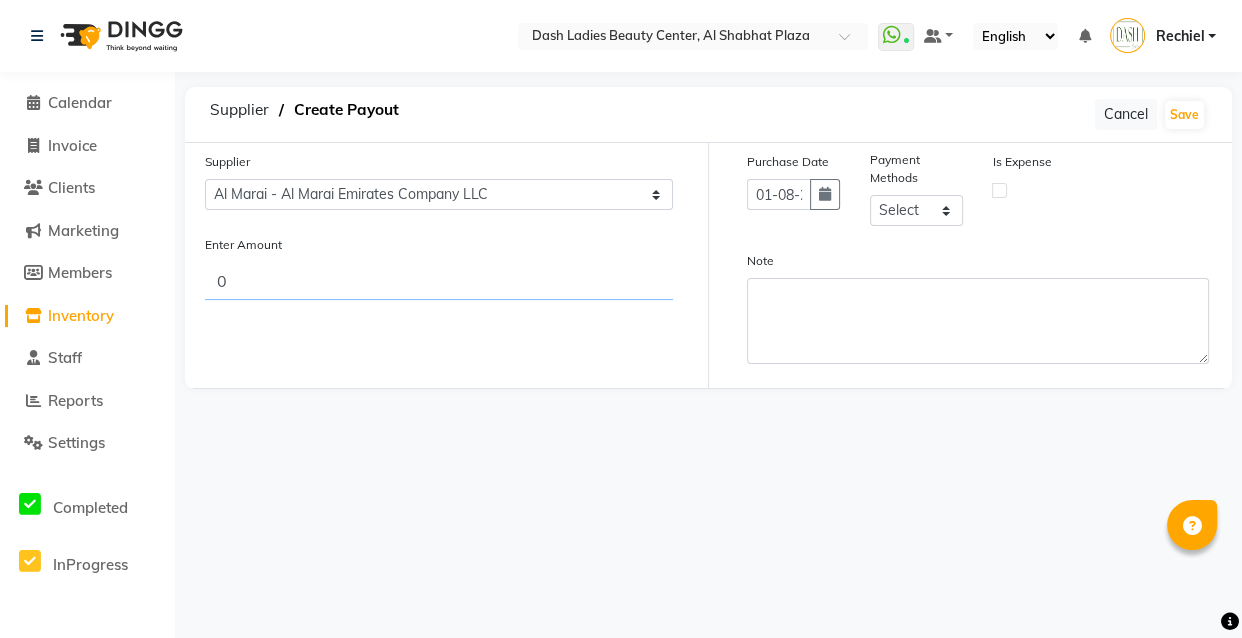 click on "0" at bounding box center [439, 281] 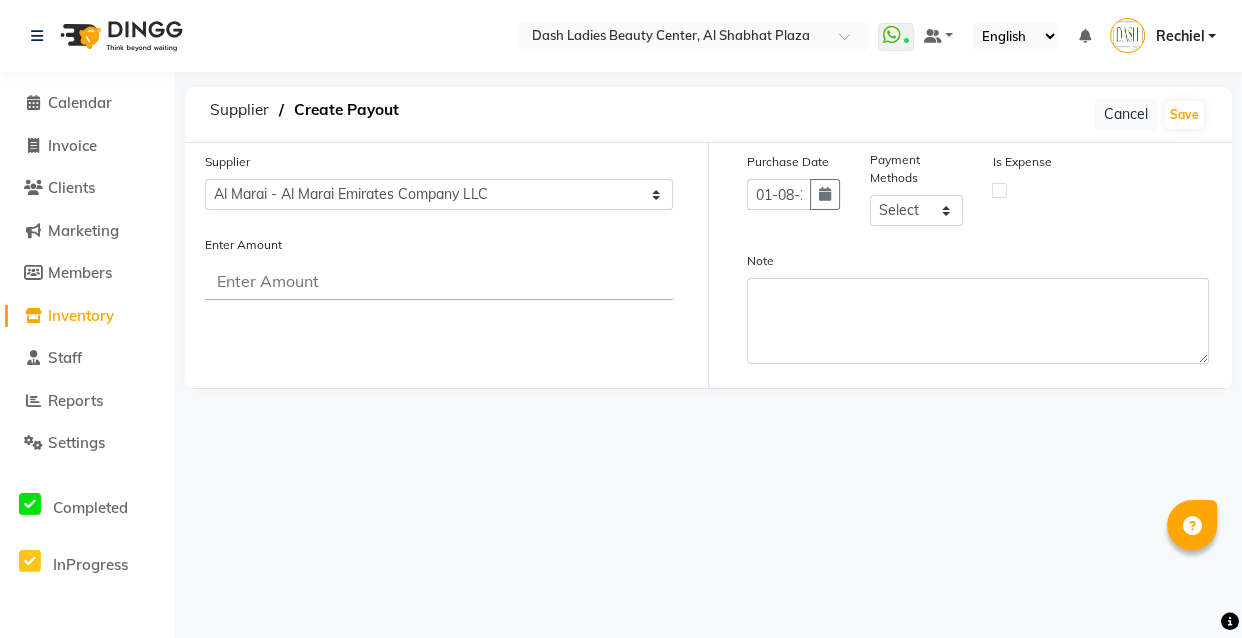 type 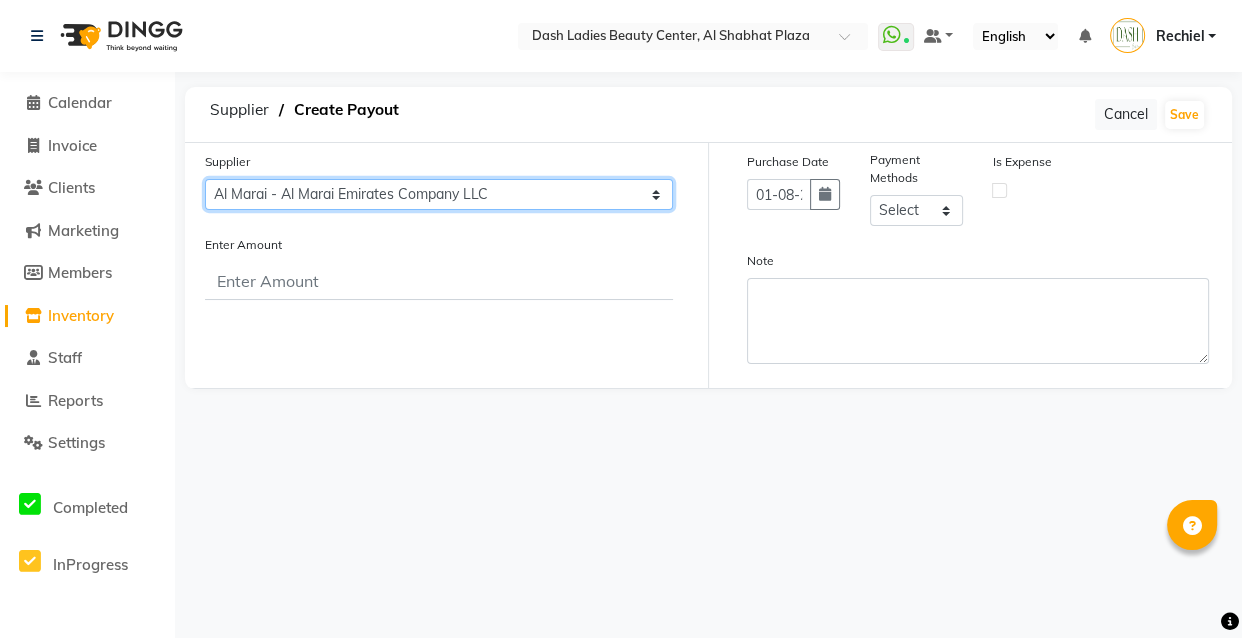 click on "Select SPAR - SPAR ADNOC DISTRIBUTION - ADNOC McDonald's - McDonald's Millia Cosmetics - Millia Cosmetics BASKIN ROBBINS - Baskin Robbins Aroos Al Batul - Argos Al Batul Henna Rashid Abdulla Grocery - Rashid Abdulla Grocery Store Darbar Restaurant - Darbar Restaurant The Beauty Shop - The Beauty Shop Alpha med General Trading - Alphamed Golden Lili Cosmetics Trading Al Bushra LLC - Al Bushra Stationery & Toys & Confectioneries LLC GAME PLANET - Game Planet NAZIH - Nazih Beauty Supplies Co. L.L.C.JIMI GIFT MARKET LLC - JIMI GIFT MARKET Abdul Rahman Al Balouchi - Abdul Rahman Al Balouchi Savora Food Industry LLC PEARL LLC - Pearl Specialty Coffee Roastery Al Jaser - Al Jaser General Trading Jumbo Electronics Company Ltd - Jumbo Store Landmark Retail Investment Co. LLC - Home Box LA MARQUISE - La Marquise International FAKHR AL SHAEB - Fakhr Al Shaeb Food stuff WADI AL NOOR - Wadi Al Noor Modern Food Stuff LLC NATIONAL FLOWER LLC - National Flowers LLC - SPC Healthcare Trading Co. LLC - Dermalogica" 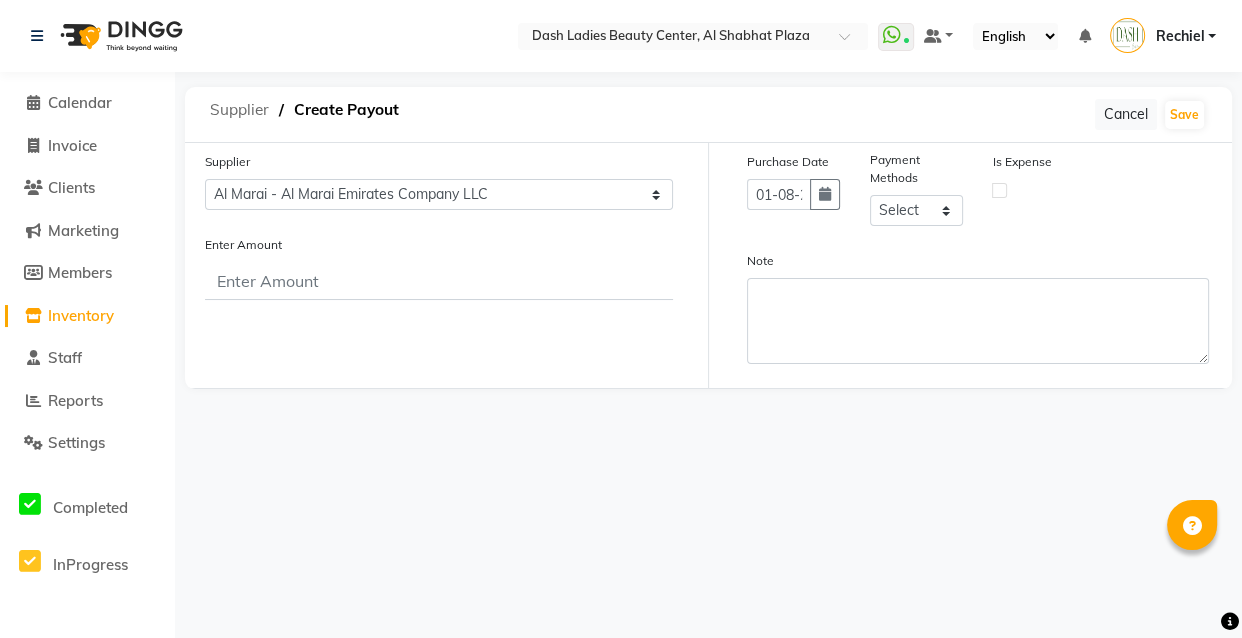 click on "Supplier" 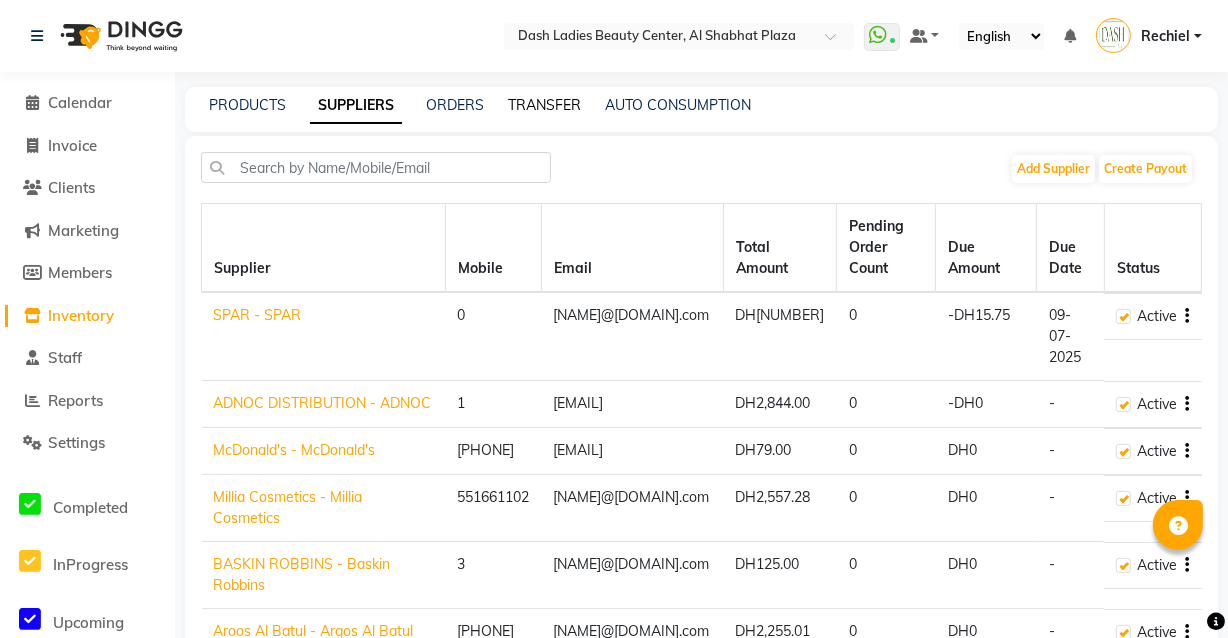 click on "TRANSFER" 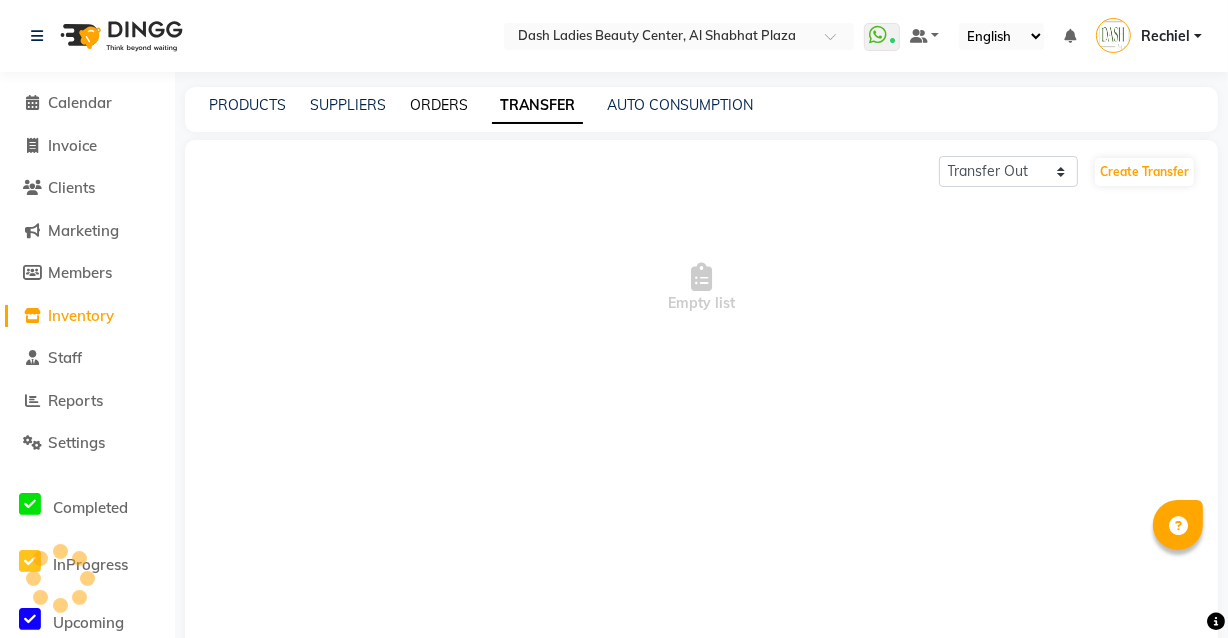 click on "ORDERS" 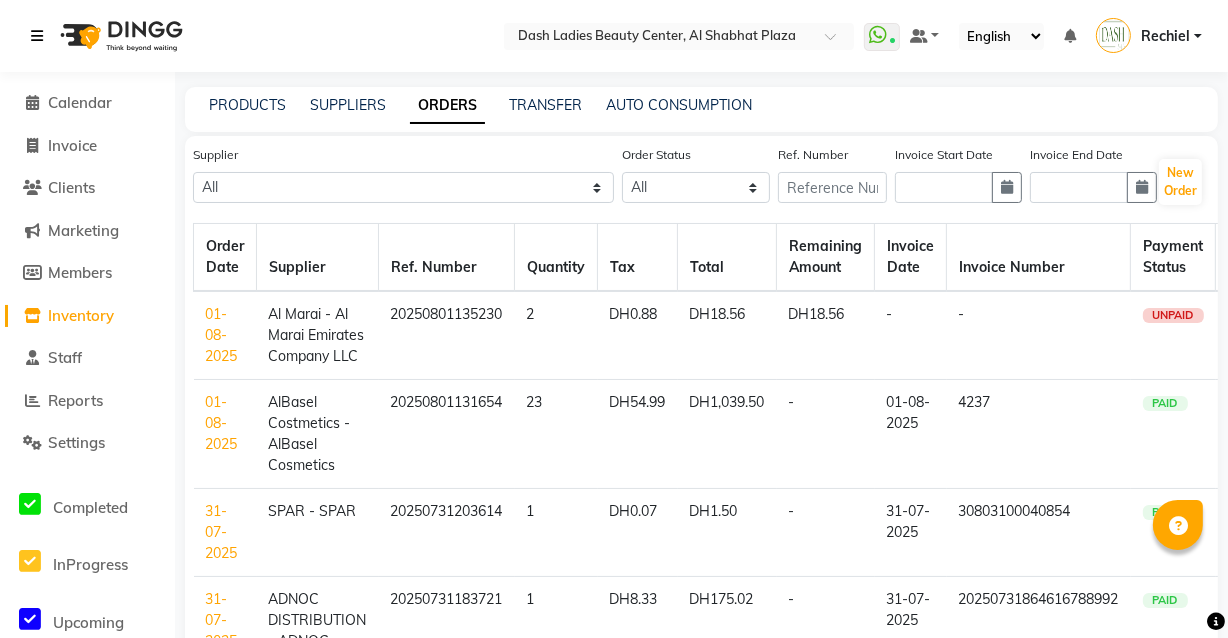 click at bounding box center (37, 36) 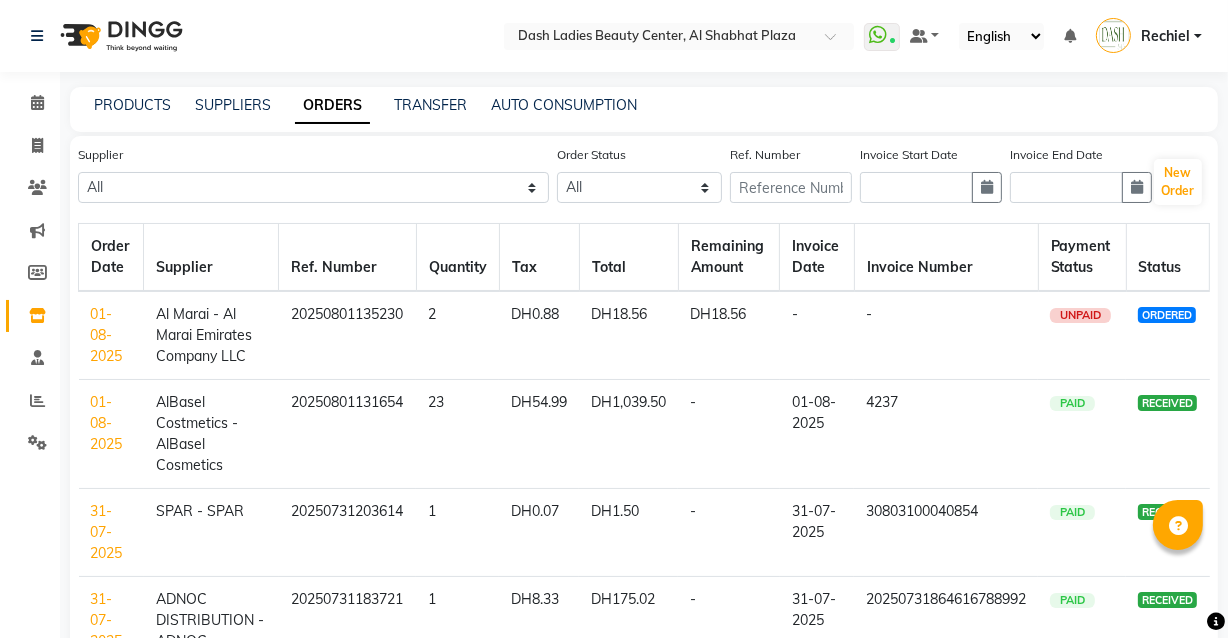 click on "01-08-2025" 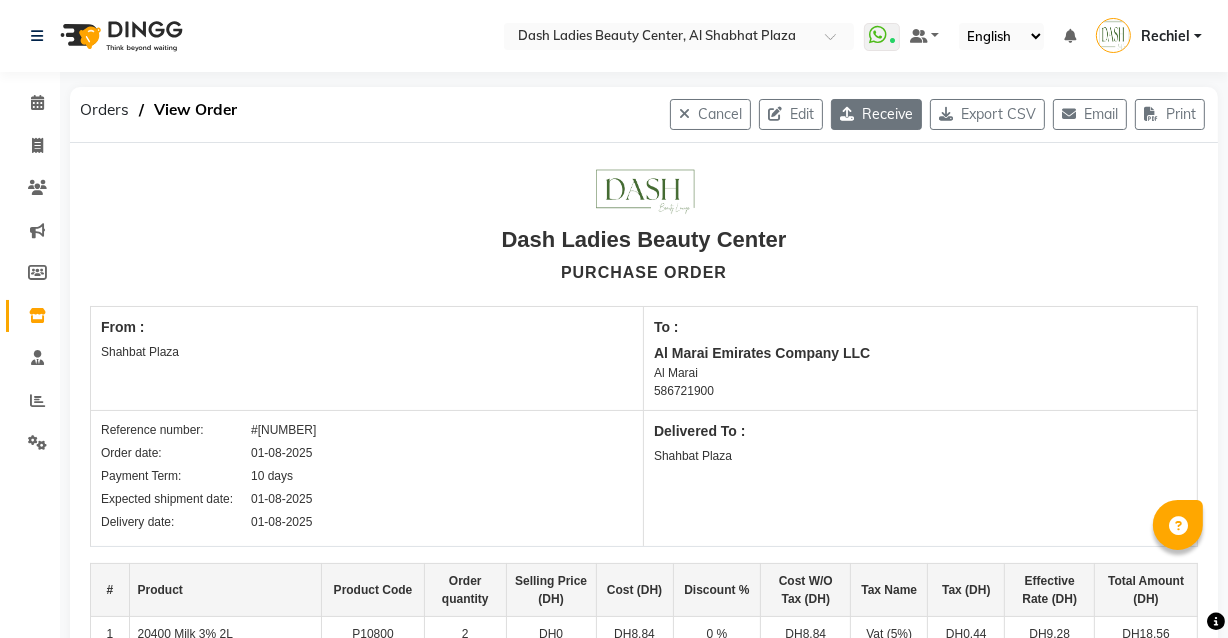 click on "Receive" 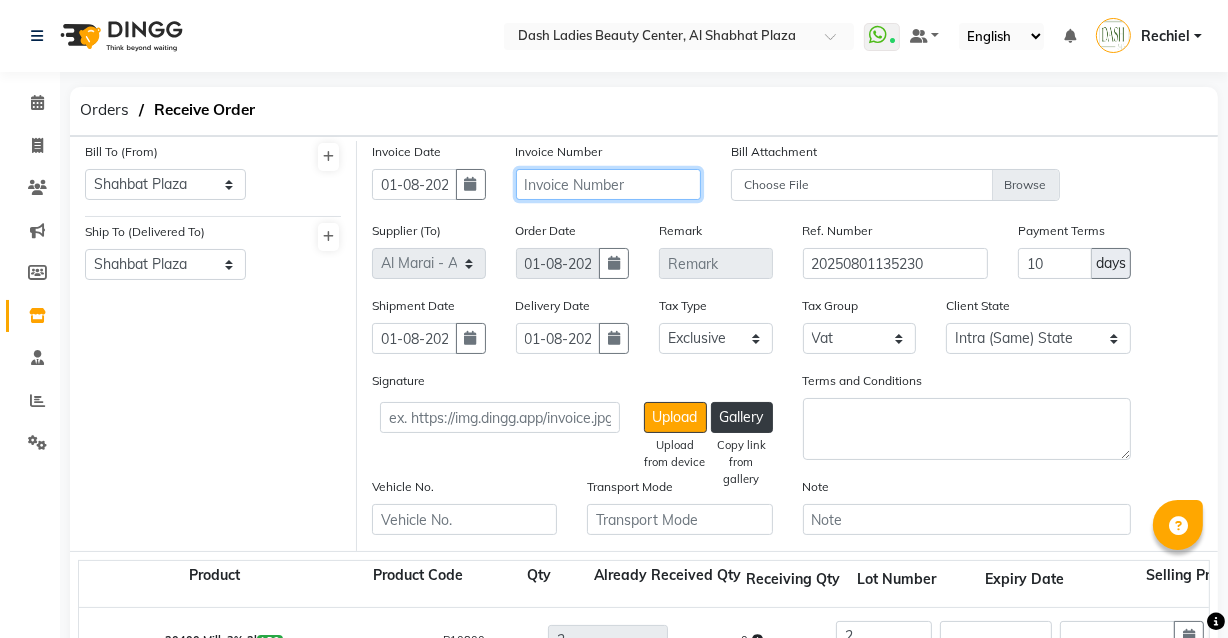 click 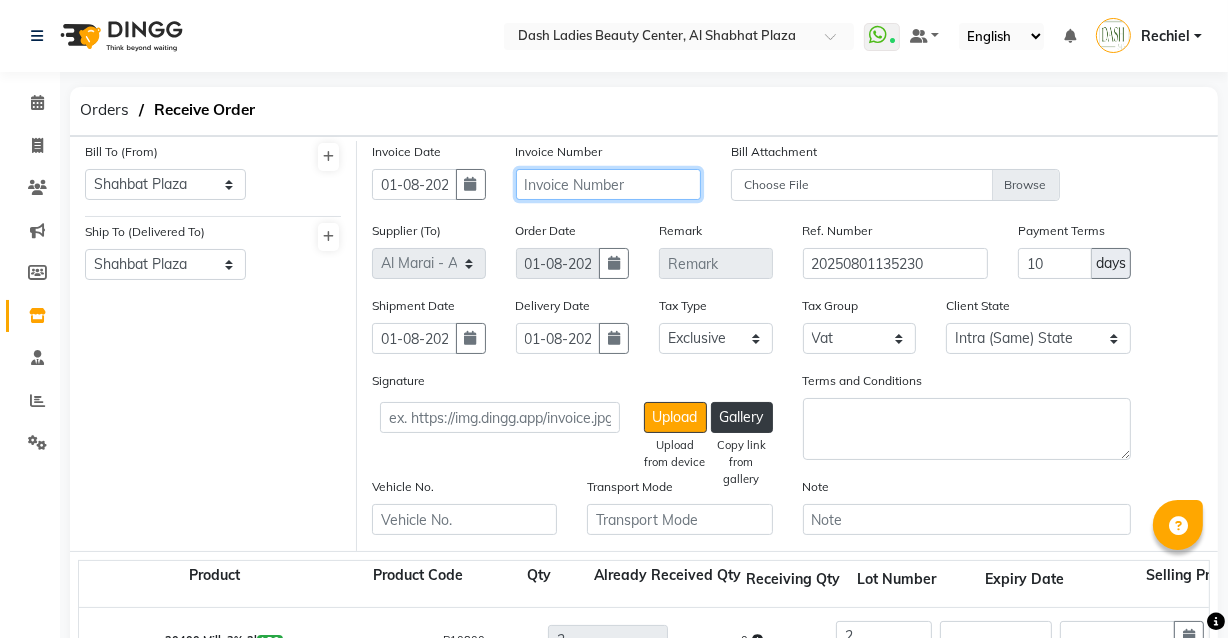 click 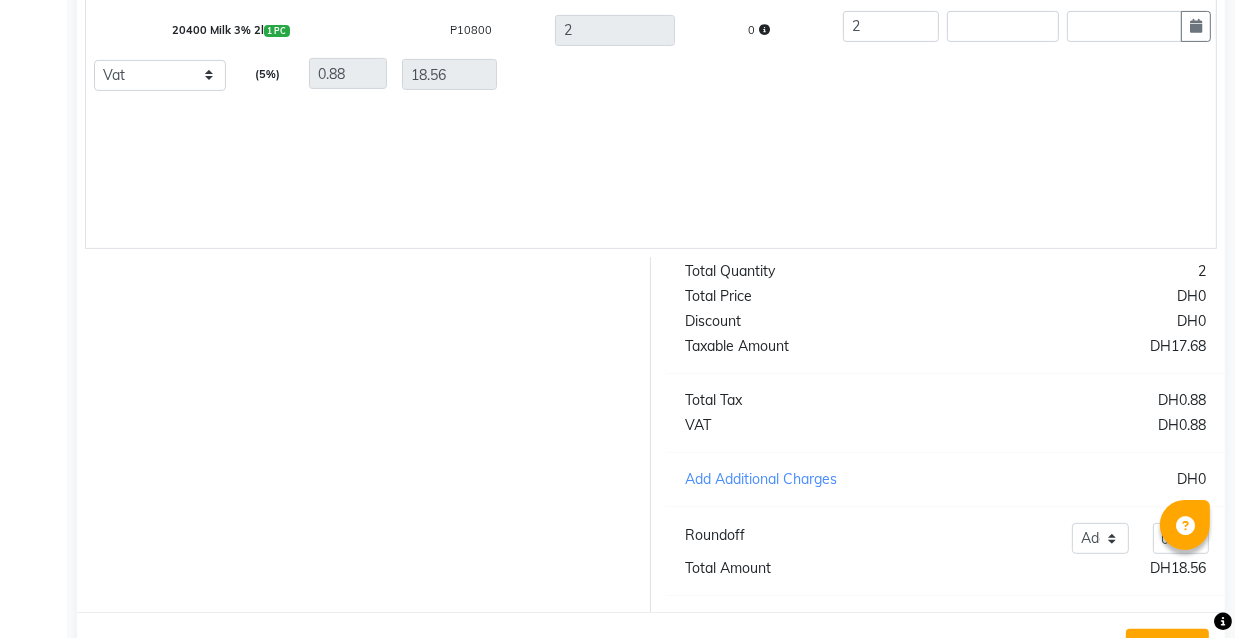 scroll, scrollTop: 702, scrollLeft: 0, axis: vertical 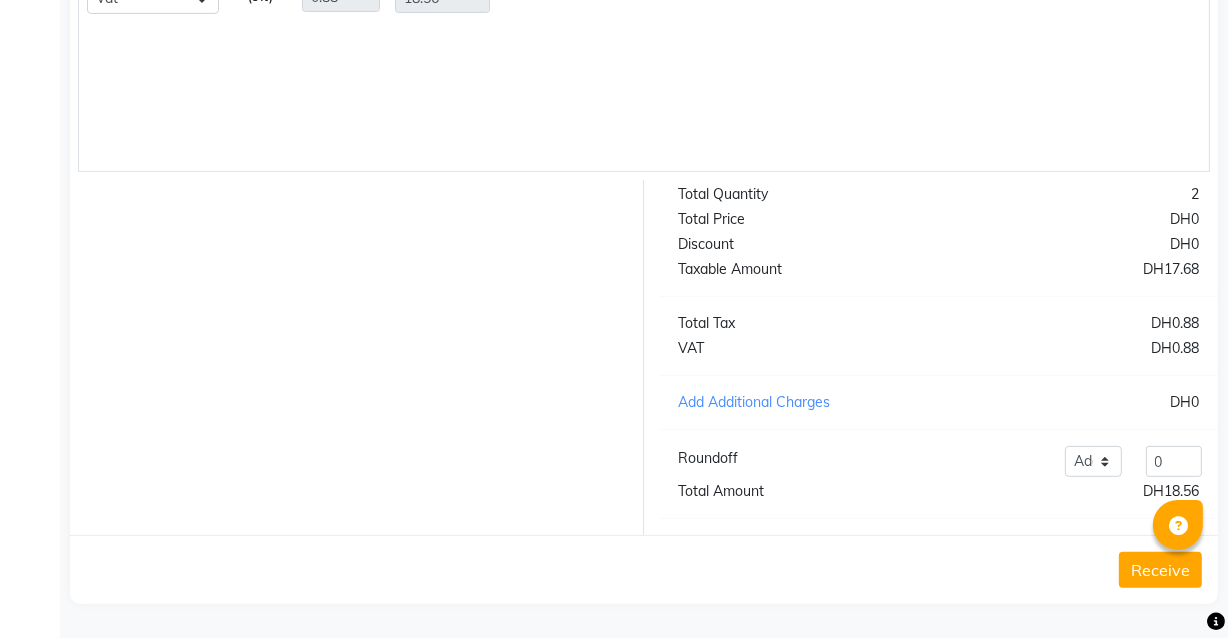 type on "280255505352" 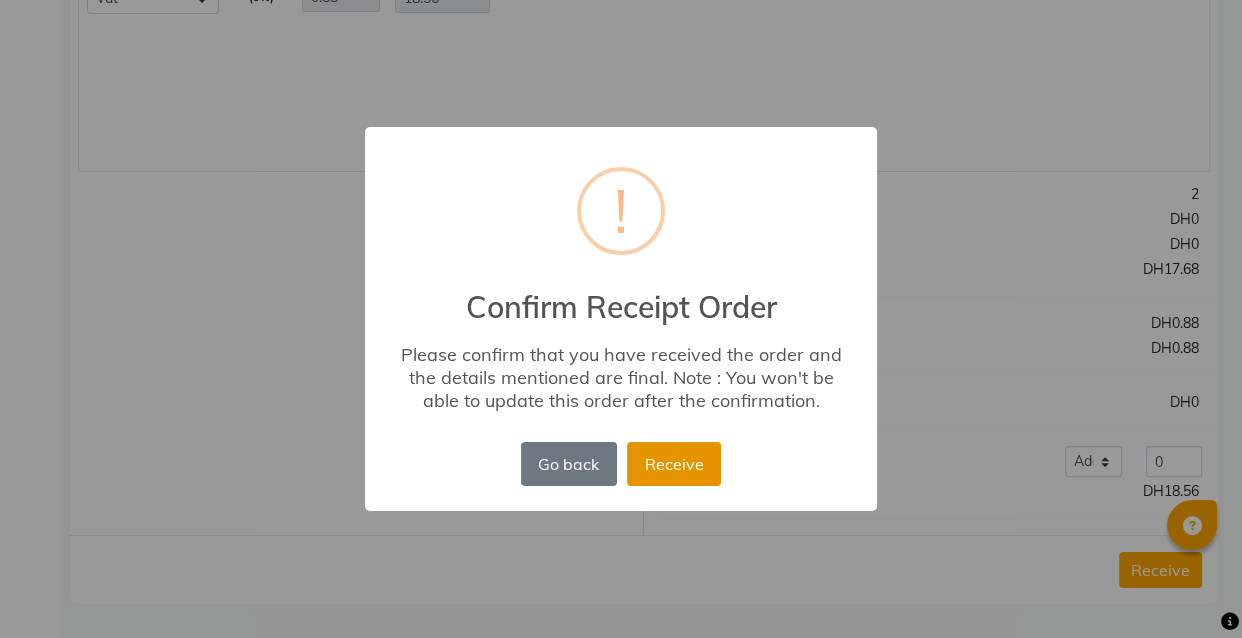 click on "Receive" at bounding box center (674, 464) 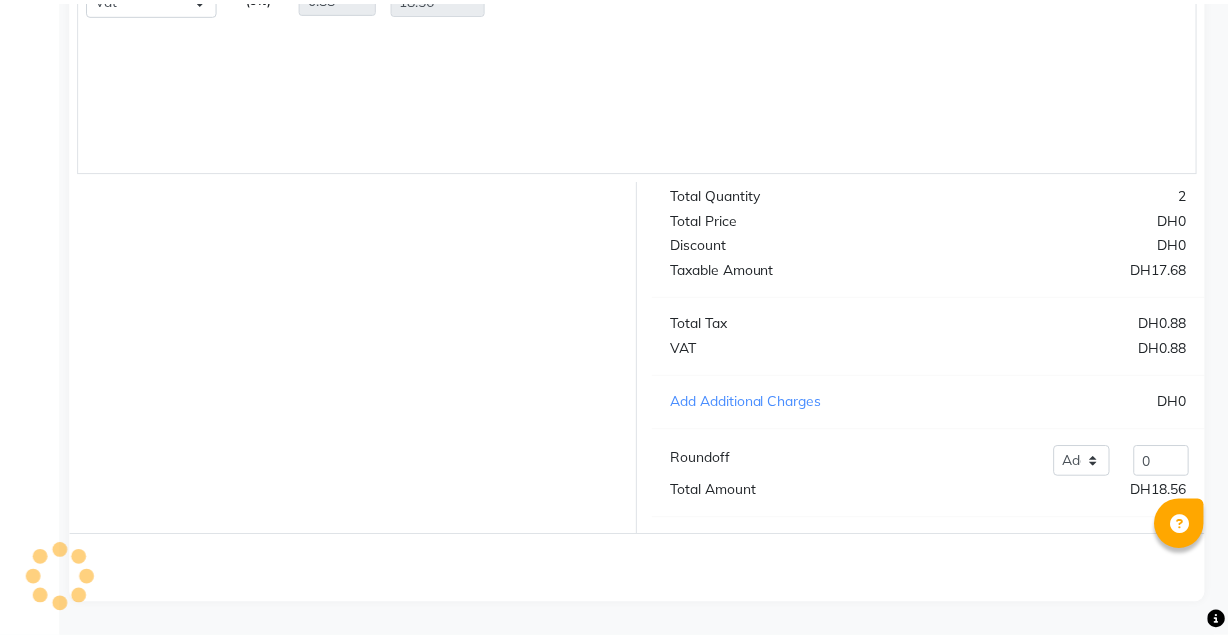 scroll, scrollTop: 0, scrollLeft: 0, axis: both 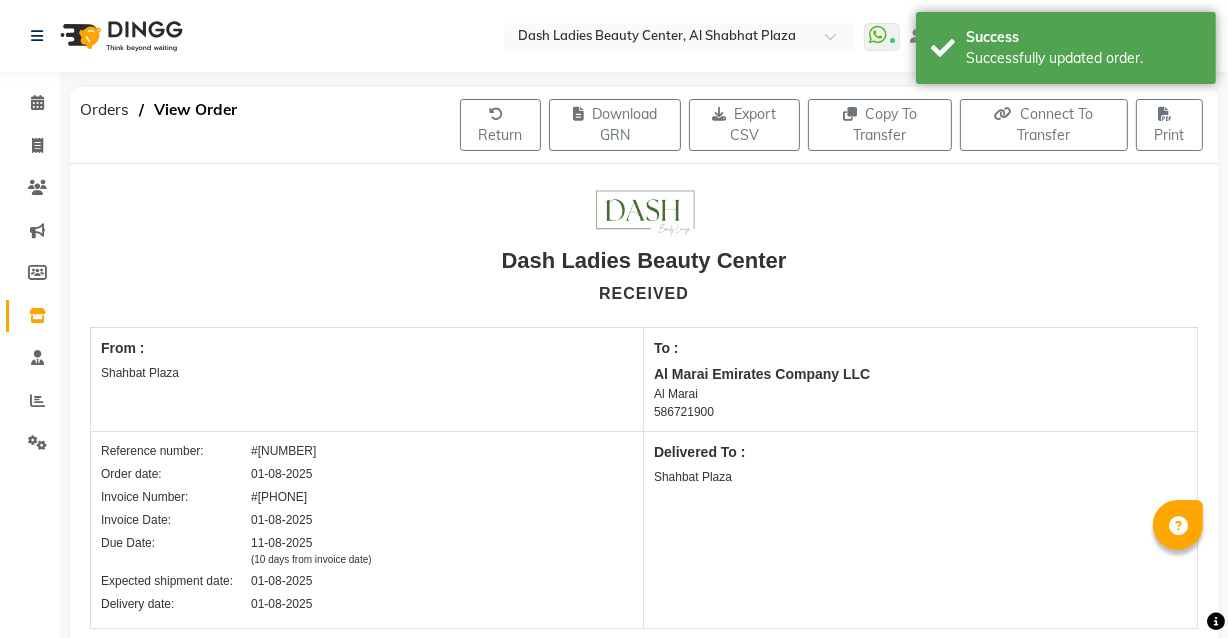 click 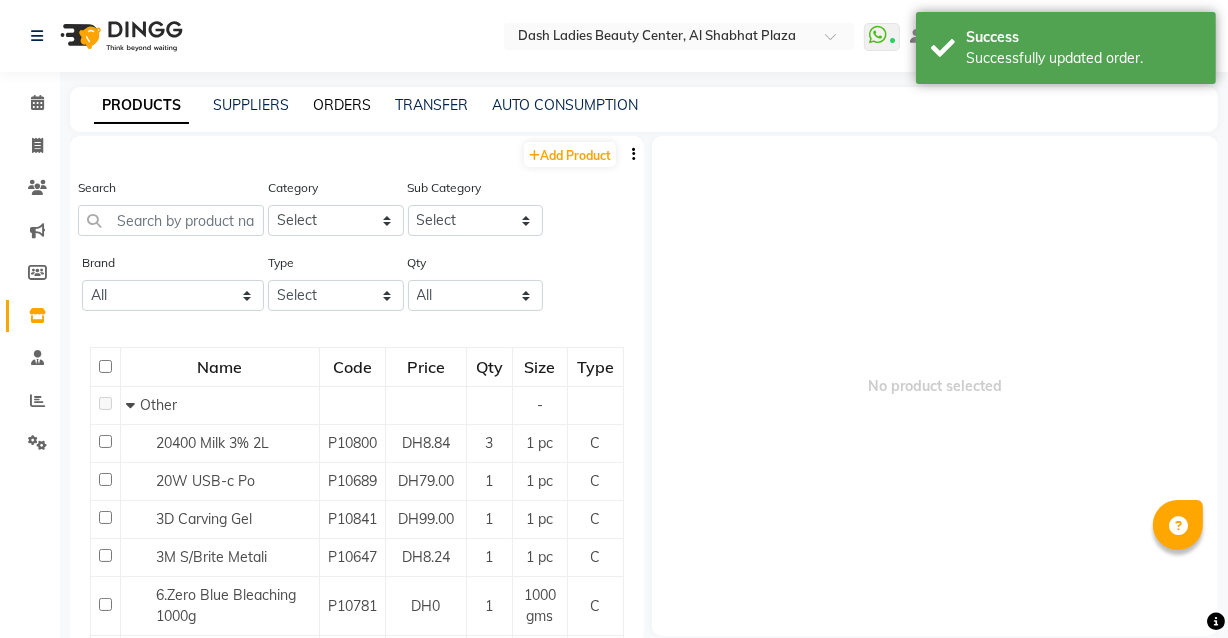 click on "ORDERS" 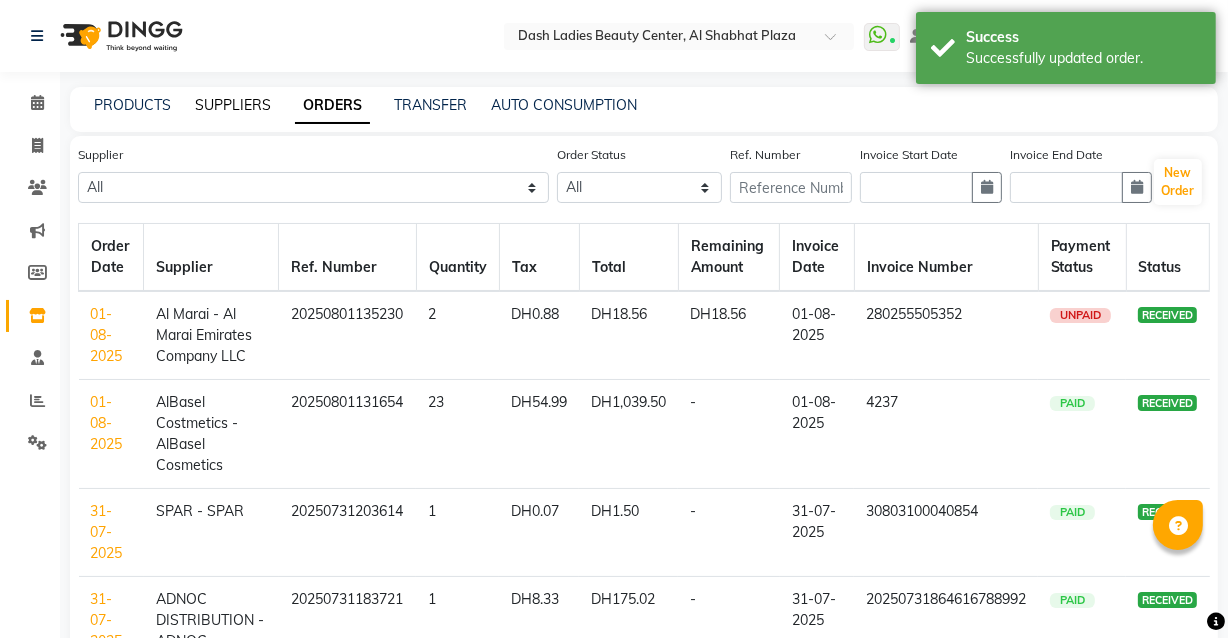click on "SUPPLIERS" 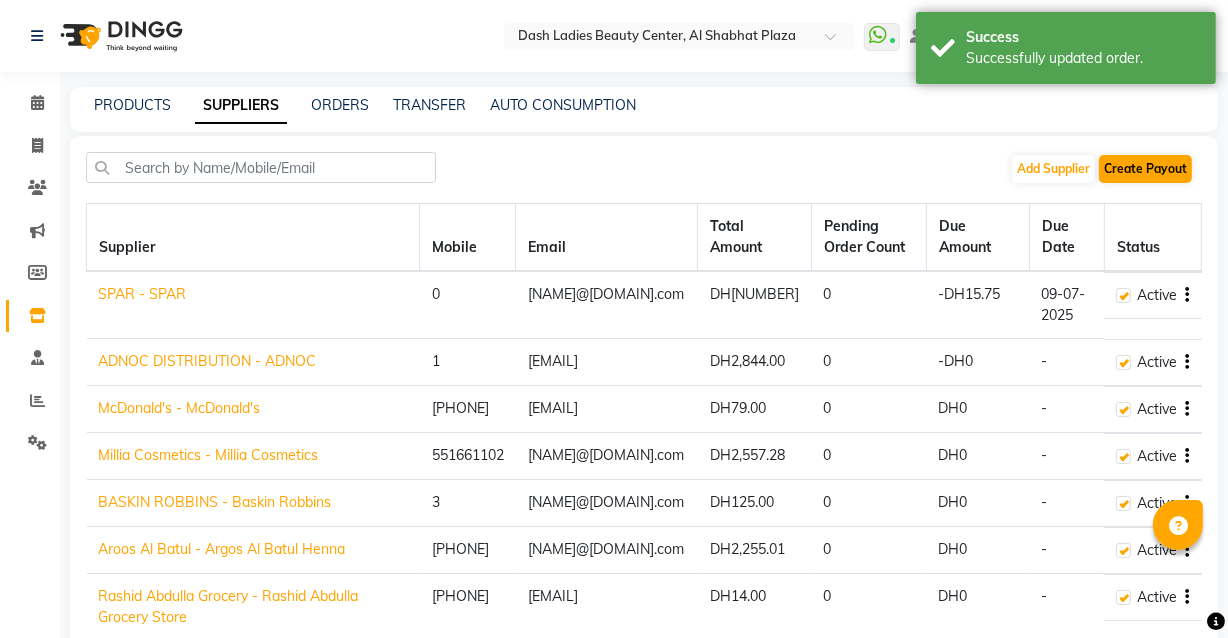 click on "Create Payout" 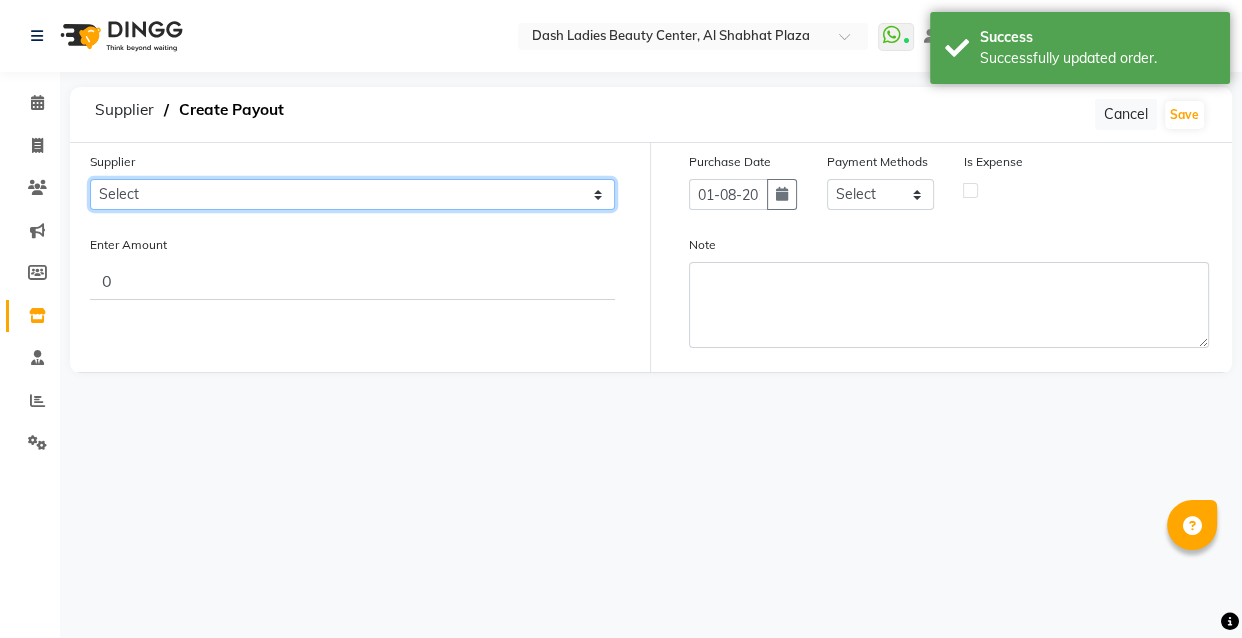 click on "Select SPAR - SPAR ADNOC DISTRIBUTION - ADNOC McDonald's - McDonald's Millia Cosmetics - Millia Cosmetics BASKIN ROBBINS - Baskin Robbins Aroos Al Batul - Argos Al Batul Henna Rashid Abdulla Grocery - Rashid Abdulla Grocery Store Darbar Restaurant - Darbar Restaurant The Beauty Shop - The Beauty Shop Alpha med General Trading - Alphamed Golden Lili Cosmetics Trading Al Bushra LLC - Al Bushra Stationery & Toys & Confectioneries LLC GAME PLANET - Game Planet NAZIH - Nazih Beauty Supplies Co. L.L.C.JIMI GIFT MARKET LLC - JIMI GIFT MARKET Abdul Rahman Al Balouchi - Abdul Rahman Al Balouchi Savora Food Industry LLC PEARL LLC - Pearl Specialty Coffee Roastery Al Jaser - Al Jaser General Trading Jumbo Electronics Company Ltd - Jumbo Store Landmark Retail Investment Co. LLC - Home Box LA MARQUISE - La Marquise International FAKHR AL SHAEB - Fakhr Al Shaeb Food stuff WADI AL NOOR - Wadi Al Noor Modern Food Stuff LLC NATIONAL FLOWER LLC - National Flowers LLC - SPC Healthcare Trading Co. LLC - Dermalogica" 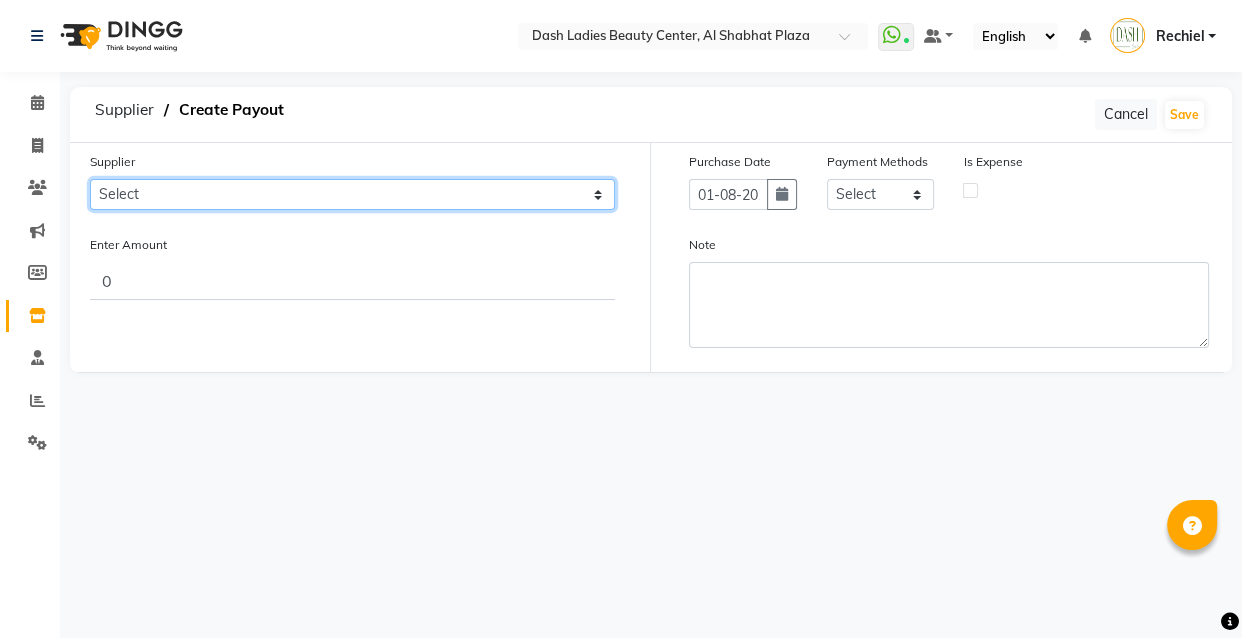 select on "5365" 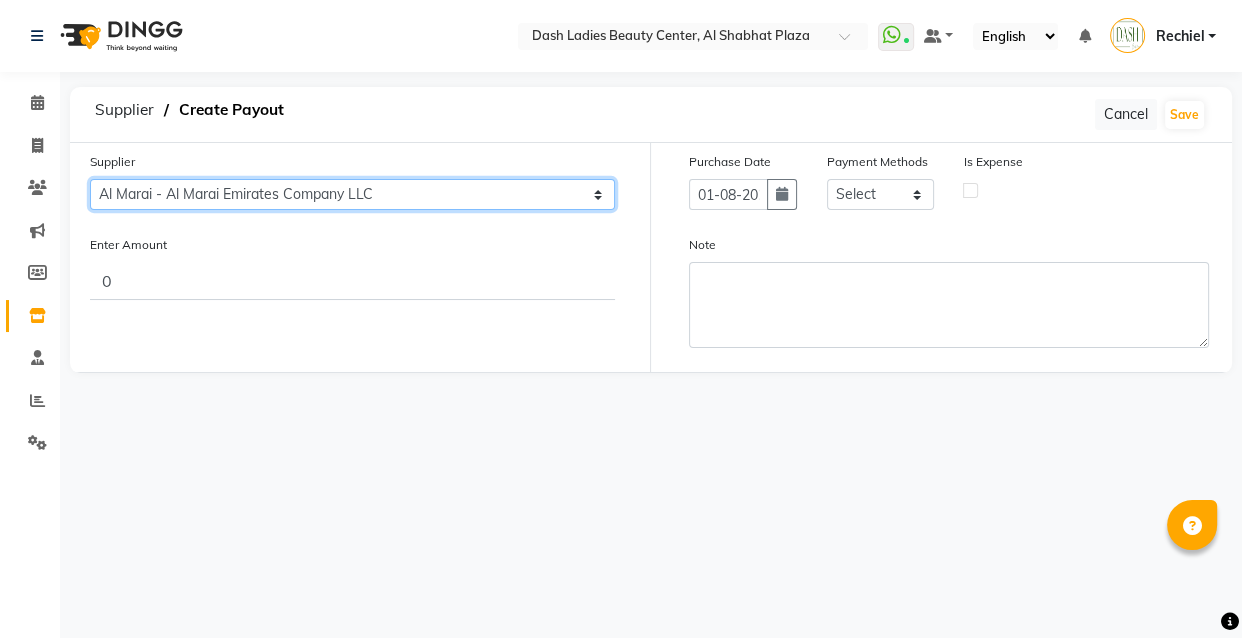 click on "Select SPAR - SPAR ADNOC DISTRIBUTION - ADNOC McDonald's - McDonald's Millia Cosmetics - Millia Cosmetics BASKIN ROBBINS - Baskin Robbins Aroos Al Batul - Argos Al Batul Henna Rashid Abdulla Grocery - Rashid Abdulla Grocery Store Darbar Restaurant - Darbar Restaurant The Beauty Shop - The Beauty Shop Alpha med General Trading - Alphamed Golden Lili Cosmetics Trading Al Bushra LLC - Al Bushra Stationery & Toys & Confectioneries LLC GAME PLANET - Game Planet NAZIH - Nazih Beauty Supplies Co. L.L.C.JIMI GIFT MARKET LLC - JIMI GIFT MARKET Abdul Rahman Al Balouchi - Abdul Rahman Al Balouchi Savora Food Industry LLC PEARL LLC - Pearl Specialty Coffee Roastery Al Jaser - Al Jaser General Trading Jumbo Electronics Company Ltd - Jumbo Store Landmark Retail Investment Co. LLC - Home Box LA MARQUISE - La Marquise International FAKHR AL SHAEB - Fakhr Al Shaeb Food stuff WADI AL NOOR - Wadi Al Noor Modern Food Stuff LLC NATIONAL FLOWER LLC - National Flowers LLC - SPC Healthcare Trading Co. LLC - Dermalogica" 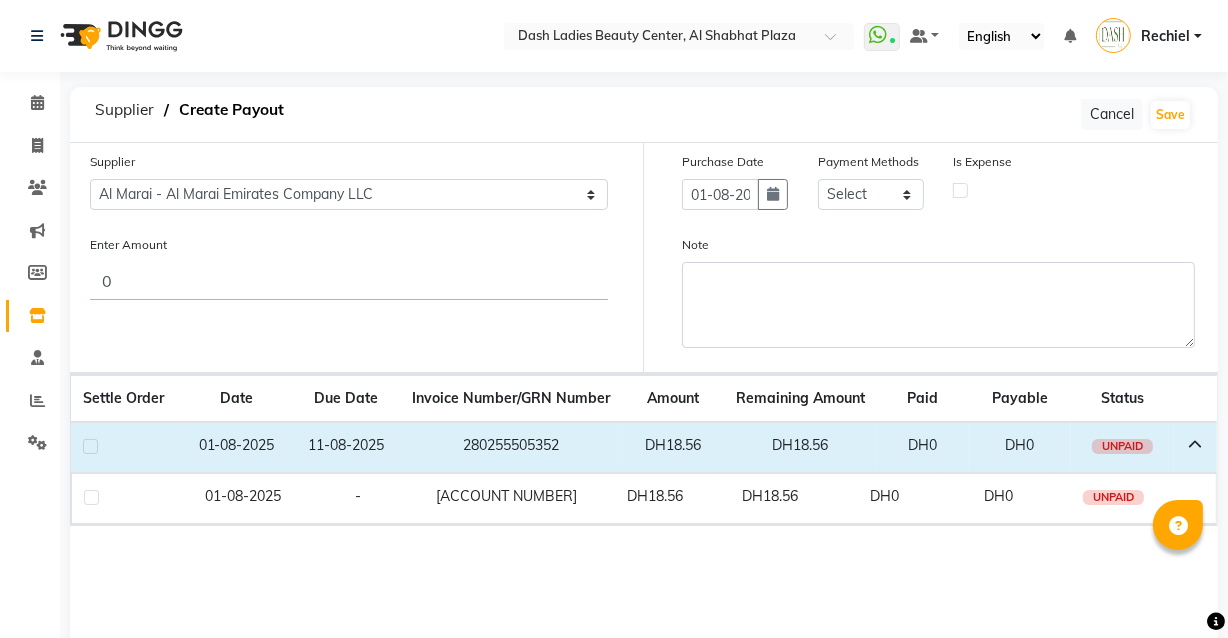 click on "0" at bounding box center [349, 281] 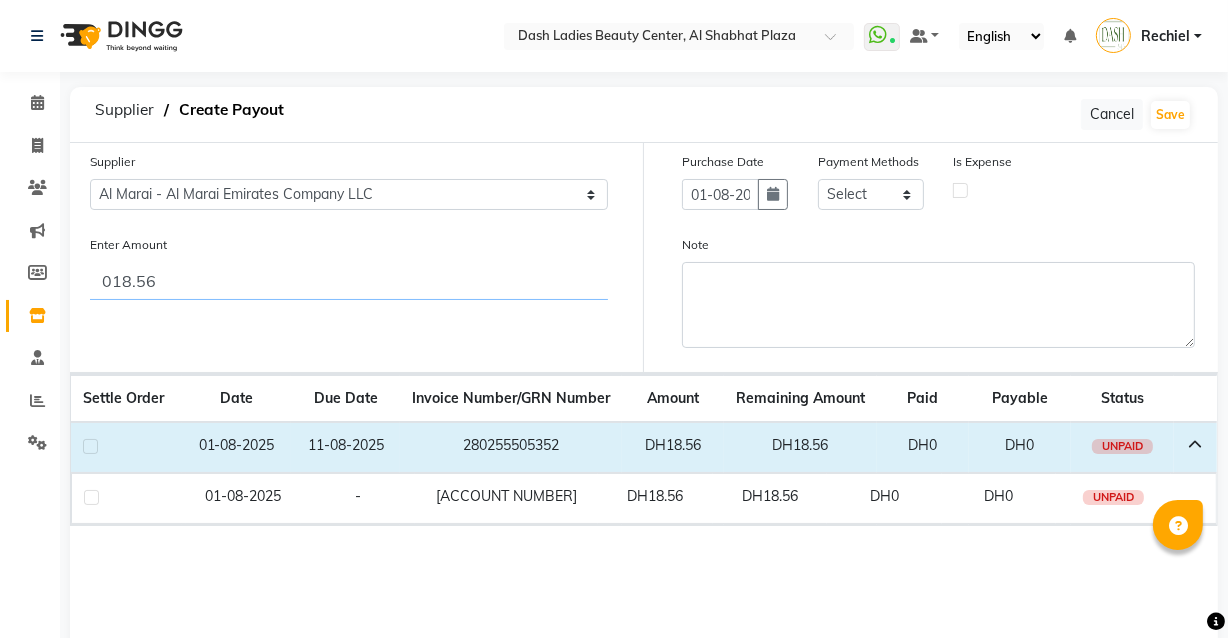 type on "018.56" 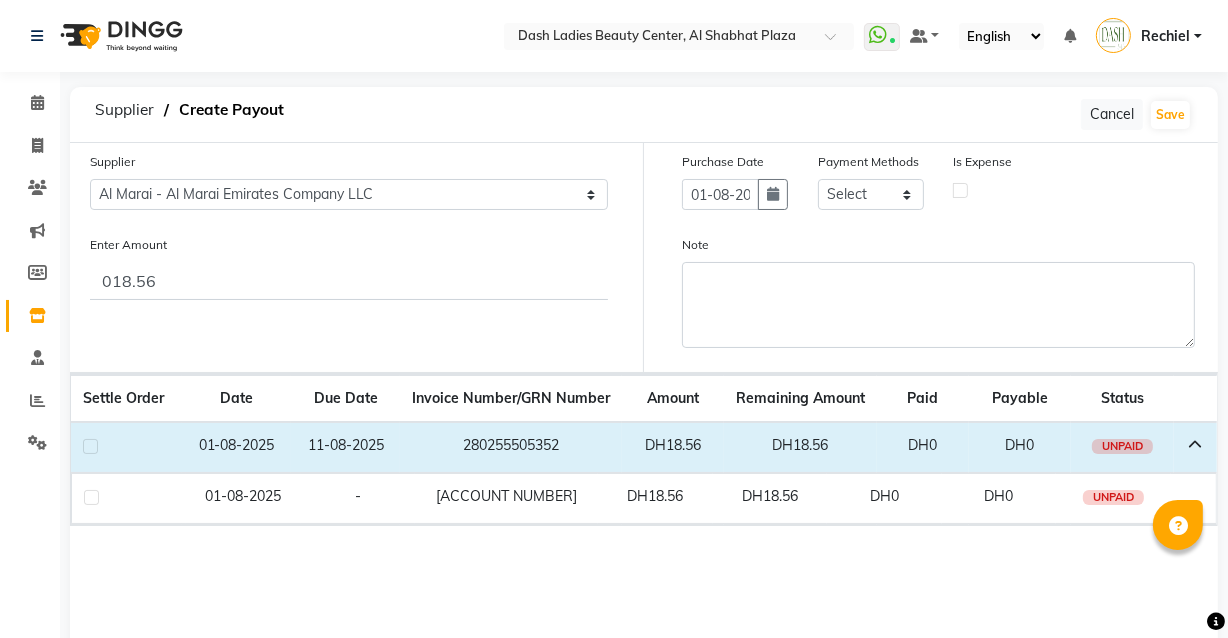 click 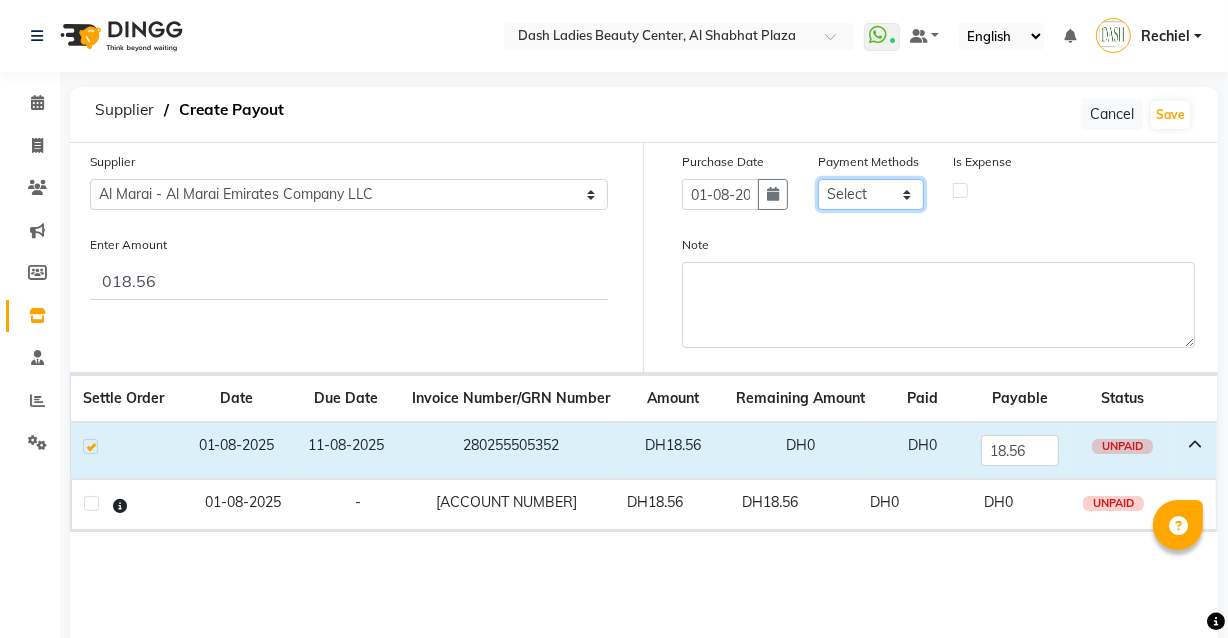 click on "Select CASH CARD ONLINE On Account Wallet Package Prepaid Gift Card" 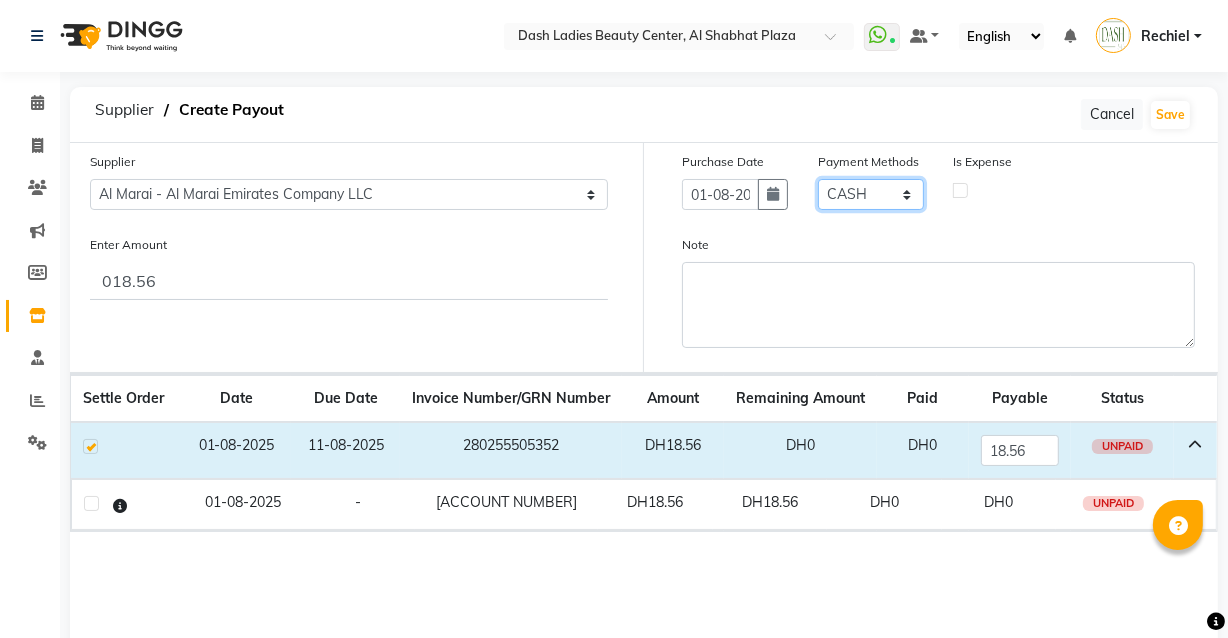 click on "Select CASH CARD ONLINE On Account Wallet Package Prepaid Gift Card" 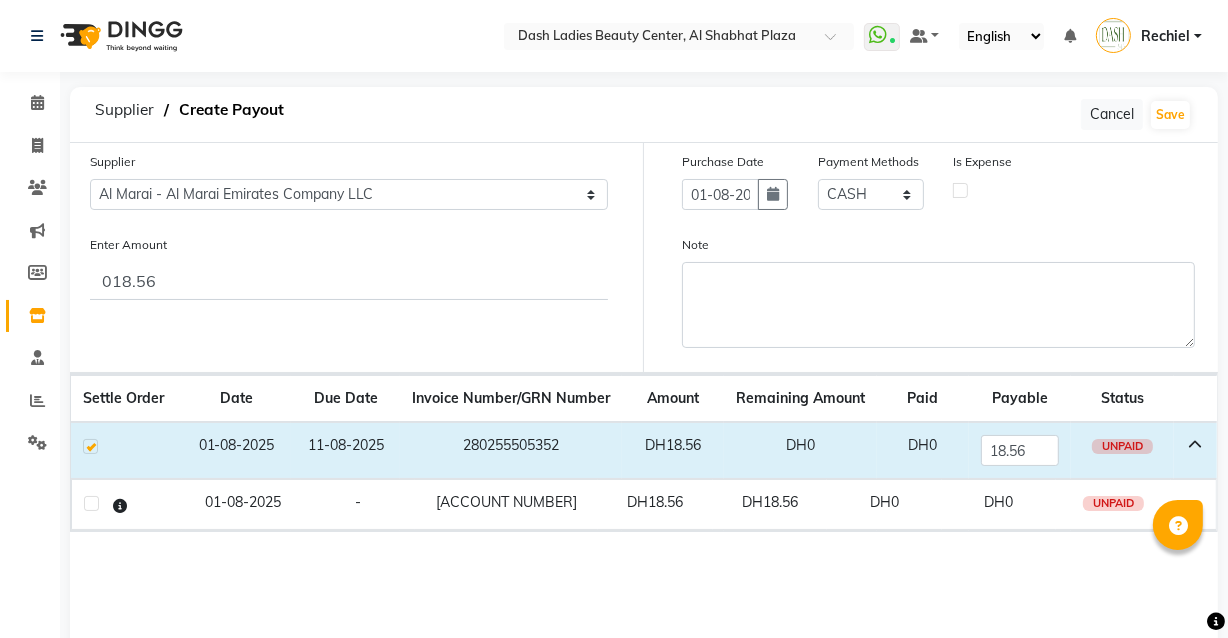 click 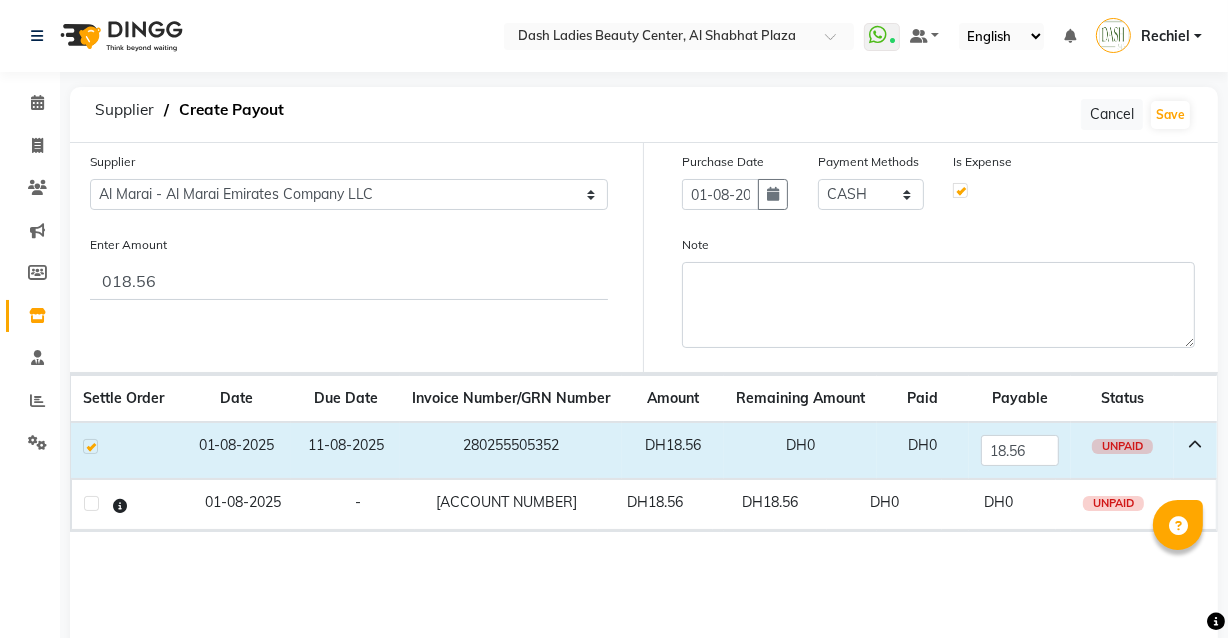 select on "7494" 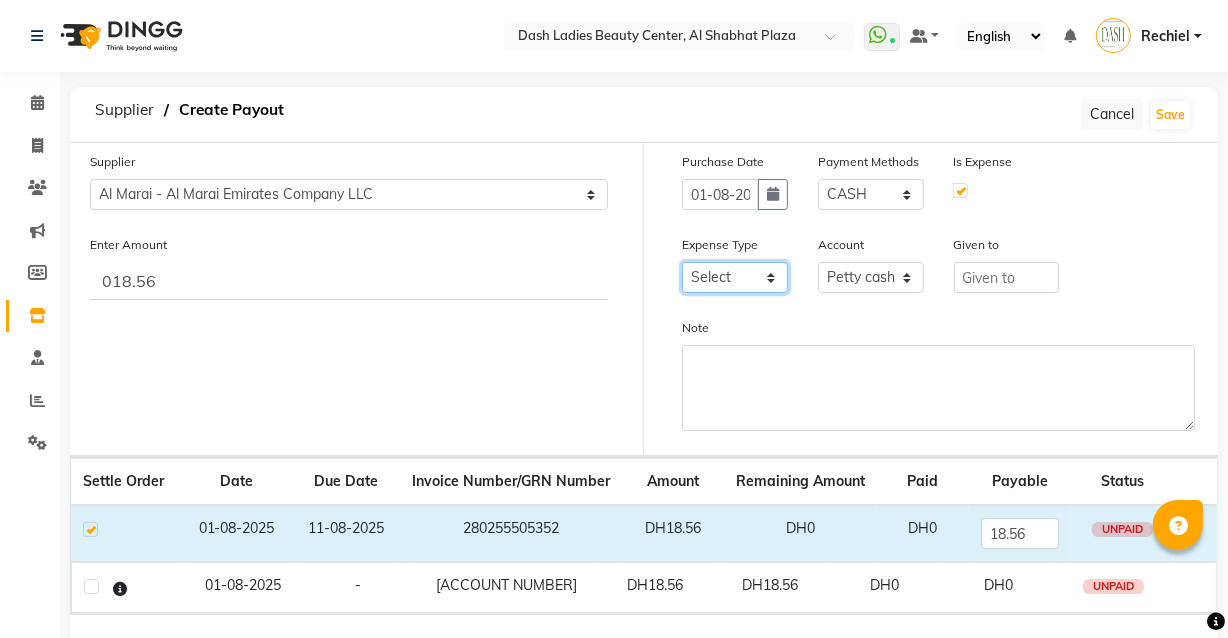 click on "Select Advance Salary Bank charges Car maintenance  Cash transfer to bank Cash transfer to hub Client Snacks Clinical charges Equipment Fuel Govt fee Incentive Insurance International purchase Loan Repayment Maintenance Marketing Miscellaneous MRA Other Pantry Product Rent Salary Staff Snacks Tax Tea & Refreshment Utilities" 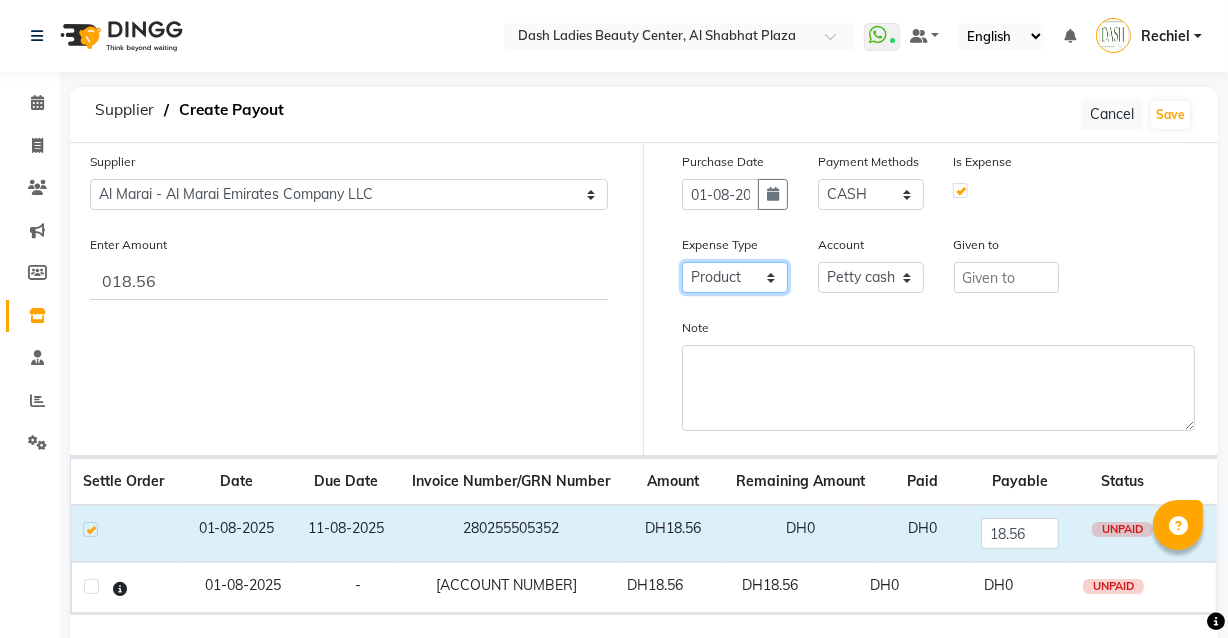 click on "Select Advance Salary Bank charges Car maintenance  Cash transfer to bank Cash transfer to hub Client Snacks Clinical charges Equipment Fuel Govt fee Incentive Insurance International purchase Loan Repayment Maintenance Marketing Miscellaneous MRA Other Pantry Product Rent Salary Staff Snacks Tax Tea & Refreshment Utilities" 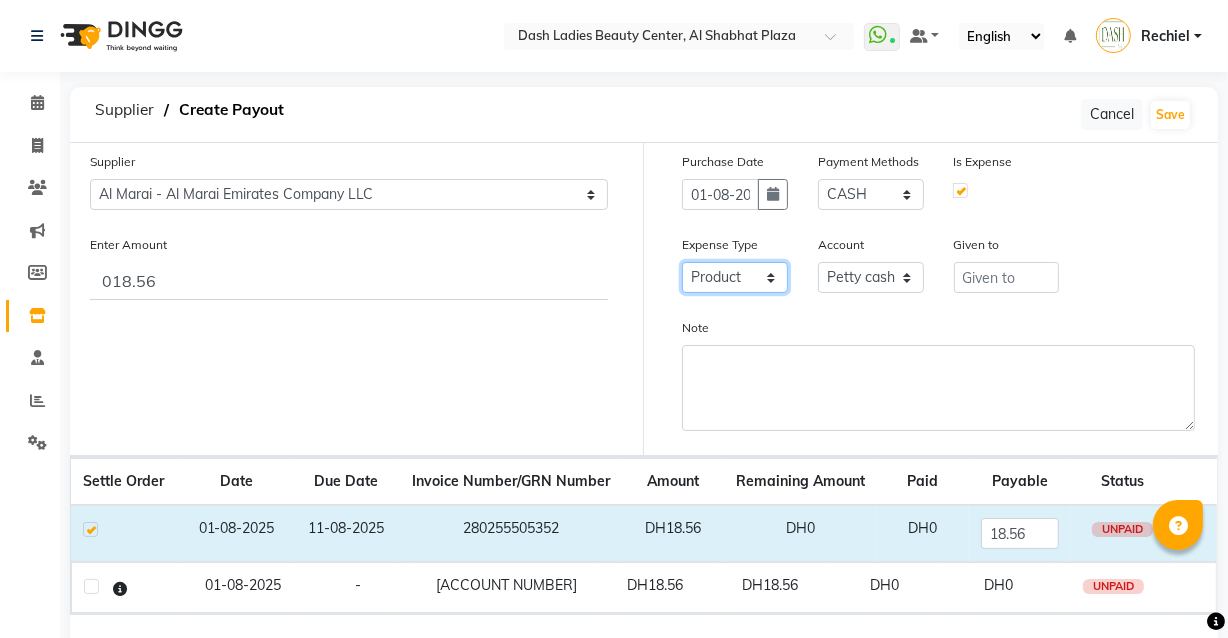 click on "Select Advance Salary Bank charges Car maintenance  Cash transfer to bank Cash transfer to hub Client Snacks Clinical charges Equipment Fuel Govt fee Incentive Insurance International purchase Loan Repayment Maintenance Marketing Miscellaneous MRA Other Pantry Product Rent Salary Staff Snacks Tax Tea & Refreshment Utilities" 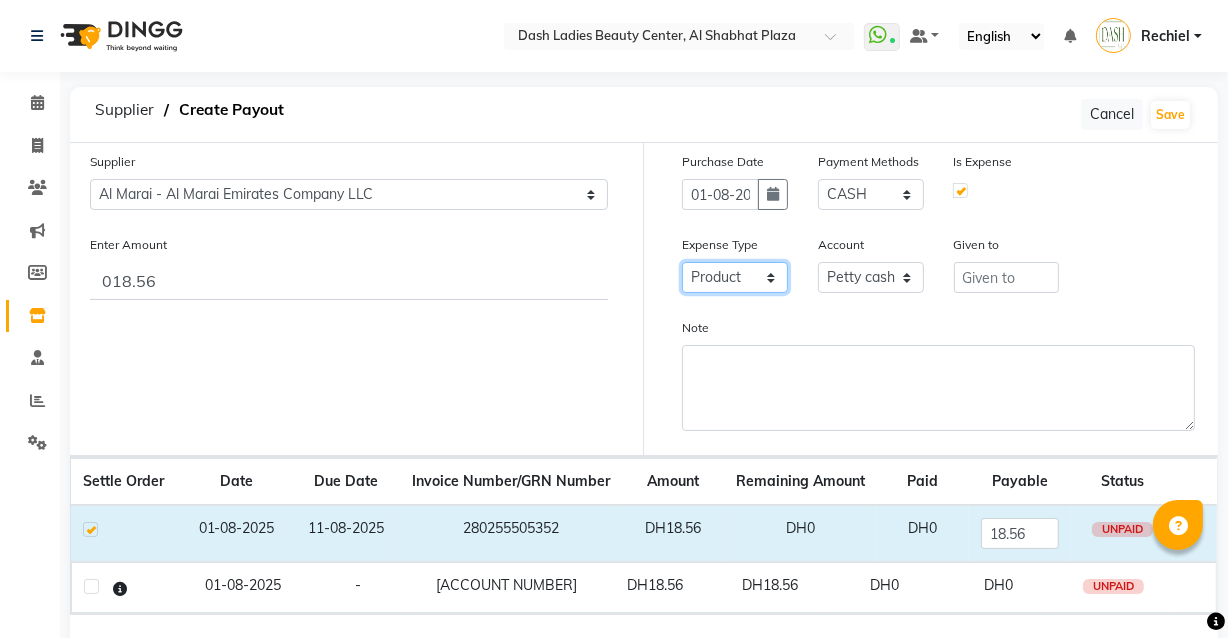 select on "17" 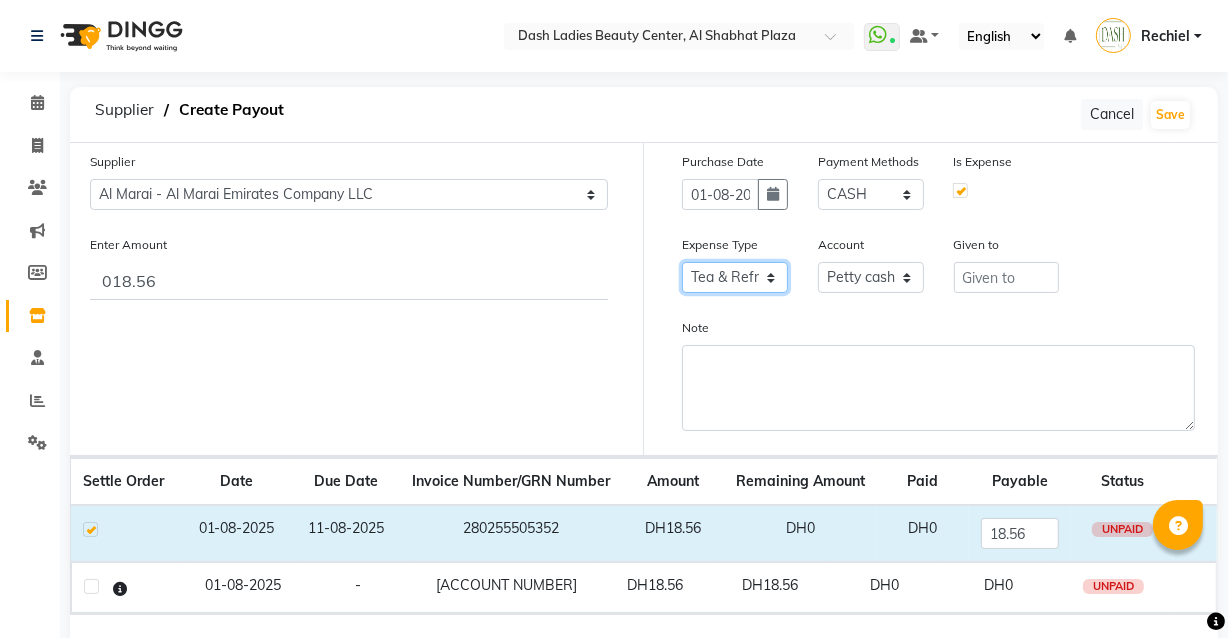 click on "Select Advance Salary Bank charges Car maintenance  Cash transfer to bank Cash transfer to hub Client Snacks Clinical charges Equipment Fuel Govt fee Incentive Insurance International purchase Loan Repayment Maintenance Marketing Miscellaneous MRA Other Pantry Product Rent Salary Staff Snacks Tax Tea & Refreshment Utilities" 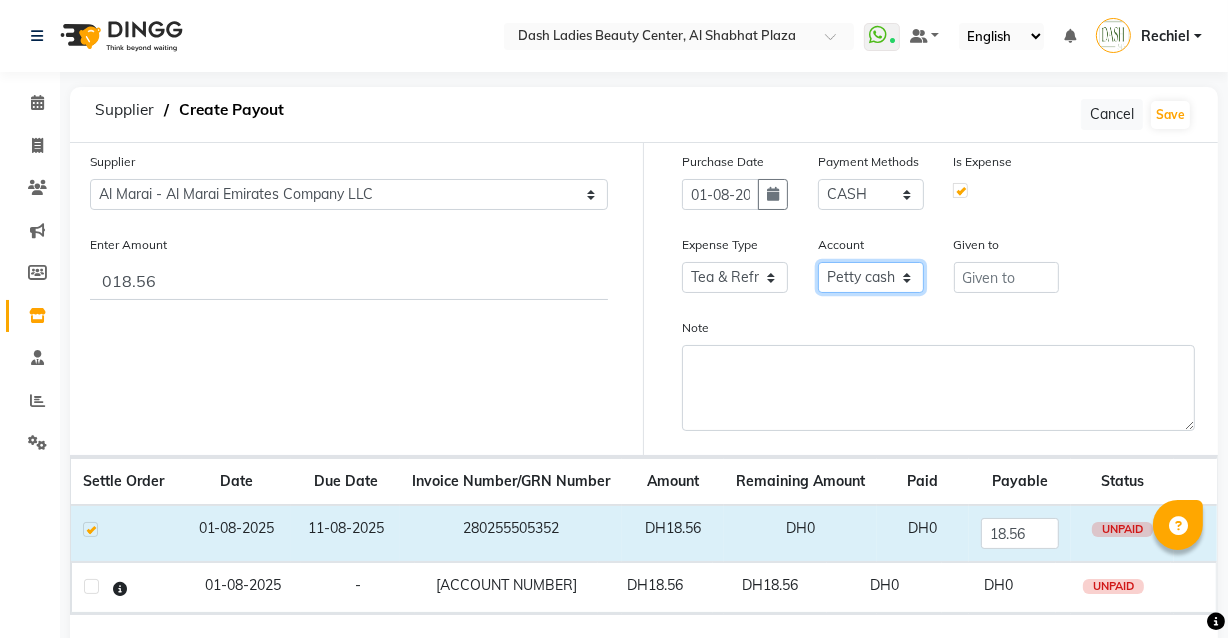 click on "Select Petty cash Card Tax Cash In Hand" 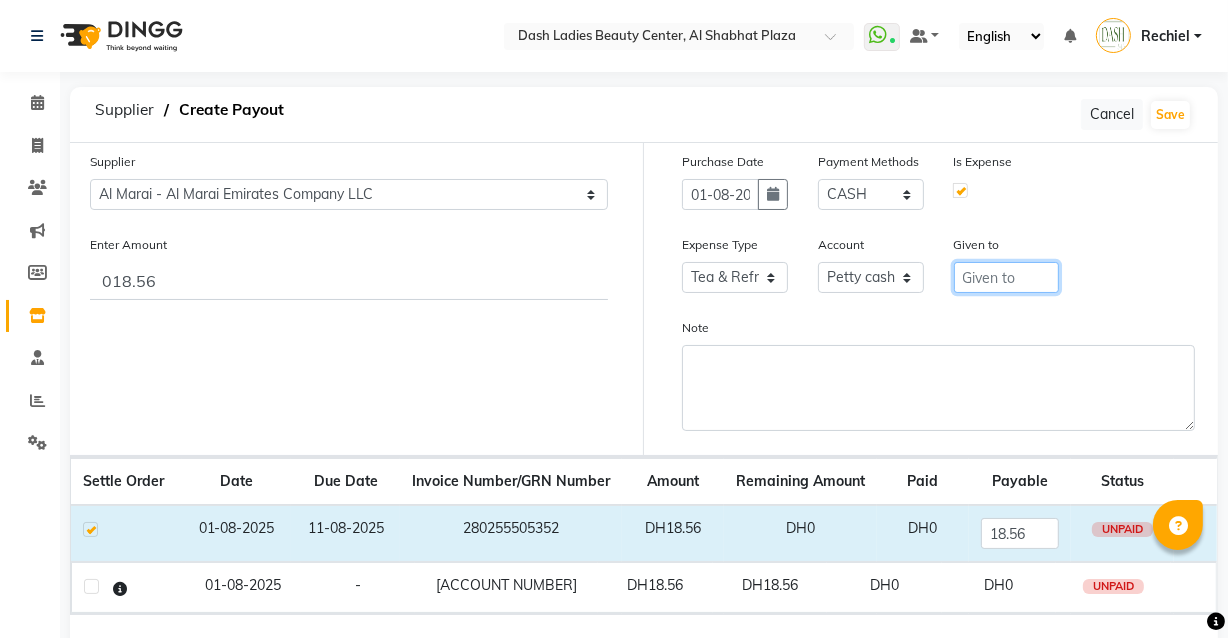 click at bounding box center (1007, 277) 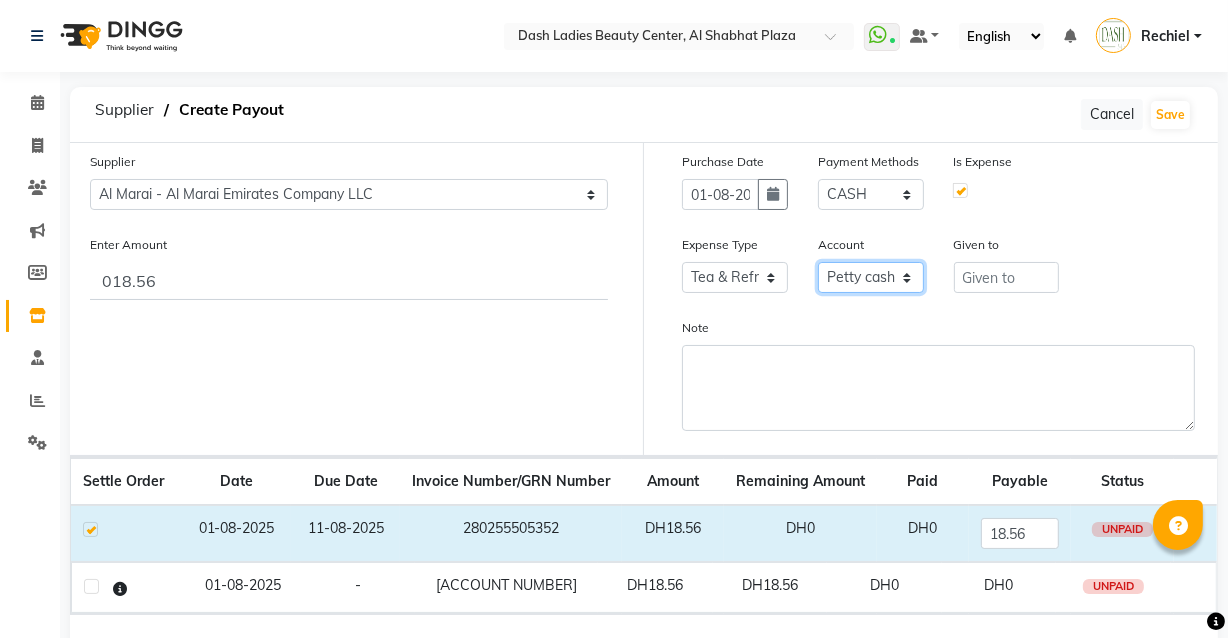click on "Select Petty cash Card Tax Cash In Hand" 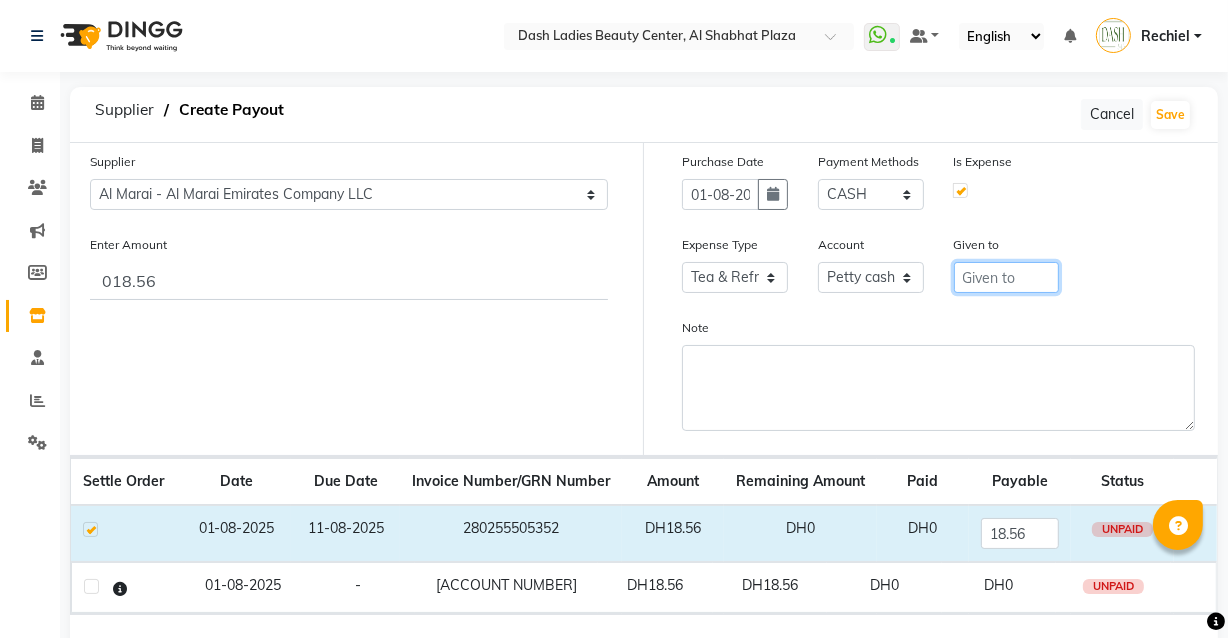 click at bounding box center (1007, 277) 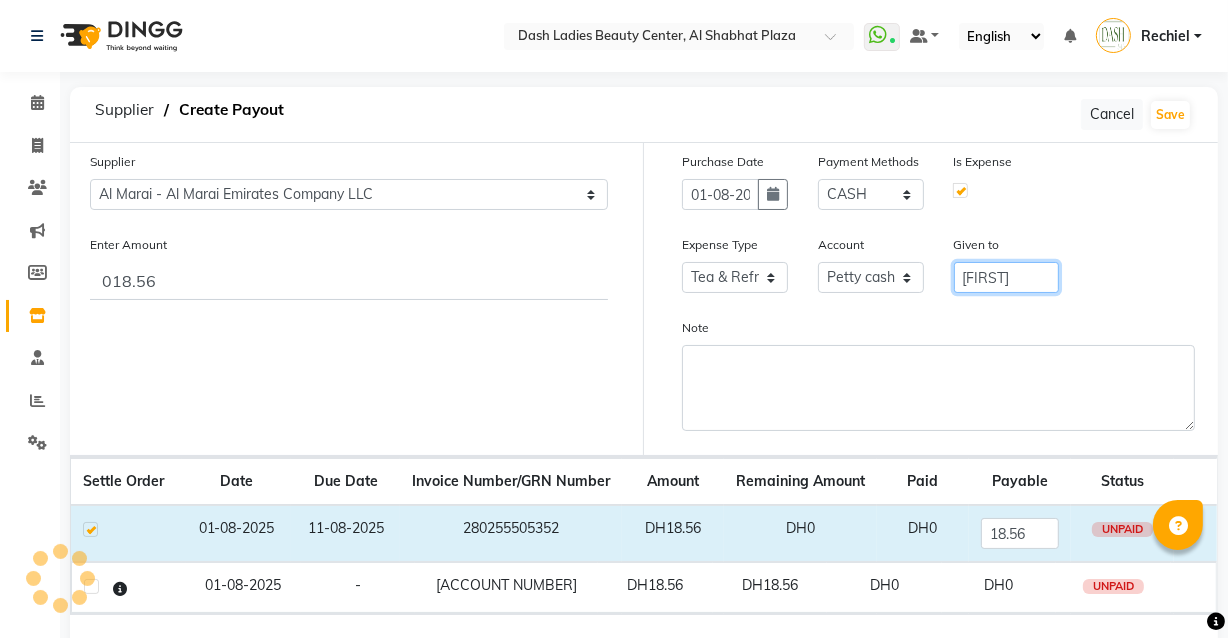 type on "[PERSON] - Al Marai" 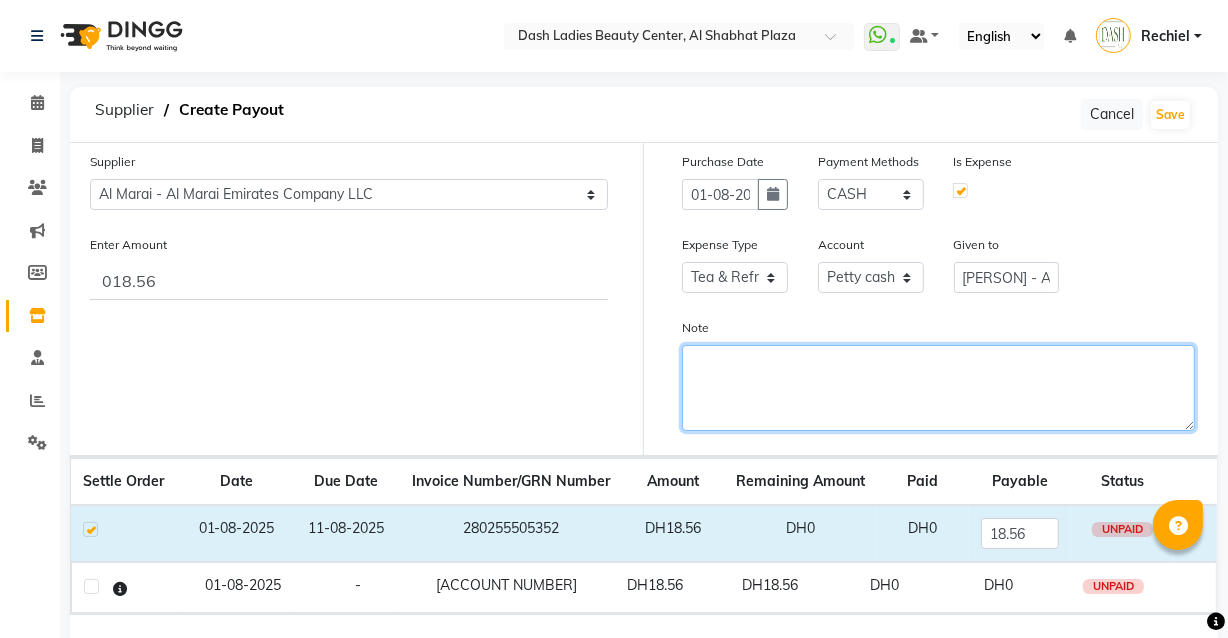 click on "Note" at bounding box center [938, 388] 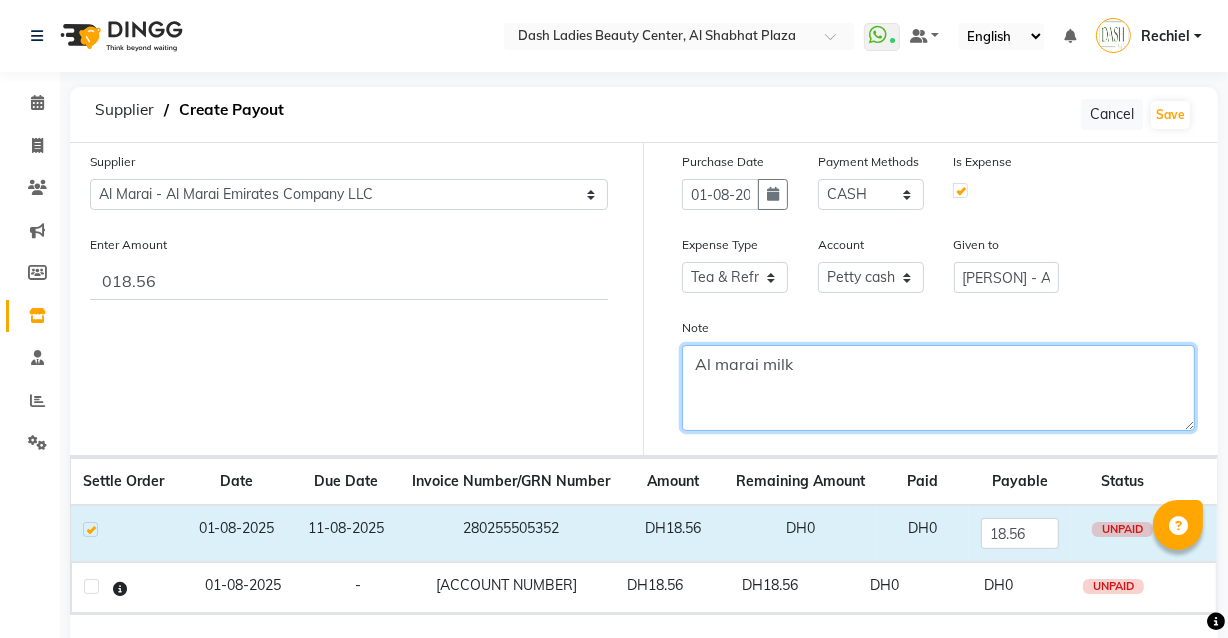 click on "Al marai milk" at bounding box center [938, 388] 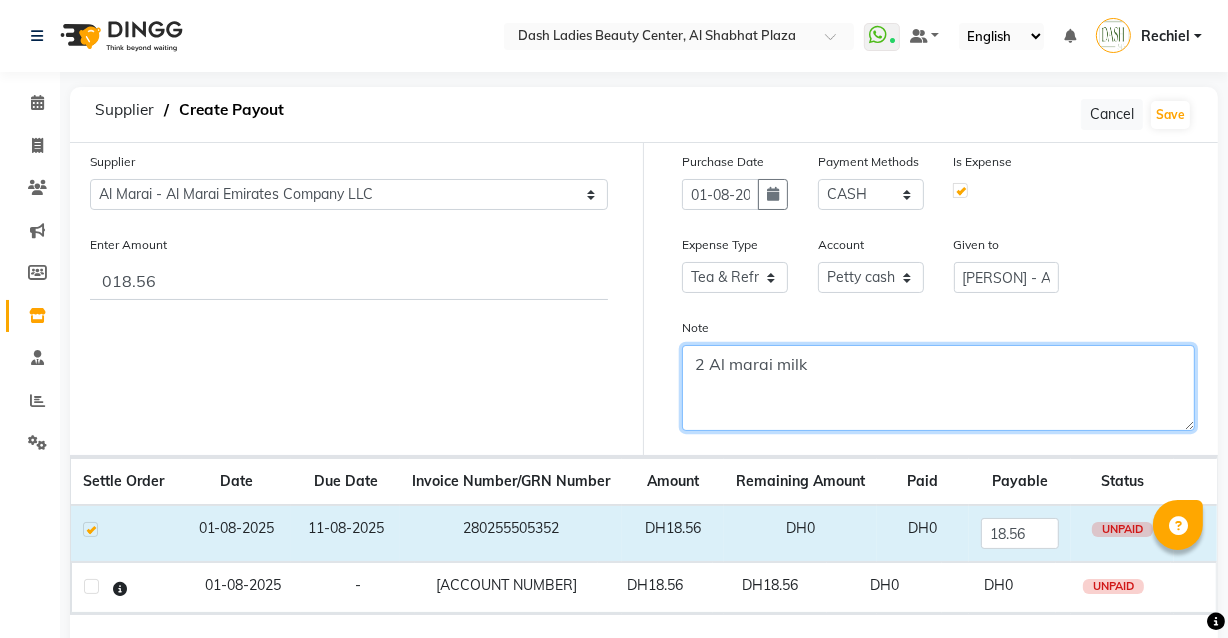click on "2 Al marai milk" at bounding box center [938, 388] 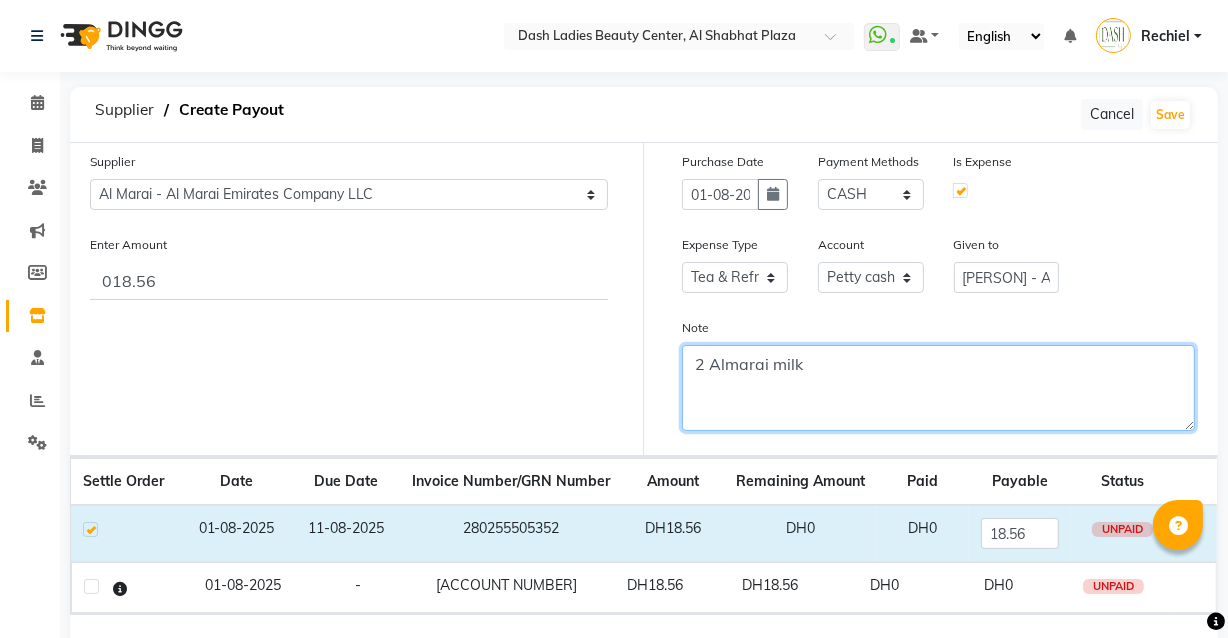 click on "2 Almarai milk" at bounding box center [938, 388] 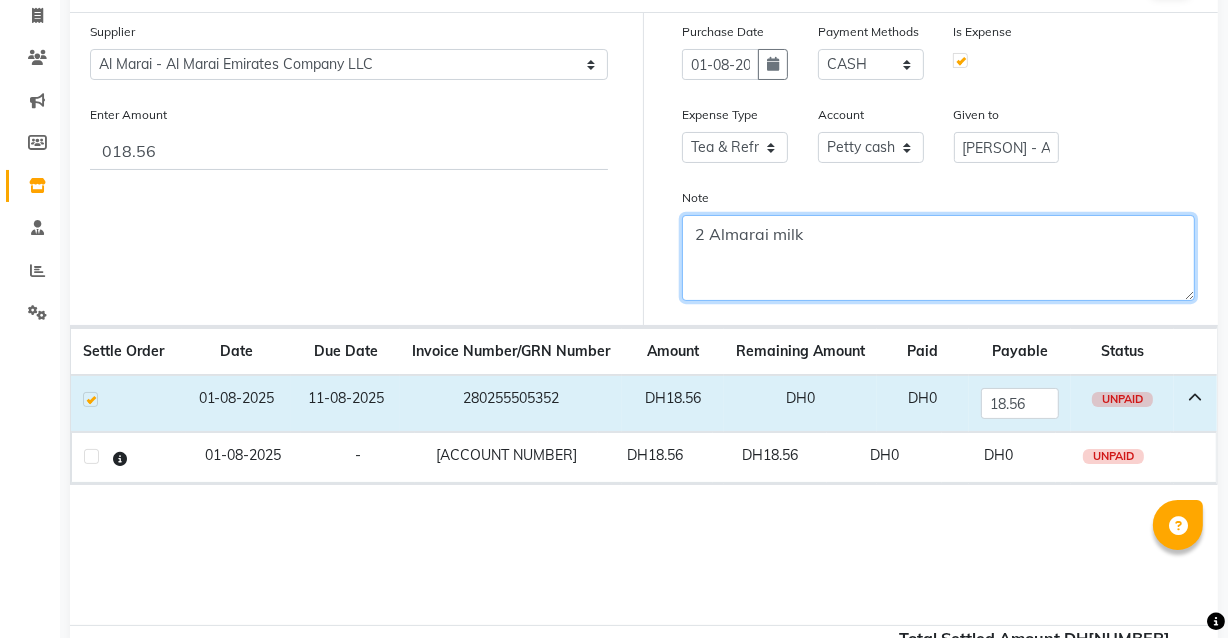 scroll, scrollTop: 0, scrollLeft: 0, axis: both 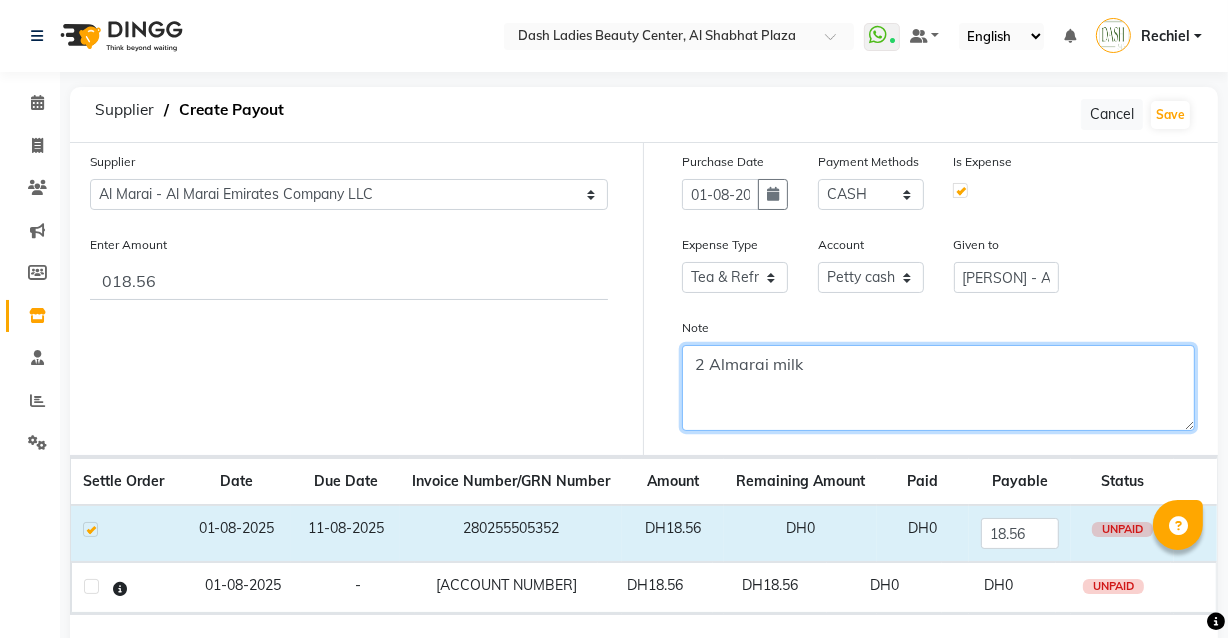 type on "2 Almarai milk" 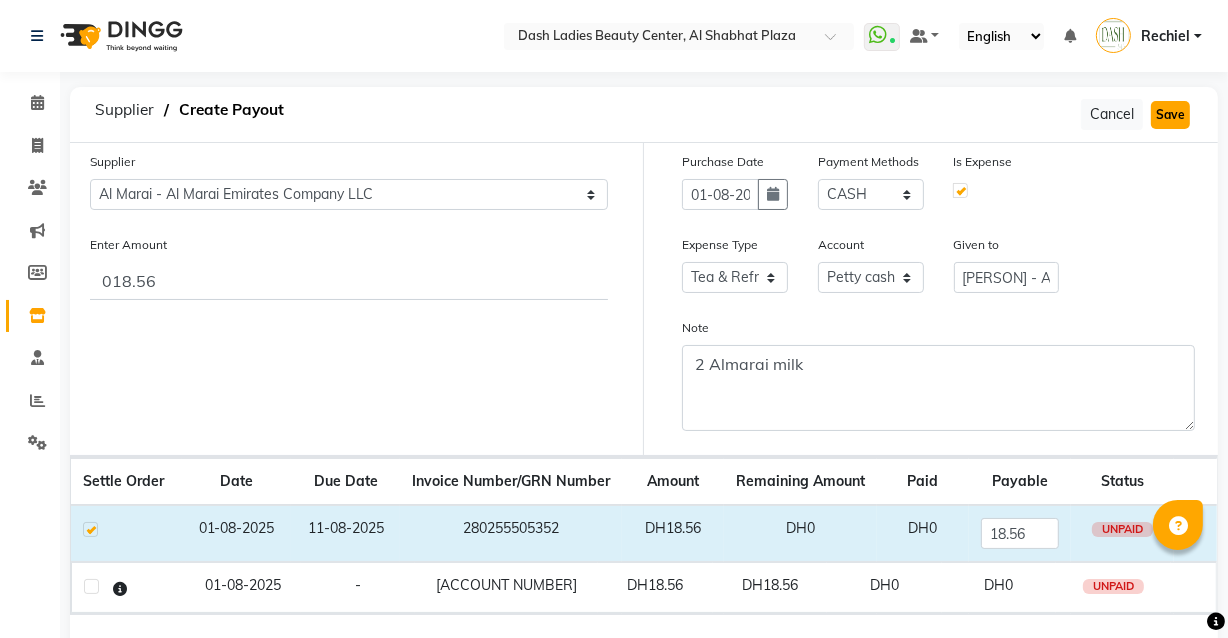 click on "Save" 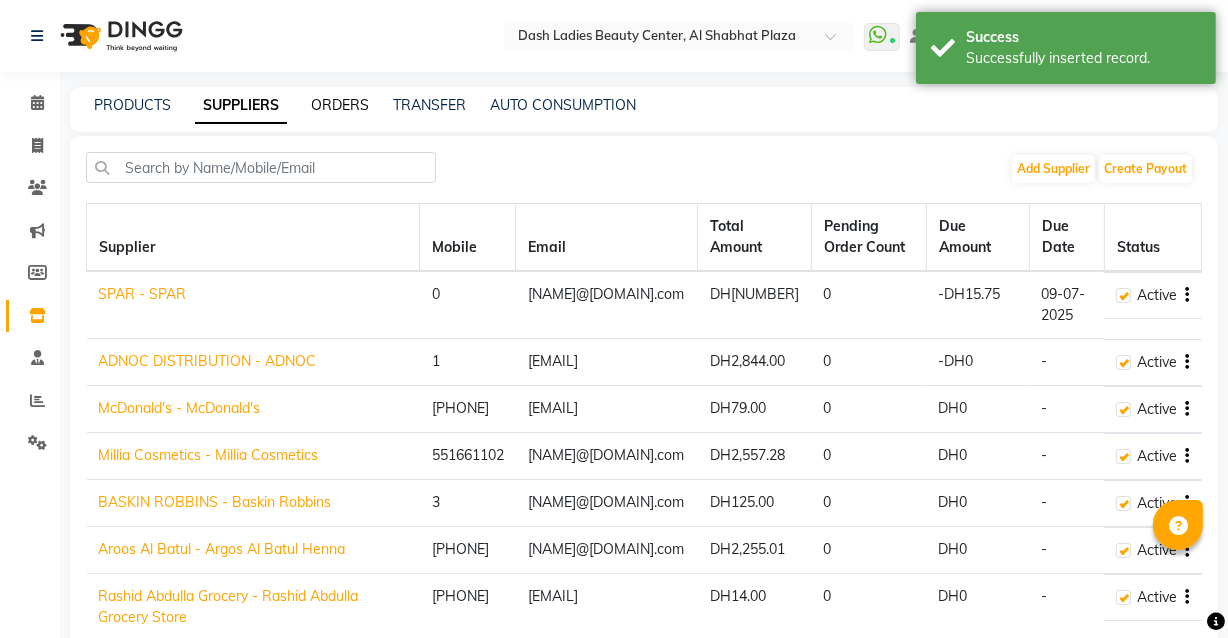 click on "ORDERS" 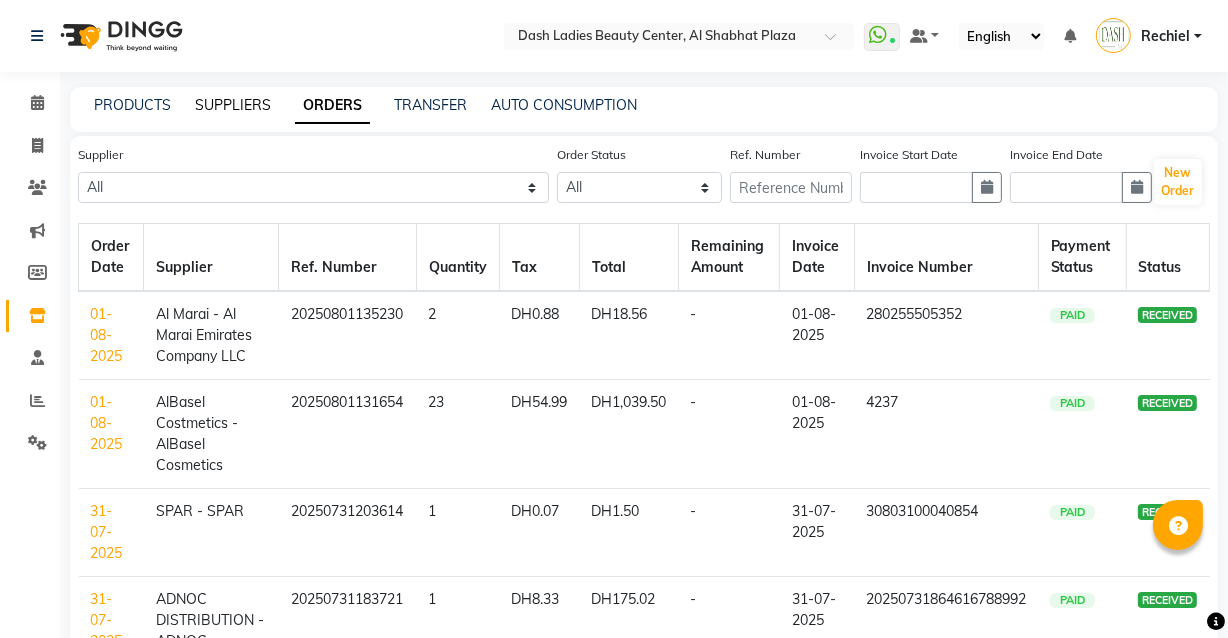 click on "SUPPLIERS" 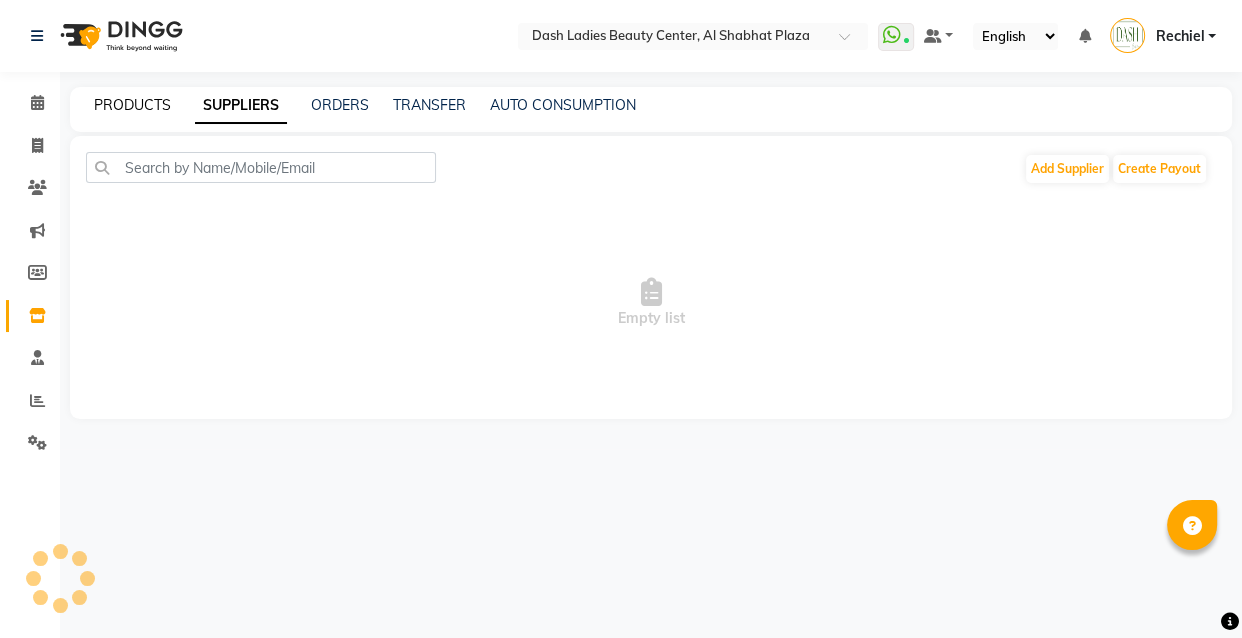 click on "PRODUCTS" 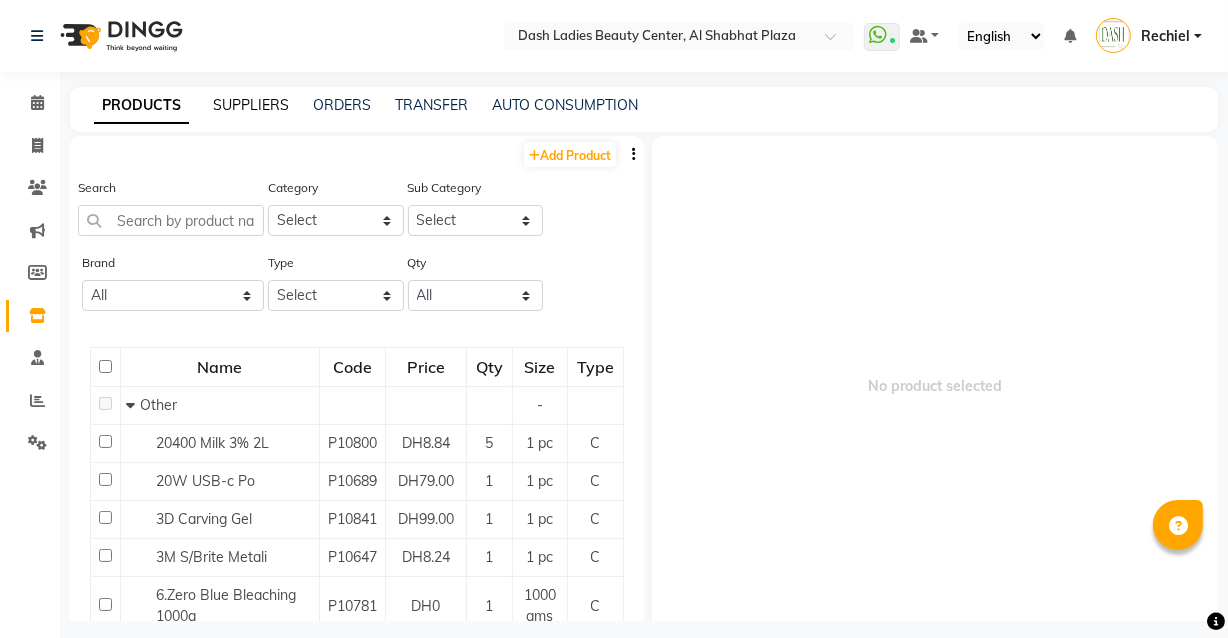 click on "SUPPLIERS" 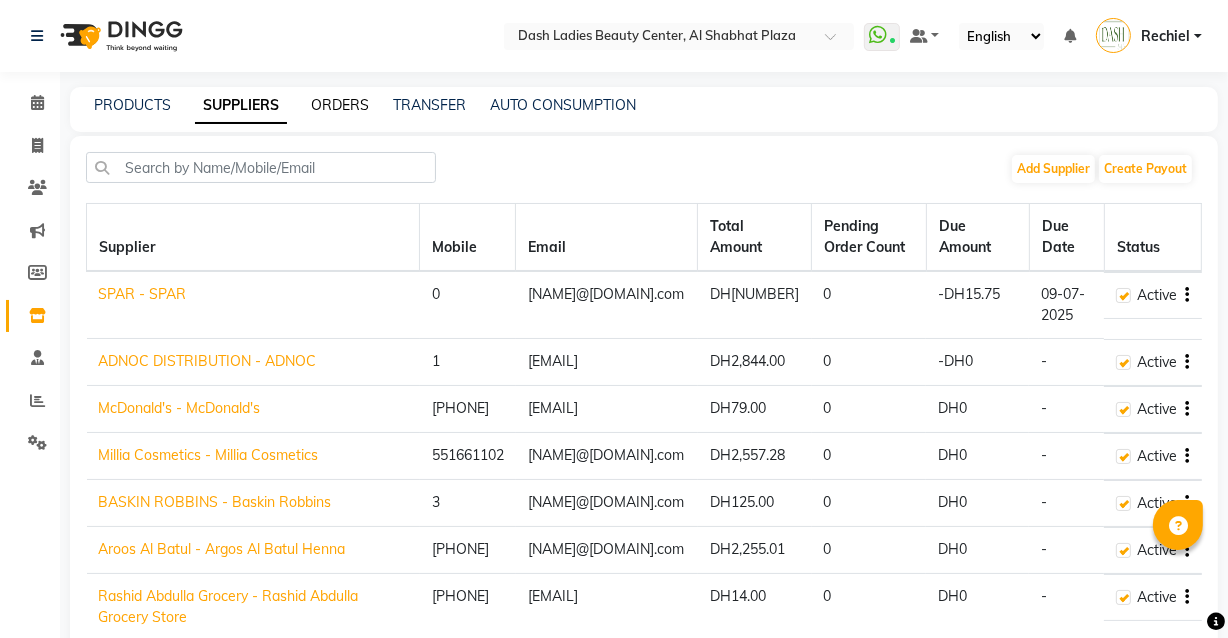 click on "ORDERS" 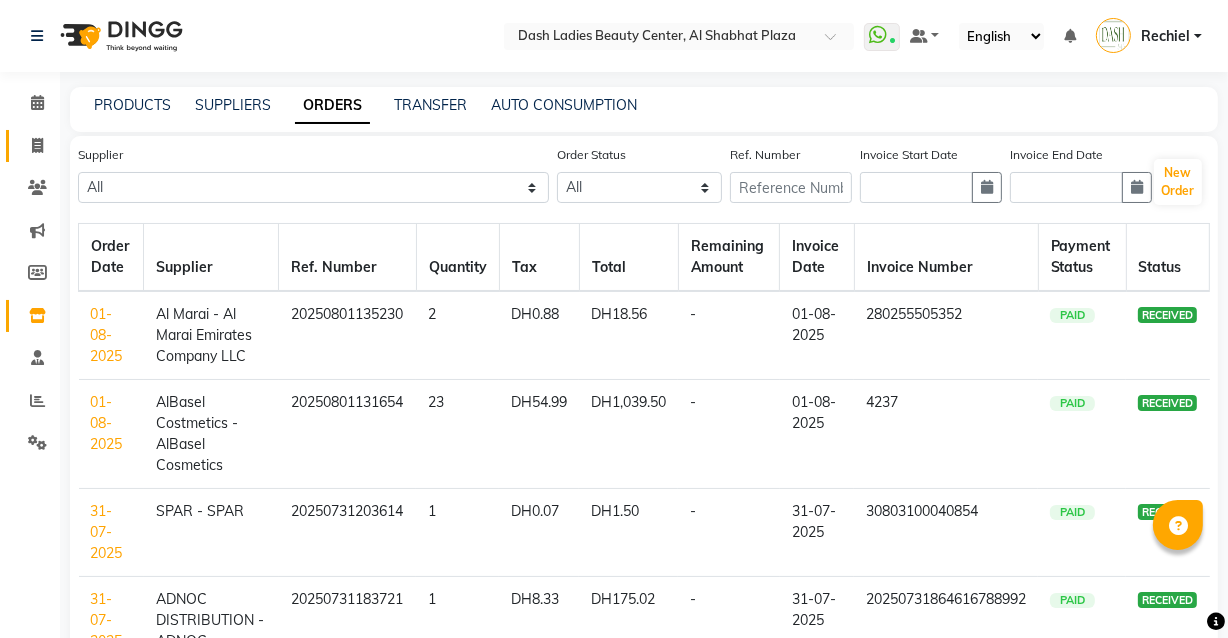 click 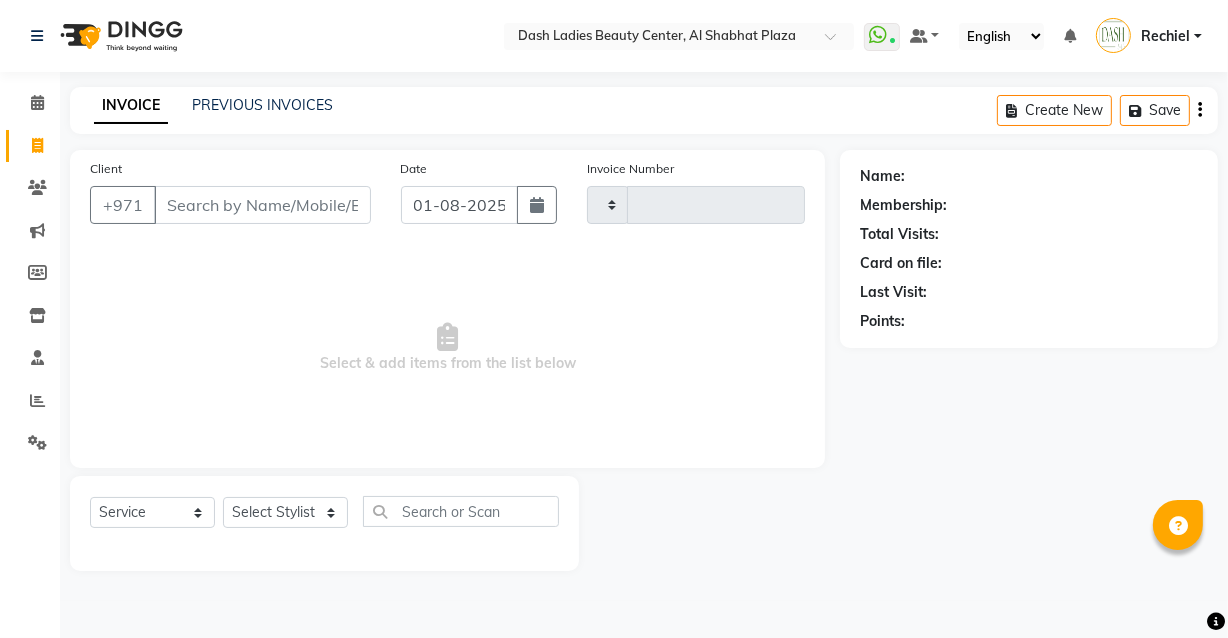 type on "2462" 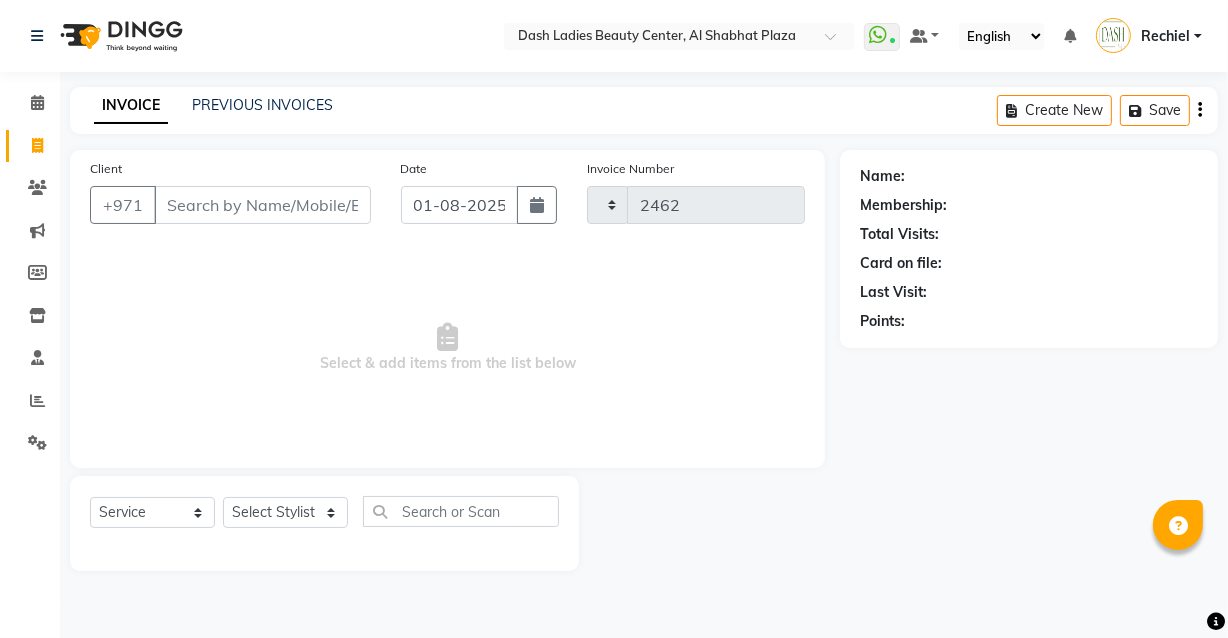 select on "8372" 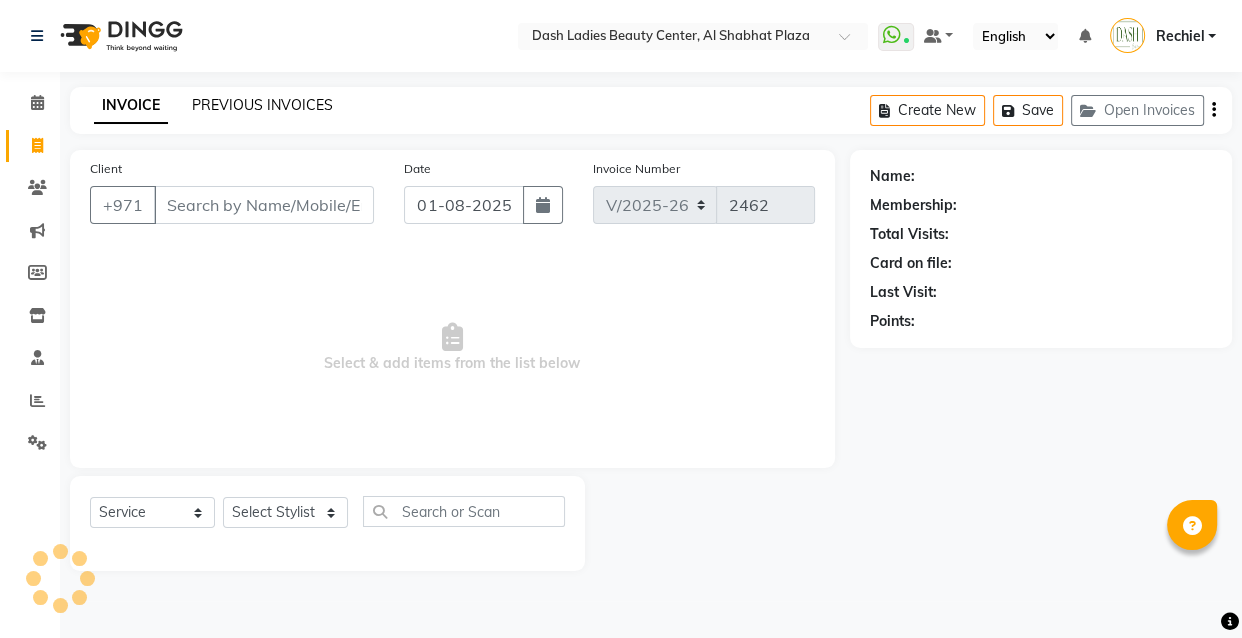 click on "PREVIOUS INVOICES" 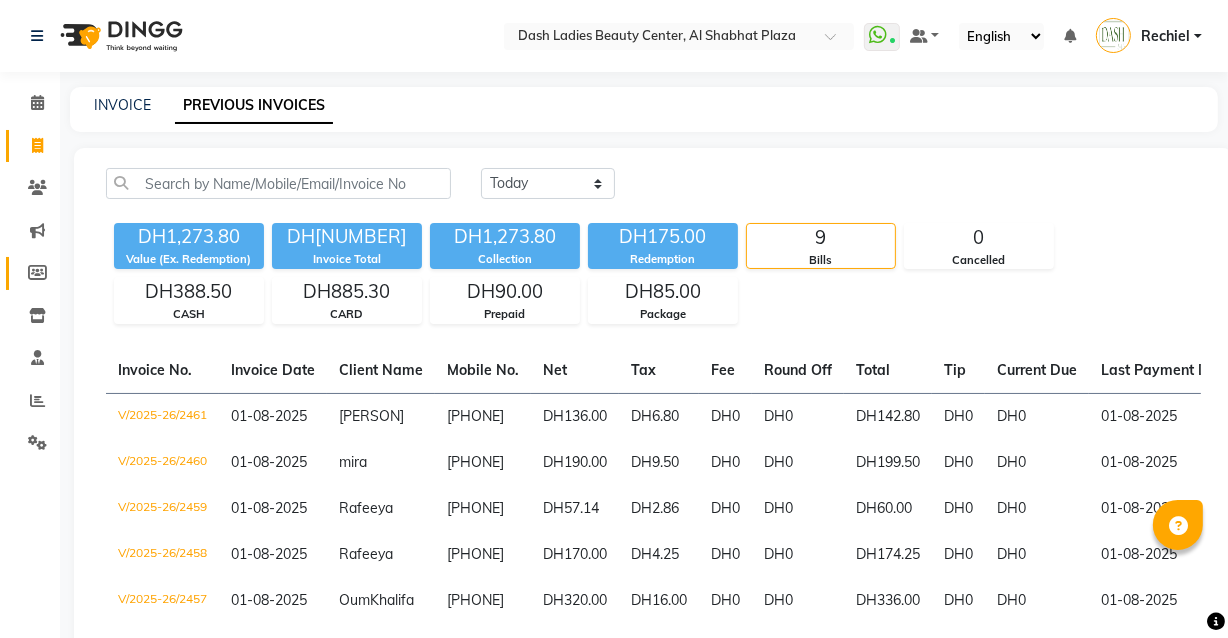 click 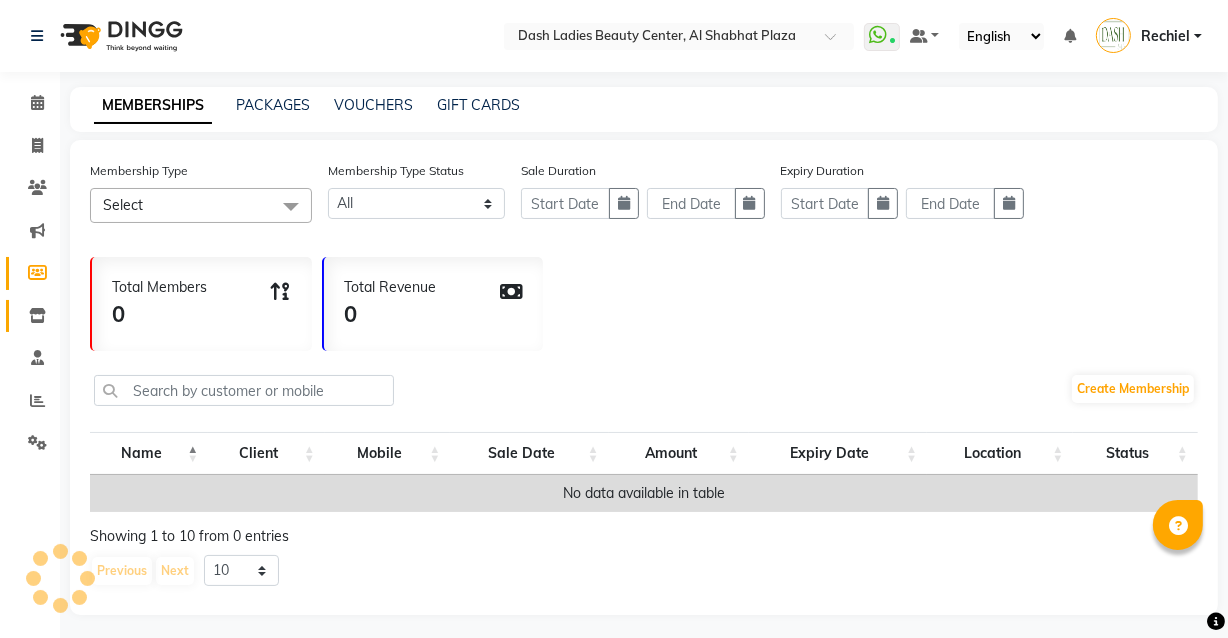 click 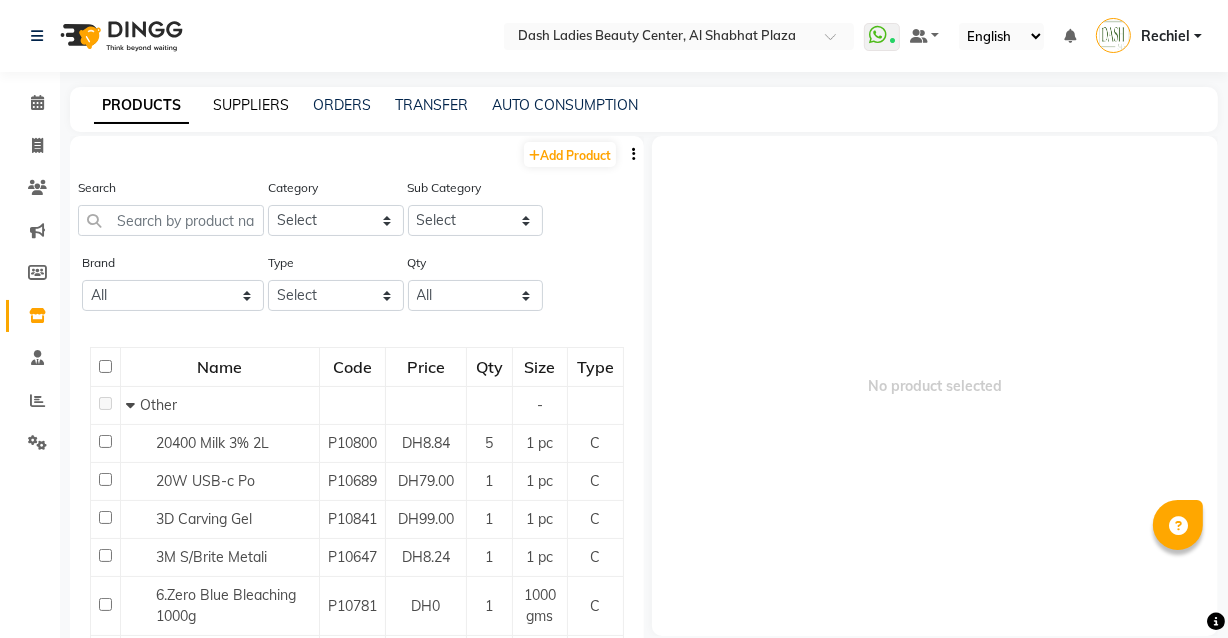 click on "SUPPLIERS" 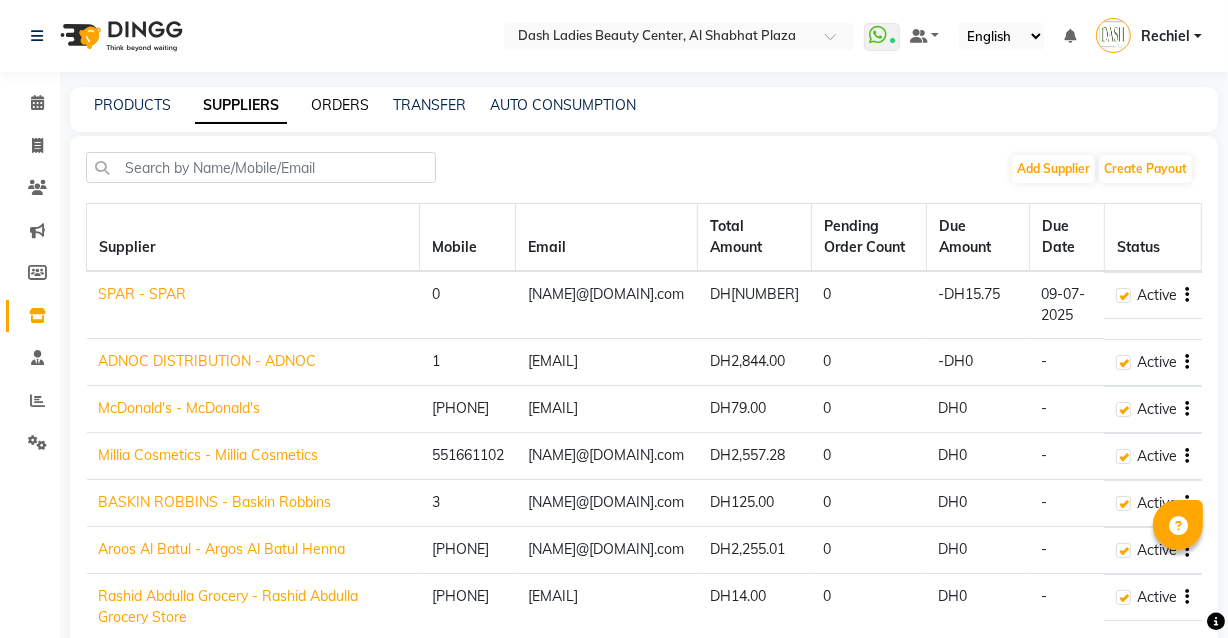 click on "ORDERS" 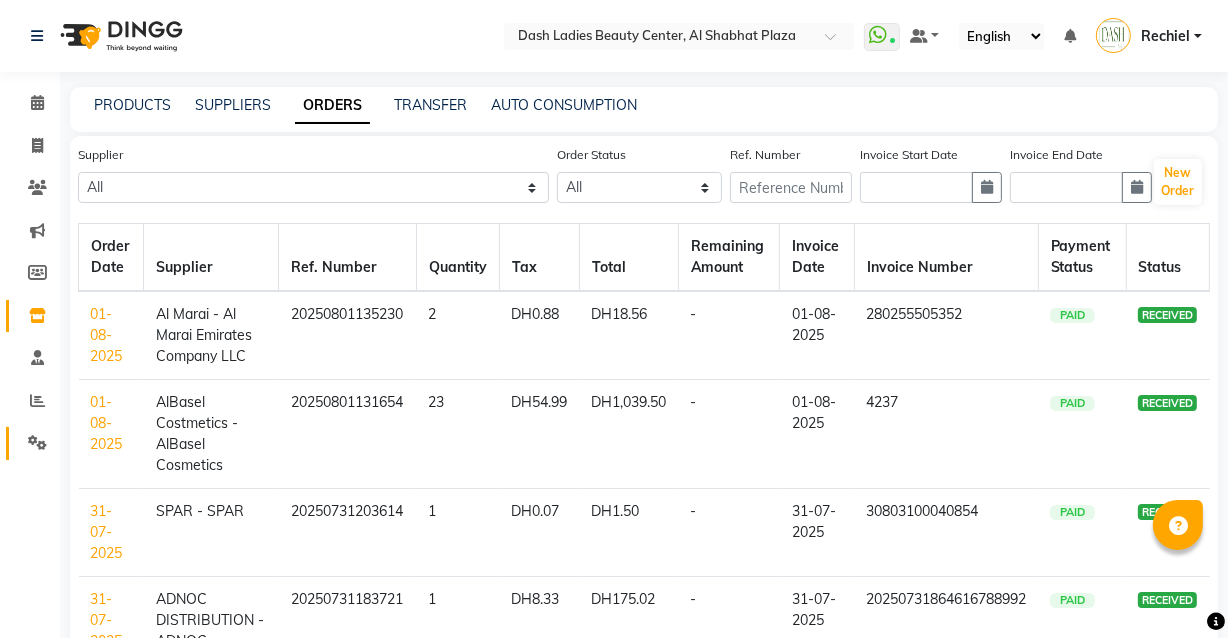 click 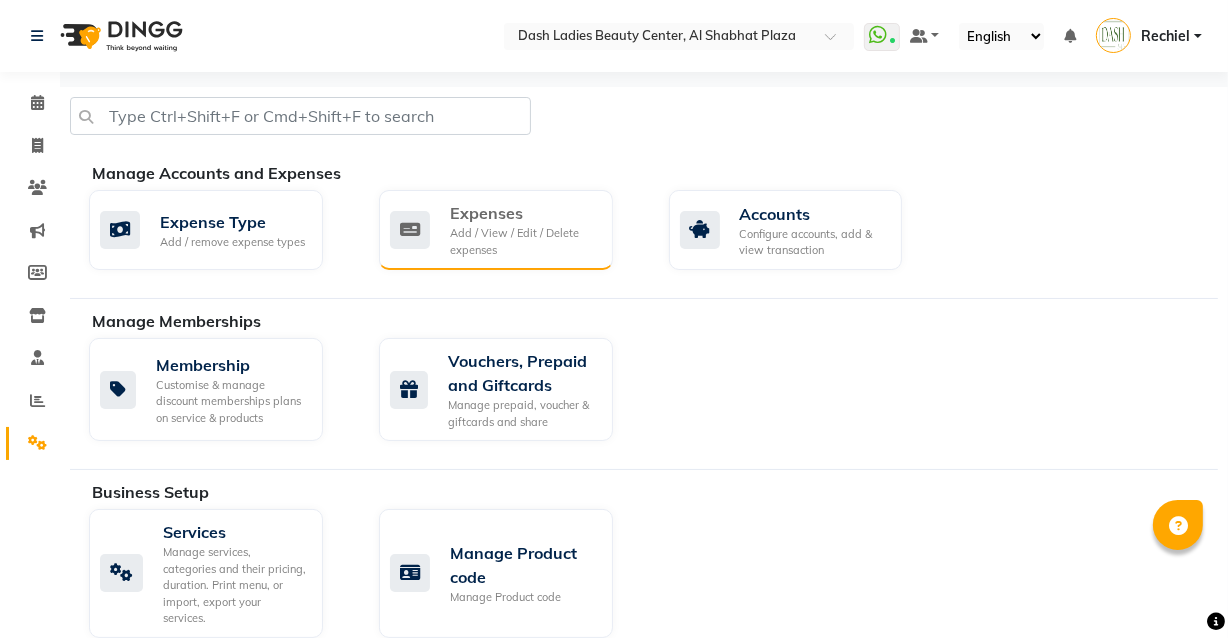 click on "Expenses Add / View / Edit / Delete expenses" 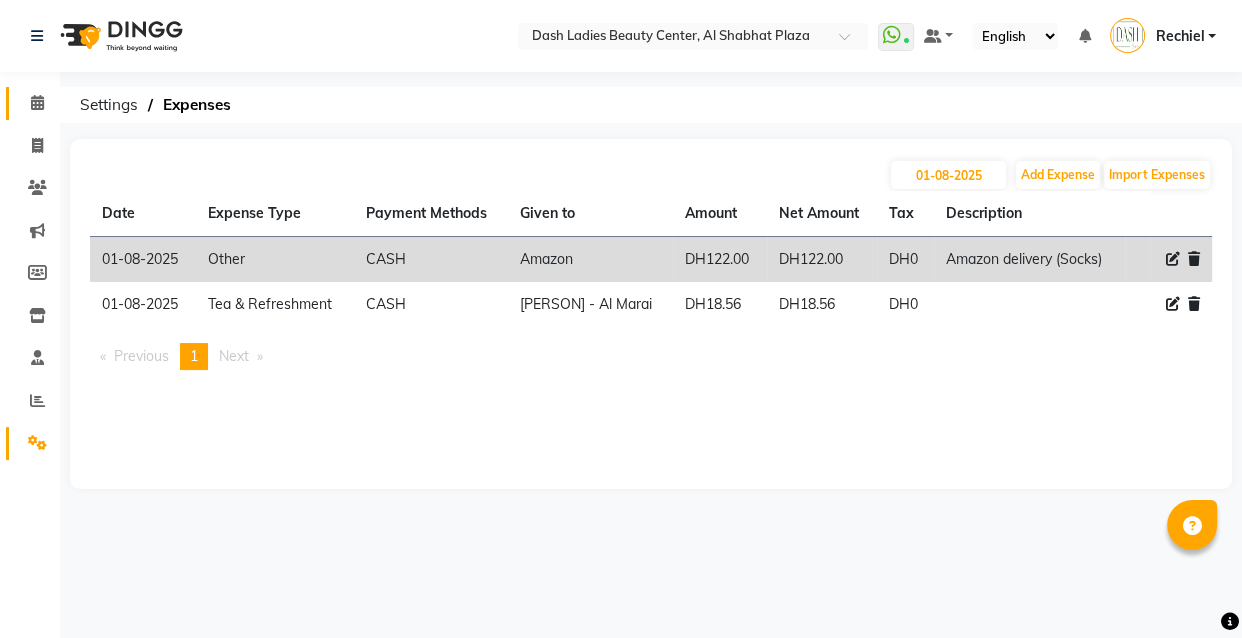 click 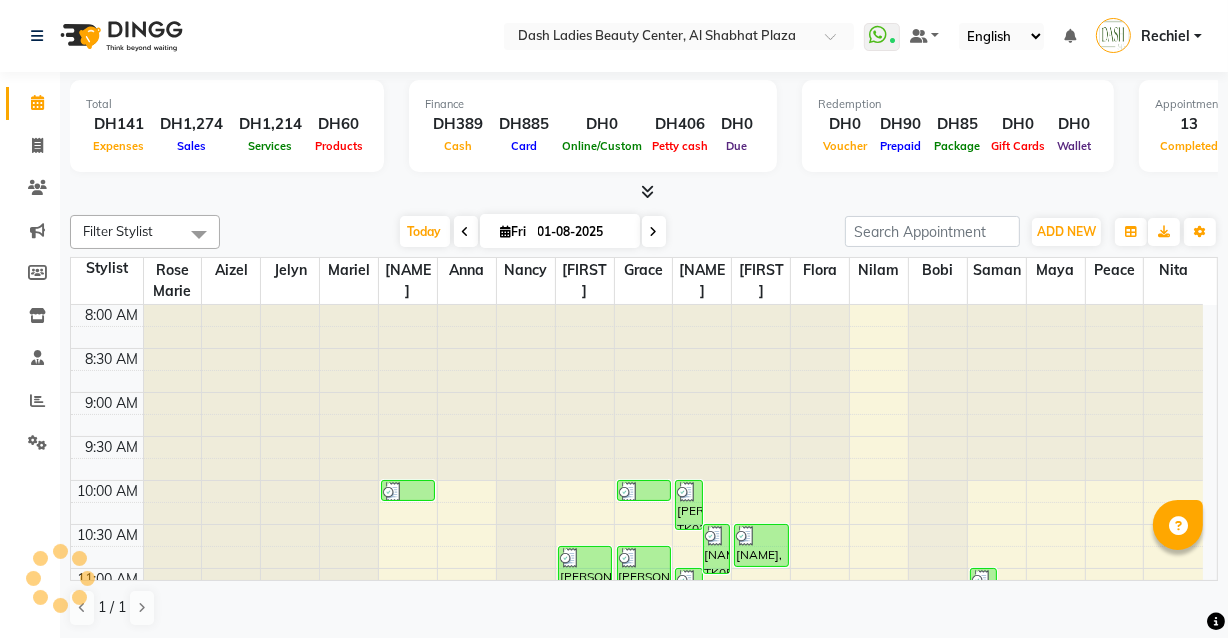 scroll, scrollTop: 0, scrollLeft: 0, axis: both 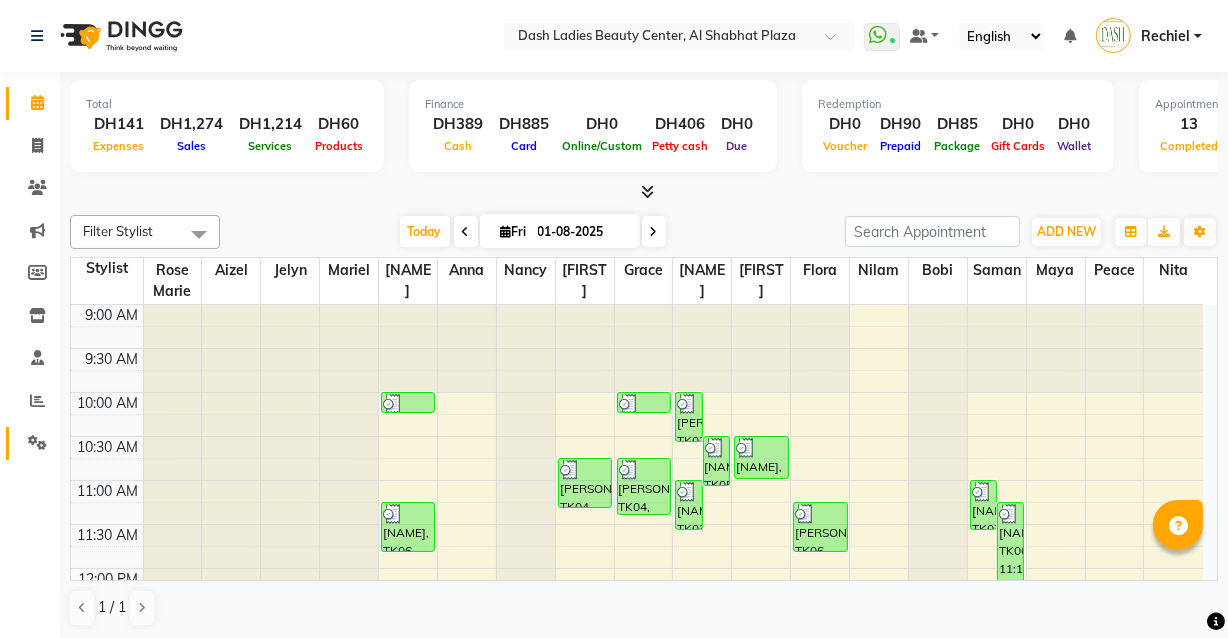 click 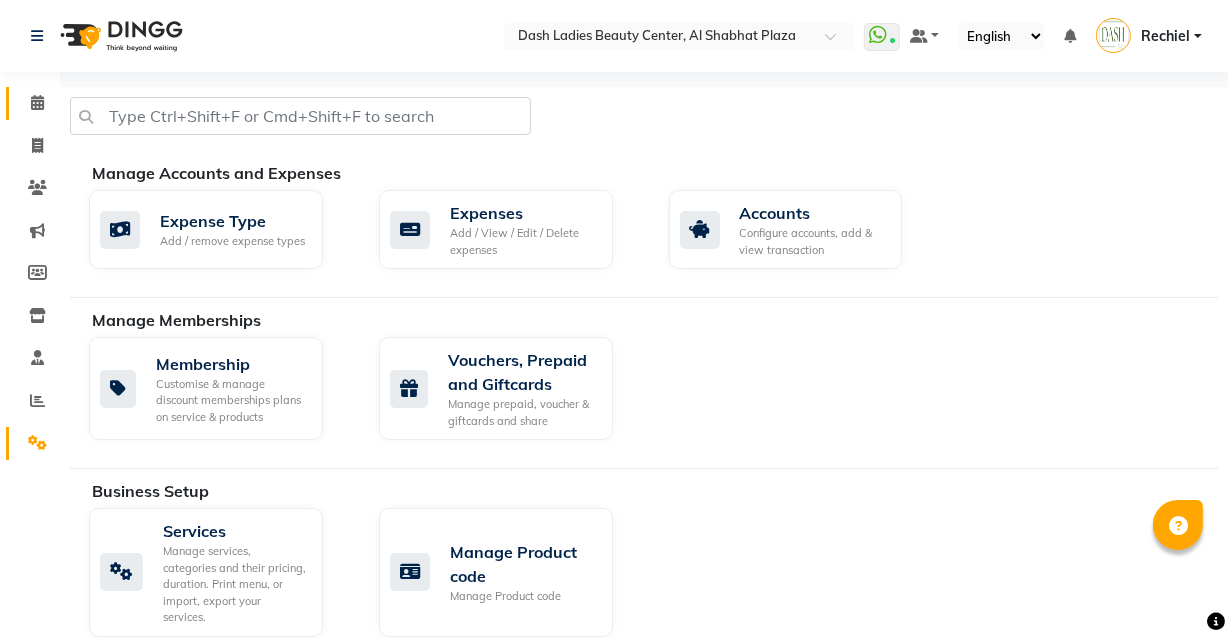 click 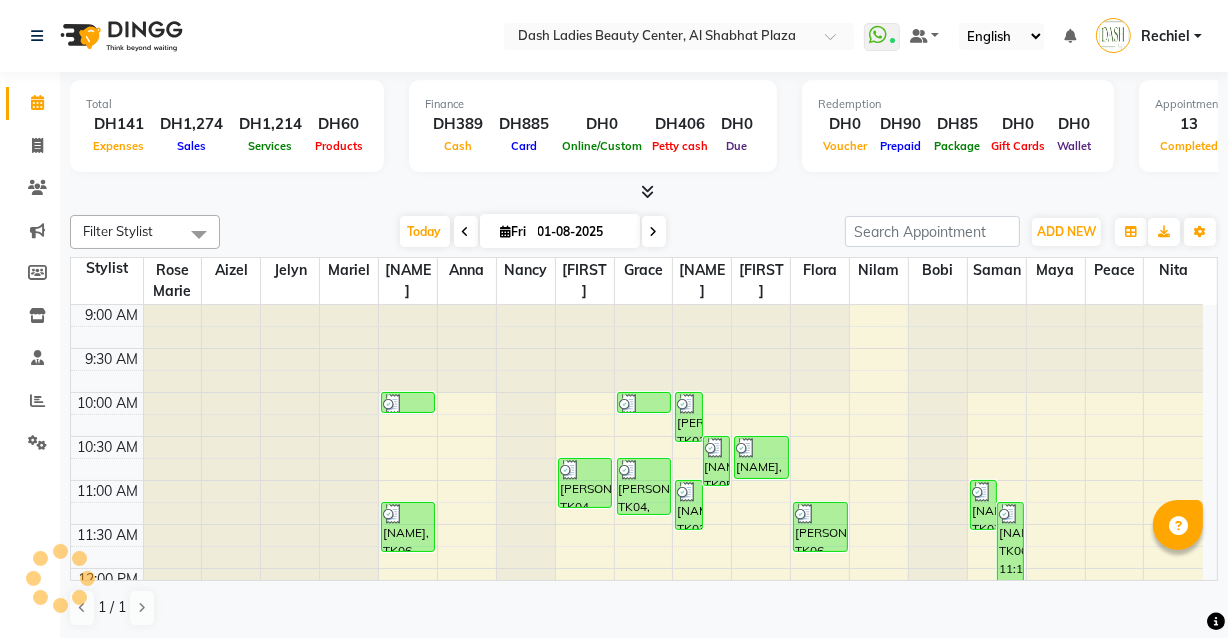 scroll, scrollTop: 439, scrollLeft: 0, axis: vertical 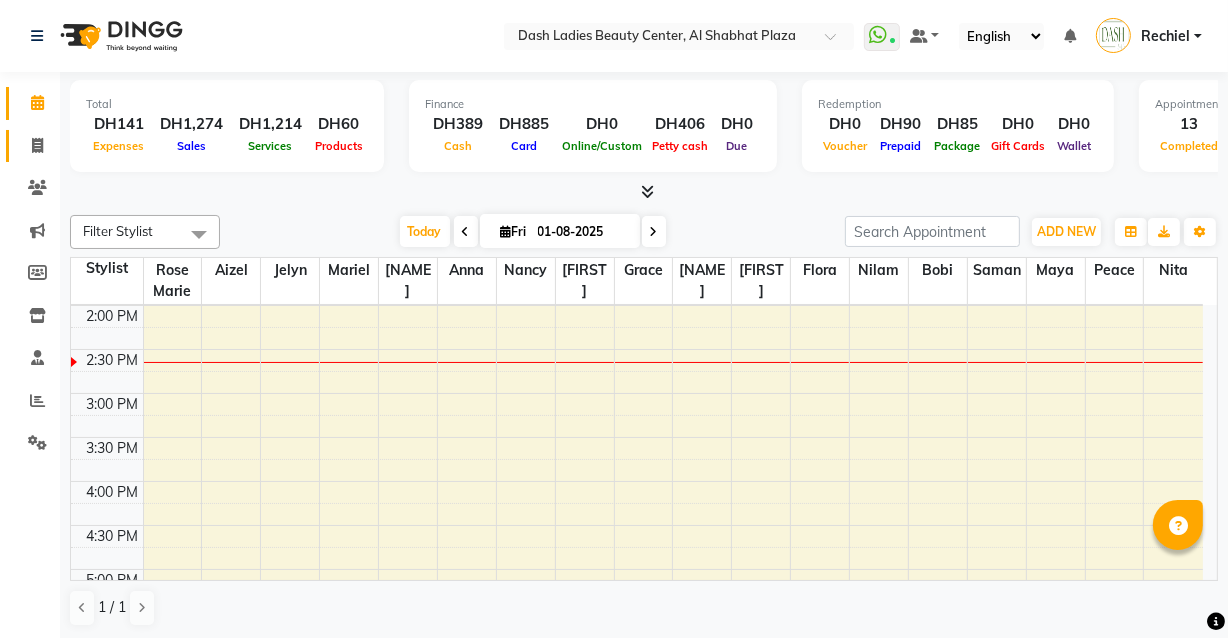 click 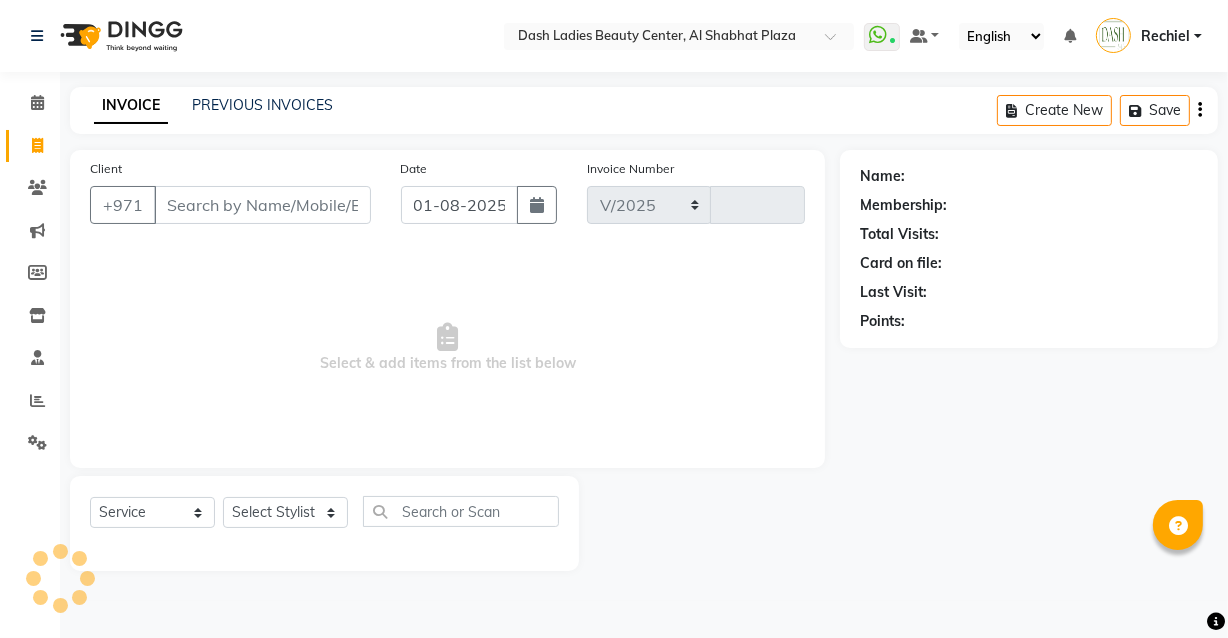 select on "8372" 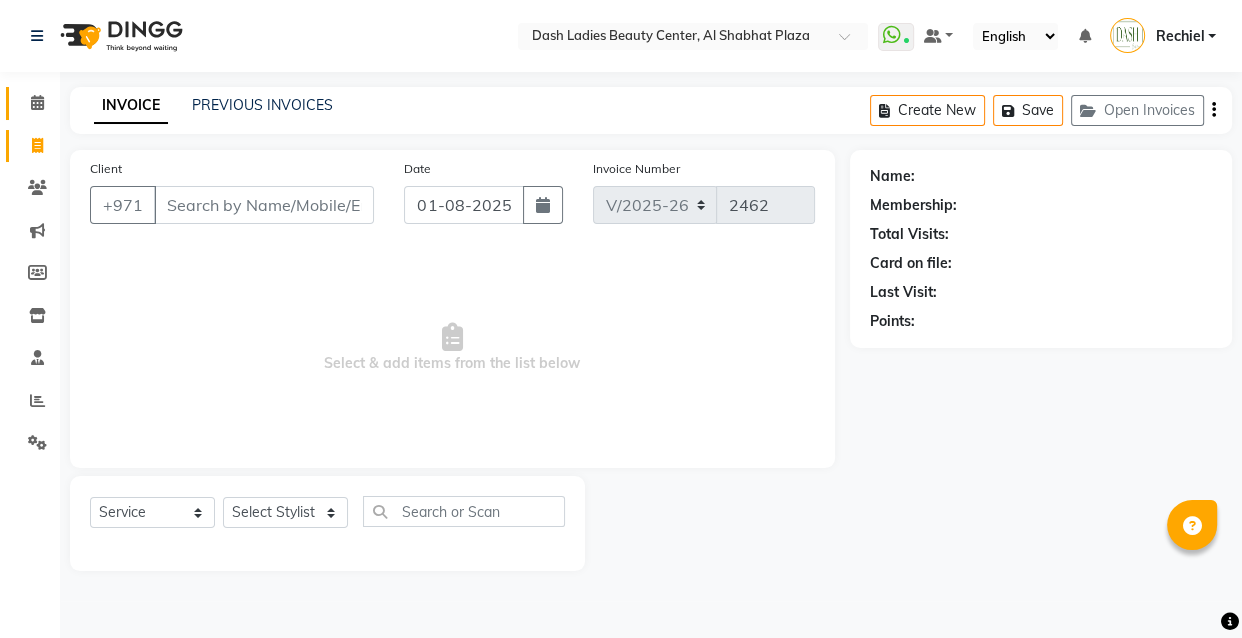 click 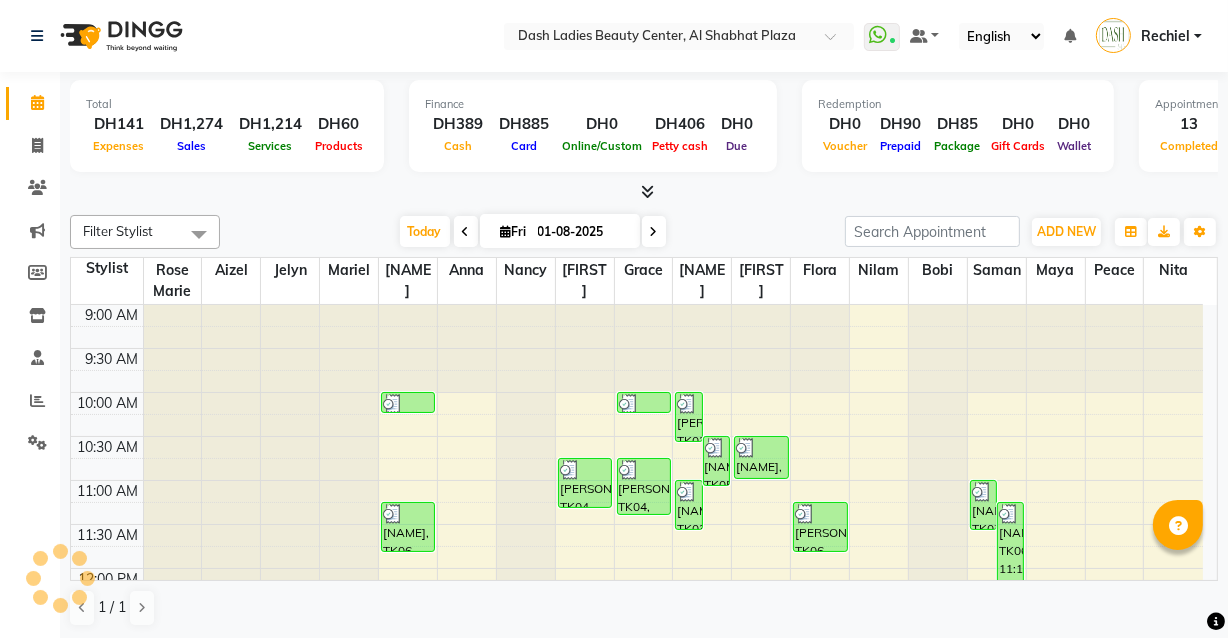 scroll, scrollTop: 0, scrollLeft: 0, axis: both 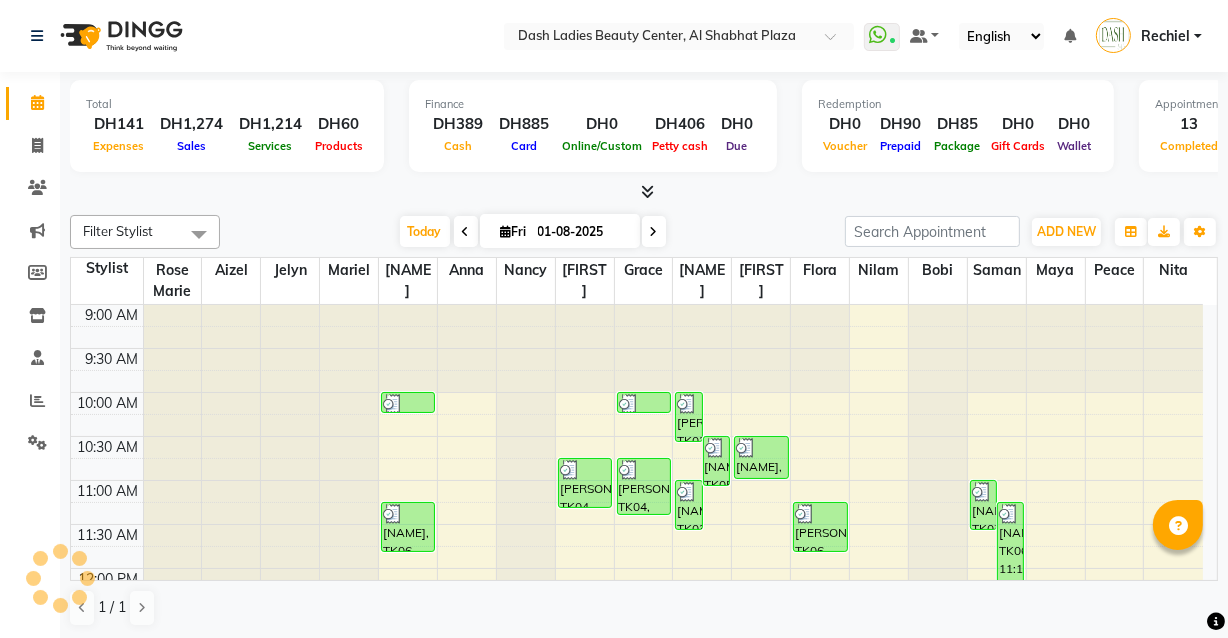 click at bounding box center (585, 470) 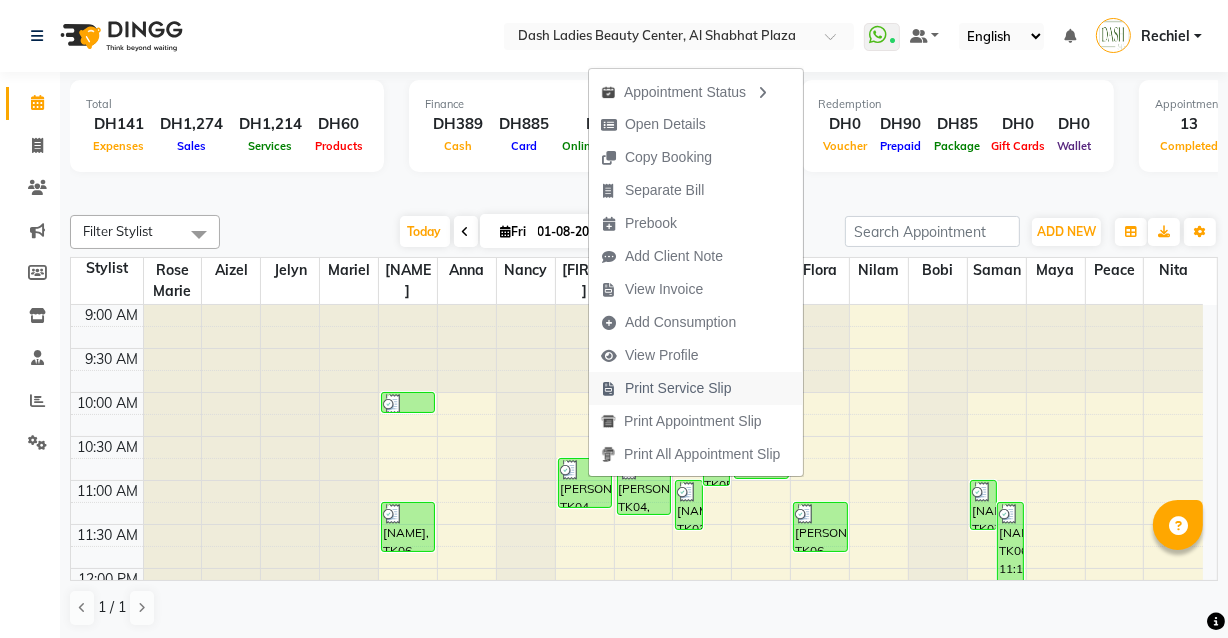 click on "Print Service Slip" at bounding box center [678, 388] 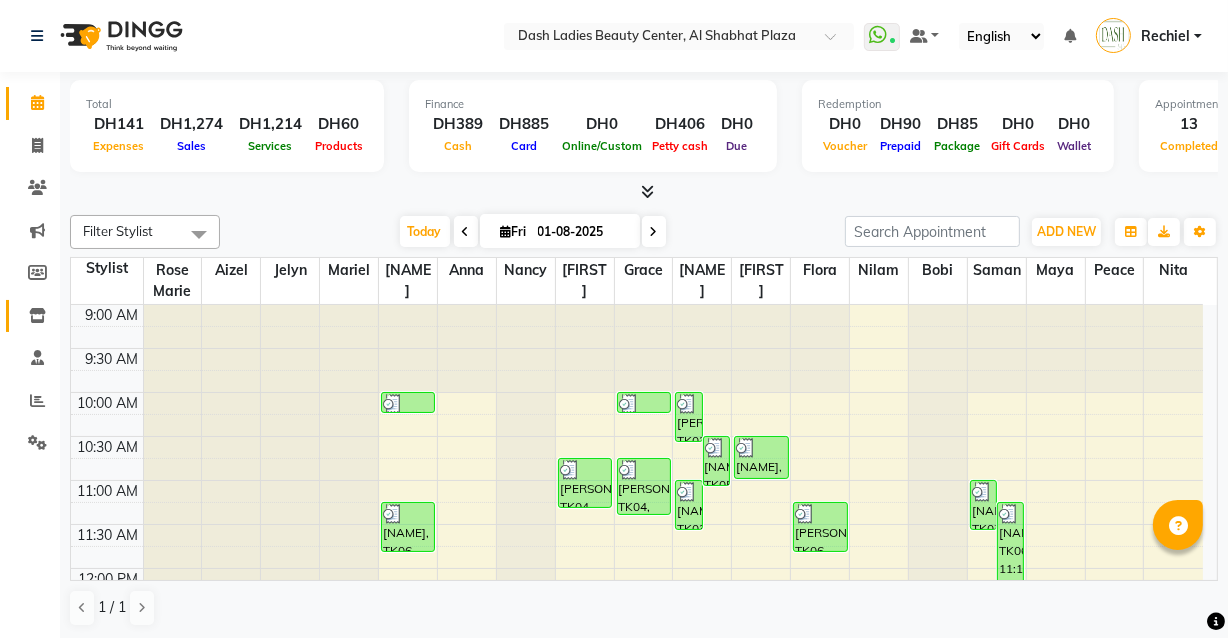 click on "Inventory" 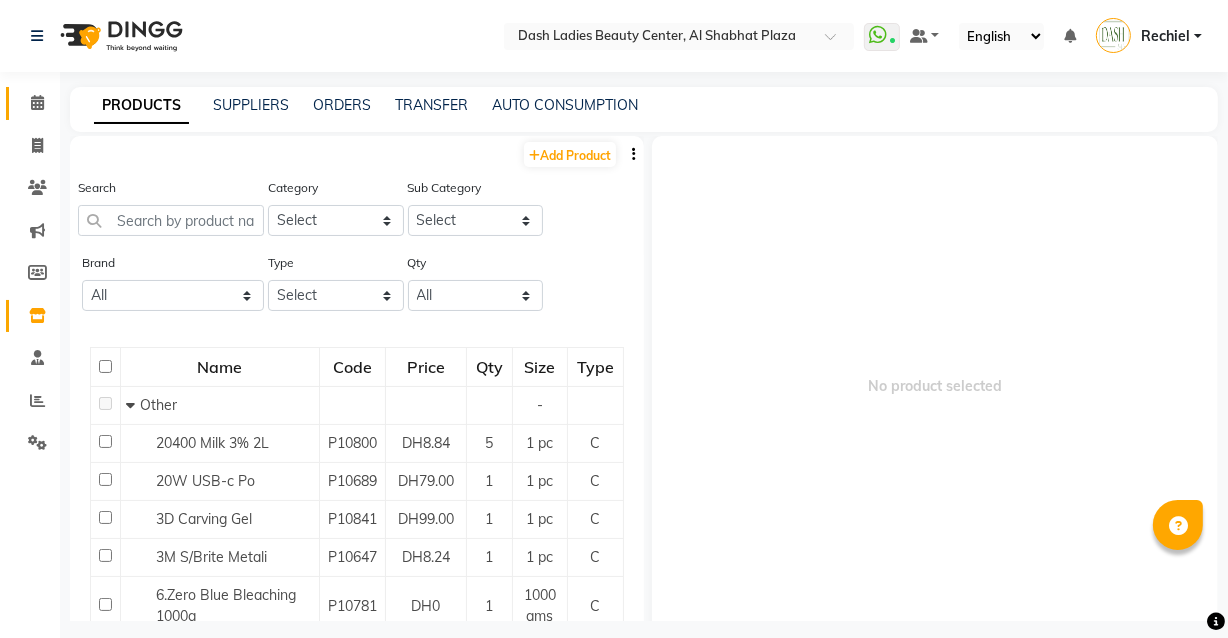 scroll, scrollTop: 14, scrollLeft: 0, axis: vertical 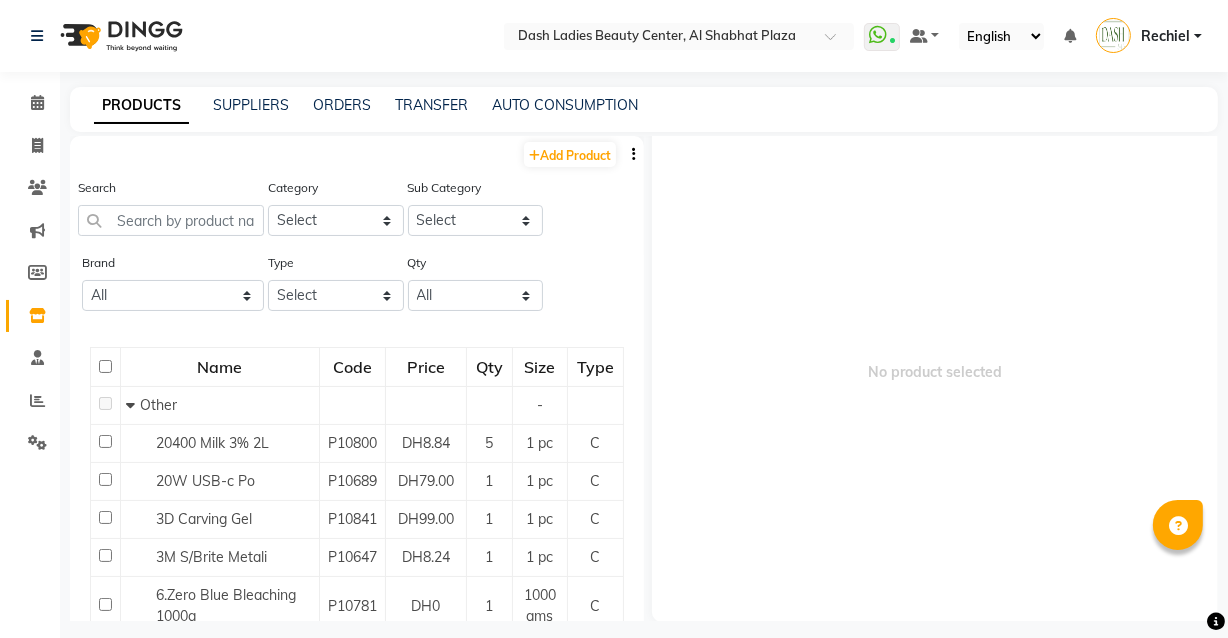 click on "Brand All 6.zero Activex Al Saadah Amora Arkemusa Aroos Al Batul Brunson Bunny Nails Daiso Dermalogica Elvy Essie Falcon Feranchesco Gummy Hair Spray Hd Life Style Lc Disposable Loreal Loreal Blond Studio Loreal - Inoa Hair Color Lycon Nail Station Polish Nano Nghia Null Orial Orro Pastel Pearl Pilot Pilot Disposable Retail Roial Silky Cool Vegan Lizz Voesh" 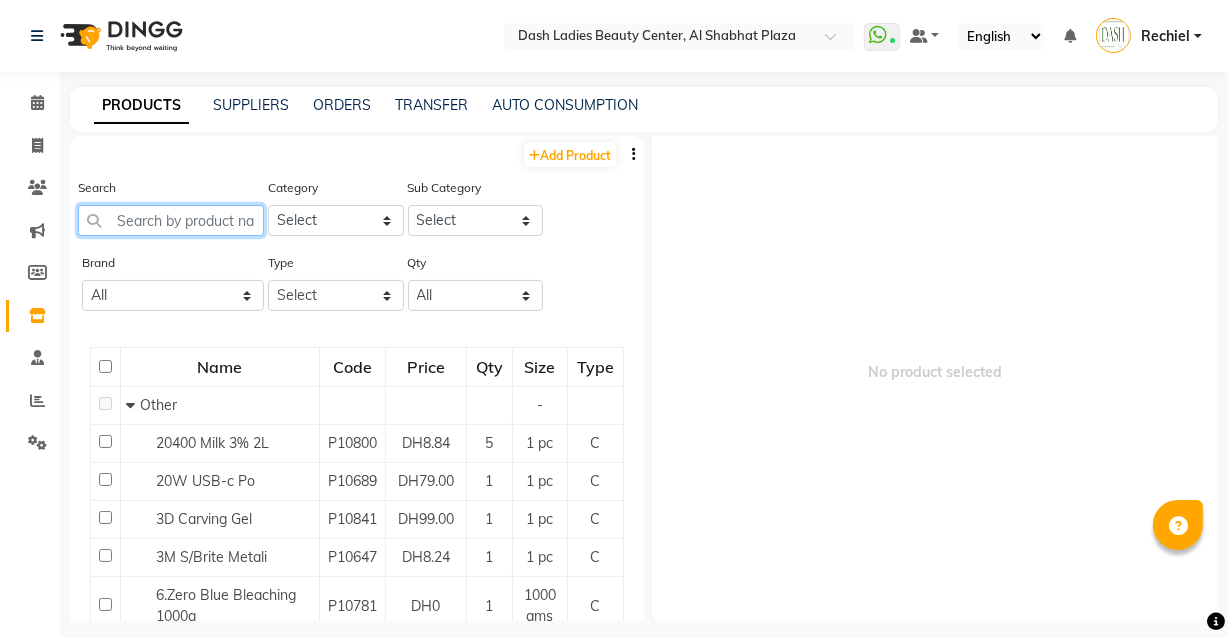 click 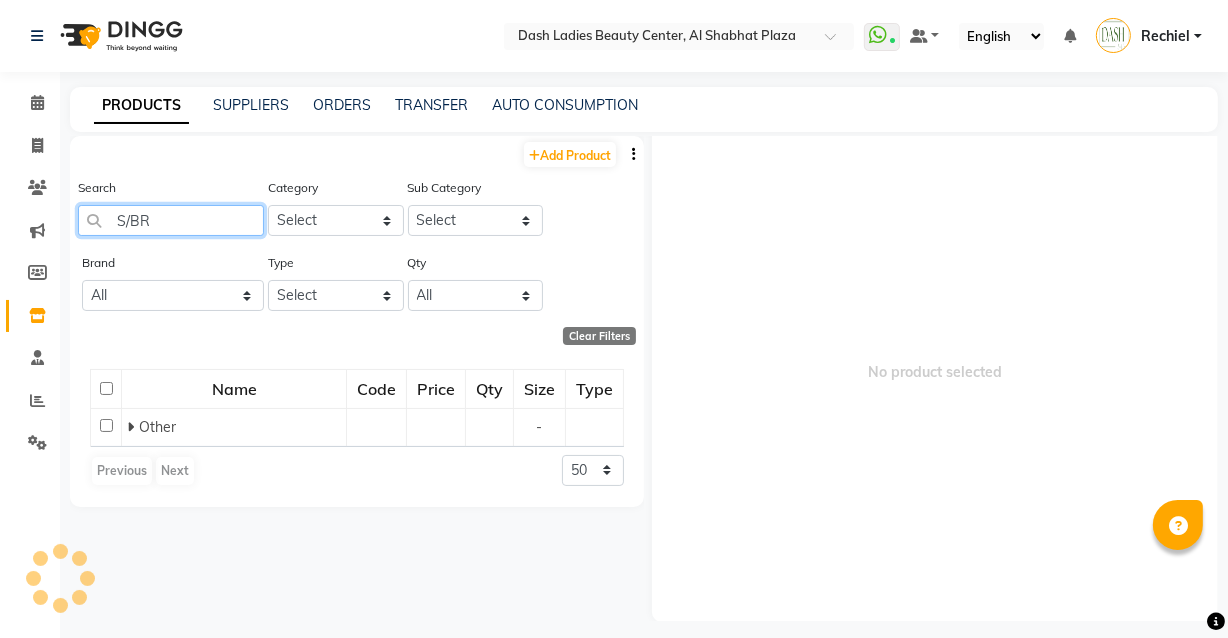 type on "S/BRT" 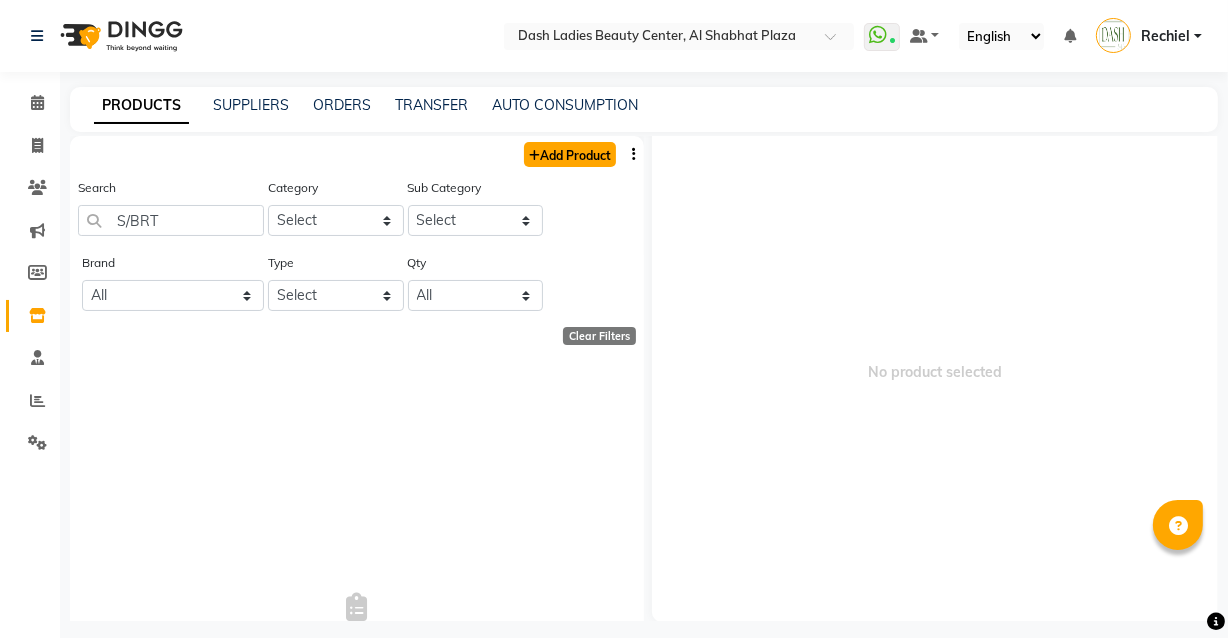click on "Add Product" 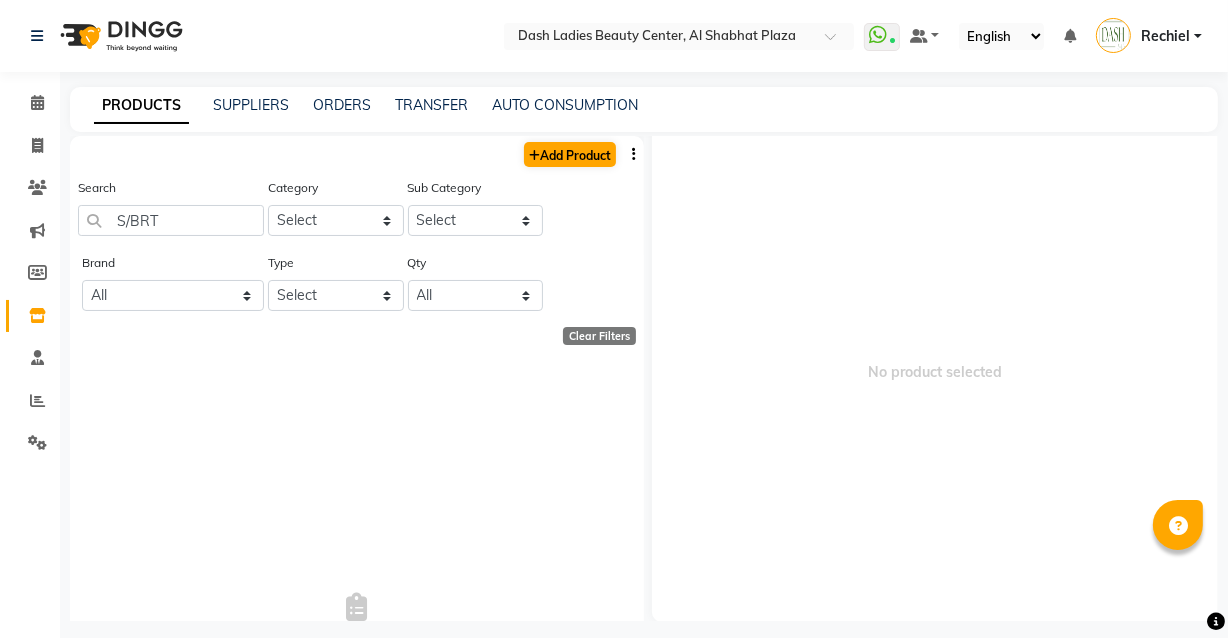 select on "true" 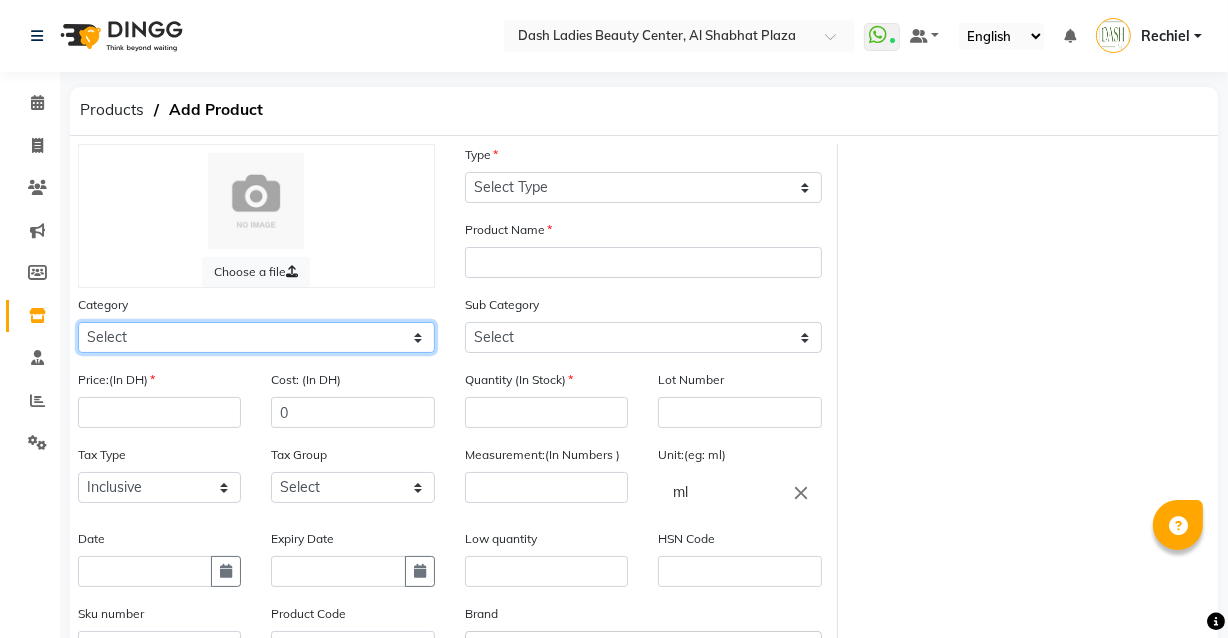 click on "Select Hair Skin Makeup Personal Care Appliances Beard Waxing Disposable Threading Hands and Feet Beauty Planet Botox Cadiveu Casmara Cheryls Loreal Olaplex Dash Ladies Beauty Center Other" 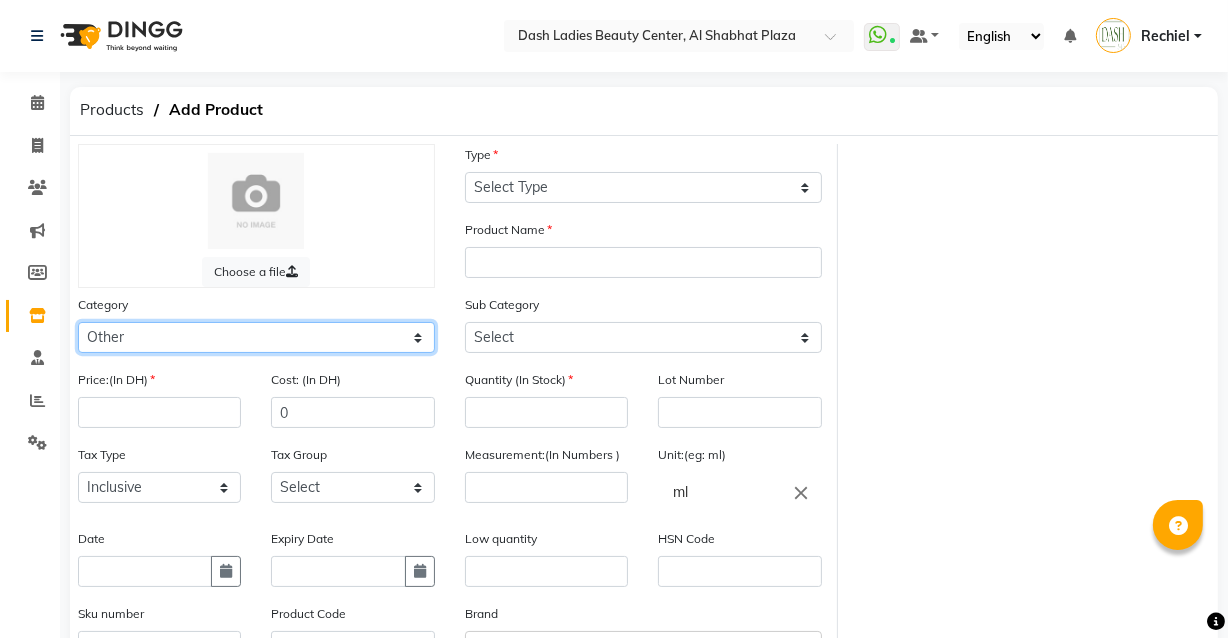 click on "Select Hair Skin Makeup Personal Care Appliances Beard Waxing Disposable Threading Hands and Feet Beauty Planet Botox Cadiveu Casmara Cheryls Loreal Olaplex Dash Ladies Beauty Center Other" 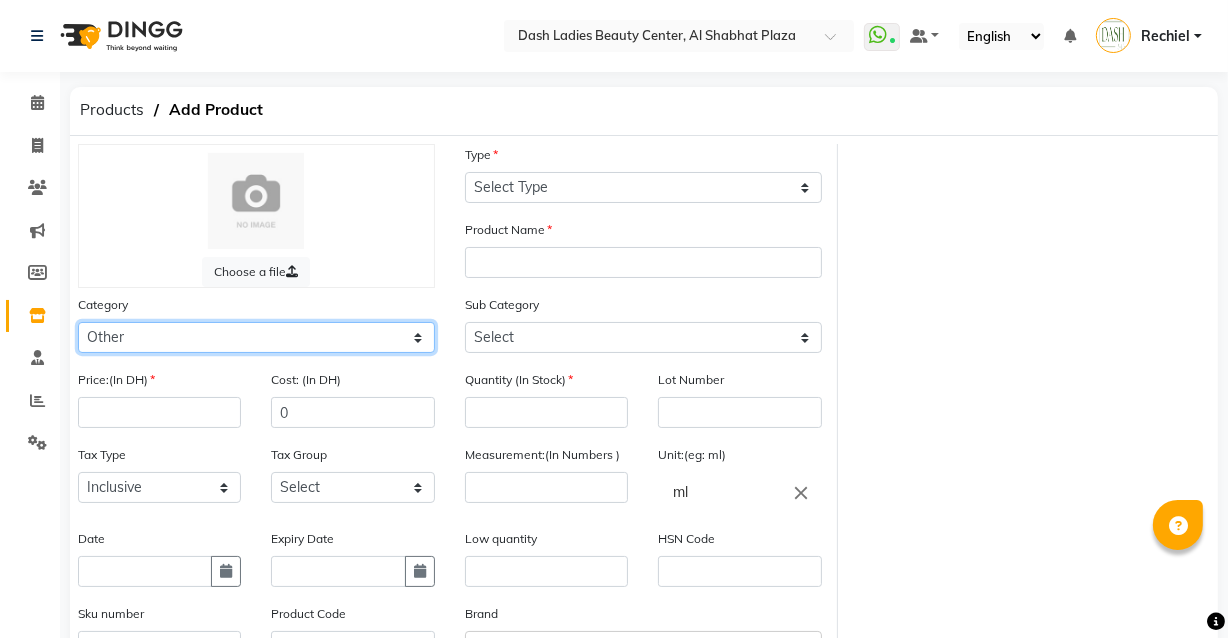 click on "Select Hair Skin Makeup Personal Care Appliances Beard Waxing Disposable Threading Hands and Feet Beauty Planet Botox Cadiveu Casmara Cheryls Loreal Olaplex Dash Ladies Beauty Center Other" 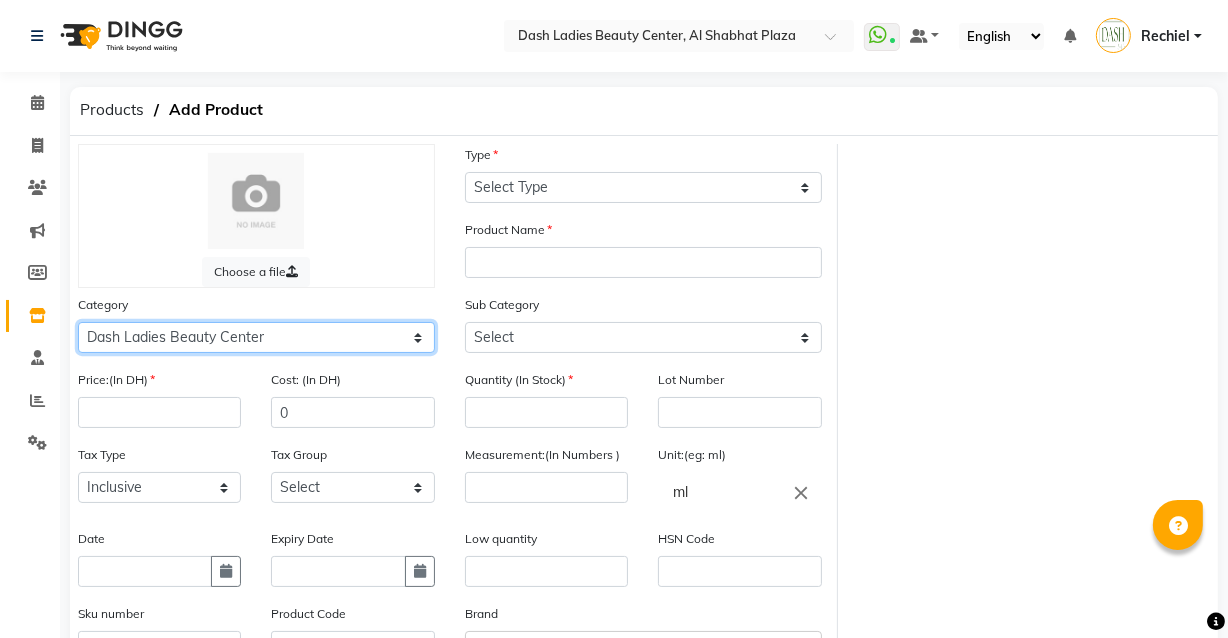 click on "Select Hair Skin Makeup Personal Care Appliances Beard Waxing Disposable Threading Hands and Feet Beauty Planet Botox Cadiveu Casmara Cheryls Loreal Olaplex Dash Ladies Beauty Center Other" 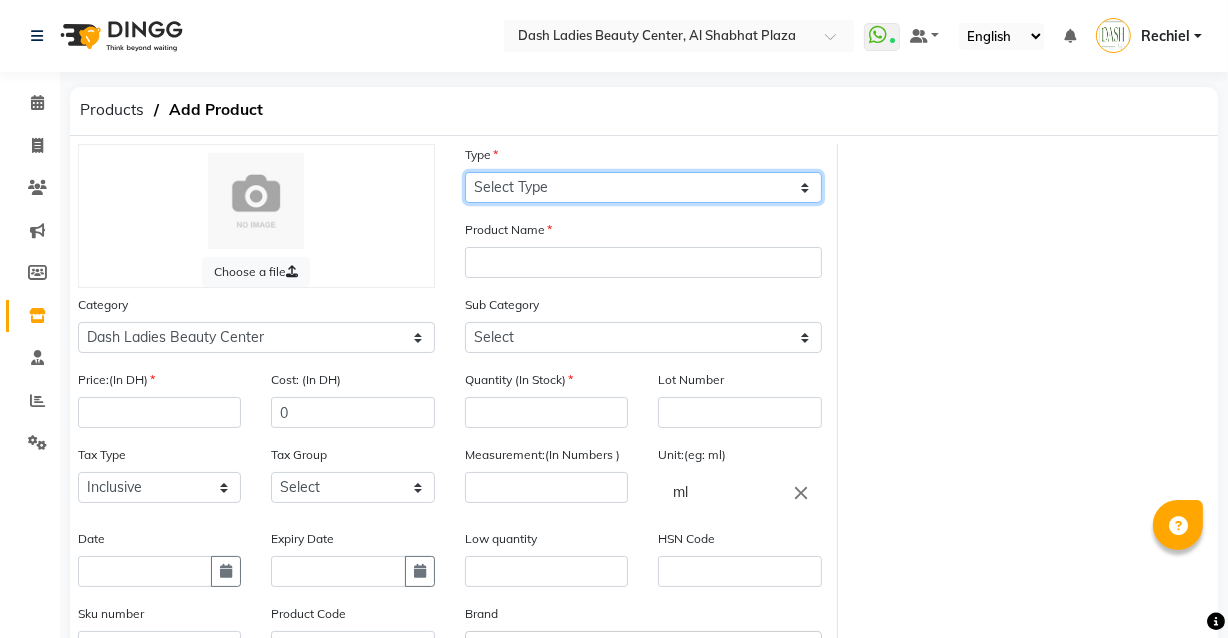 click on "Select Type Both Retail Consumable" 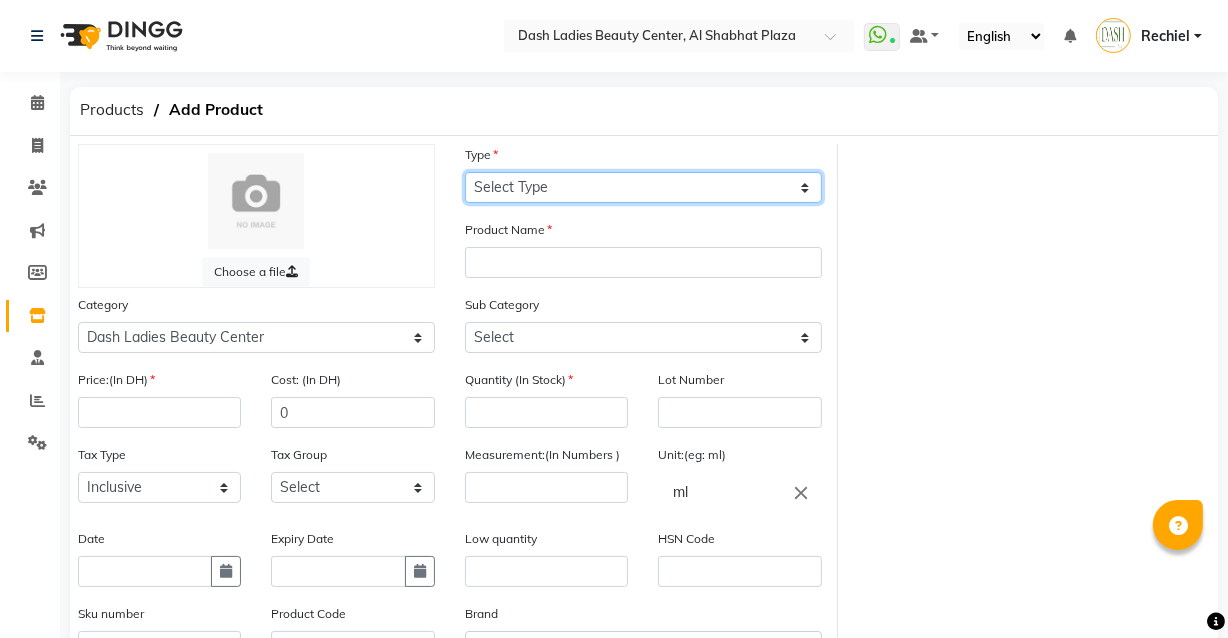 select on "C" 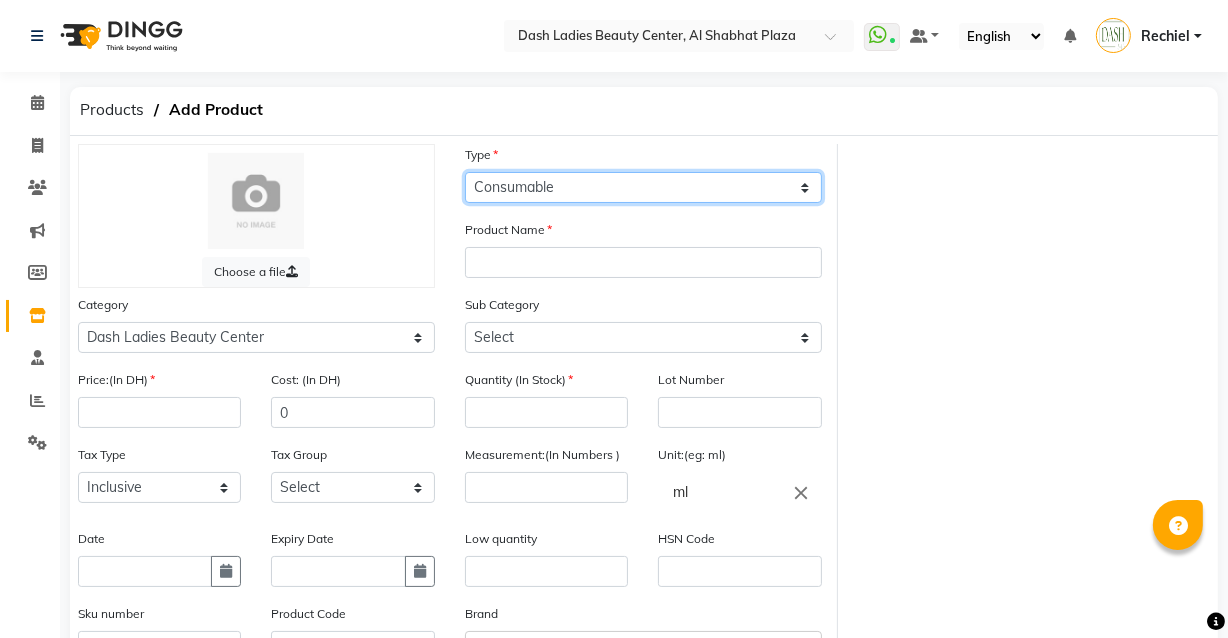 click on "Select Type Both Retail Consumable" 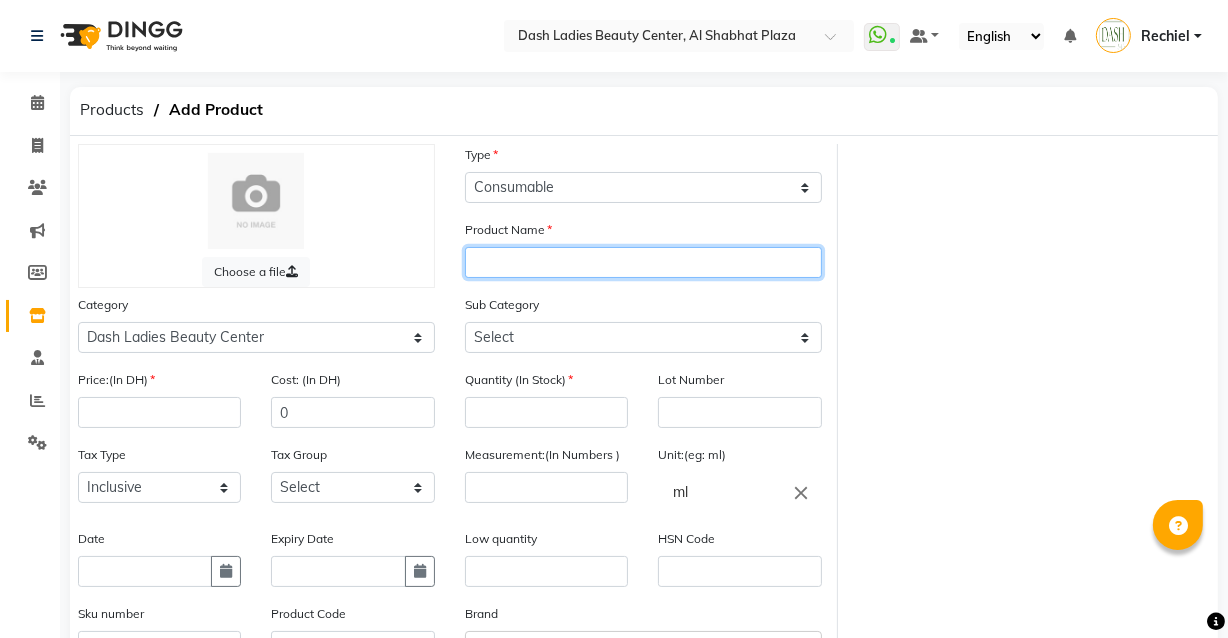 click 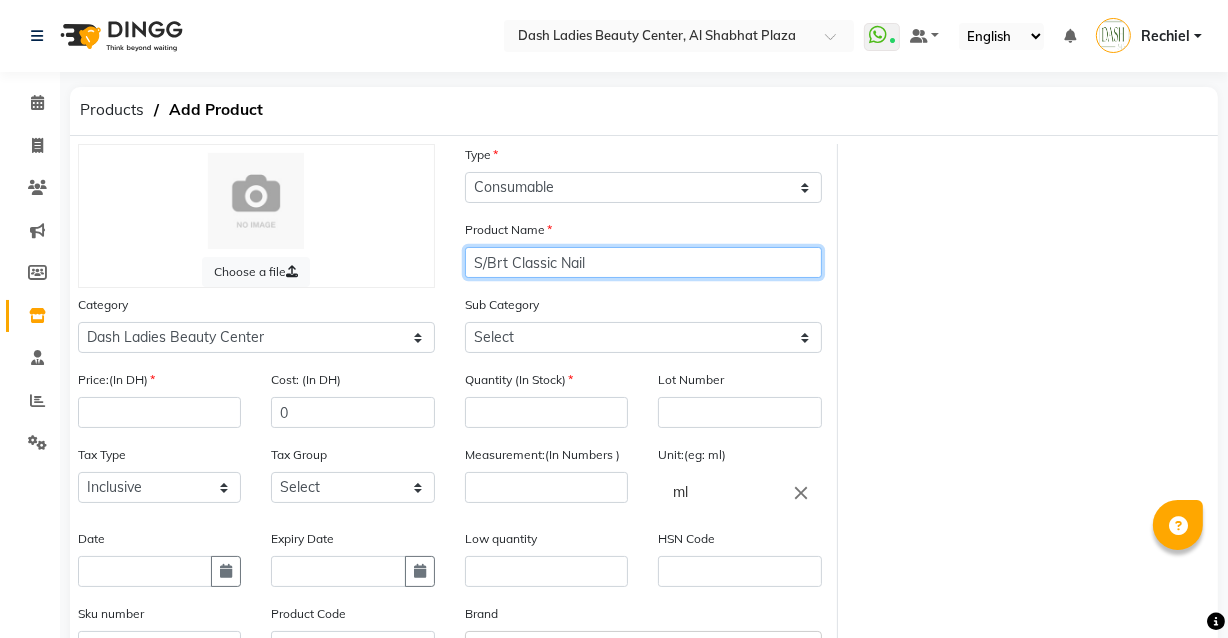 type on "S/Brt Classic Nail" 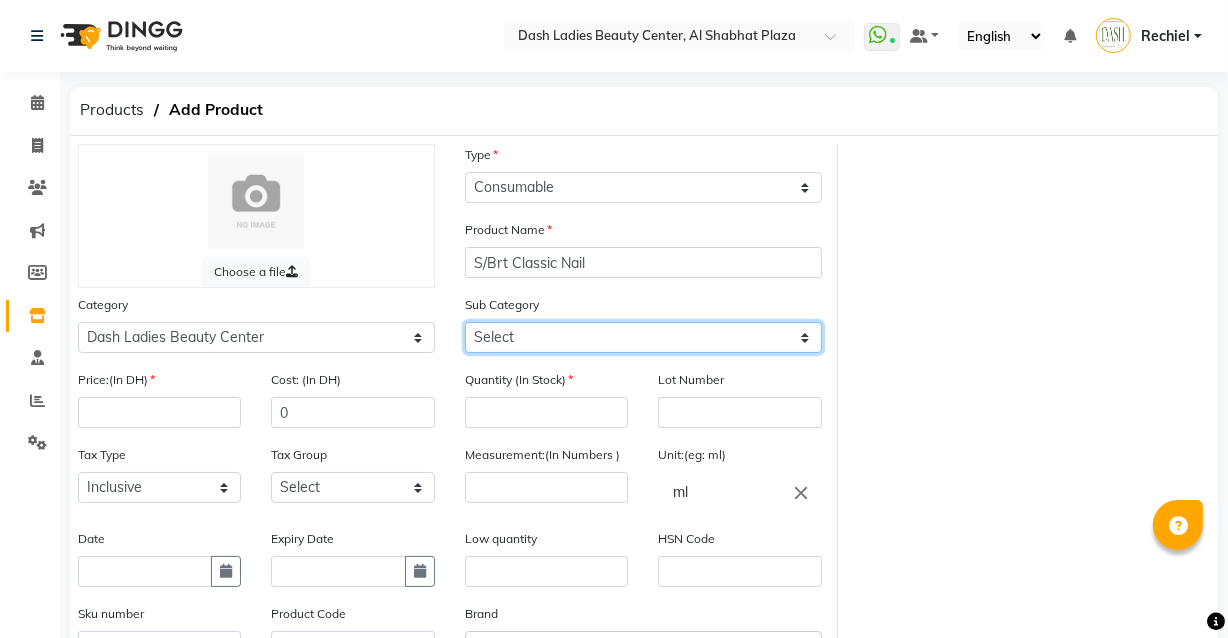 click on "Select Salon Both Salon Retail Salon Use" 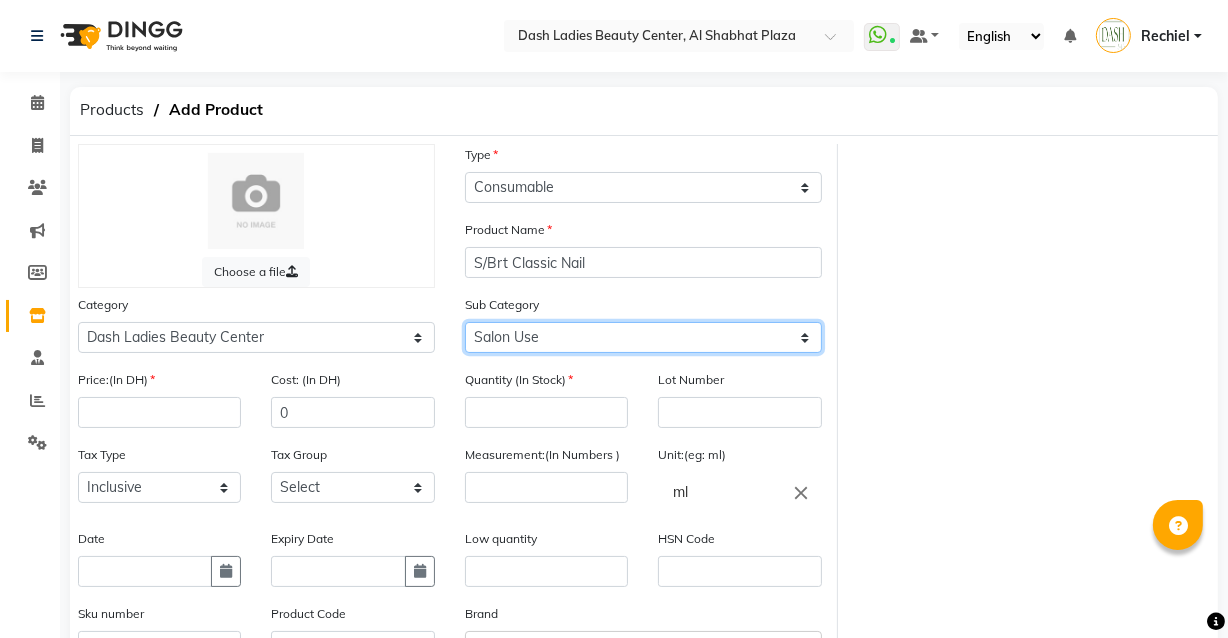 click on "Select Salon Both Salon Retail Salon Use" 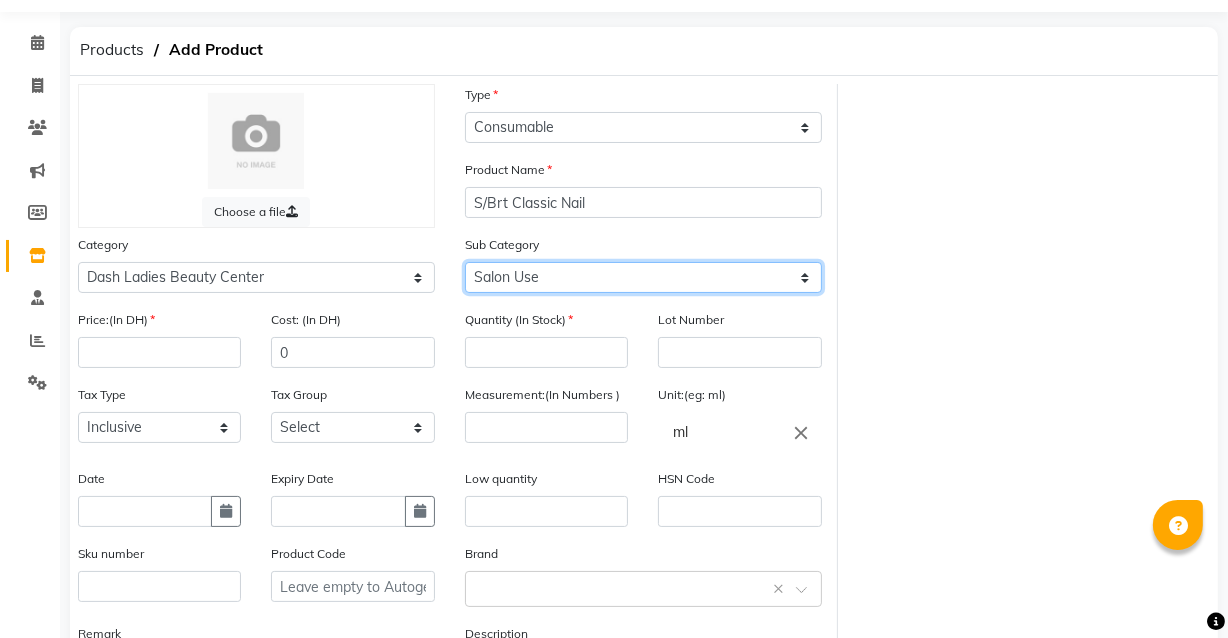 scroll, scrollTop: 64, scrollLeft: 0, axis: vertical 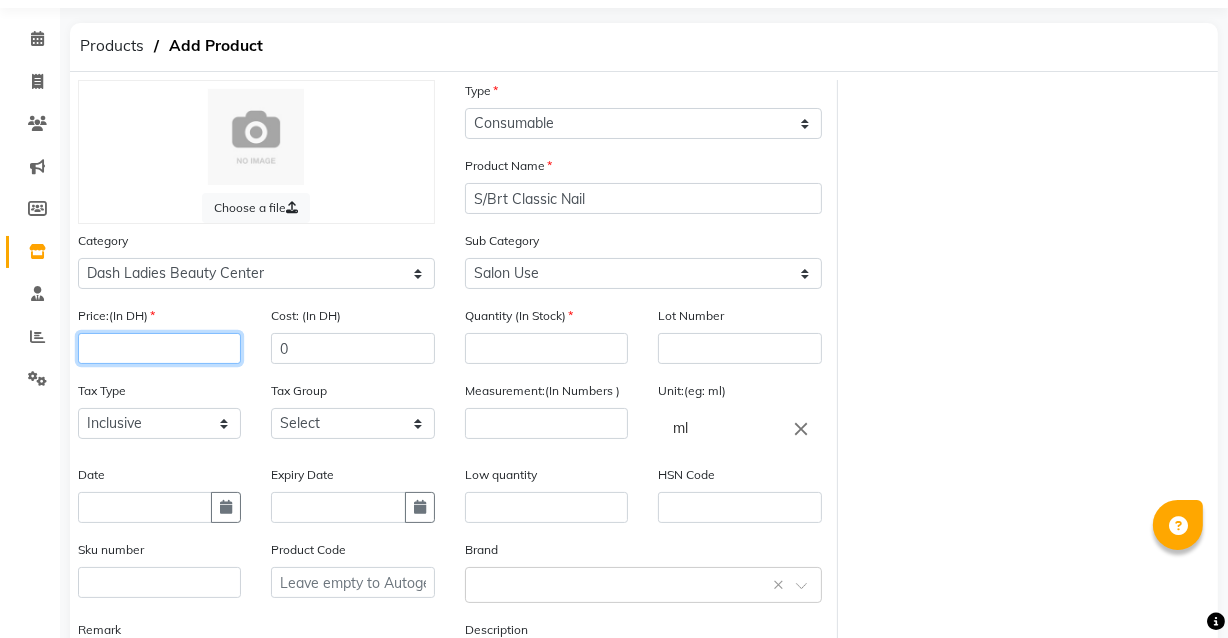 click 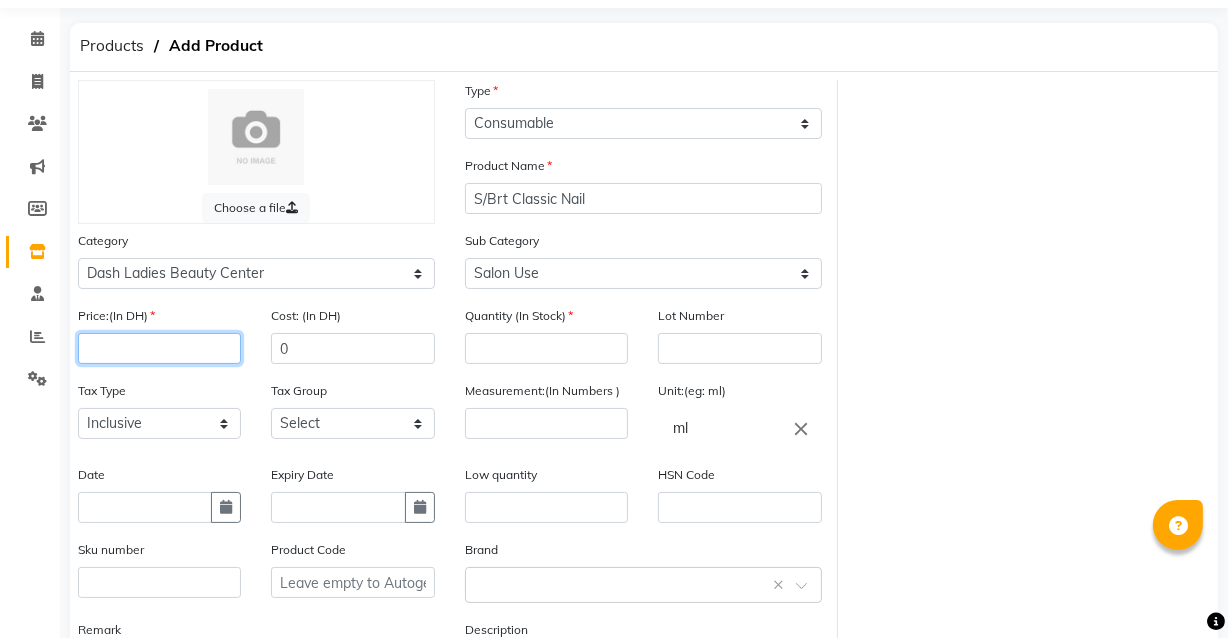 type on "1" 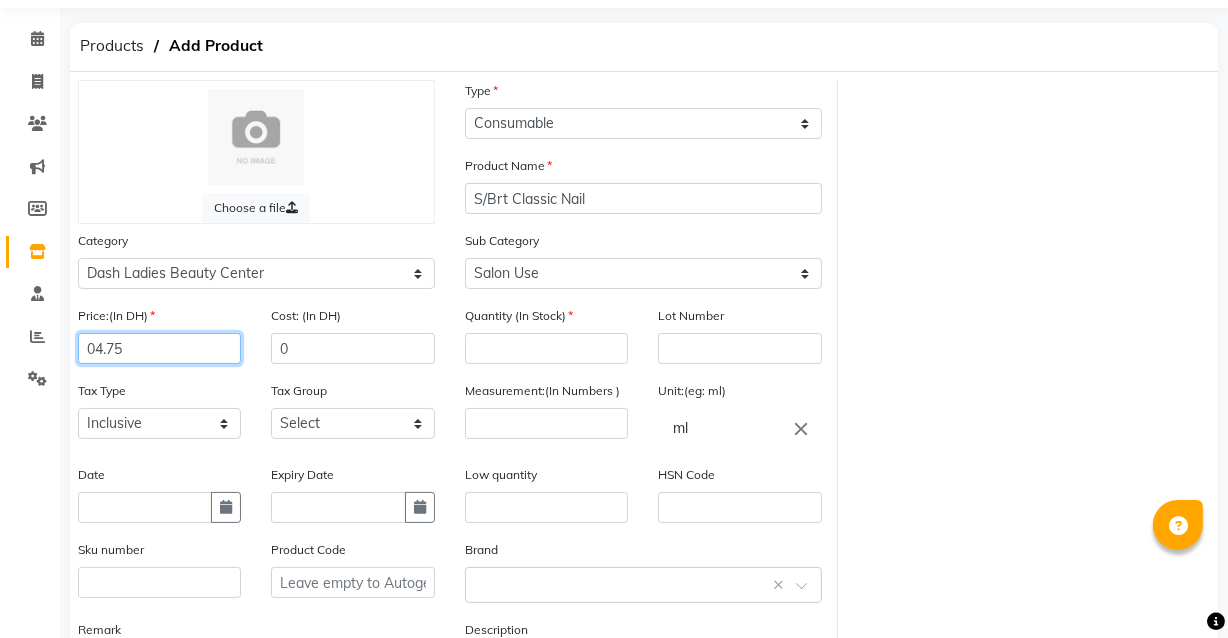 type on "04.75" 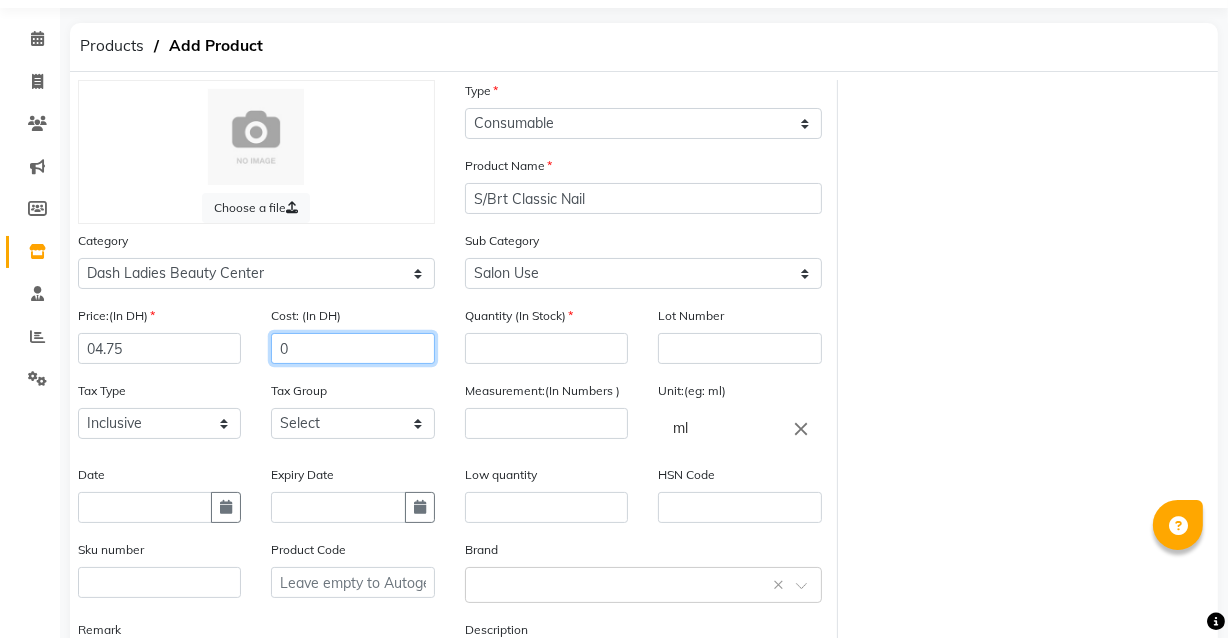 click on "0" 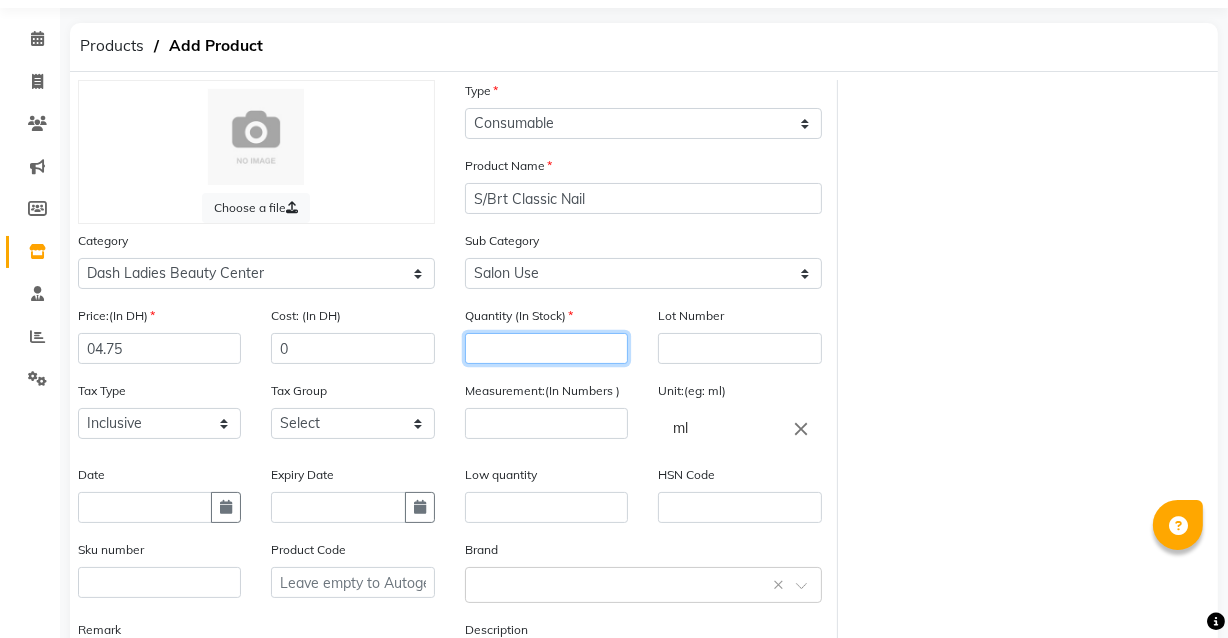 click 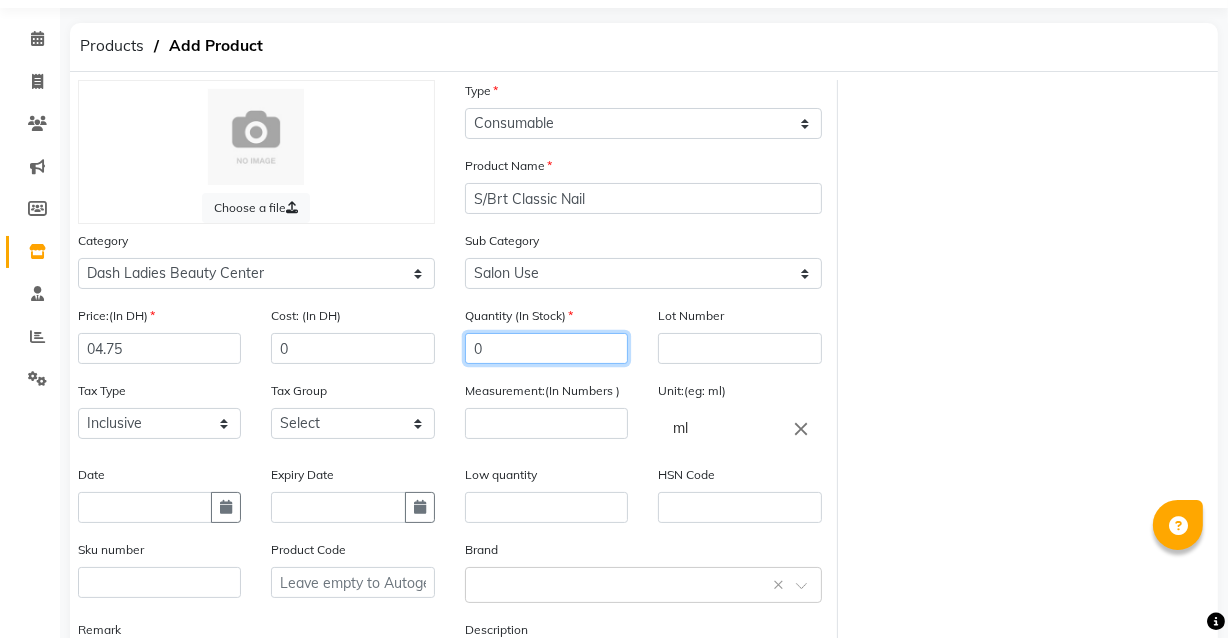 type on "0" 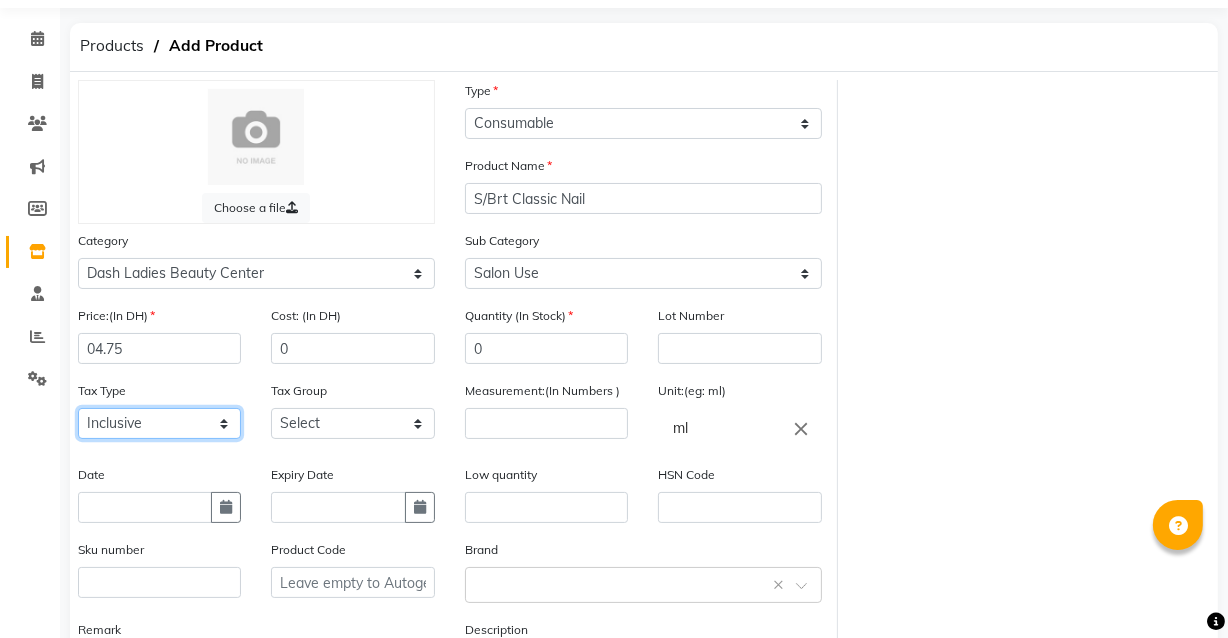 click on "Select Inclusive Exclusive" 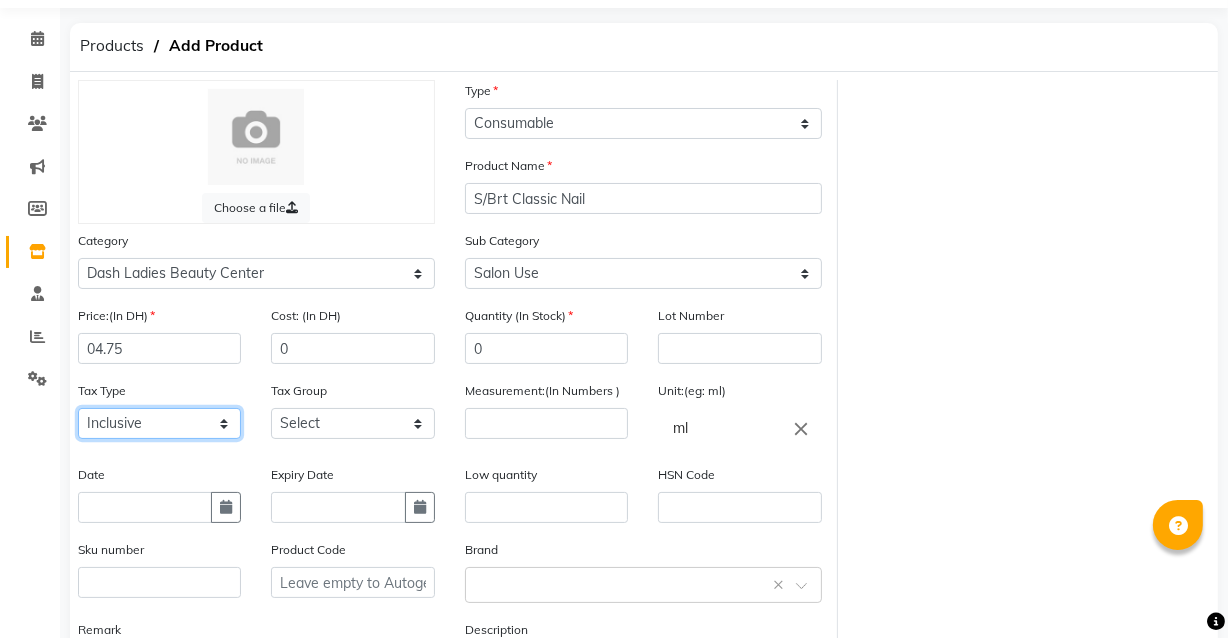 select on "false" 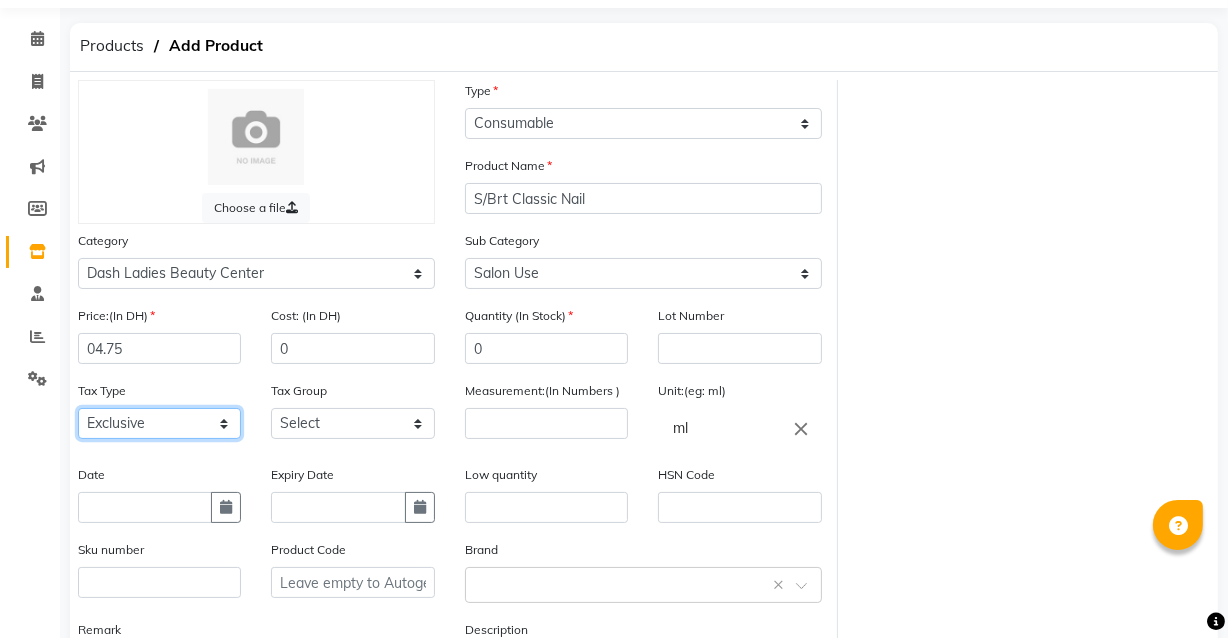 click on "Select Inclusive Exclusive" 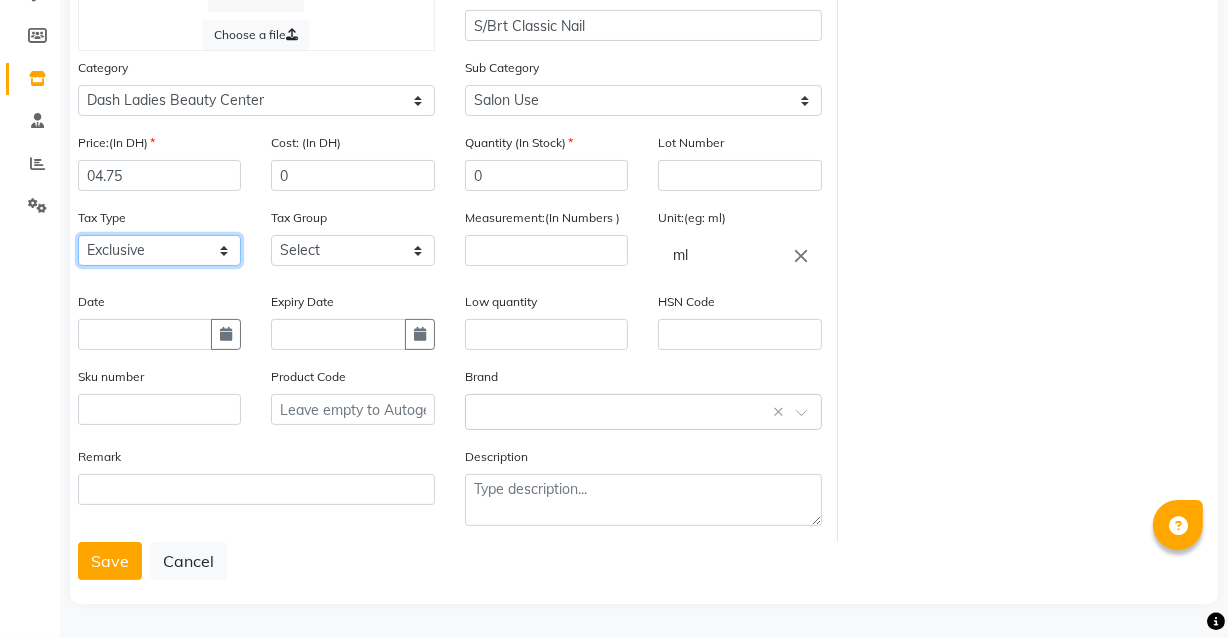 scroll, scrollTop: 241, scrollLeft: 0, axis: vertical 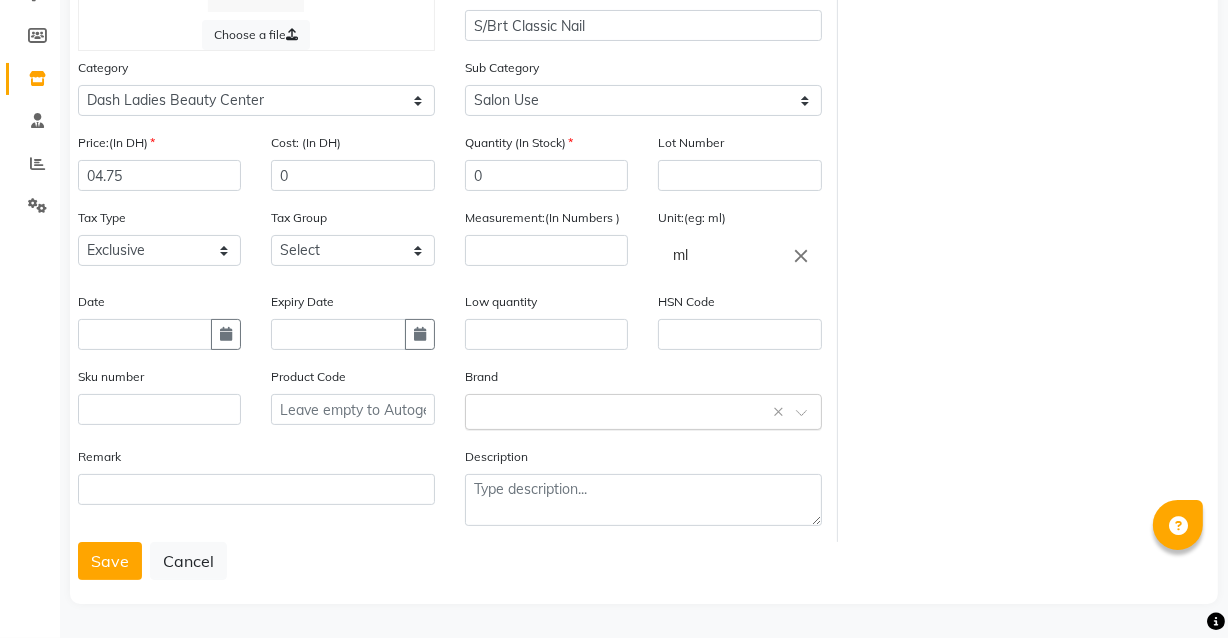 click 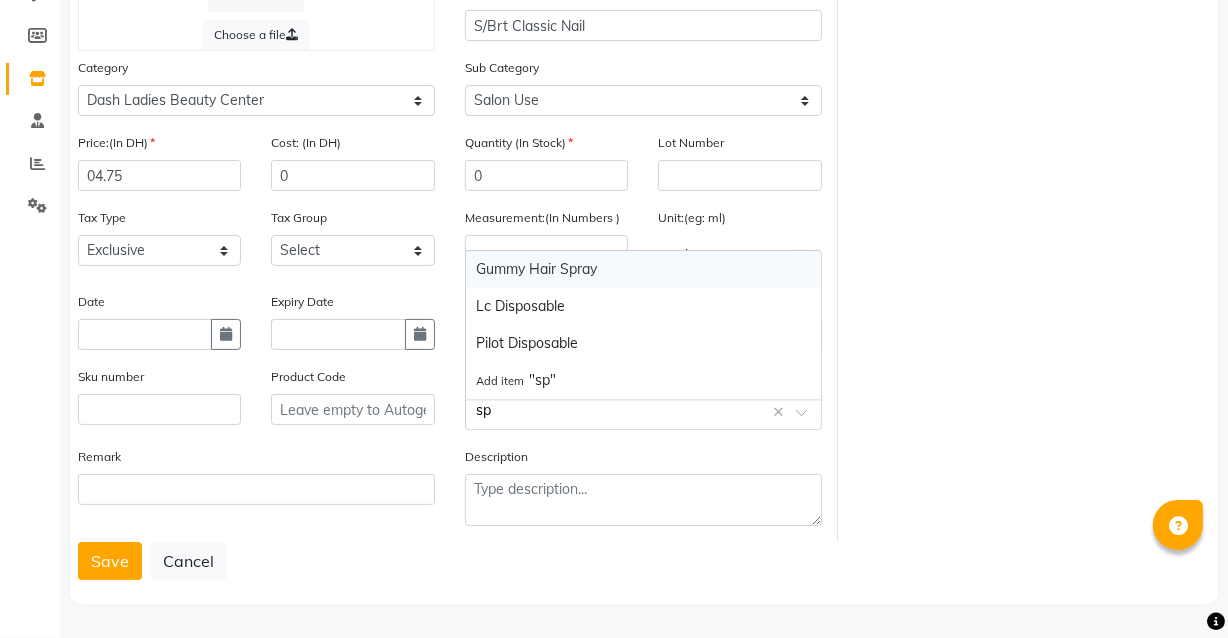 type on "s" 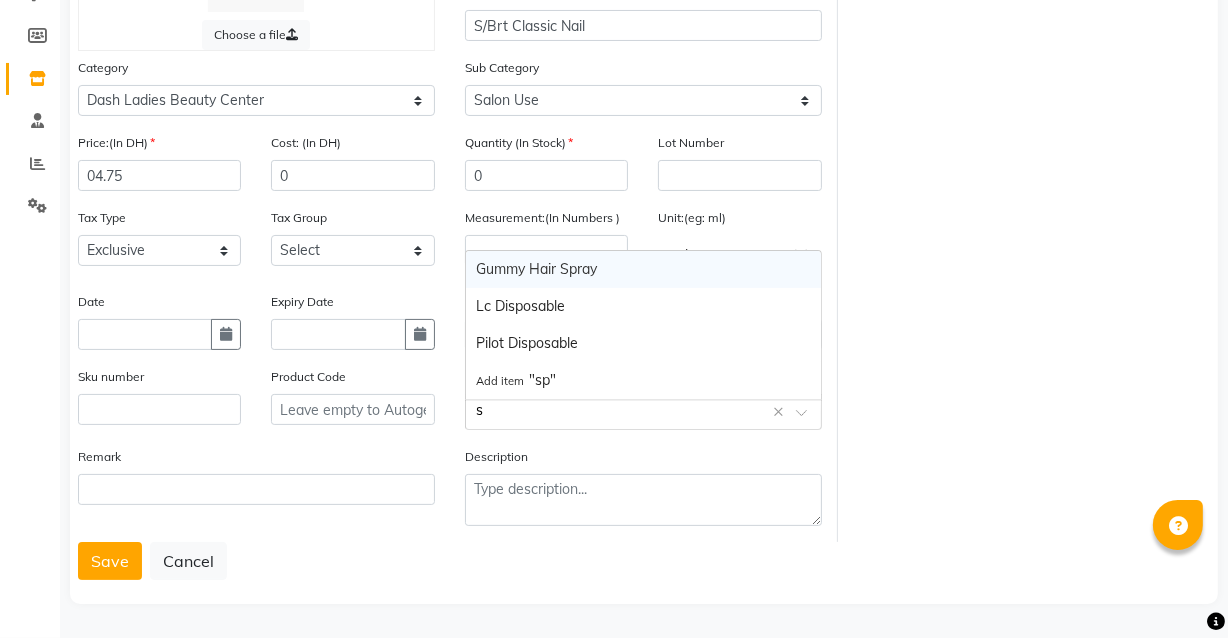 type 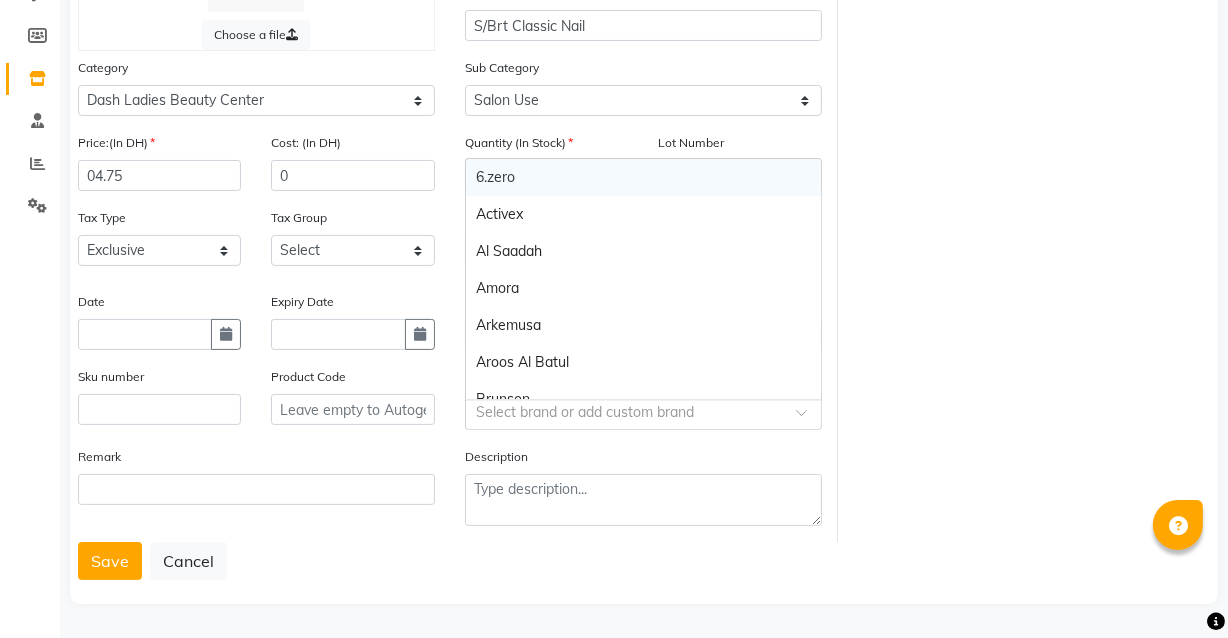 click on "Save   Cancel" 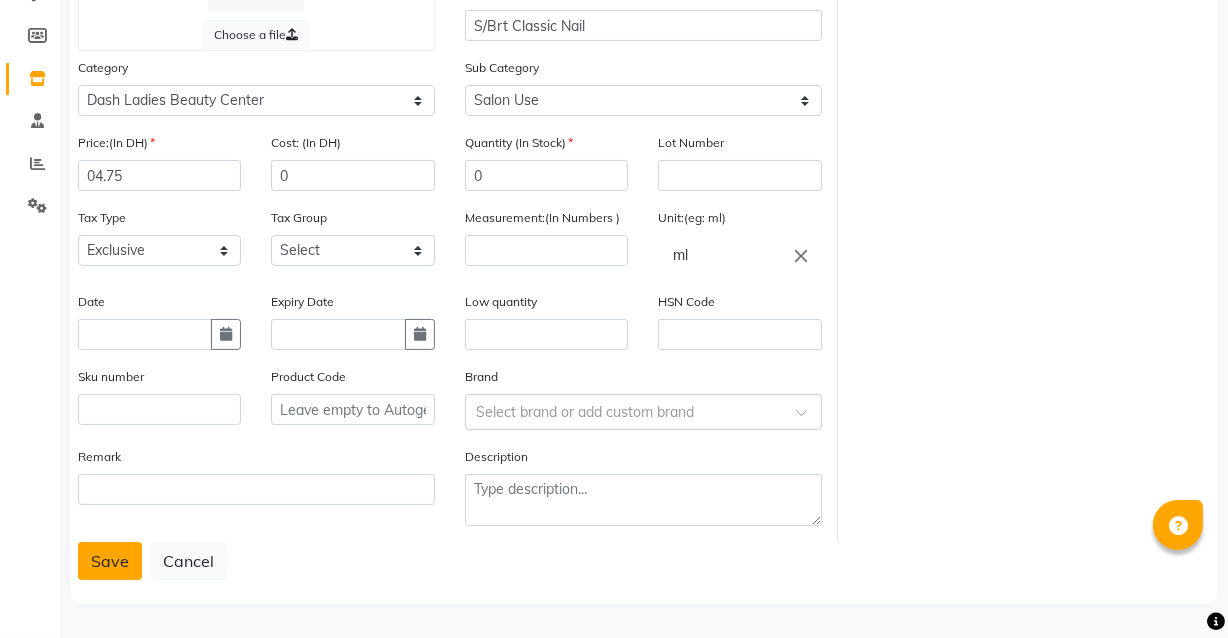 click on "Save" 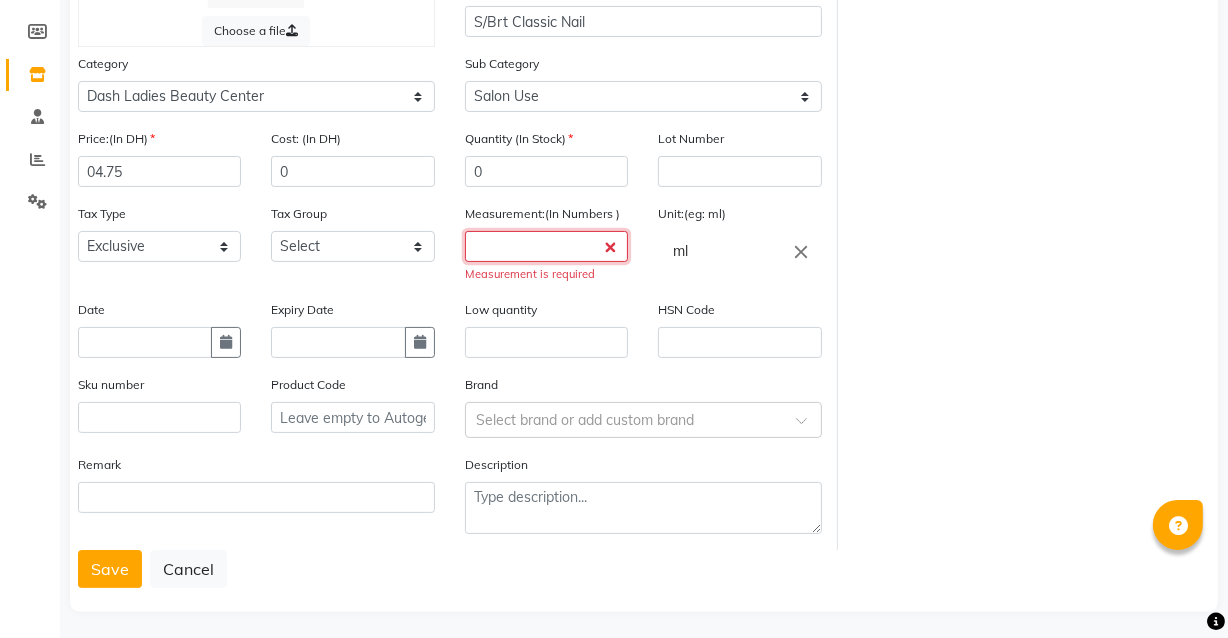 click 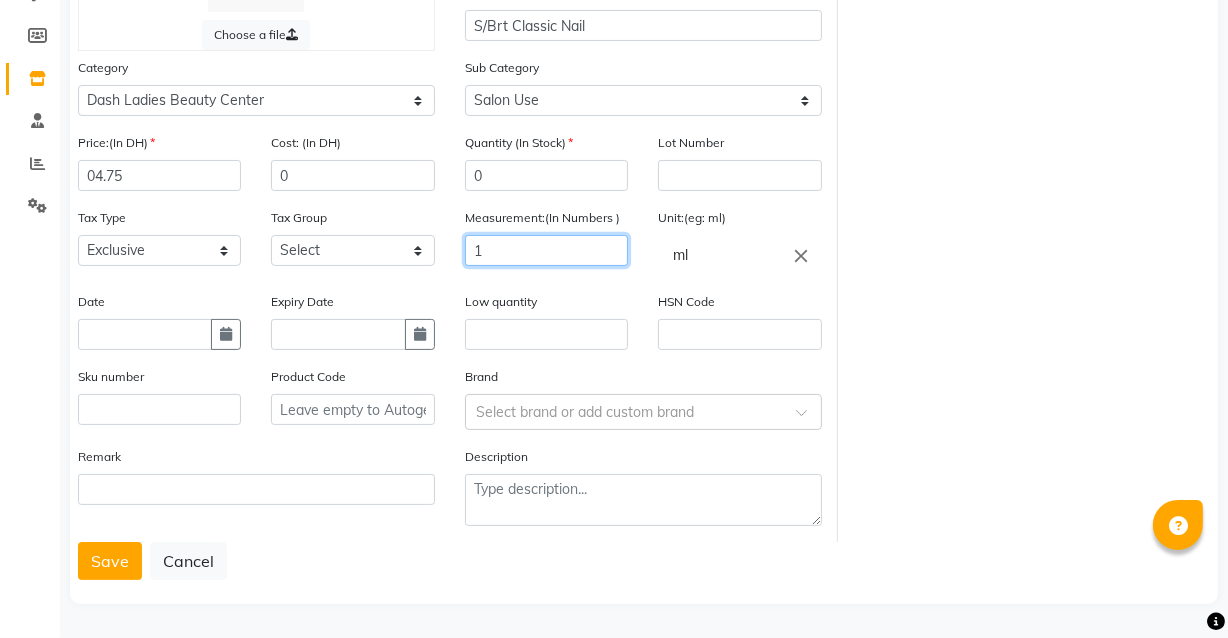 type on "1" 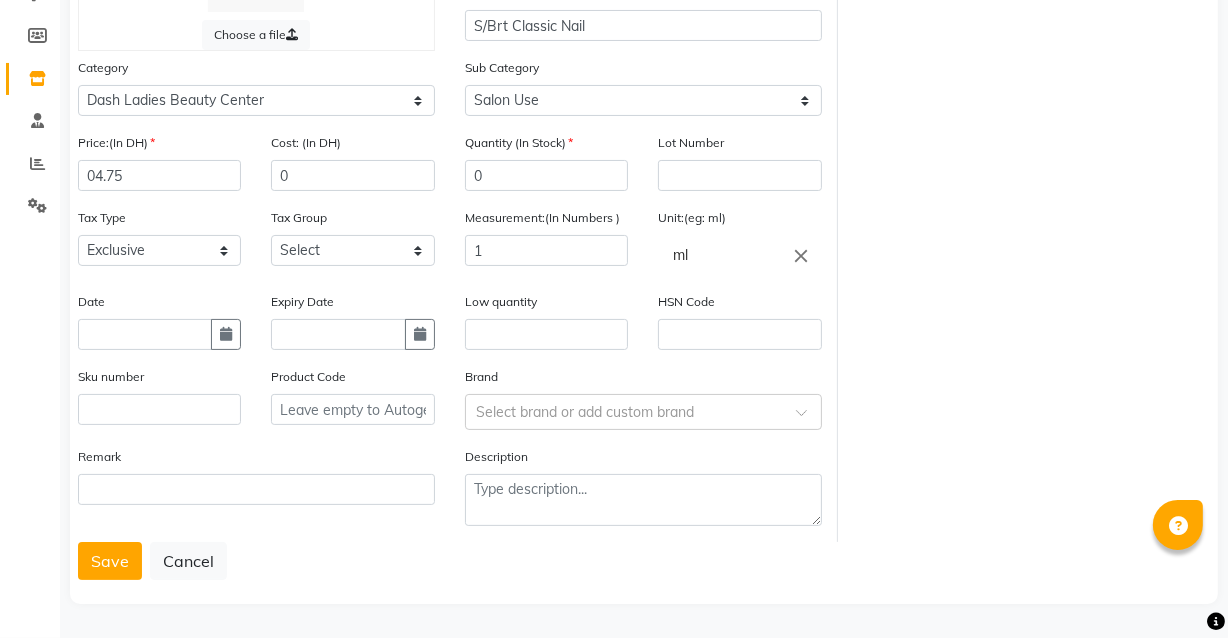 click on "close" 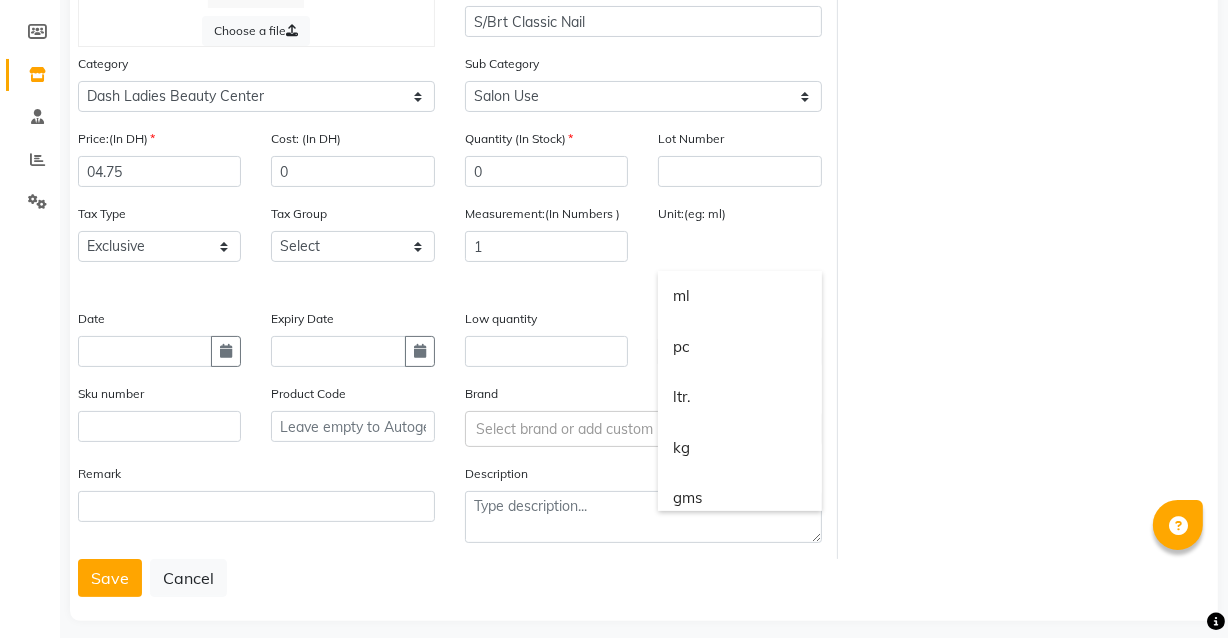 click 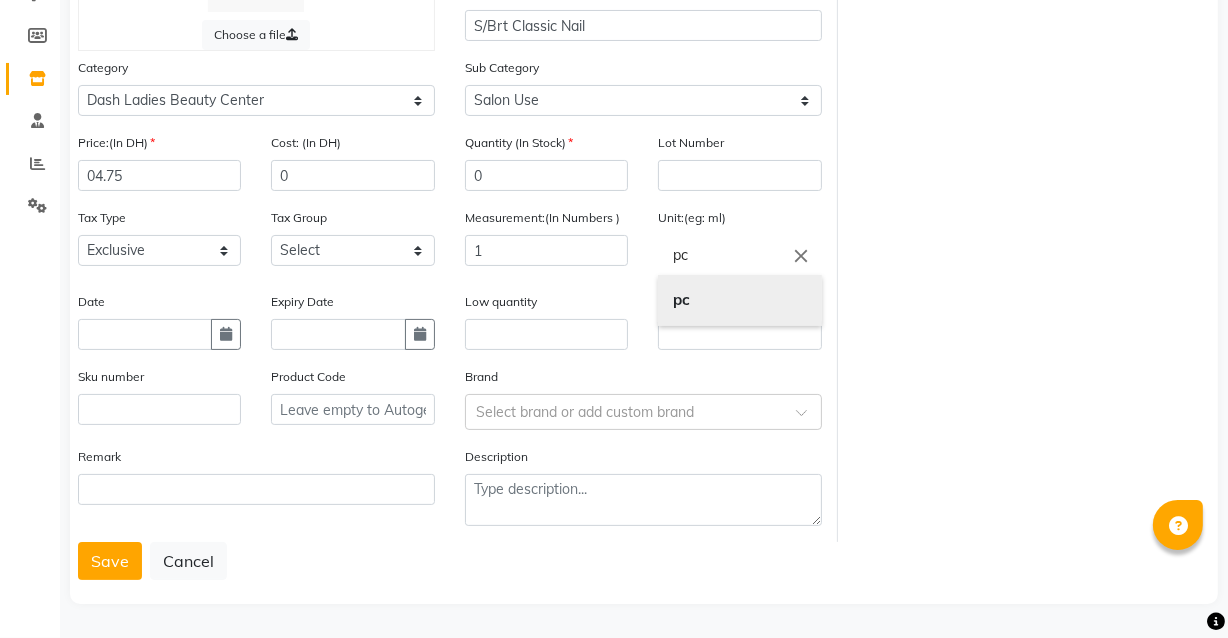 type on "pc" 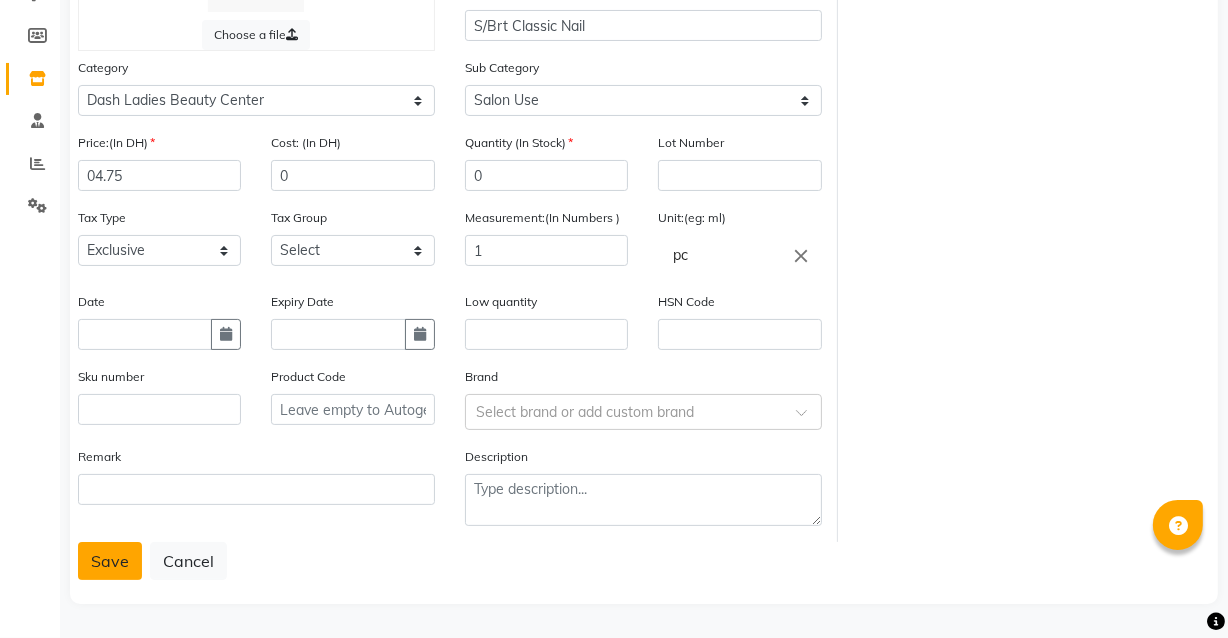 click on "Save" 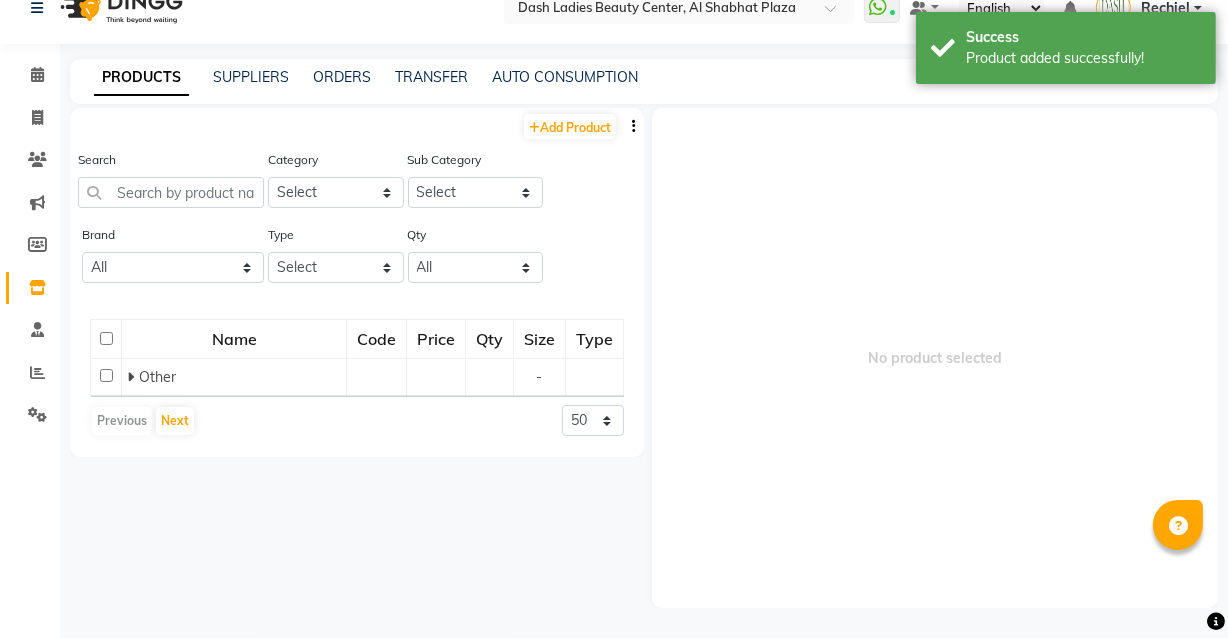 scroll, scrollTop: 12, scrollLeft: 0, axis: vertical 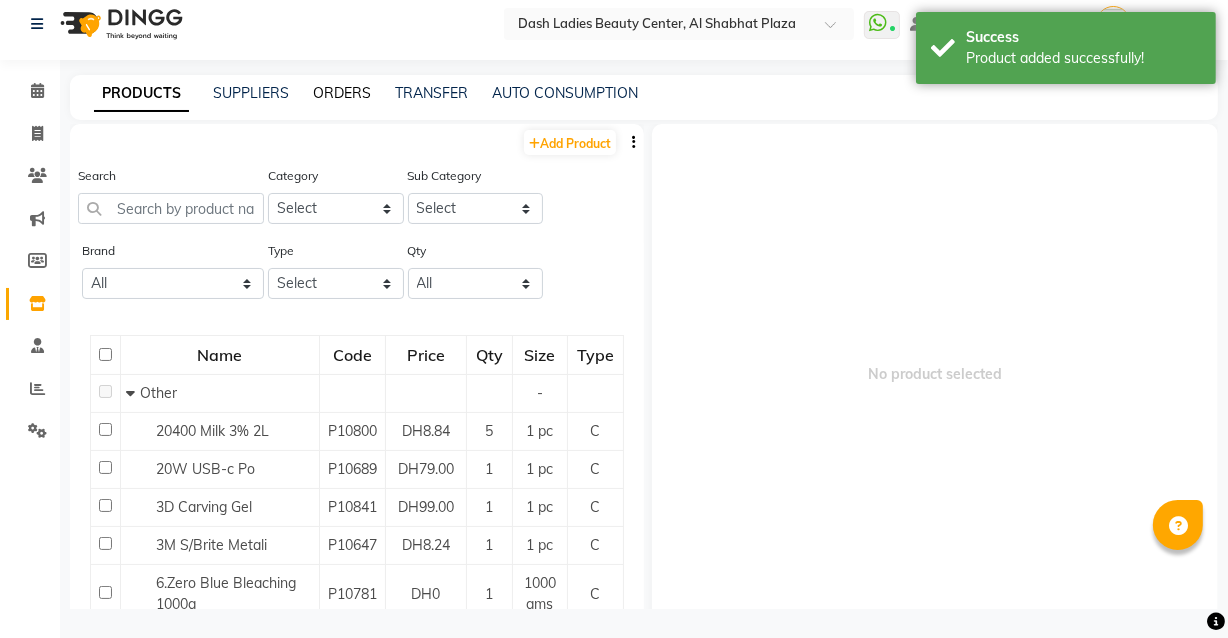 click on "ORDERS" 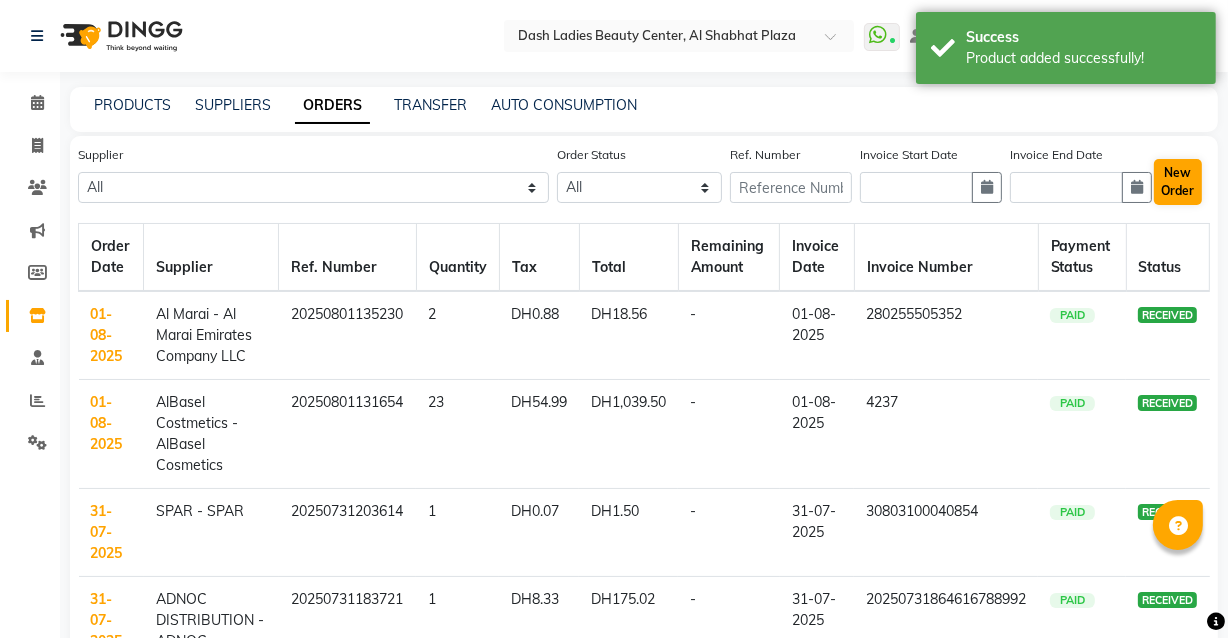 click on "New Order" 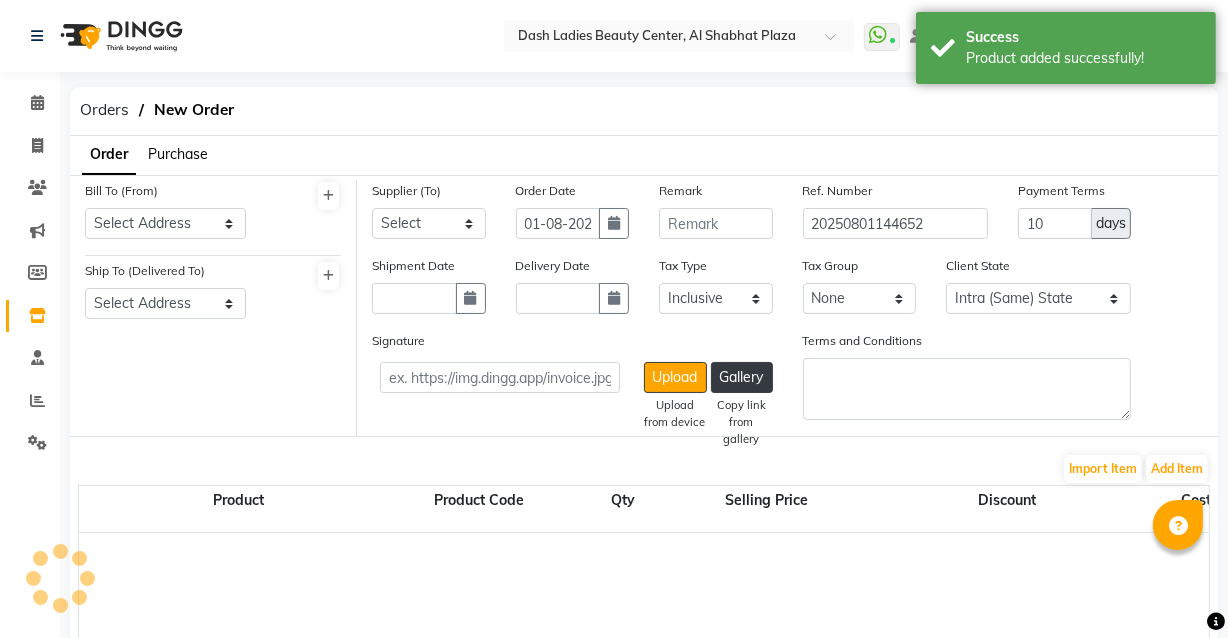 select on "3972" 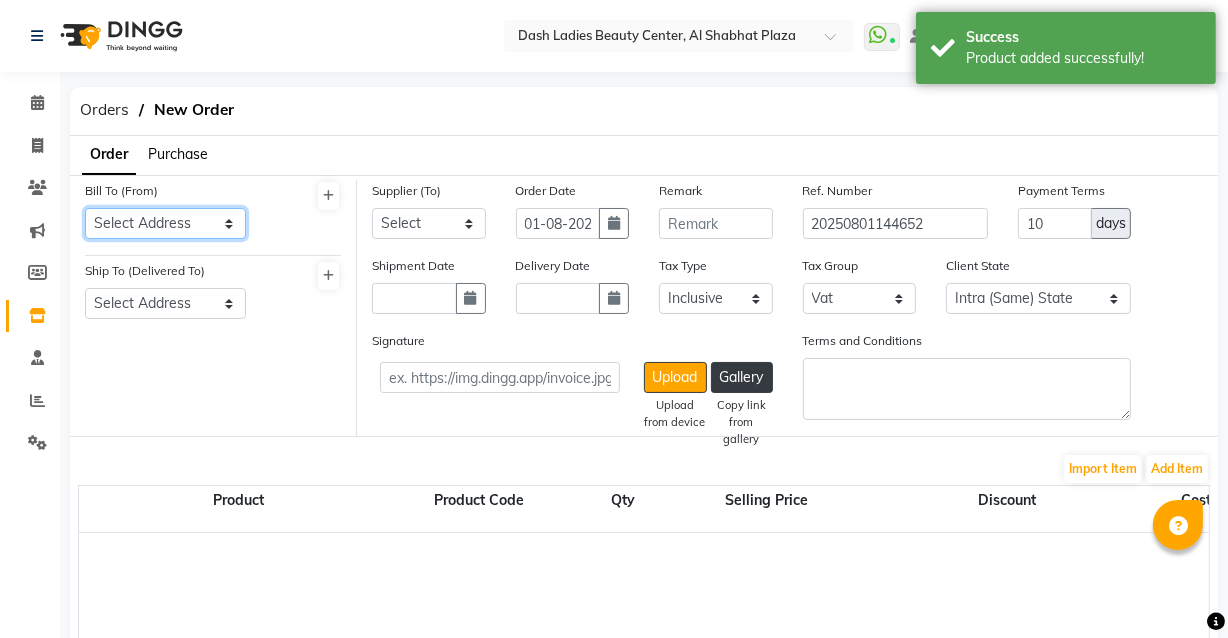 click on "Select Address  [LOCATION]" 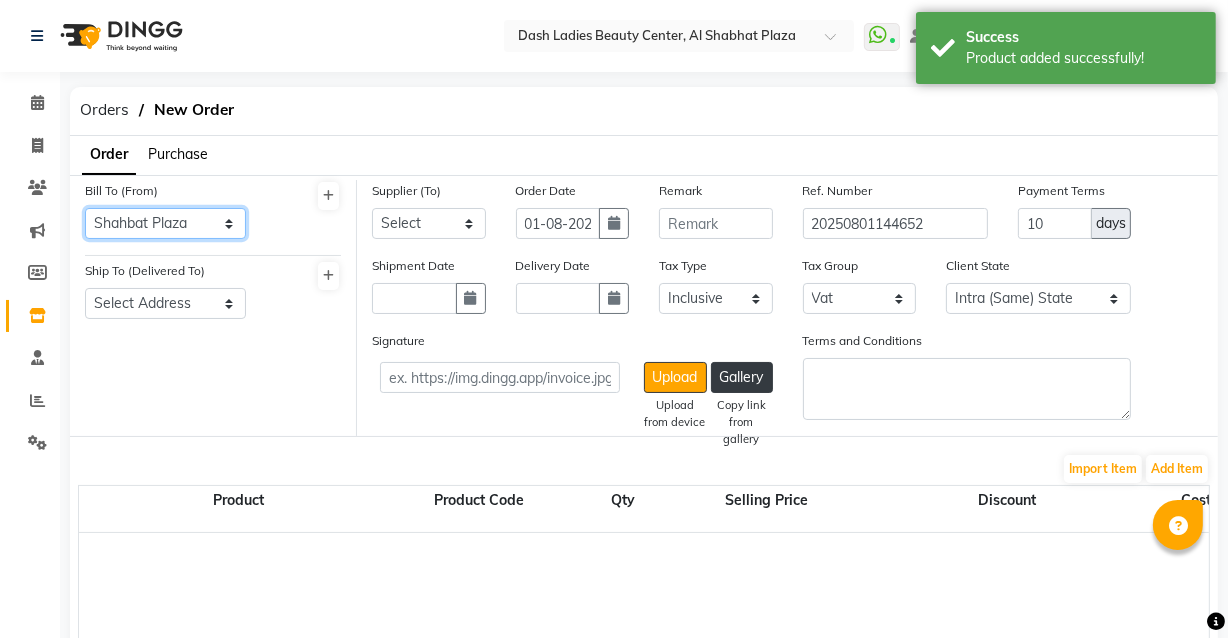 click on "Select Address  [LOCATION]" 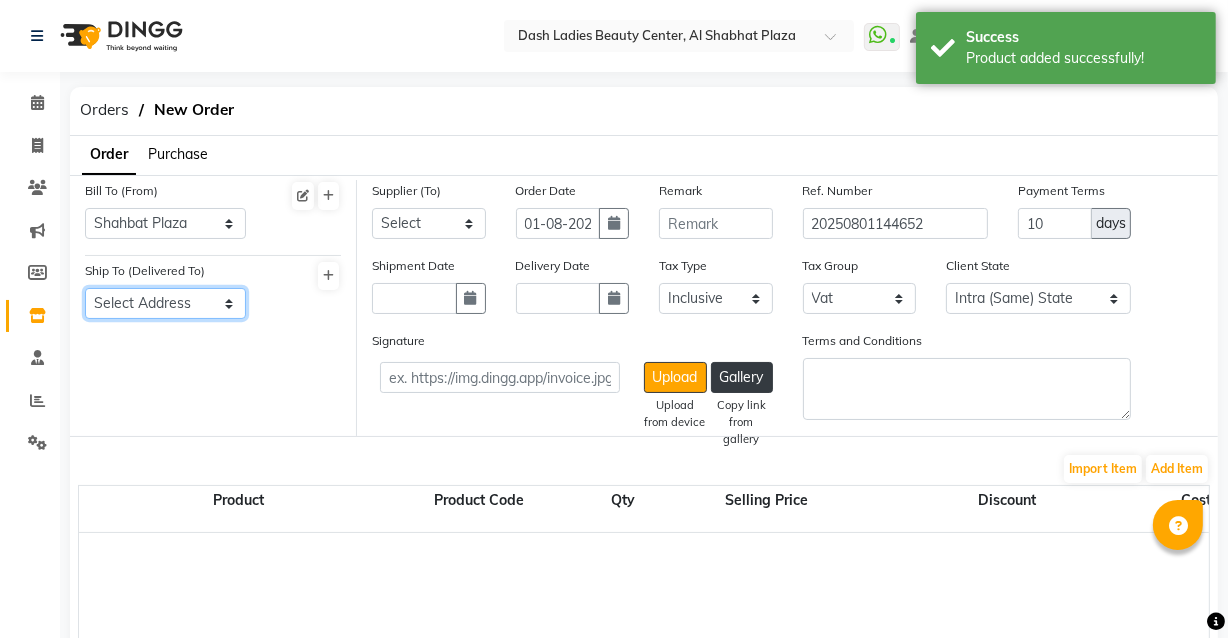 click on "Select Address  [LOCATION]" 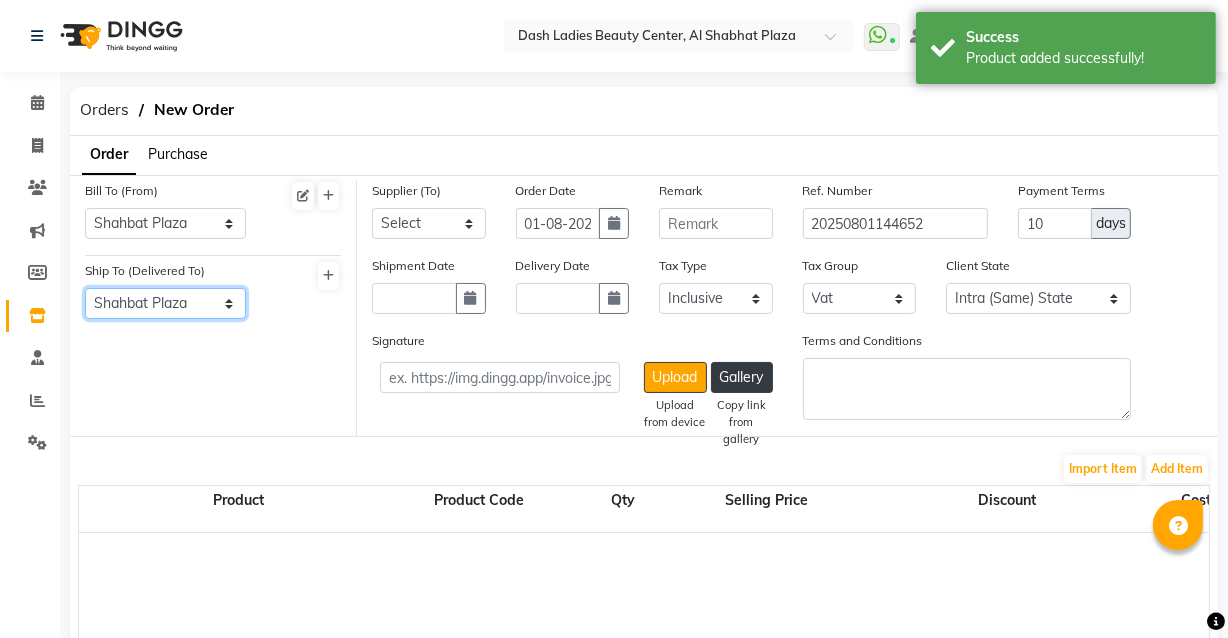 click on "Select Address  [LOCATION]" 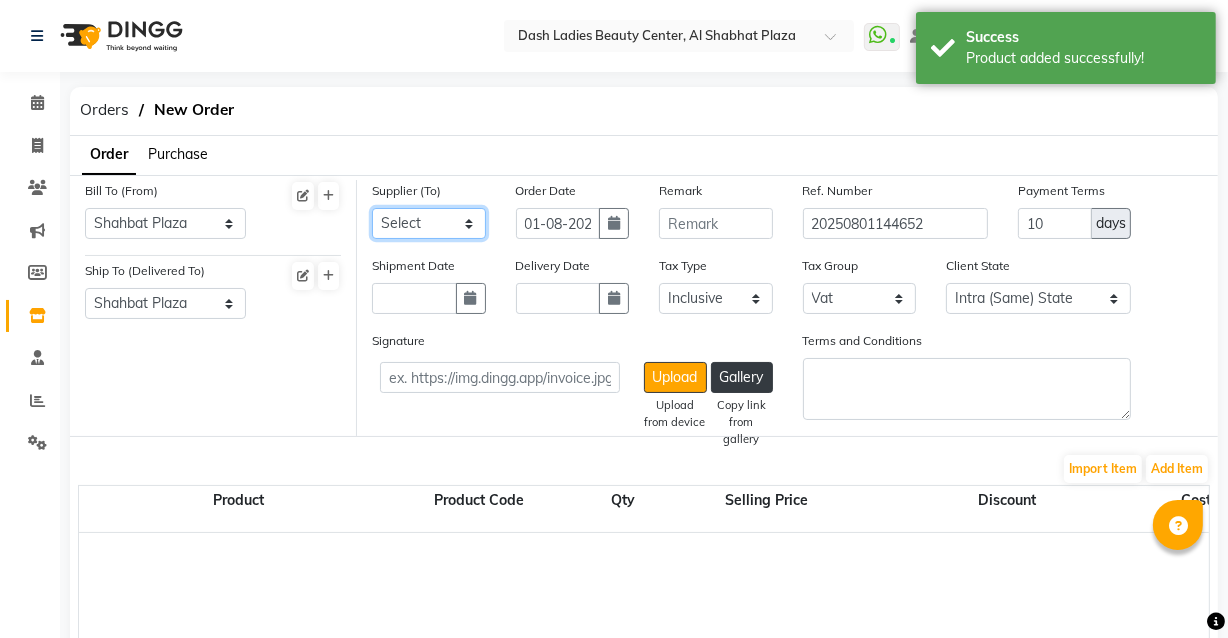 click on "Select SPAR - SPAR ADNOC DISTRIBUTION - ADNOC McDonald's - McDonald's Millia Cosmetics - Millia Cosmetics BASKIN ROBBINS - Baskin Robbins Aroos Al Batul - Argos Al Batul Henna Rashid Abdulla Grocery - Rashid Abdulla Grocery Store Darbar Restaurant - Darbar Restaurant The Beauty Shop - The Beauty Shop Alpha med General Trading - Alphamed Golden Lili Cosmetics Trading Al Bushra LLC - Al Bushra Stationery & Toys & Confectioneries LLC GAME PLANET - Game Planet NAZIH - Nazih Beauty Supplies Co. L.L.C.JIMI GIFT MARKET LLC - JIMI GIFT MARKET Abdul Rahman Al Balouchi - Abdul Rahman Al Balouchi Savora Food Industry LLC PEARL LLC - Pearl Specialty Coffee Roastery Al Jaser - Al Jaser General Trading Jumbo Electronics Company Ltd - Jumbo Store Landmark Retail Investment Co. LLC - Home Box LA MARQUISE - La Marquise International FAKHR AL SHAEB - Fakhr Al Shaeb Food stuff WADI AL NOOR - Wadi Al Noor Modern Food Stuff LLC NATIONAL FLOWER LLC - National Flowers LLC - SPC Healthcare Trading Co. LLC - Dermalogica" 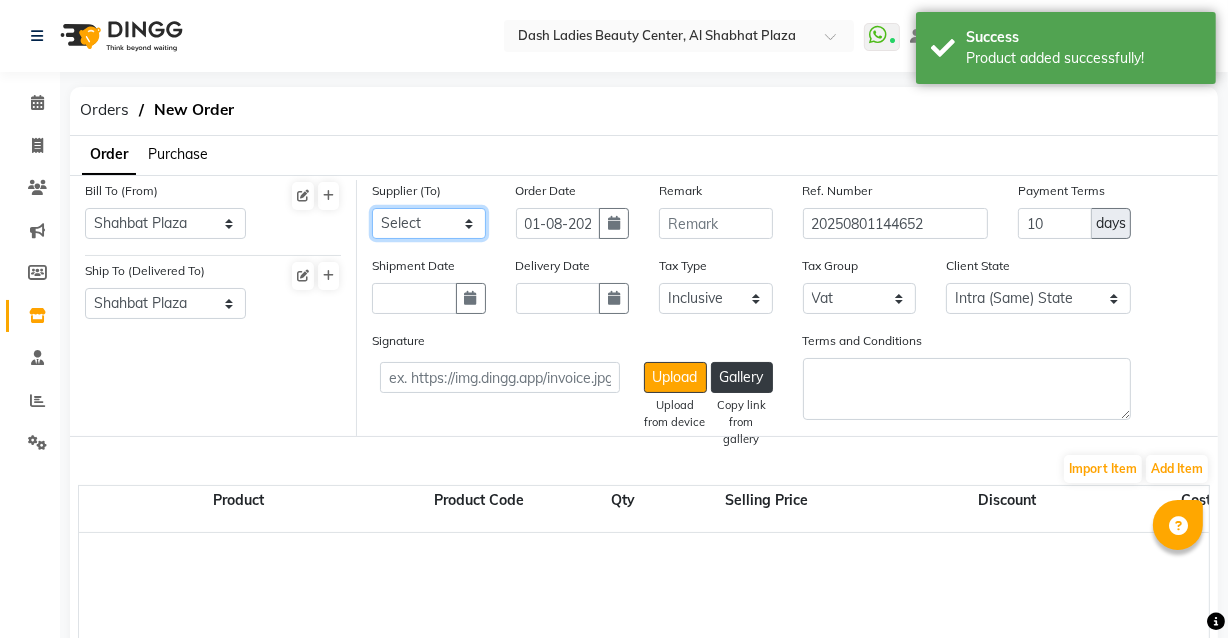 select on "4804" 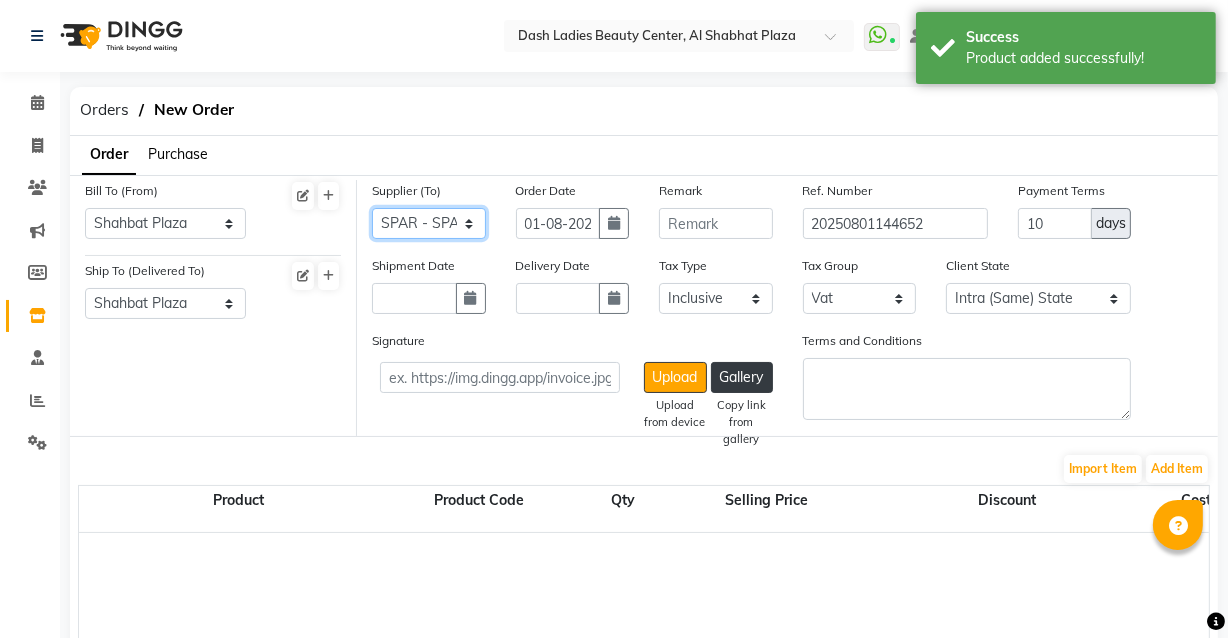click on "Select SPAR - SPAR ADNOC DISTRIBUTION - ADNOC McDonald's - McDonald's Millia Cosmetics - Millia Cosmetics BASKIN ROBBINS - Baskin Robbins Aroos Al Batul - Argos Al Batul Henna Rashid Abdulla Grocery - Rashid Abdulla Grocery Store Darbar Restaurant - Darbar Restaurant The Beauty Shop - The Beauty Shop Alpha med General Trading - Alphamed Golden Lili Cosmetics Trading Al Bushra LLC - Al Bushra Stationery & Toys & Confectioneries LLC GAME PLANET - Game Planet NAZIH - Nazih Beauty Supplies Co. L.L.C.JIMI GIFT MARKET LLC - JIMI GIFT MARKET Abdul Rahman Al Balouchi - Abdul Rahman Al Balouchi Savora Food Industry LLC PEARL LLC - Pearl Specialty Coffee Roastery Al Jaser - Al Jaser General Trading Jumbo Electronics Company Ltd - Jumbo Store Landmark Retail Investment Co. LLC - Home Box LA MARQUISE - La Marquise International FAKHR AL SHAEB - Fakhr Al Shaeb Food stuff WADI AL NOOR - Wadi Al Noor Modern Food Stuff LLC NATIONAL FLOWER LLC - National Flowers LLC - SPC Healthcare Trading Co. LLC - Dermalogica" 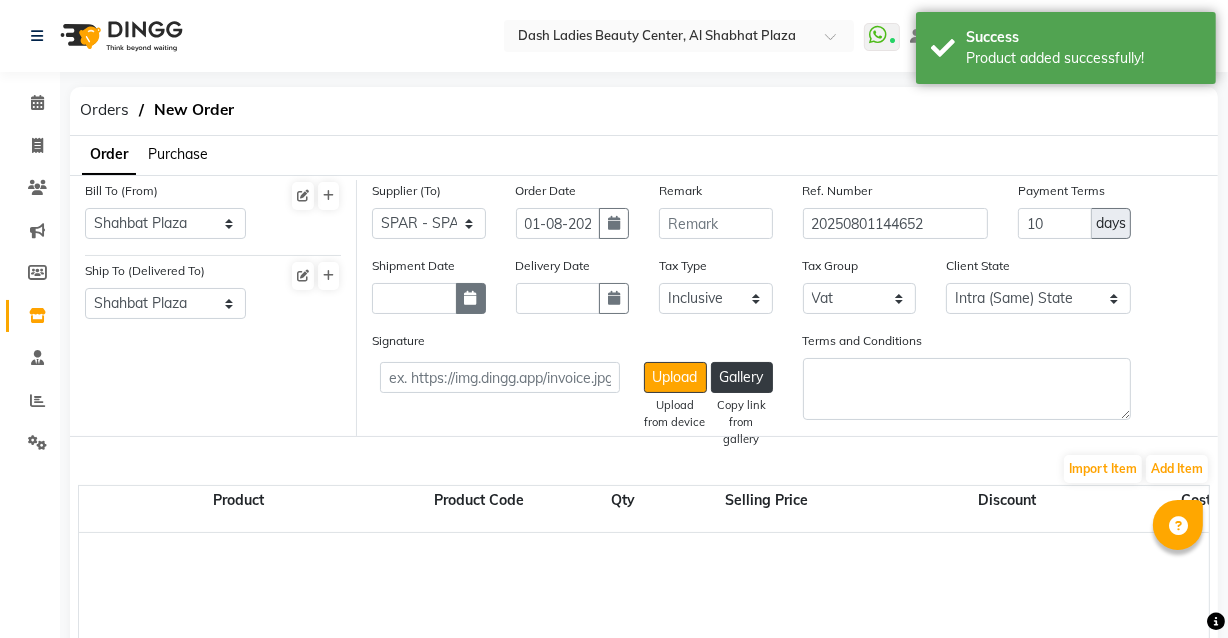 click 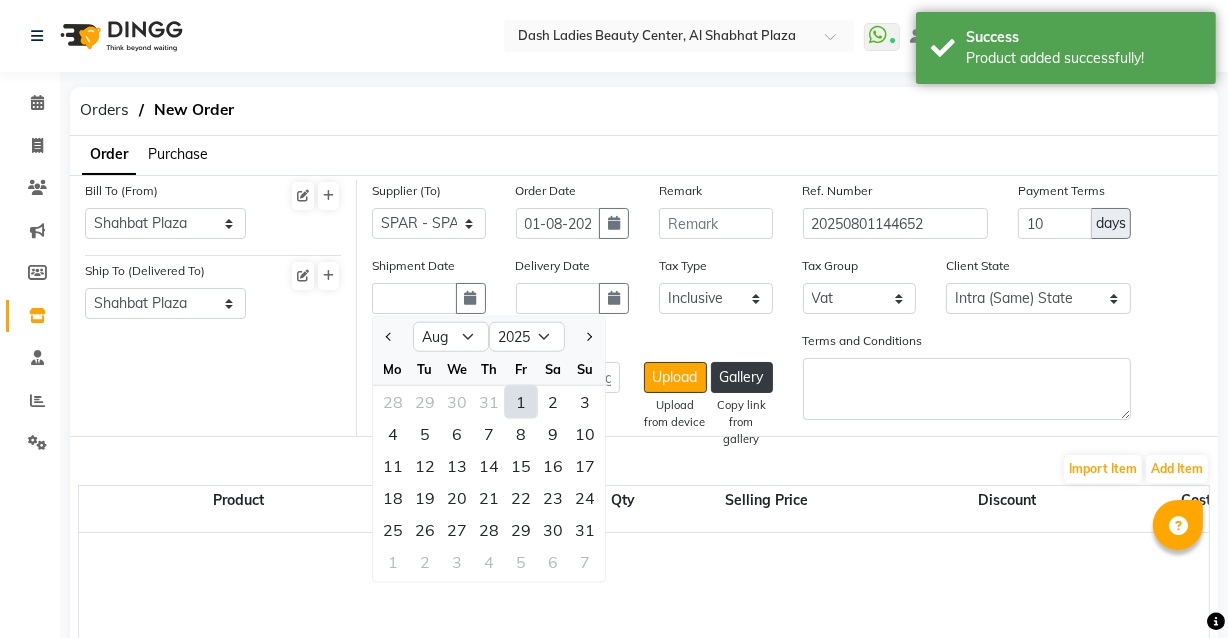 click on "1" 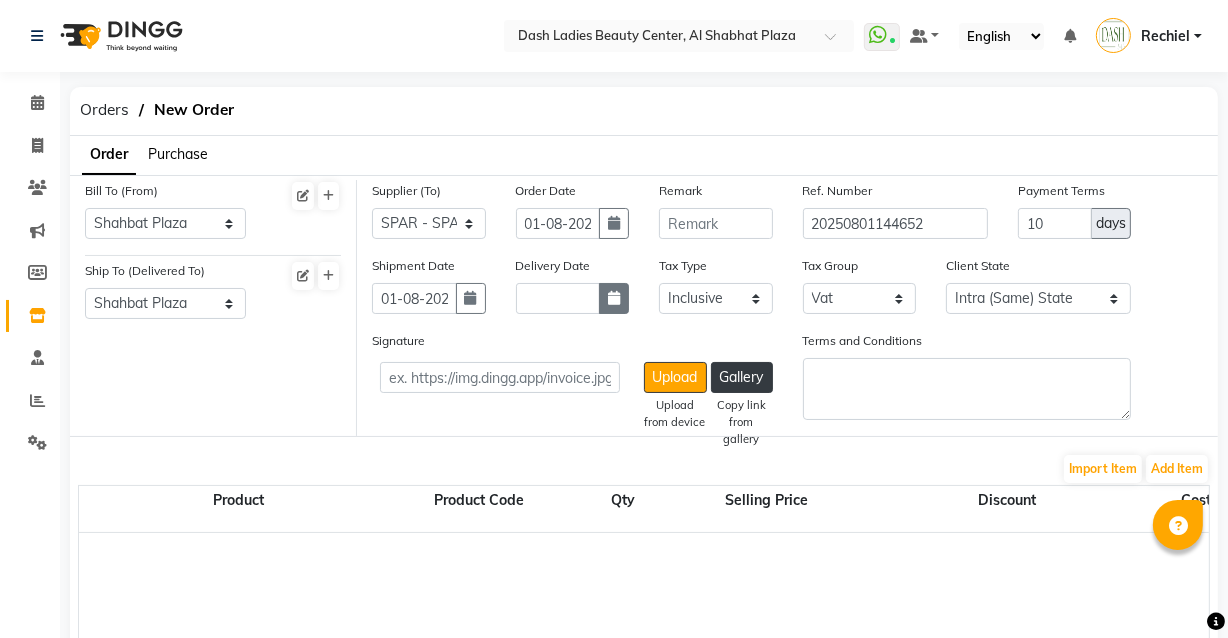 click 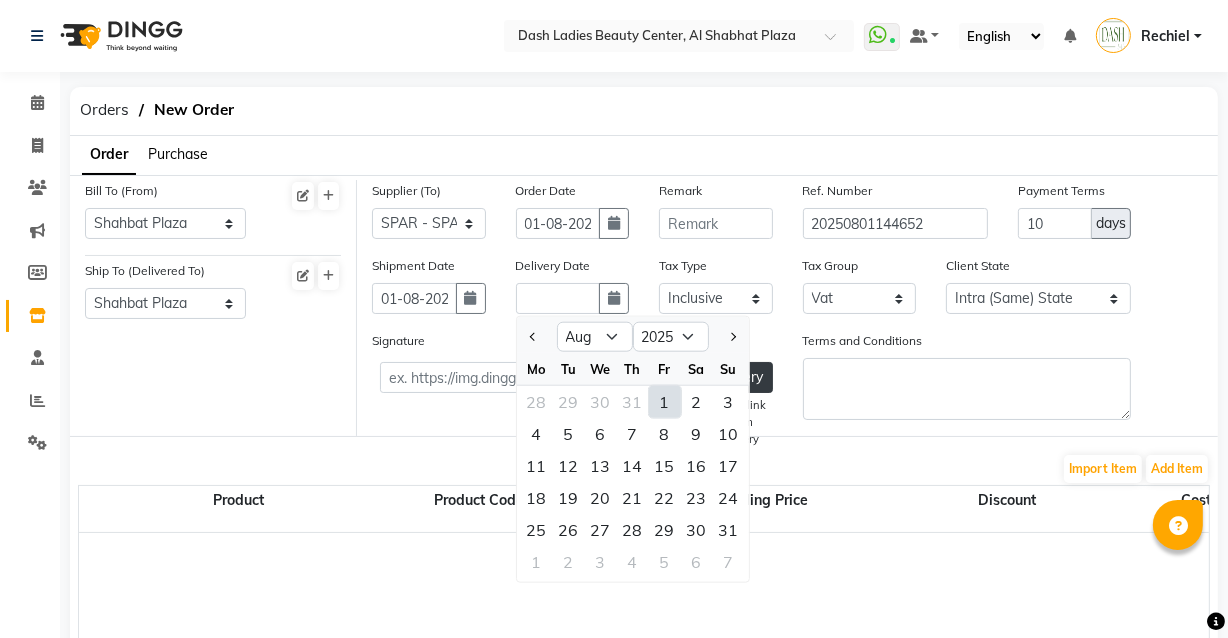 click on "1" 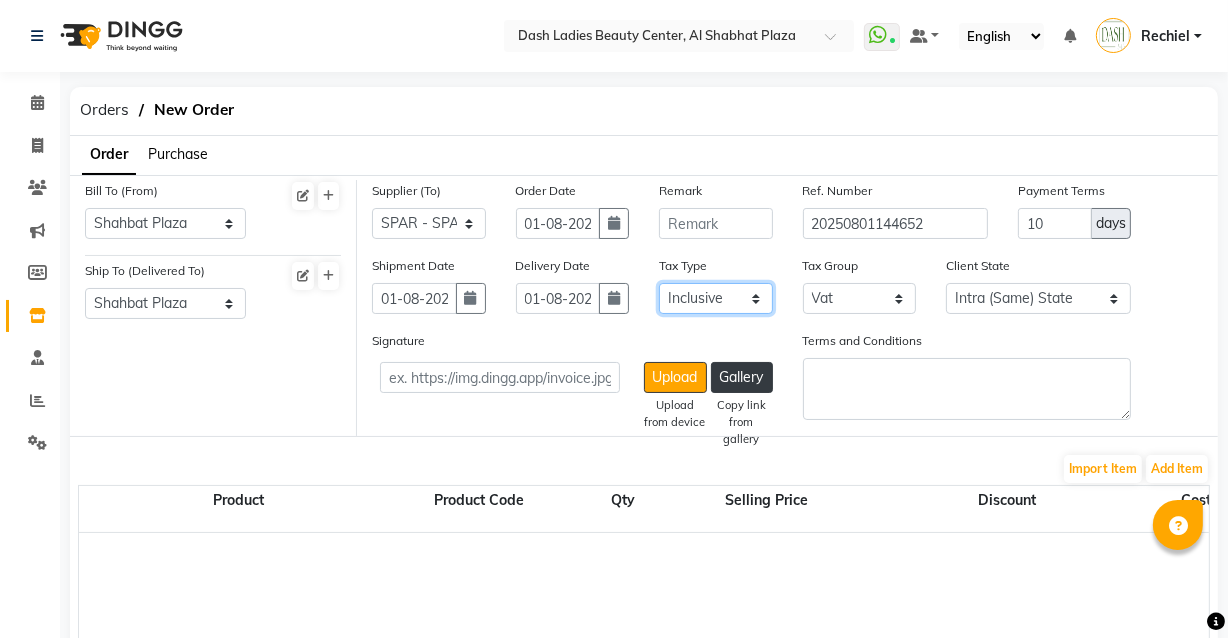 click on "Select Inclusive Exclusive" 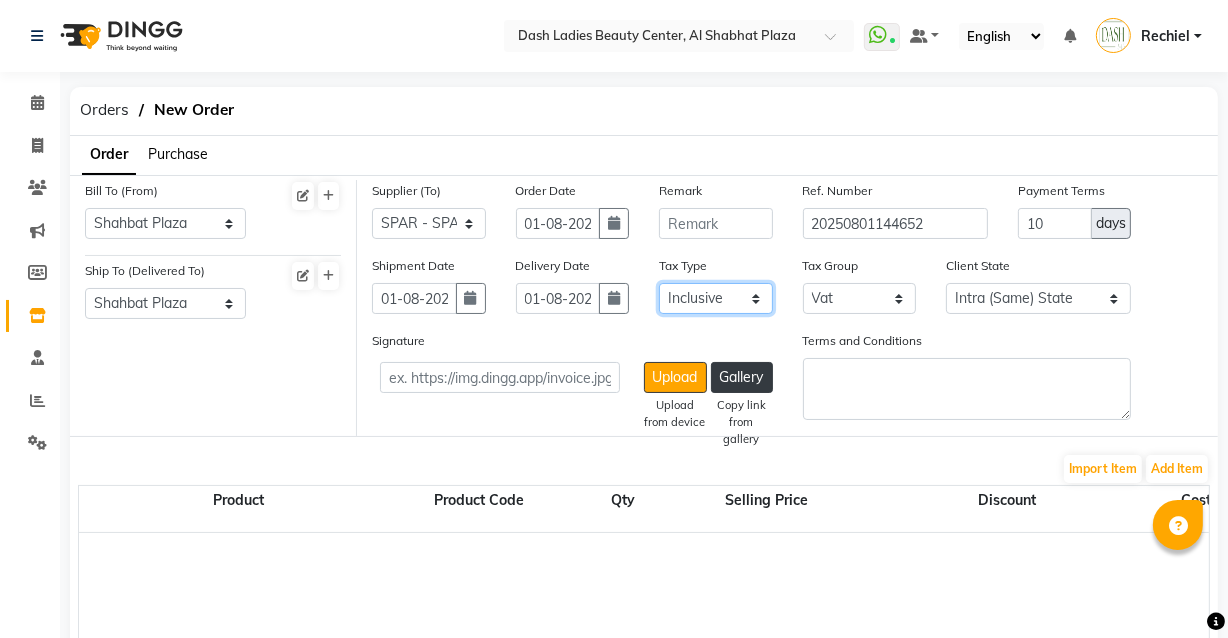select on "false" 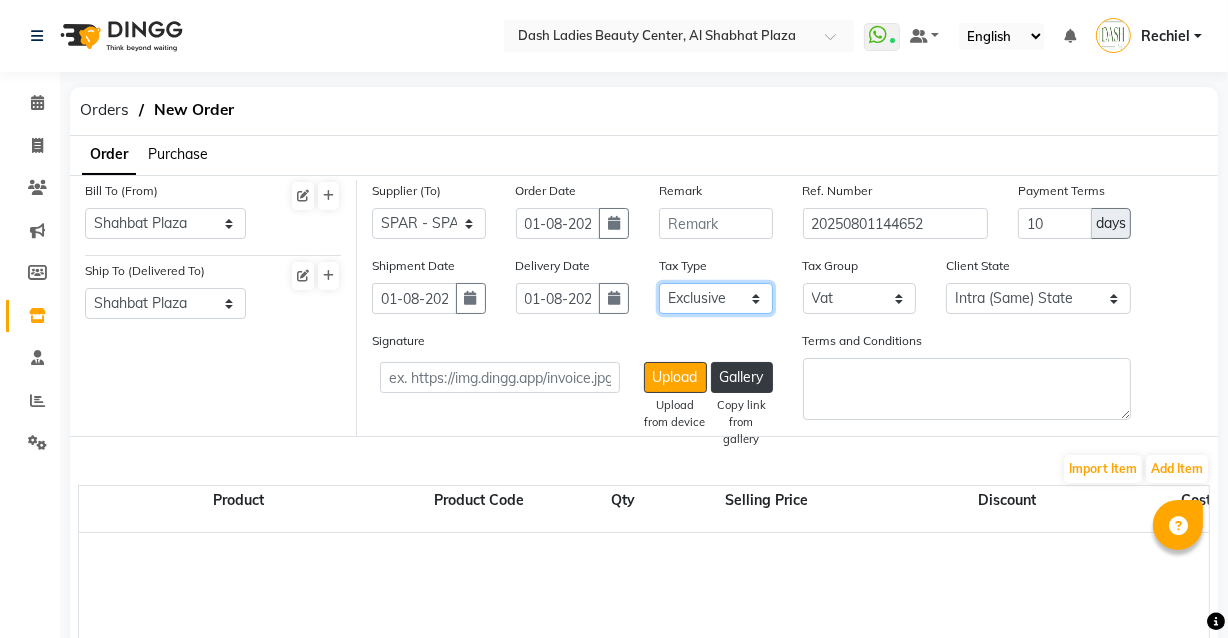 click on "Select Inclusive Exclusive" 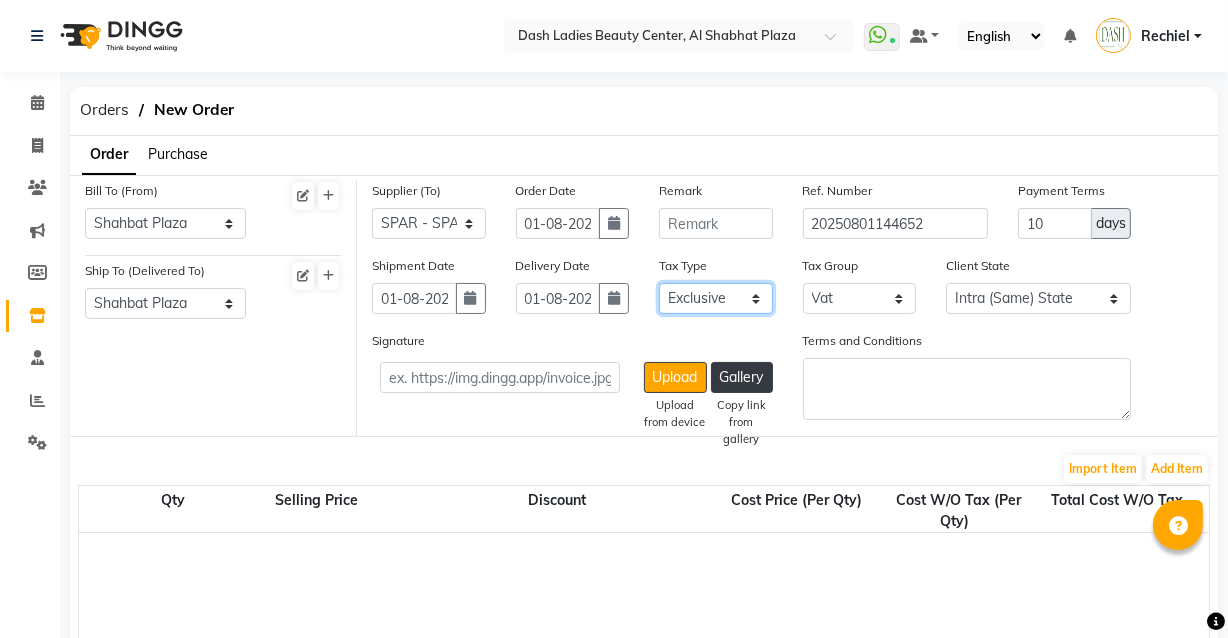 scroll, scrollTop: 0, scrollLeft: 858, axis: horizontal 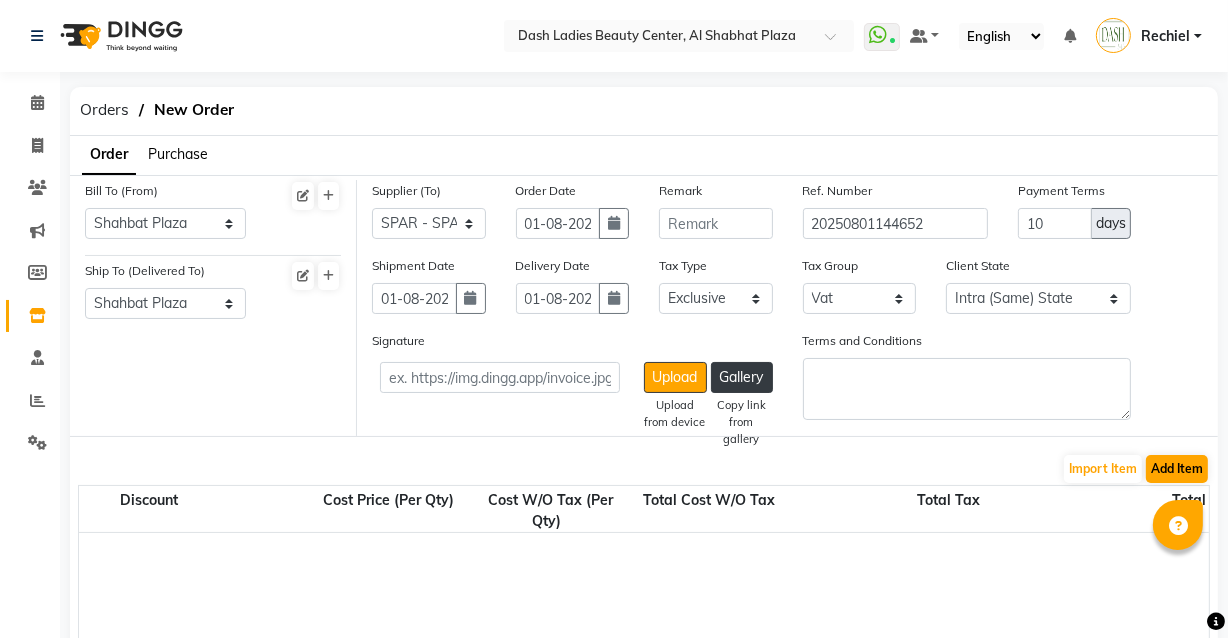 click on "Add Item" 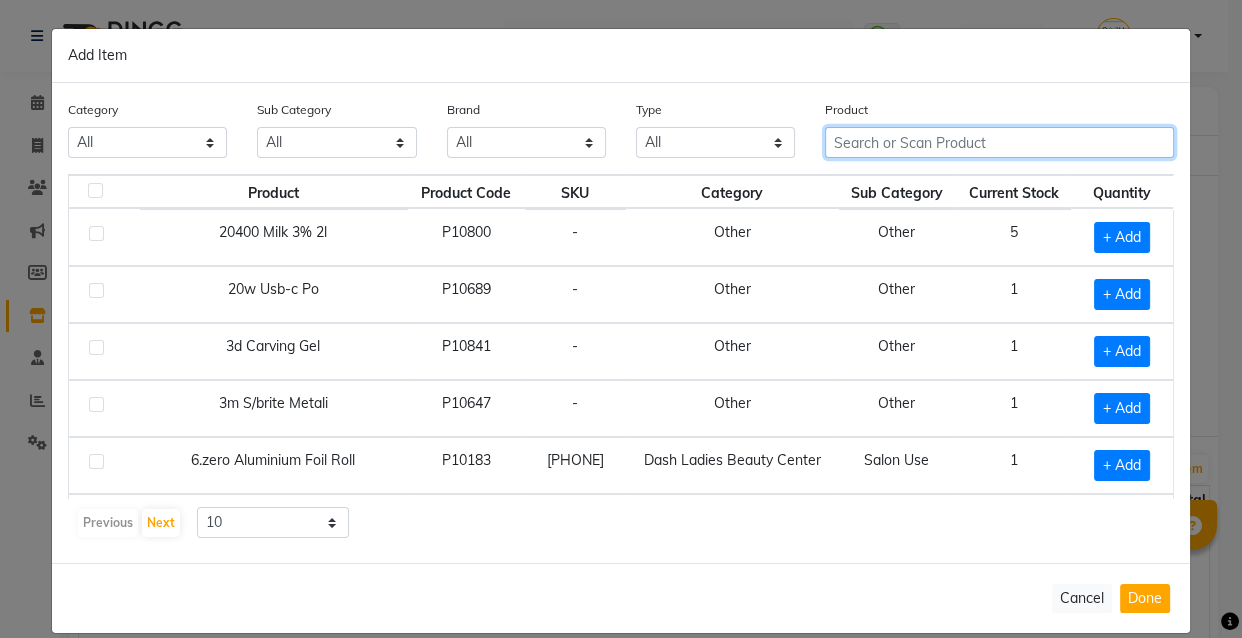 click 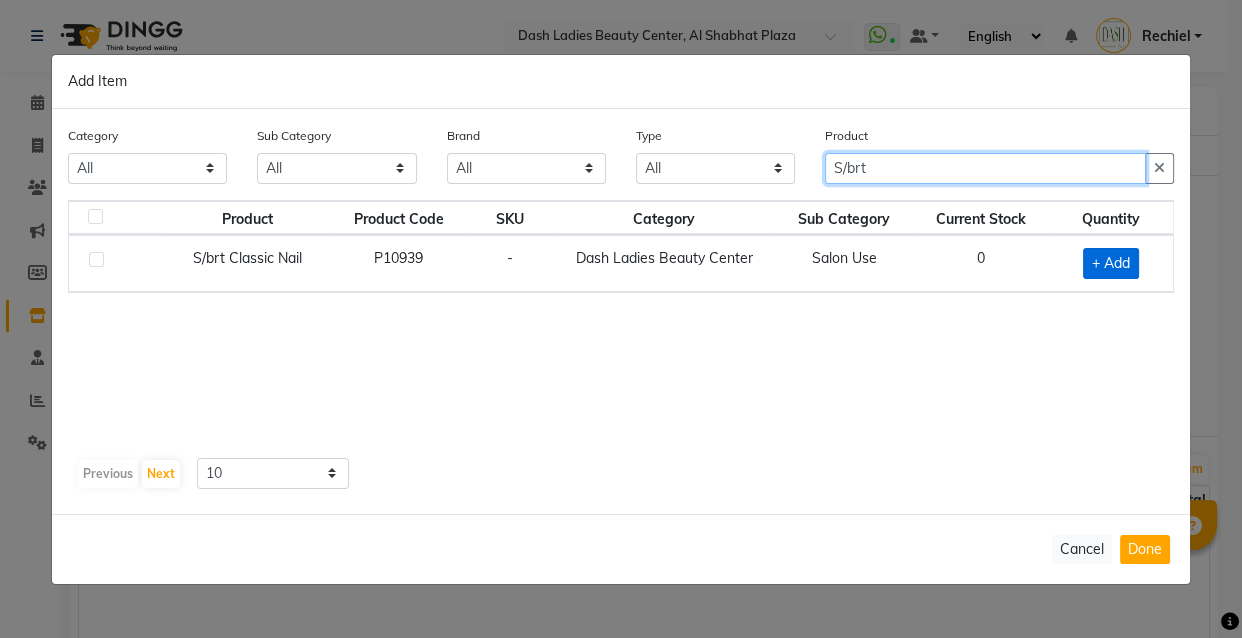 type on "S/brt" 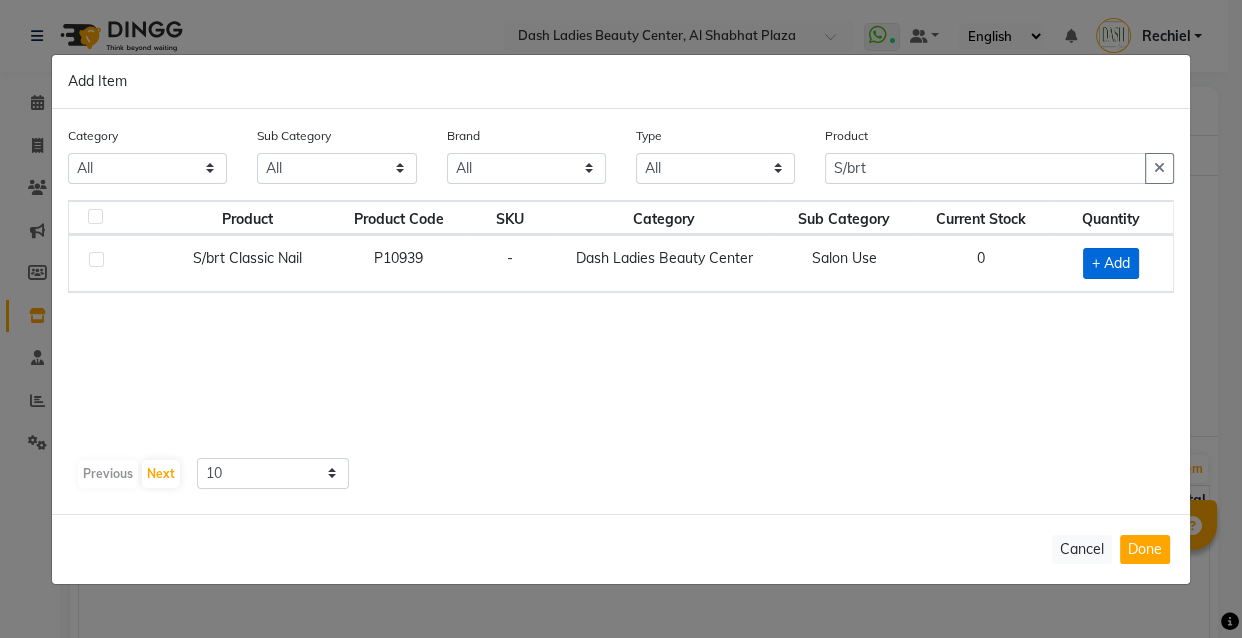 click on "+ Add" 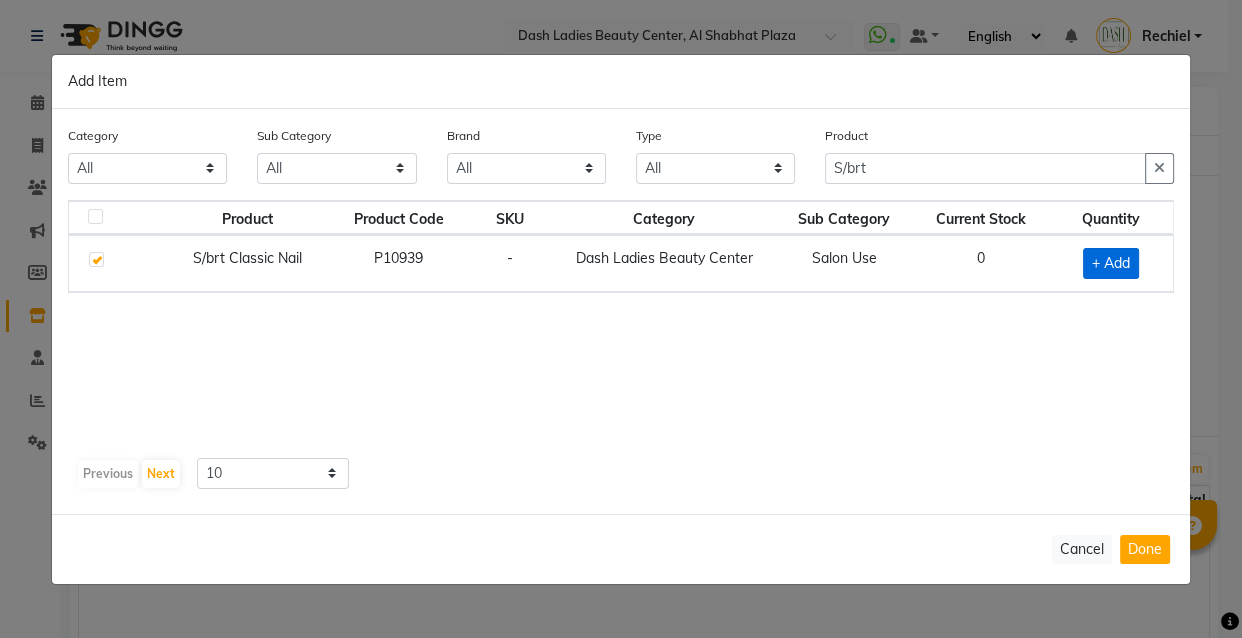 checkbox on "true" 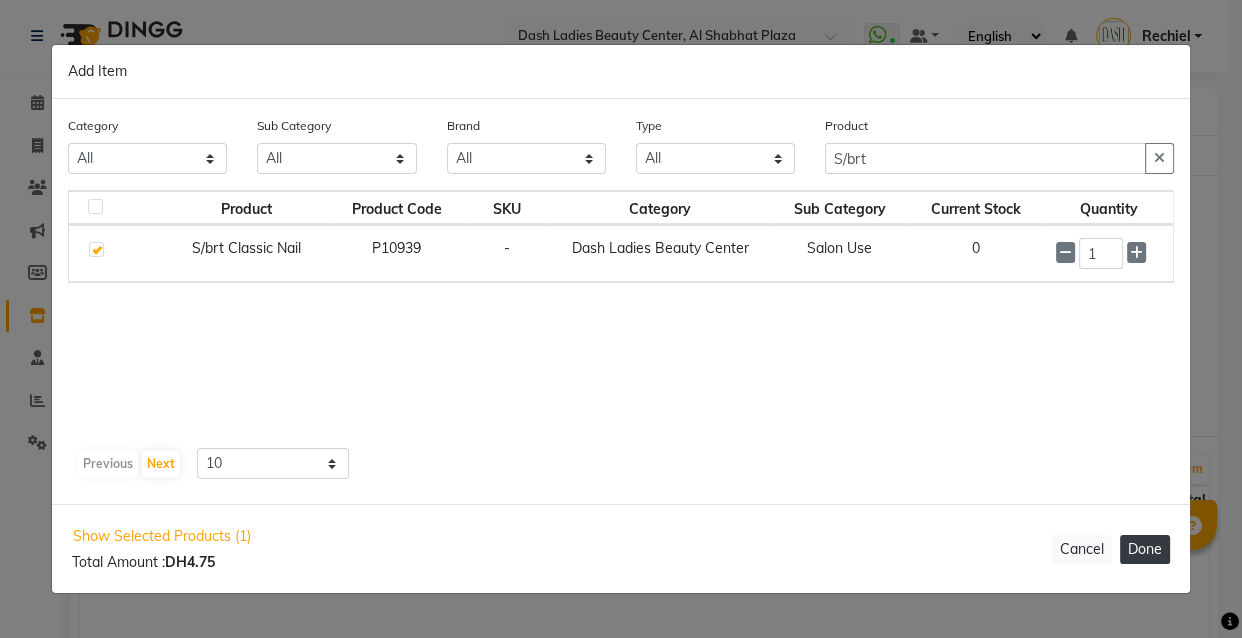 click on "Done" 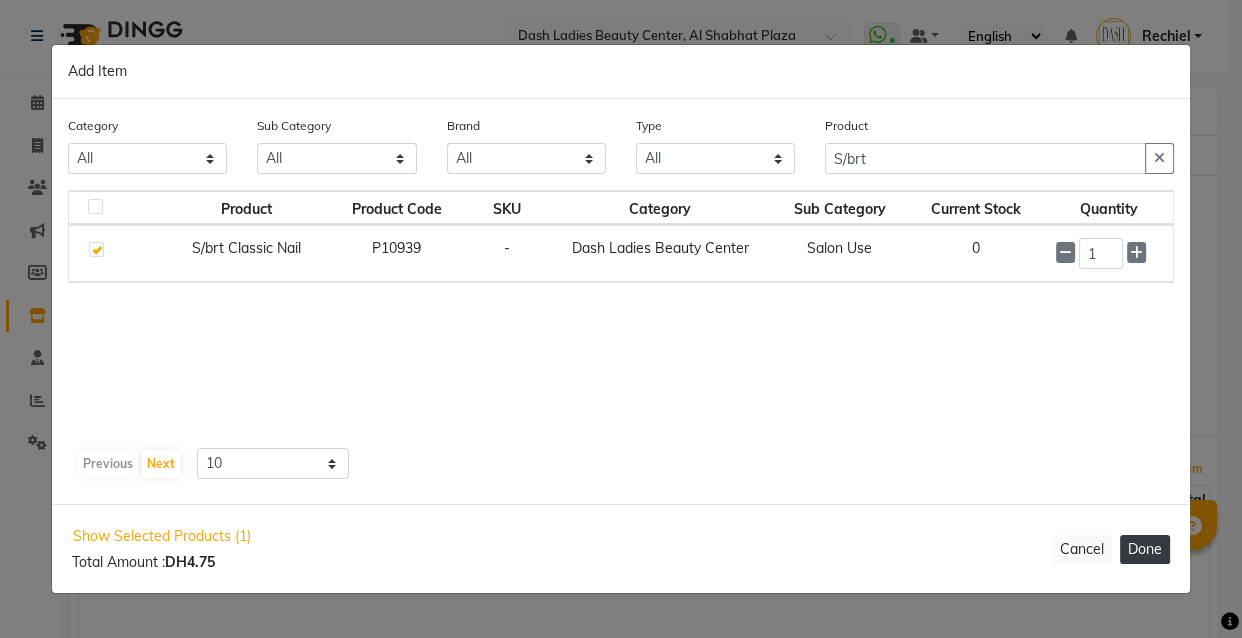 select on "3972" 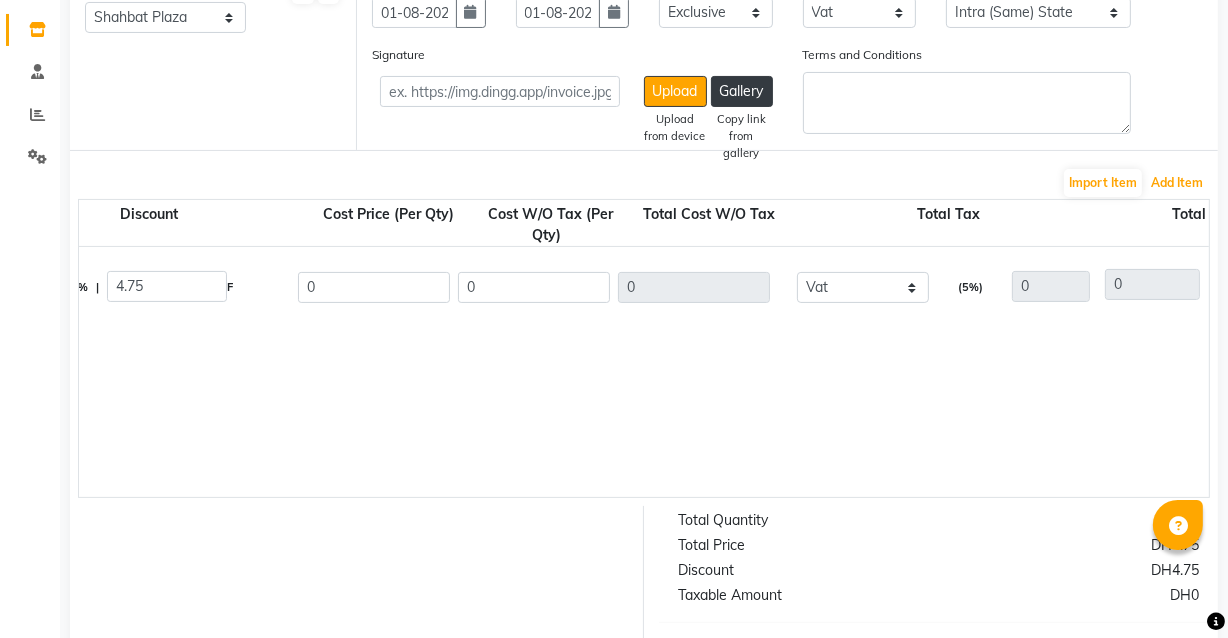 scroll, scrollTop: 289, scrollLeft: 0, axis: vertical 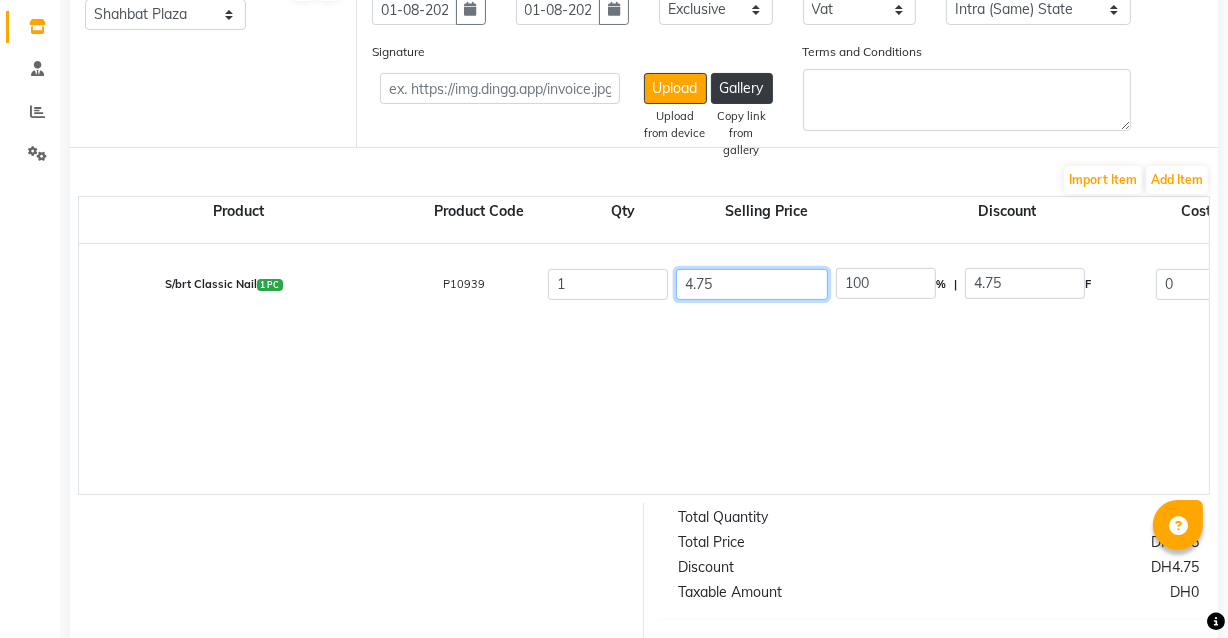 click on "4.75" 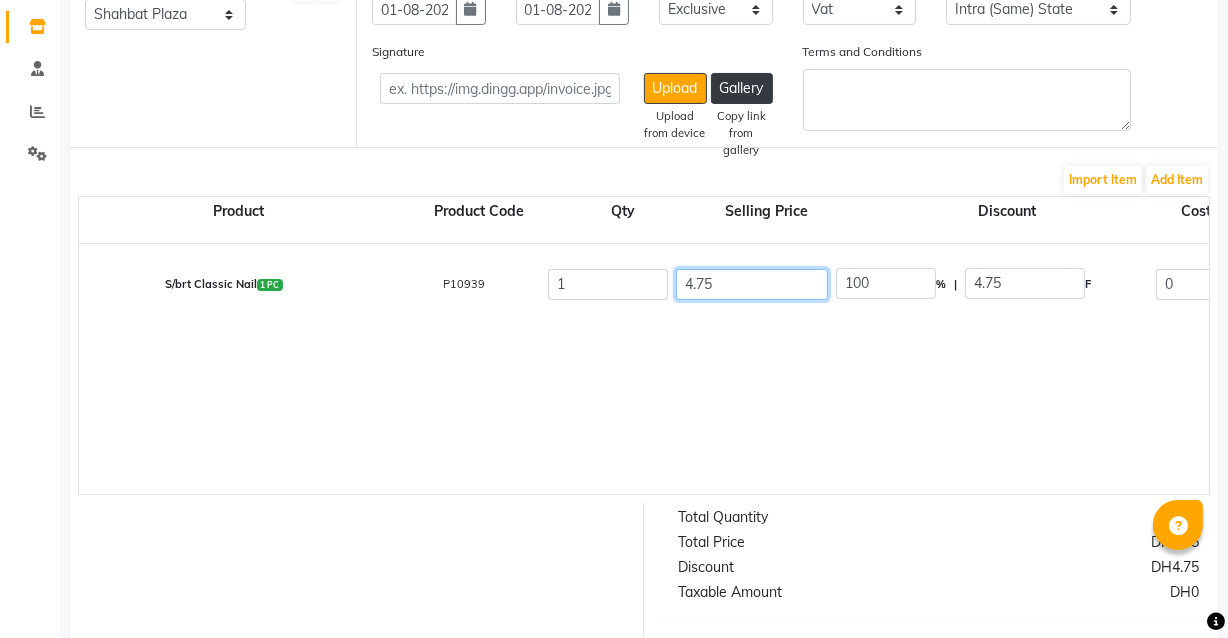 type on "4.7" 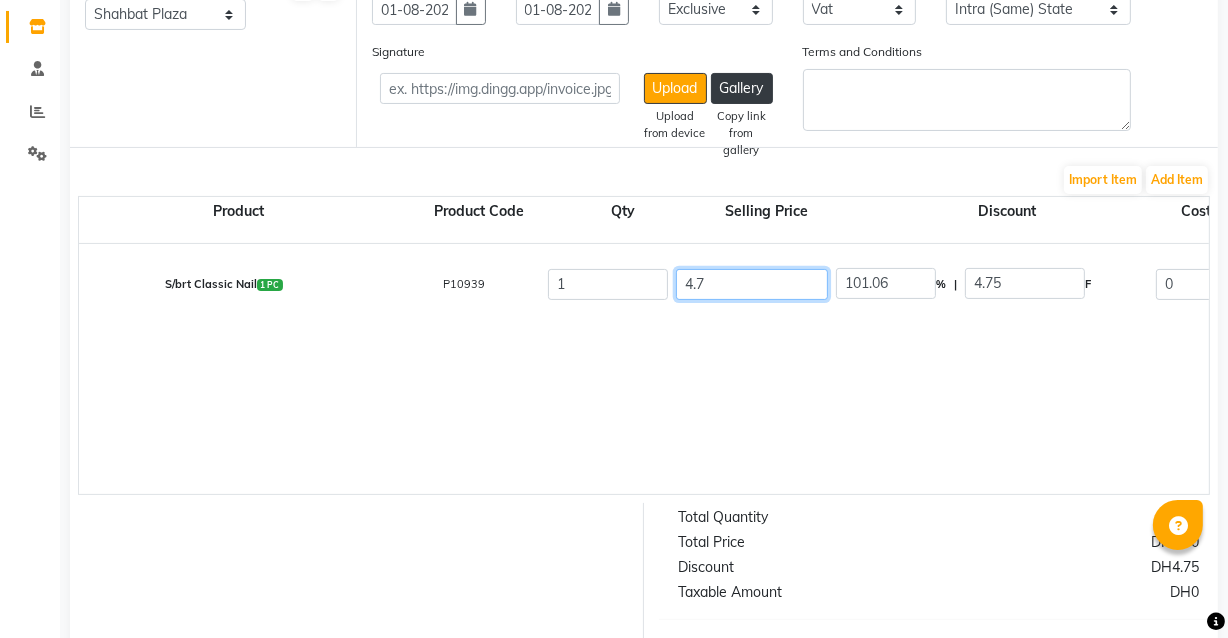 type on "4" 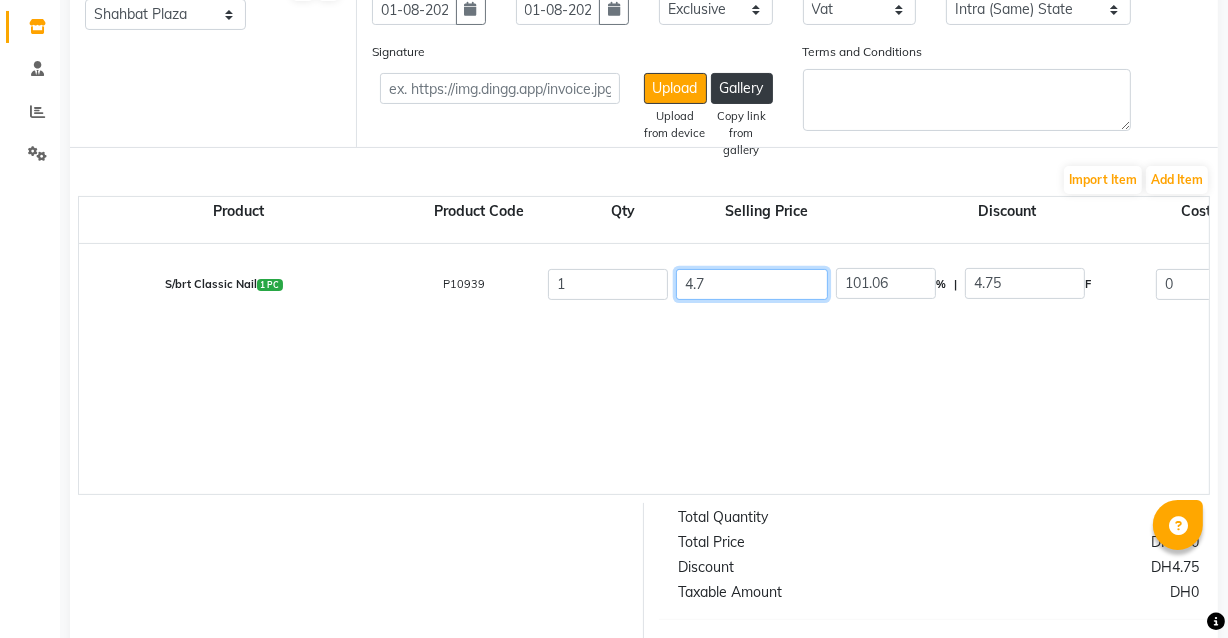 type on "118.75" 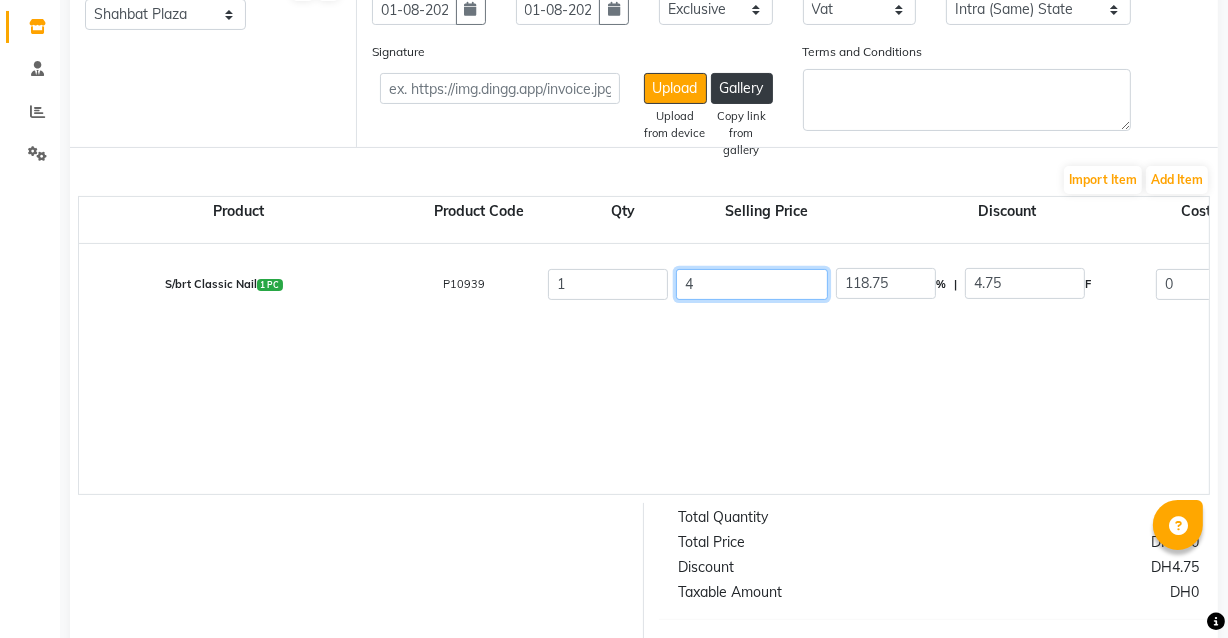 type 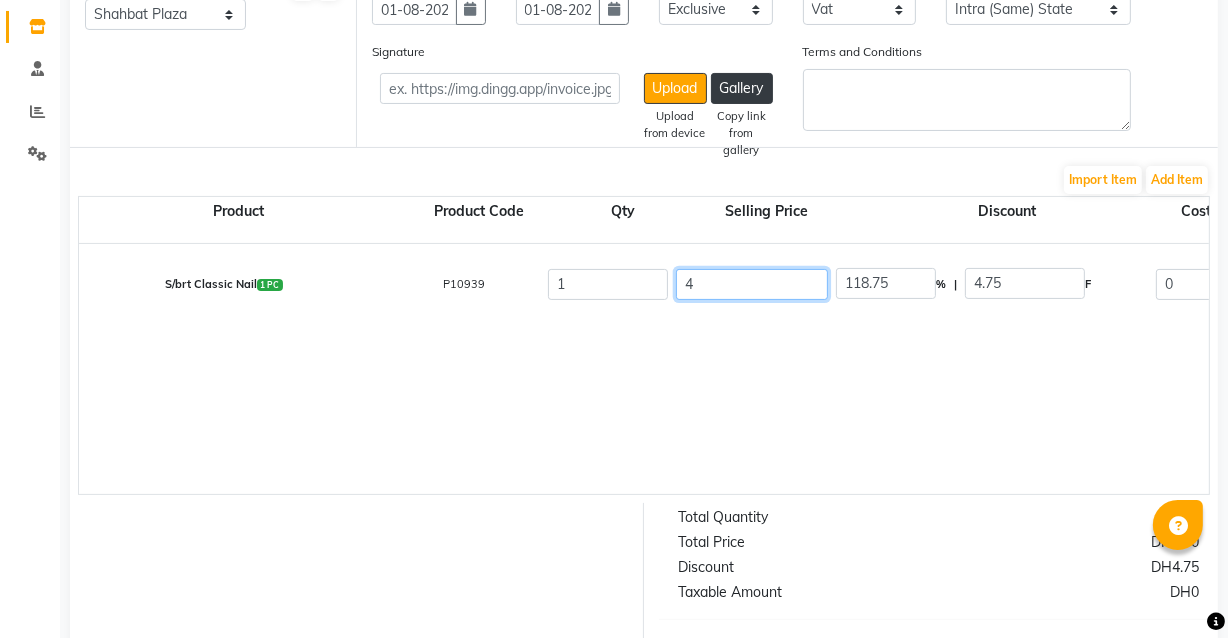 type 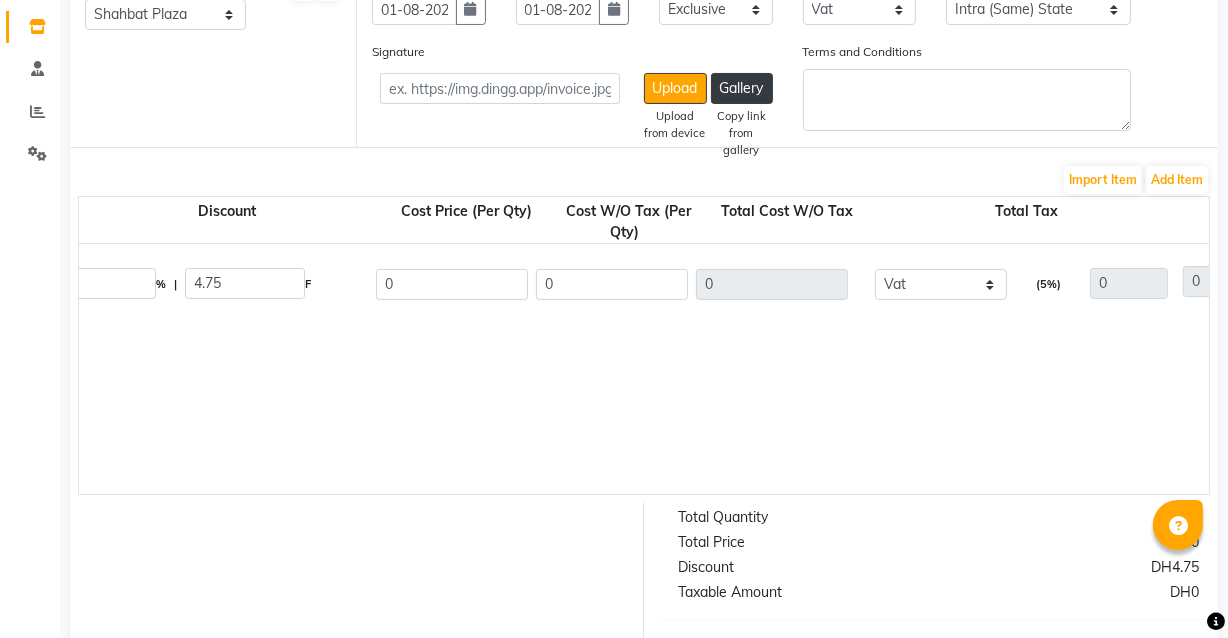 type on "0" 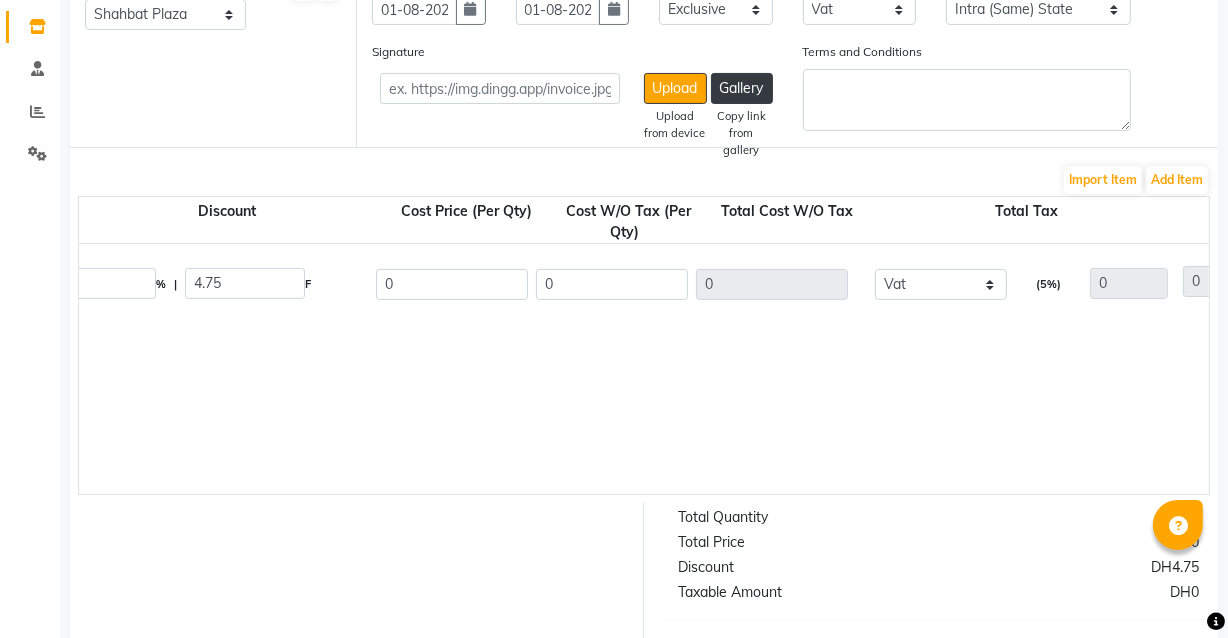 click on "S/brt Classic Nail  1 PC  P10939  1 0 % | 4.75 F 0 0 0 None Vat  (5%)  0 0" 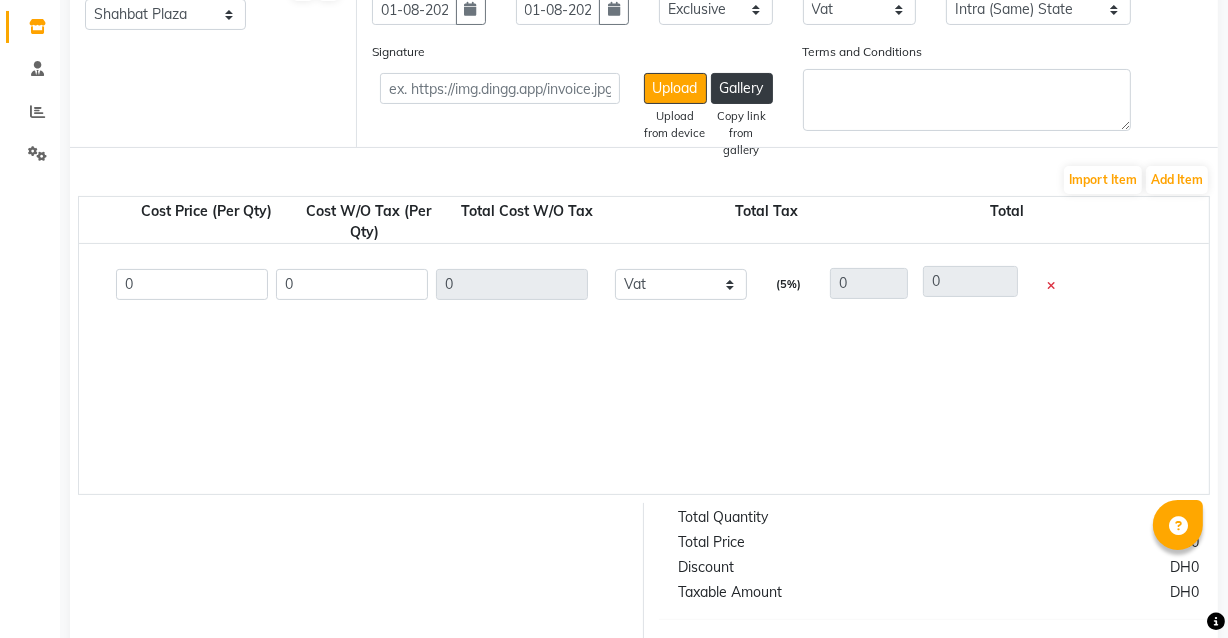 scroll, scrollTop: 0, scrollLeft: 1045, axis: horizontal 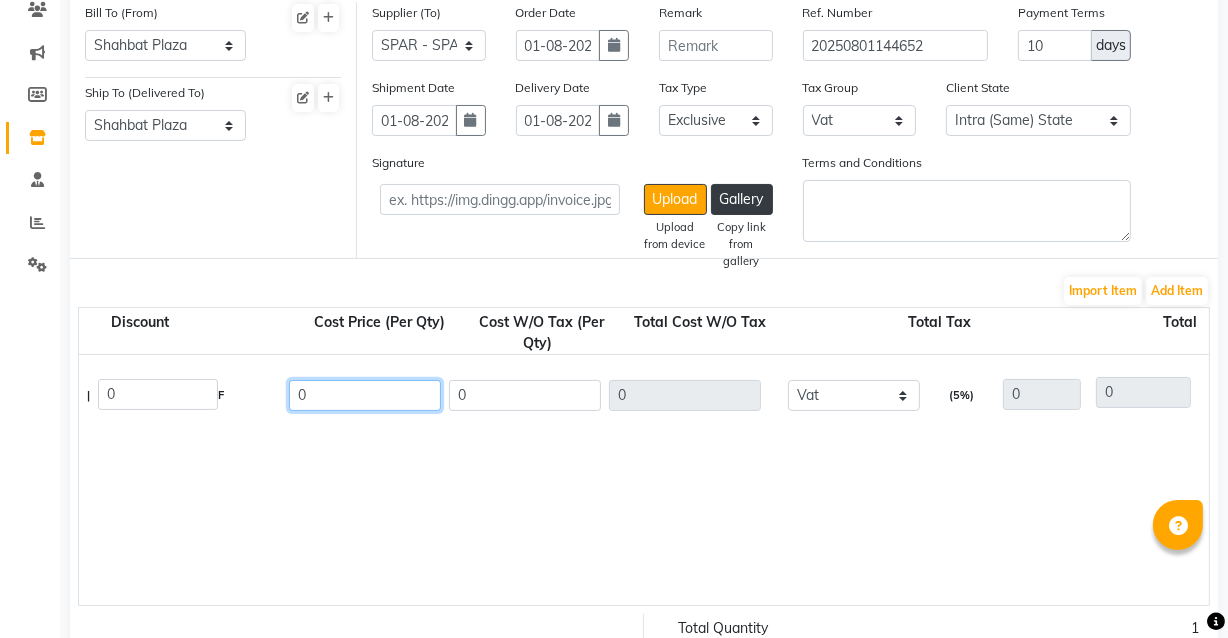click on "0" 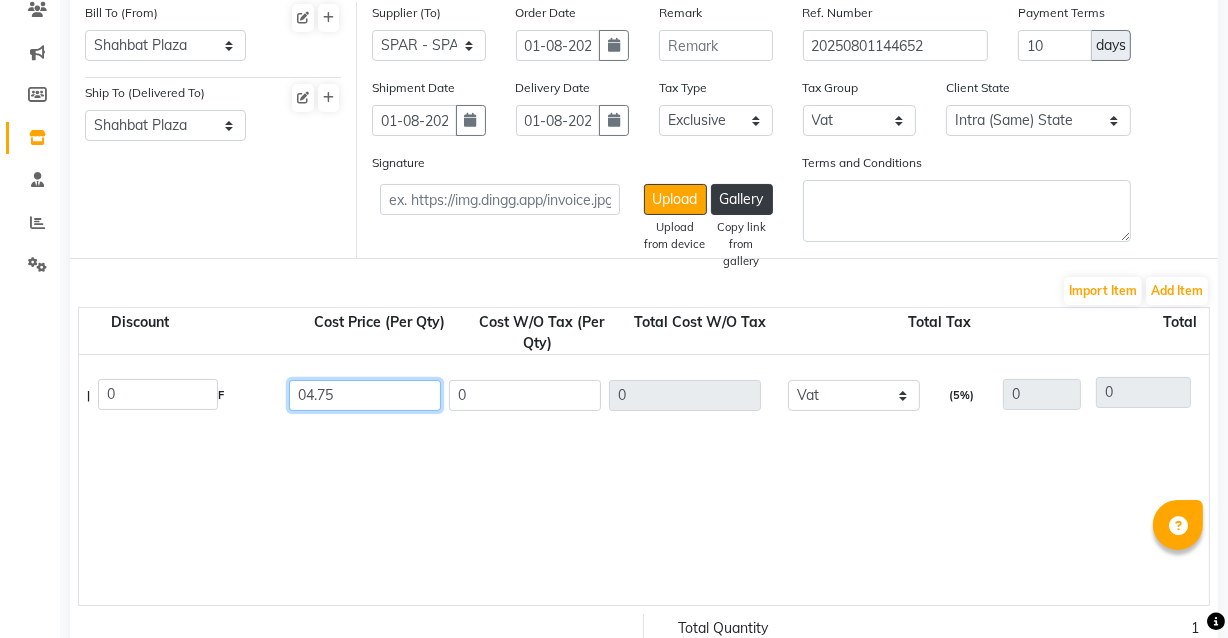type on "04.75" 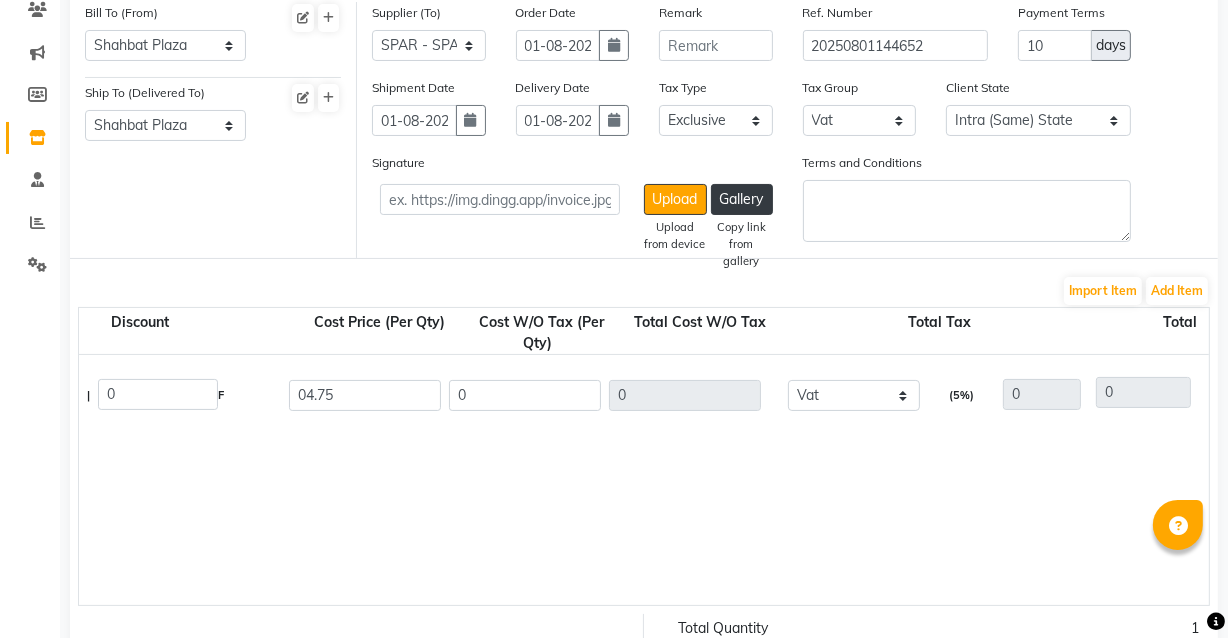 click on "S/brt Classic Nail 1 PC P10939 1 0 0 % | 0 F 04.75 0 0 None Vat (5%) 0 0" 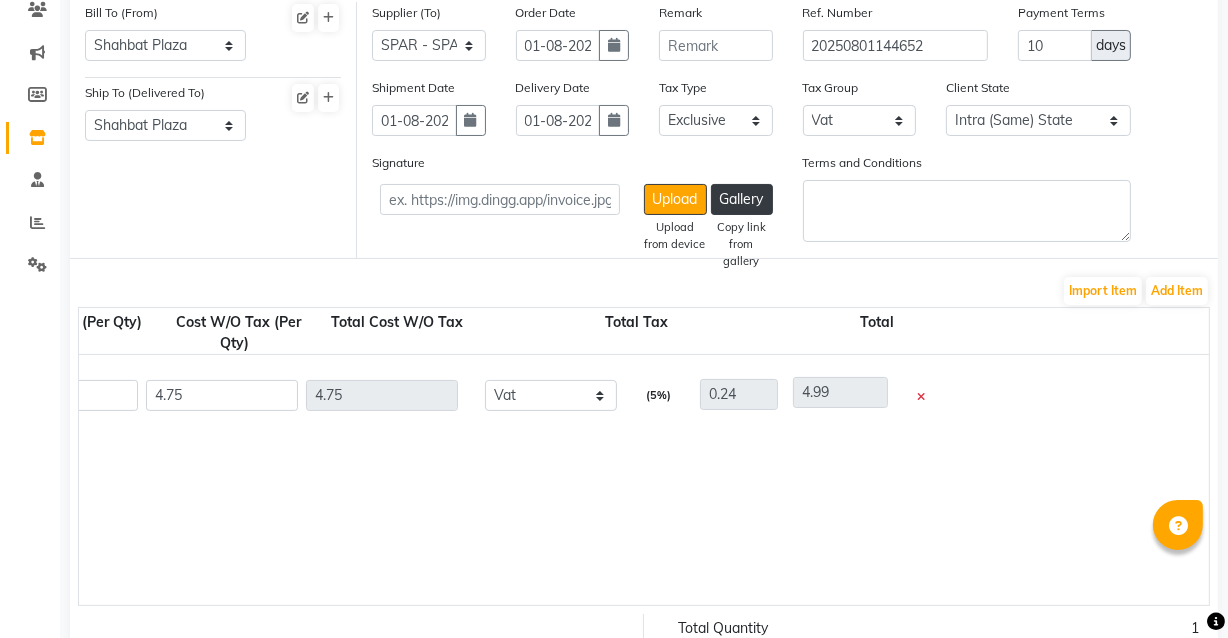 scroll, scrollTop: 0, scrollLeft: 1209, axis: horizontal 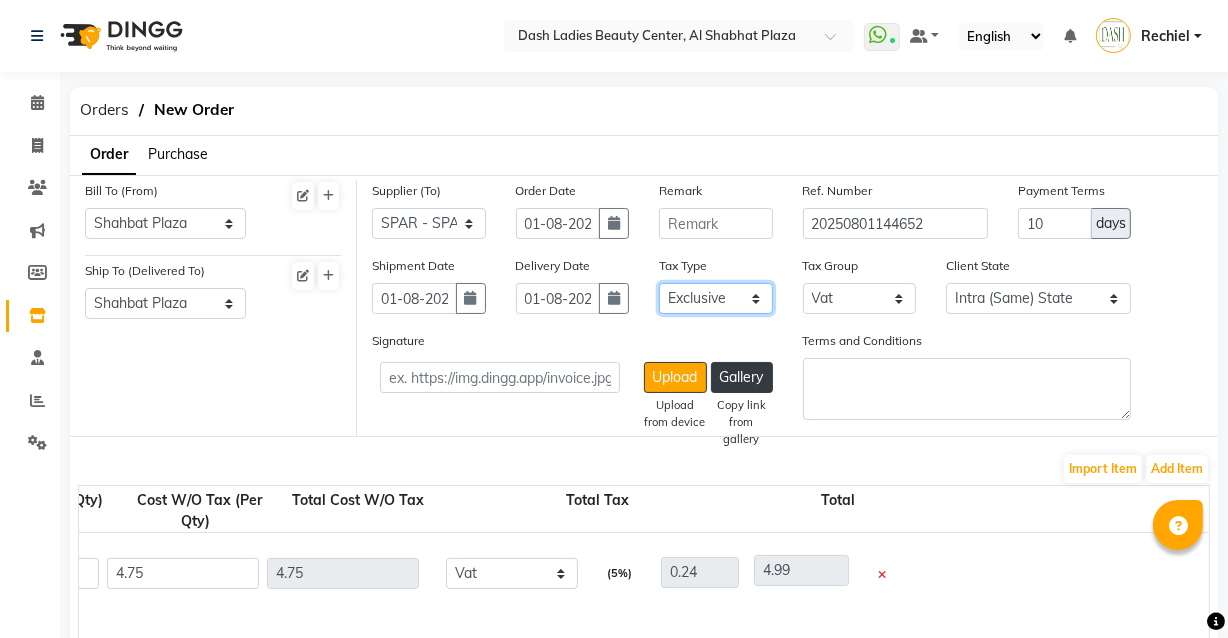click on "Select Inclusive Exclusive" 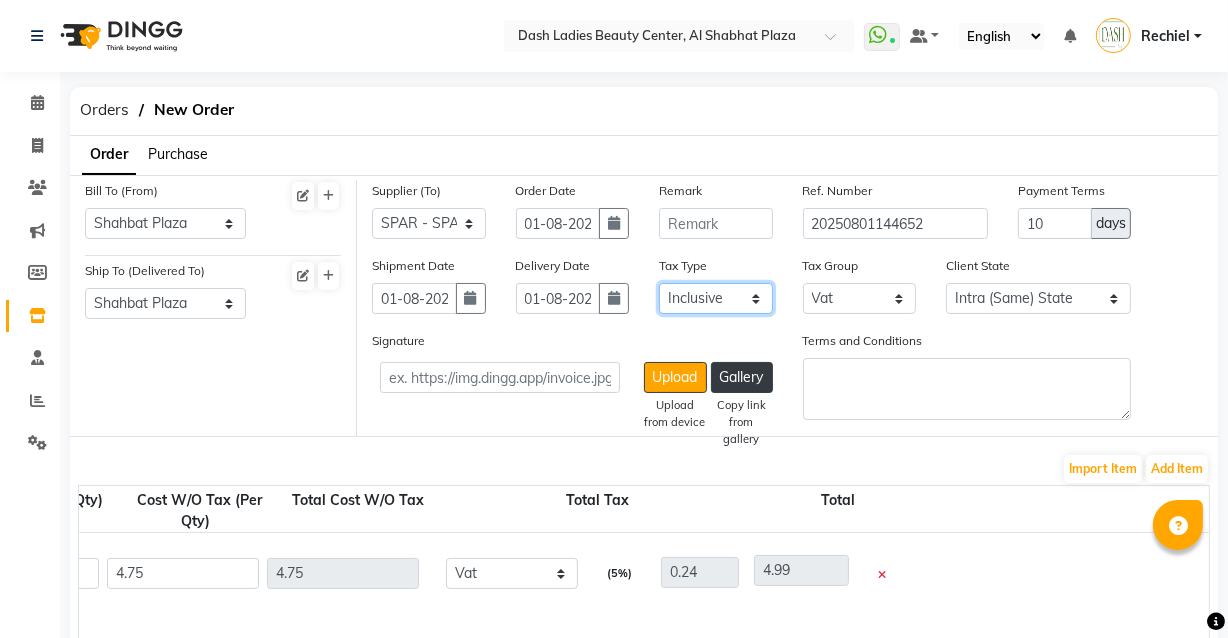 click on "Select Inclusive Exclusive" 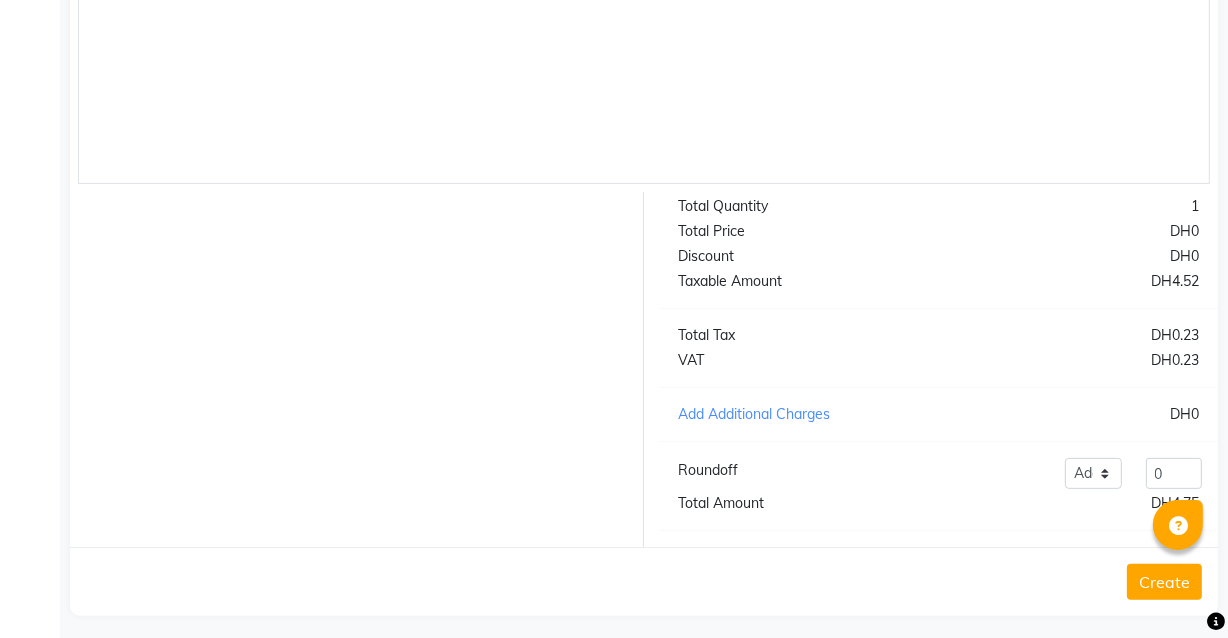 scroll, scrollTop: 626, scrollLeft: 0, axis: vertical 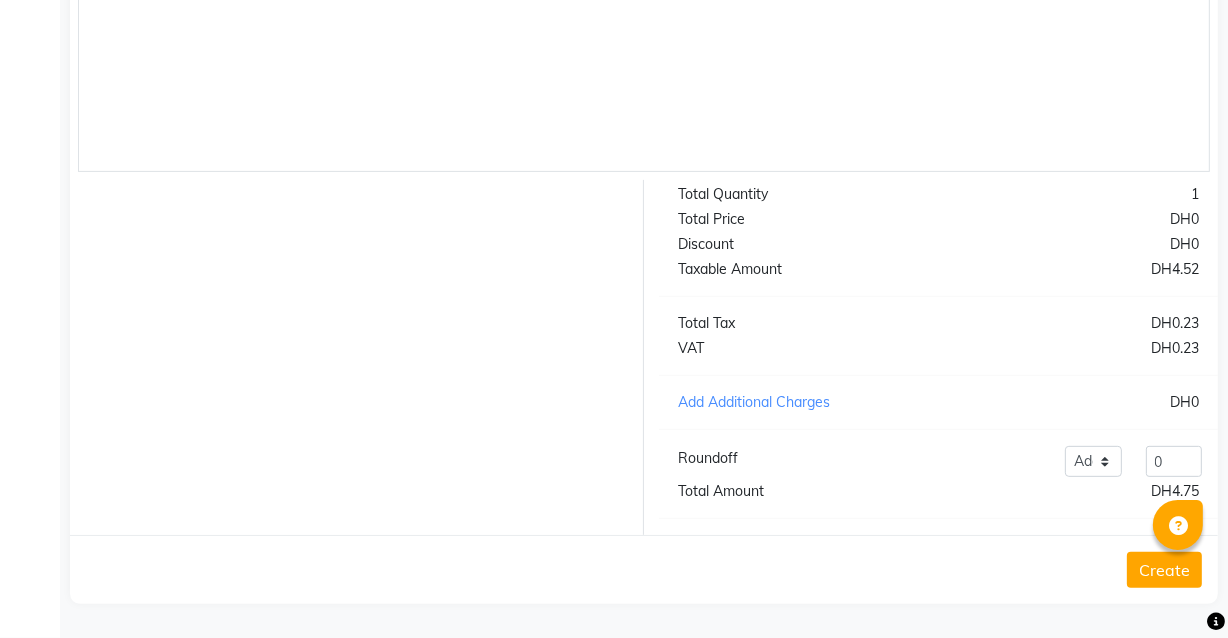 click on "Create" 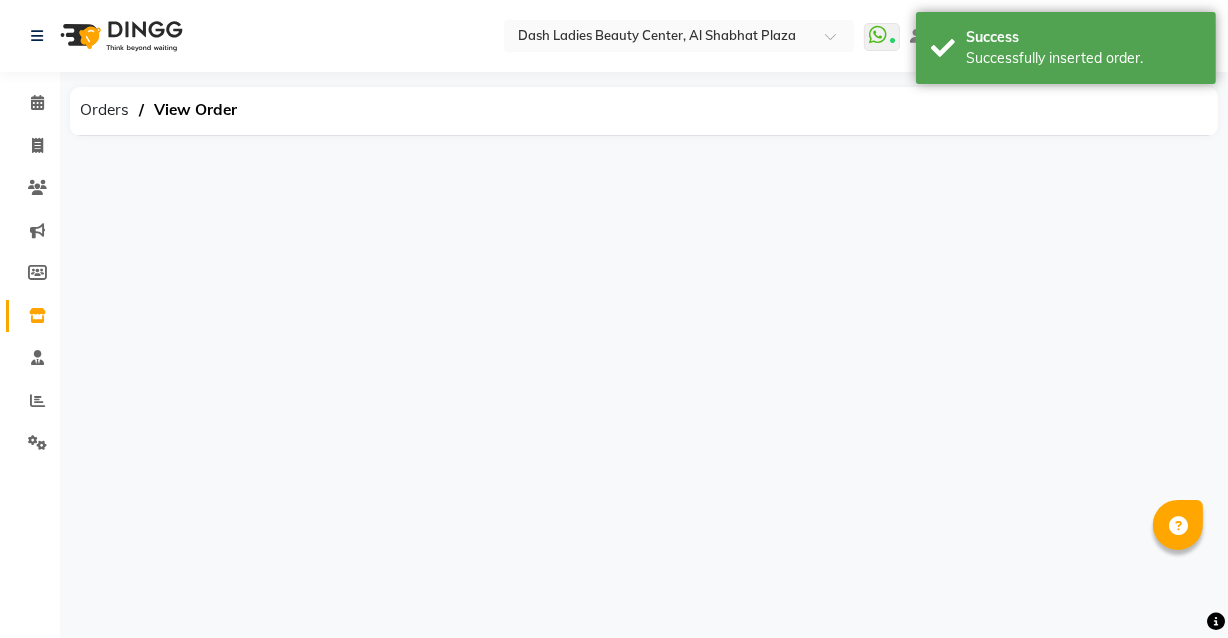 scroll, scrollTop: 0, scrollLeft: 0, axis: both 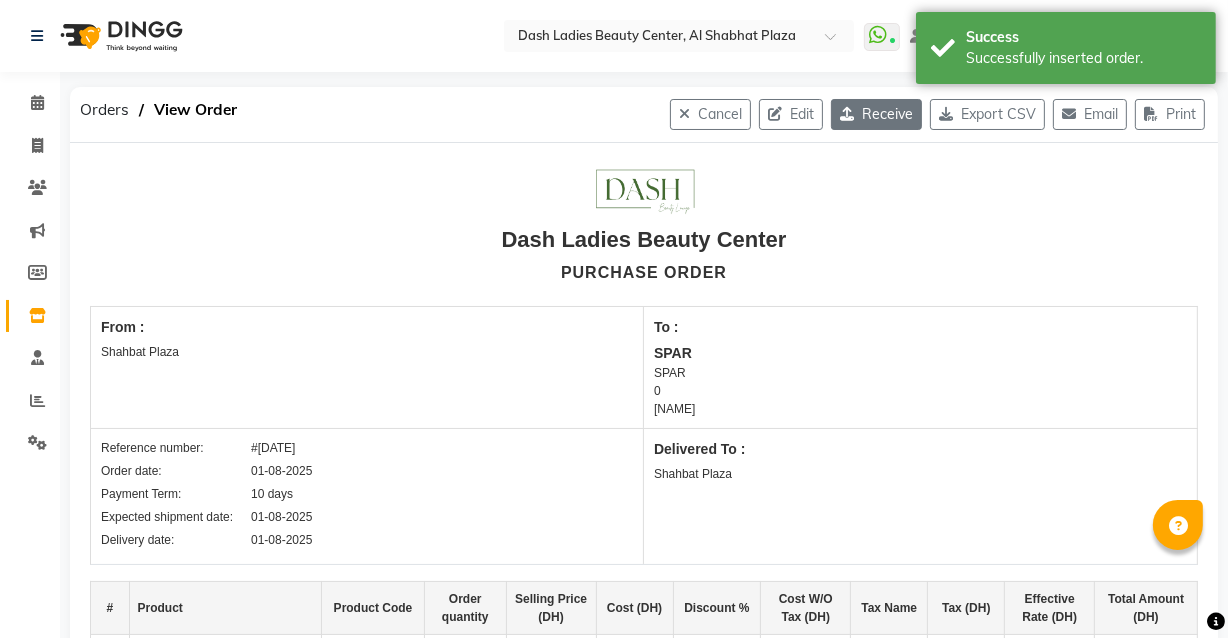 click on "Receive" 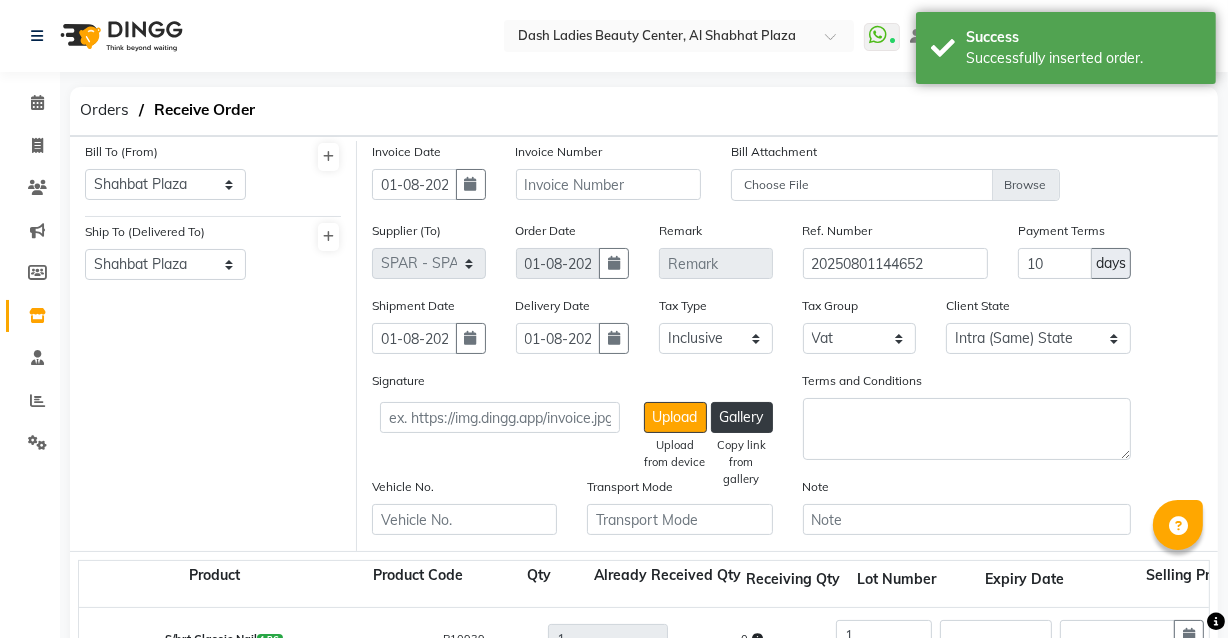 click 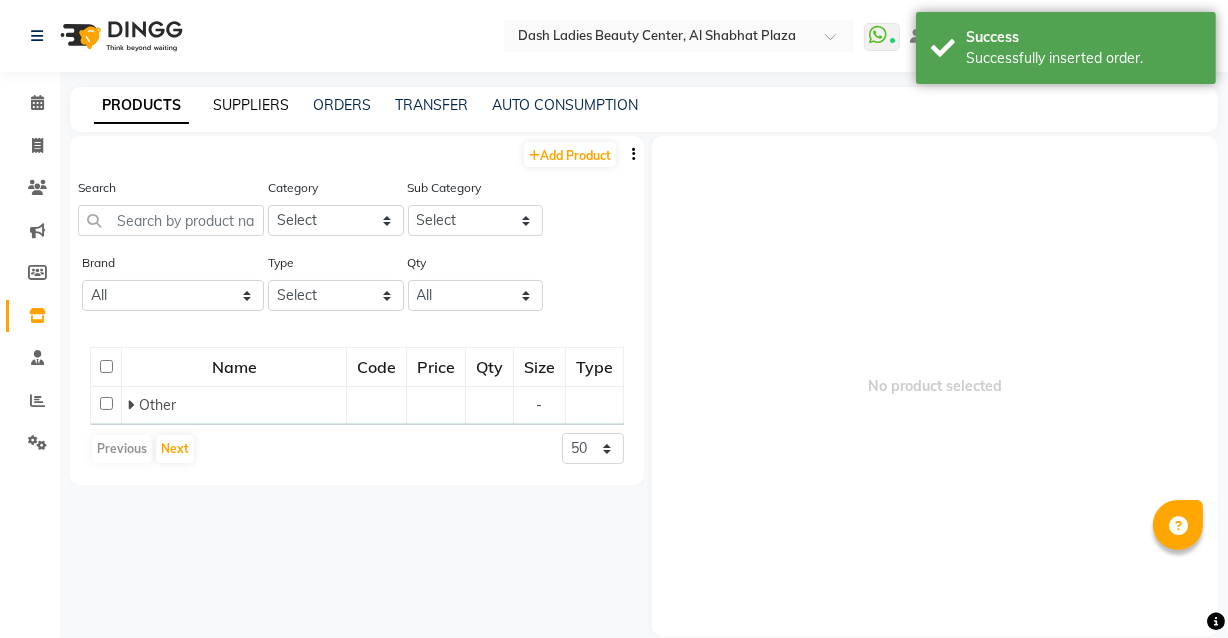 click on "SUPPLIERS" 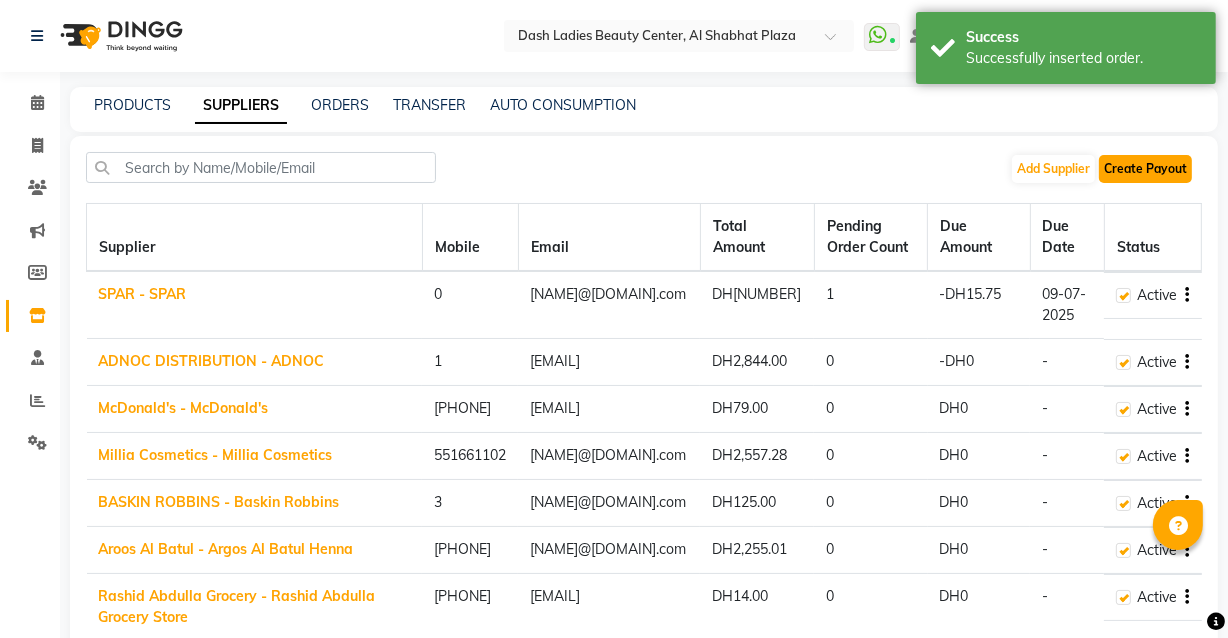 click on "Create Payout" 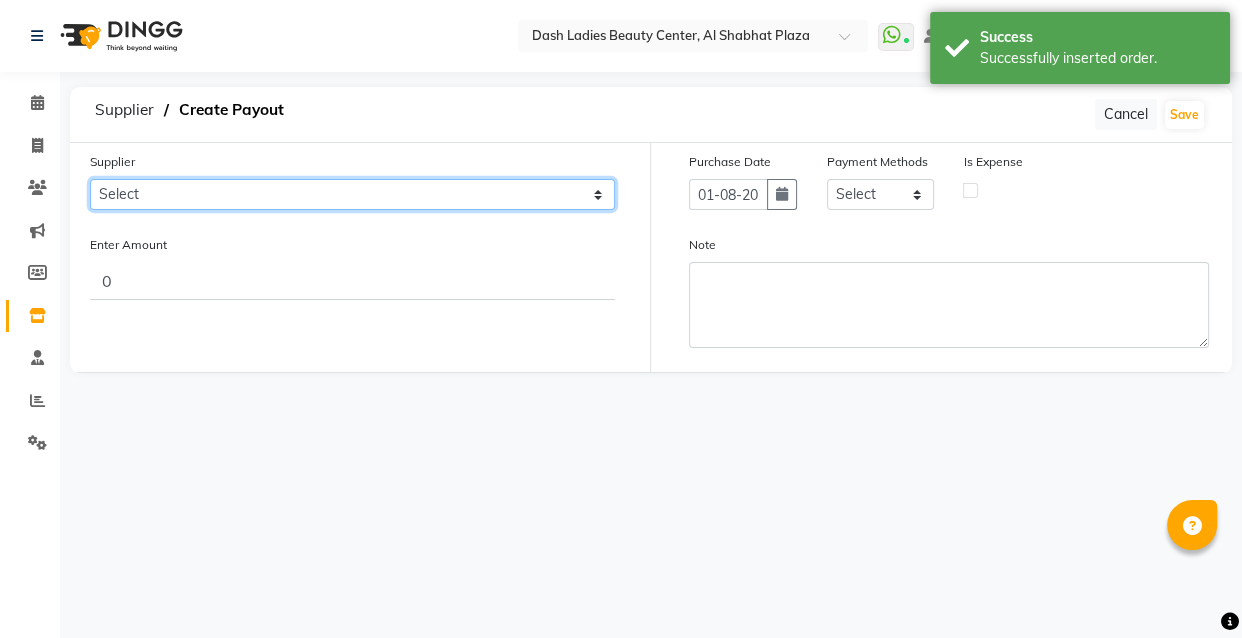 click on "Select SPAR - SPAR ADNOC DISTRIBUTION - ADNOC McDonald's - McDonald's Millia Cosmetics - Millia Cosmetics BASKIN ROBBINS - Baskin Robbins Aroos Al Batul - Argos Al Batul Henna Rashid Abdulla Grocery - Rashid Abdulla Grocery Store Darbar Restaurant - Darbar Restaurant The Beauty Shop - The Beauty Shop Alpha med General Trading - Alphamed Golden Lili Cosmetics Trading Al Bushra LLC - Al Bushra Stationery & Toys & Confectioneries LLC GAME PLANET - Game Planet NAZIH - Nazih Beauty Supplies Co. L.L.C.JIMI GIFT MARKET LLC - JIMI GIFT MARKET Abdul Rahman Al Balouchi - Abdul Rahman Al Balouchi Savora Food Industry LLC PEARL LLC - Pearl Specialty Coffee Roastery Al Jaser - Al Jaser General Trading Jumbo Electronics Company Ltd - Jumbo Store Landmark Retail Investment Co. LLC - Home Box LA MARQUISE - La Marquise International FAKHR AL SHAEB - Fakhr Al Shaeb Food stuff WADI AL NOOR - Wadi Al Noor Modern Food Stuff LLC NATIONAL FLOWER LLC - National Flowers LLC - SPC Healthcare Trading Co. LLC - Dermalogica" 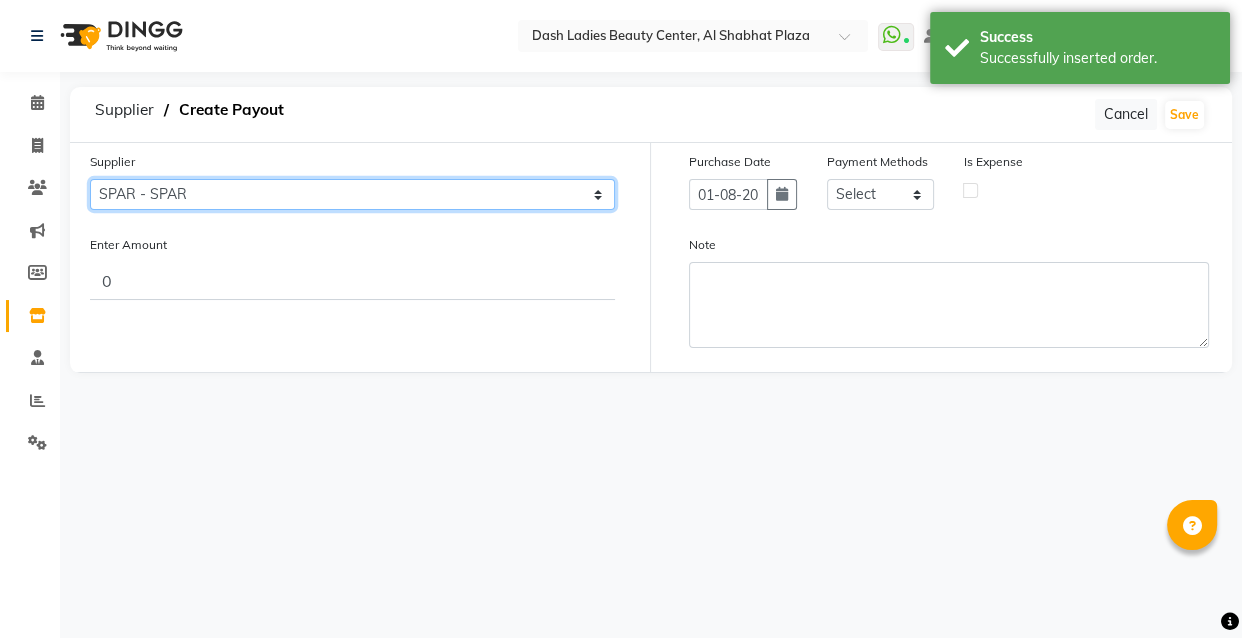 click on "Select SPAR - SPAR ADNOC DISTRIBUTION - ADNOC McDonald's - McDonald's Millia Cosmetics - Millia Cosmetics BASKIN ROBBINS - Baskin Robbins Aroos Al Batul - Argos Al Batul Henna Rashid Abdulla Grocery - Rashid Abdulla Grocery Store Darbar Restaurant - Darbar Restaurant The Beauty Shop - The Beauty Shop Alpha med General Trading - Alphamed Golden Lili Cosmetics Trading Al Bushra LLC - Al Bushra Stationery & Toys & Confectioneries LLC GAME PLANET - Game Planet NAZIH - Nazih Beauty Supplies Co. L.L.C.JIMI GIFT MARKET LLC - JIMI GIFT MARKET Abdul Rahman Al Balouchi - Abdul Rahman Al Balouchi Savora Food Industry LLC PEARL LLC - Pearl Specialty Coffee Roastery Al Jaser - Al Jaser General Trading Jumbo Electronics Company Ltd - Jumbo Store Landmark Retail Investment Co. LLC - Home Box LA MARQUISE - La Marquise International FAKHR AL SHAEB - Fakhr Al Shaeb Food stuff WADI AL NOOR - Wadi Al Noor Modern Food Stuff LLC NATIONAL FLOWER LLC - National Flowers LLC - SPC Healthcare Trading Co. LLC - Dermalogica" 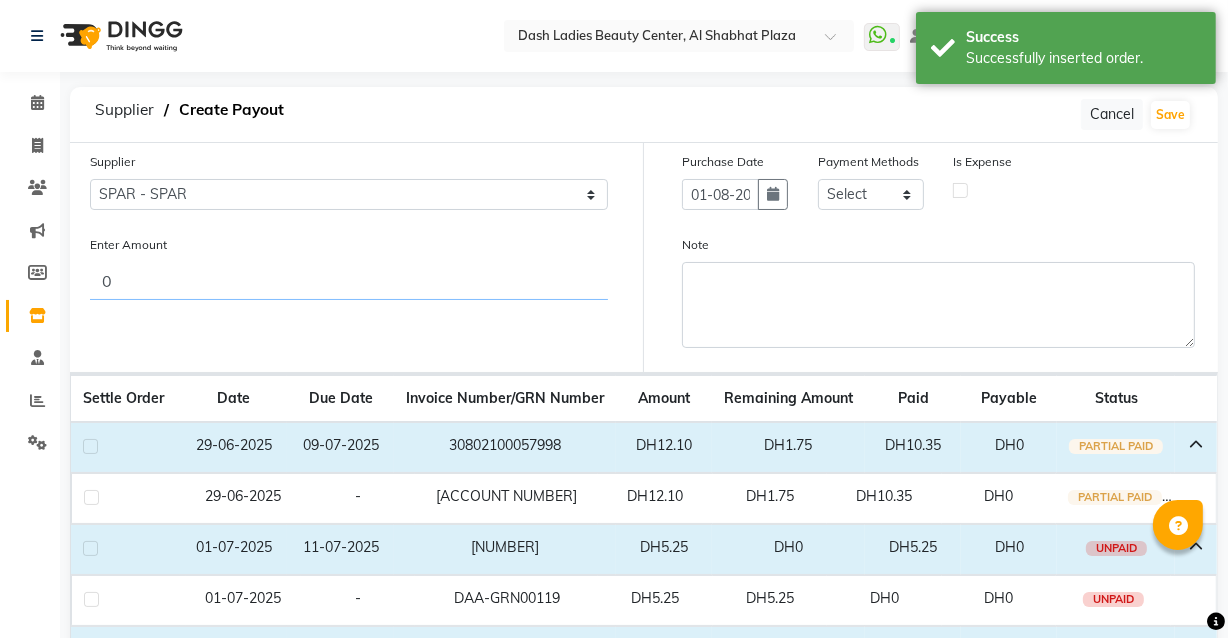 click on "0" at bounding box center (349, 281) 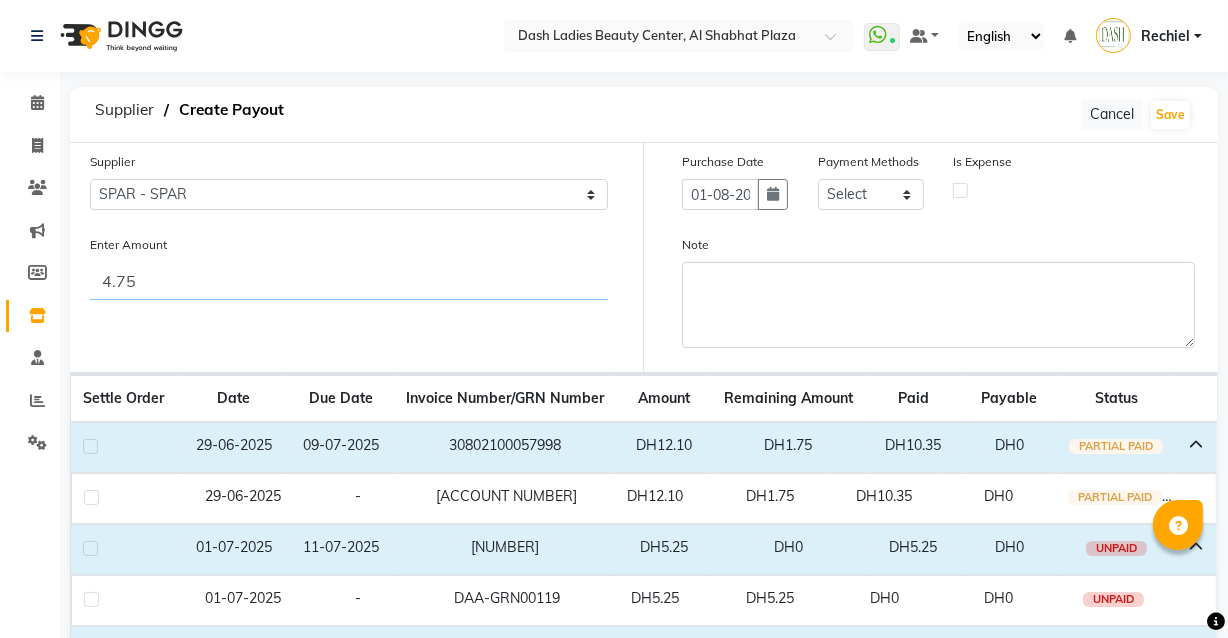 type on "4.75" 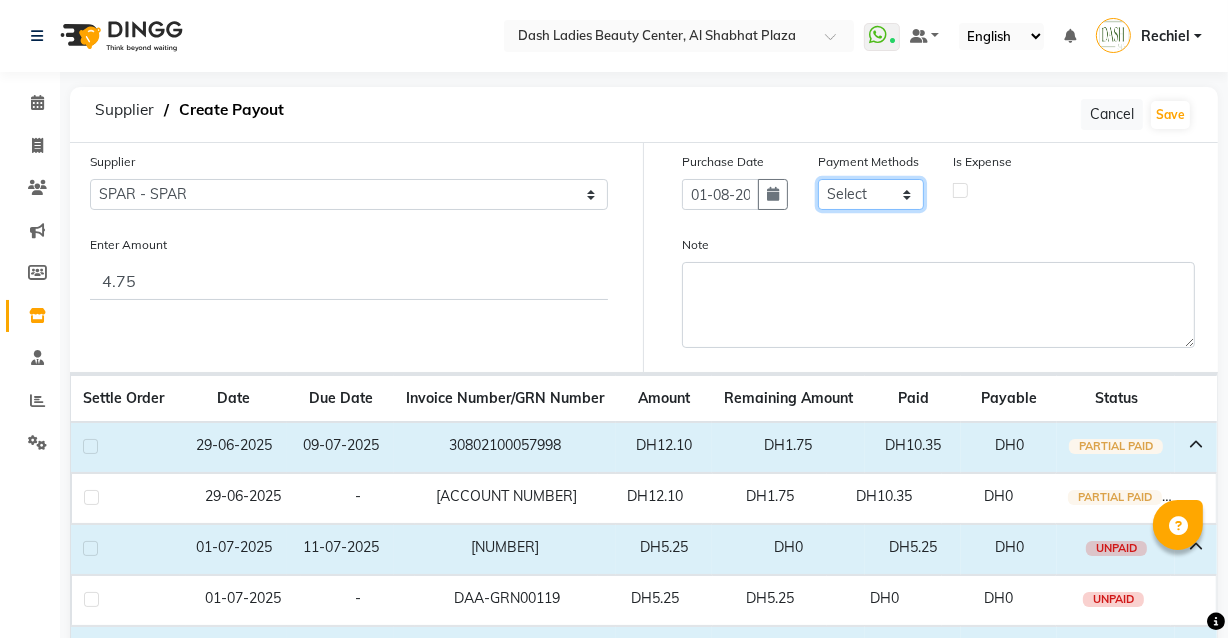 click on "Select CASH CARD ONLINE On Account Wallet Package Prepaid Gift Card" 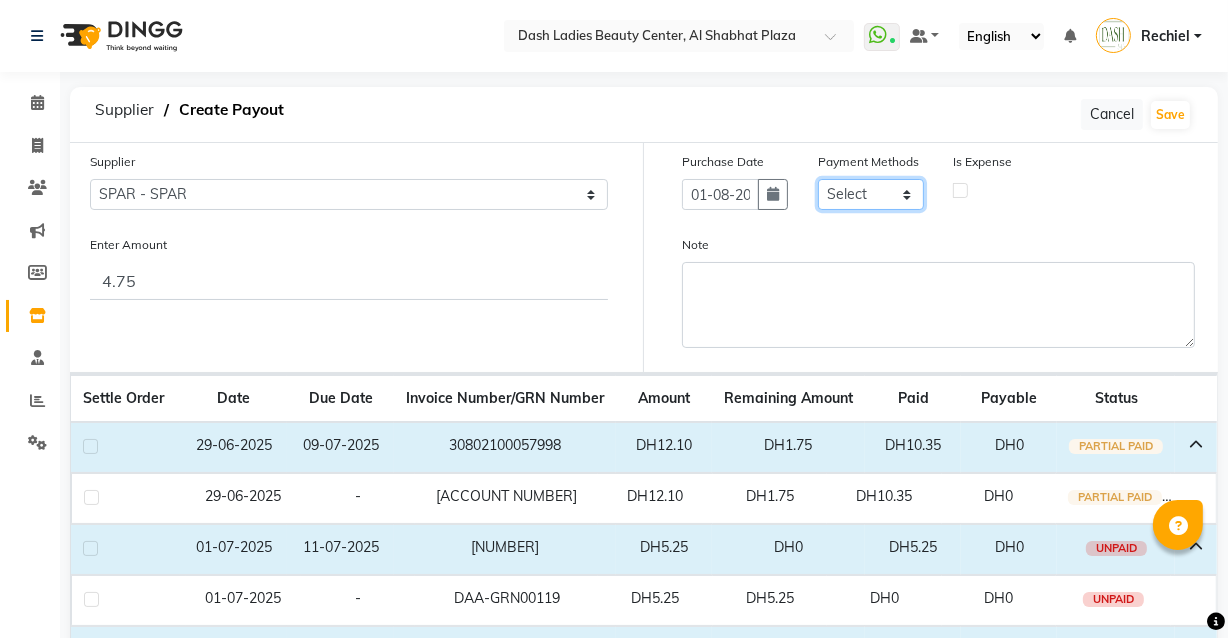 select on "1" 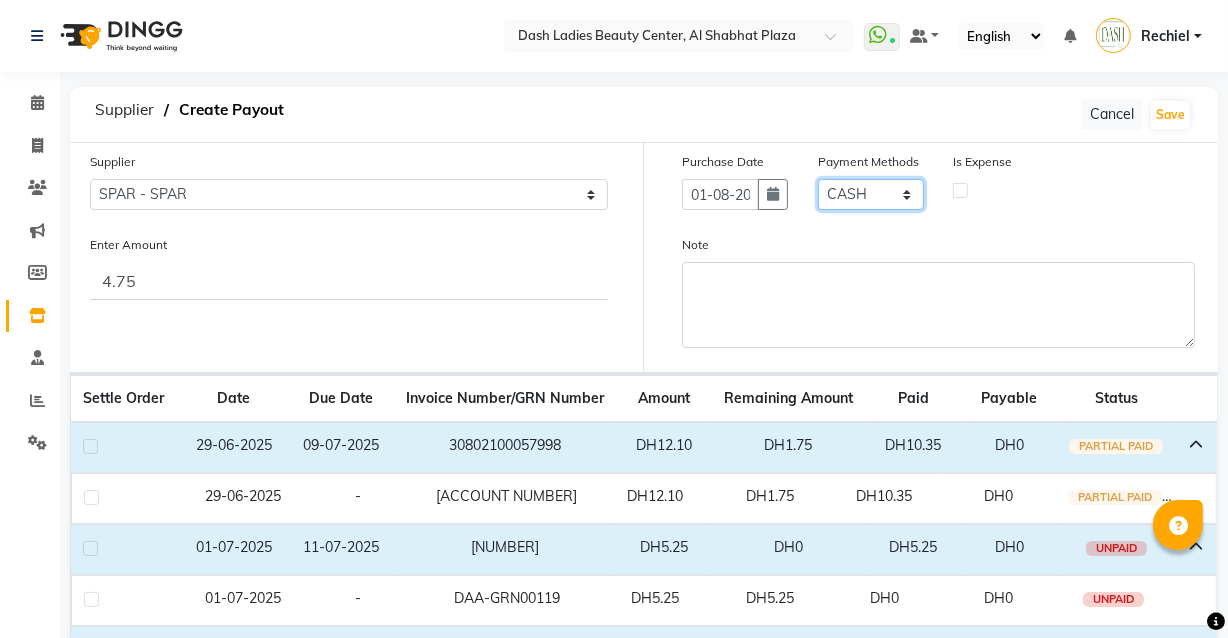 click on "Select CASH CARD ONLINE On Account Wallet Package Prepaid Gift Card" 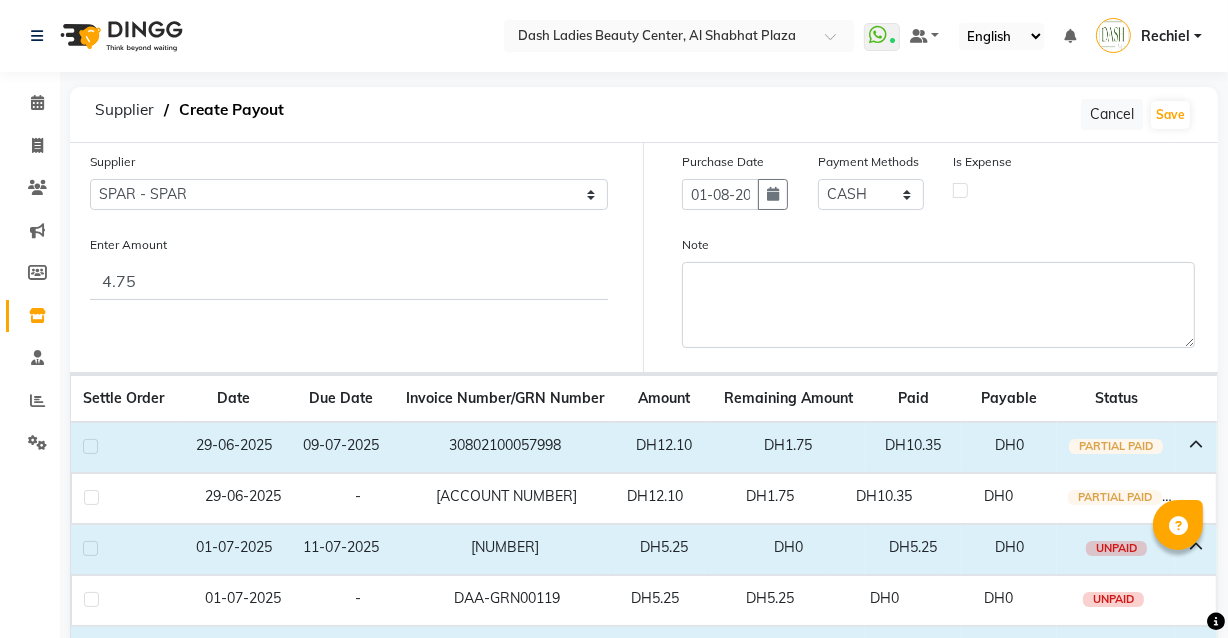 click 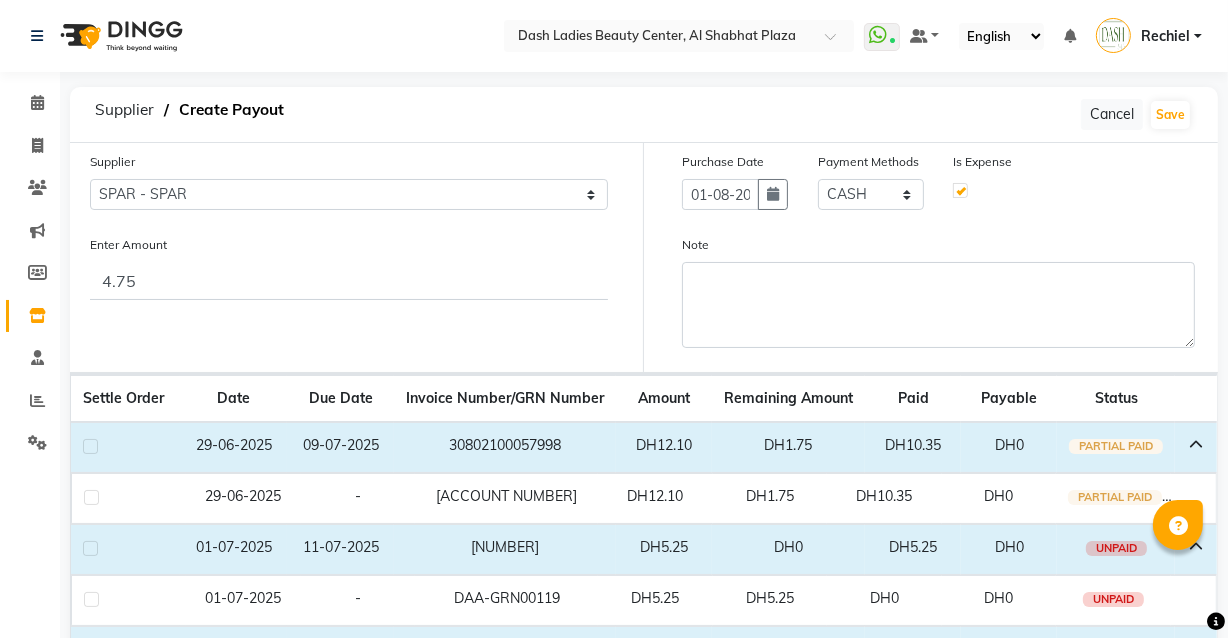 select on "7494" 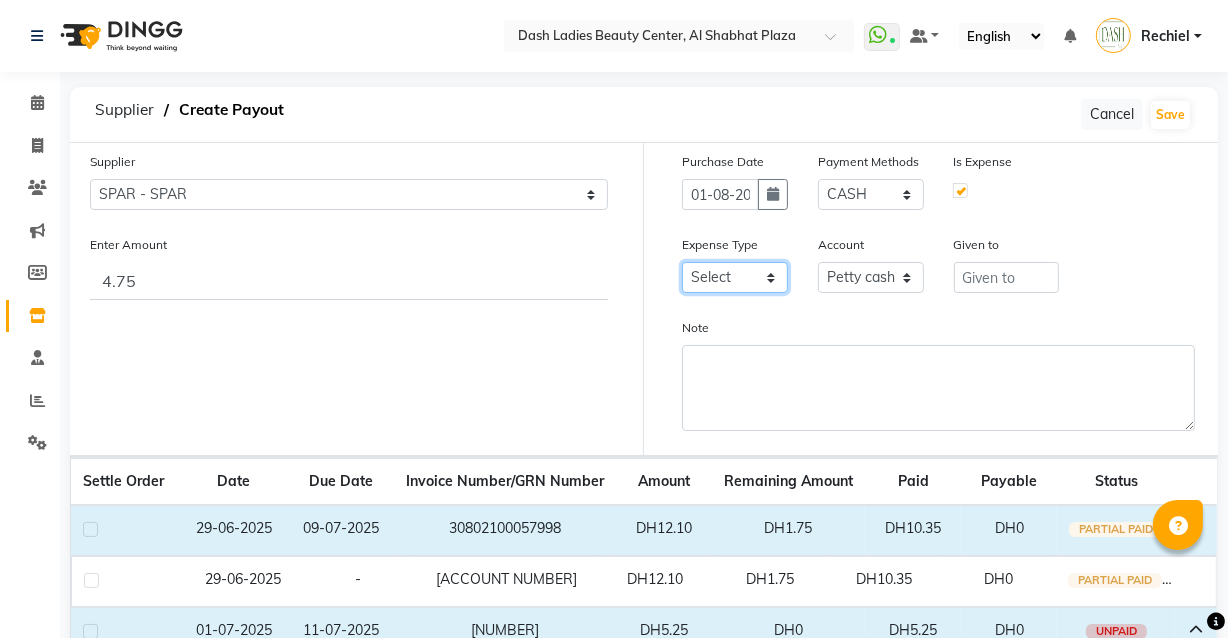 click on "Select Advance Salary Bank charges Car maintenance  Cash transfer to bank Cash transfer to hub Client Snacks Clinical charges Equipment Fuel Govt fee Incentive Insurance International purchase Loan Repayment Maintenance Marketing Miscellaneous MRA Other Pantry Product Rent Salary Staff Snacks Tax Tea & Refreshment Utilities" 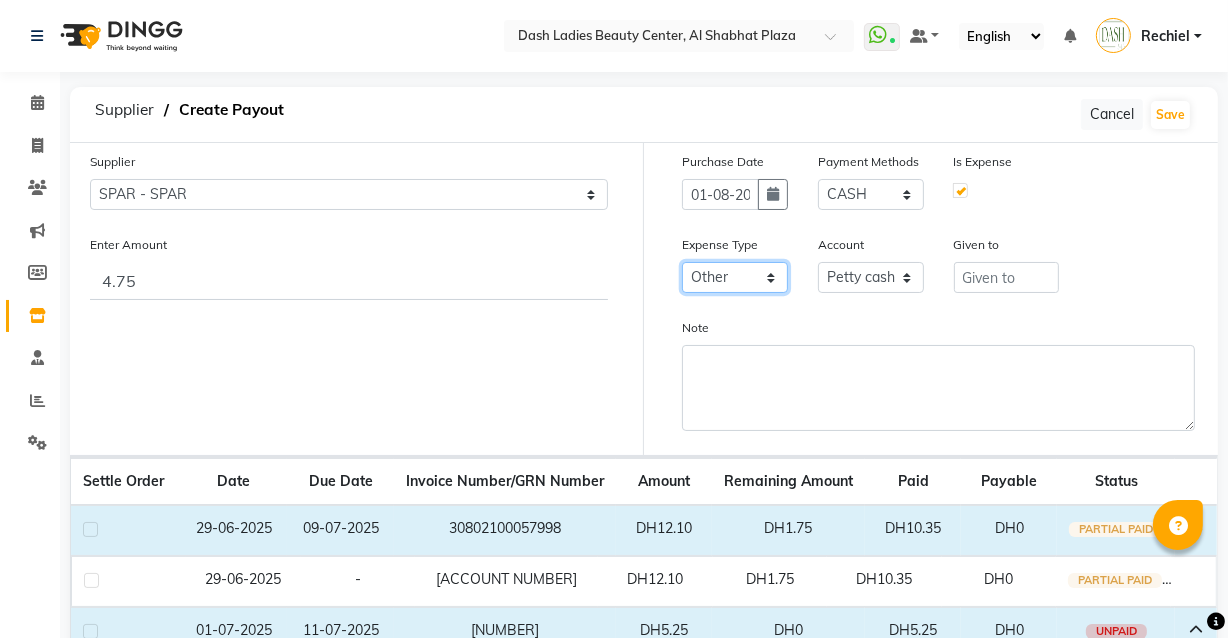 click on "Select Advance Salary Bank charges Car maintenance  Cash transfer to bank Cash transfer to hub Client Snacks Clinical charges Equipment Fuel Govt fee Incentive Insurance International purchase Loan Repayment Maintenance Marketing Miscellaneous MRA Other Pantry Product Rent Salary Staff Snacks Tax Tea & Refreshment Utilities" 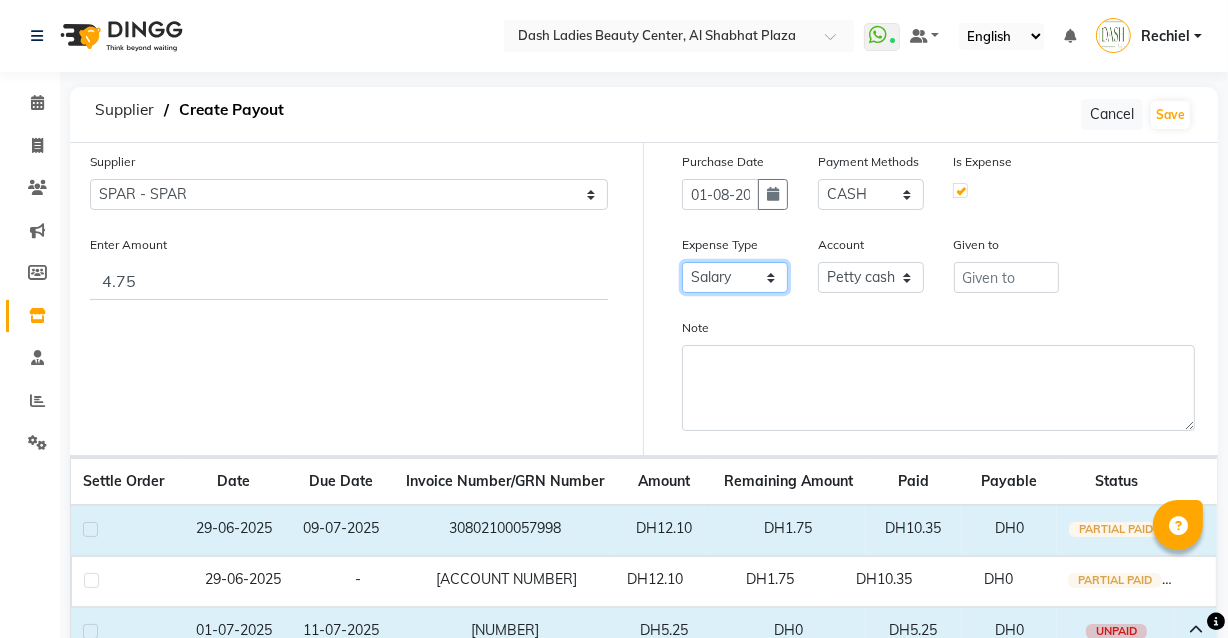 click on "Select Advance Salary Bank charges Car maintenance  Cash transfer to bank Cash transfer to hub Client Snacks Clinical charges Equipment Fuel Govt fee Incentive Insurance International purchase Loan Repayment Maintenance Marketing Miscellaneous MRA Other Pantry Product Rent Salary Staff Snacks Tax Tea & Refreshment Utilities" 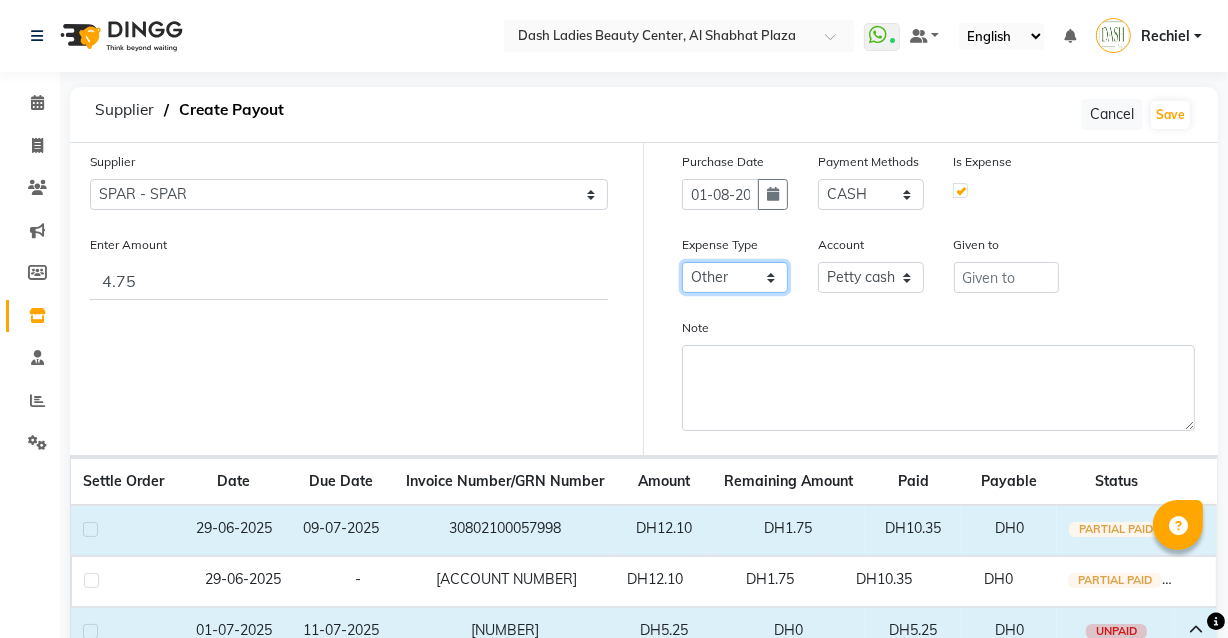 click on "Select Advance Salary Bank charges Car maintenance  Cash transfer to bank Cash transfer to hub Client Snacks Clinical charges Equipment Fuel Govt fee Incentive Insurance International purchase Loan Repayment Maintenance Marketing Miscellaneous MRA Other Pantry Product Rent Salary Staff Snacks Tax Tea & Refreshment Utilities" 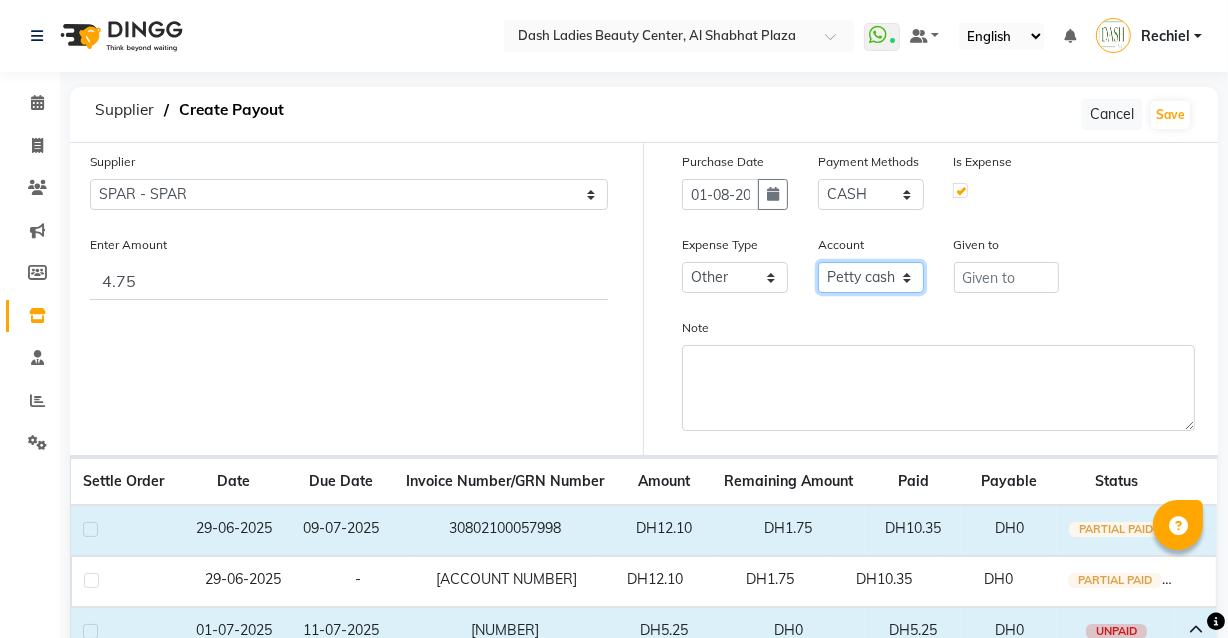 click on "Select Petty cash Card Tax Cash In Hand" 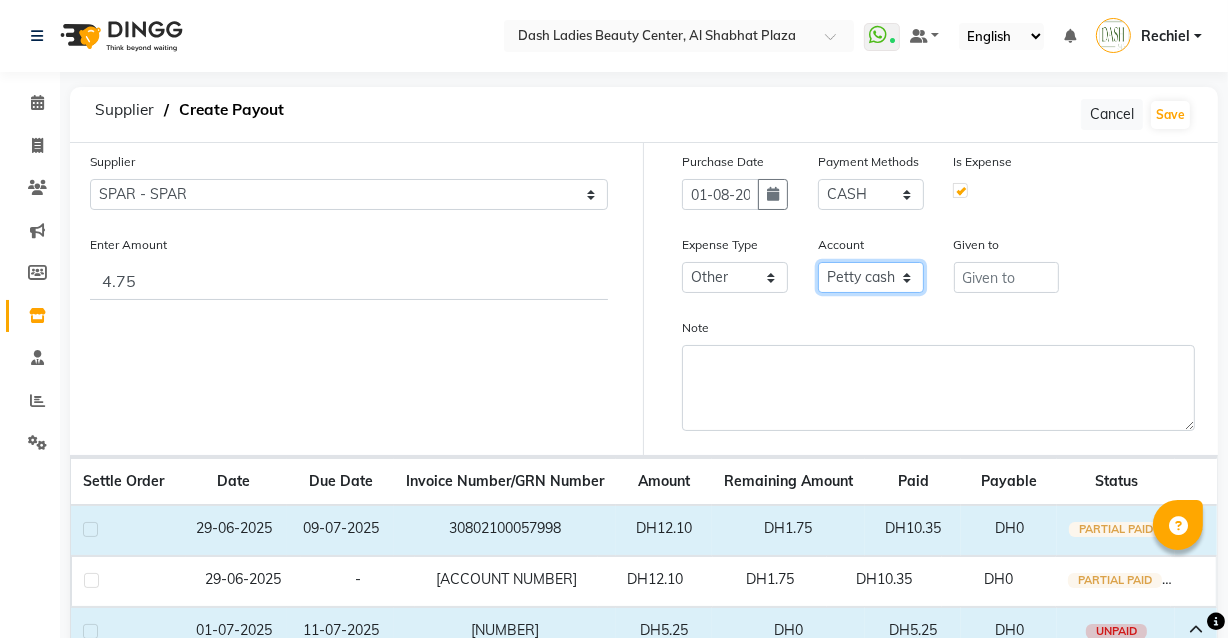 click on "Select Petty cash Card Tax Cash In Hand" 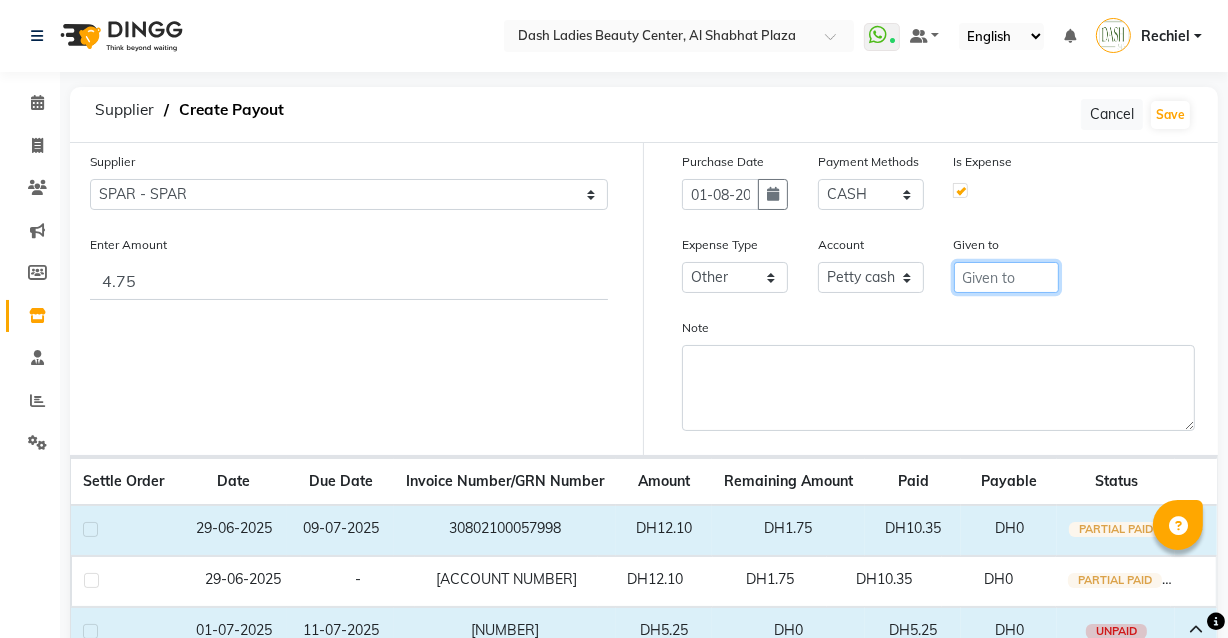 click at bounding box center [1007, 277] 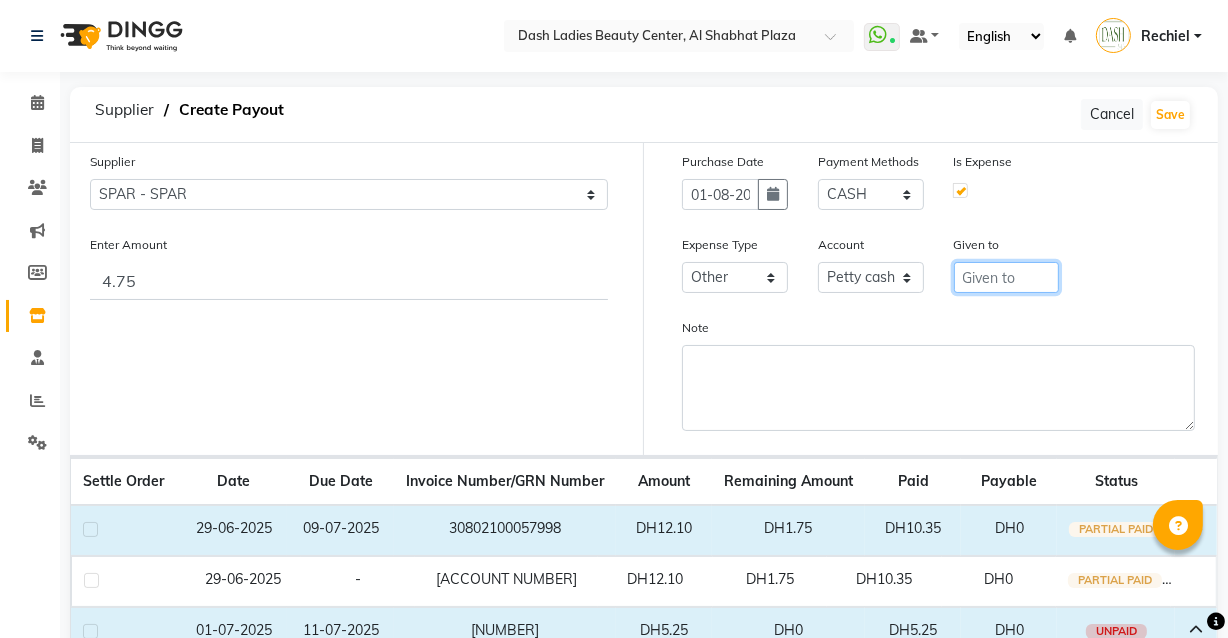 type on "SPAR" 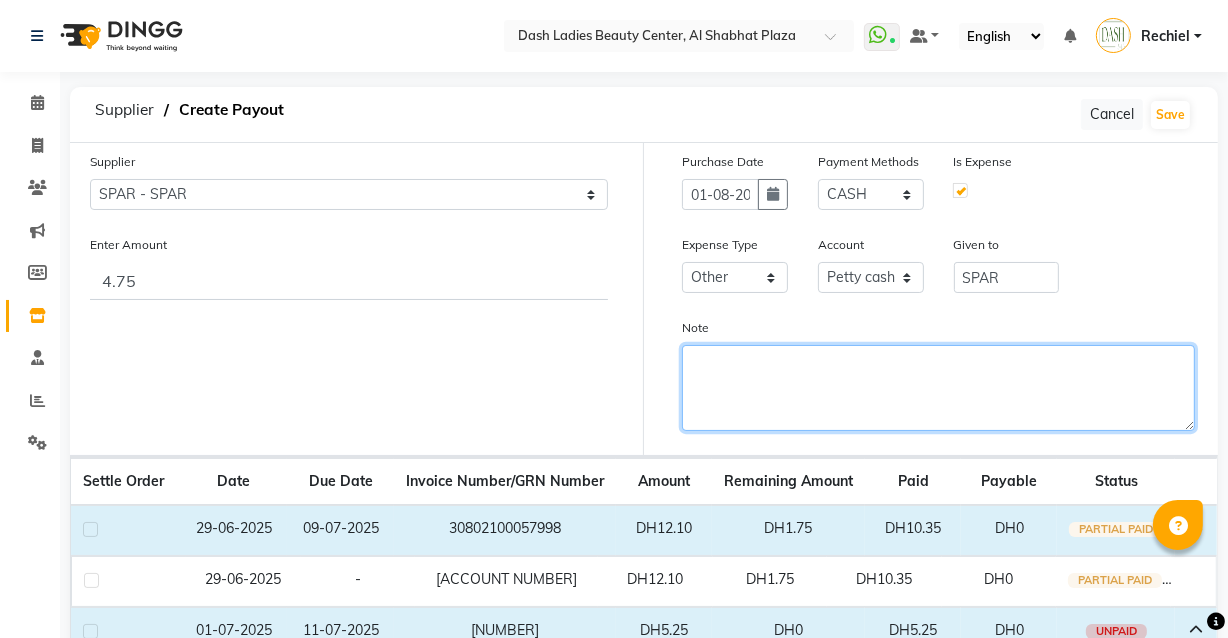 click on "Note" at bounding box center [938, 388] 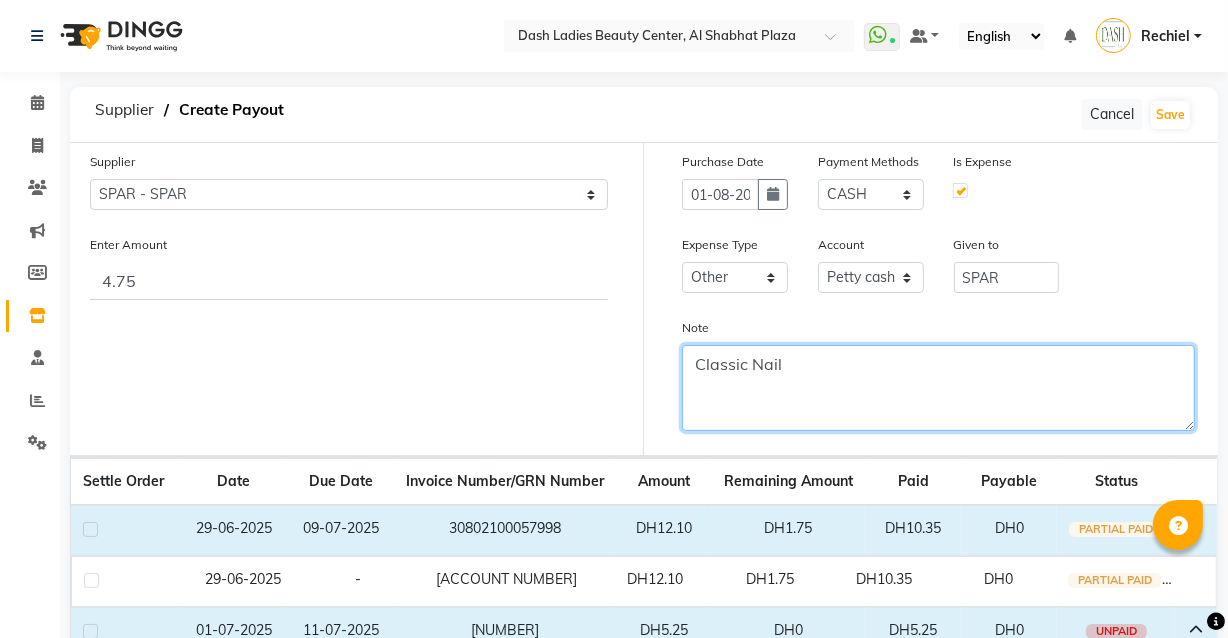 scroll, scrollTop: 56, scrollLeft: 0, axis: vertical 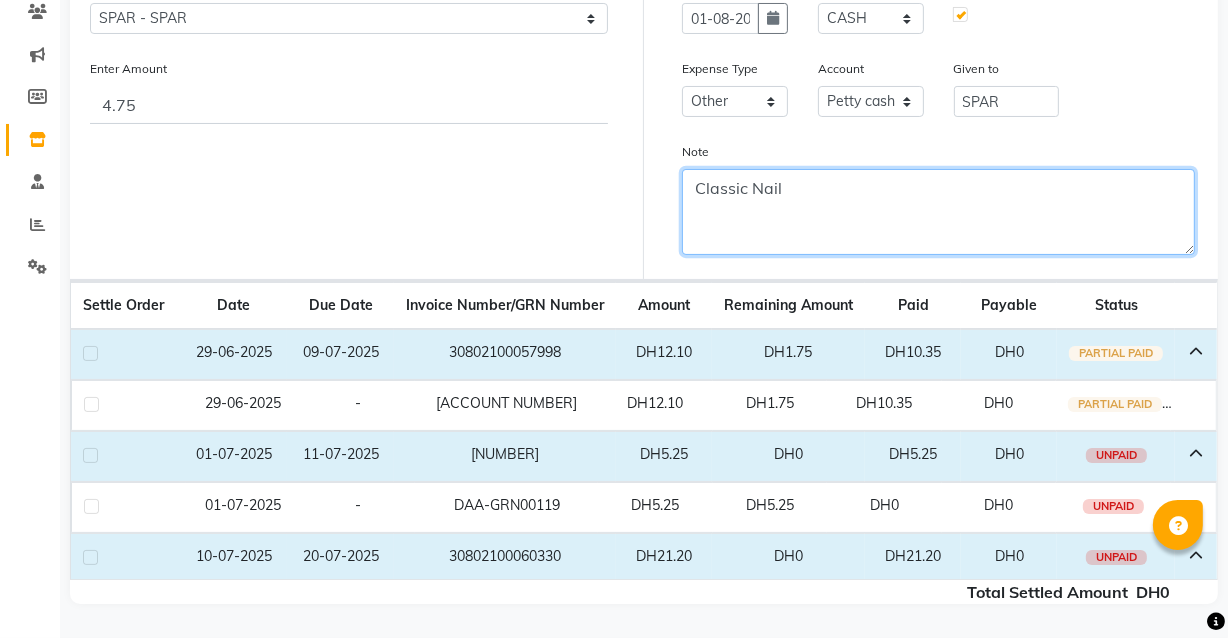type on "Classic Nail" 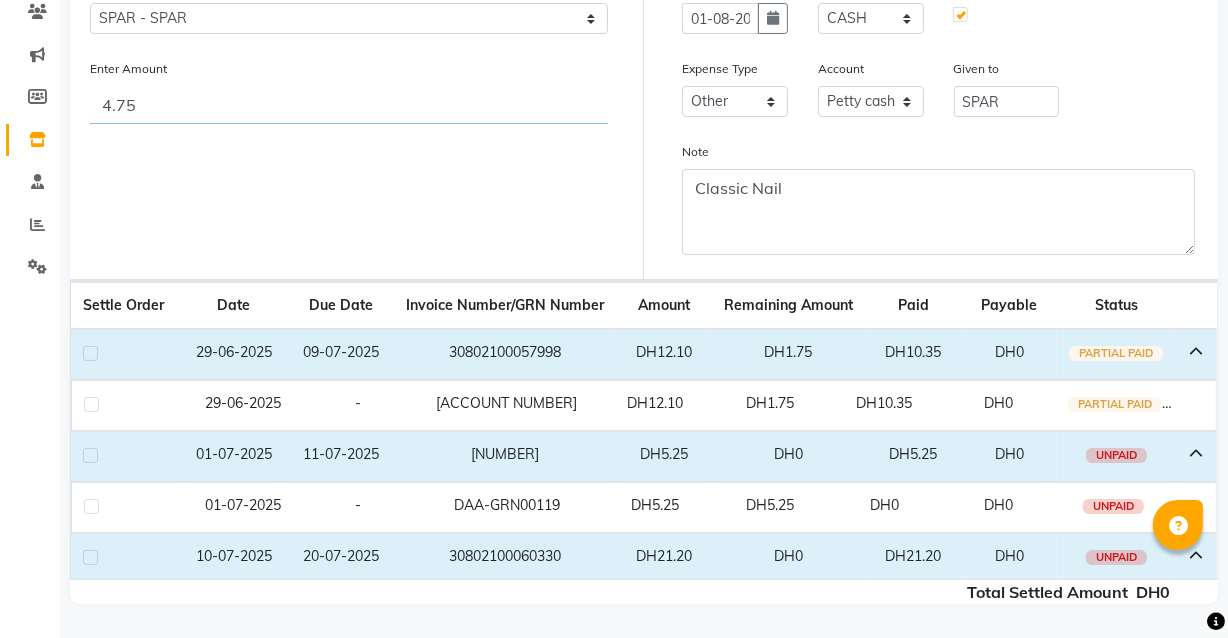 click on "4.75" at bounding box center (349, 105) 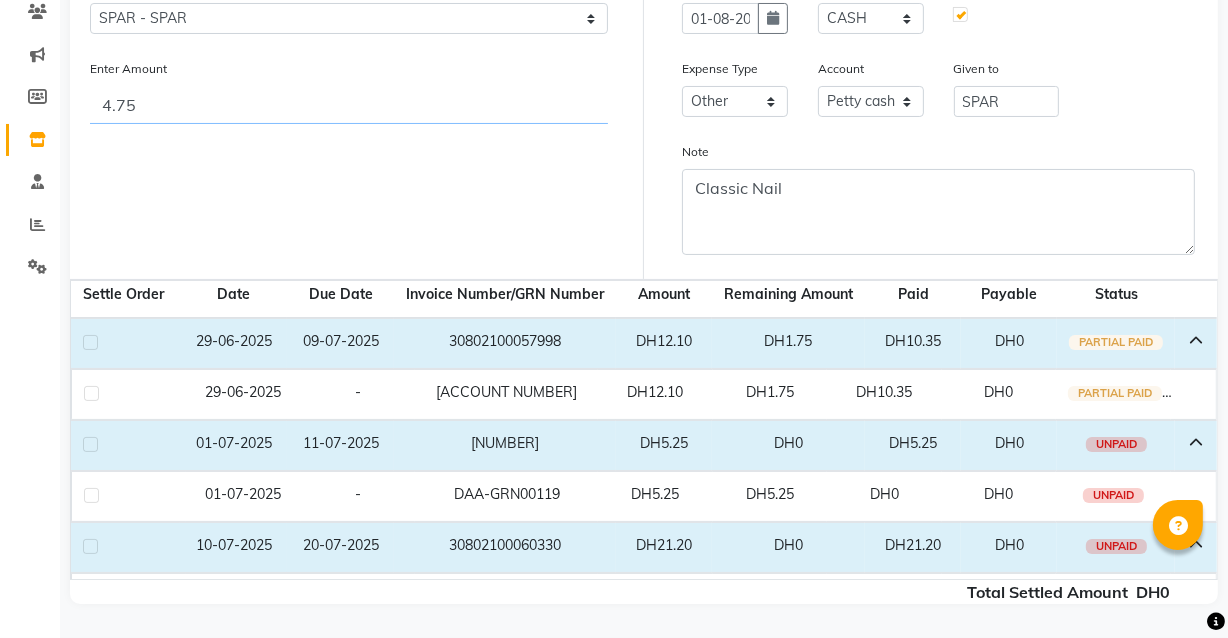 scroll, scrollTop: 0, scrollLeft: 0, axis: both 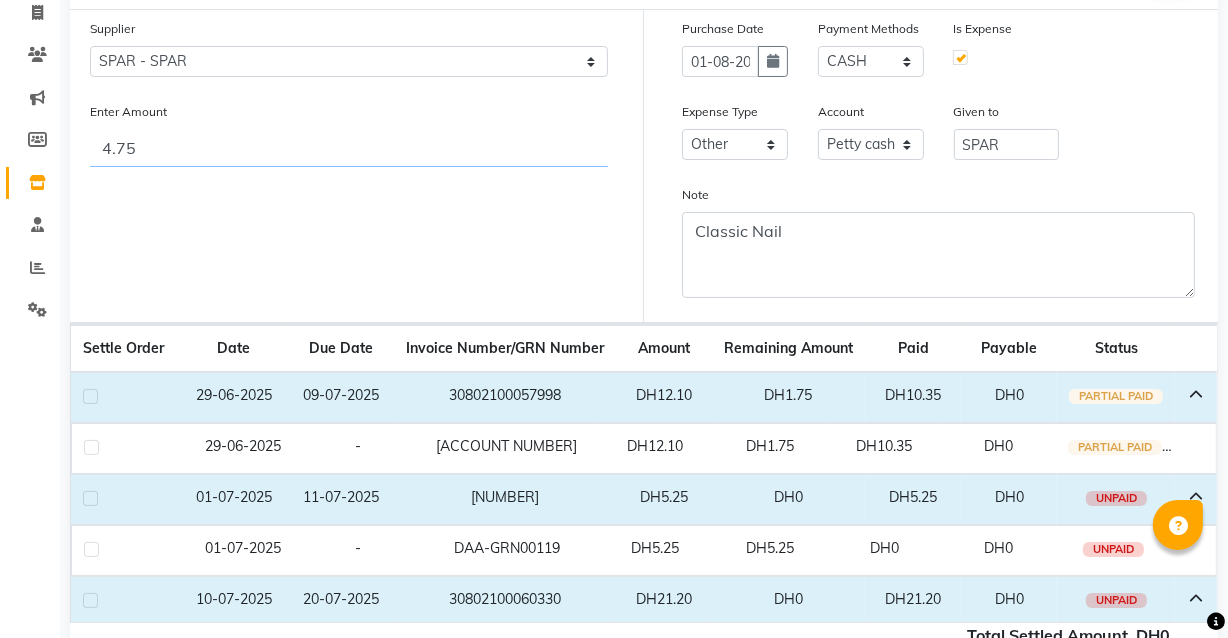 click on "4.75" at bounding box center (349, 148) 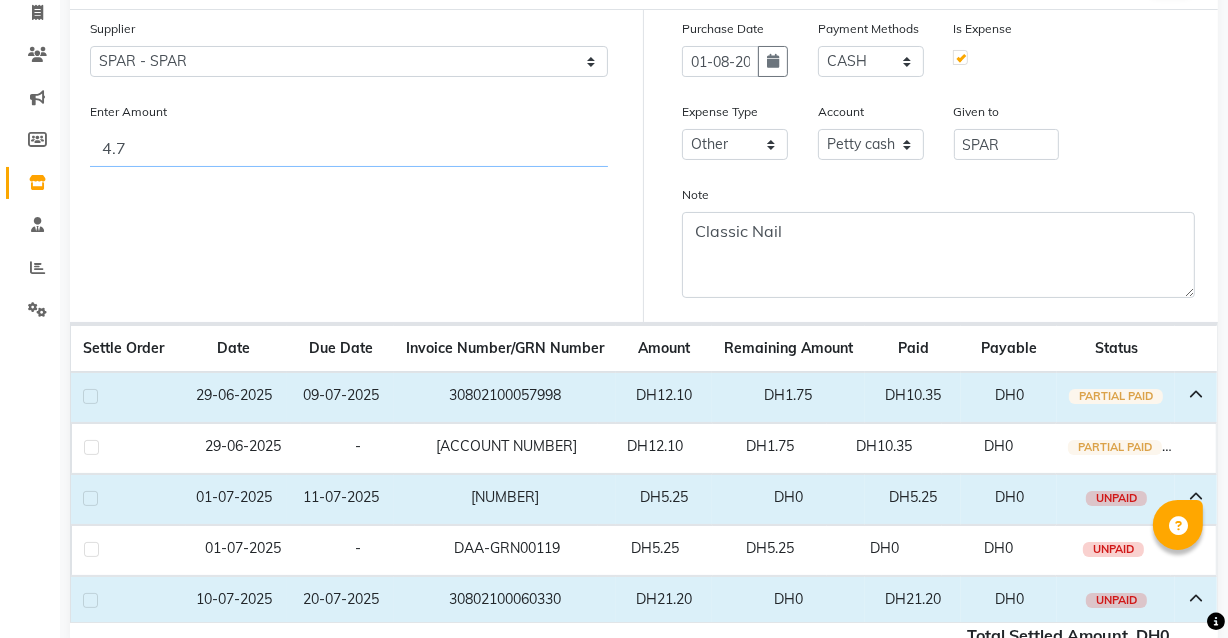 type on "4" 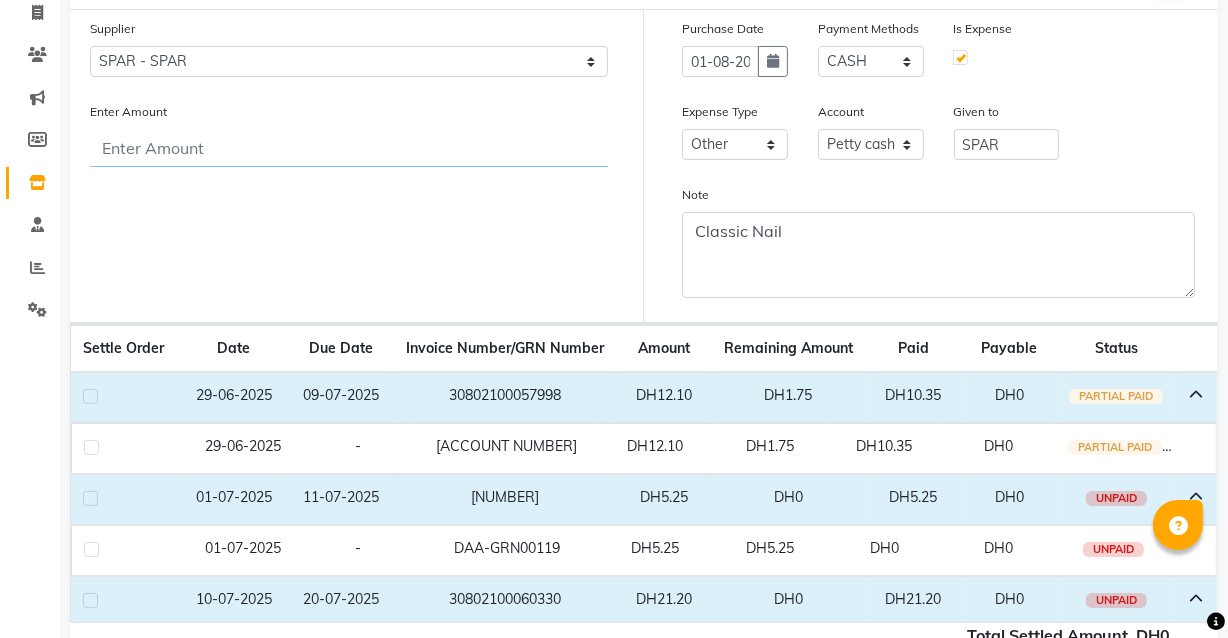type on "4" 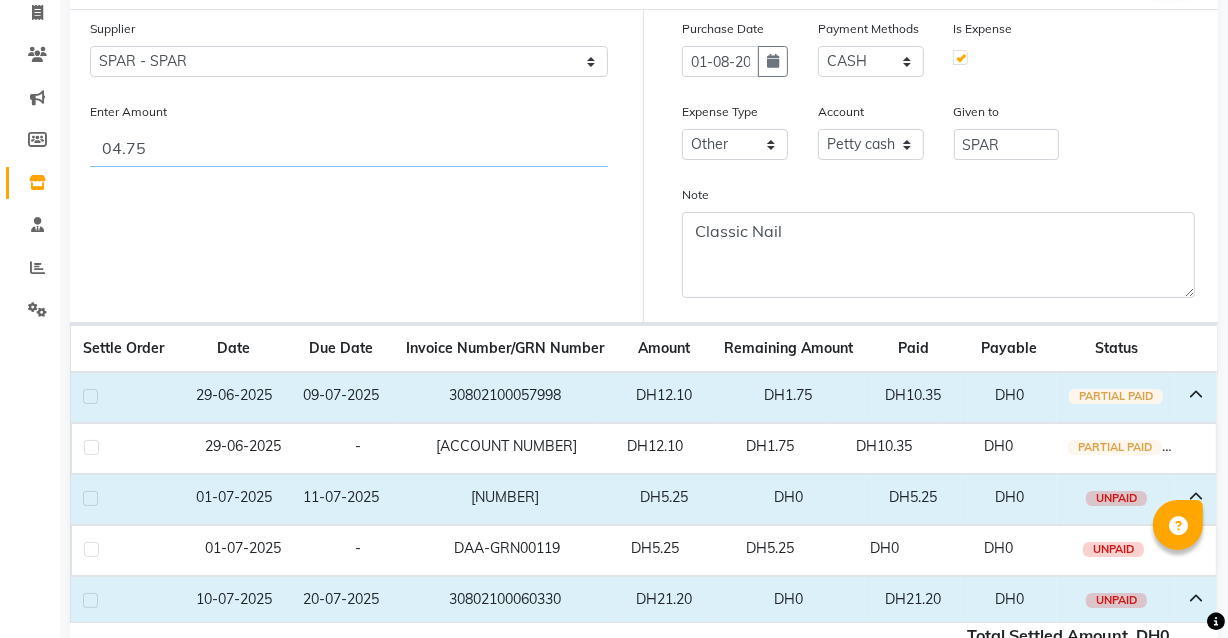 type on "04.75" 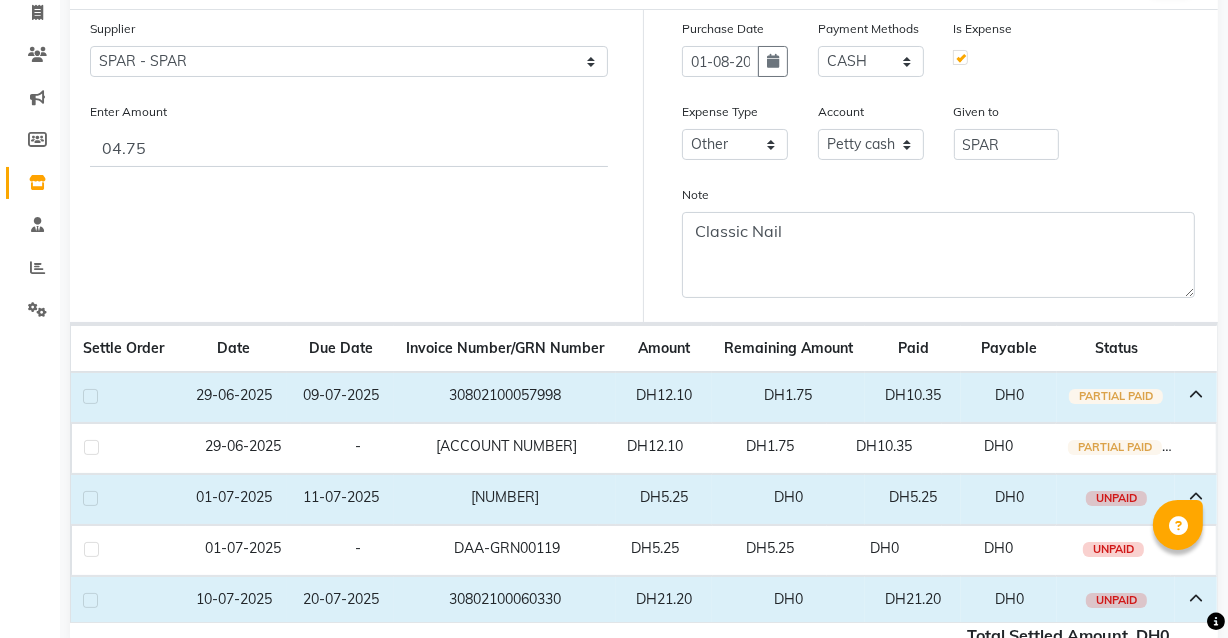 click on "Supplier Select SPAR - SPAR ADNOC DISTRIBUTION - ADNOC McDonald's - McDonald's Millia Cosmetics - Millia Cosmetics BASKIN ROBBINS - Baskin Robbins Aroos Al Batul - Argos Al Batul Henna Rashid Abdulla Grocery - Rashid Abdulla Grocery Store Darbar Restaurant - Darbar Restaurant  The Beauty Shop - The Beauty Shop Alpha med General Trading - Alphamed Golden Lili Cosmetics Trading Al Bushra LLC - Al Bushra Stationery & Toys & Confectioneries LLC GAME PLANET - Game Planet NAZIH - Nazih Beauty Supplies Co. L.L.C. JIMI GIFT MARKET LLC - JIMI GIFT MARKET Abdul Rahman Al Balouchi  - Abdul Rahman Al Balouchi Savora Food Industry LLC PEARL LLC - Pearl Specialty Coffee Roastery Al Jaser  - Al Jaser General Trading Jumbo Electronics Company Ltd - Jumbo Store Landmark Retail Investment Co. LLC - Home Box LA MARQUISE - La Marquise International FAKHR AL SHAEB - Fakhr Al Shaeb Food stuff WADI AL NOOR - Wadi Al Noor Modern Food Stuff LLC NATIONAL FLOWER LLC - National Flowers LLC - SPC Healthcare Trading Co. LLC - Dermalogica" 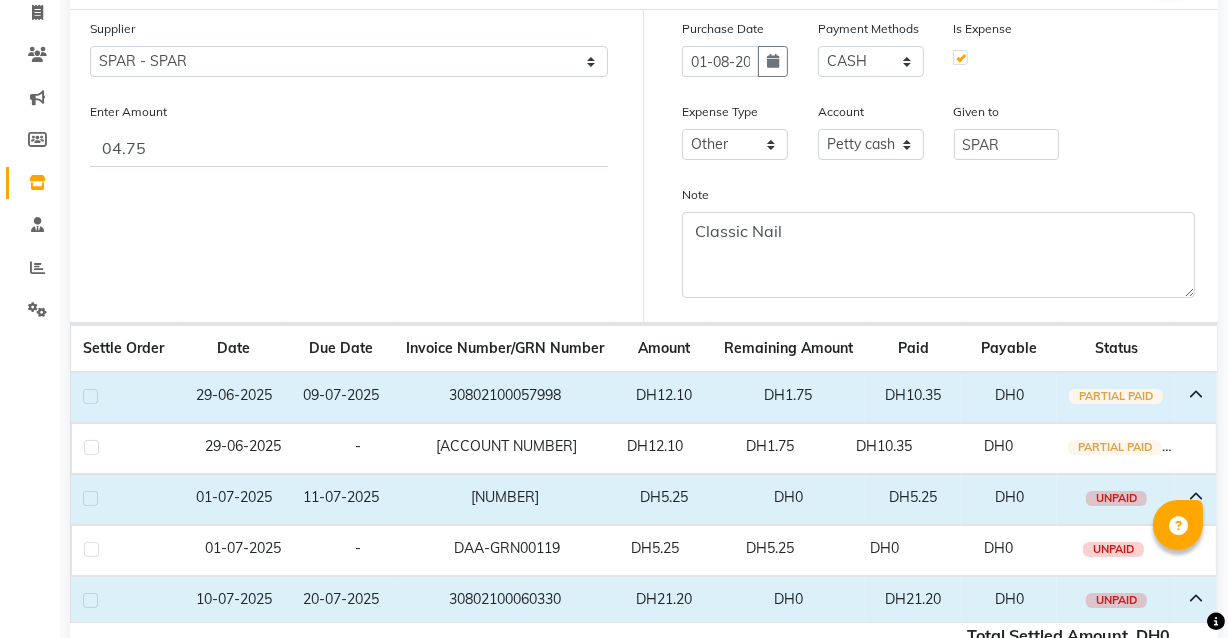 scroll, scrollTop: 56, scrollLeft: 0, axis: vertical 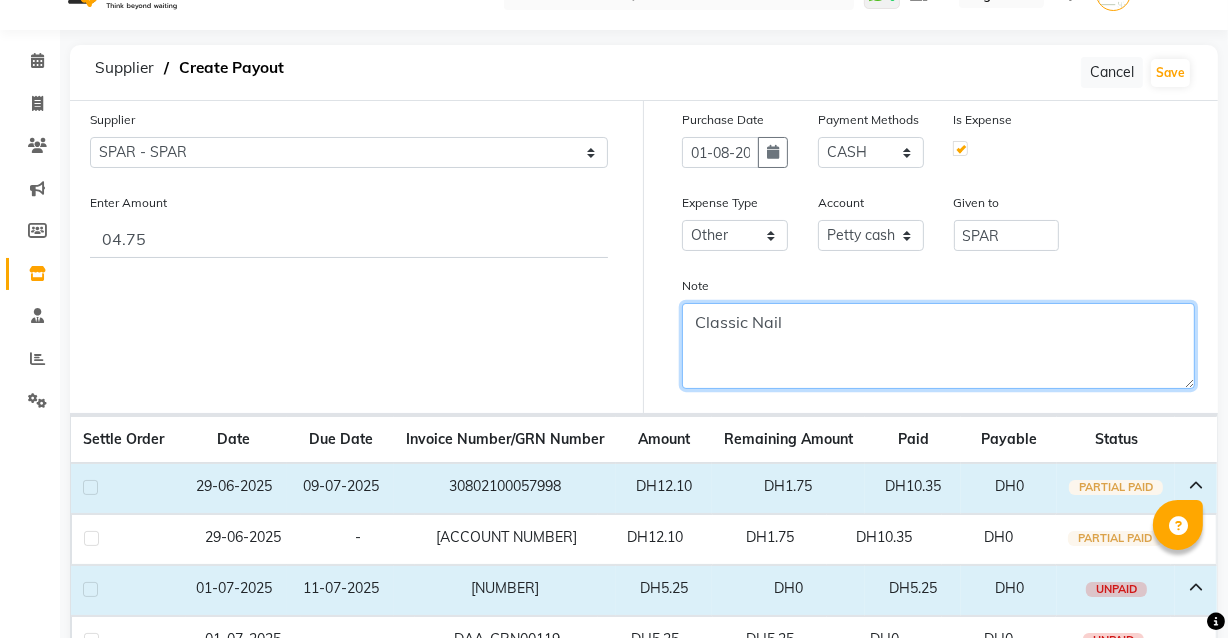 click on "Classic Nail" at bounding box center [938, 346] 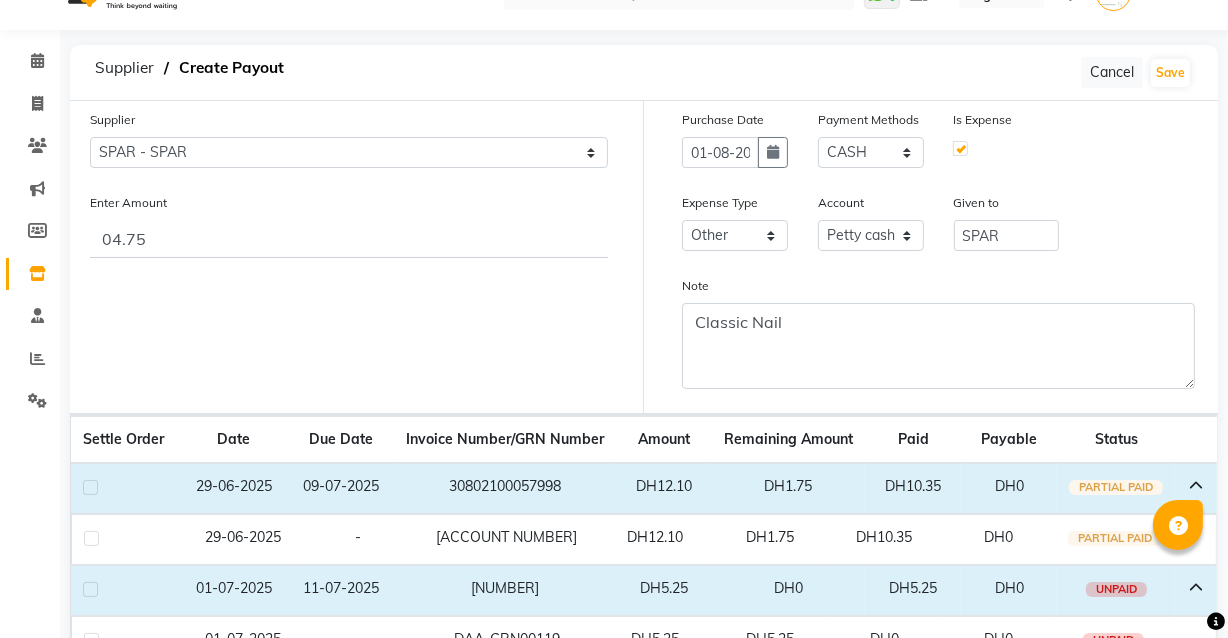 click 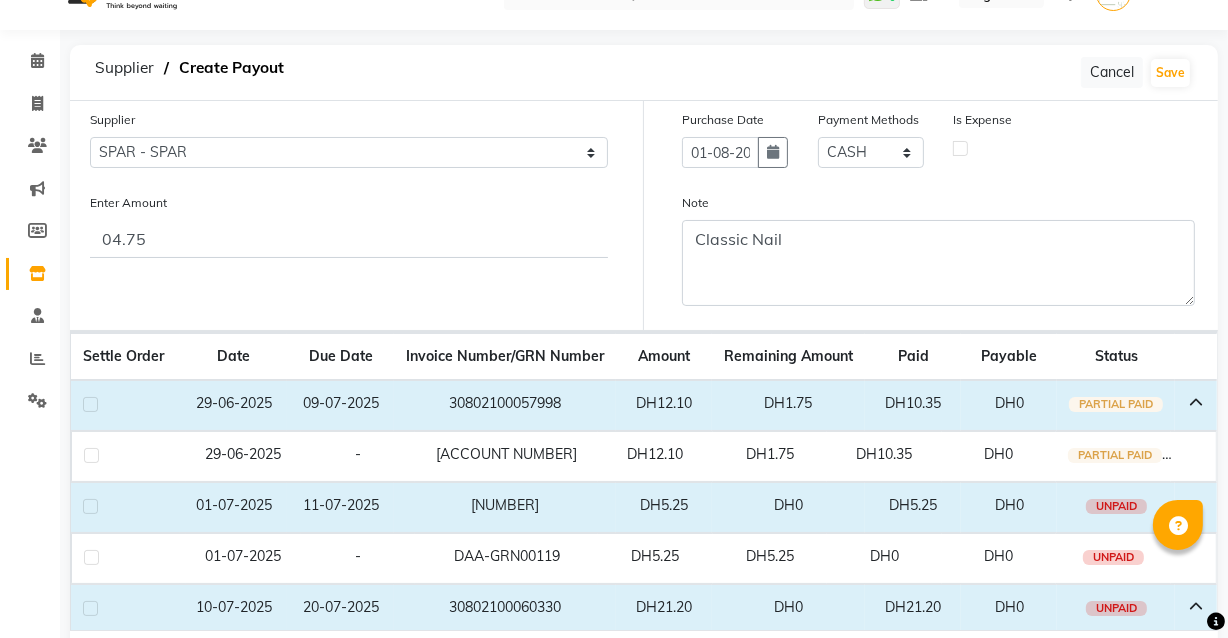 scroll, scrollTop: 93, scrollLeft: 0, axis: vertical 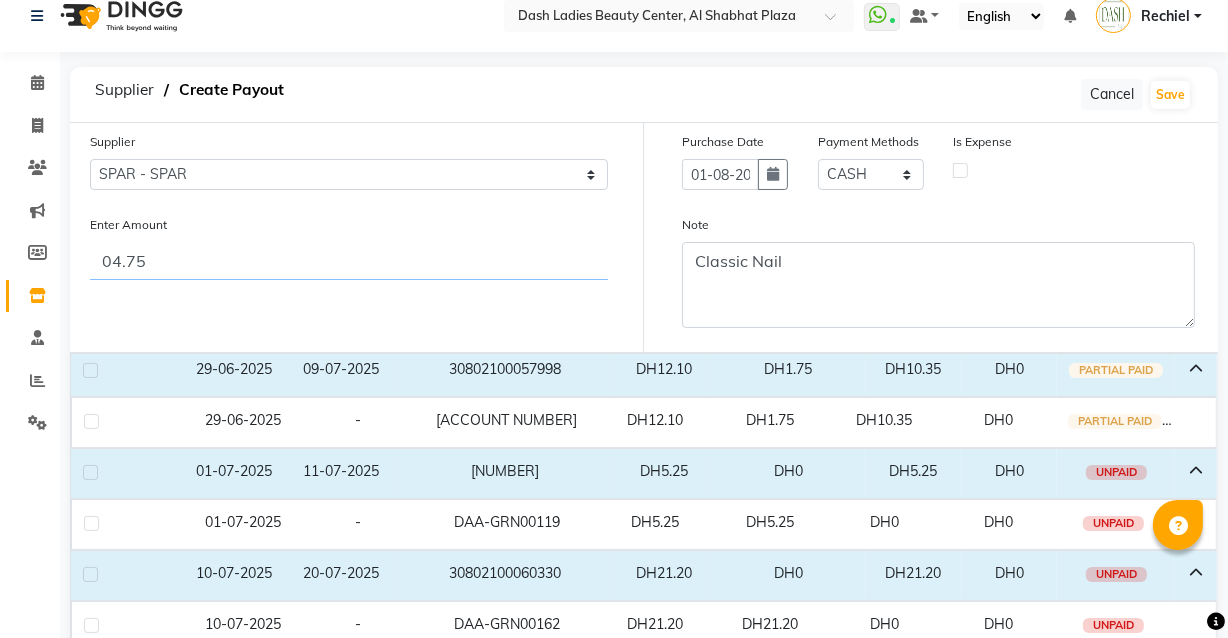 click on "04.75" at bounding box center [349, 261] 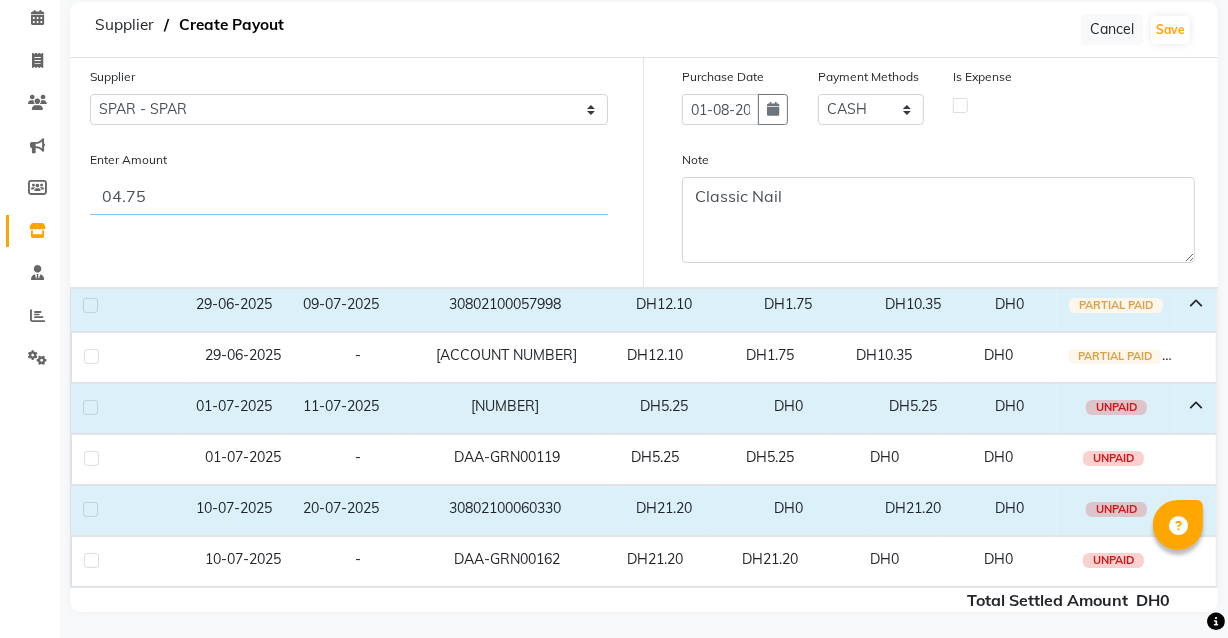 scroll, scrollTop: 93, scrollLeft: 0, axis: vertical 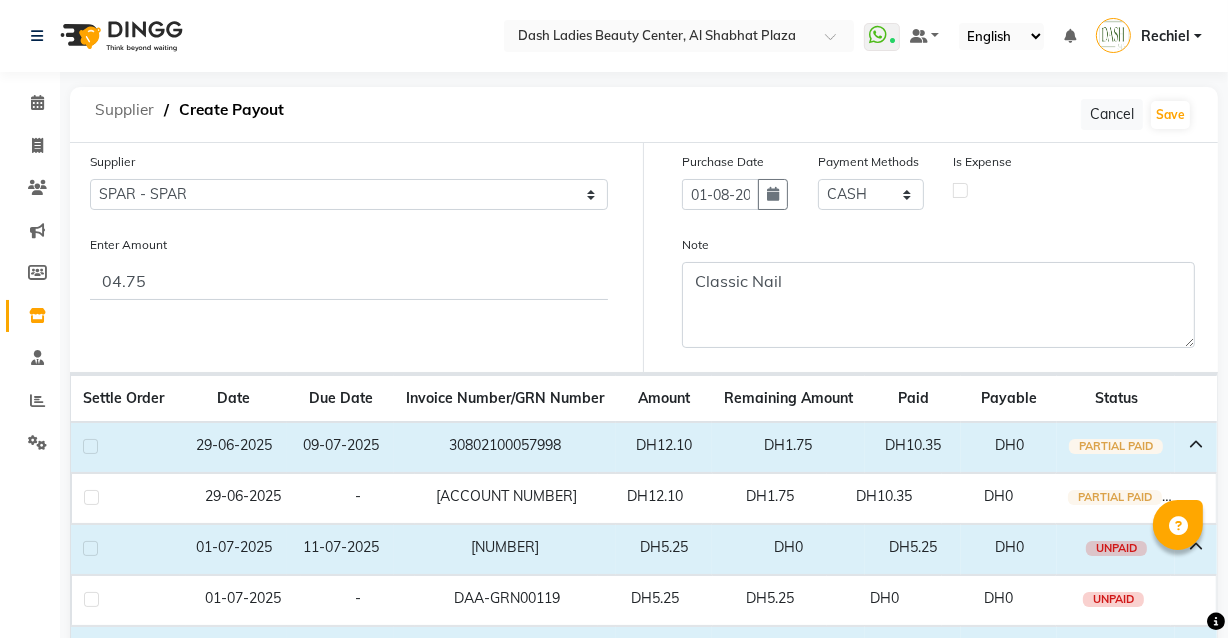click on "Supplier" 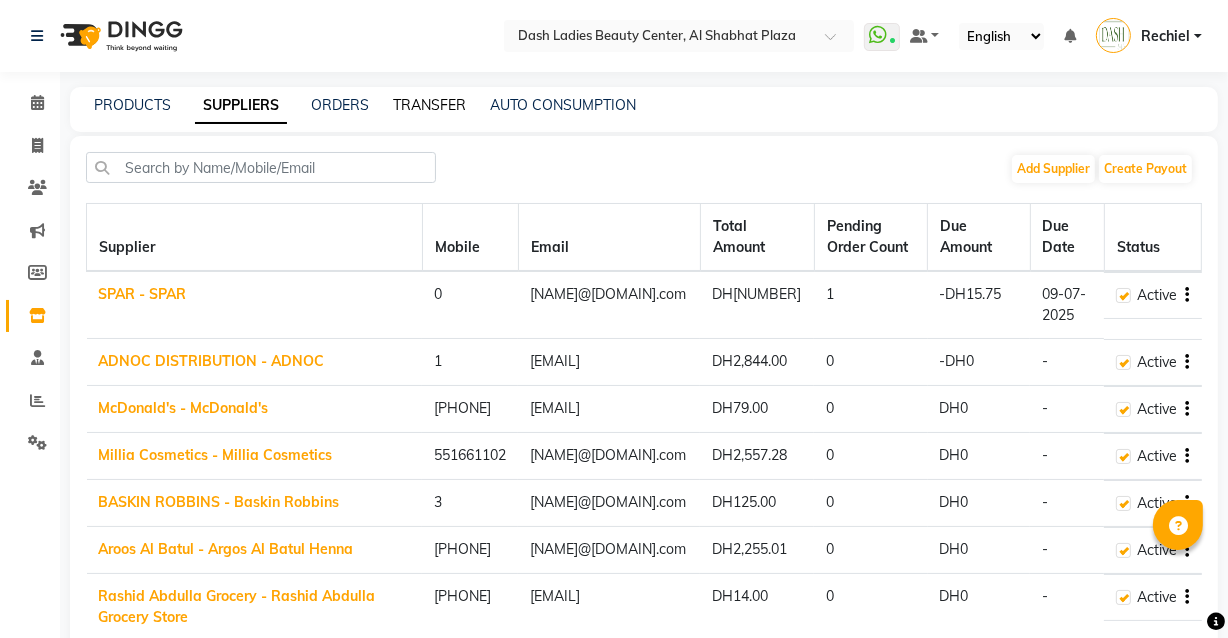 click on "TRANSFER" 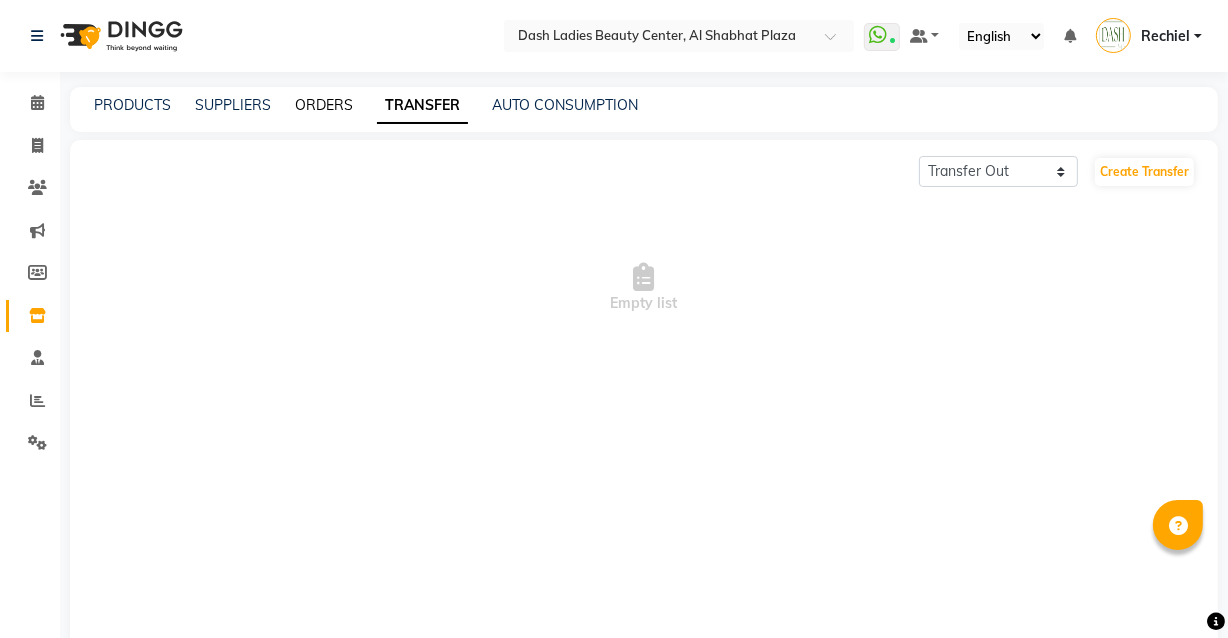 click on "ORDERS" 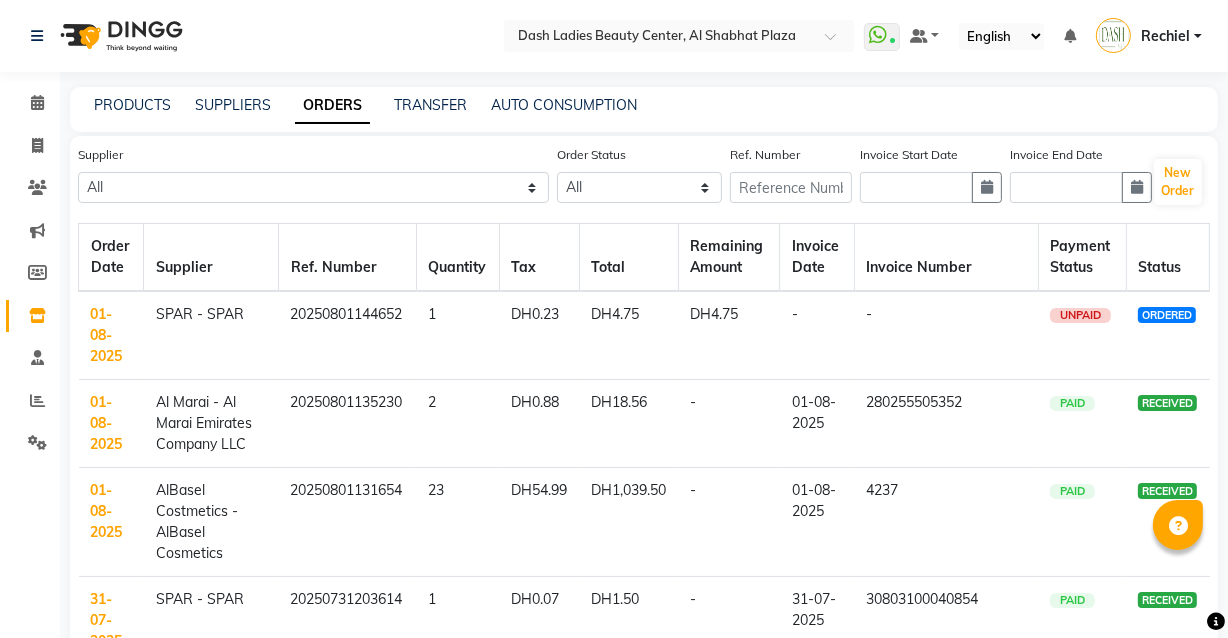 click on "01-08-2025" 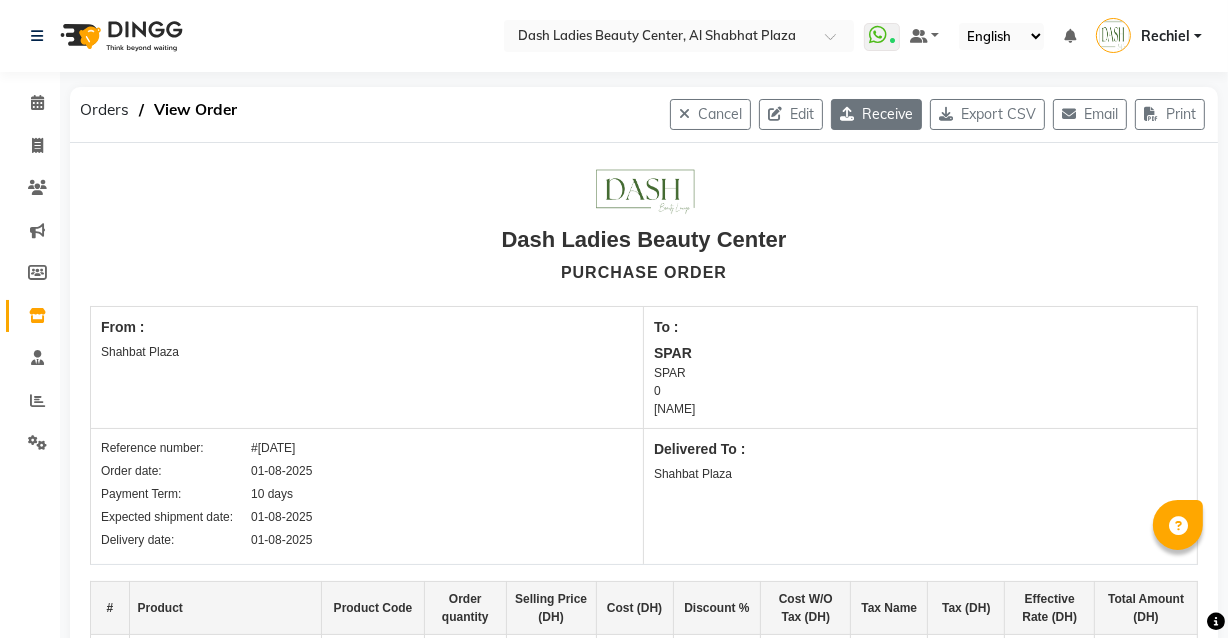 click on "Receive" 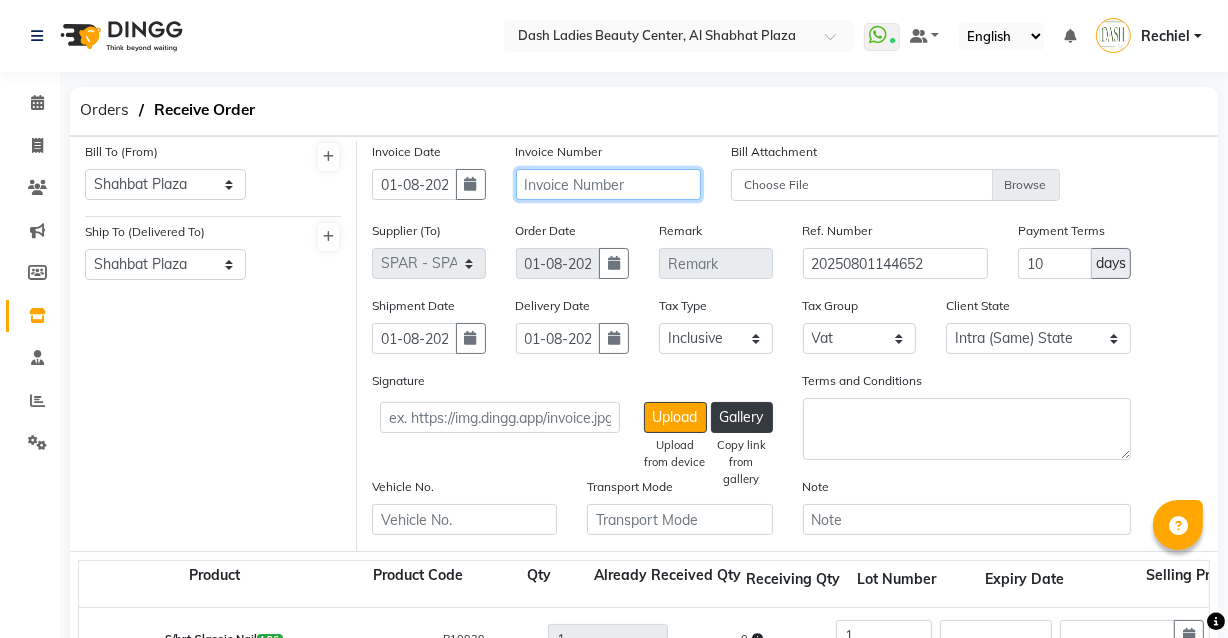 click 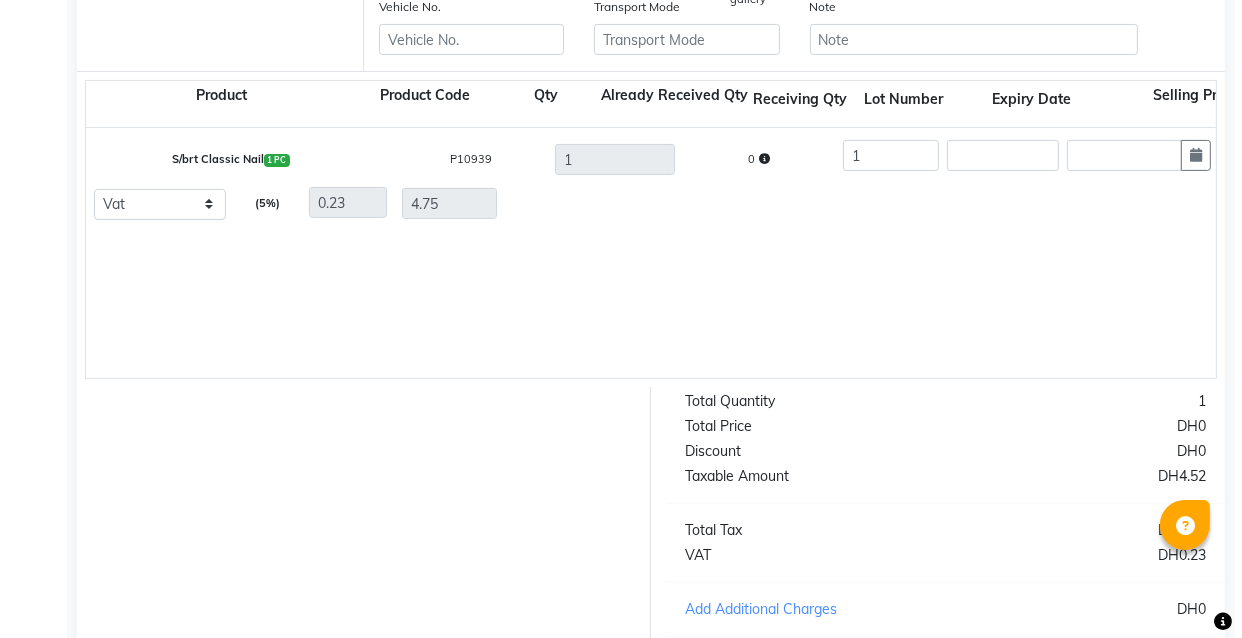 scroll, scrollTop: 702, scrollLeft: 0, axis: vertical 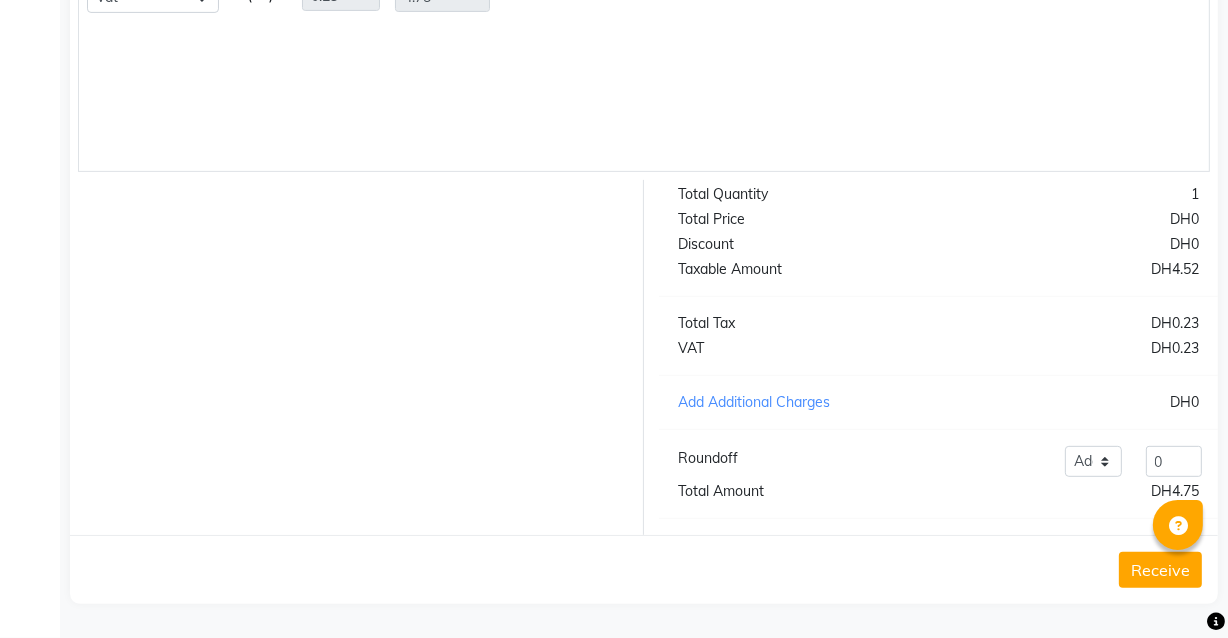 type on "30802100065284" 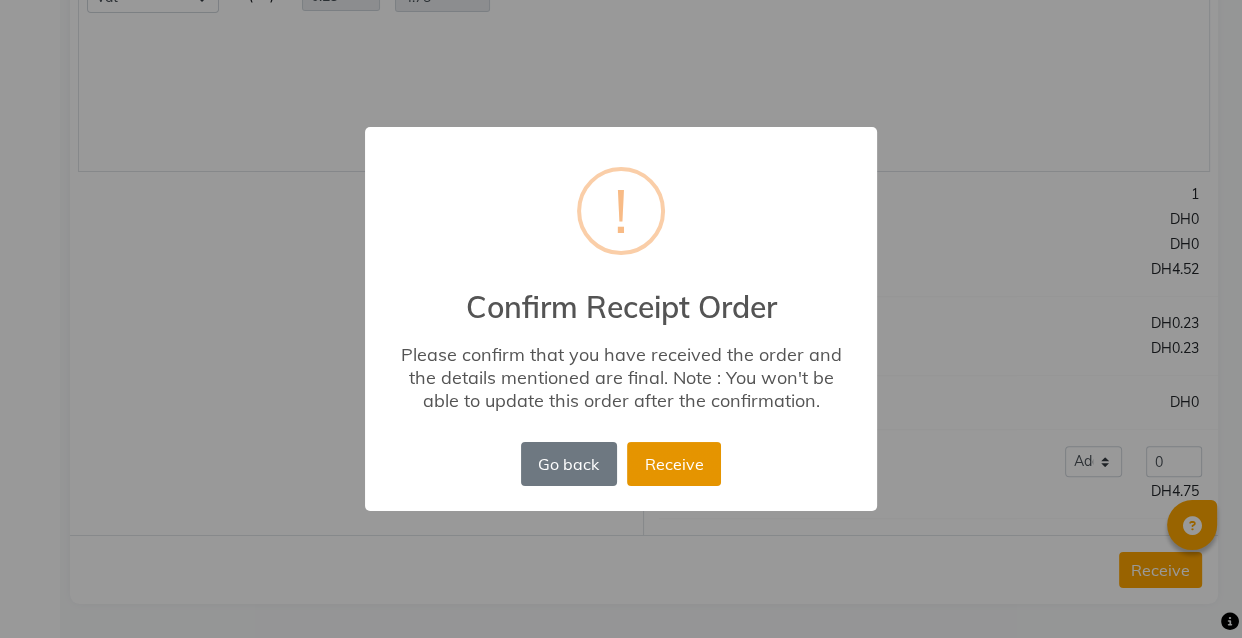 click on "Receive" at bounding box center (674, 464) 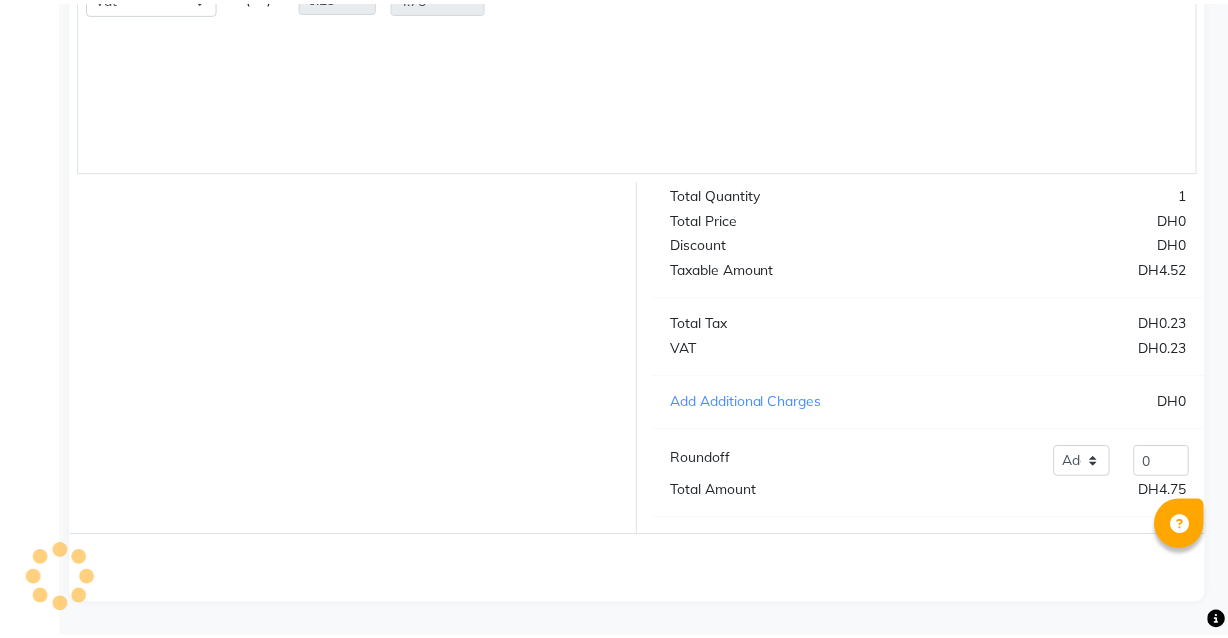 scroll, scrollTop: 0, scrollLeft: 0, axis: both 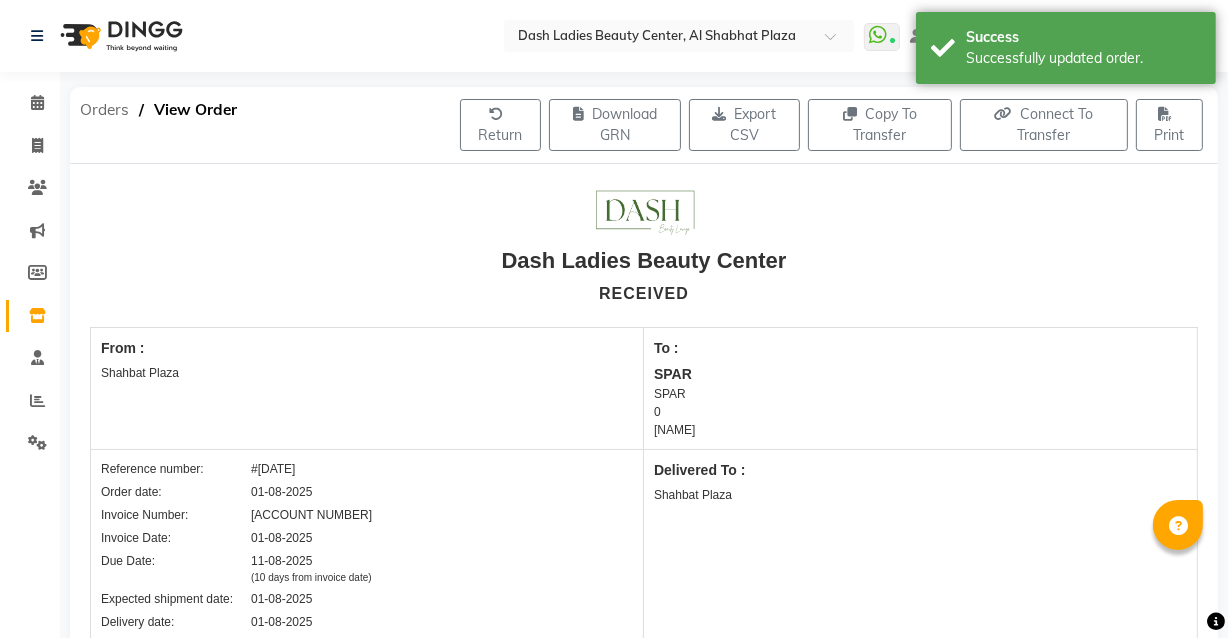 click on "Orders" 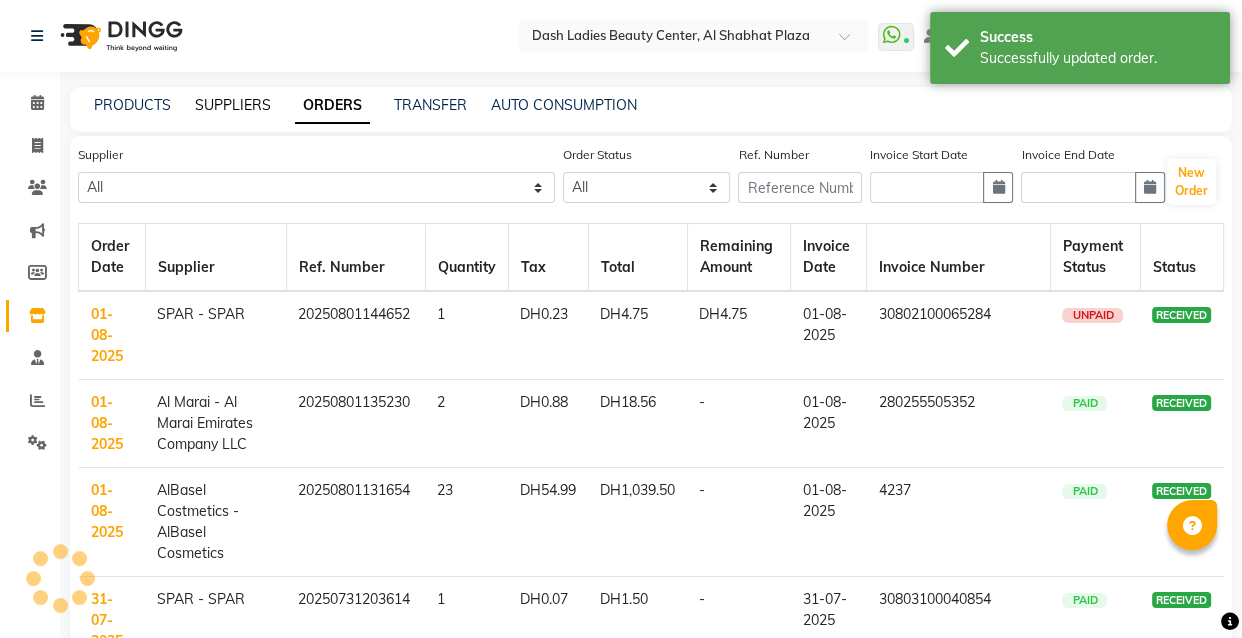 click on "SUPPLIERS" 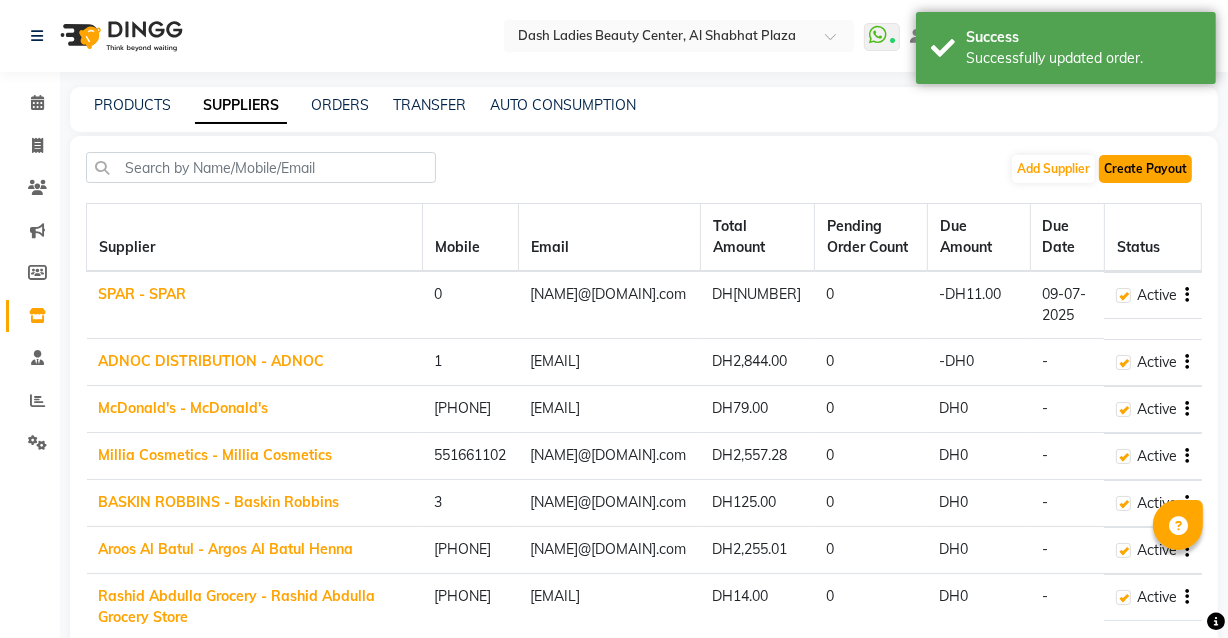 click on "Create Payout" 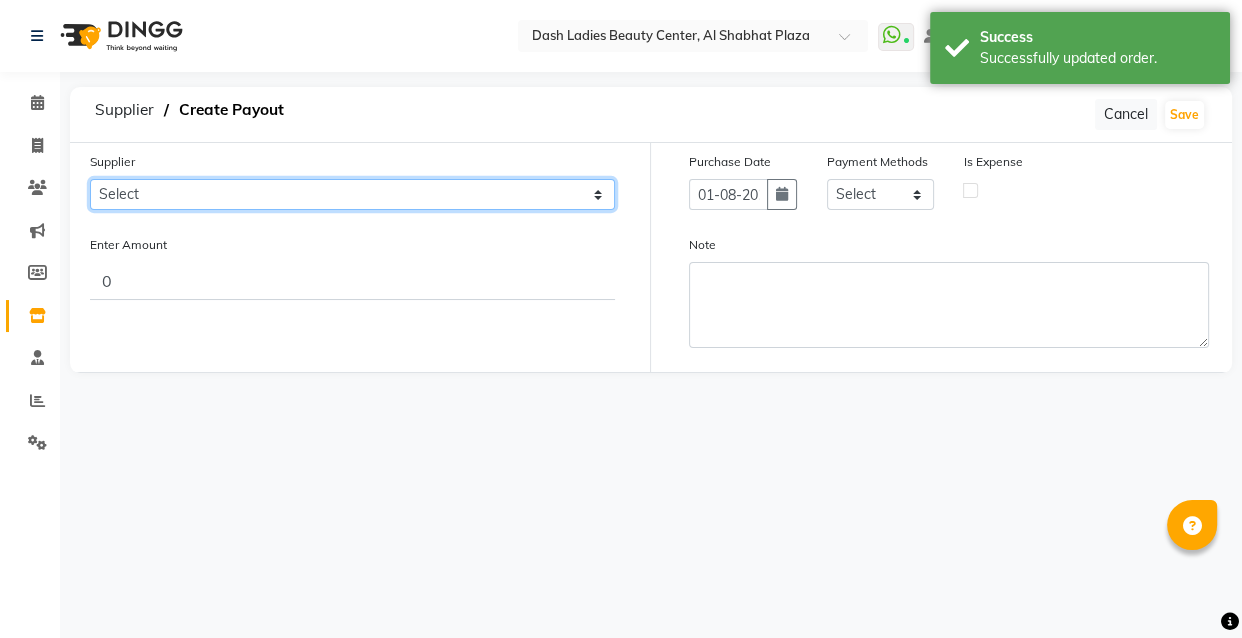 click on "Select SPAR - SPAR ADNOC DISTRIBUTION - ADNOC McDonald's - McDonald's Millia Cosmetics - Millia Cosmetics BASKIN ROBBINS - Baskin Robbins Aroos Al Batul - Argos Al Batul Henna Rashid Abdulla Grocery - Rashid Abdulla Grocery Store Darbar Restaurant - Darbar Restaurant The Beauty Shop - The Beauty Shop Alpha med General Trading - Alphamed Golden Lili Cosmetics Trading Al Bushra LLC - Al Bushra Stationery & Toys & Confectioneries LLC GAME PLANET - Game Planet NAZIH - Nazih Beauty Supplies Co. L.L.C.JIMI GIFT MARKET LLC - JIMI GIFT MARKET Abdul Rahman Al Balouchi - Abdul Rahman Al Balouchi Savora Food Industry LLC PEARL LLC - Pearl Specialty Coffee Roastery Al Jaser - Al Jaser General Trading Jumbo Electronics Company Ltd - Jumbo Store Landmark Retail Investment Co. LLC - Home Box LA MARQUISE - La Marquise International FAKHR AL SHAEB - Fakhr Al Shaeb Food stuff WADI AL NOOR - Wadi Al Noor Modern Food Stuff LLC NATIONAL FLOWER LLC - National Flowers LLC - SPC Healthcare Trading Co. LLC - Dermalogica" 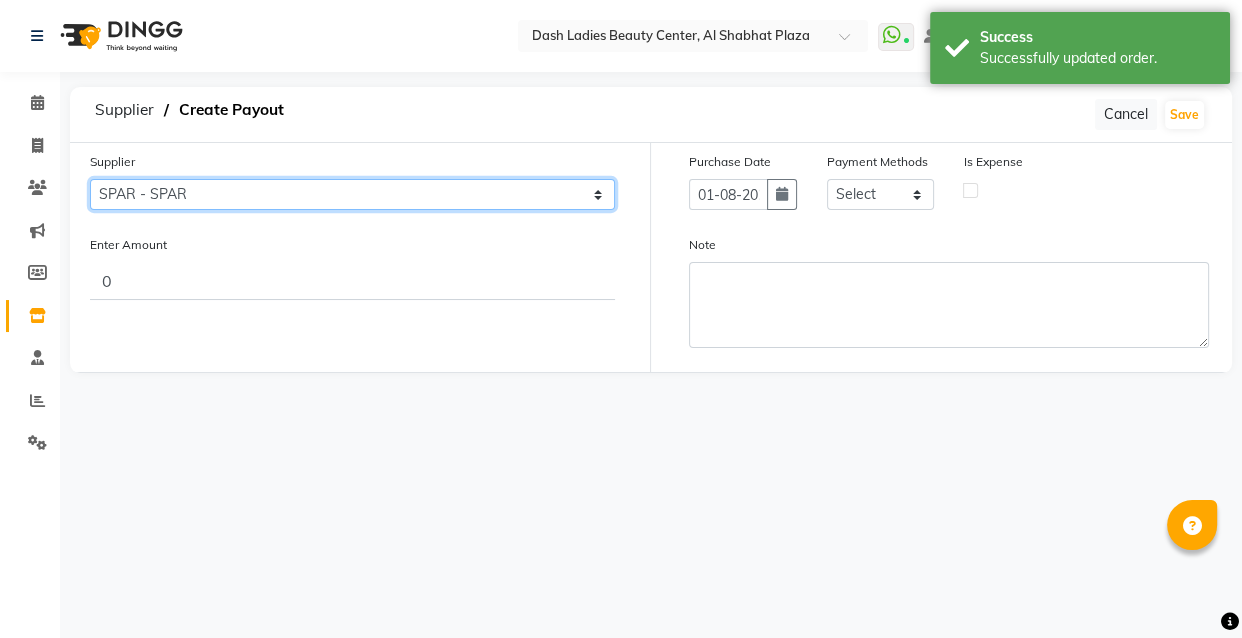 click on "Select SPAR - SPAR ADNOC DISTRIBUTION - ADNOC McDonald's - McDonald's Millia Cosmetics - Millia Cosmetics BASKIN ROBBINS - Baskin Robbins Aroos Al Batul - Argos Al Batul Henna Rashid Abdulla Grocery - Rashid Abdulla Grocery Store Darbar Restaurant - Darbar Restaurant The Beauty Shop - The Beauty Shop Alpha med General Trading - Alphamed Golden Lili Cosmetics Trading Al Bushra LLC - Al Bushra Stationery & Toys & Confectioneries LLC GAME PLANET - Game Planet NAZIH - Nazih Beauty Supplies Co. L.L.C.JIMI GIFT MARKET LLC - JIMI GIFT MARKET Abdul Rahman Al Balouchi - Abdul Rahman Al Balouchi Savora Food Industry LLC PEARL LLC - Pearl Specialty Coffee Roastery Al Jaser - Al Jaser General Trading Jumbo Electronics Company Ltd - Jumbo Store Landmark Retail Investment Co. LLC - Home Box LA MARQUISE - La Marquise International FAKHR AL SHAEB - Fakhr Al Shaeb Food stuff WADI AL NOOR - Wadi Al Noor Modern Food Stuff LLC NATIONAL FLOWER LLC - National Flowers LLC - SPC Healthcare Trading Co. LLC - Dermalogica" 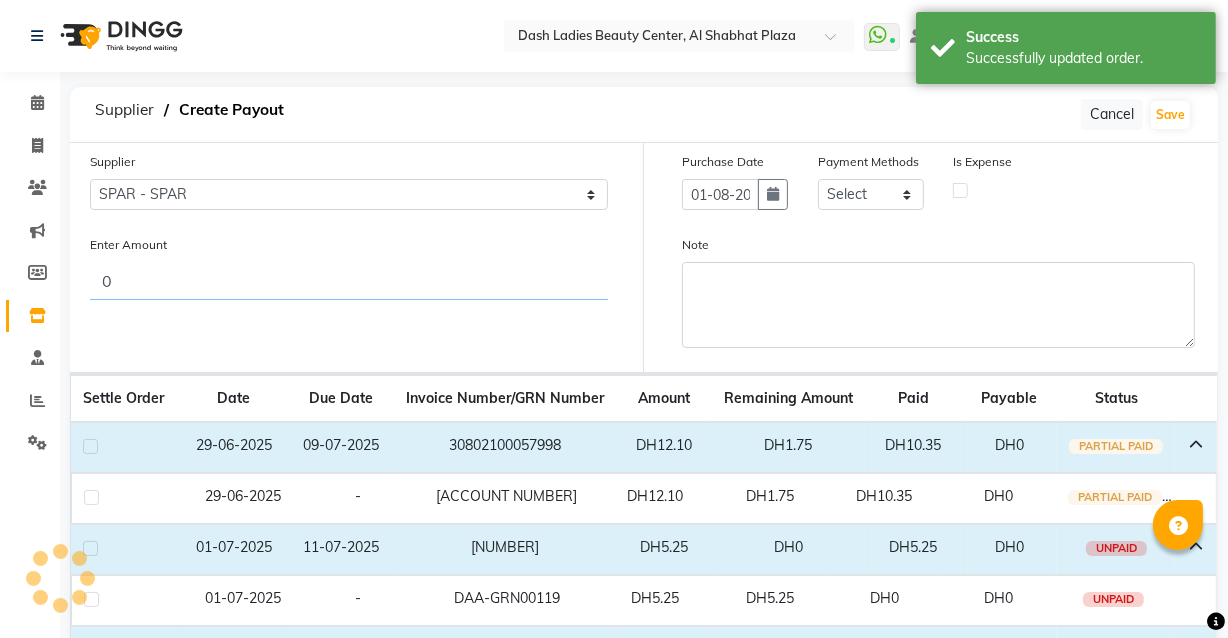 click on "0" at bounding box center [349, 281] 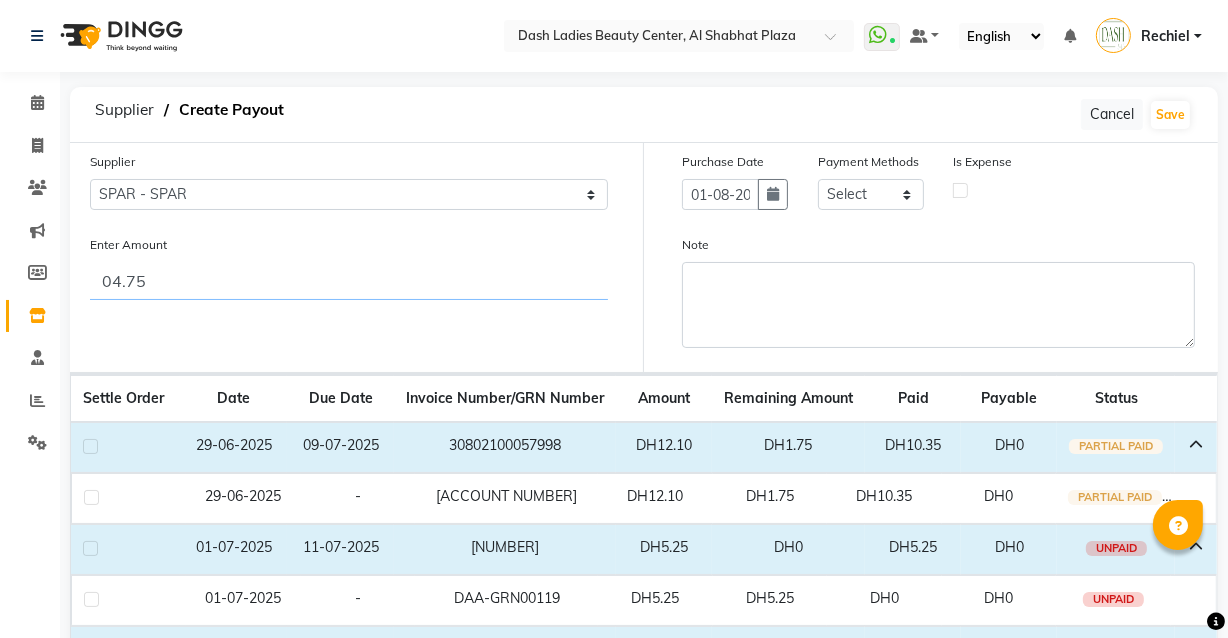 type on "04.75" 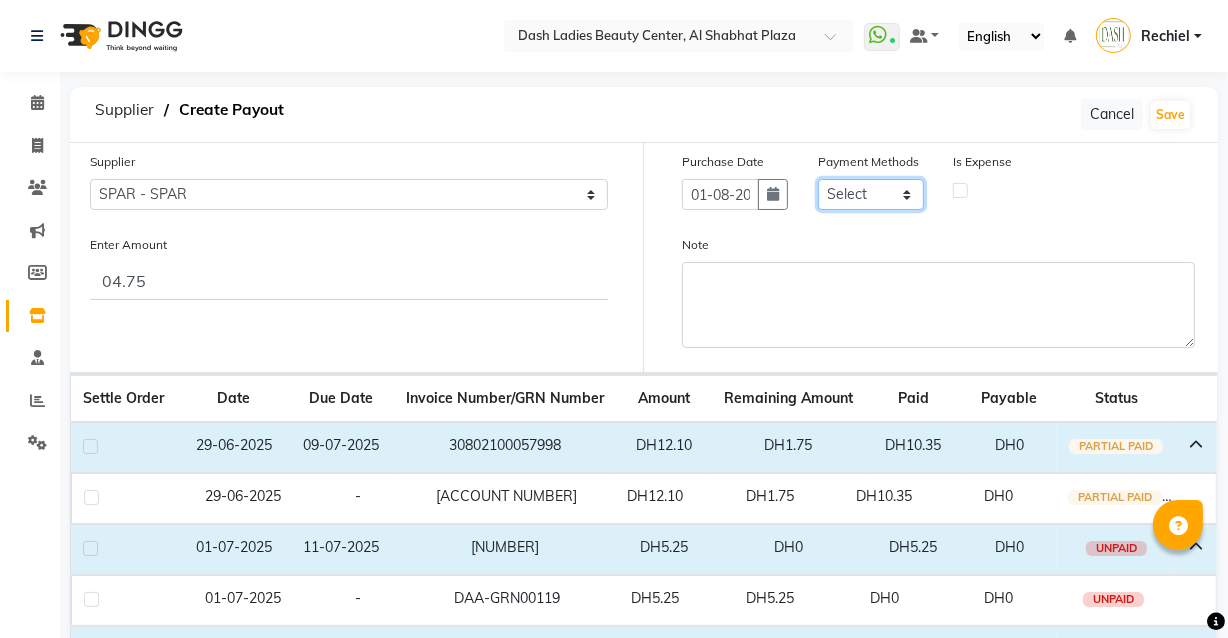 click on "Select CASH CARD ONLINE On Account Wallet Package Prepaid Gift Card" 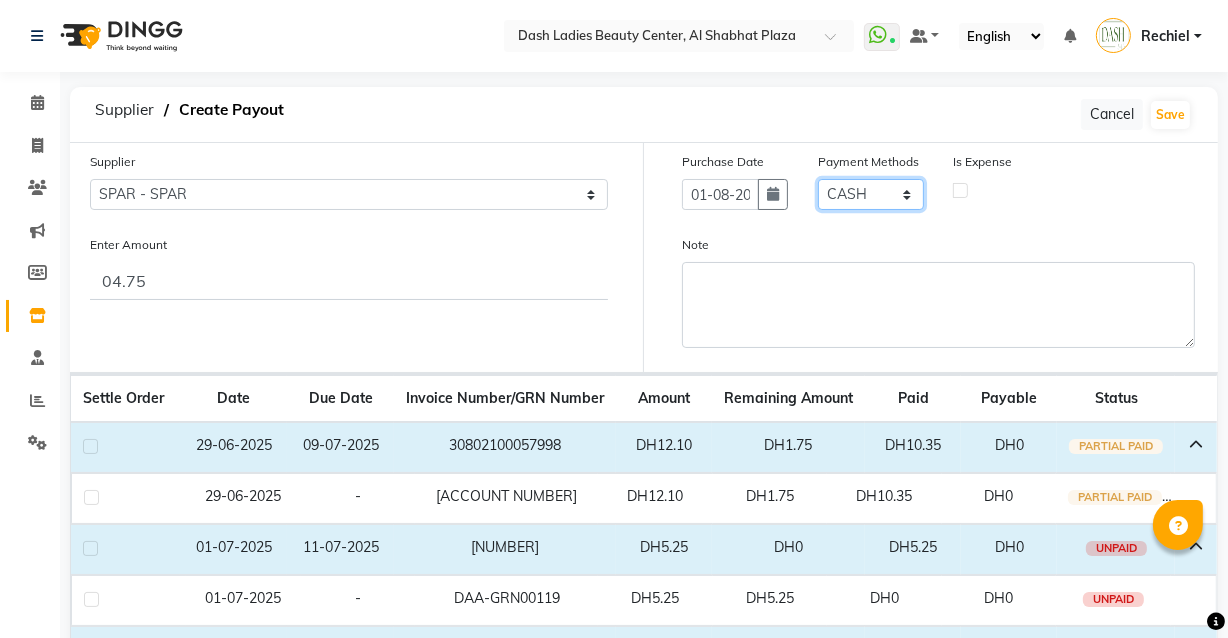 click on "Select CASH CARD ONLINE On Account Wallet Package Prepaid Gift Card" 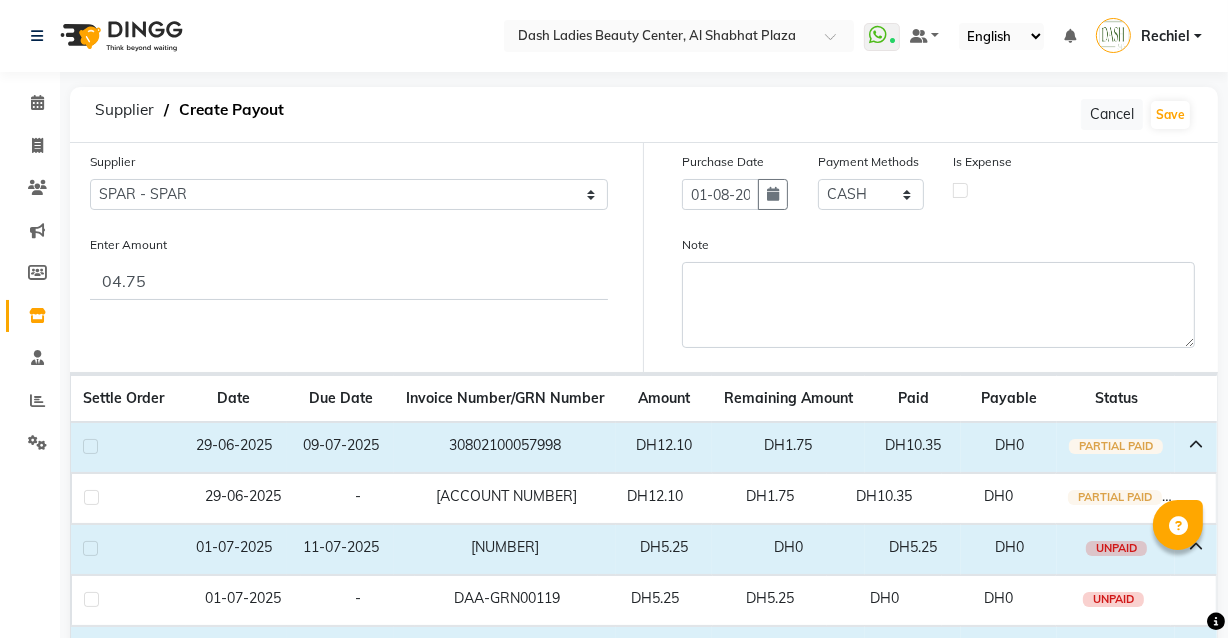 click 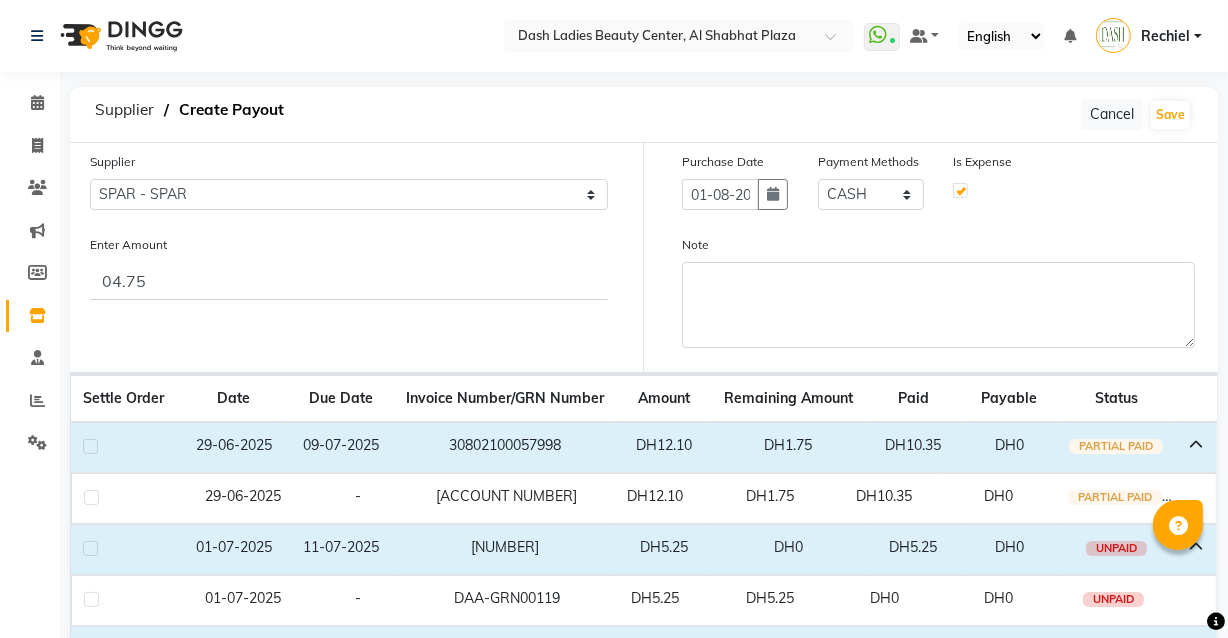 select on "7494" 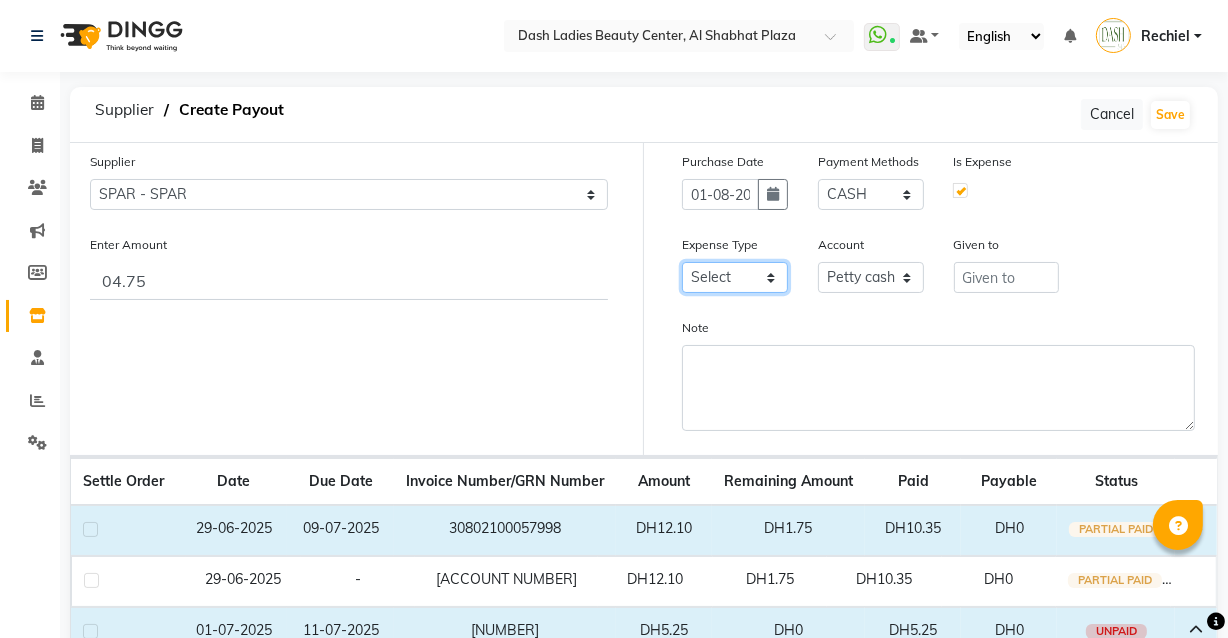 click on "Select Advance Salary Bank charges Car maintenance  Cash transfer to bank Cash transfer to hub Client Snacks Clinical charges Equipment Fuel Govt fee Incentive Insurance International purchase Loan Repayment Maintenance Marketing Miscellaneous MRA Other Pantry Product Rent Salary Staff Snacks Tax Tea & Refreshment Utilities" 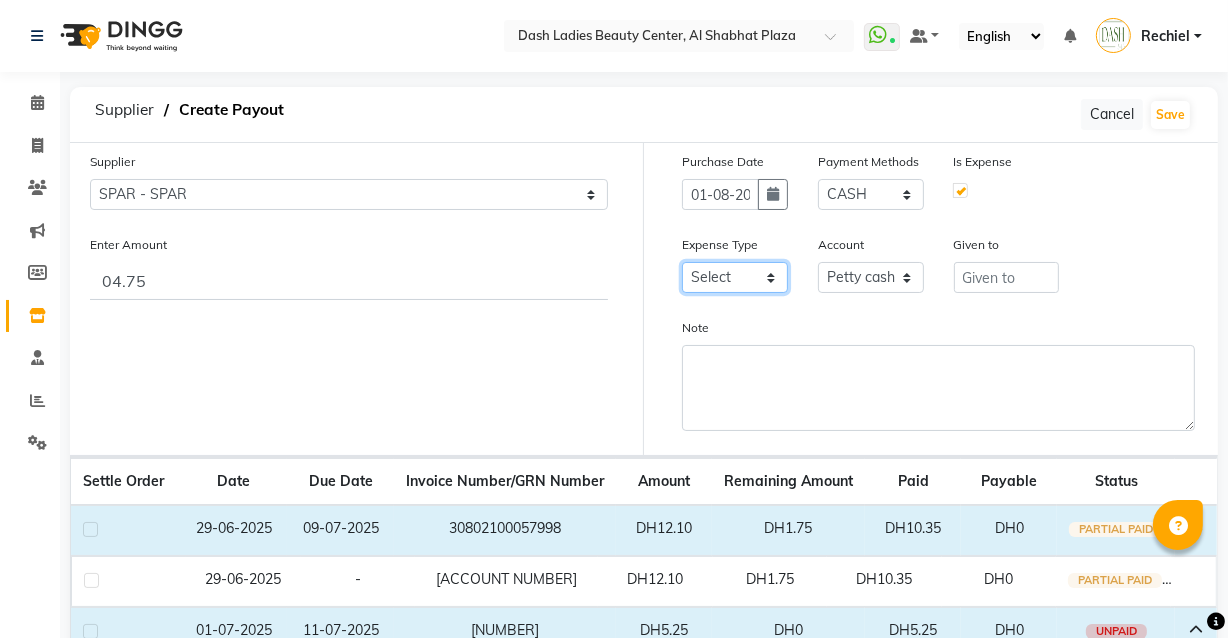 select on "10" 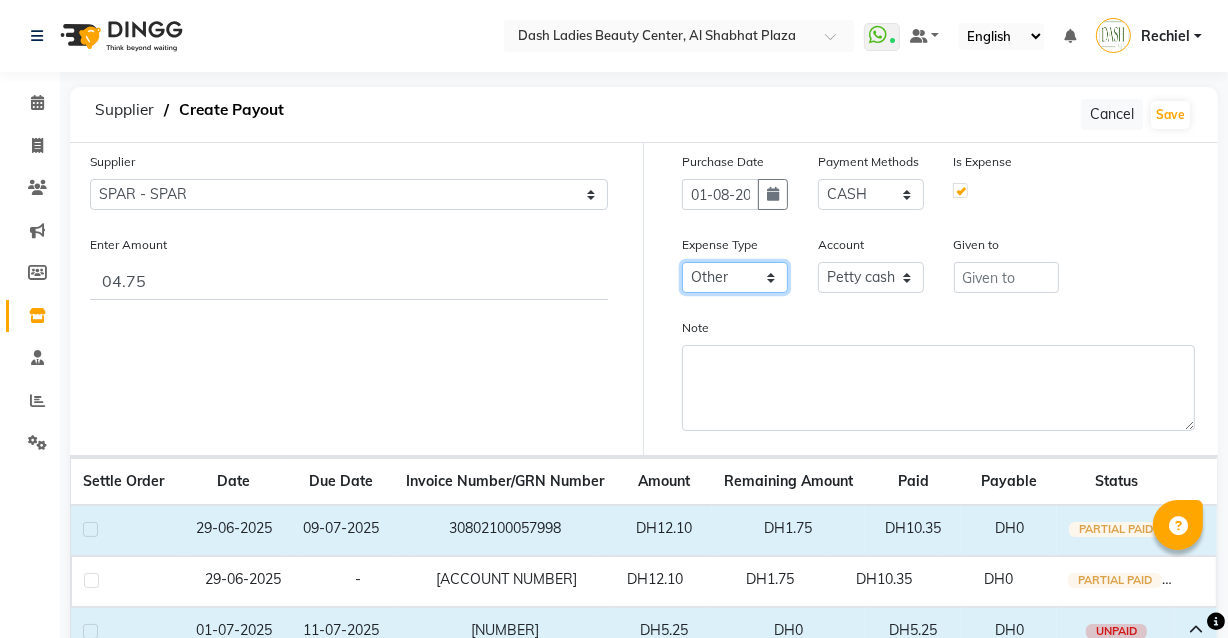 click on "Select Advance Salary Bank charges Car maintenance  Cash transfer to bank Cash transfer to hub Client Snacks Clinical charges Equipment Fuel Govt fee Incentive Insurance International purchase Loan Repayment Maintenance Marketing Miscellaneous MRA Other Pantry Product Rent Salary Staff Snacks Tax Tea & Refreshment Utilities" 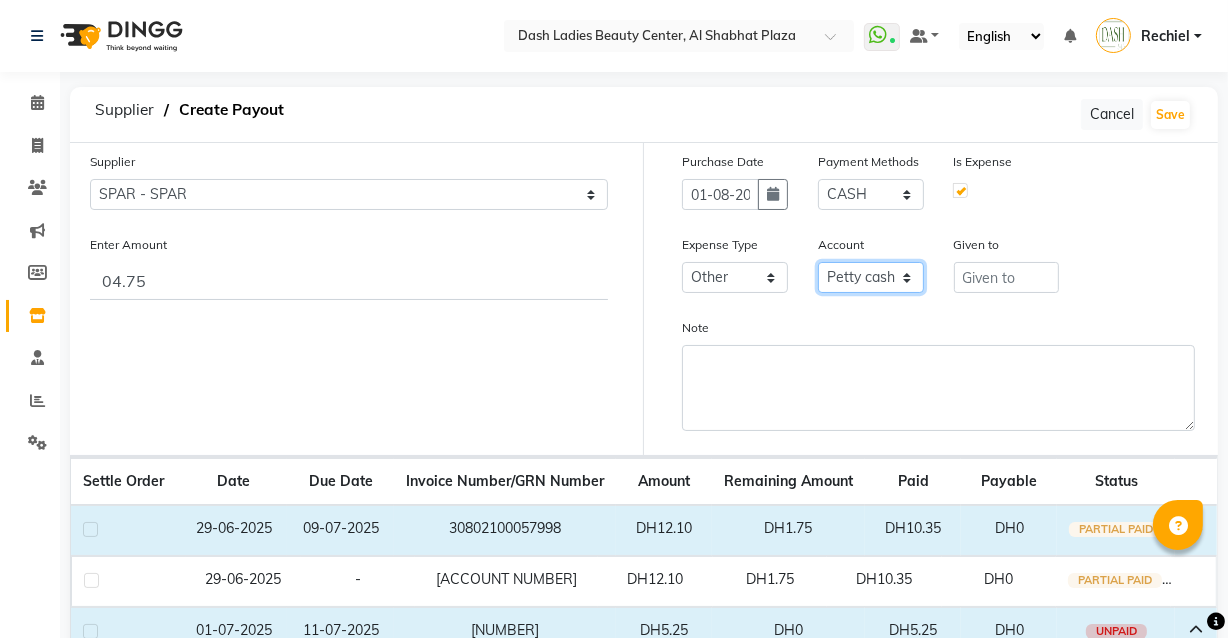click on "Select Petty cash Card Tax Cash In Hand" 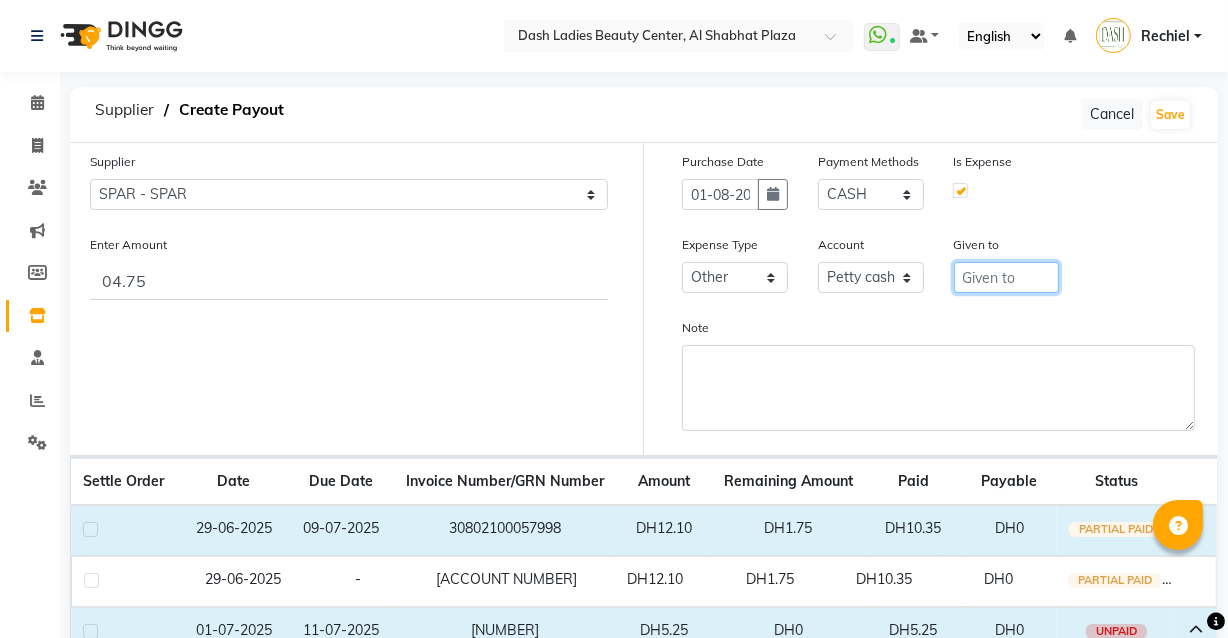 click at bounding box center (1007, 277) 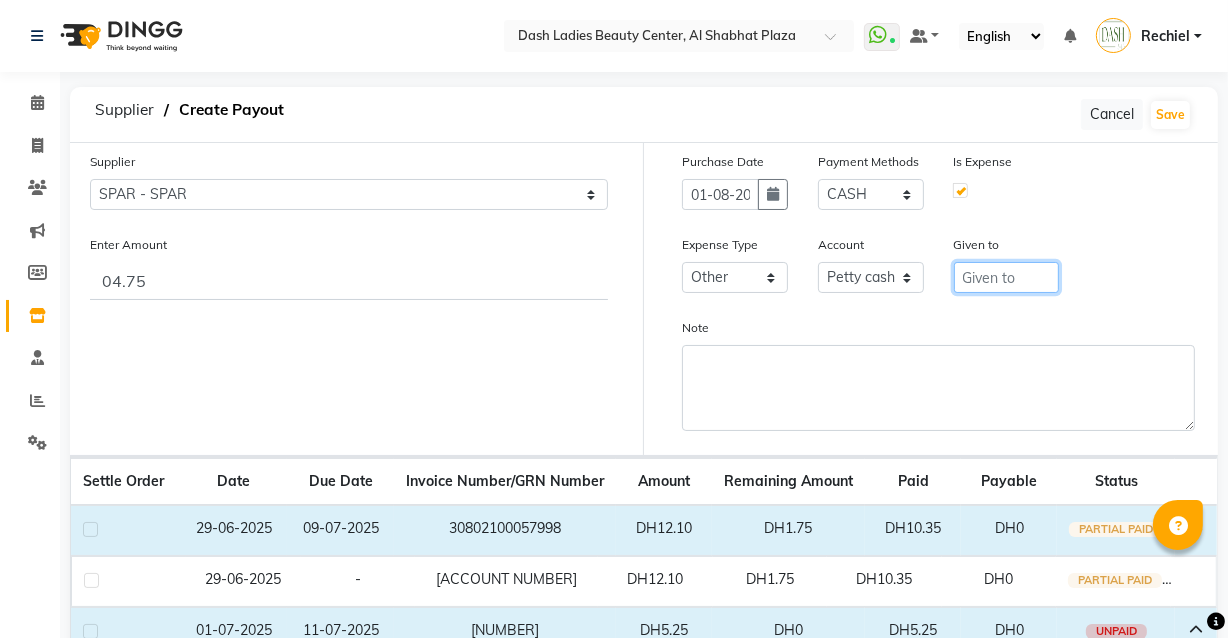 type on "SPAR" 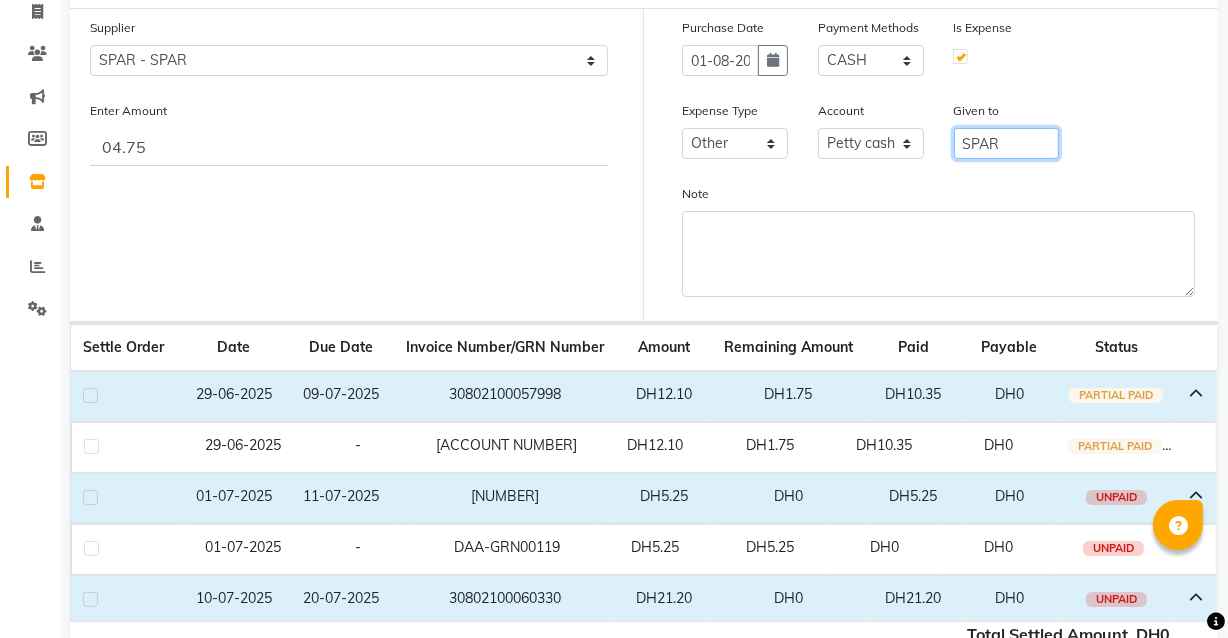 scroll, scrollTop: 177, scrollLeft: 0, axis: vertical 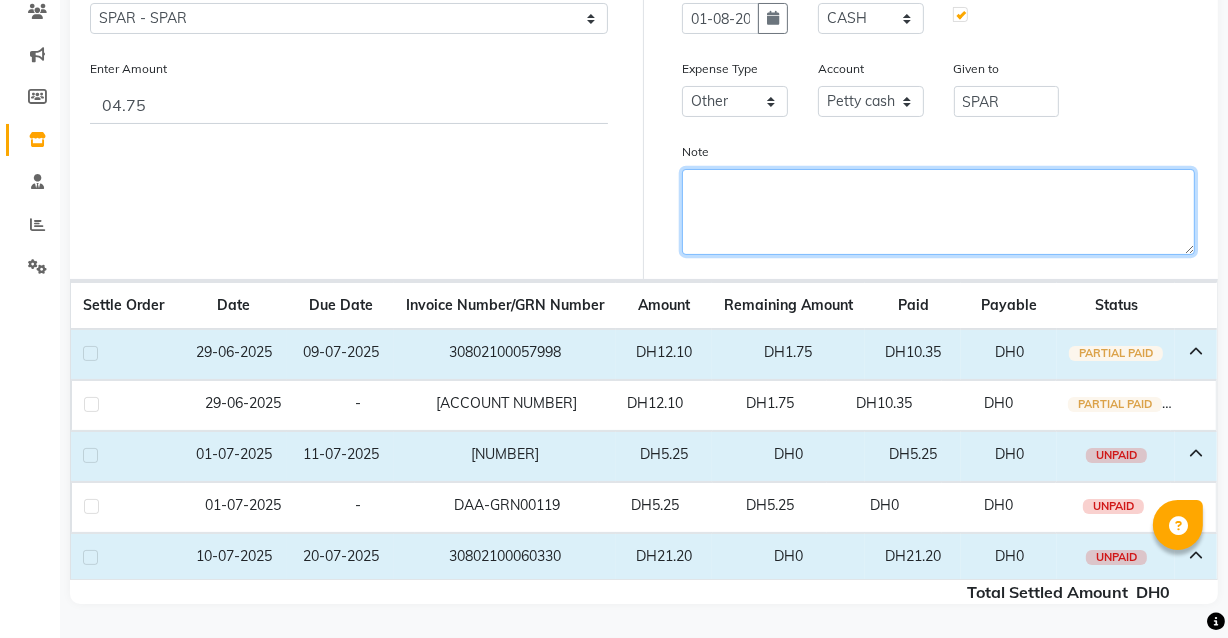 click on "Note" at bounding box center [938, 212] 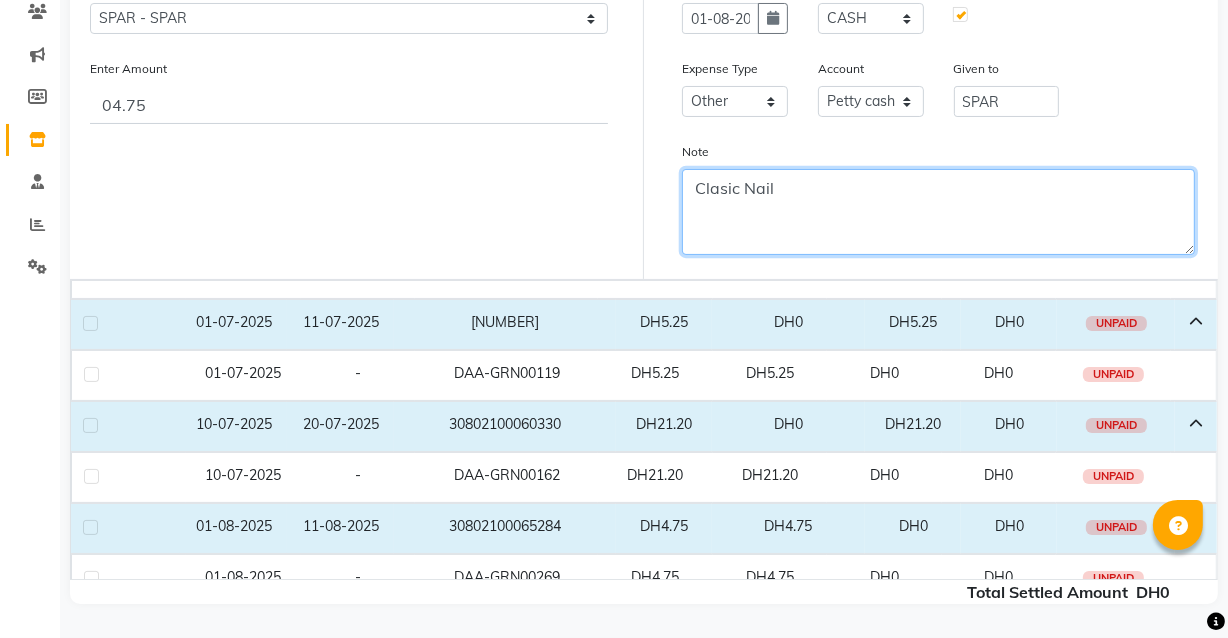 scroll, scrollTop: 157, scrollLeft: 0, axis: vertical 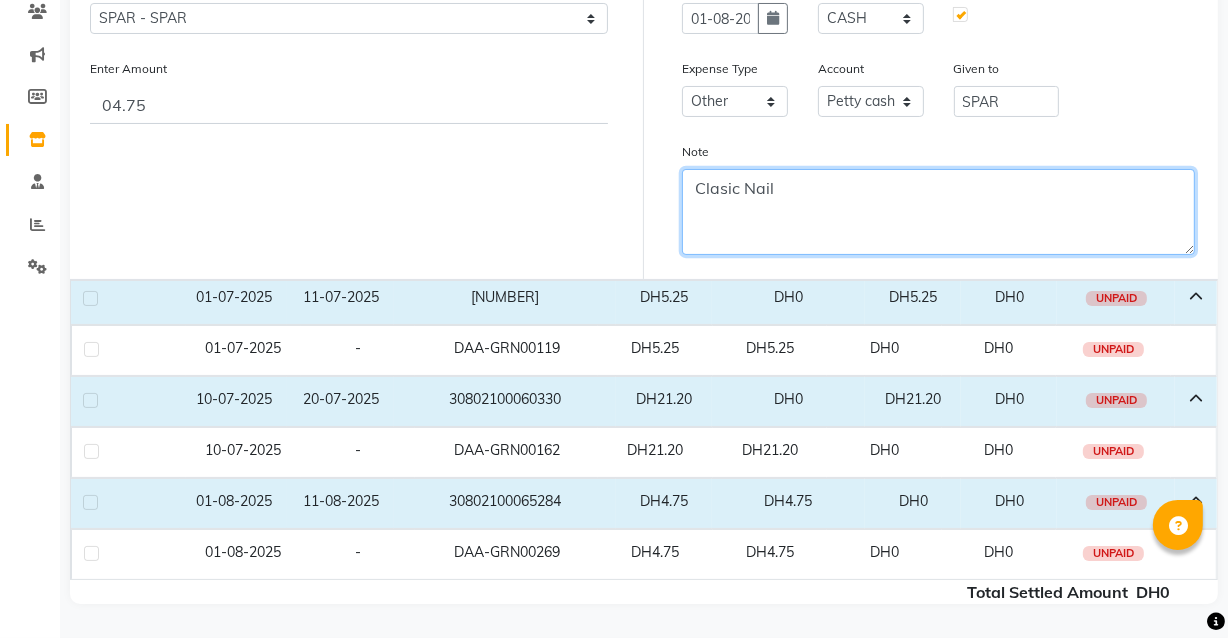 click on "Clasic Nail" at bounding box center [938, 212] 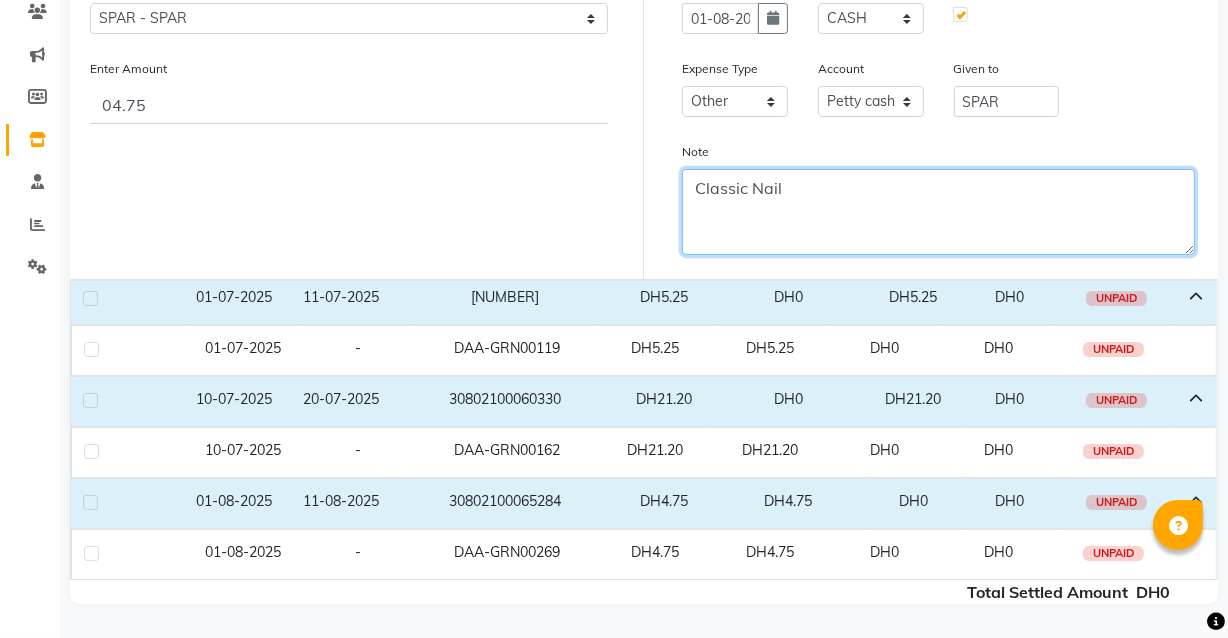 click on "Classic Nail" at bounding box center (938, 212) 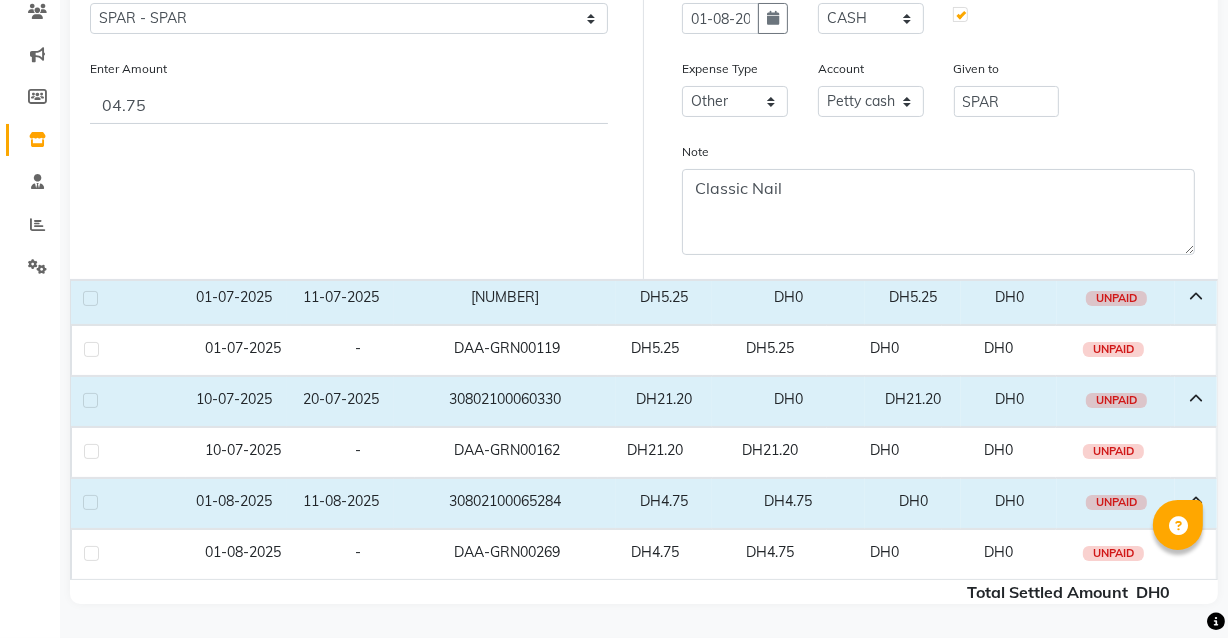 click 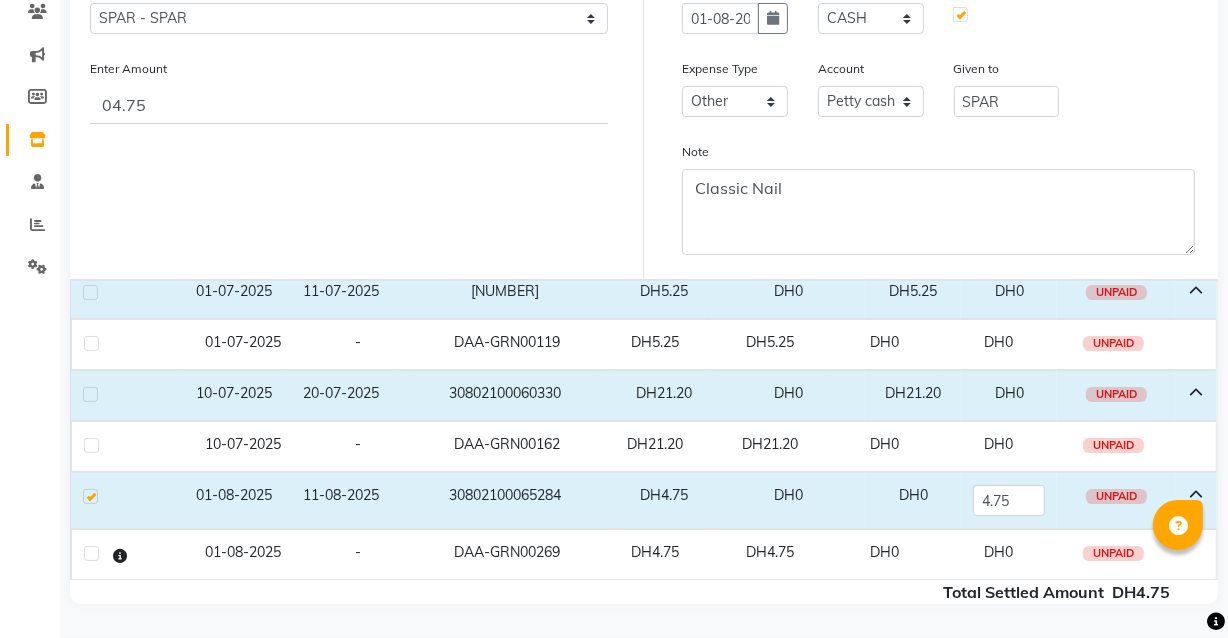 scroll, scrollTop: 0, scrollLeft: 0, axis: both 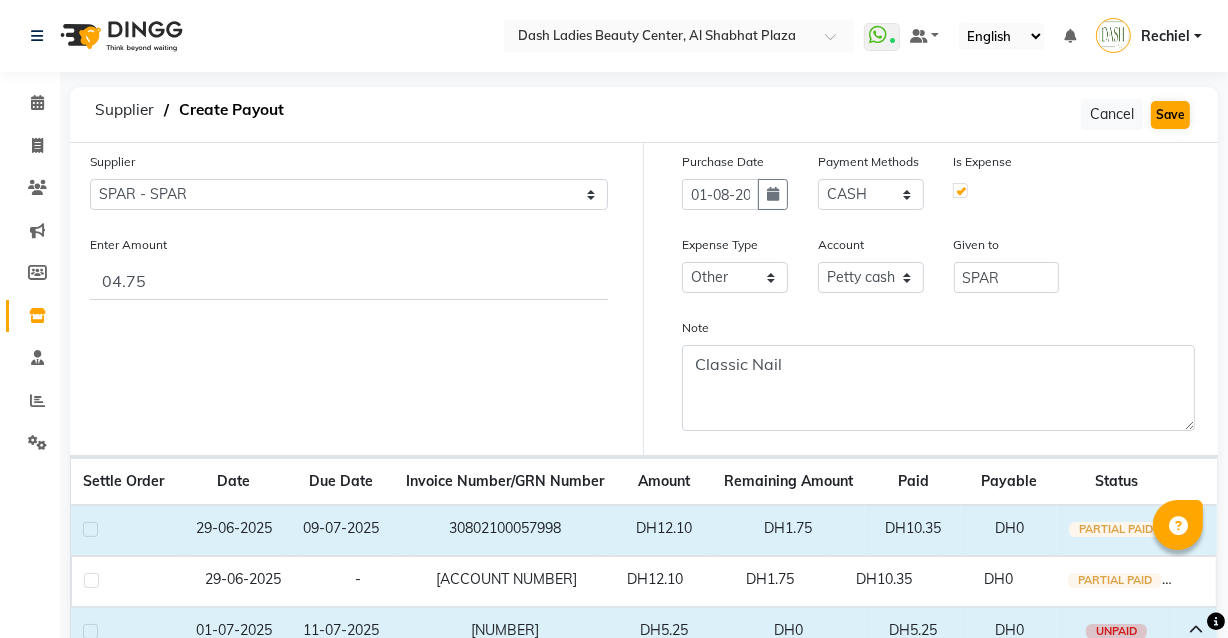 click on "Save" 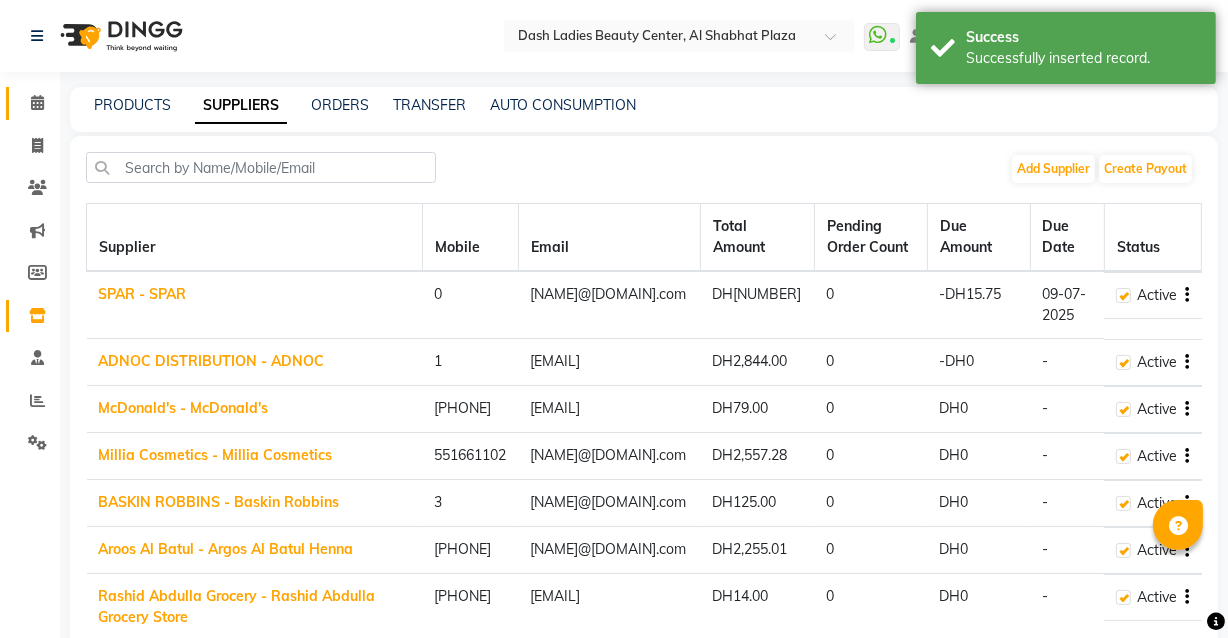 click on "Calendar" 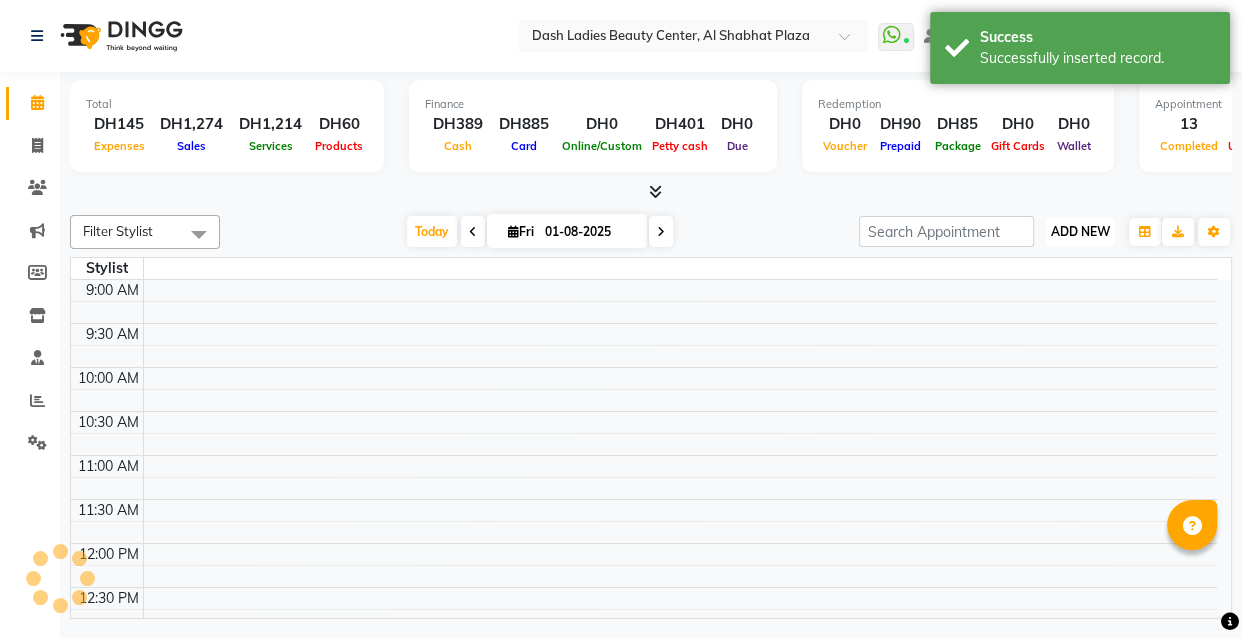 click on "ADD NEW" at bounding box center [1080, 231] 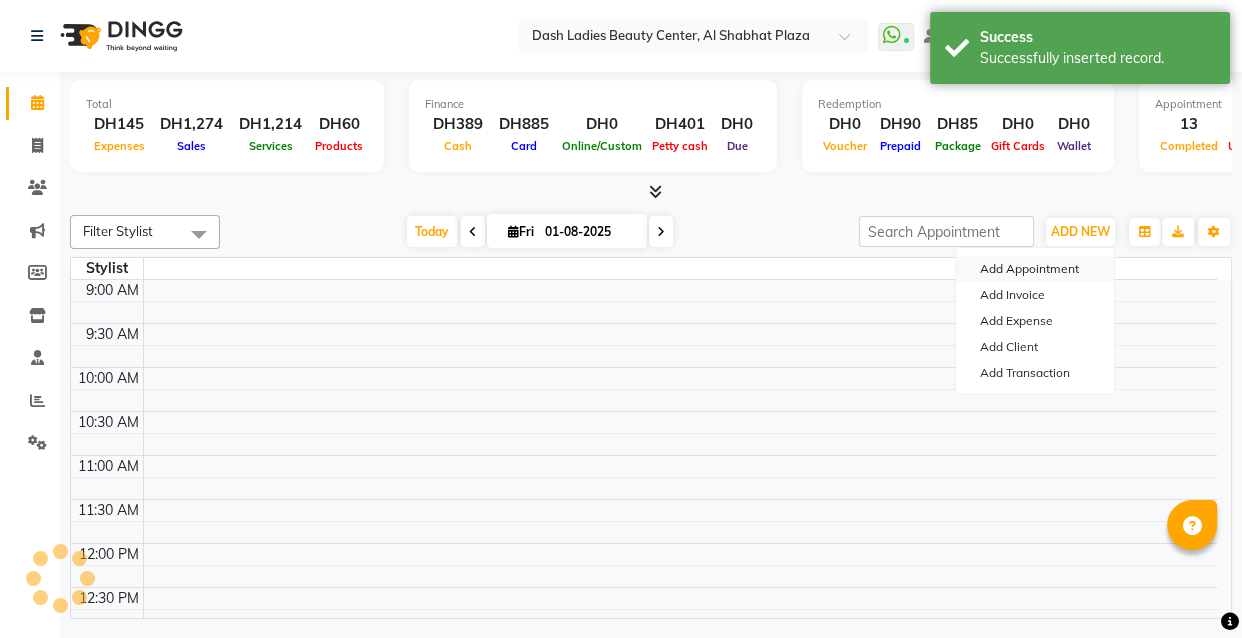click on "Add Appointment" at bounding box center (1035, 269) 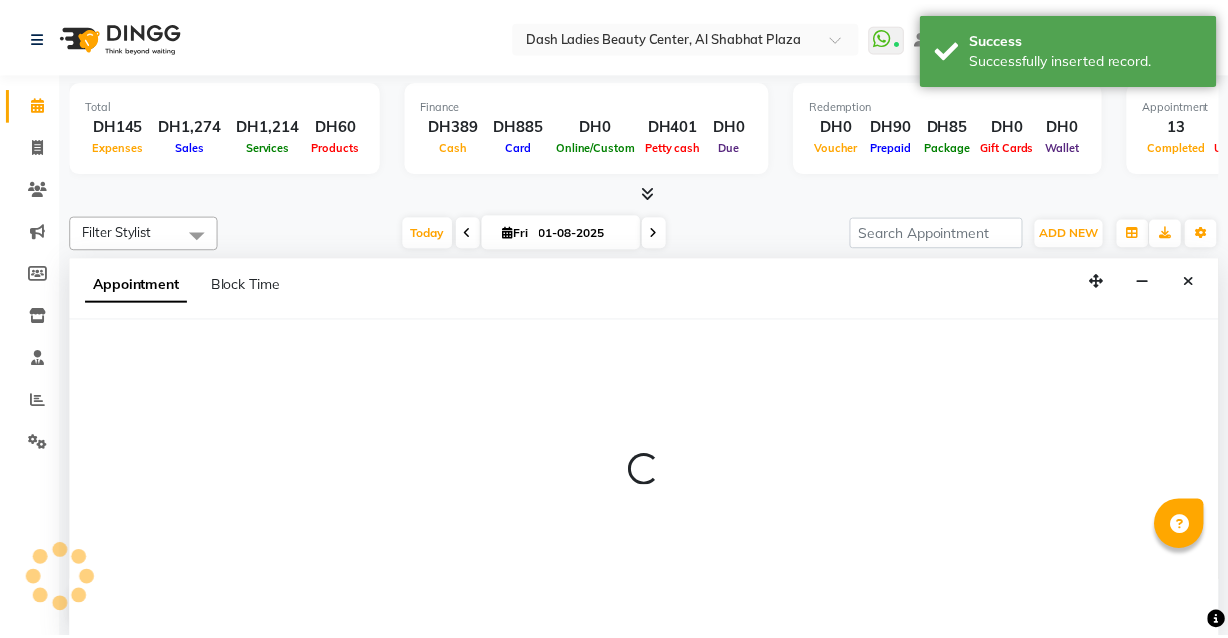 scroll, scrollTop: 0, scrollLeft: 0, axis: both 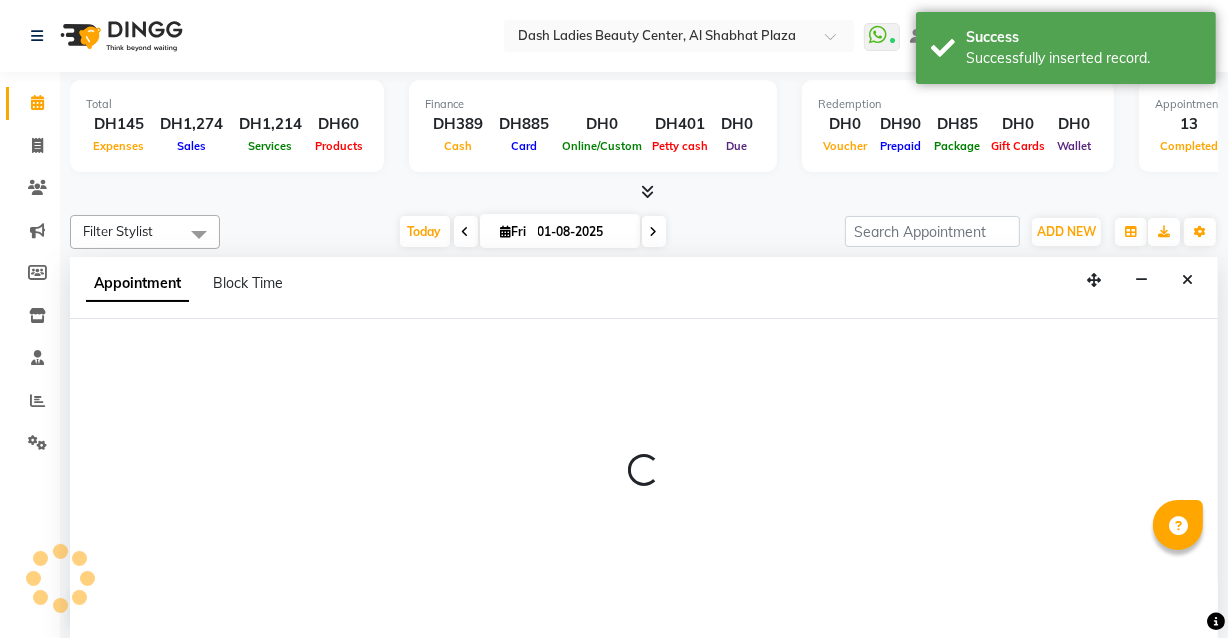 select on "600" 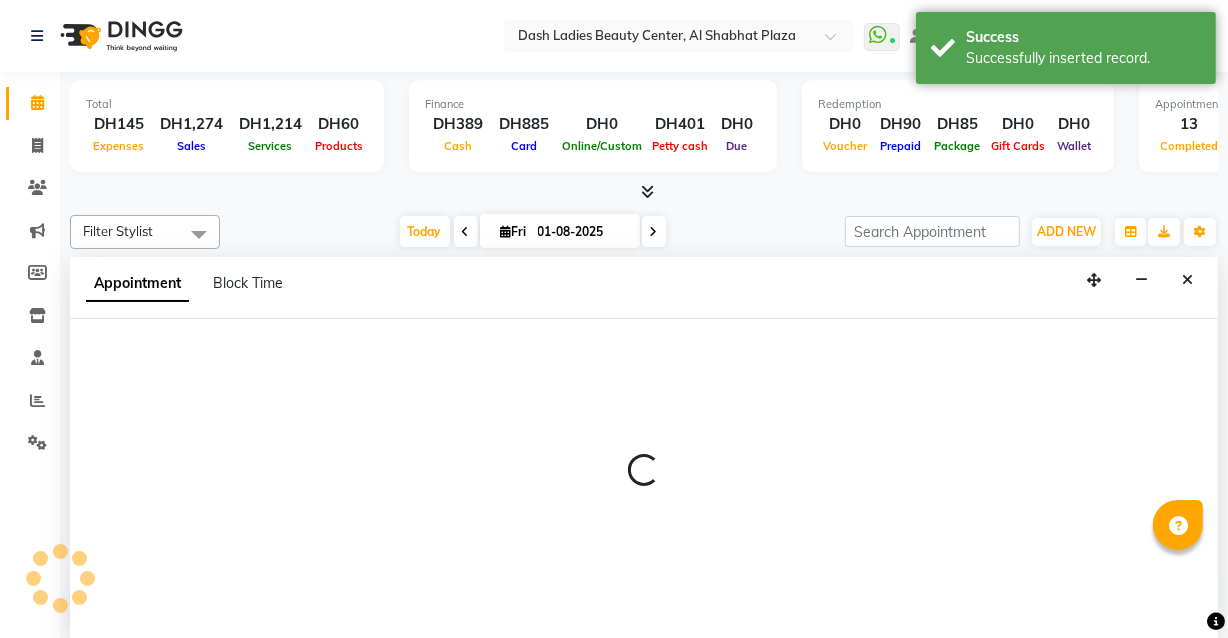 select on "tentative" 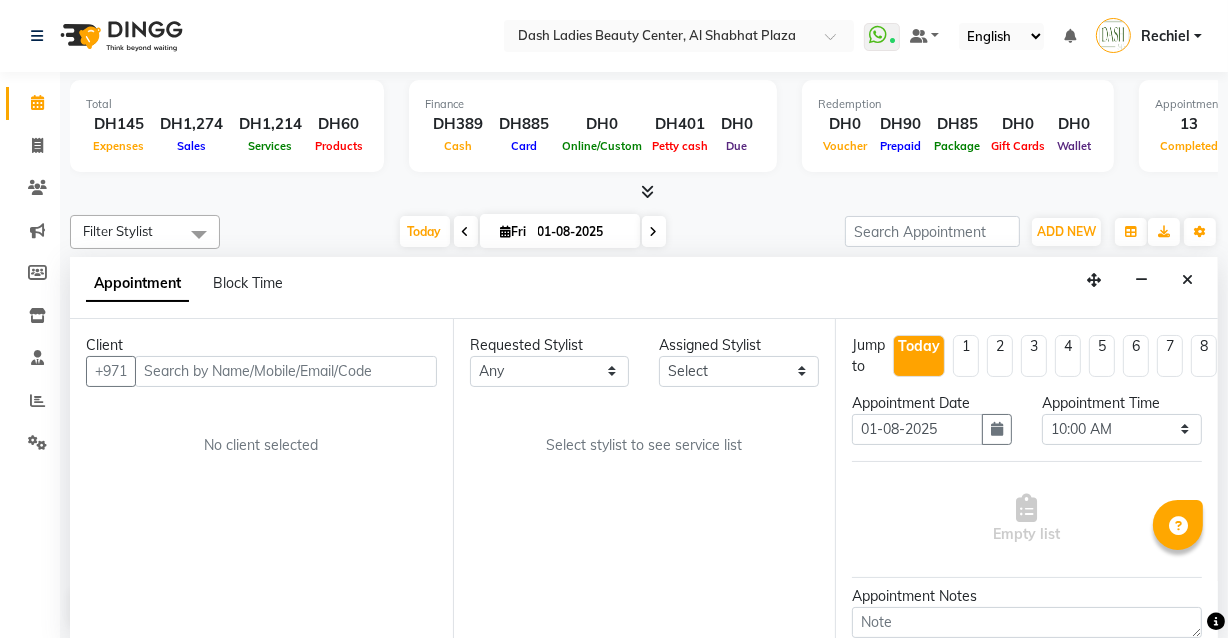 click at bounding box center (286, 371) 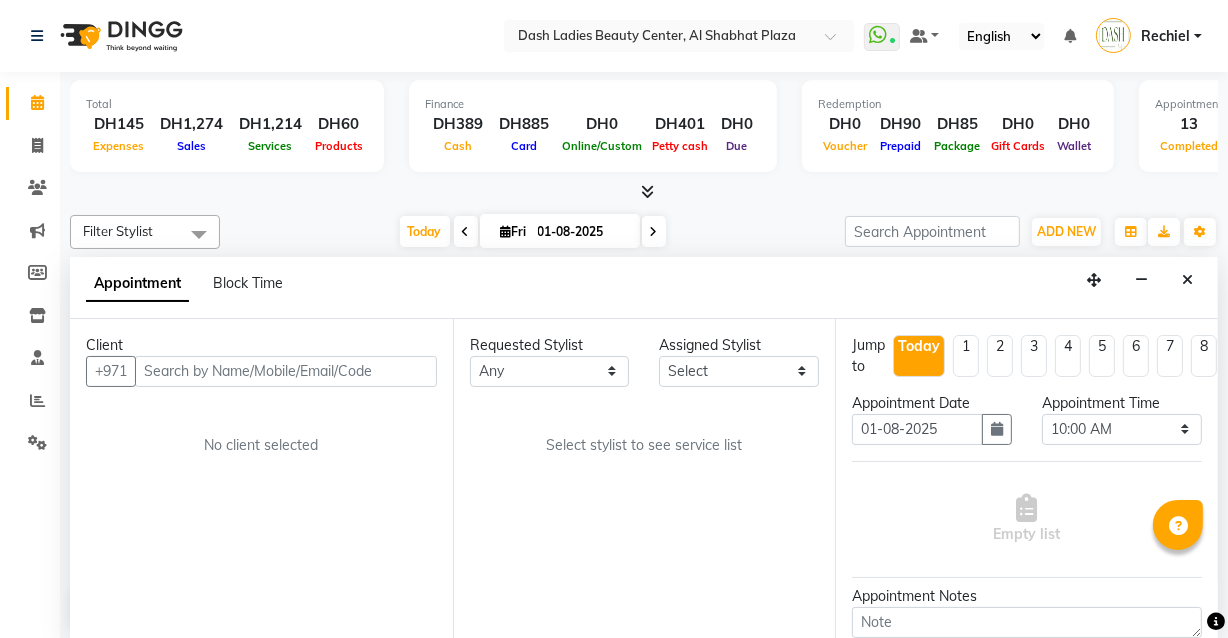 click at bounding box center (286, 371) 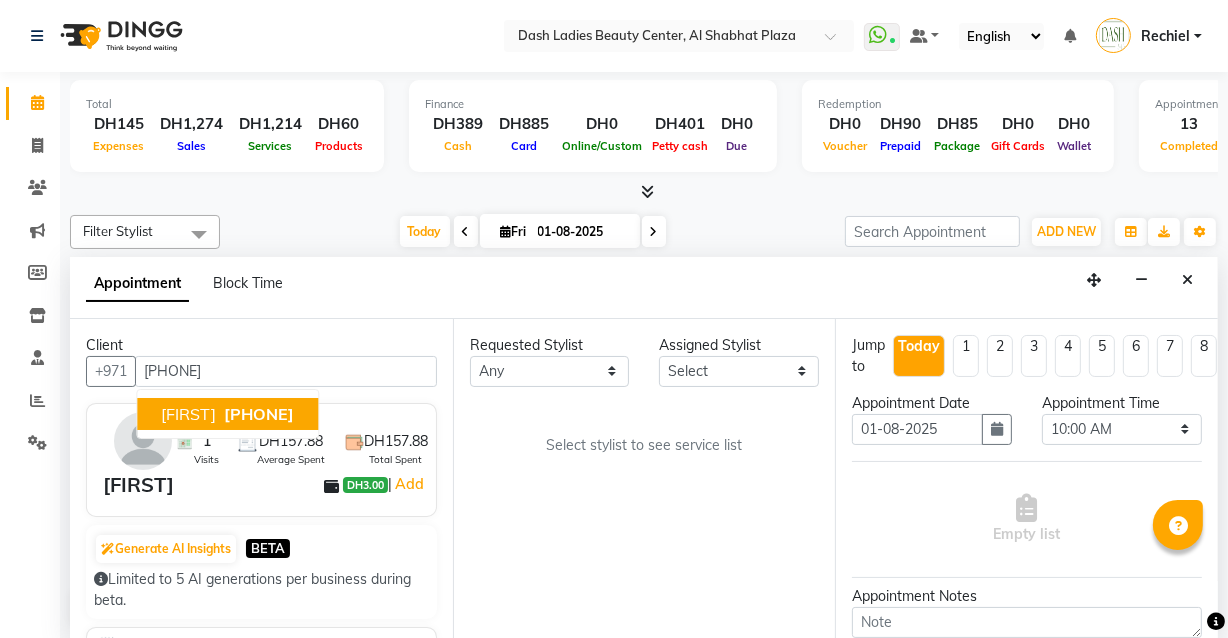 click on "[PHONE]" at bounding box center [259, 414] 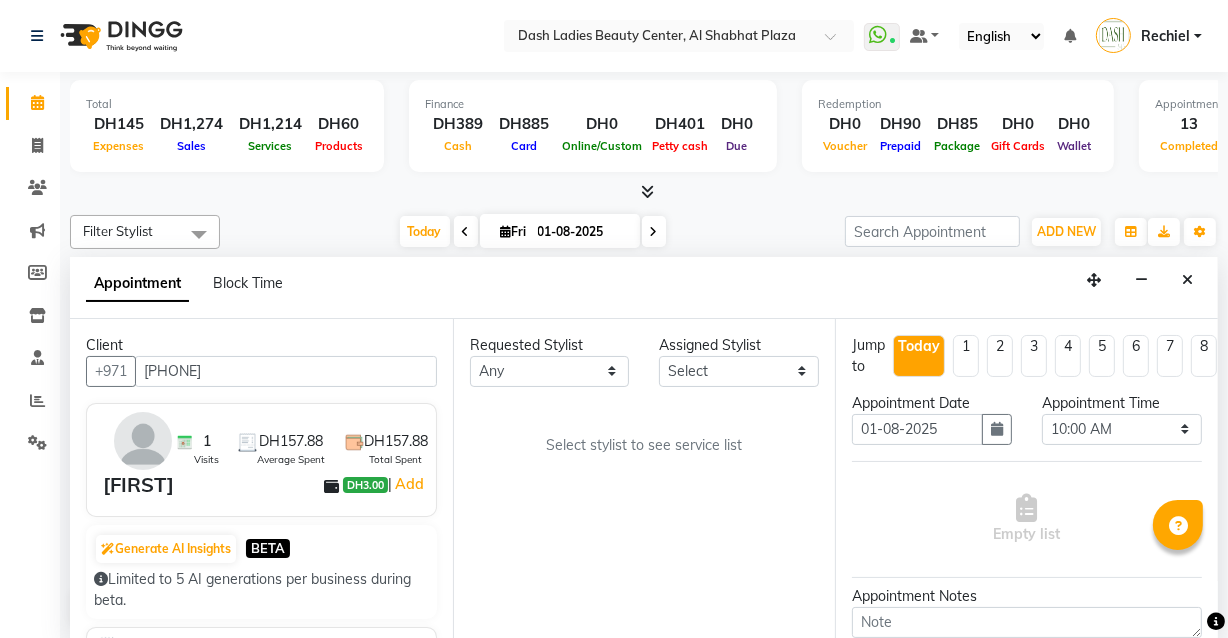 type on "[PHONE]" 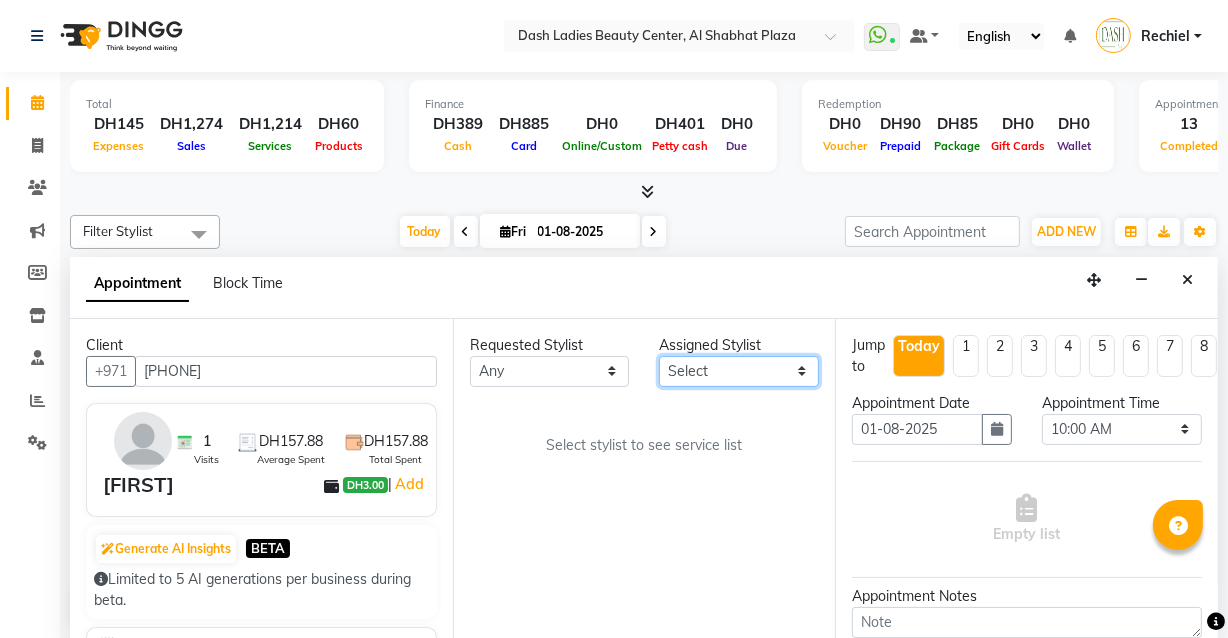 click on "Select Aizel Angelina Anna Bobi Edlyn Flora Grace Janine Jelyn Mariel Maya Nancy Nilam Nita Peace Rose Marie Saman Talina" at bounding box center [739, 371] 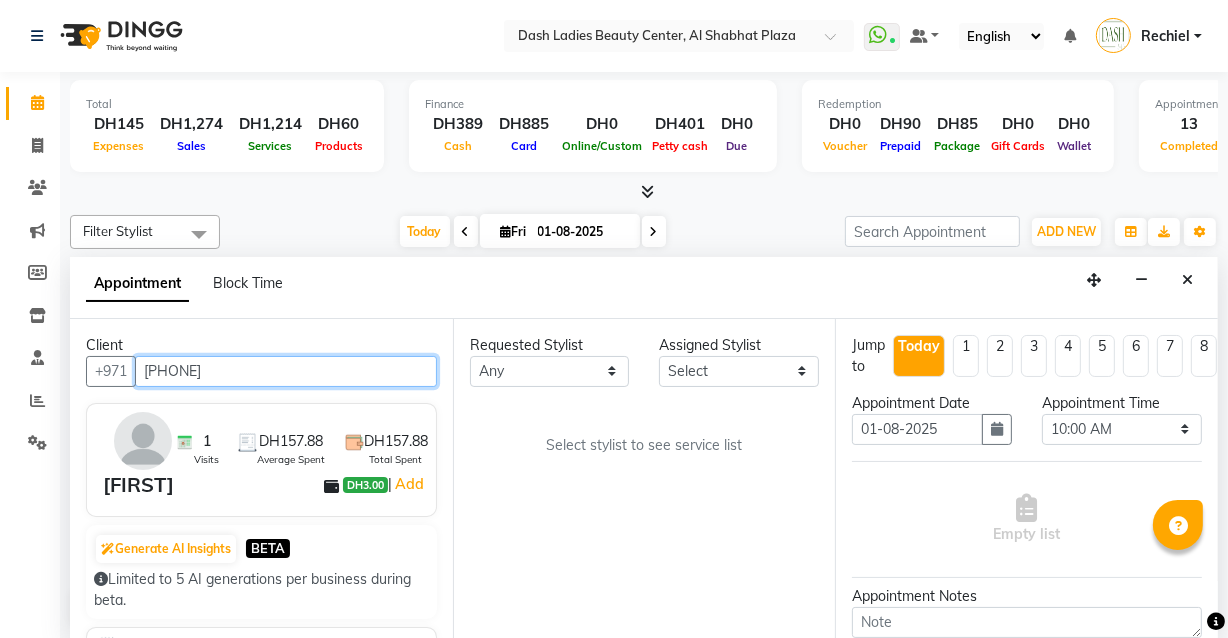 click on "[PHONE]" at bounding box center [286, 371] 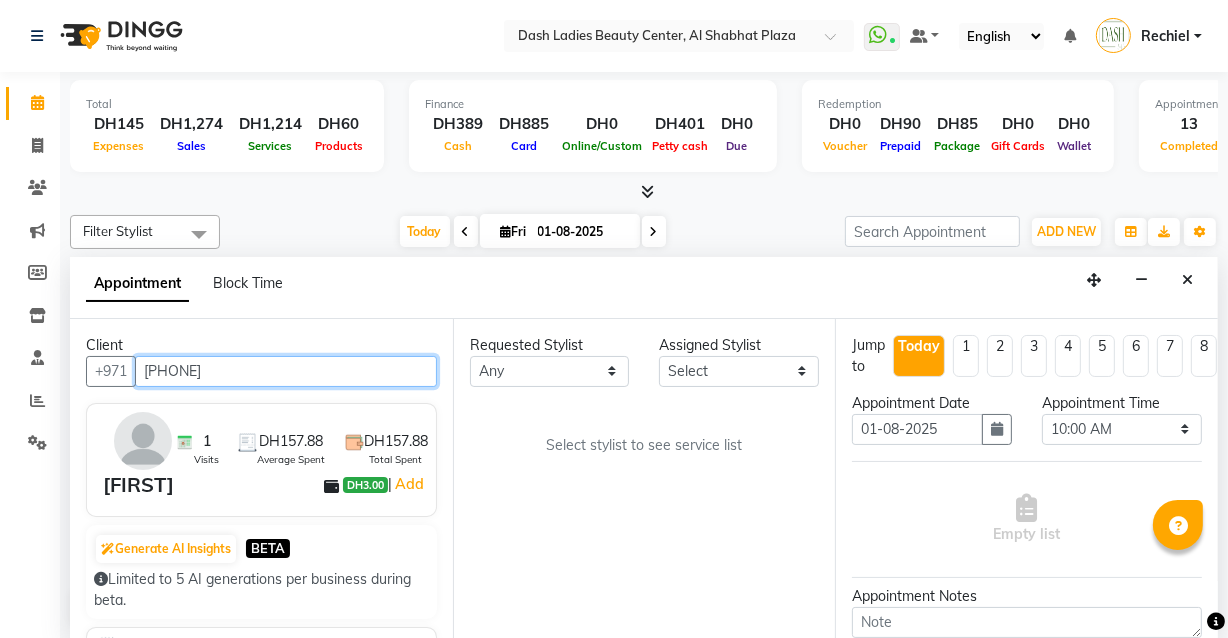 click on "[PHONE]" at bounding box center [286, 371] 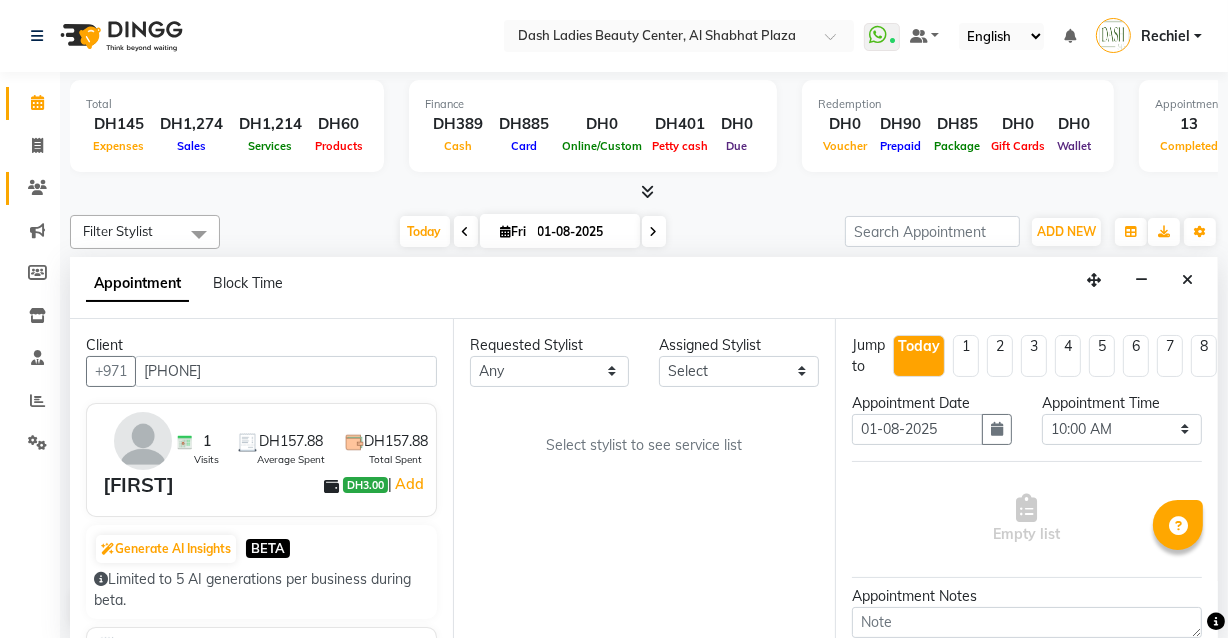 click 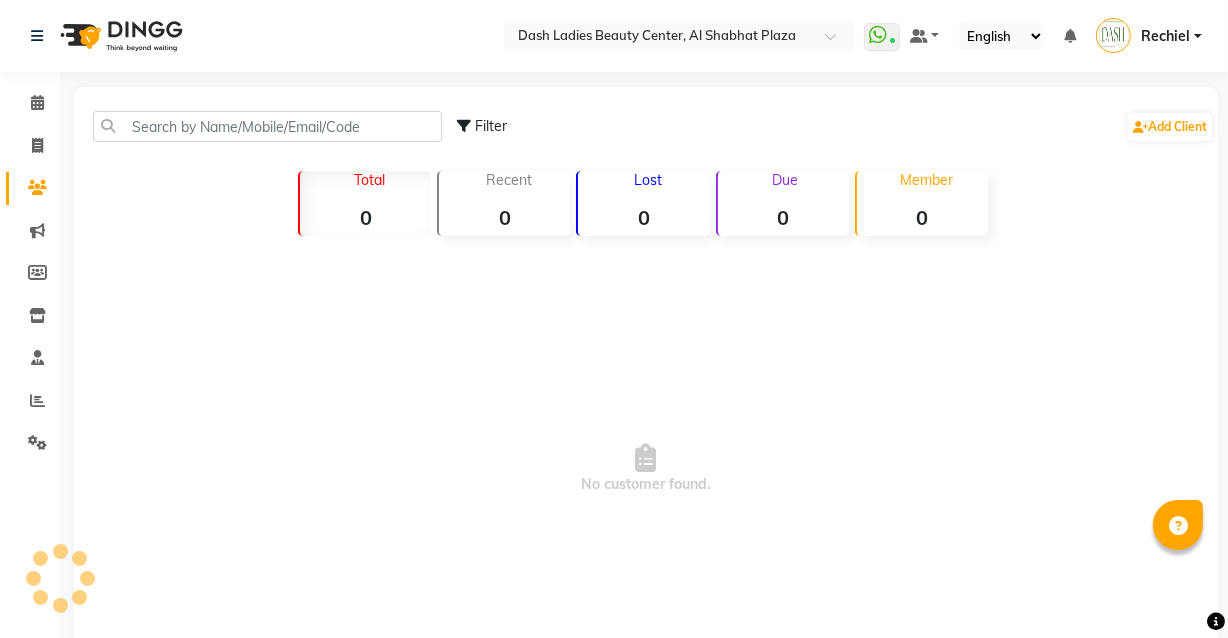 scroll, scrollTop: 0, scrollLeft: 0, axis: both 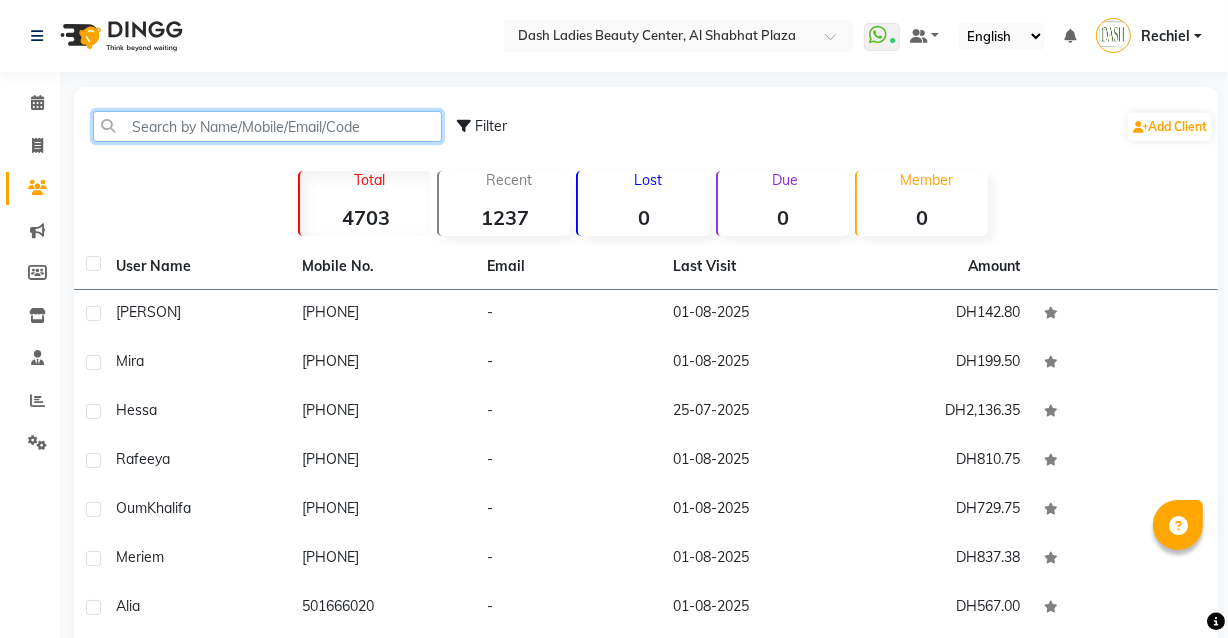 click 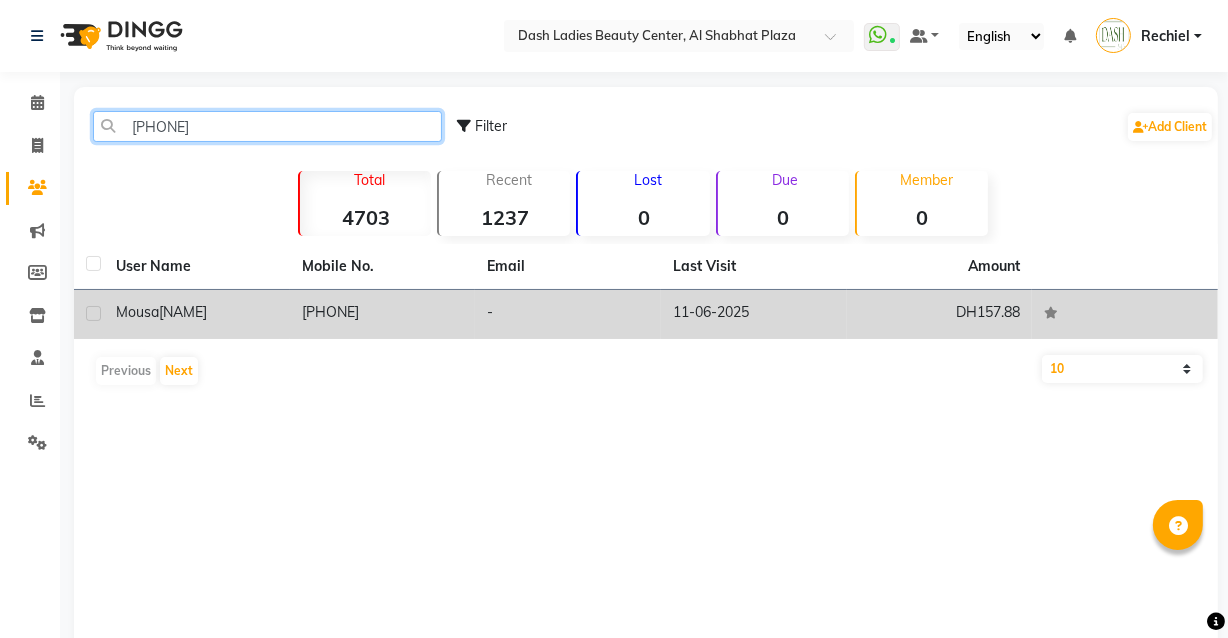 type on "[PHONE]" 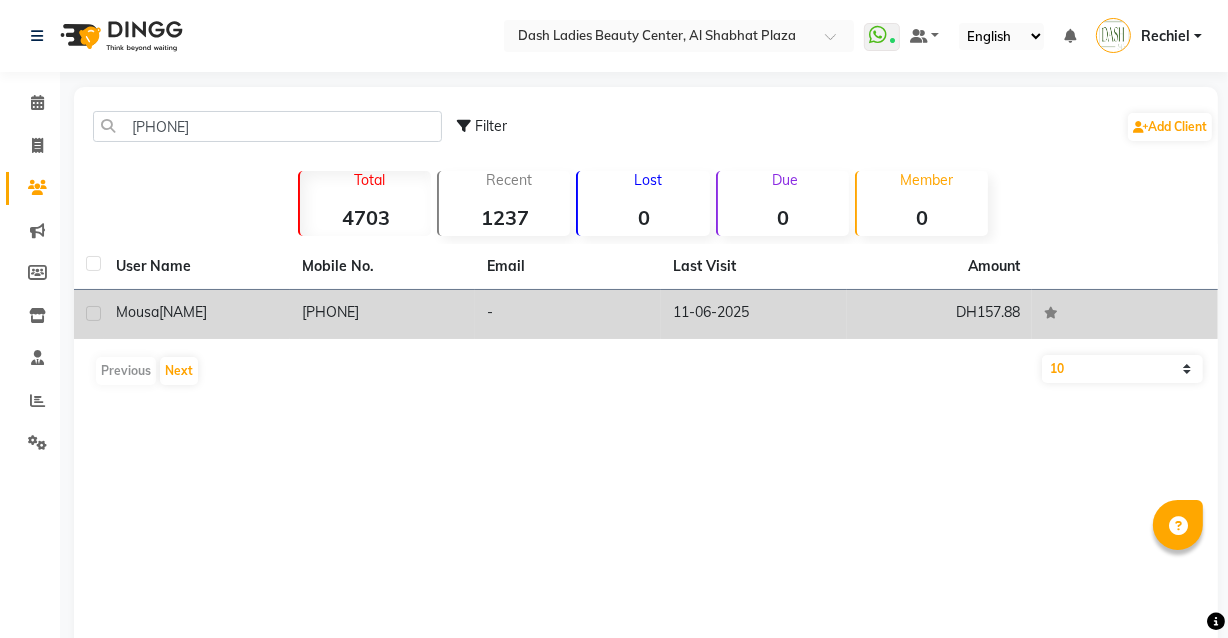 click on "11-06-2025" 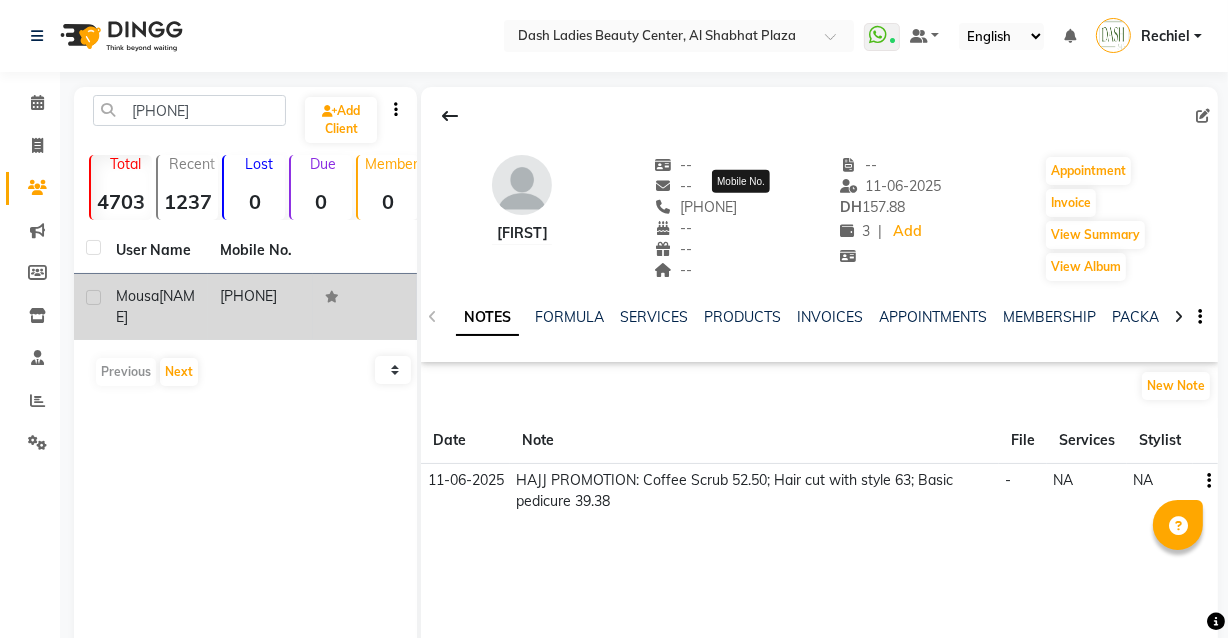 copy on "[PHONE]" 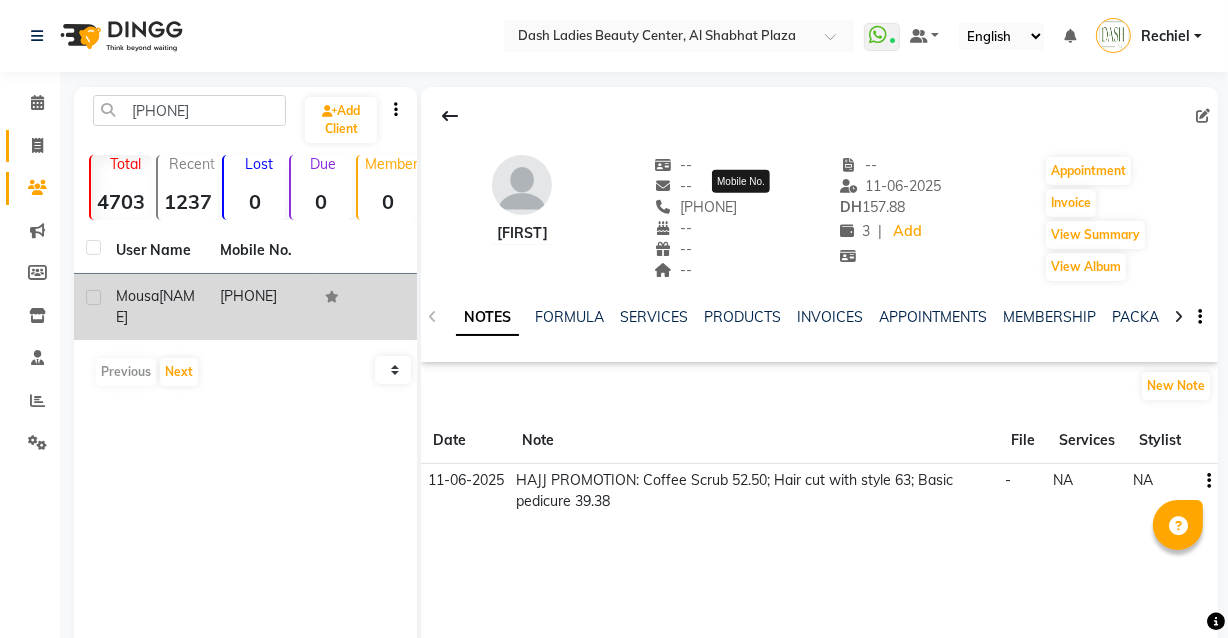 click on "Invoice" 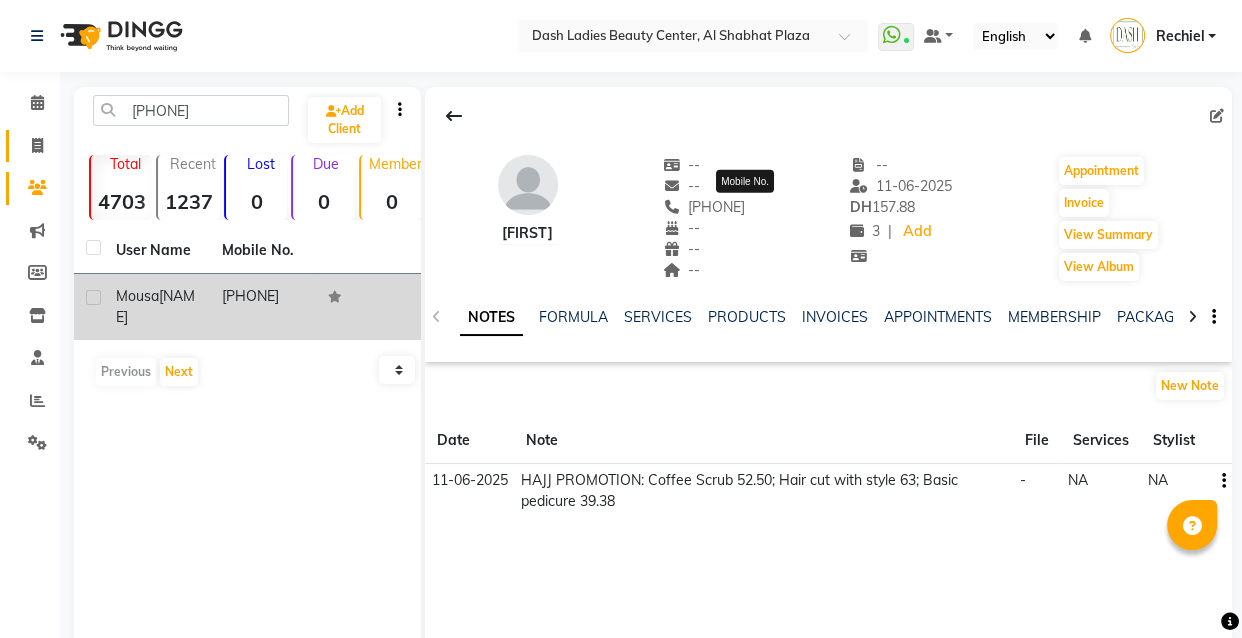 select on "service" 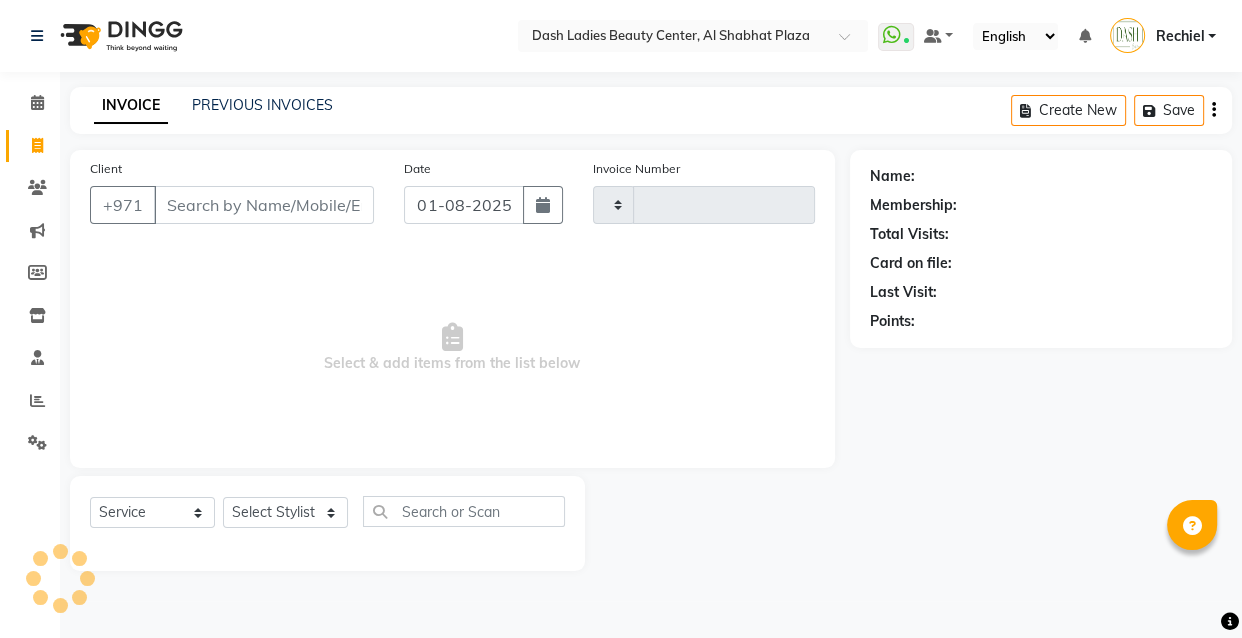 type on "2462" 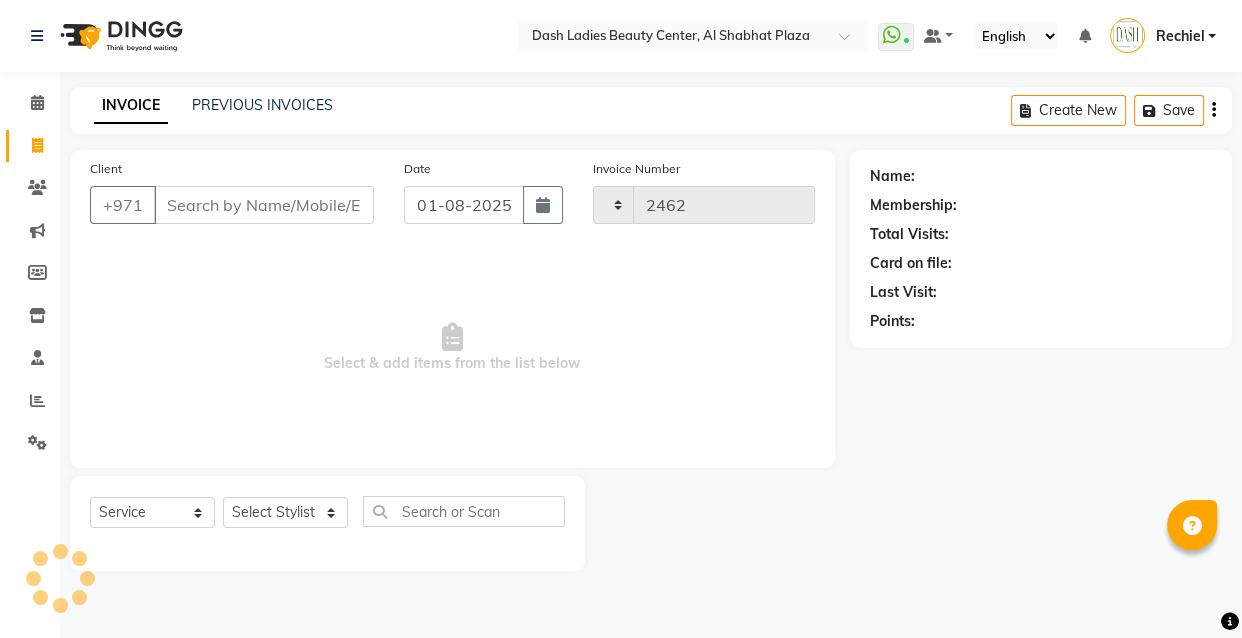 select on "8372" 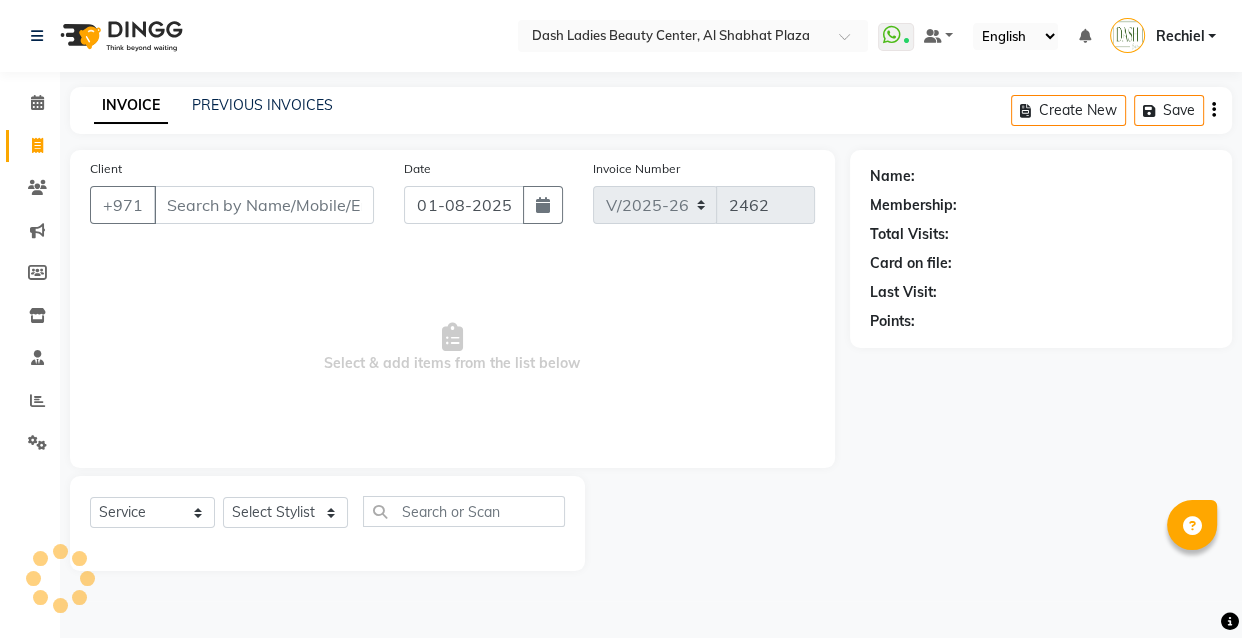 click on "Client" at bounding box center (264, 205) 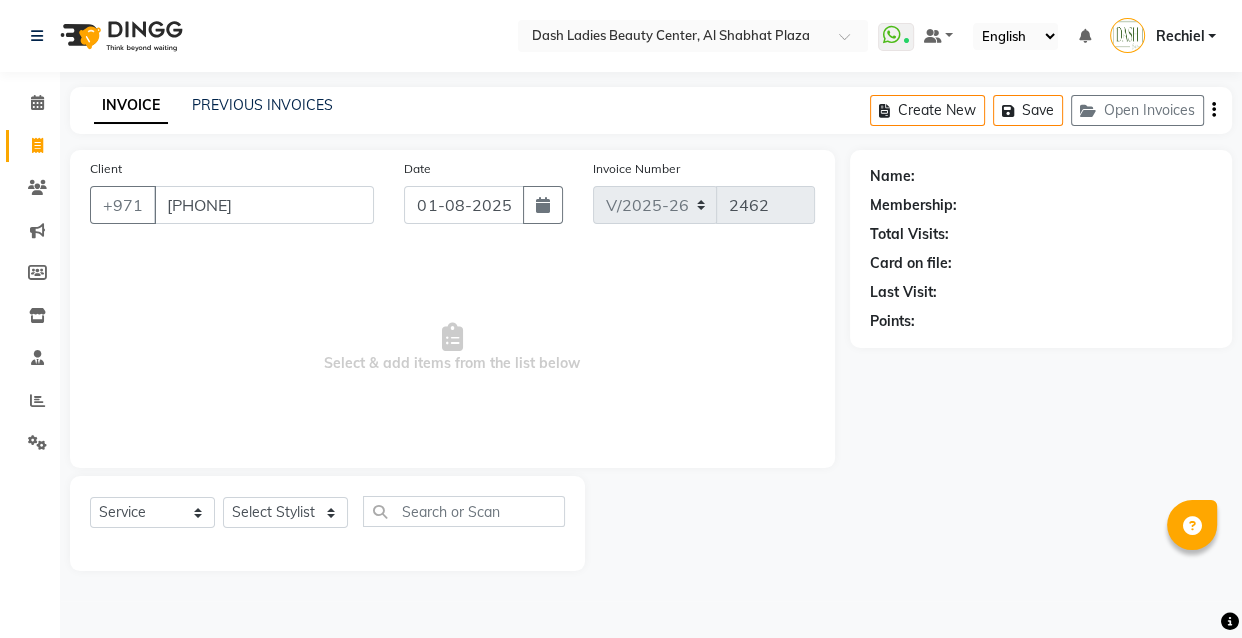 type on "[PHONE]" 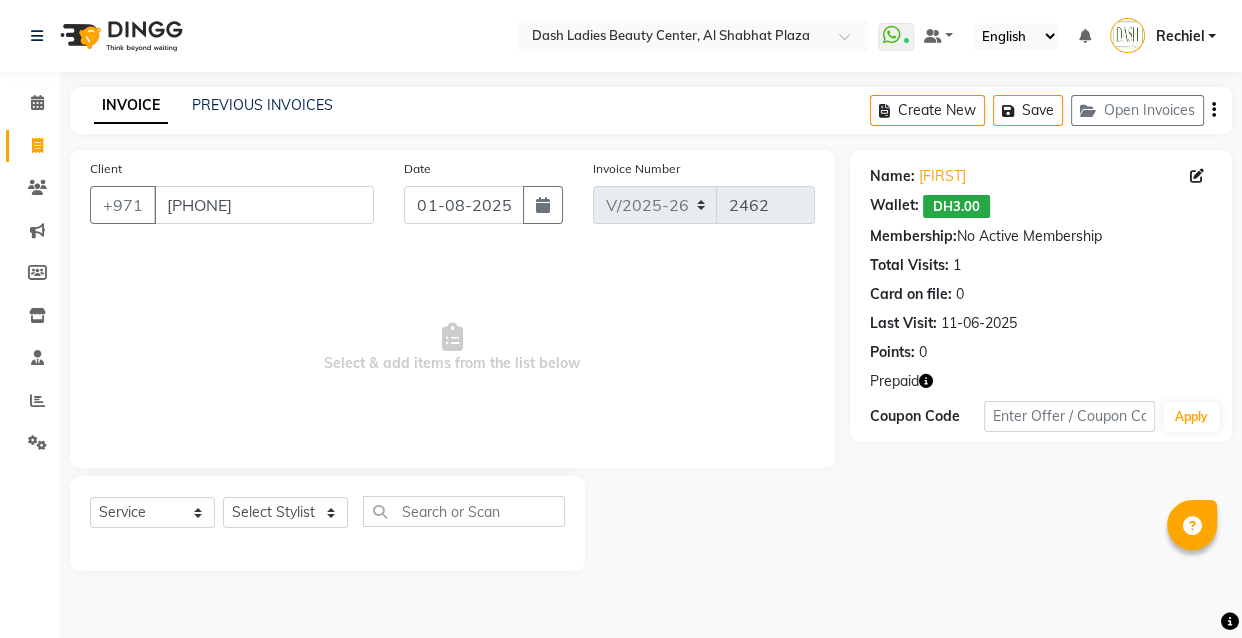 click 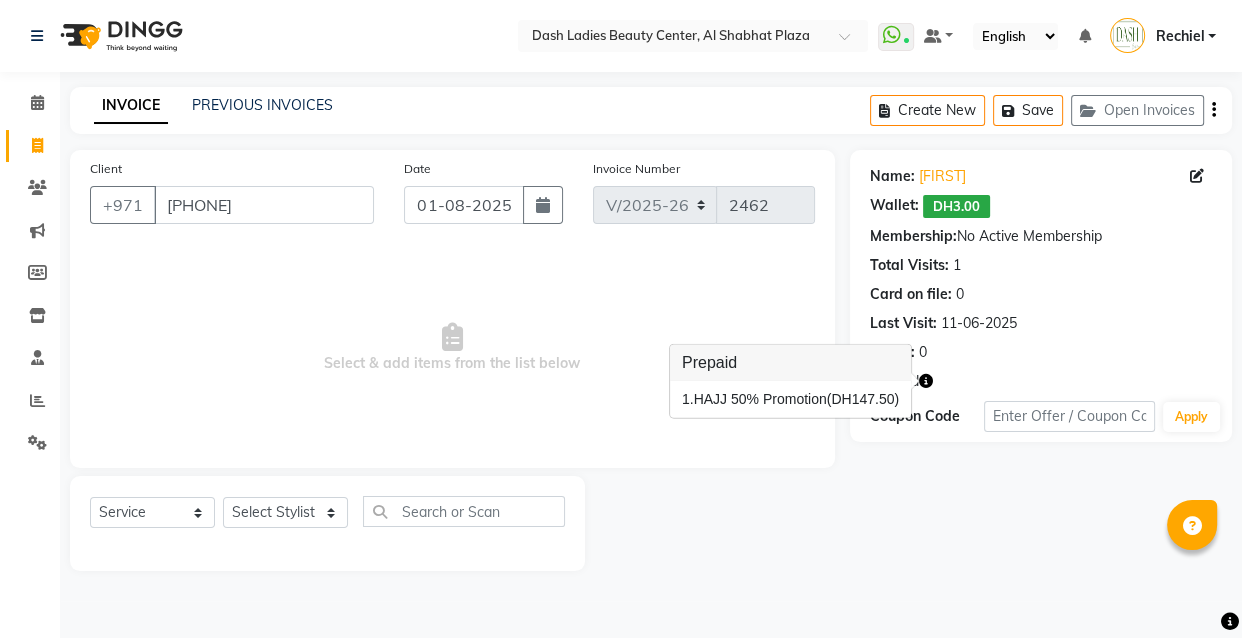 click on "Name: [FIRST] [LAST]  Wallet:   DH3.00  Membership:  No Active Membership  Total Visits:  1 Card on file:  0 Last Visit:   11-06-2025 Points:   0  Prepaid Coupon Code Apply" 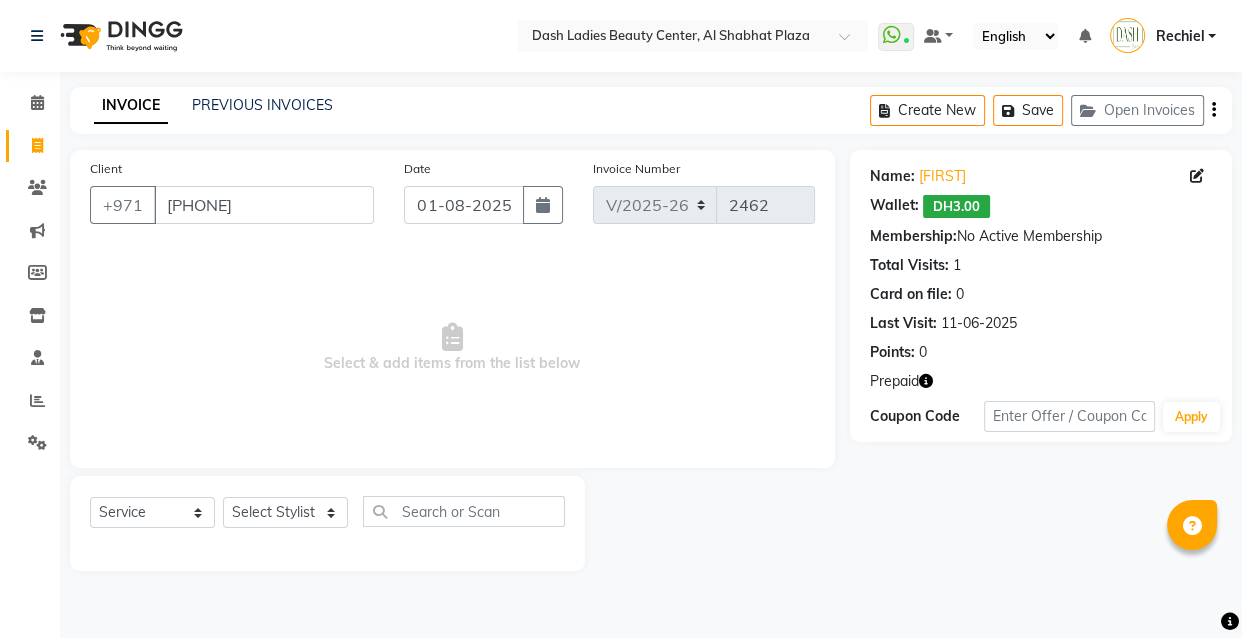 click 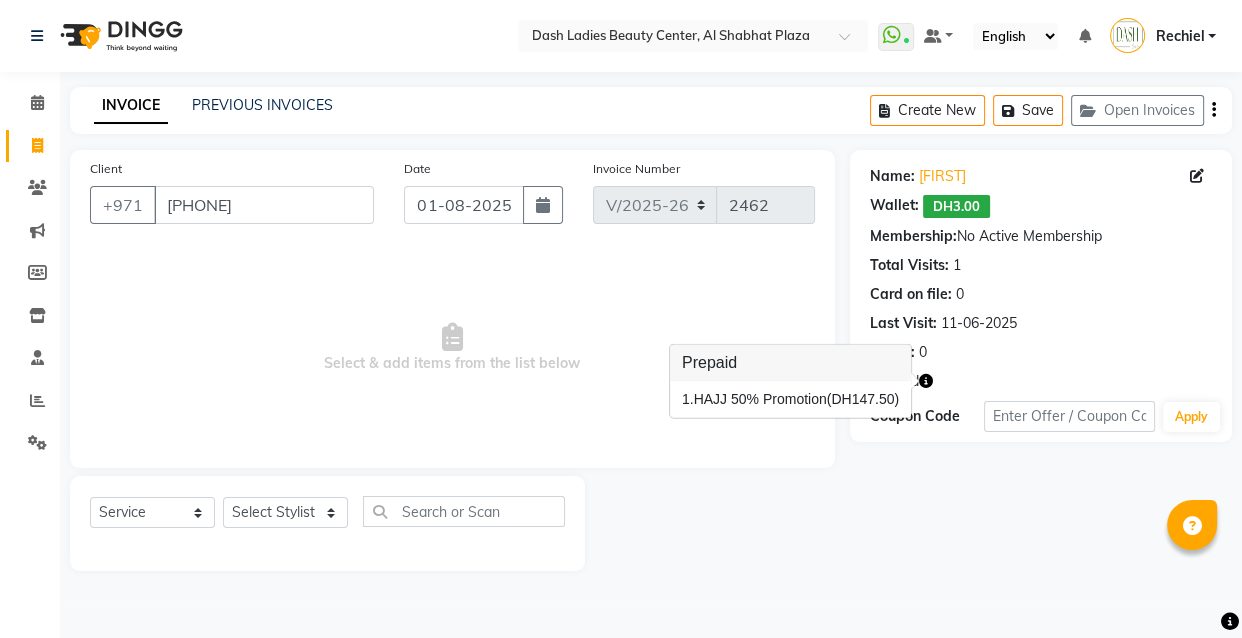 click on "Name: [FIRST] [LAST]  Wallet:   DH3.00  Membership:  No Active Membership  Total Visits:  1 Card on file:  0 Last Visit:   11-06-2025 Points:   0  Prepaid Coupon Code Apply" 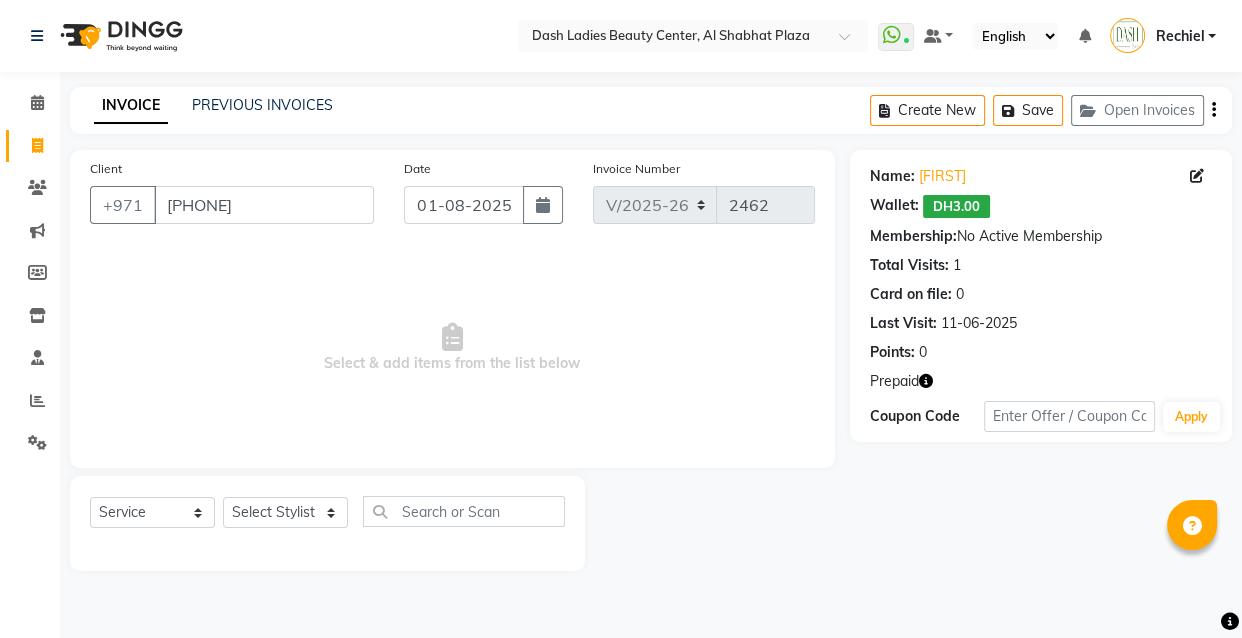 click on "Name: [FIRST] [LAST]  Wallet:   DH3.00  Membership:  No Active Membership  Total Visits:  1 Card on file:  0 Last Visit:   11-06-2025 Points:   0  Prepaid Coupon Code Apply" 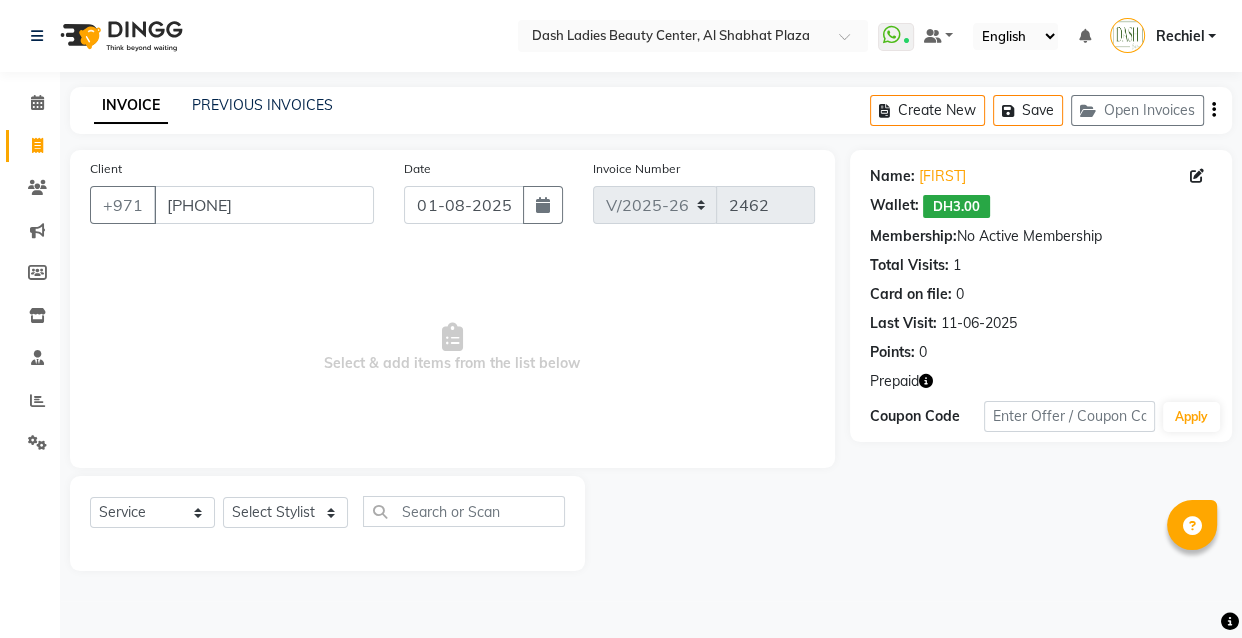 click on "INVOICE PREVIOUS INVOICES Create New Save Open Invoices Client +971 [PHONE] Date [DATE] Invoice Number V/2025 V/2025-26 2462 Select & add items from the list below Select Service Product Membership Package Voucher Prepaid Gift Card Select Stylist Aizel Angelina Anna Bobi Edlyn Fevie Flora Grace Hamda Janine Jelyn Mariel Maya Maya (Cafe) May Joy (Cafe) Nabasirye (Cafe) Nancy Nilam Nita Noreen Owner Peace Rechiel Rose Marie Saman Talina Name: [PERSON] Wallet: DH3.00 Membership: No Active Membership Total Visits: 1 Card on file: 0 Last Visit: [DATE] Points: 0 Prepaid Coupon Code Apply" 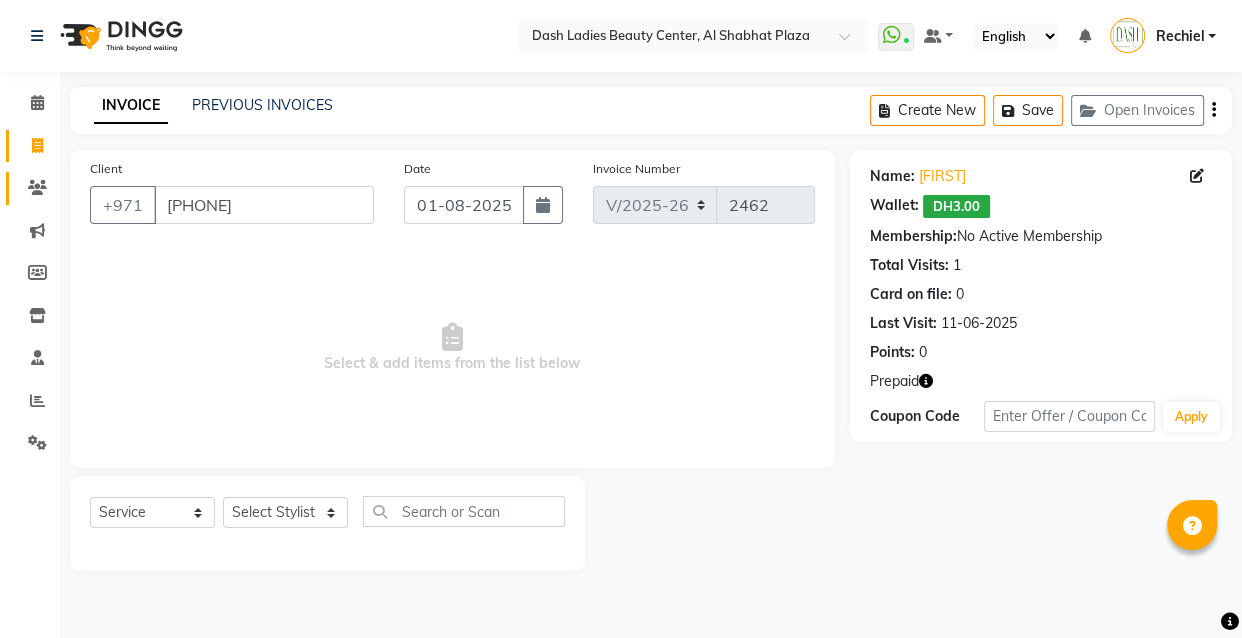 click 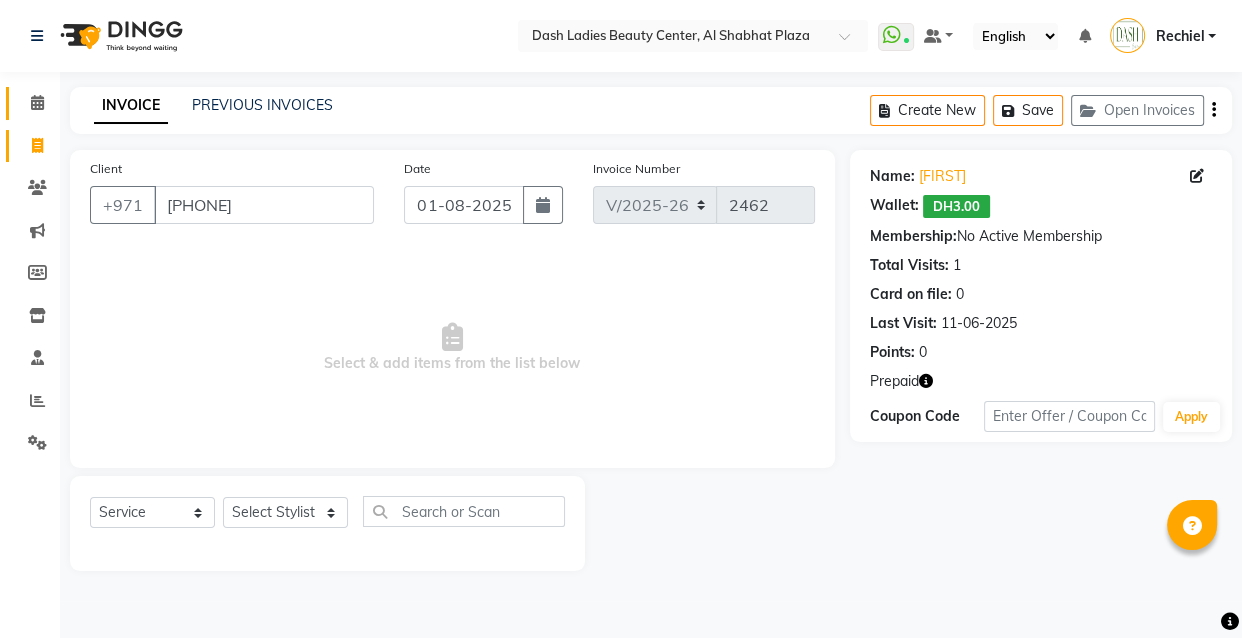 click on "Calendar" 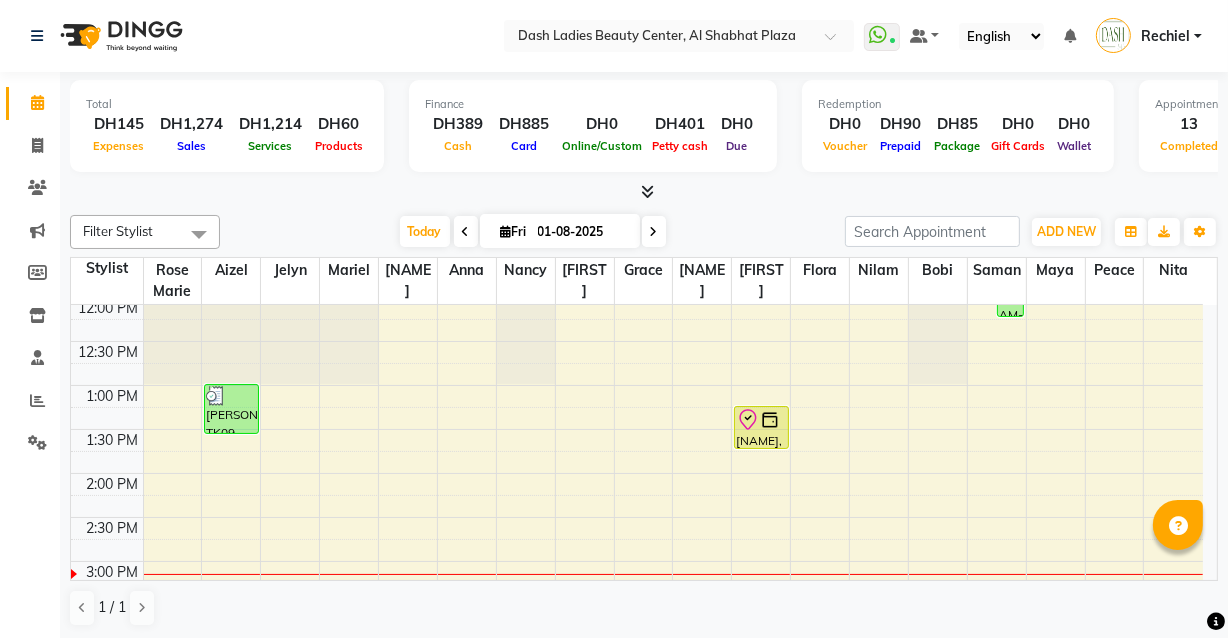 scroll, scrollTop: 266, scrollLeft: 0, axis: vertical 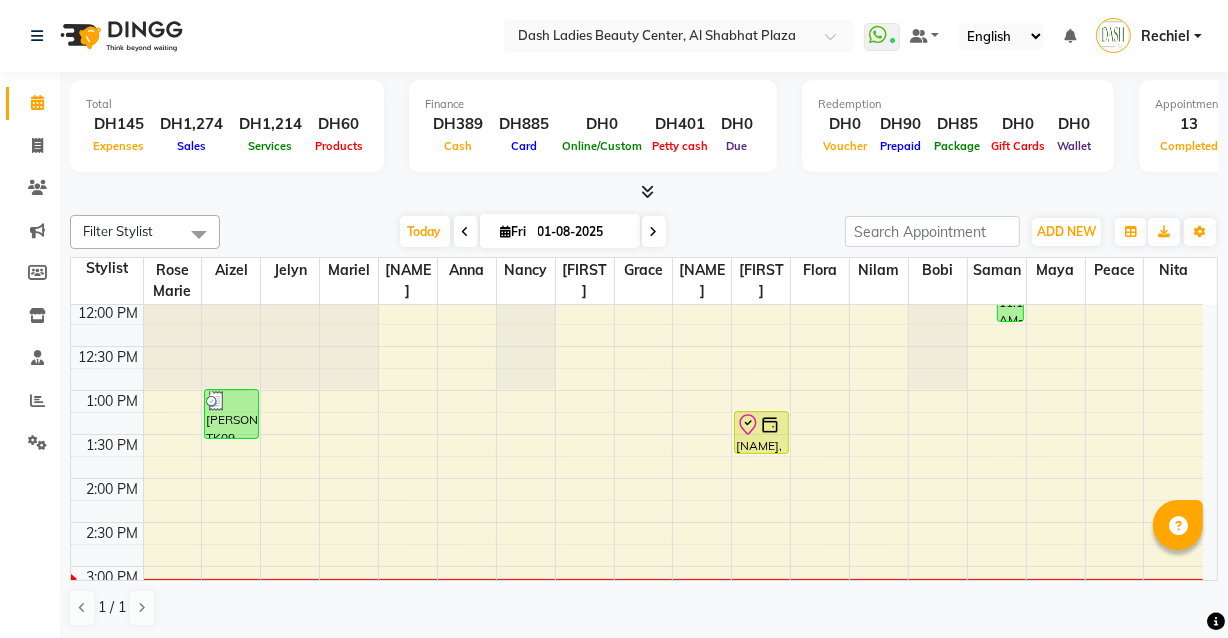 click at bounding box center [770, 425] 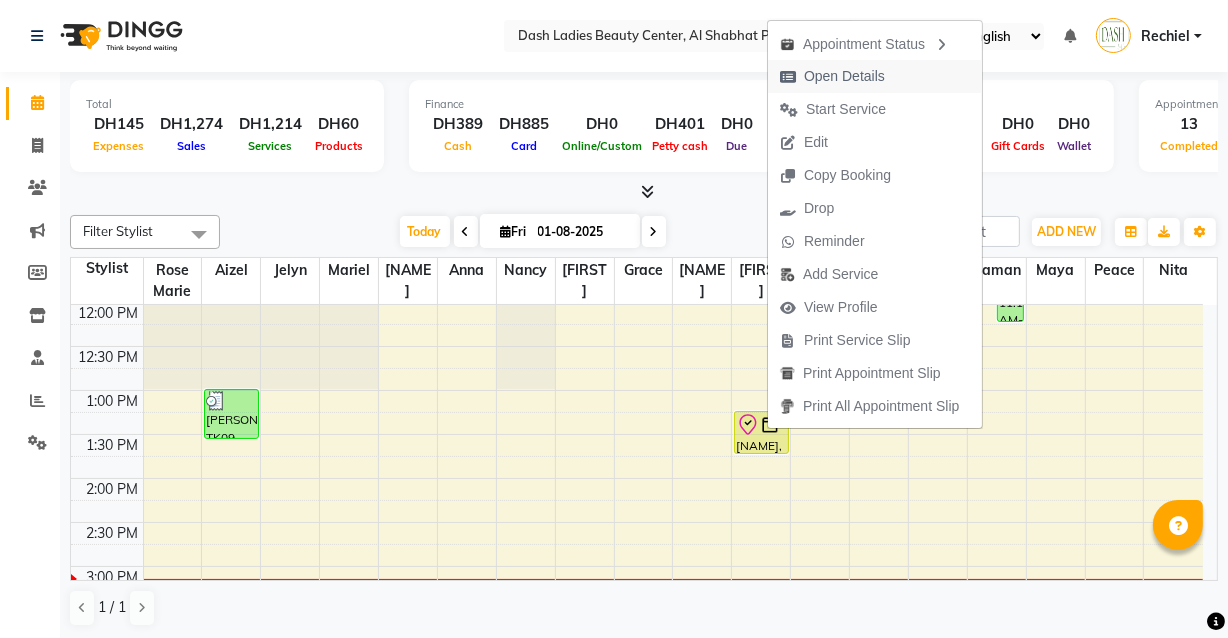 click on "Open Details" at bounding box center (832, 76) 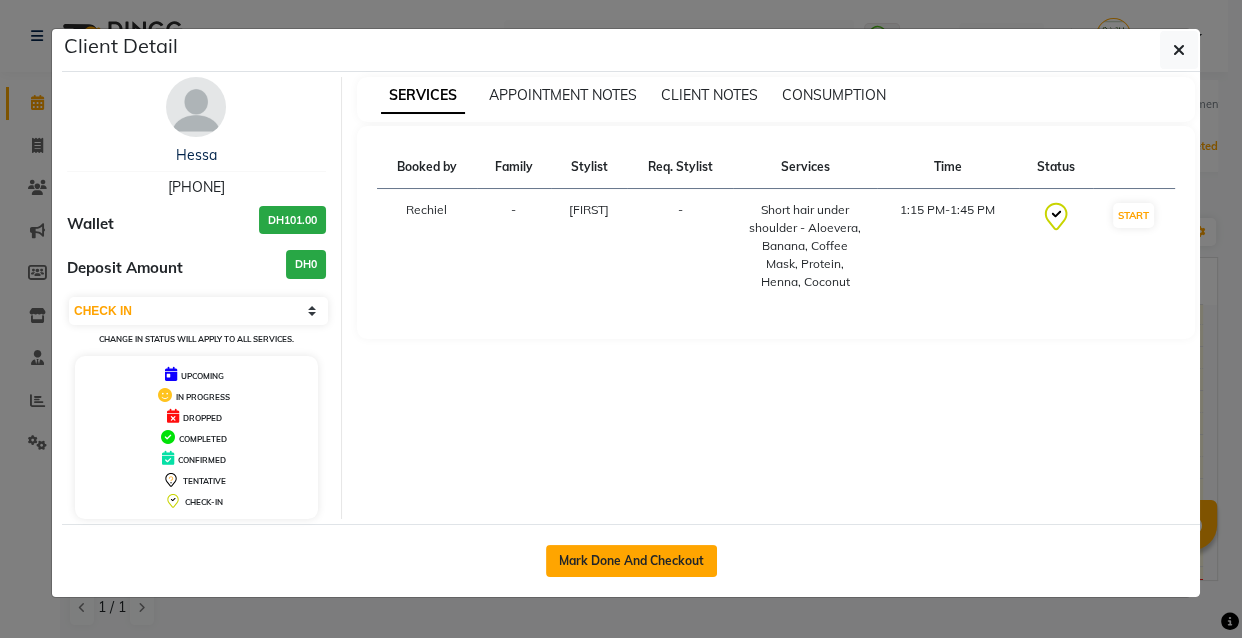 click on "Mark Done And Checkout" 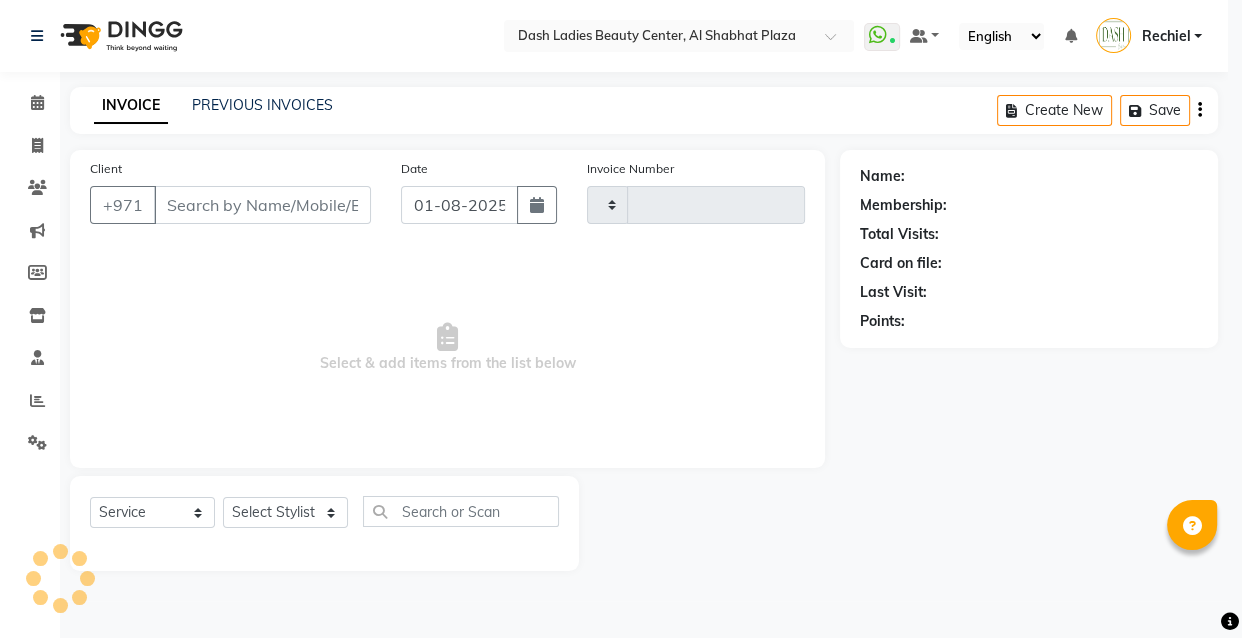 type on "2462" 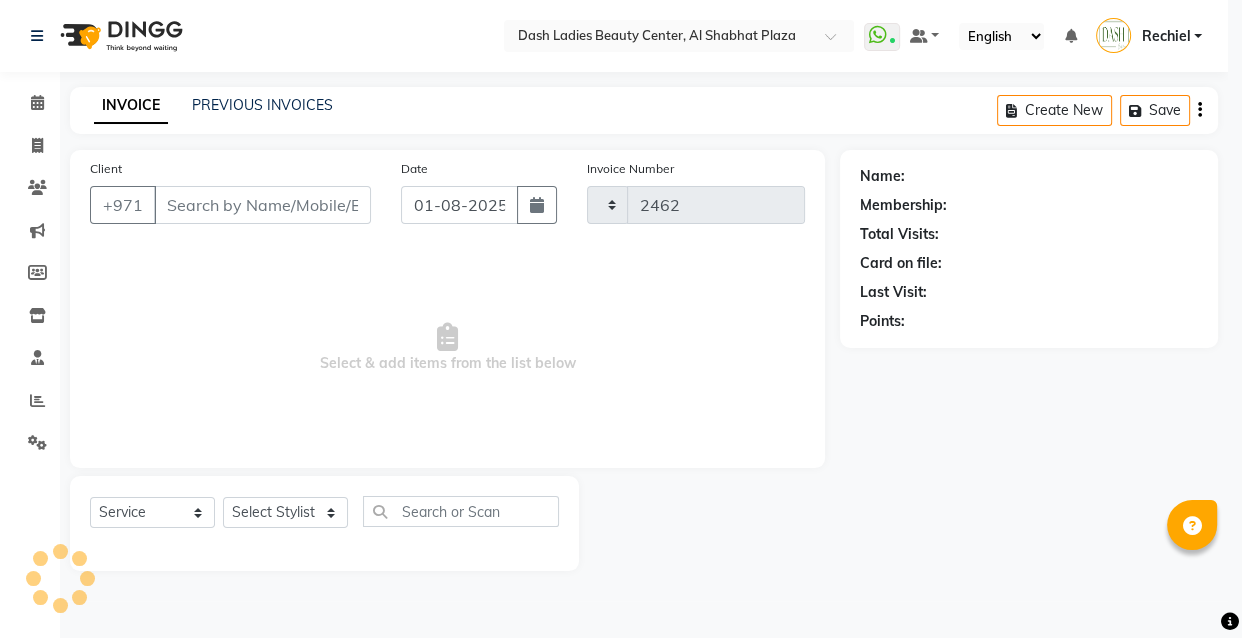 select on "8372" 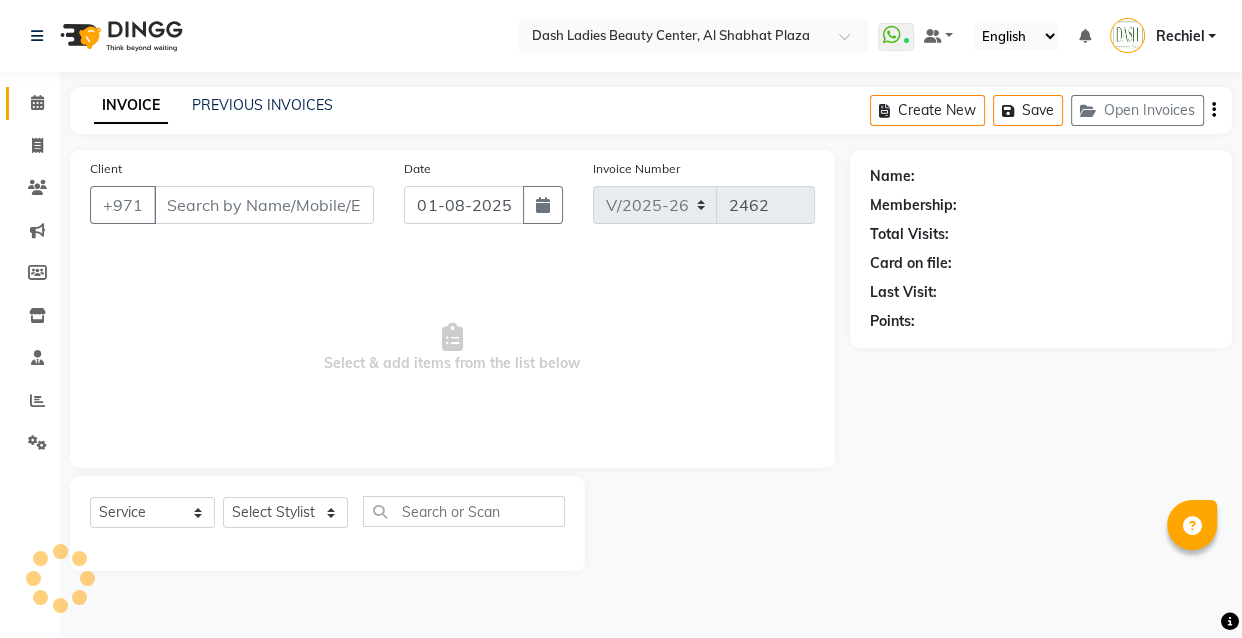 type on "[PHONE]" 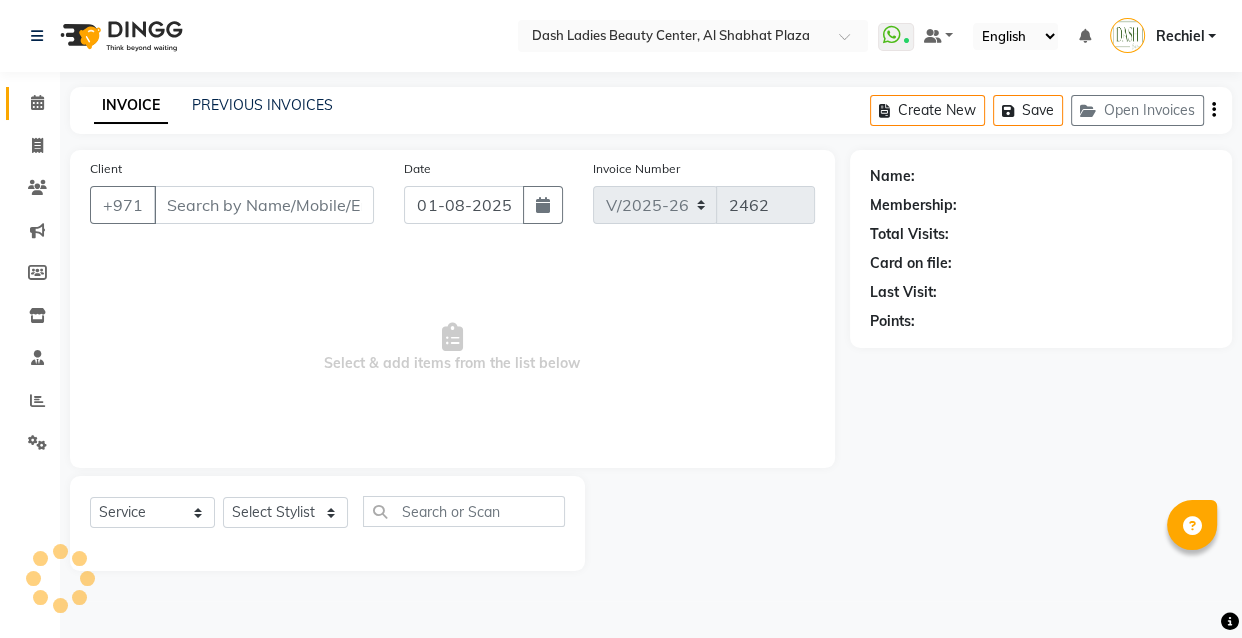 select on "81115" 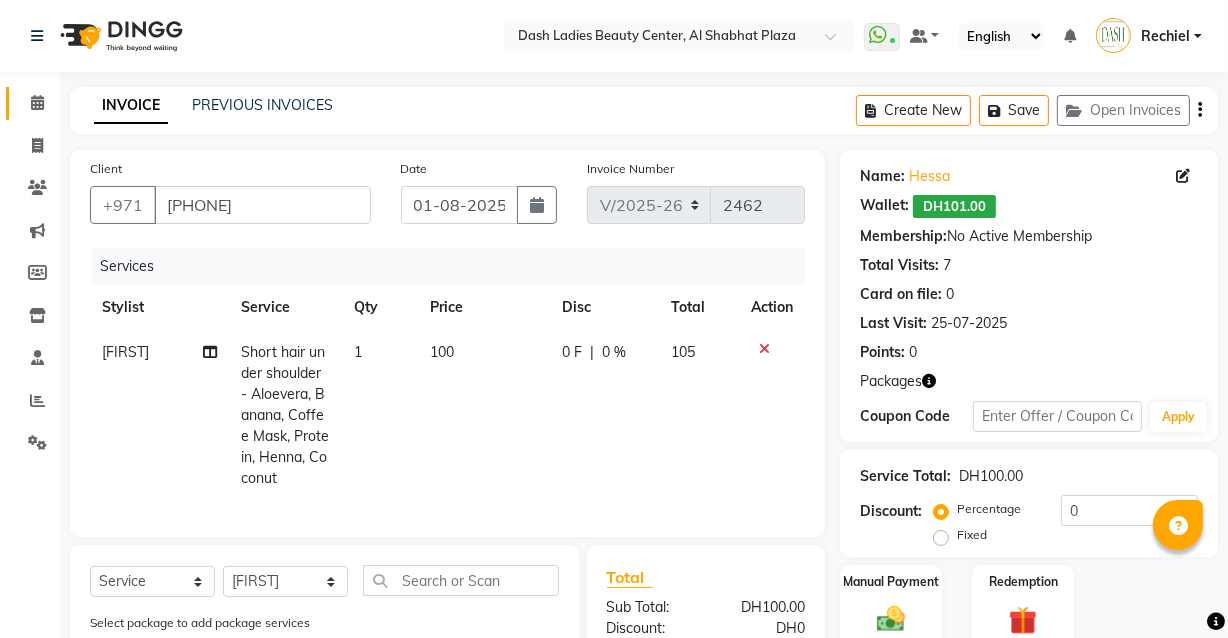 click on "Calendar" 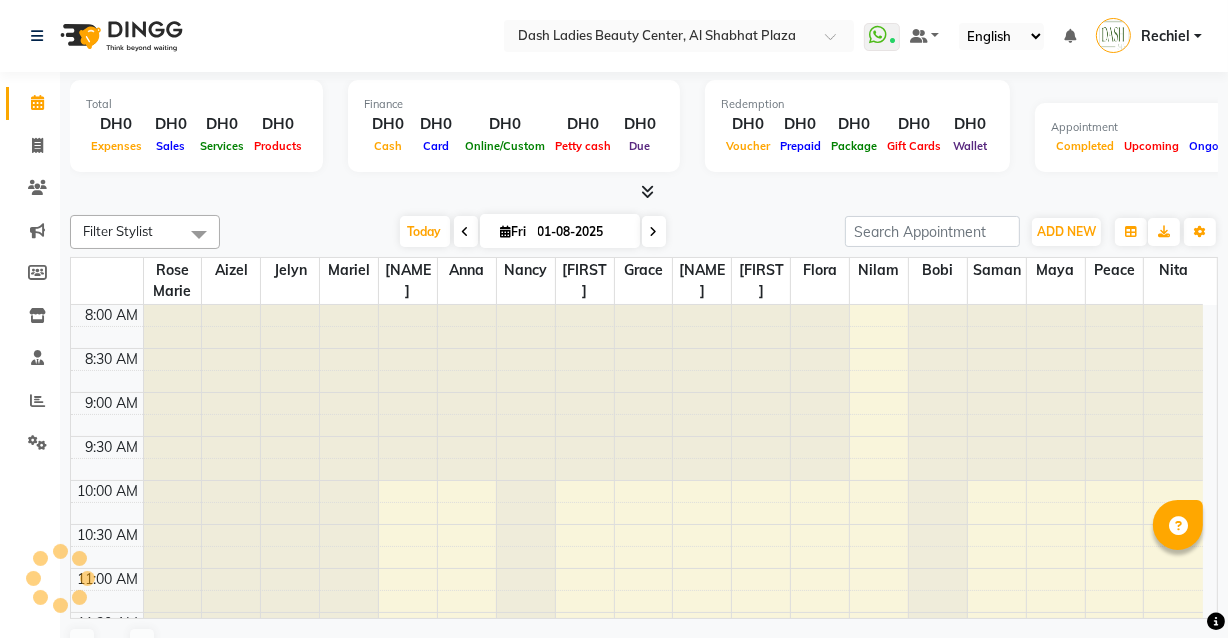 click on "Calendar" 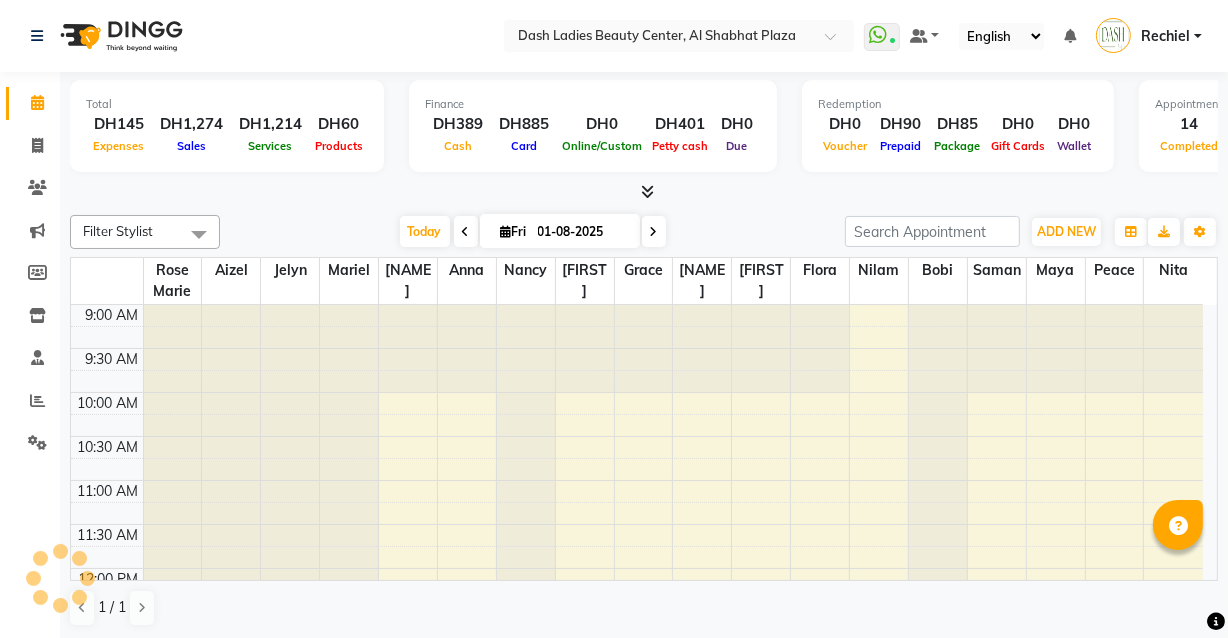 scroll, scrollTop: 0, scrollLeft: 0, axis: both 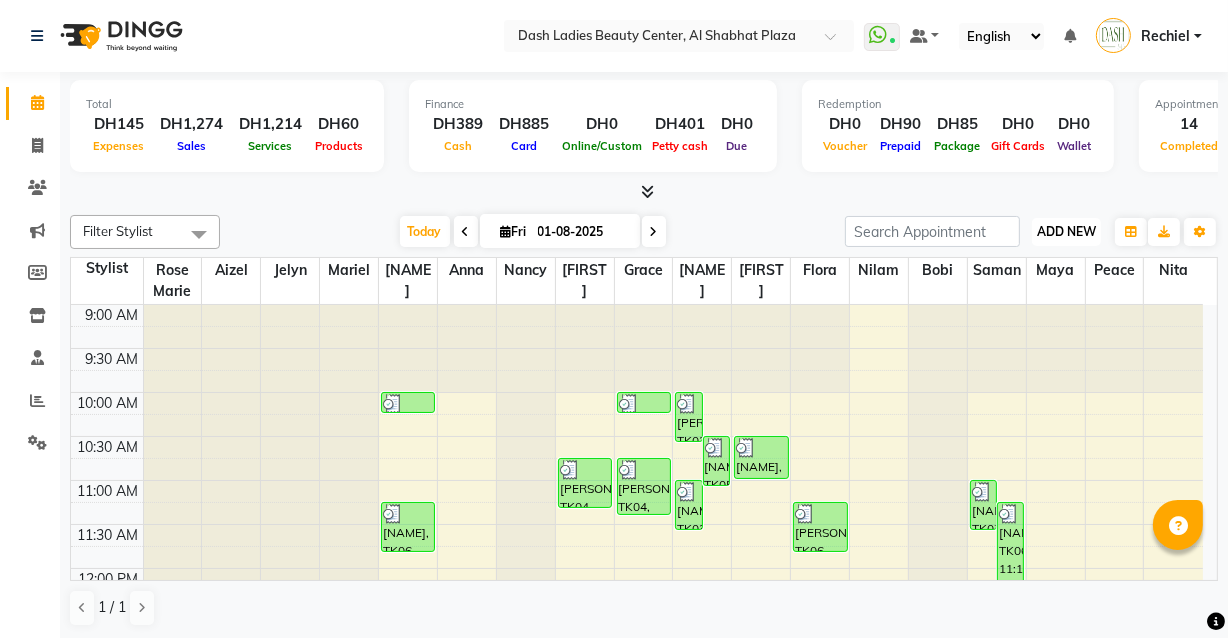 click on "ADD NEW" at bounding box center [1066, 231] 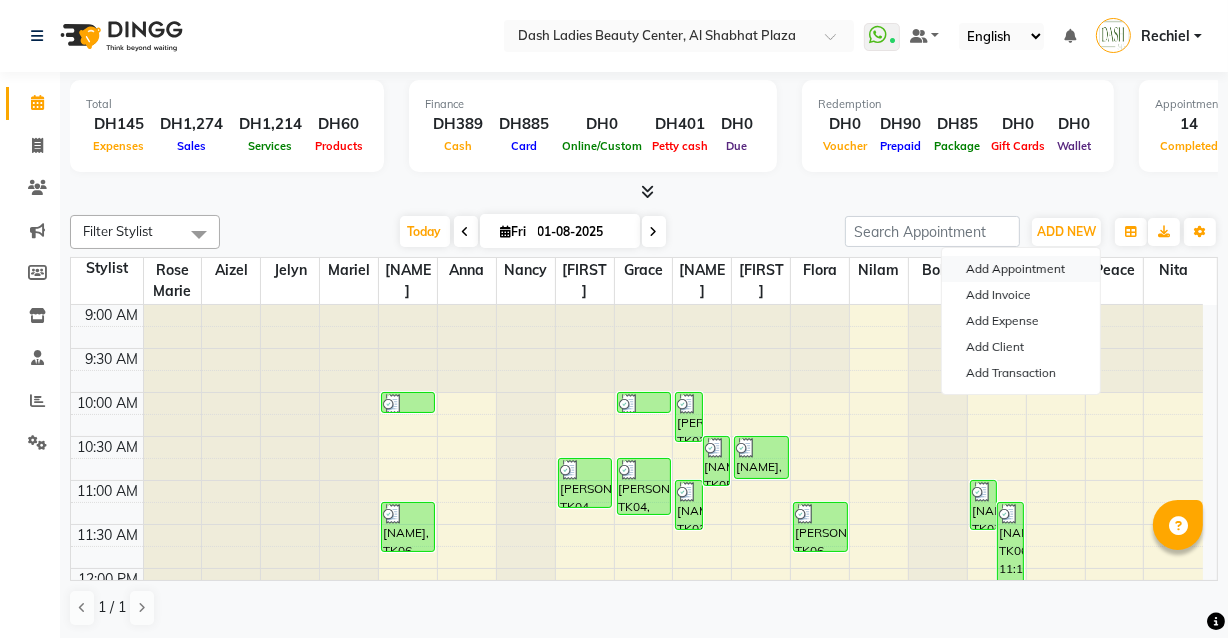 click on "Add Appointment" at bounding box center [1021, 269] 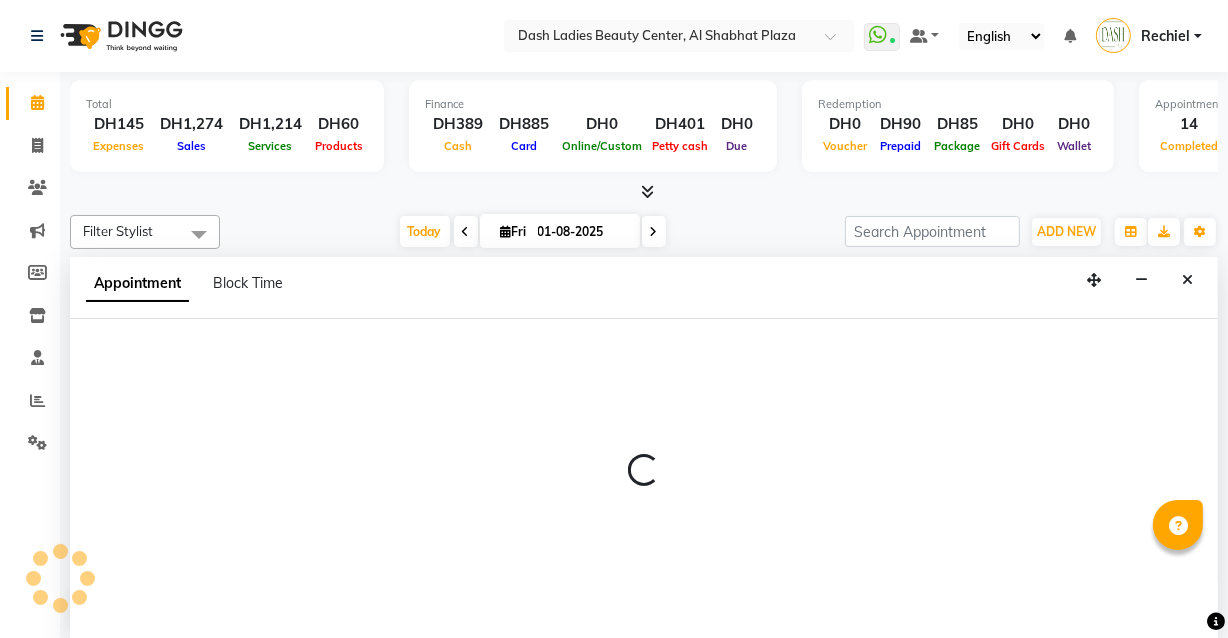 scroll, scrollTop: 0, scrollLeft: 0, axis: both 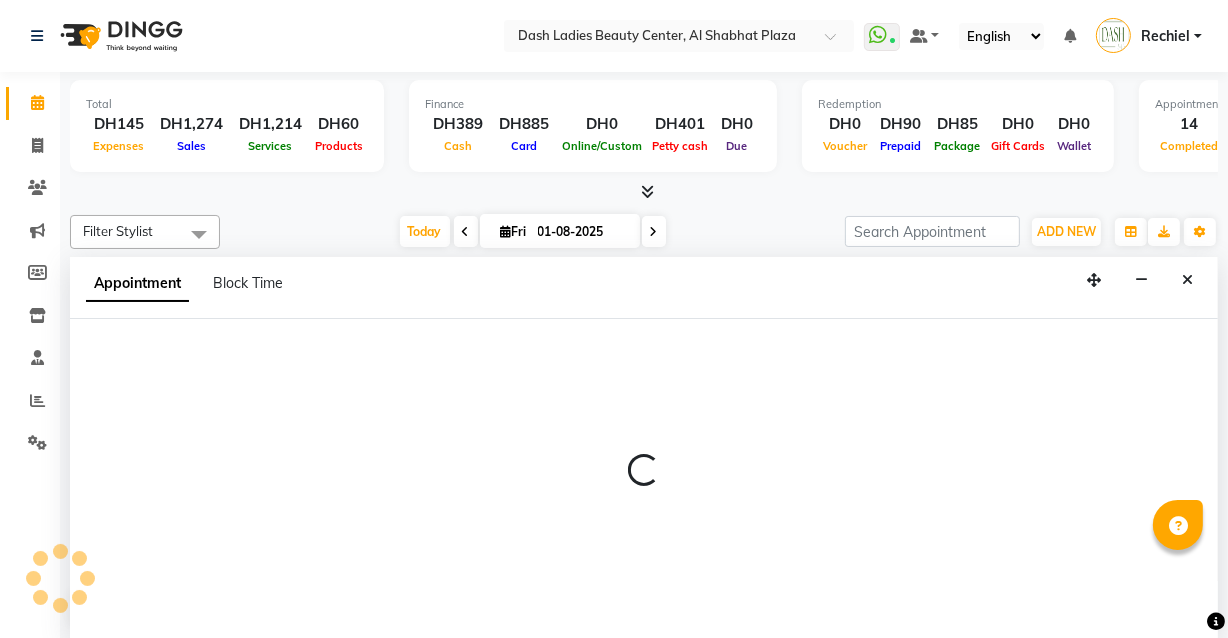 select on "600" 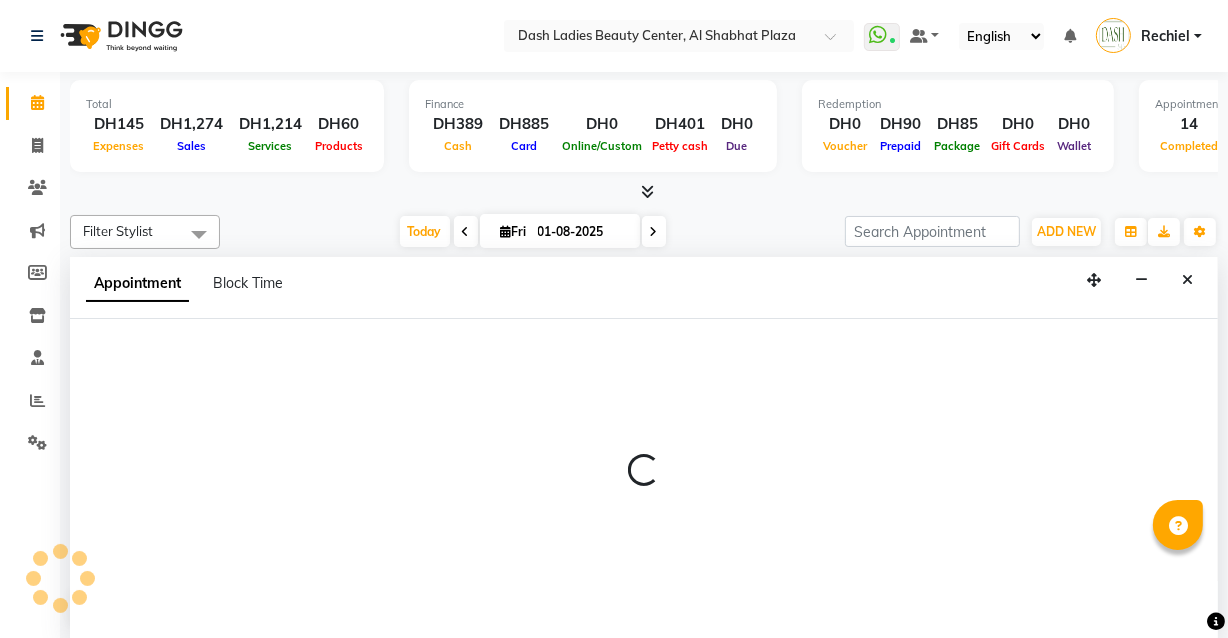 select on "tentative" 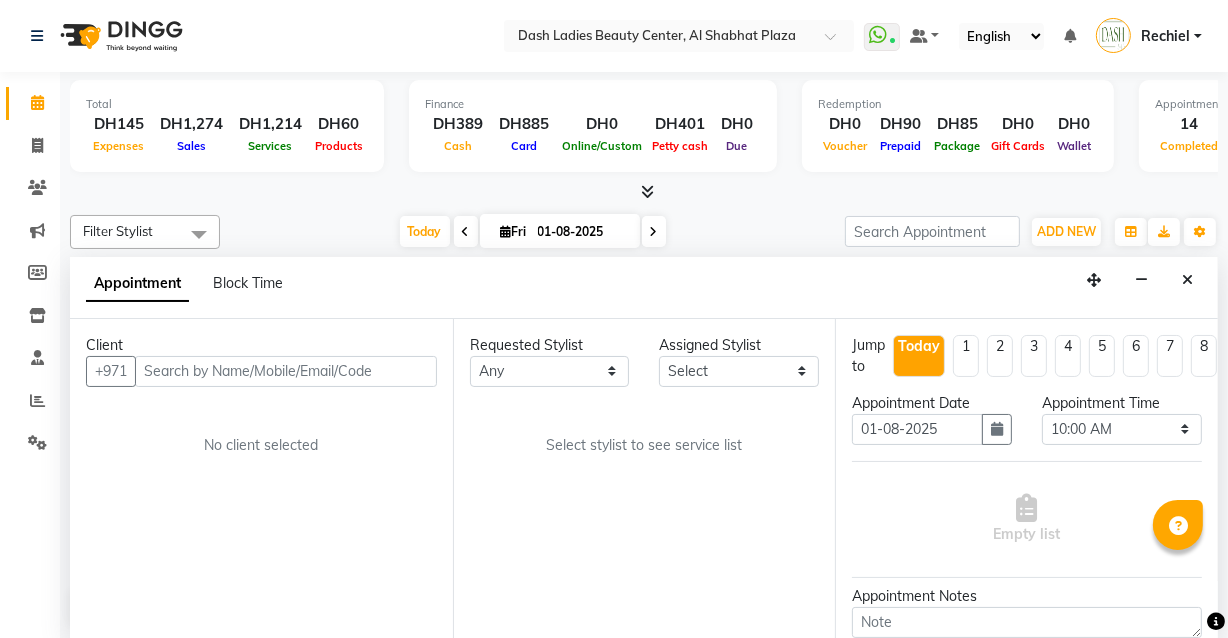 click at bounding box center [286, 371] 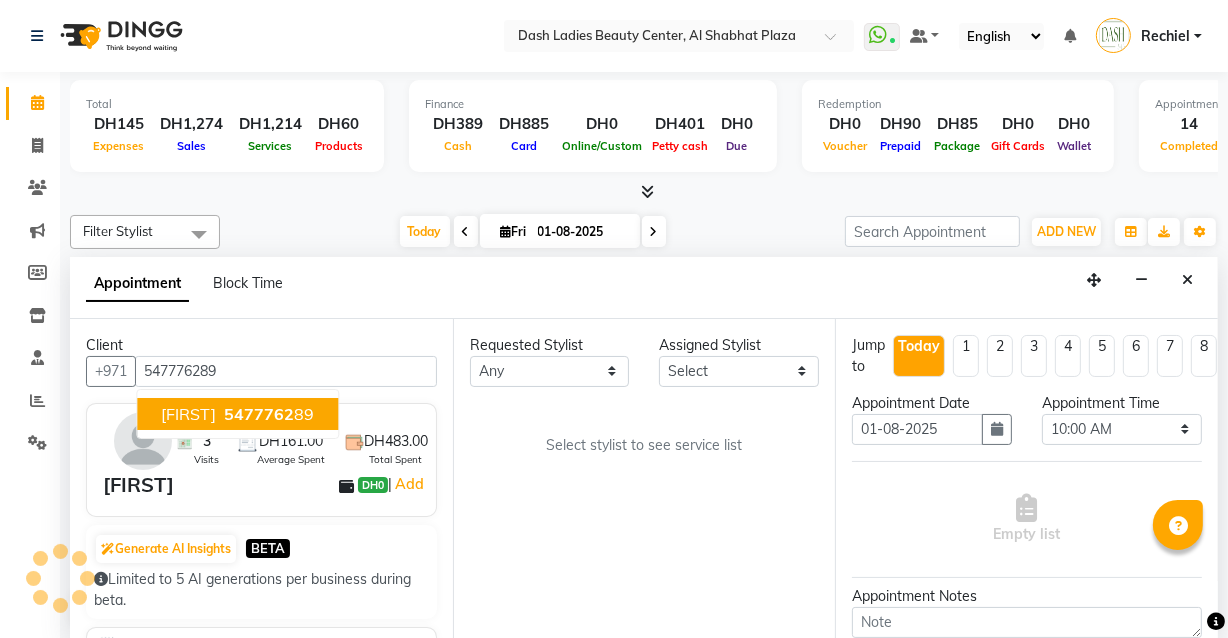 click on "5477762" at bounding box center (259, 414) 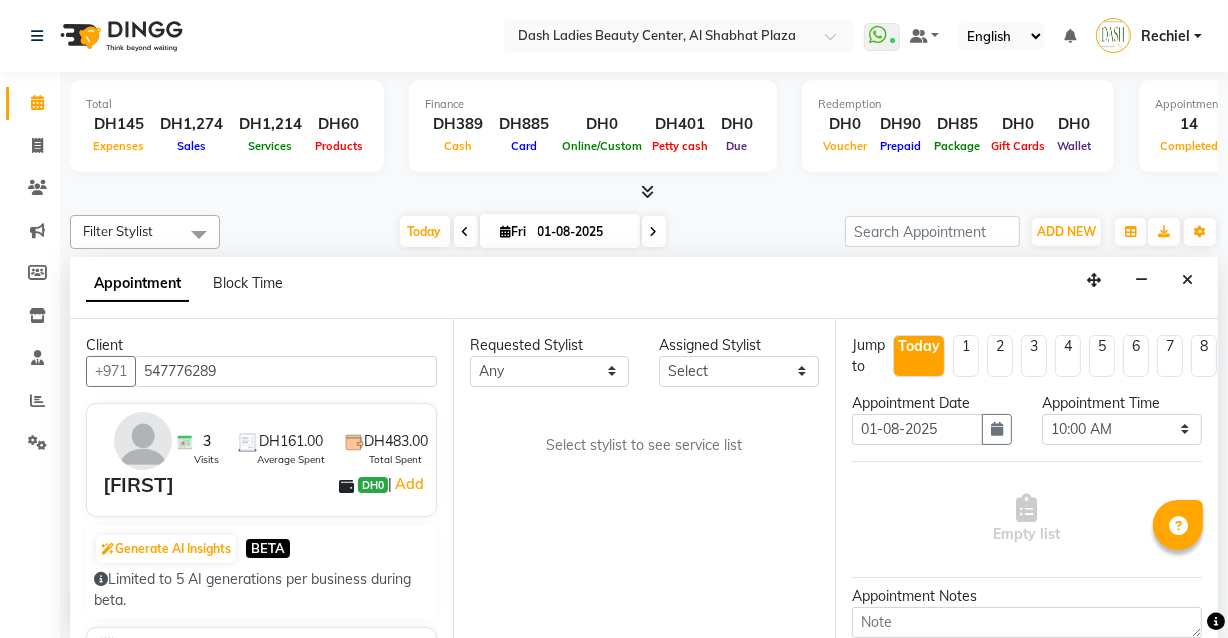 type on "547776289" 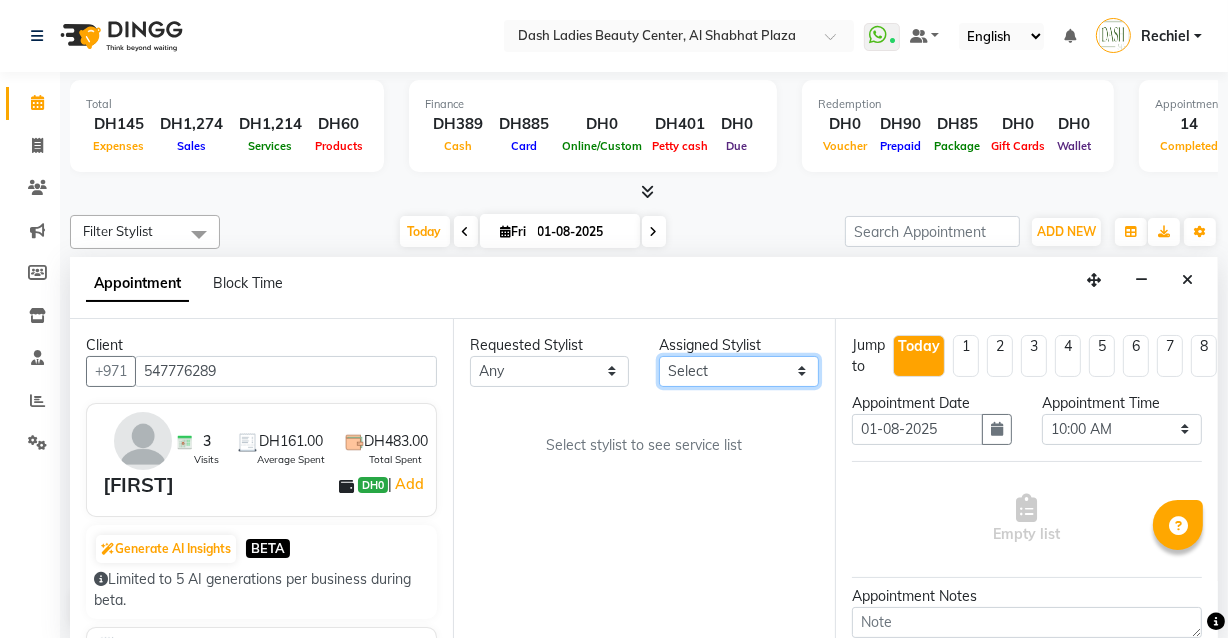 click on "Select Aizel Angelina Anna Bobi Edlyn Flora Grace Janine Jelyn Mariel Maya Nancy Nilam Nita Peace Rose Marie Saman Talina" at bounding box center [739, 371] 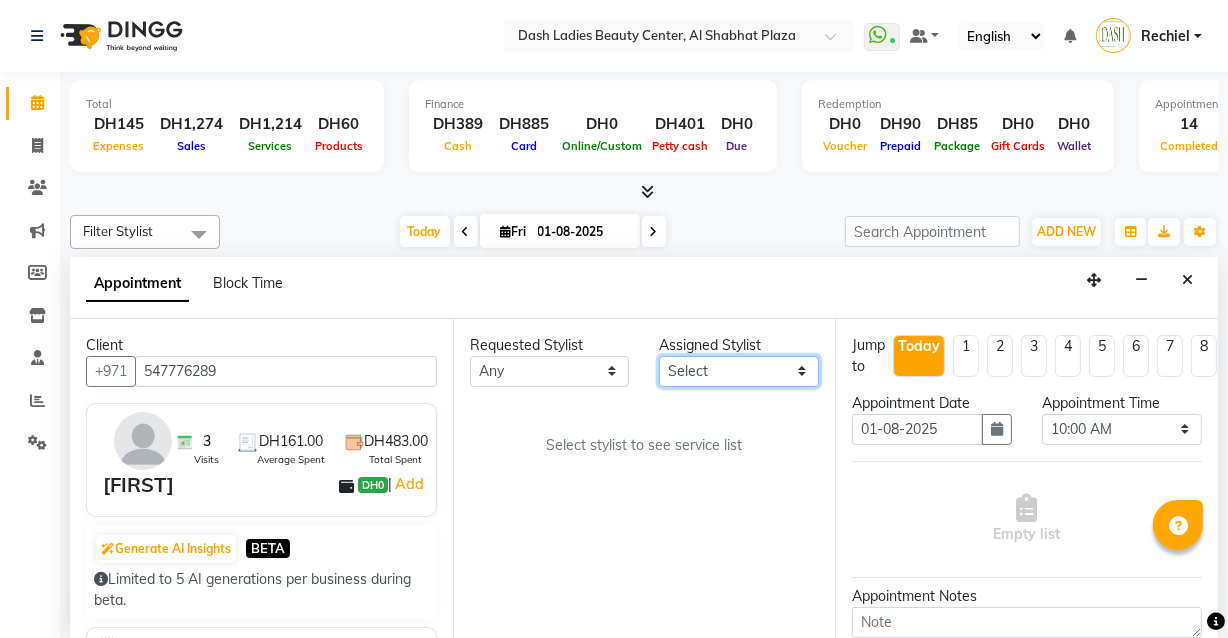 select on "82379" 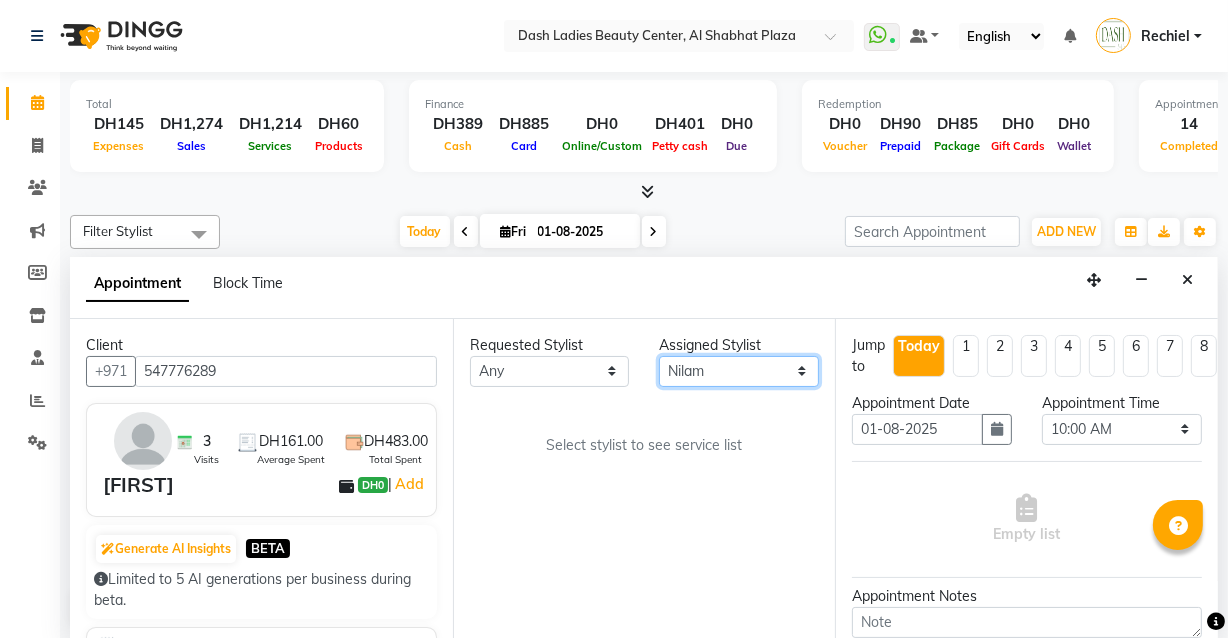 click on "Select Aizel Angelina Anna Bobi Edlyn Flora Grace Janine Jelyn Mariel Maya Nancy Nilam Nita Peace Rose Marie Saman Talina" at bounding box center [739, 371] 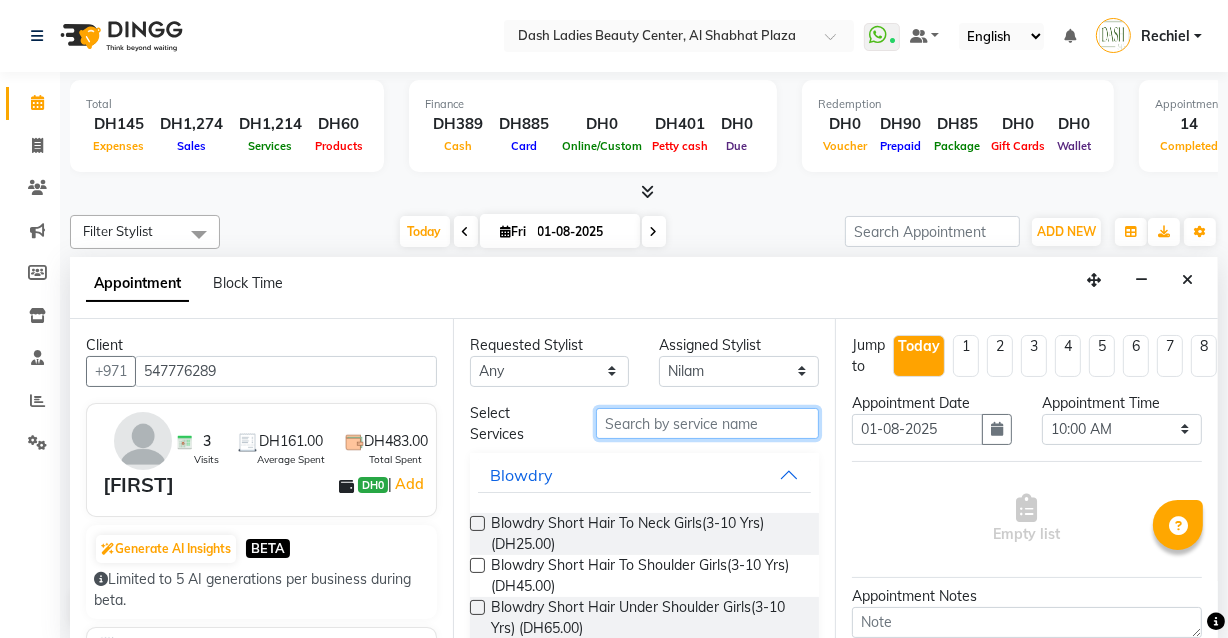 click at bounding box center [707, 423] 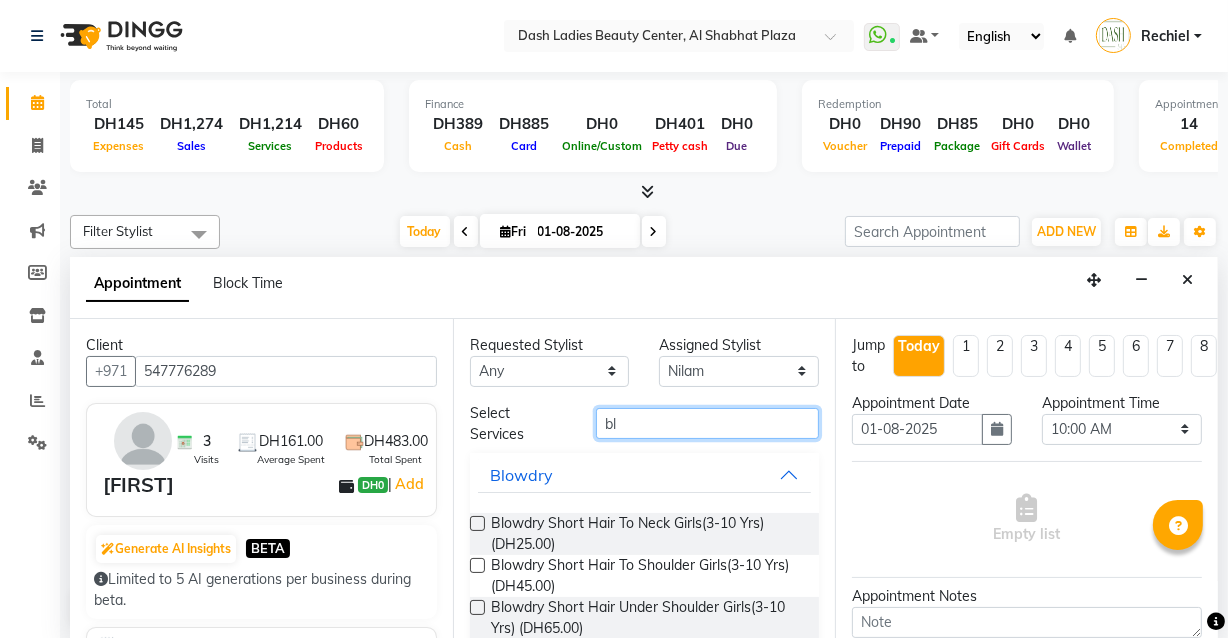 type on "b" 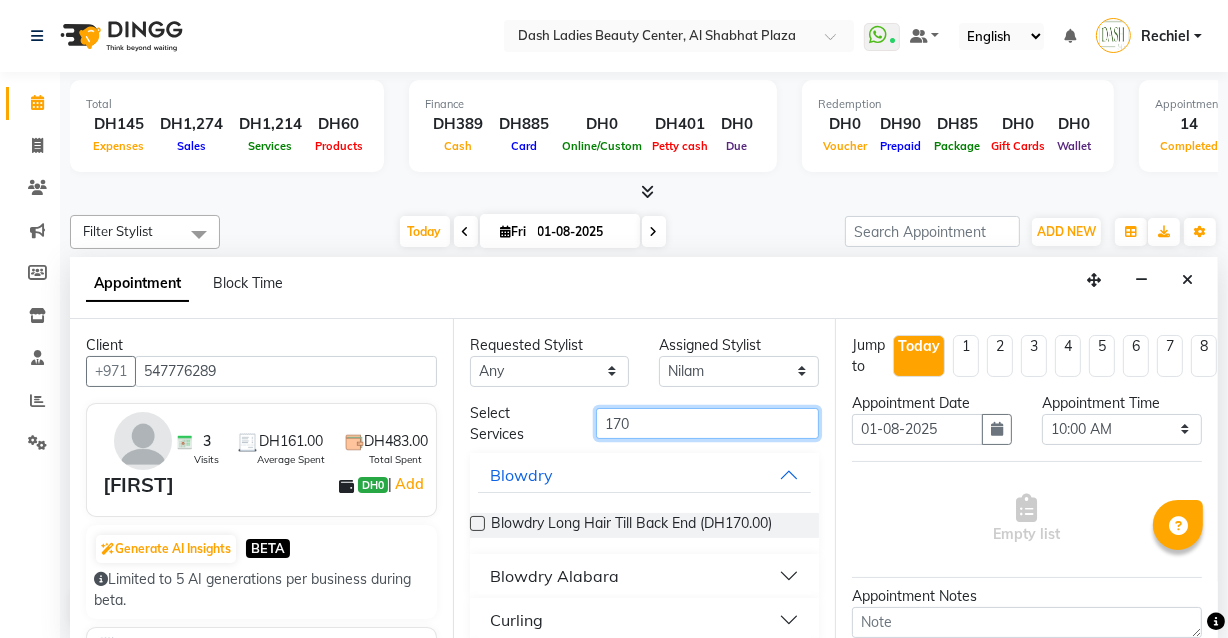 type on "170" 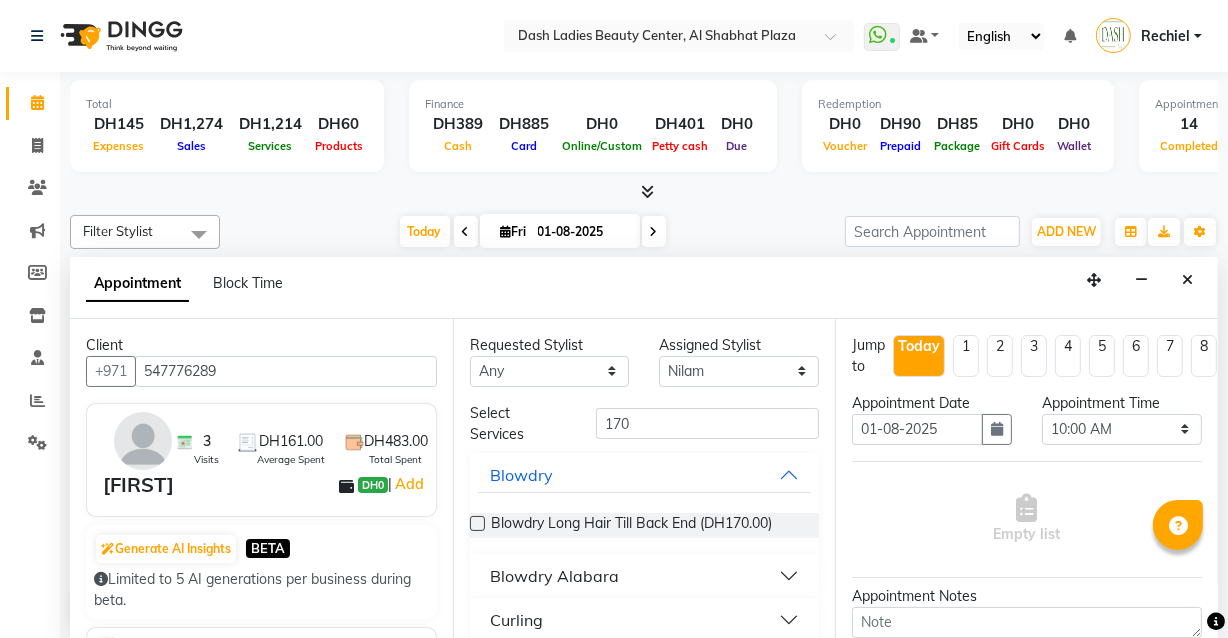 click at bounding box center [477, 523] 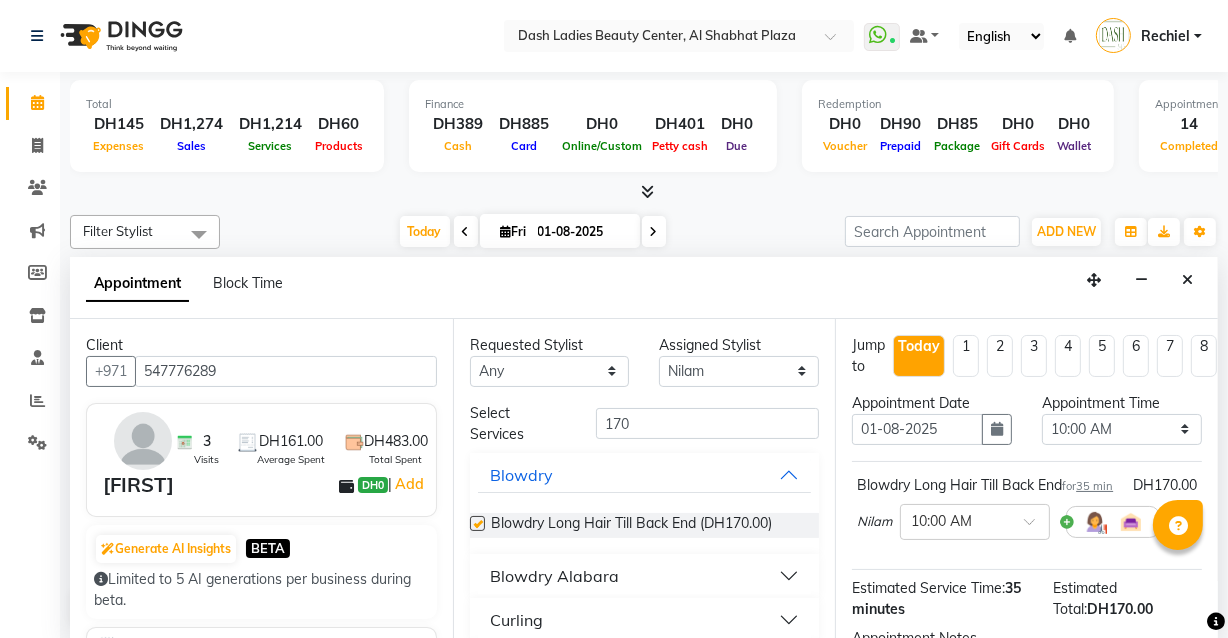 checkbox on "false" 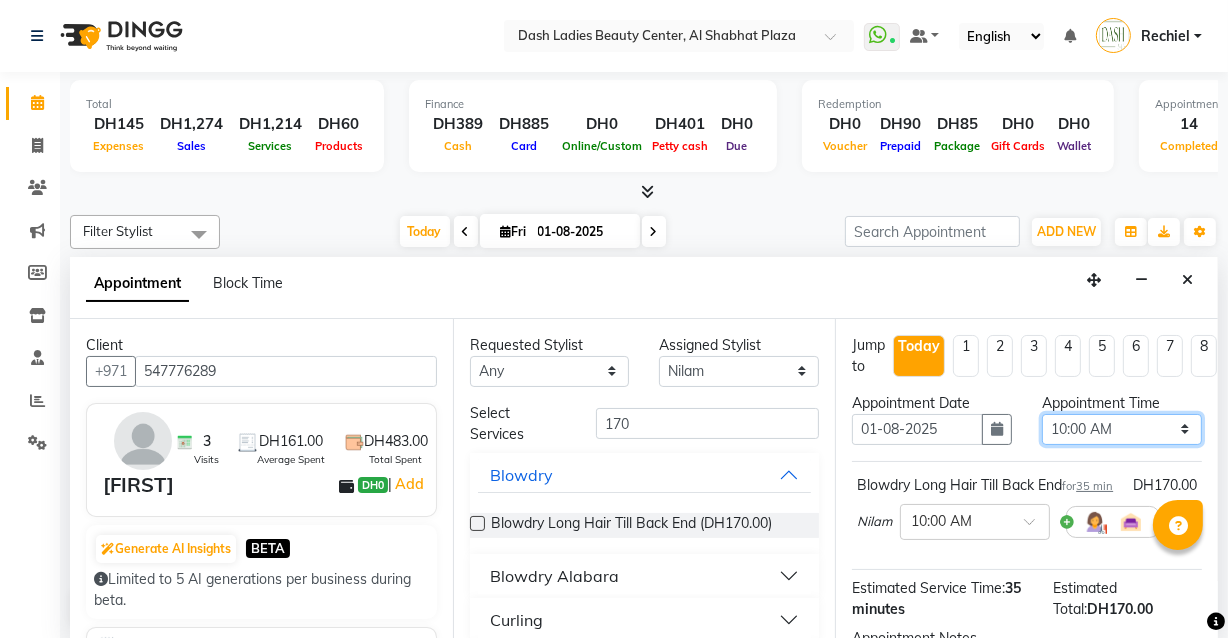 click on "Select 10:00 AM 10:15 AM 10:30 AM 10:45 AM 11:00 AM 11:15 AM 11:30 AM 11:45 AM 12:00 PM 12:15 PM 12:30 PM 12:45 PM 01:00 PM 01:15 PM 01:30 PM 01:45 PM 02:00 PM 02:15 PM 02:30 PM 02:45 PM 03:00 PM 03:15 PM 03:30 PM 03:45 PM 04:00 PM 04:15 PM 04:30 PM 04:45 PM 05:00 PM 05:15 PM 05:30 PM 05:45 PM 06:00 PM 06:15 PM 06:30 PM 06:45 PM 07:00 PM 07:15 PM 07:30 PM 07:45 PM 08:00 PM 08:15 PM 08:30 PM 08:45 PM 09:00 PM 09:15 PM 09:30 PM 09:45 PM 10:00 PM" at bounding box center (1122, 429) 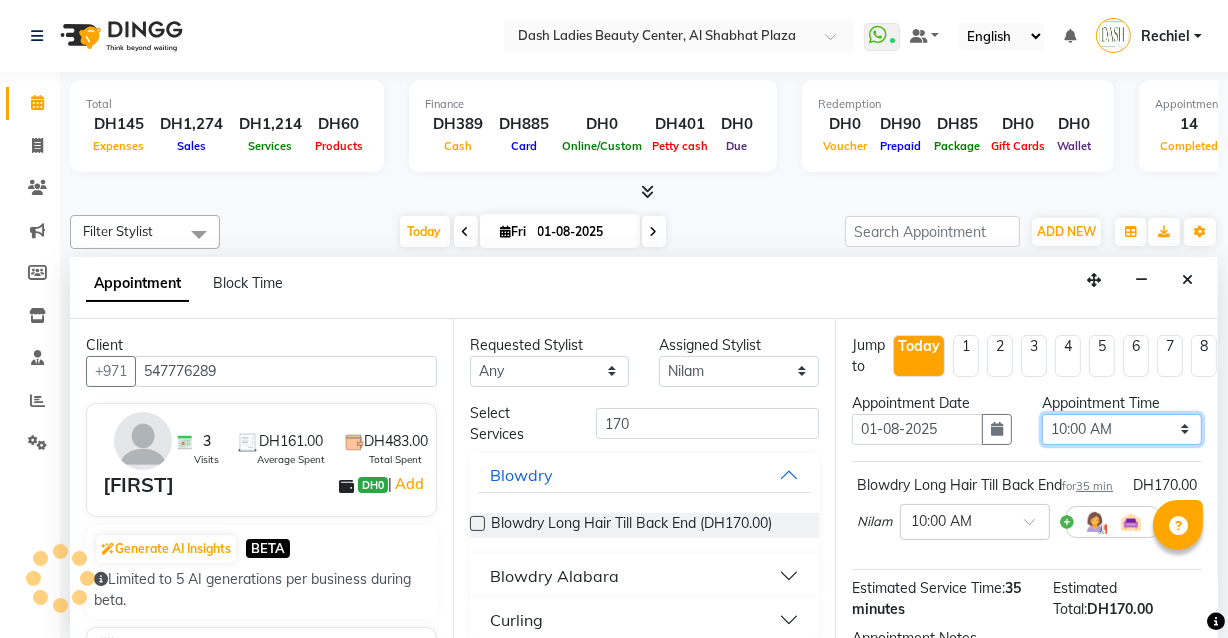 select on "915" 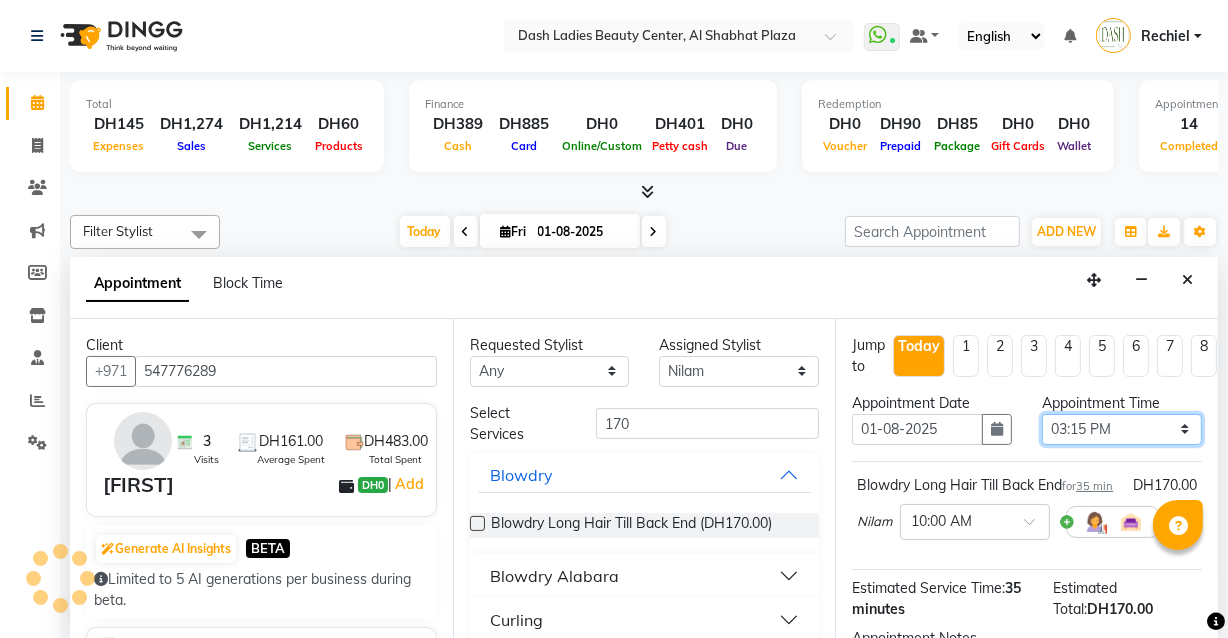 click on "Select 10:00 AM 10:15 AM 10:30 AM 10:45 AM 11:00 AM 11:15 AM 11:30 AM 11:45 AM 12:00 PM 12:15 PM 12:30 PM 12:45 PM 01:00 PM 01:15 PM 01:30 PM 01:45 PM 02:00 PM 02:15 PM 02:30 PM 02:45 PM 03:00 PM 03:15 PM 03:30 PM 03:45 PM 04:00 PM 04:15 PM 04:30 PM 04:45 PM 05:00 PM 05:15 PM 05:30 PM 05:45 PM 06:00 PM 06:15 PM 06:30 PM 06:45 PM 07:00 PM 07:15 PM 07:30 PM 07:45 PM 08:00 PM 08:15 PM 08:30 PM 08:45 PM 09:00 PM 09:15 PM 09:30 PM 09:45 PM 10:00 PM" at bounding box center [1122, 429] 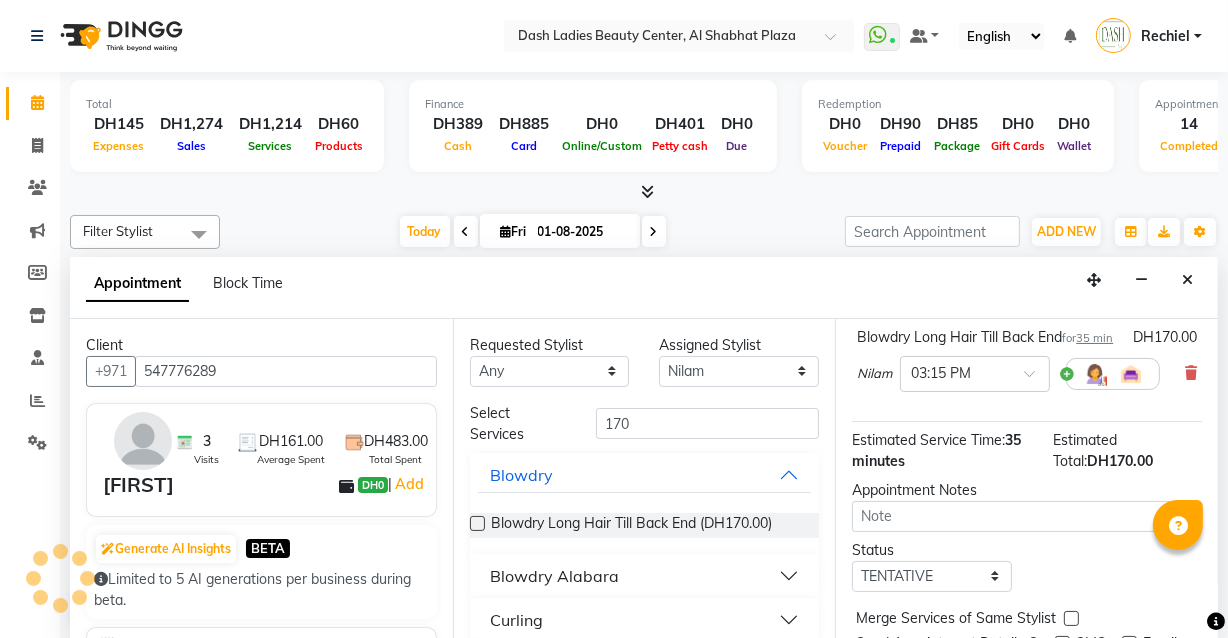 scroll, scrollTop: 277, scrollLeft: 0, axis: vertical 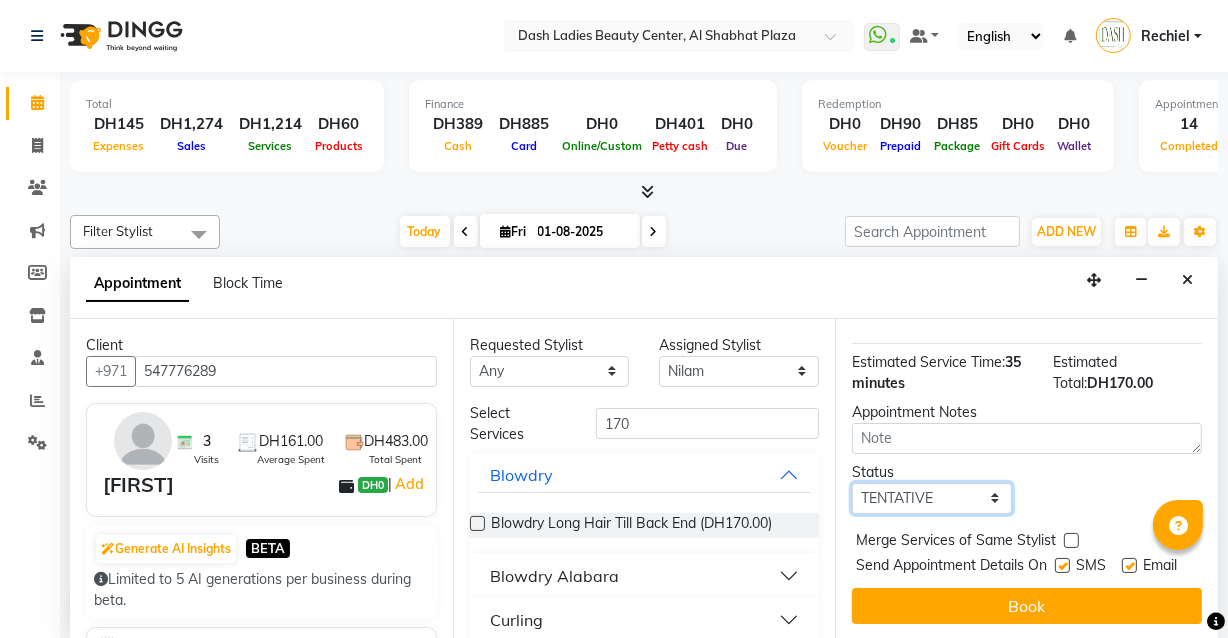 click on "Select TENTATIVE CONFIRM CHECK-IN UPCOMING" at bounding box center [932, 498] 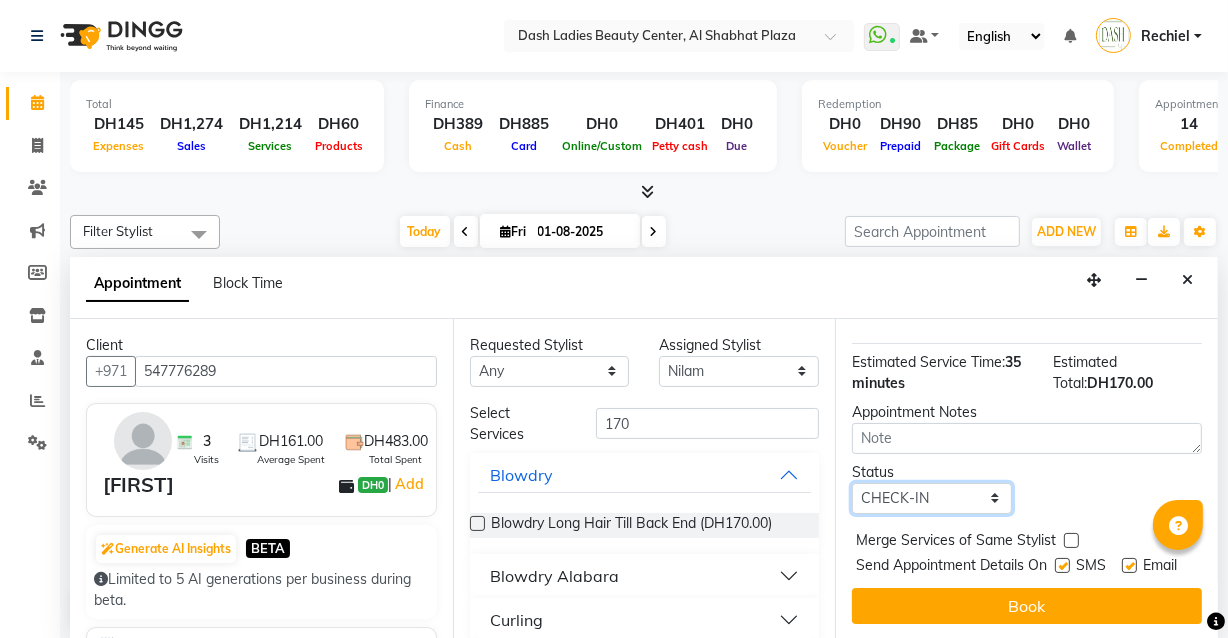 click on "Select TENTATIVE CONFIRM CHECK-IN UPCOMING" at bounding box center [932, 498] 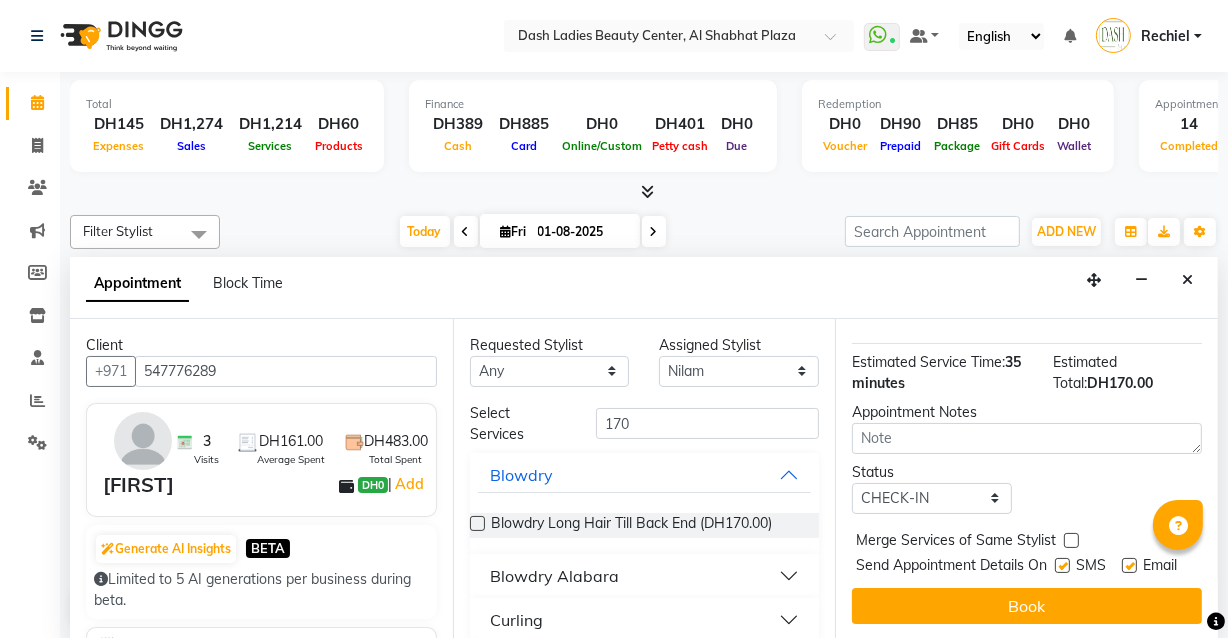 click at bounding box center [1071, 540] 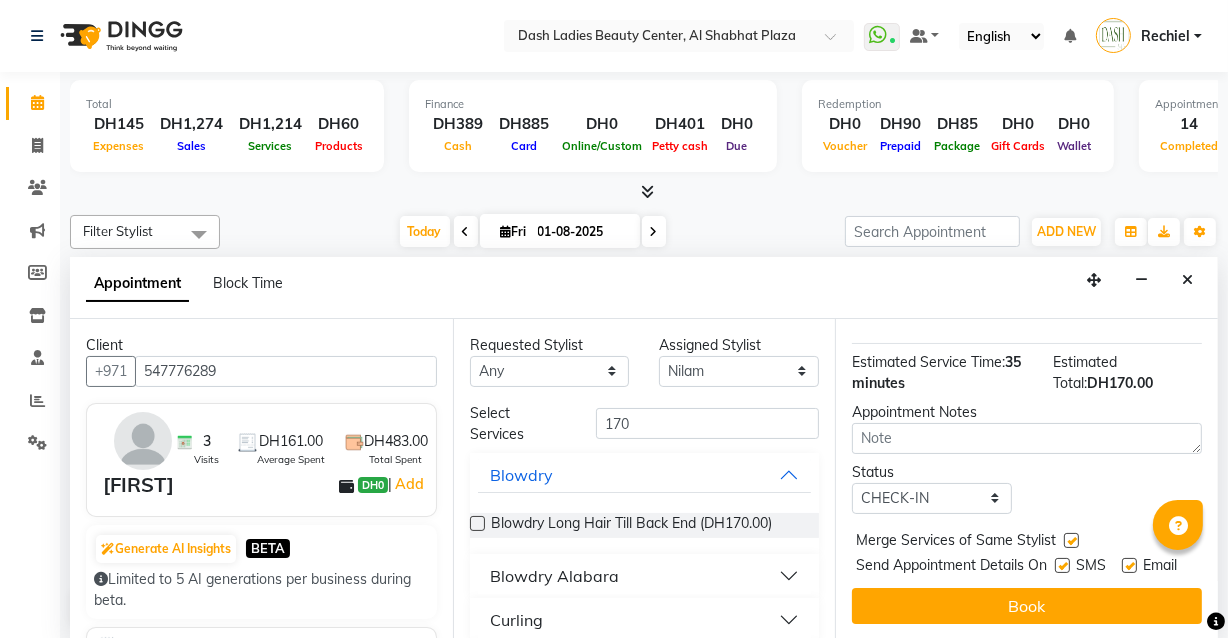 click at bounding box center [1062, 565] 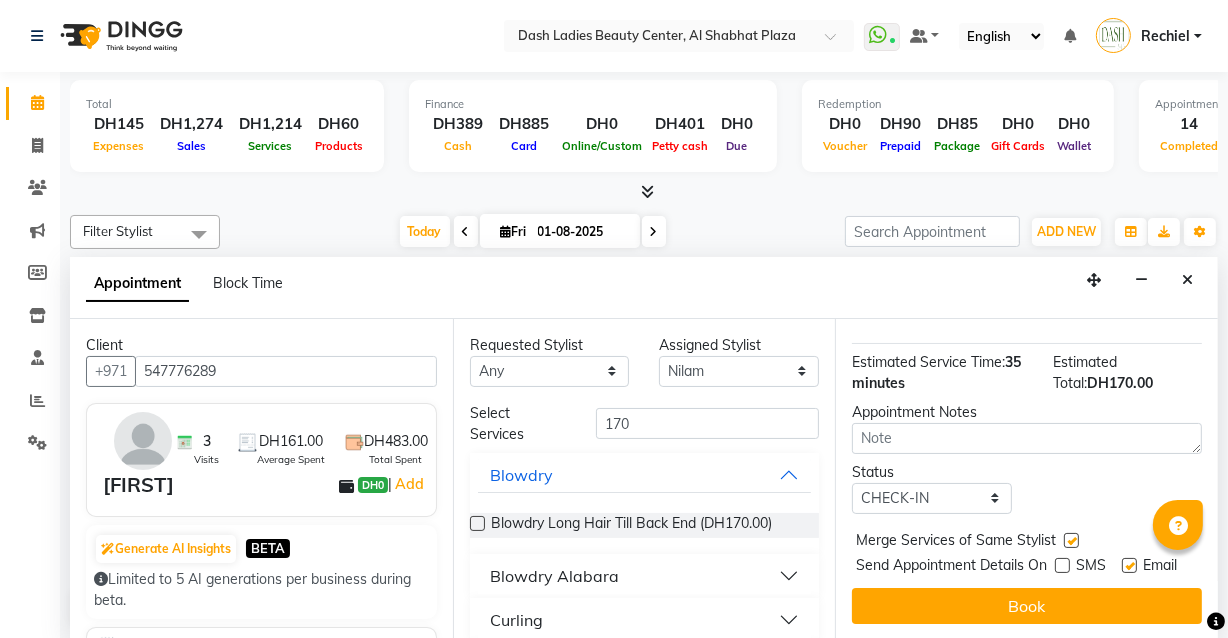 click at bounding box center (1129, 565) 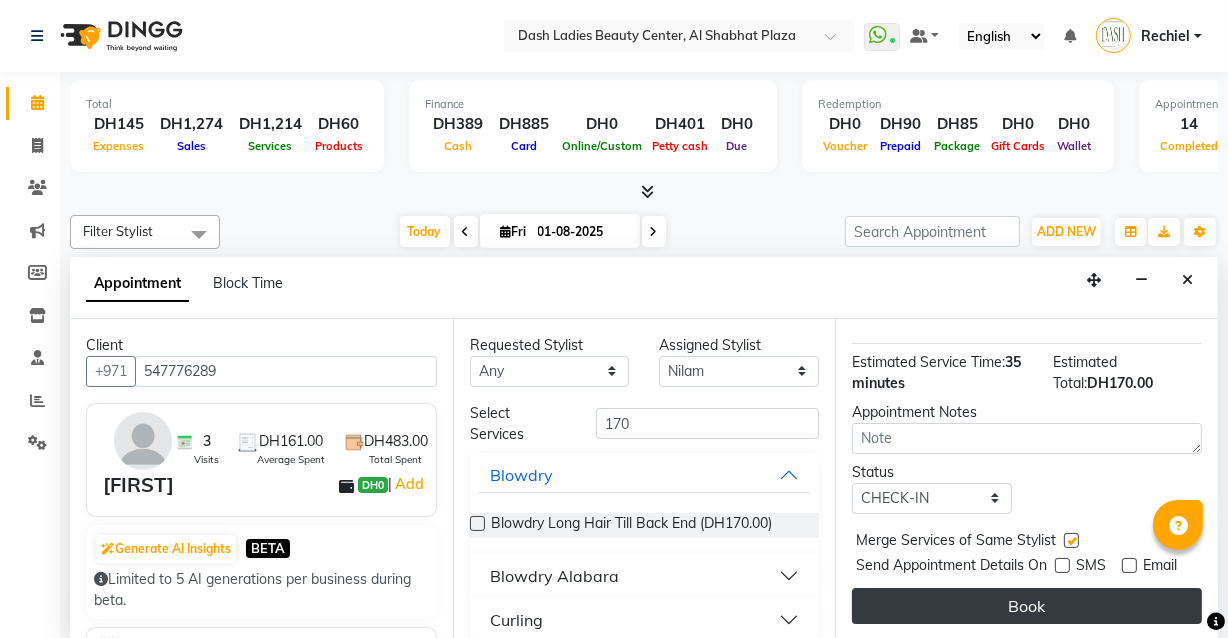 click on "Book" at bounding box center (1027, 606) 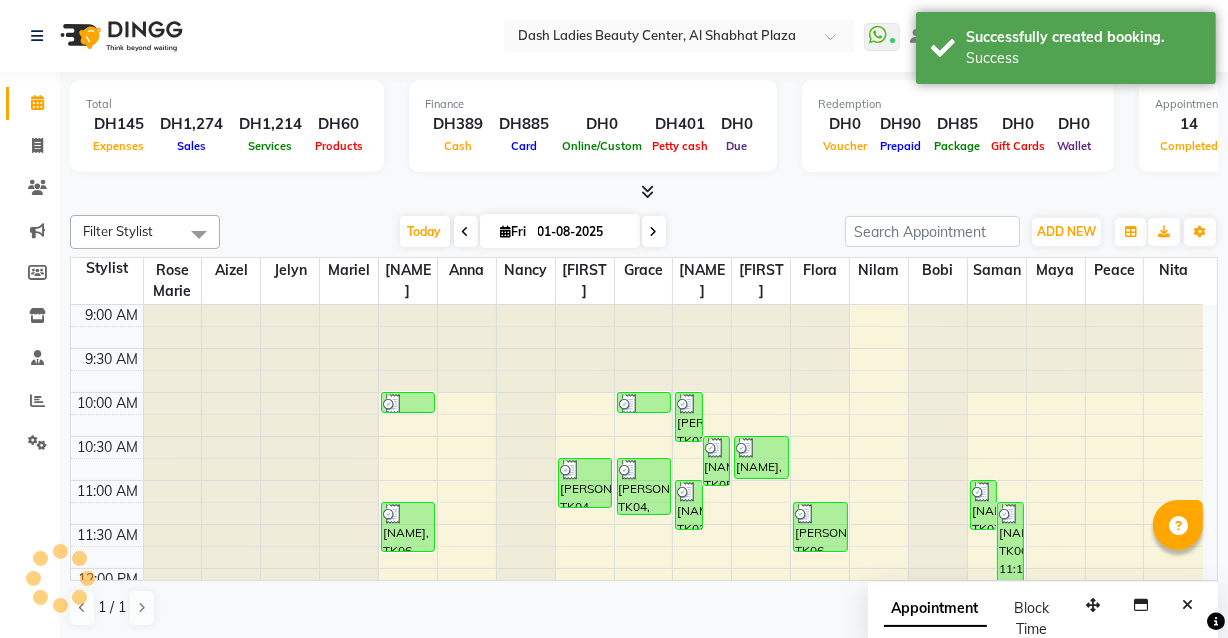 scroll, scrollTop: 0, scrollLeft: 0, axis: both 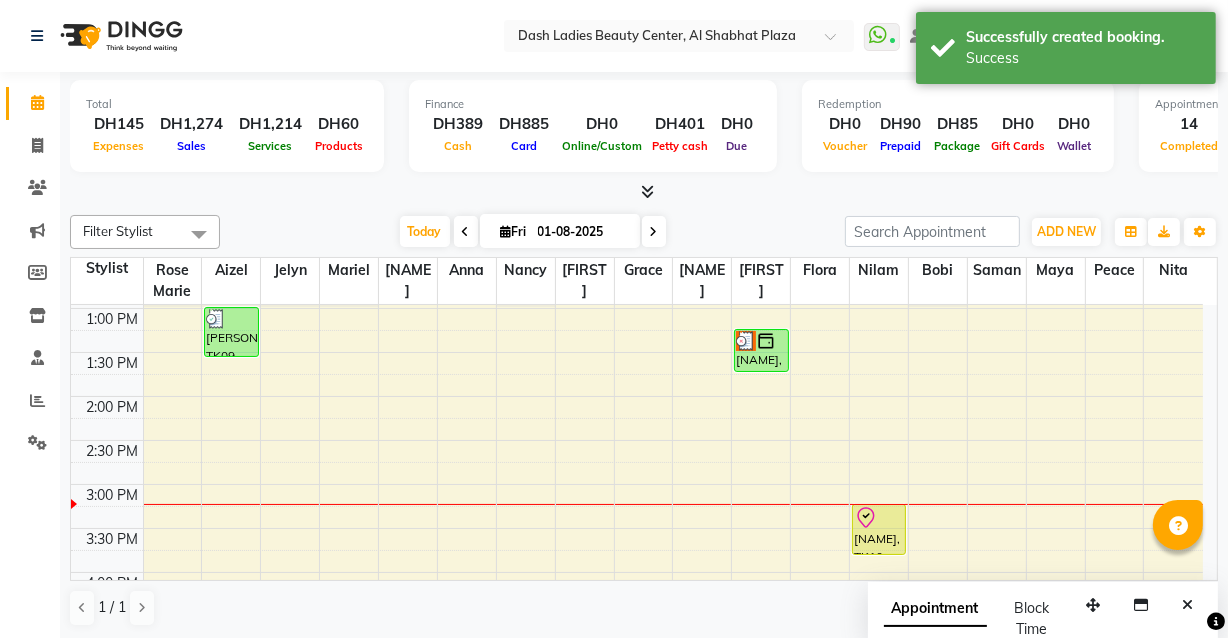 click on "[NAME], TK10, 03:15 PM-03:50 PM, Blowdry Long Hair Till Back End" at bounding box center (879, 529) 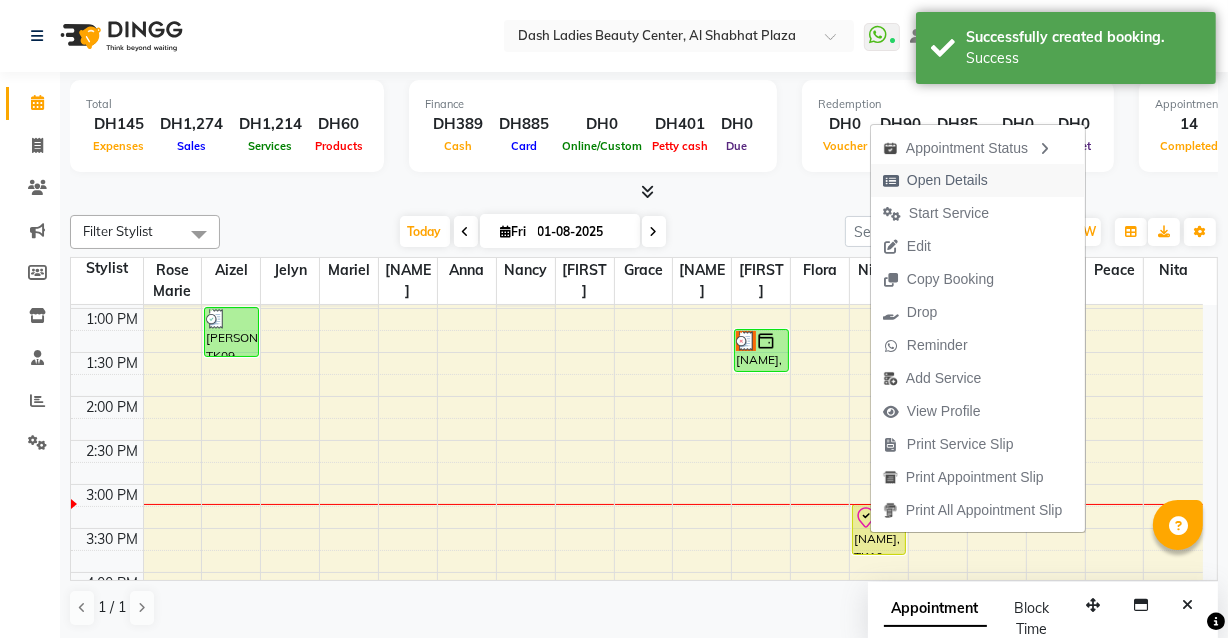 click on "Open Details" at bounding box center [935, 180] 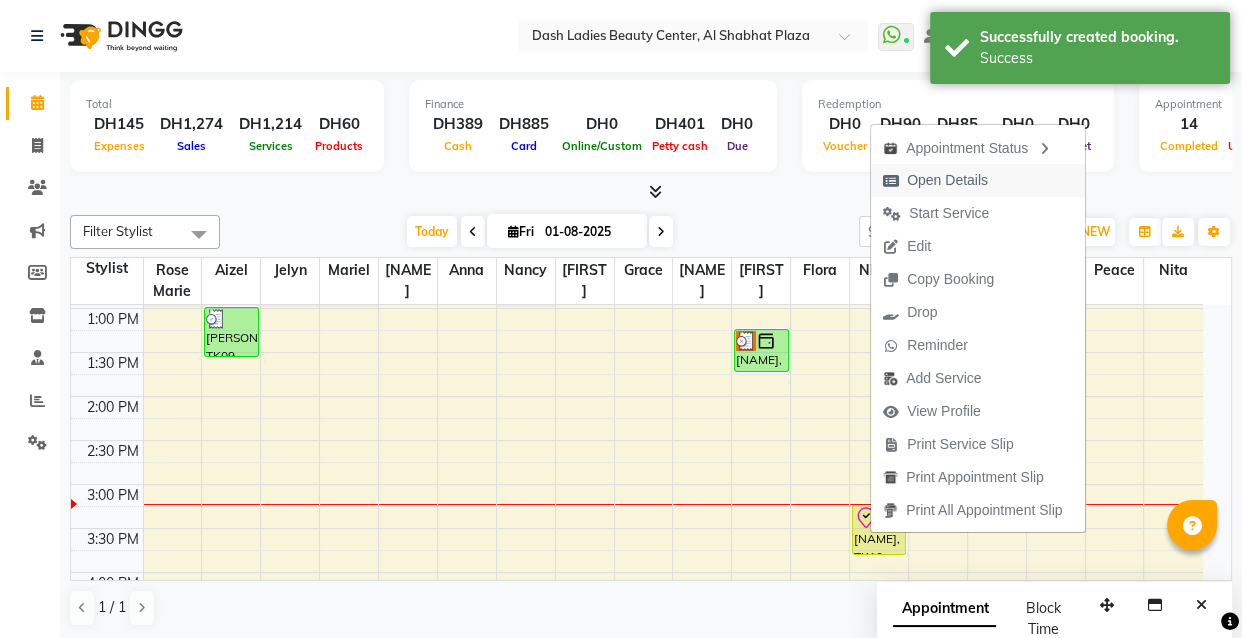 select on "8" 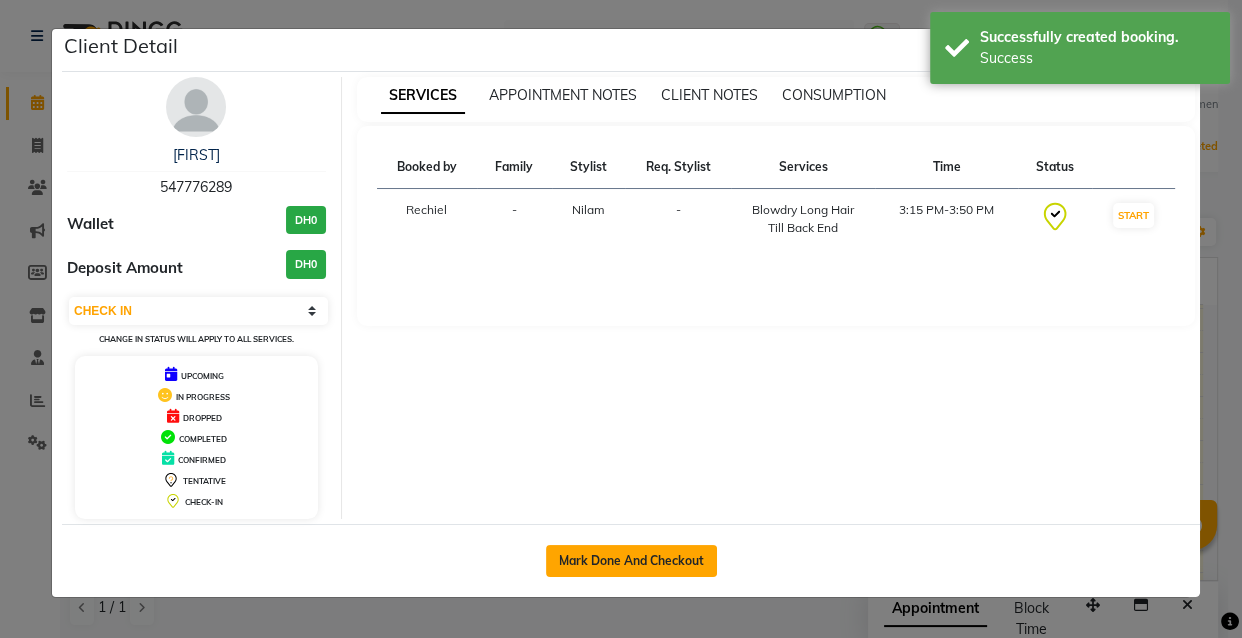 click on "Mark Done And Checkout" 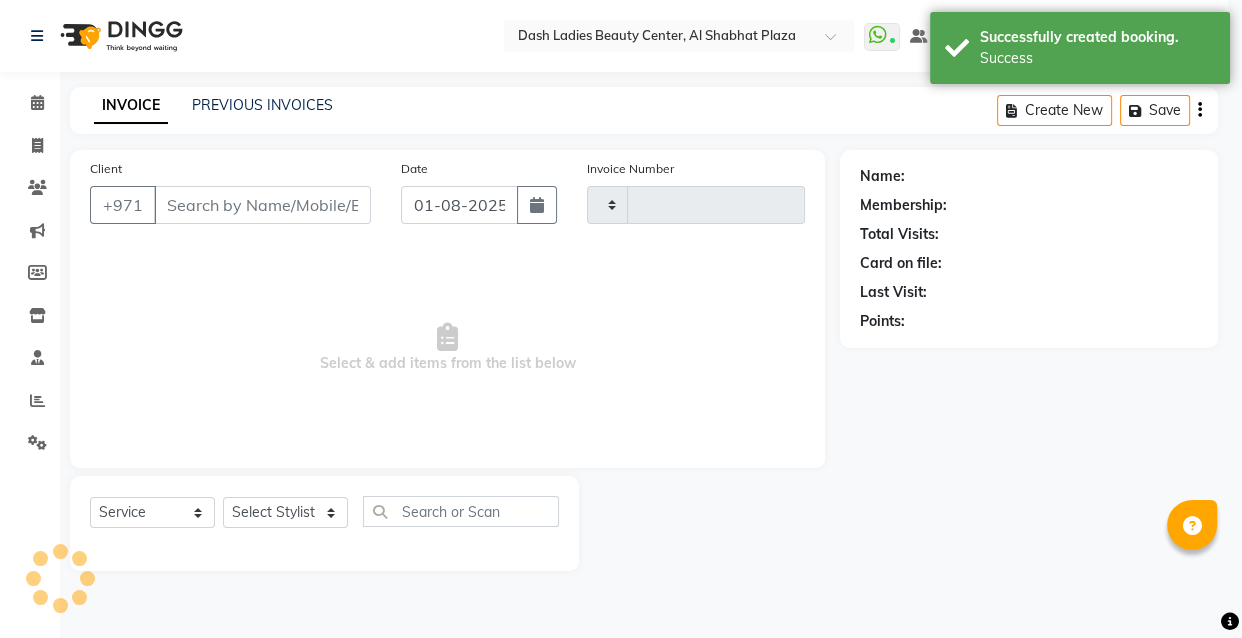 type on "2462" 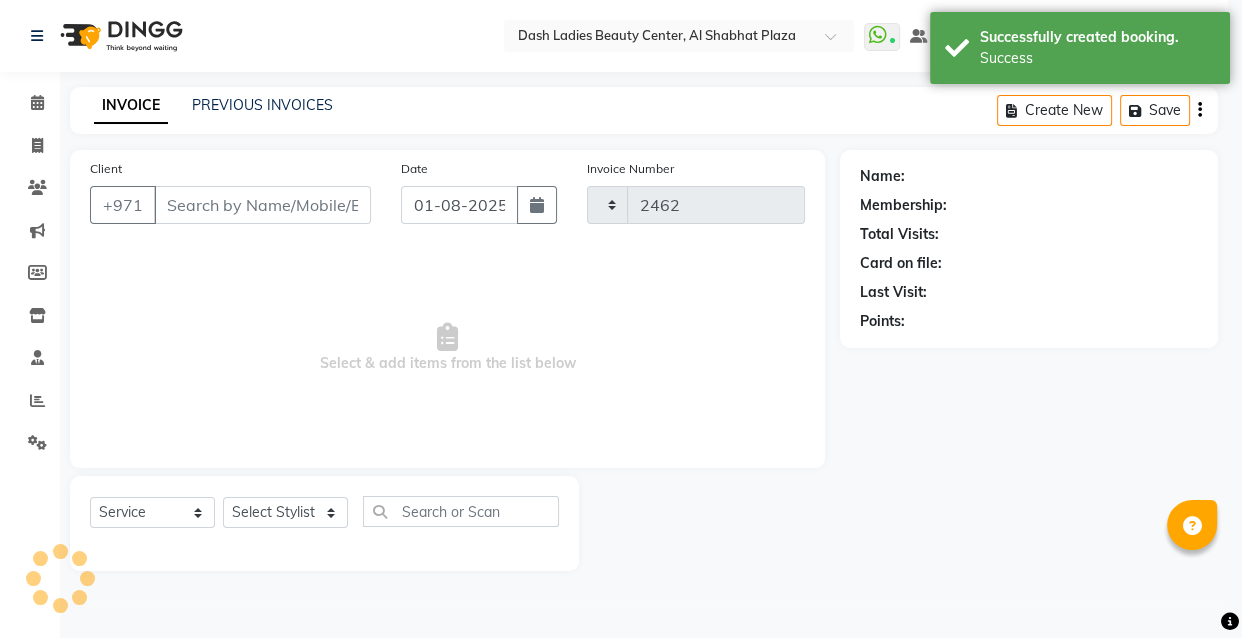 select on "8372" 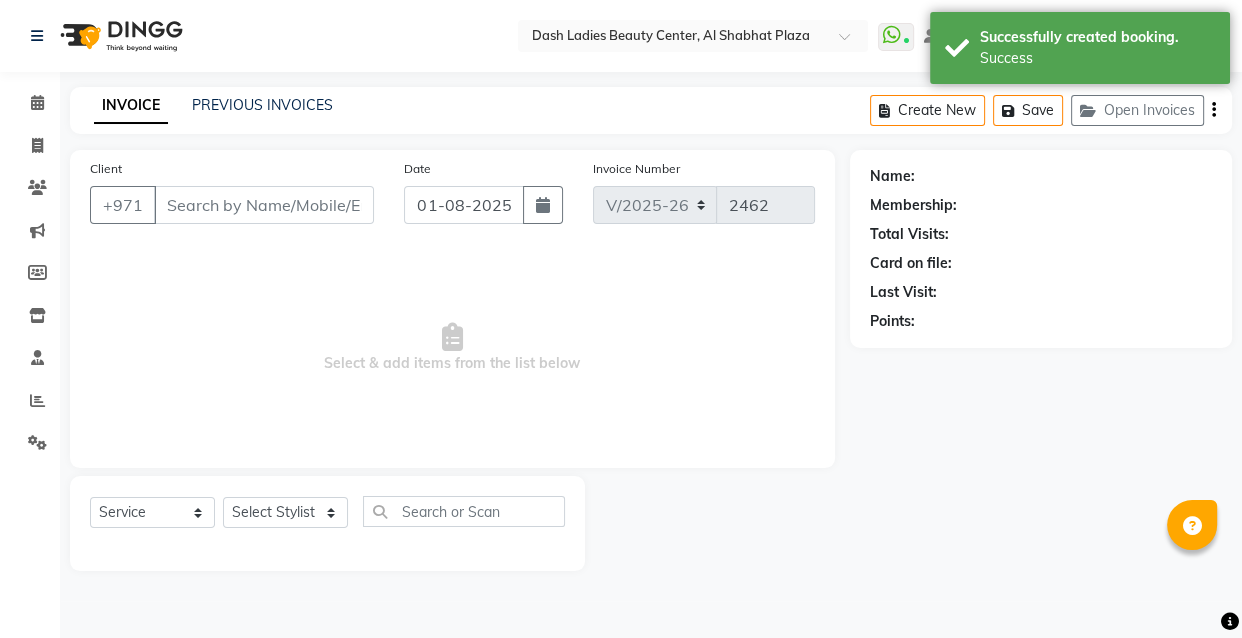 type on "547776289" 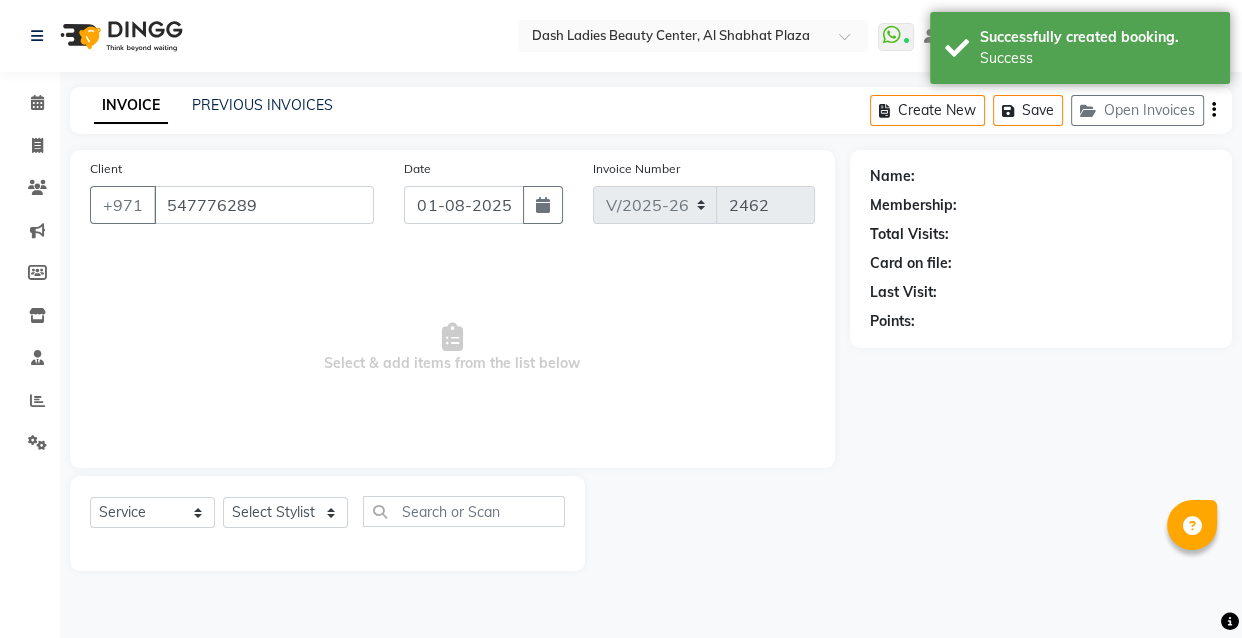 select on "82379" 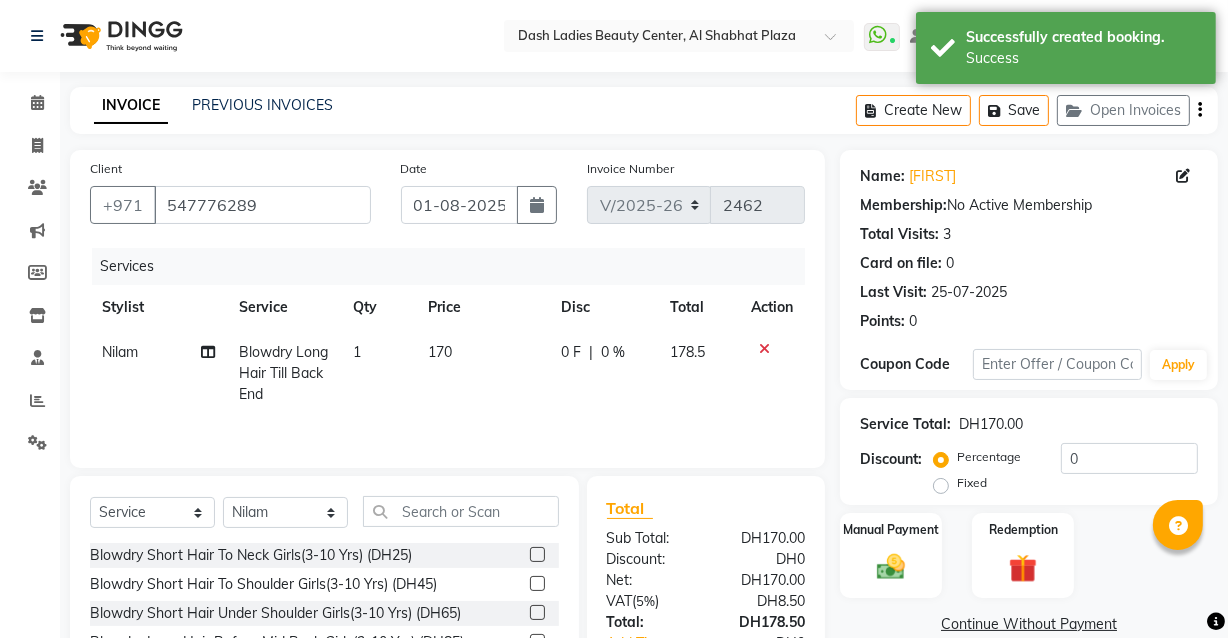 scroll, scrollTop: 163, scrollLeft: 0, axis: vertical 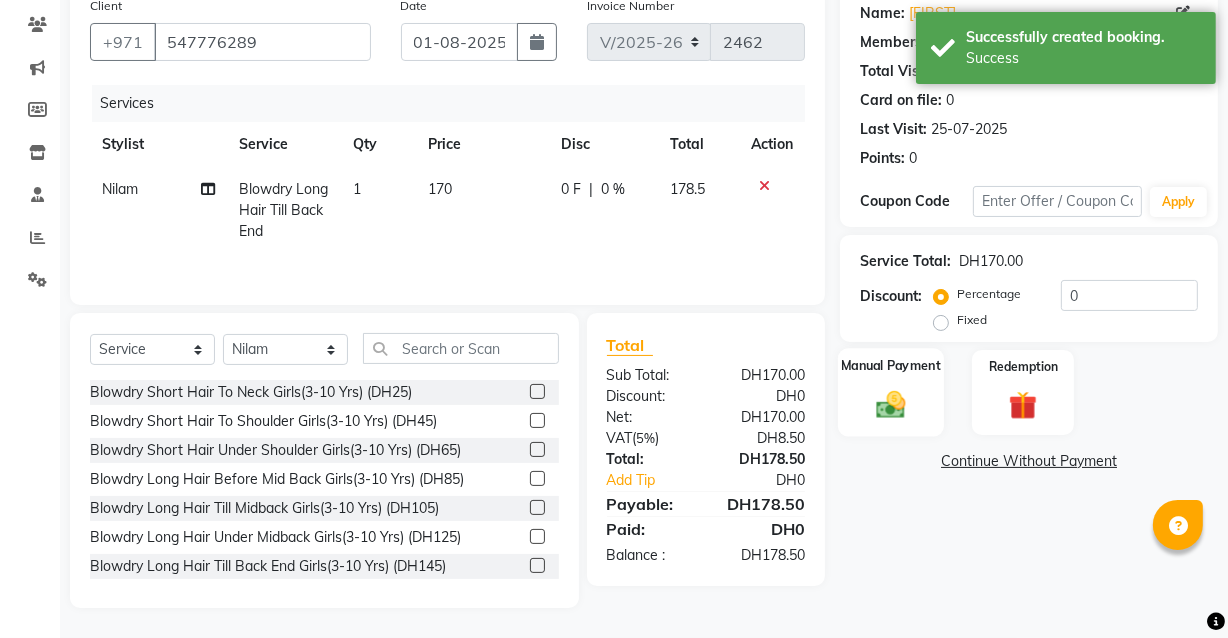 click on "Manual Payment" 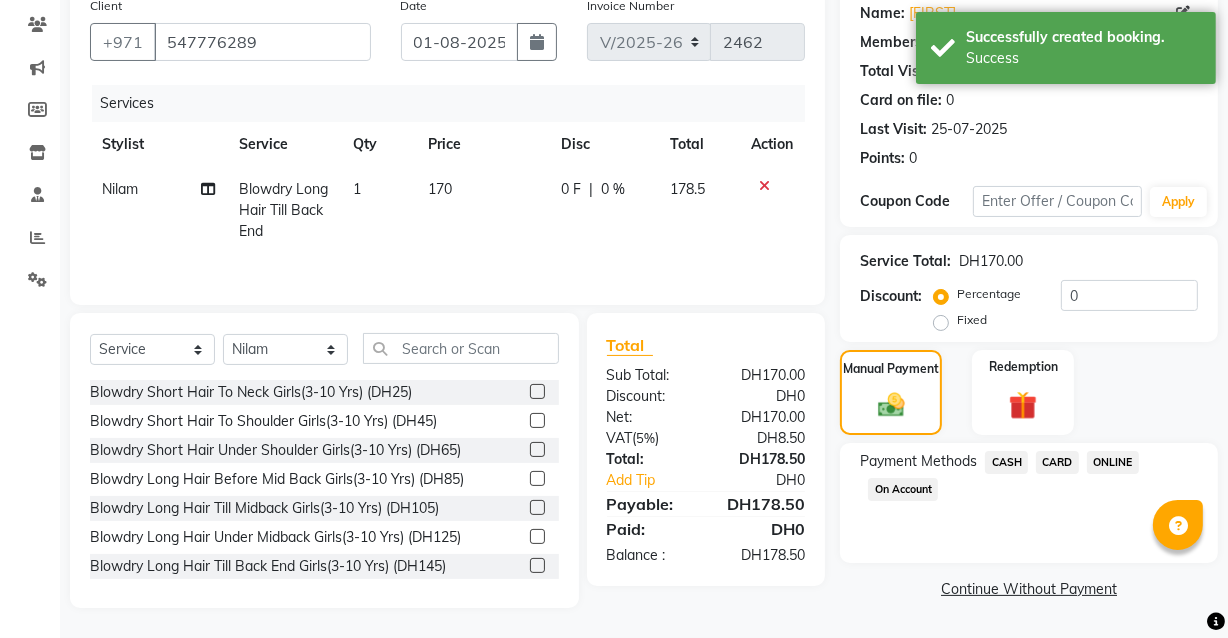 click on "CARD" 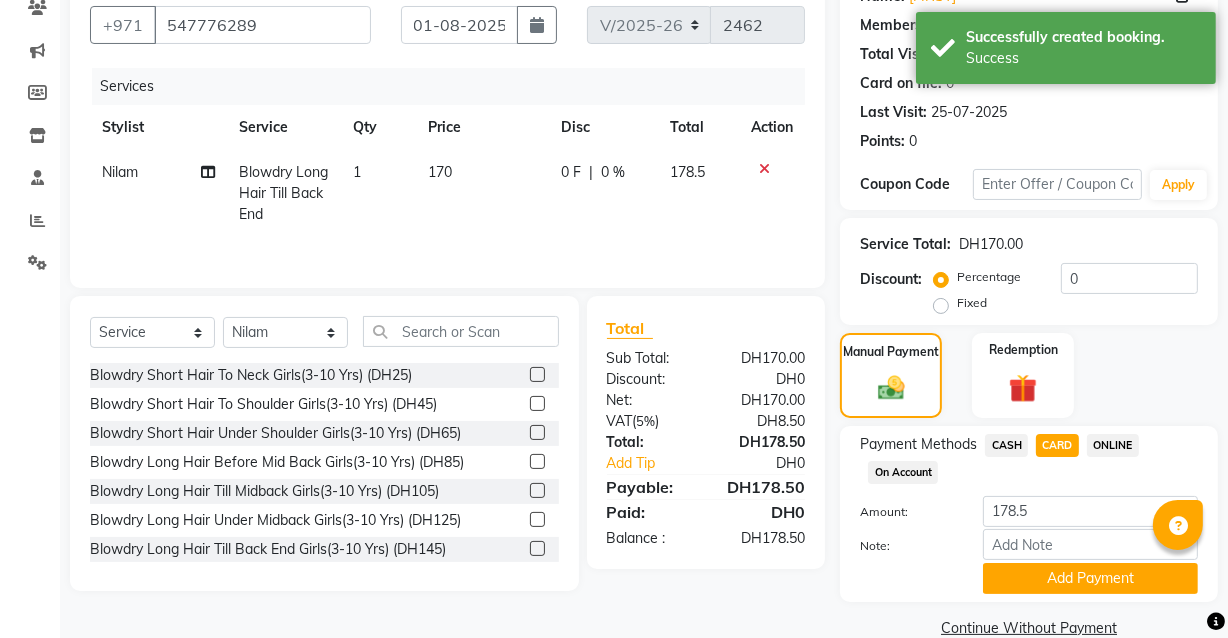 scroll, scrollTop: 214, scrollLeft: 0, axis: vertical 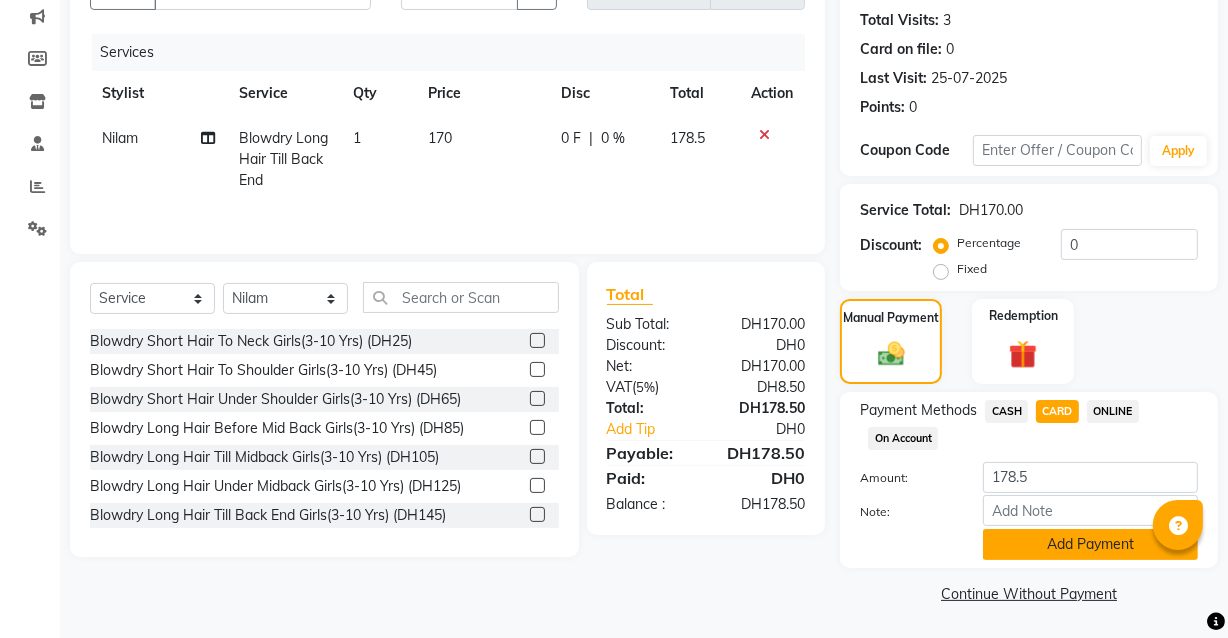click on "Add Payment" 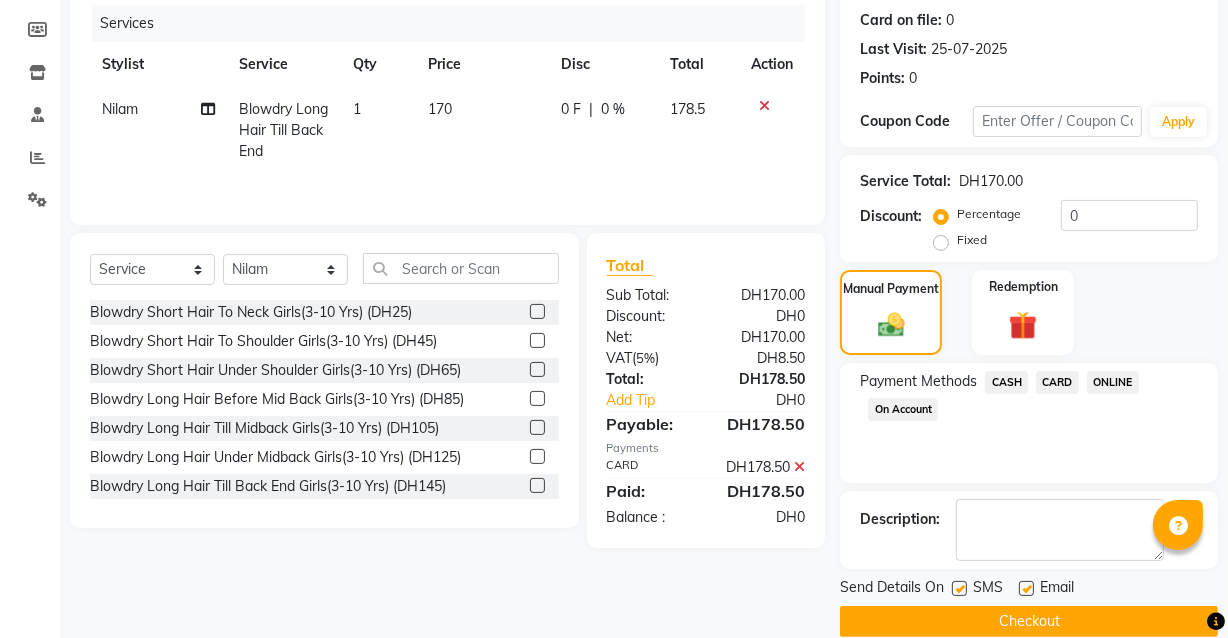 scroll, scrollTop: 270, scrollLeft: 0, axis: vertical 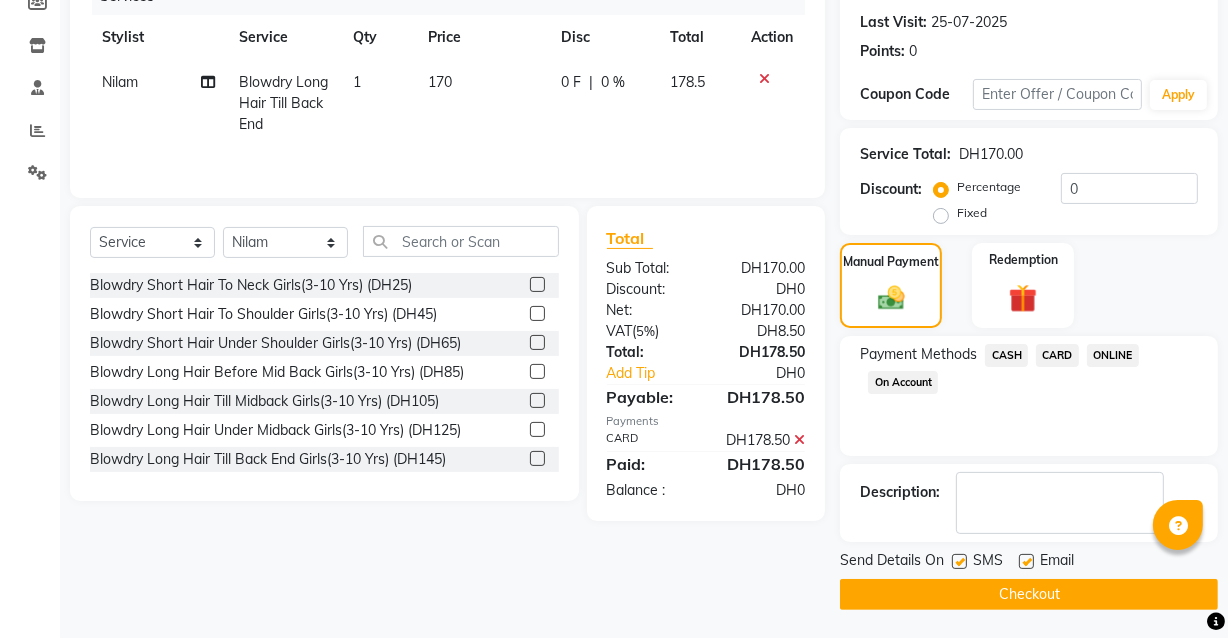 click 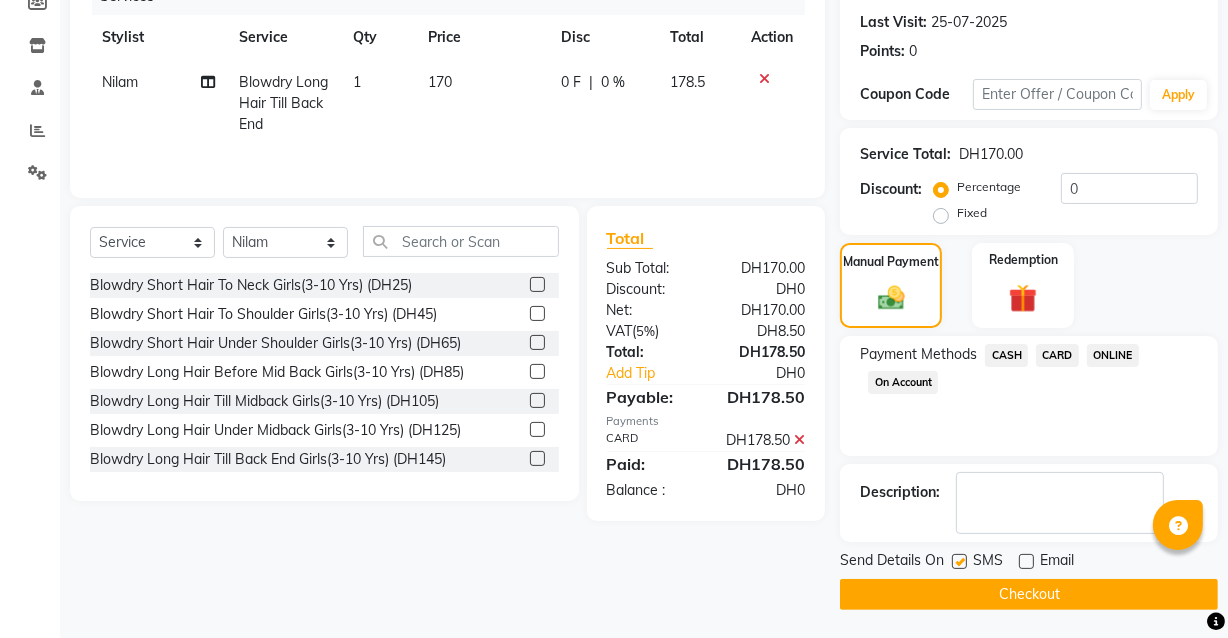 click on "Checkout" 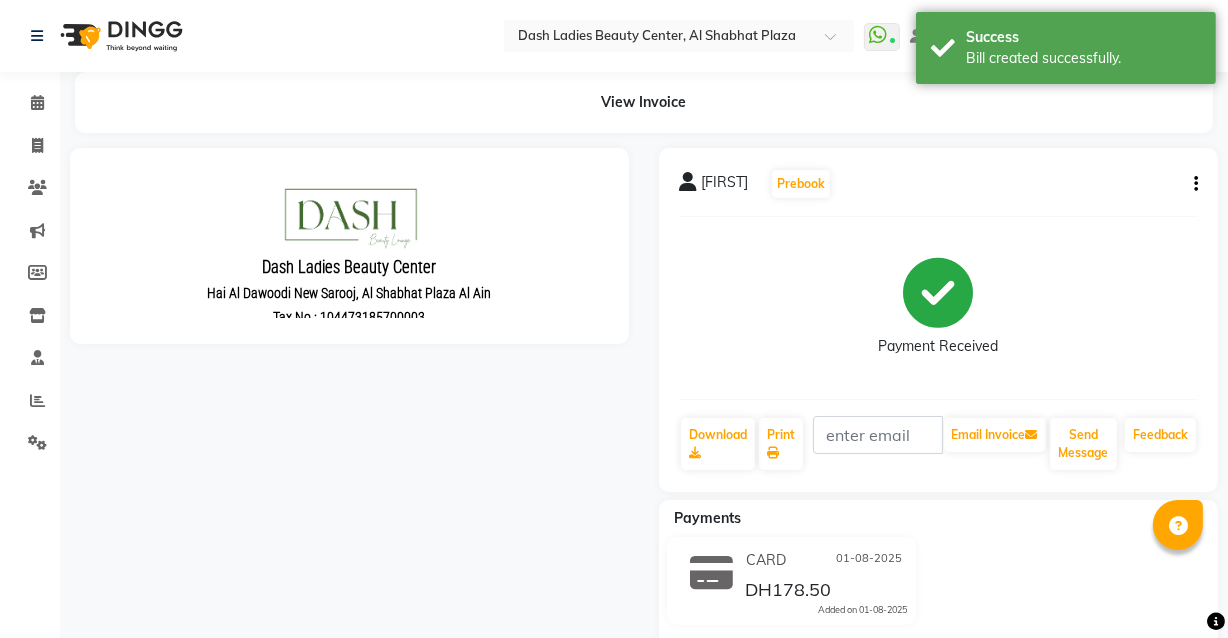 scroll, scrollTop: 0, scrollLeft: 0, axis: both 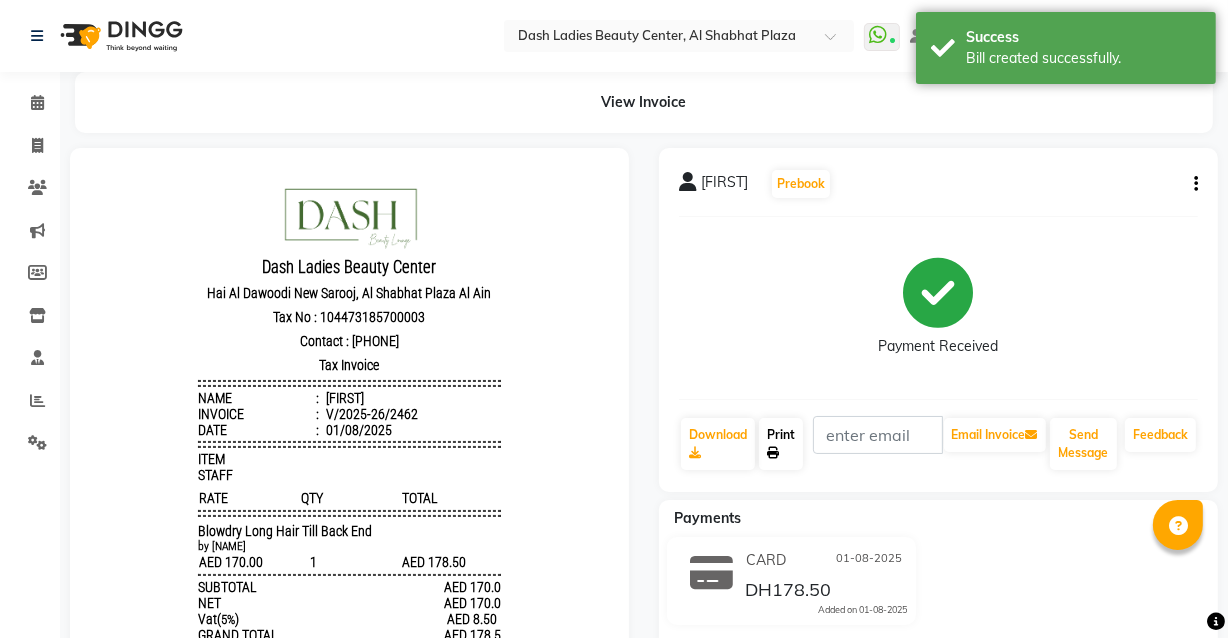 click 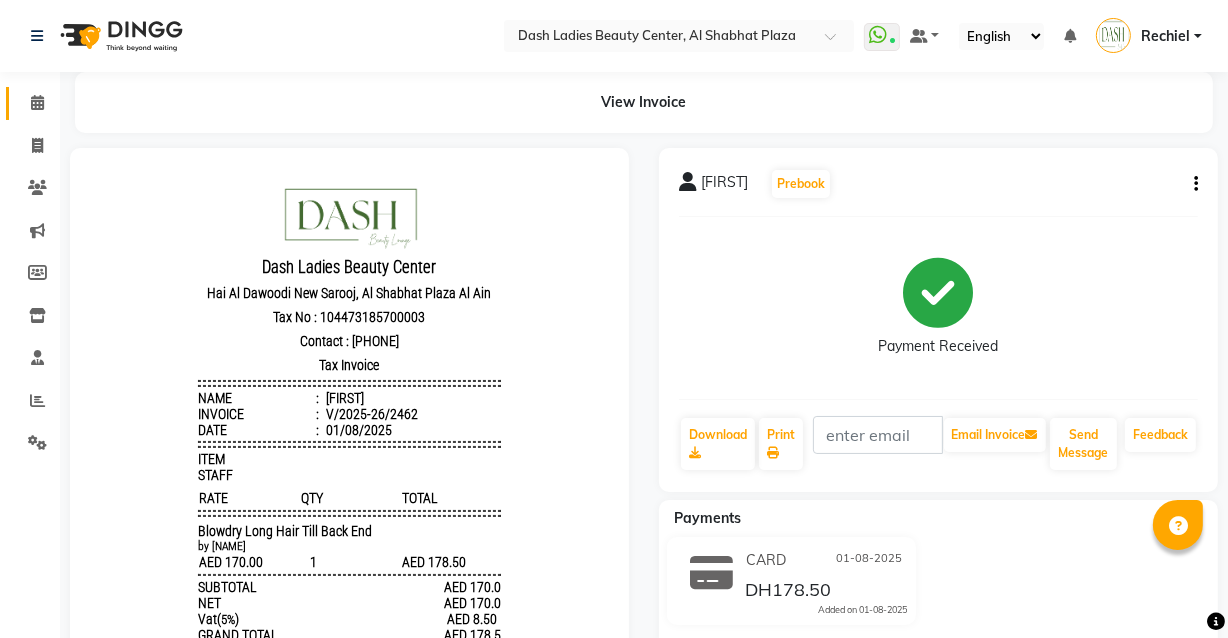 click 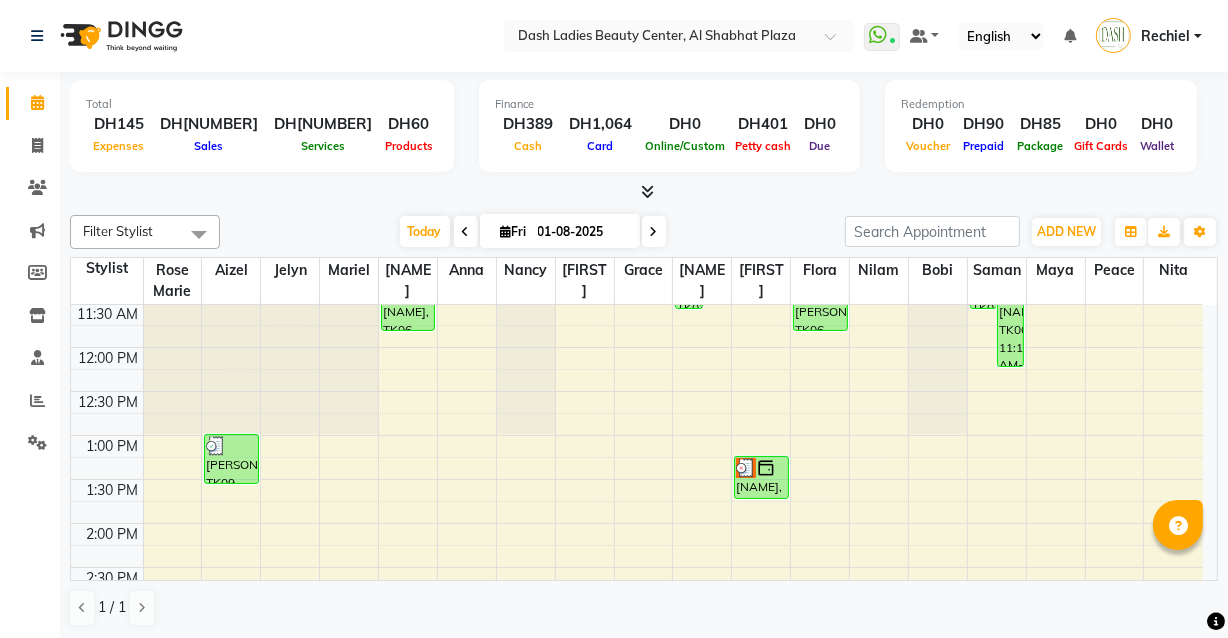 scroll, scrollTop: 228, scrollLeft: 0, axis: vertical 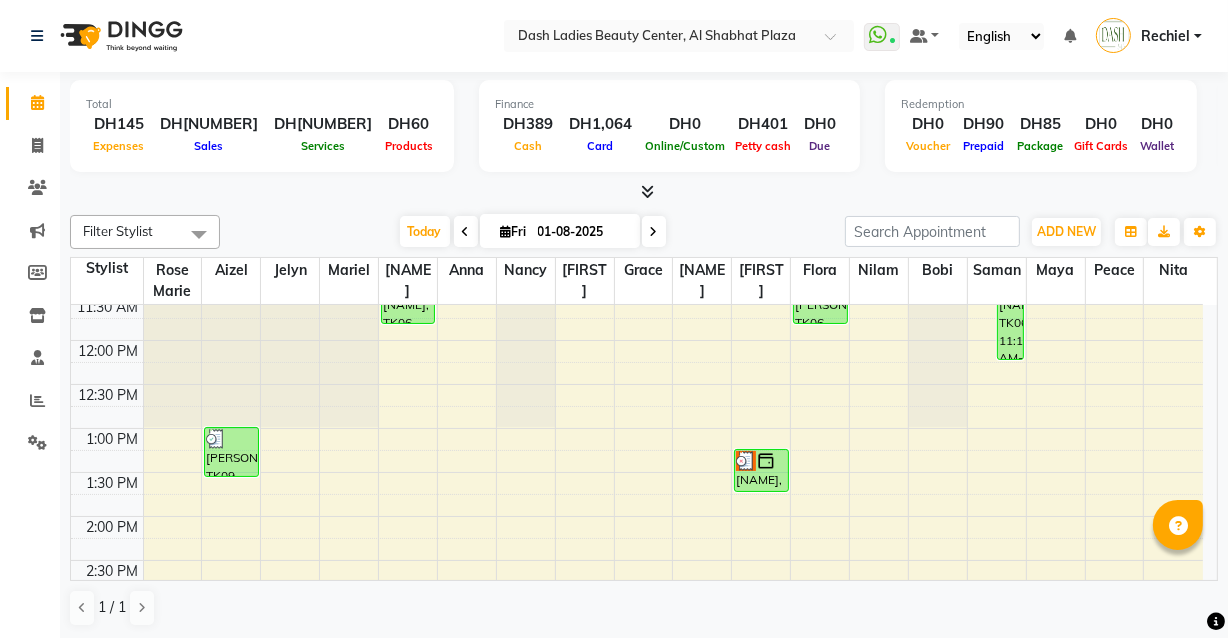 click on "[NAME], TK08, 01:15 PM-01:45 PM, Short hair under shoulder - Aloevera, Banana, Coffee Mask, Protein, Henna, Coconut" at bounding box center [761, 470] 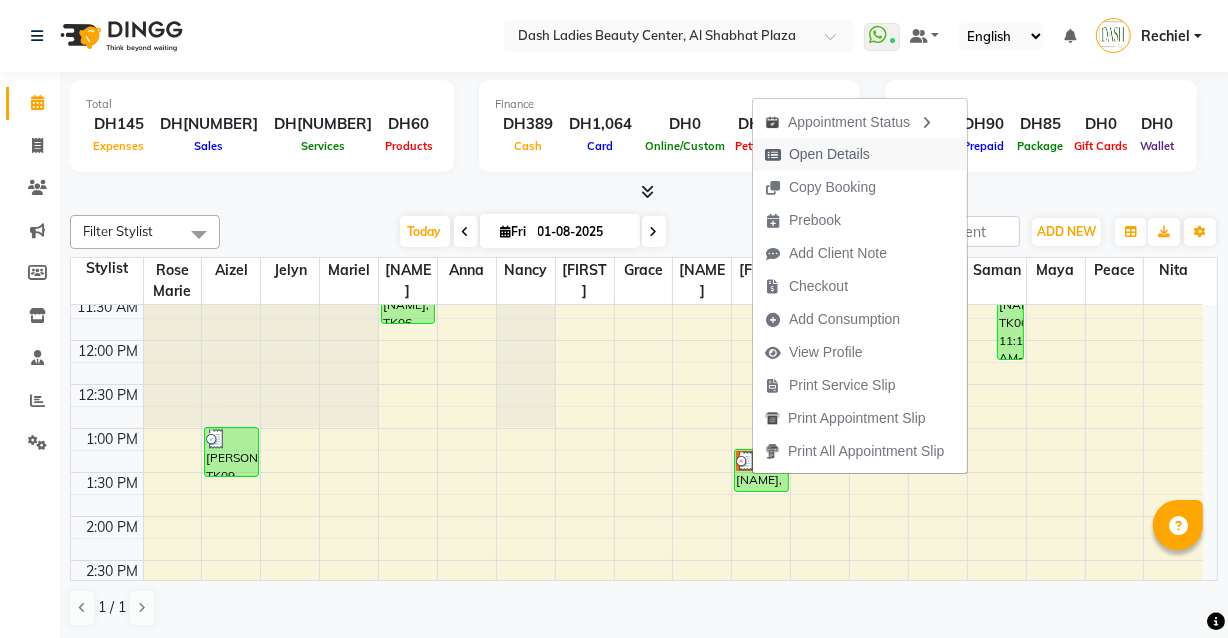 click on "Open Details" at bounding box center [860, 154] 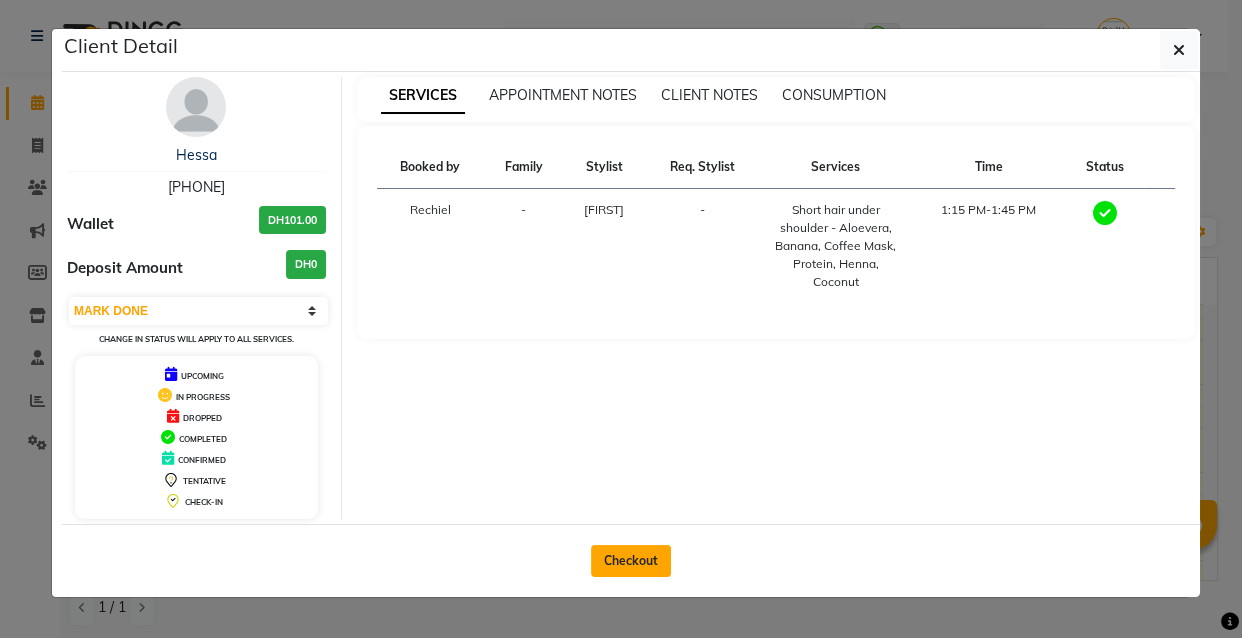 click on "Checkout" 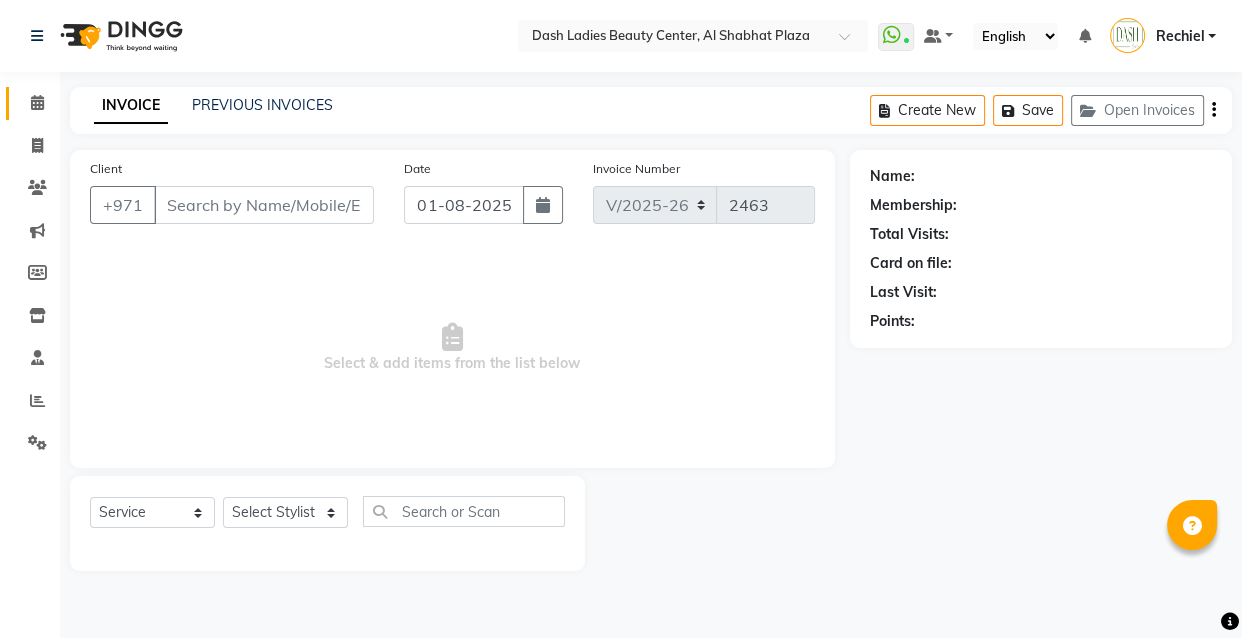 type on "[PHONE]" 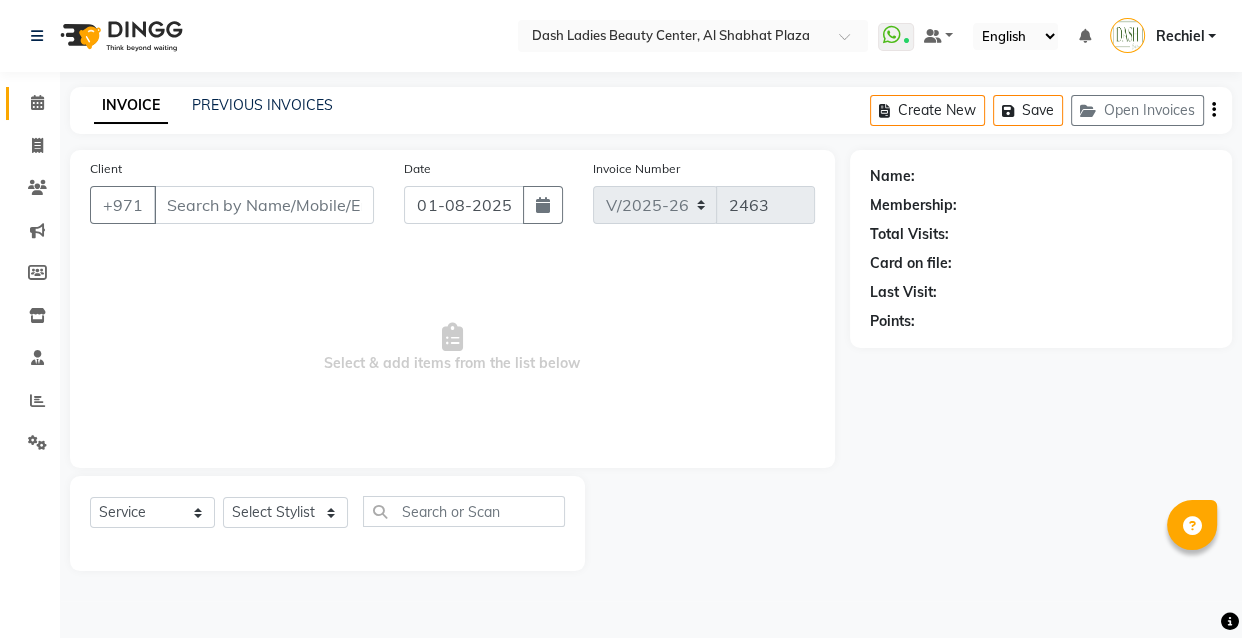 select on "81115" 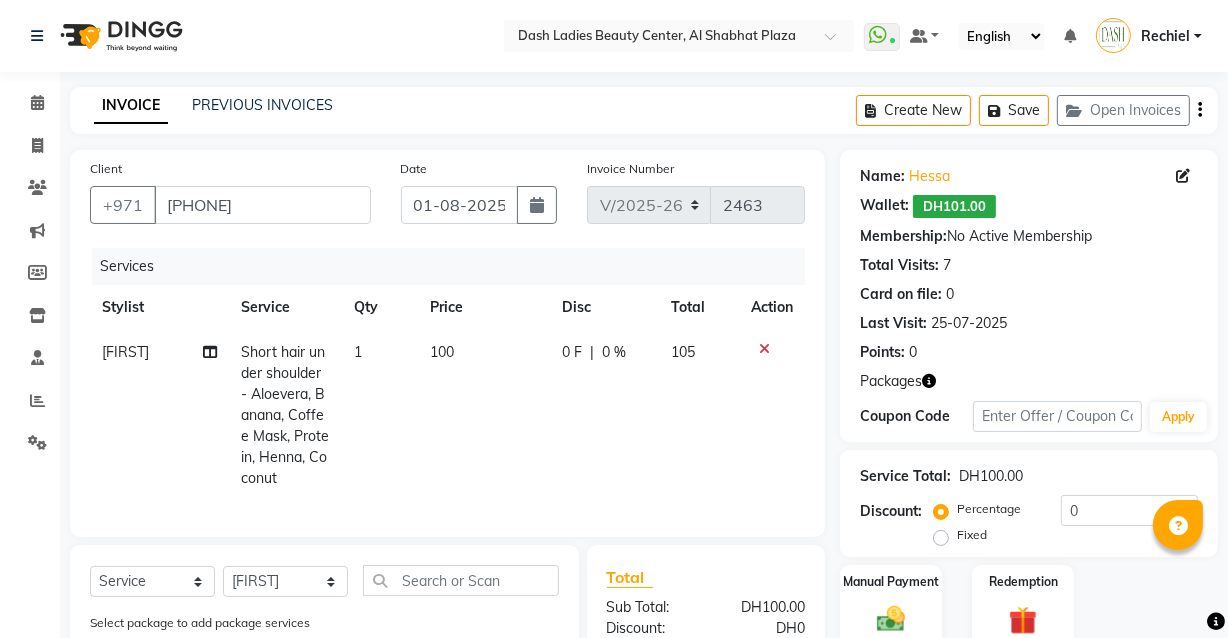 click 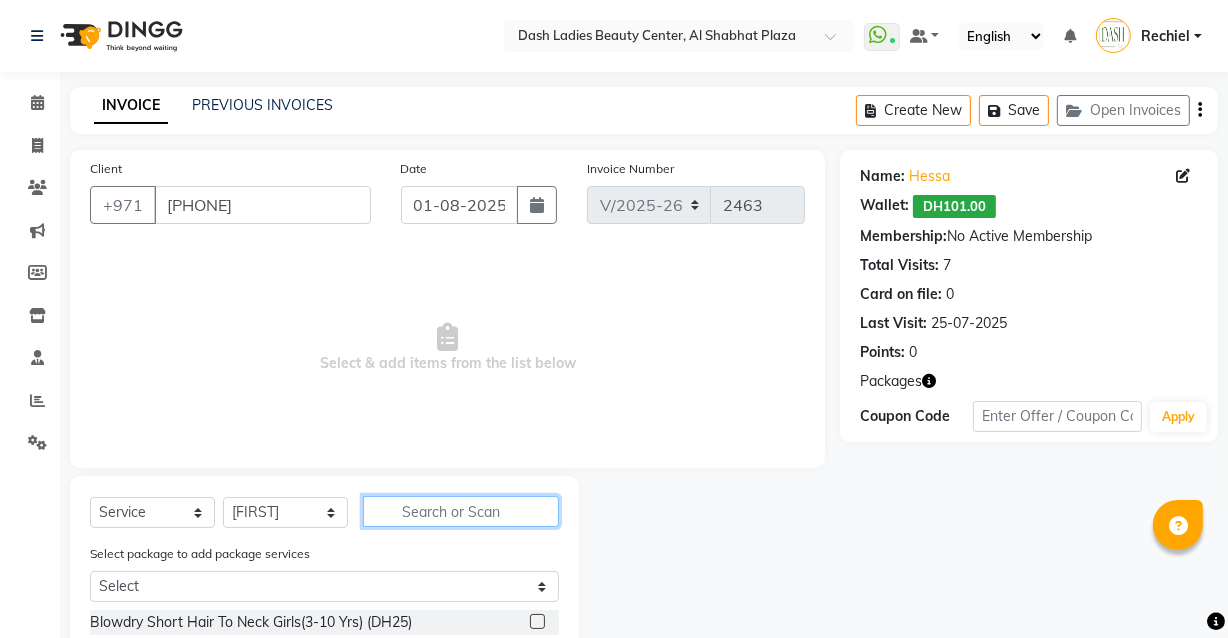 click 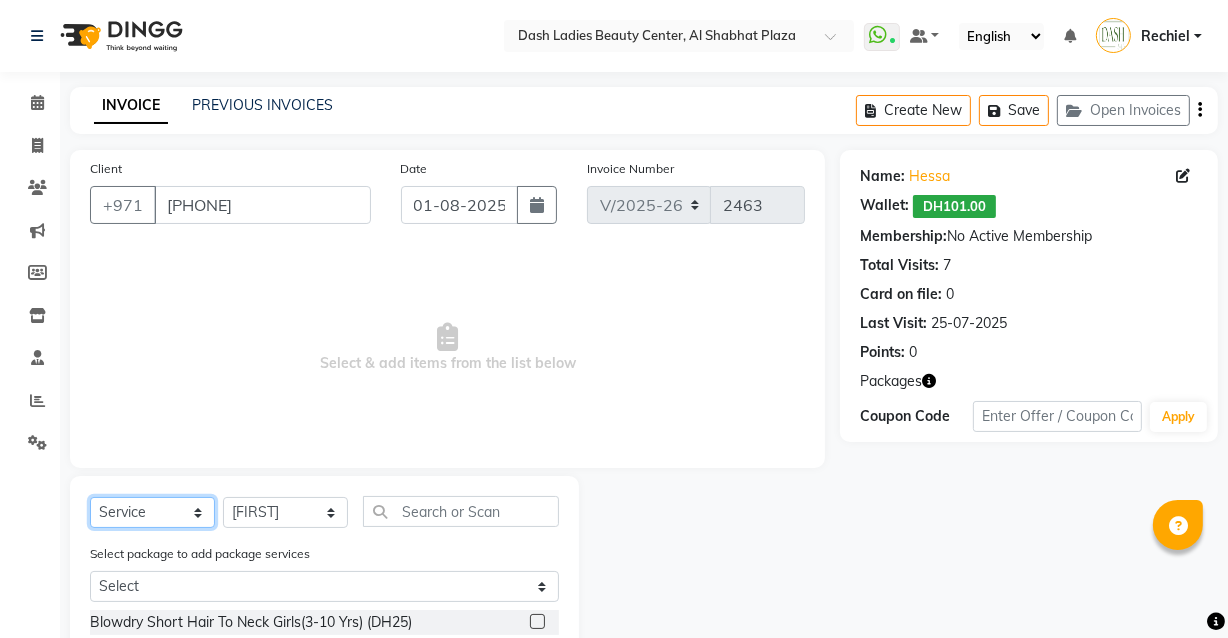 click on "Select  Service  Product  Membership  Package Voucher Prepaid Gift Card" 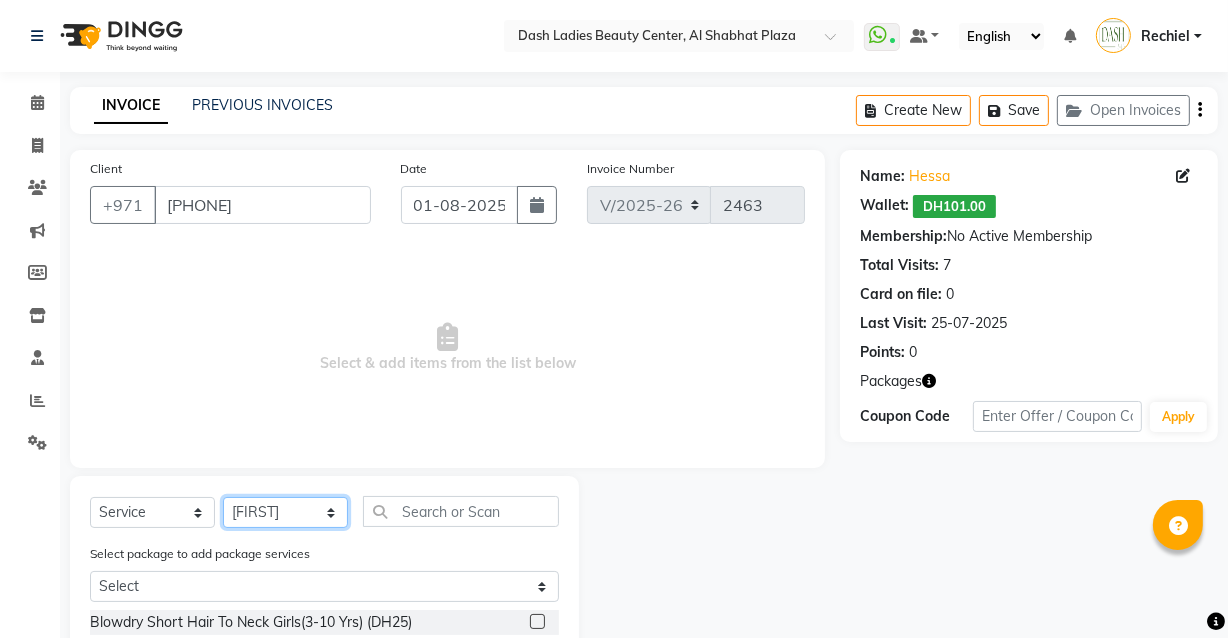 click on "Select Stylist Aizel Angelina Anna Bobi Edlyn Fevie  Flora Grace Hamda Janine Jelyn Mariel Maya Maya (Cafe) May Joy (Cafe) Nabasirye (Cafe) Nancy Nilam Nita Noreen Owner Peace Rechiel Rose Marie Saman Talina" 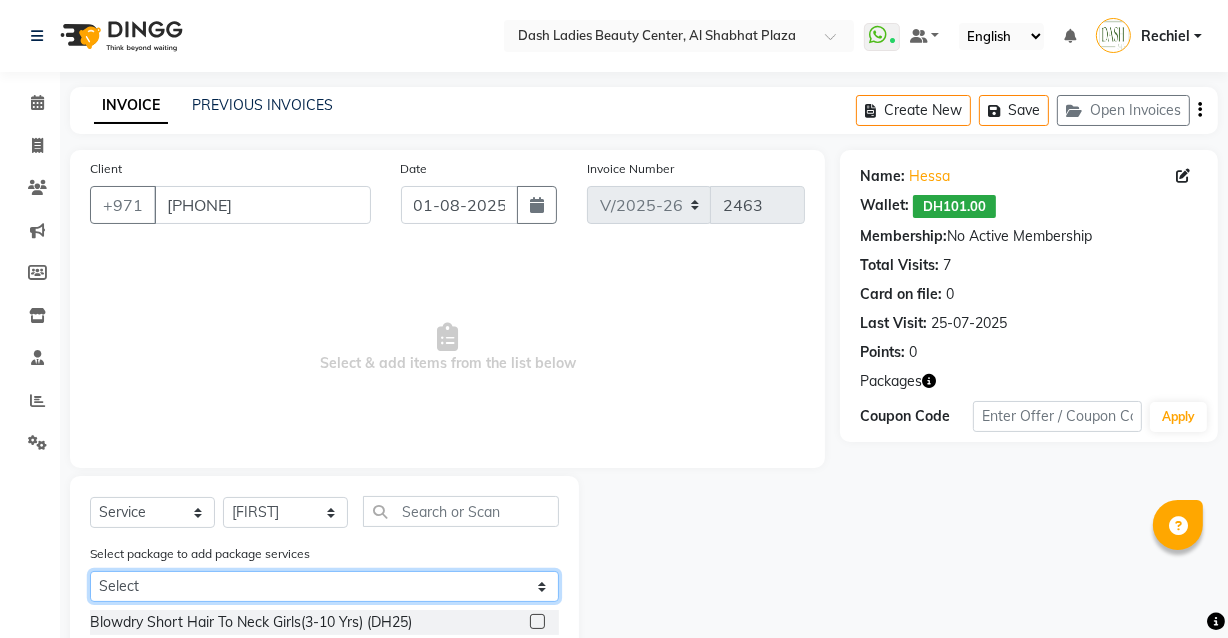 click on "Select Salon Hair Mask Long Hair Till Midback Adult 4 Session" 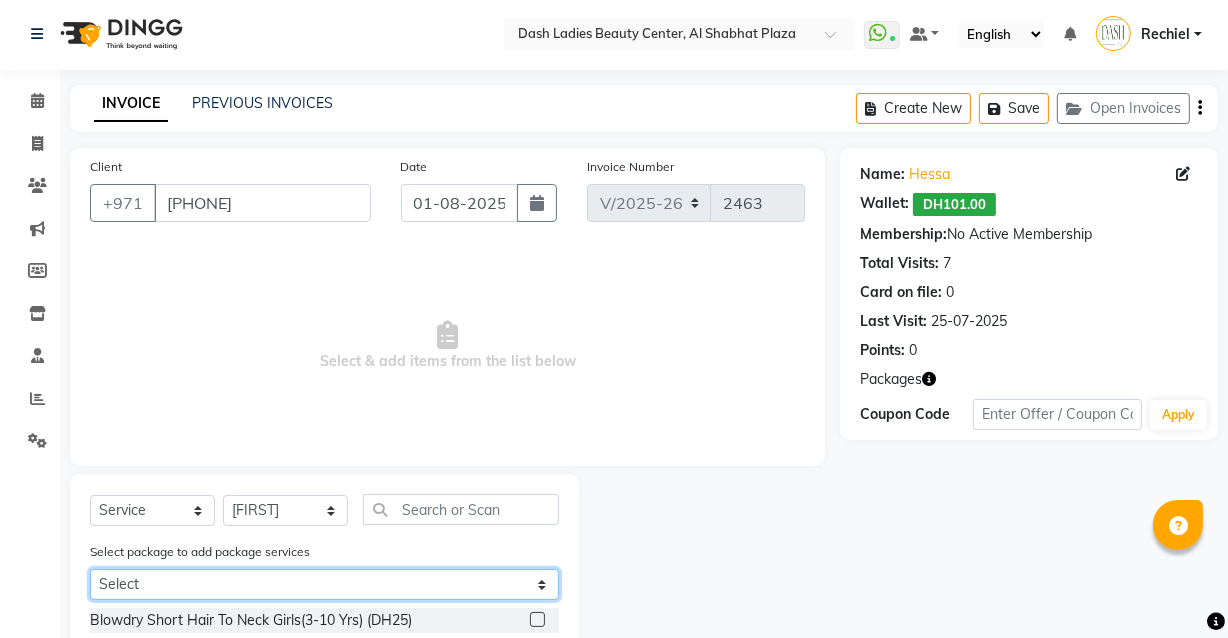 scroll, scrollTop: 70, scrollLeft: 0, axis: vertical 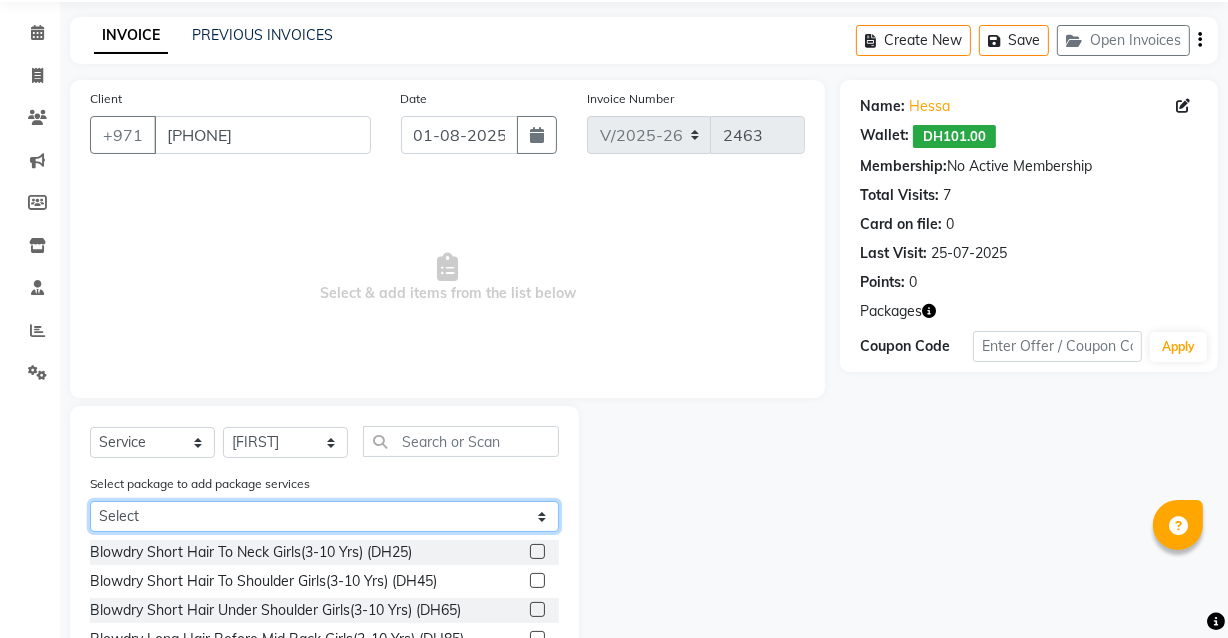 click on "Select Salon Hair Mask Long Hair Till Midback Adult 4 Session" 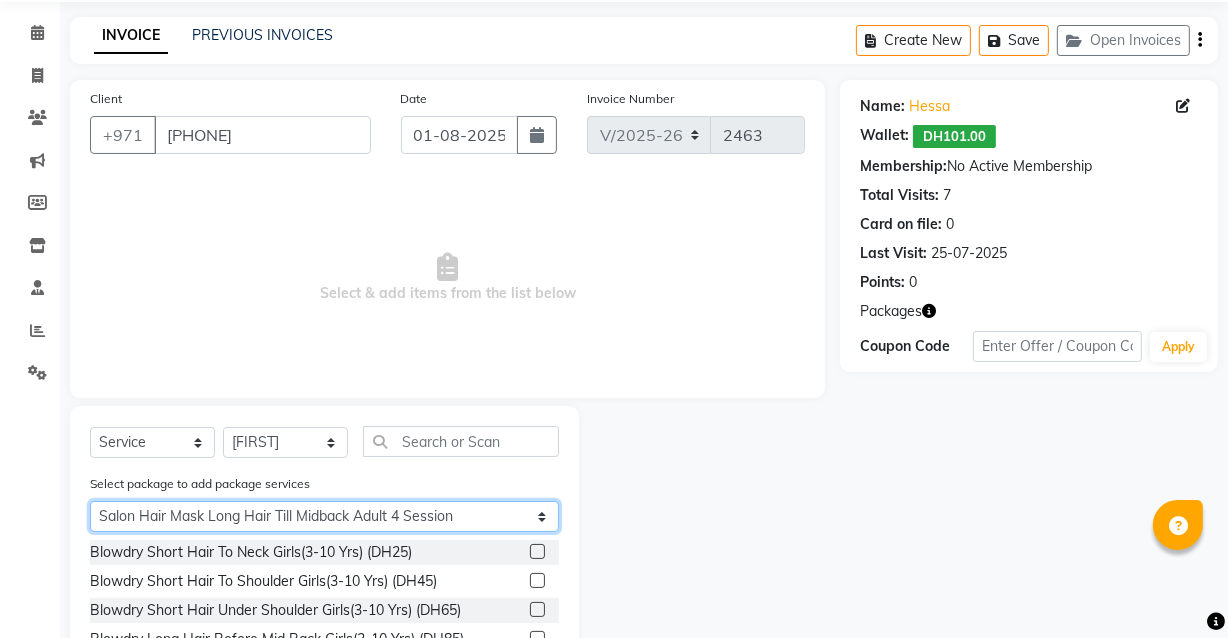click on "Select Salon Hair Mask Long Hair Till Midback Adult 4 Session" 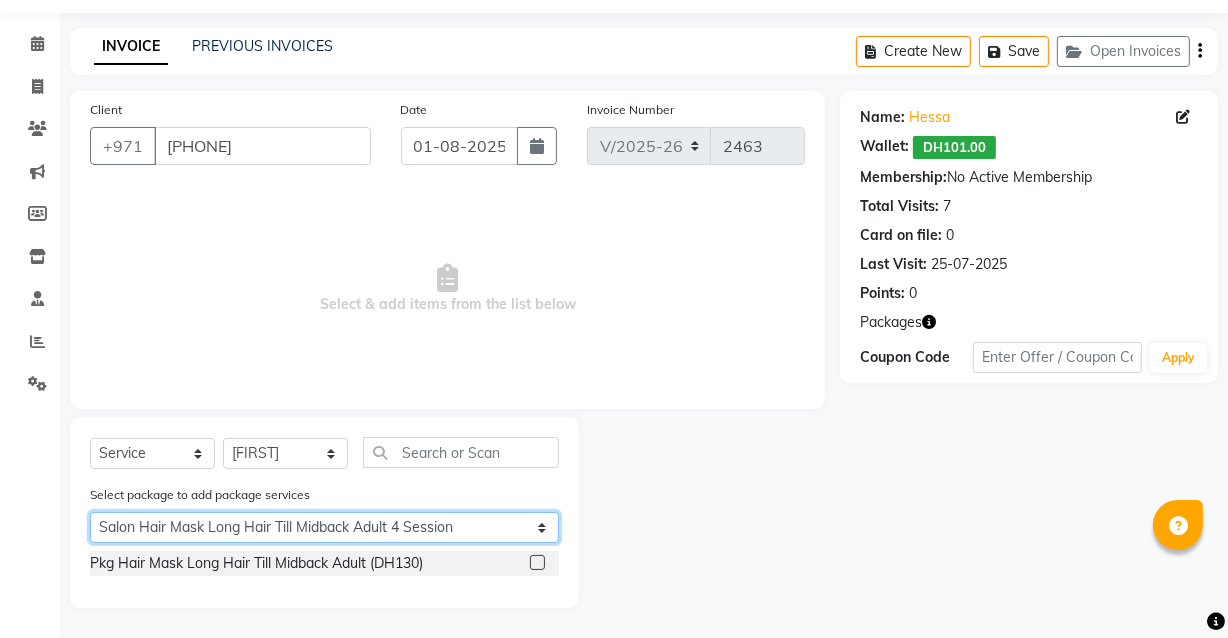scroll, scrollTop: 60, scrollLeft: 0, axis: vertical 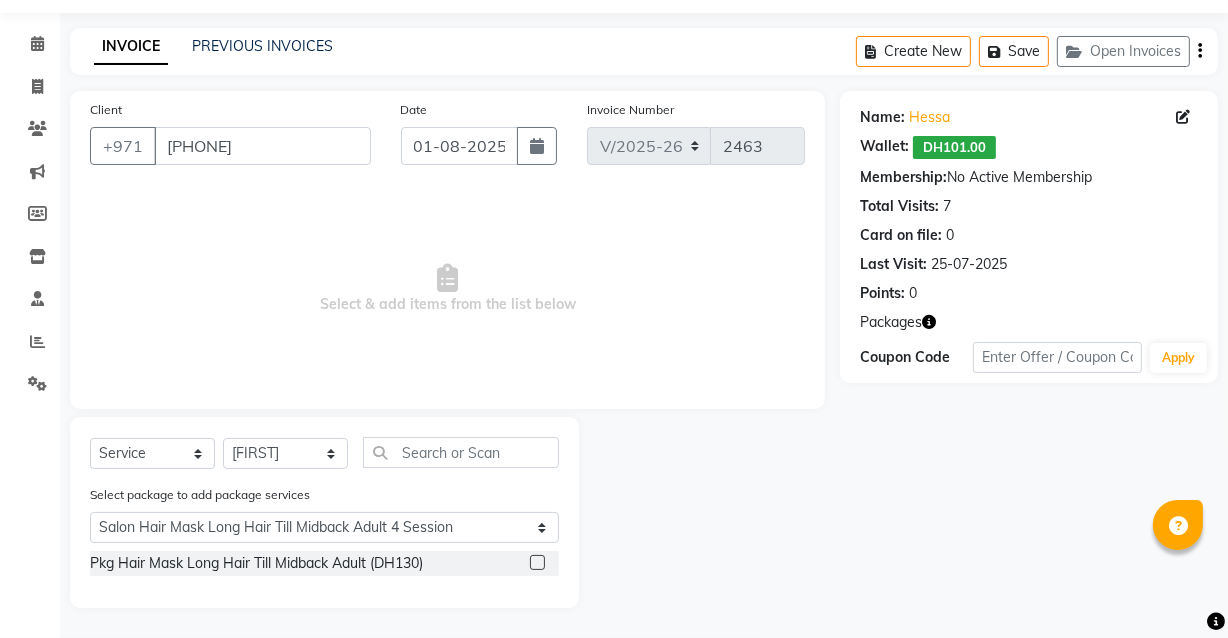 click 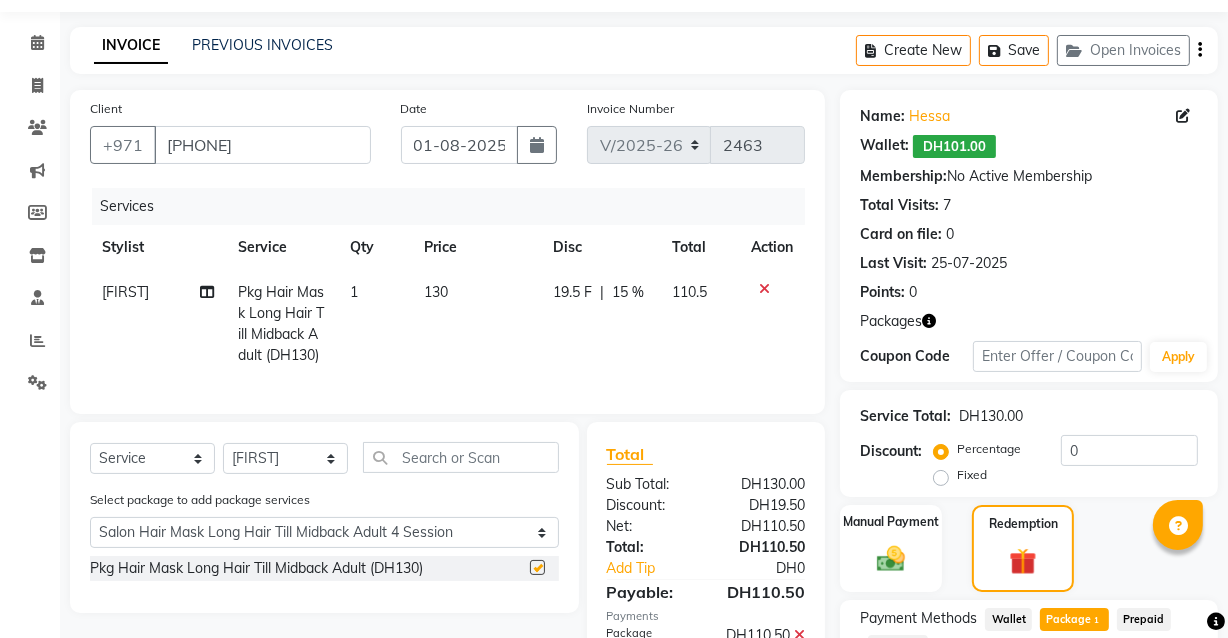 checkbox on "false" 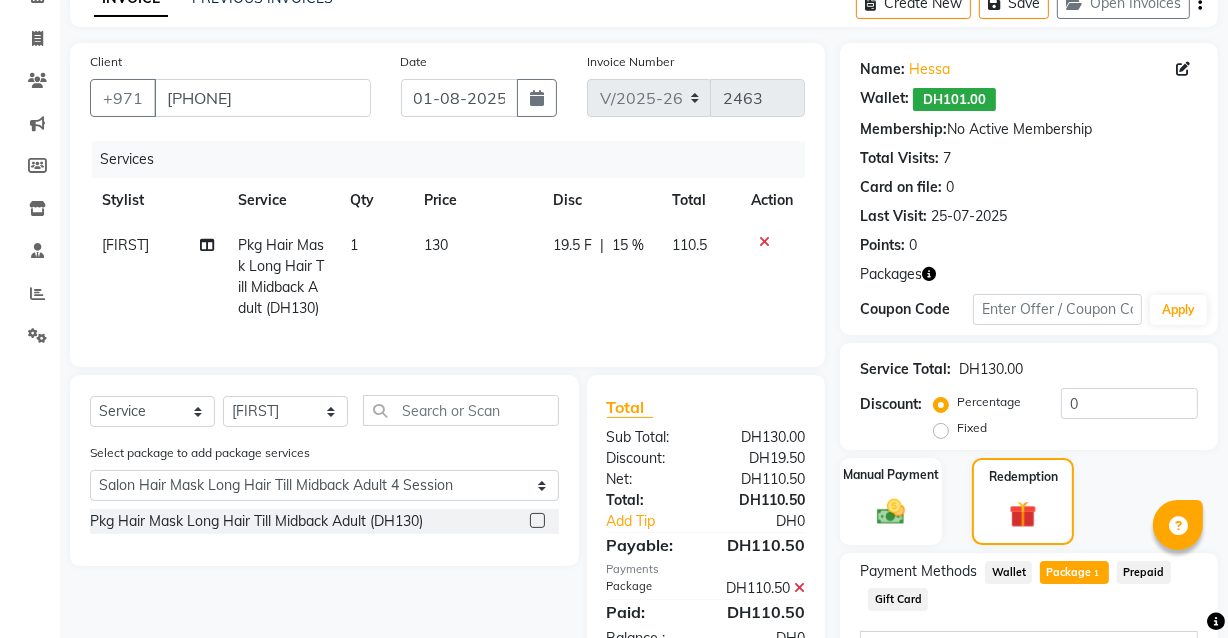 scroll, scrollTop: 110, scrollLeft: 0, axis: vertical 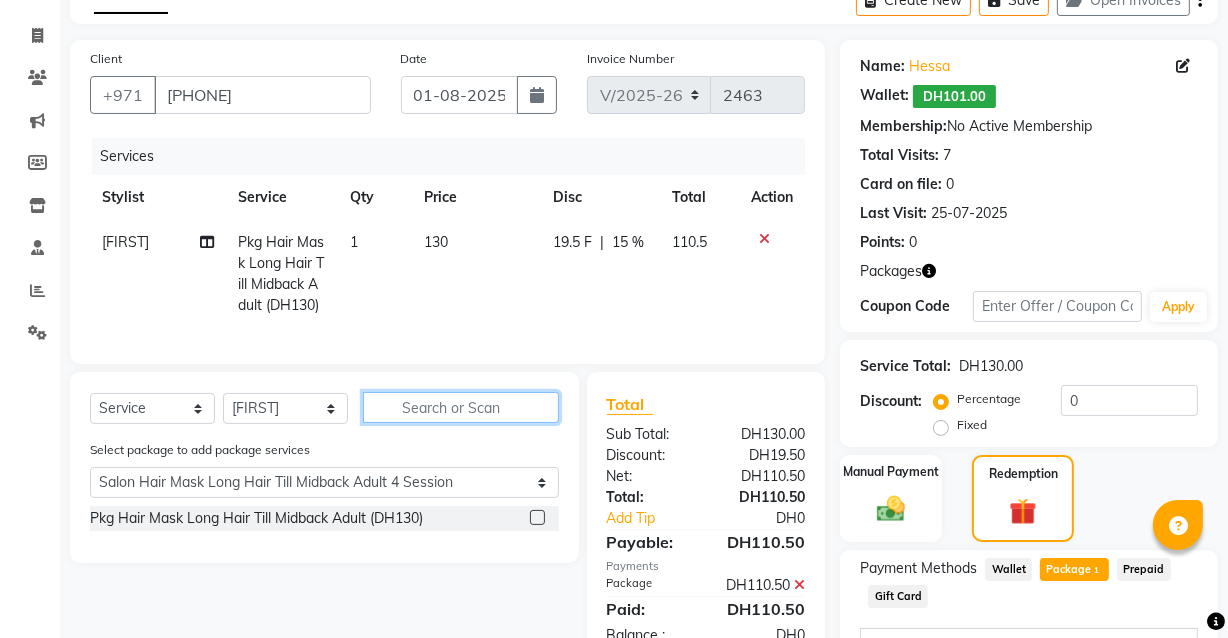 click 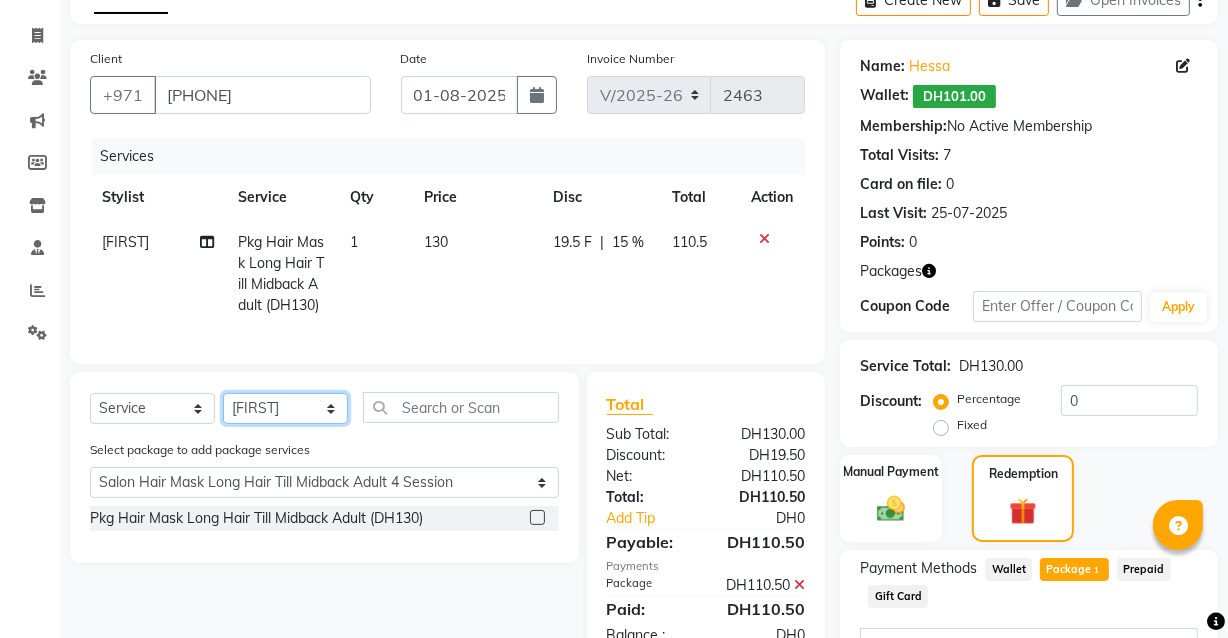 click on "Select Stylist Aizel Angelina Anna Bobi Edlyn Fevie  Flora Grace Hamda Janine Jelyn Mariel Maya Maya (Cafe) May Joy (Cafe) Nabasirye (Cafe) Nancy Nilam Nita Noreen Owner Peace Rechiel Rose Marie Saman Talina" 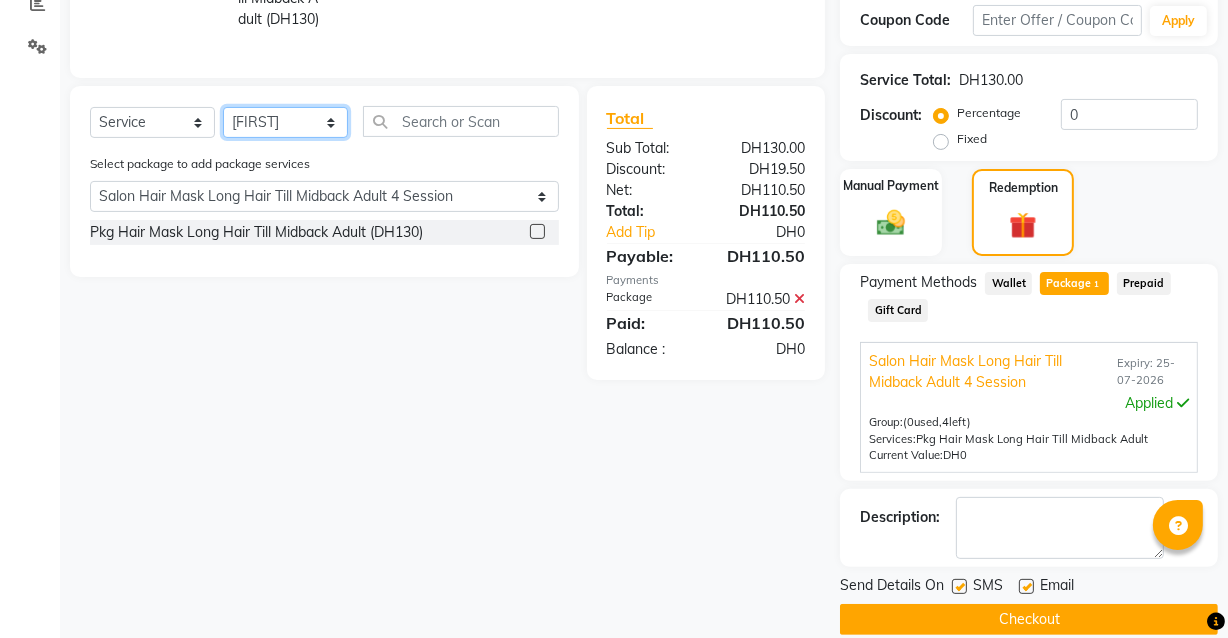 scroll, scrollTop: 421, scrollLeft: 0, axis: vertical 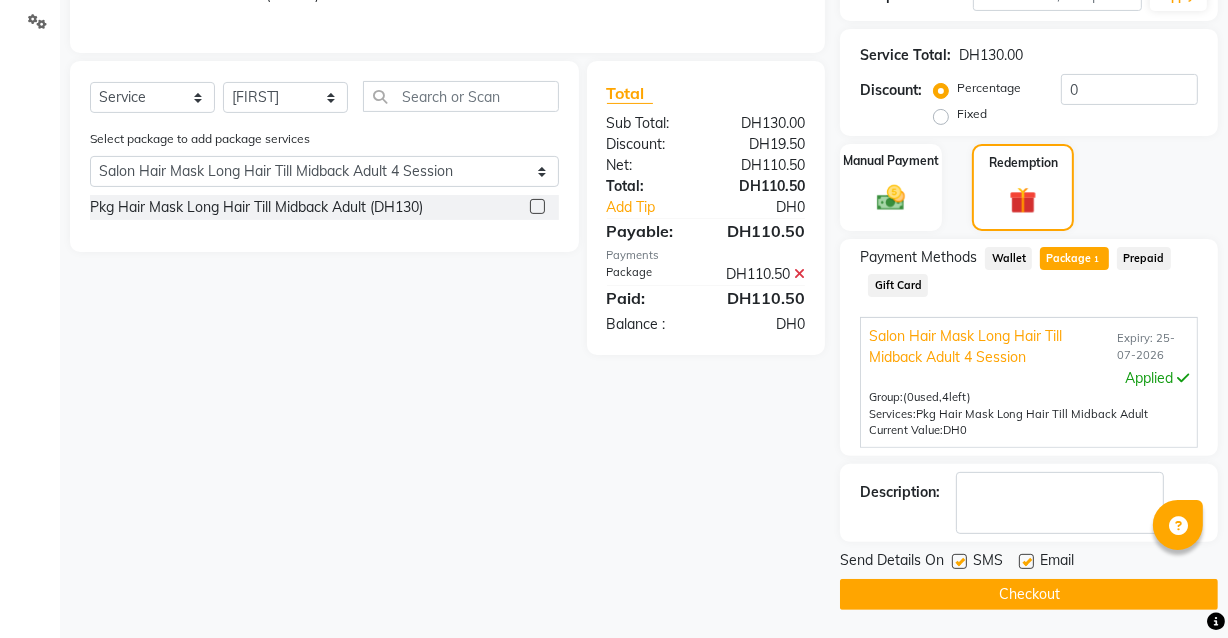 click 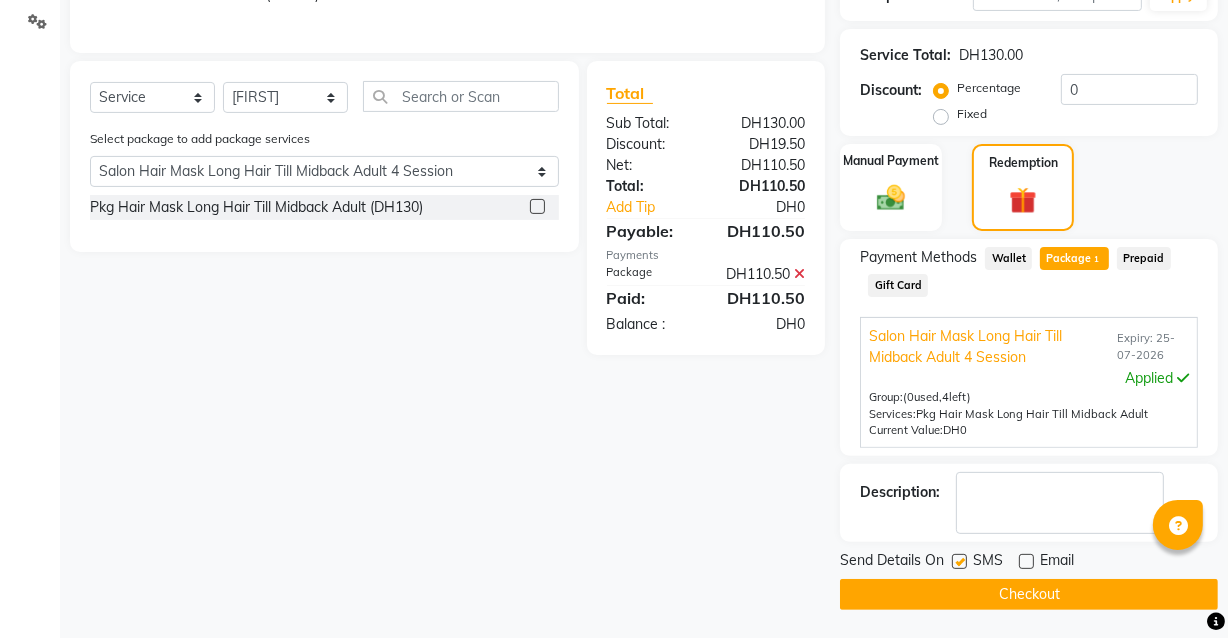 click on "Checkout" 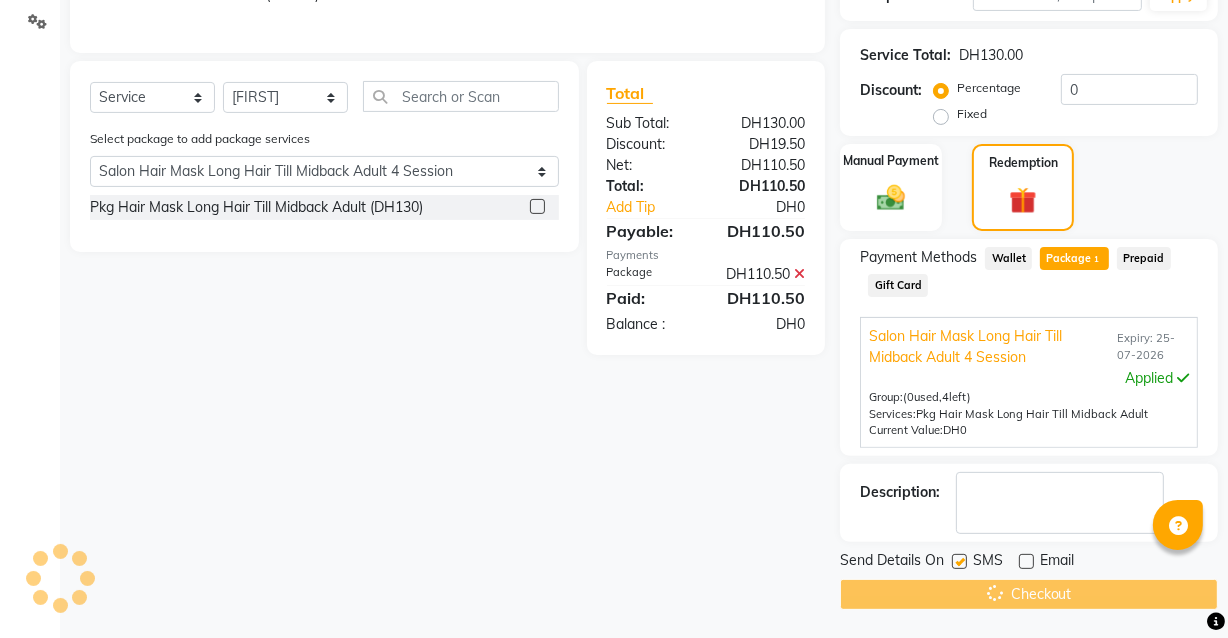 click on "Checkout" 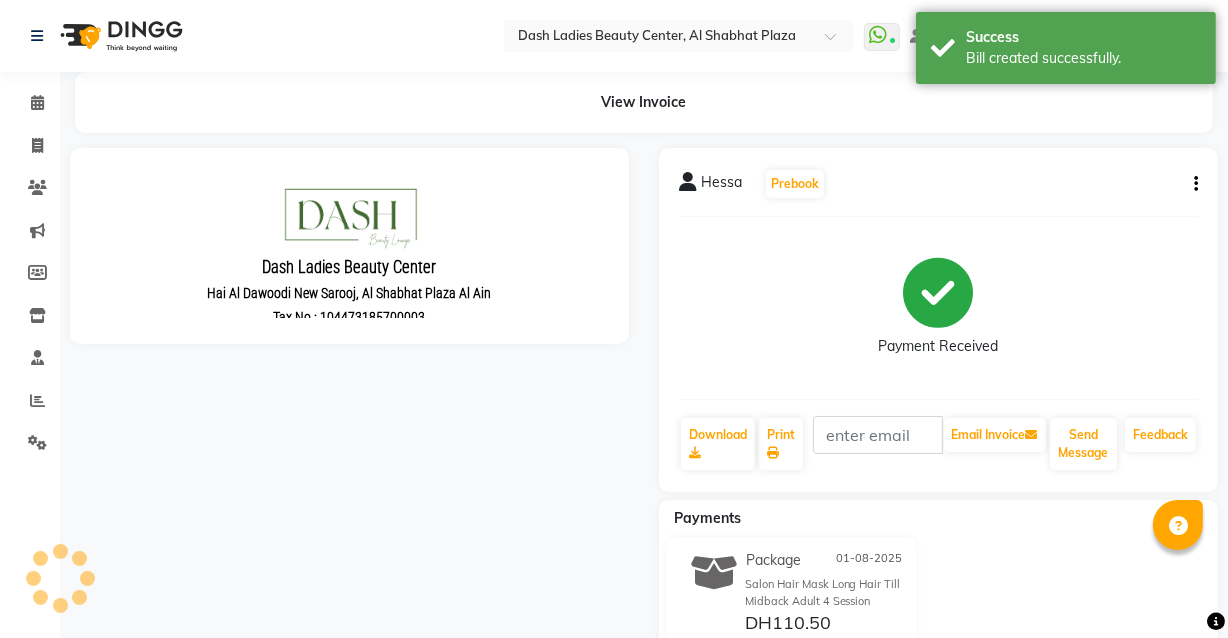 scroll, scrollTop: 0, scrollLeft: 0, axis: both 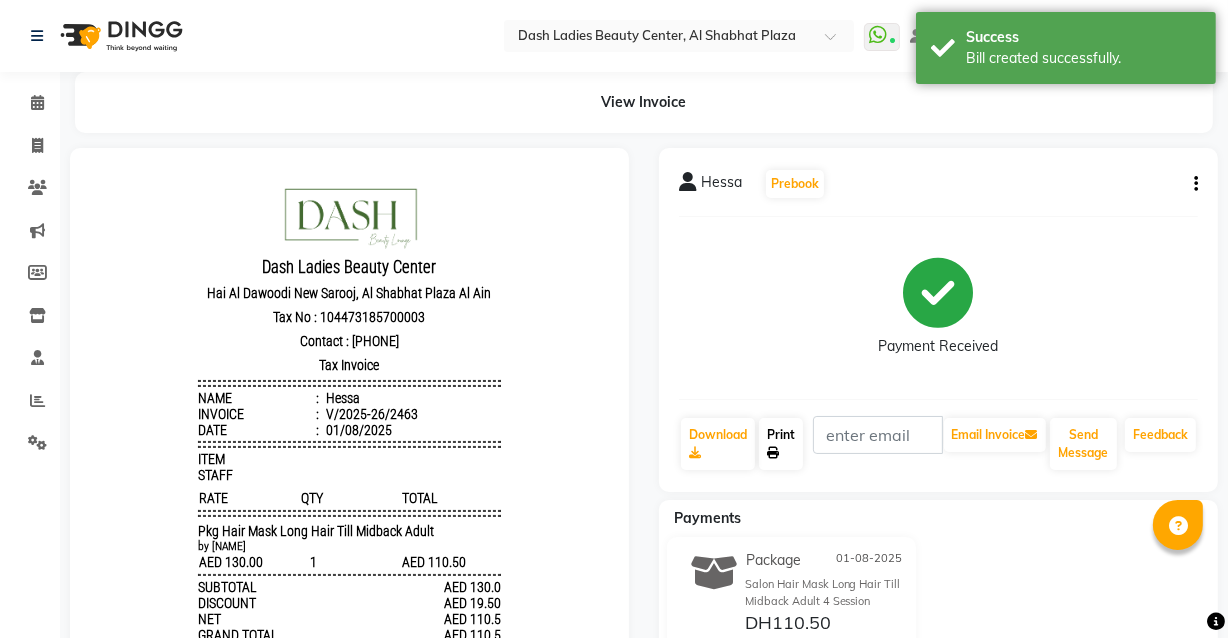 click 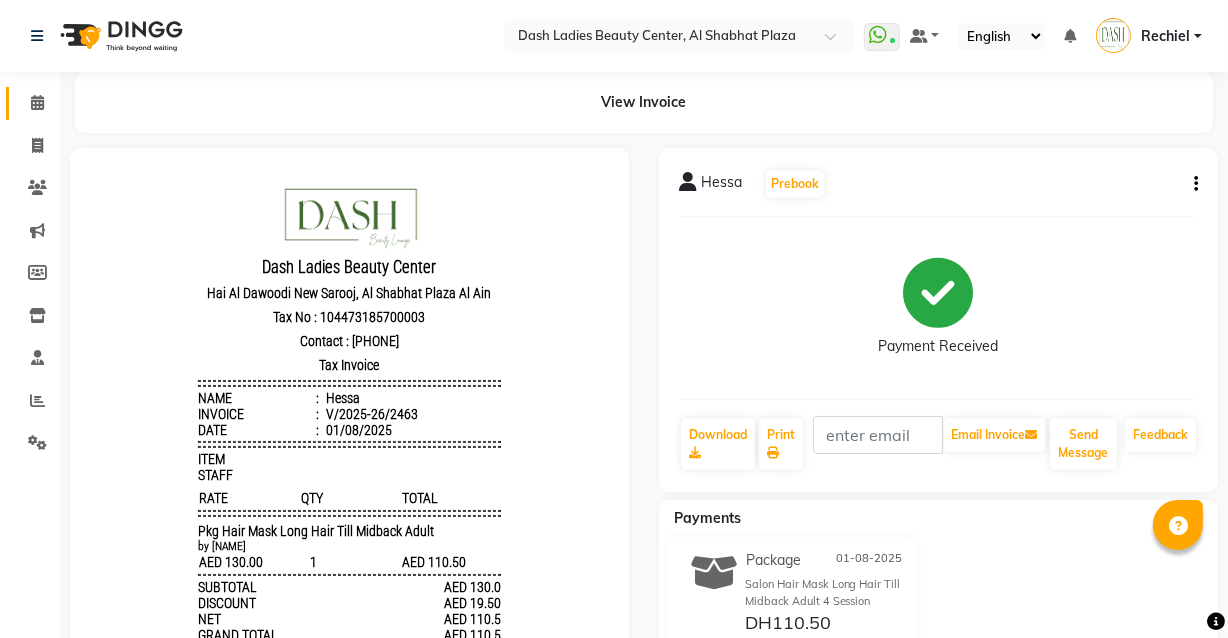click on "Calendar" 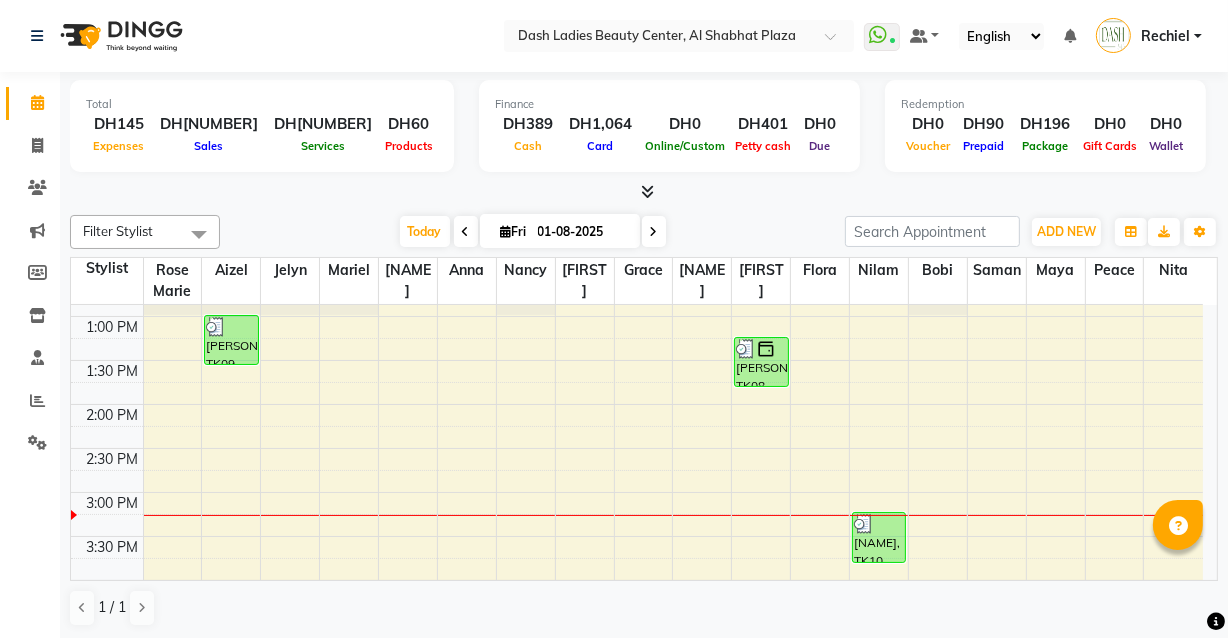 scroll, scrollTop: 340, scrollLeft: 0, axis: vertical 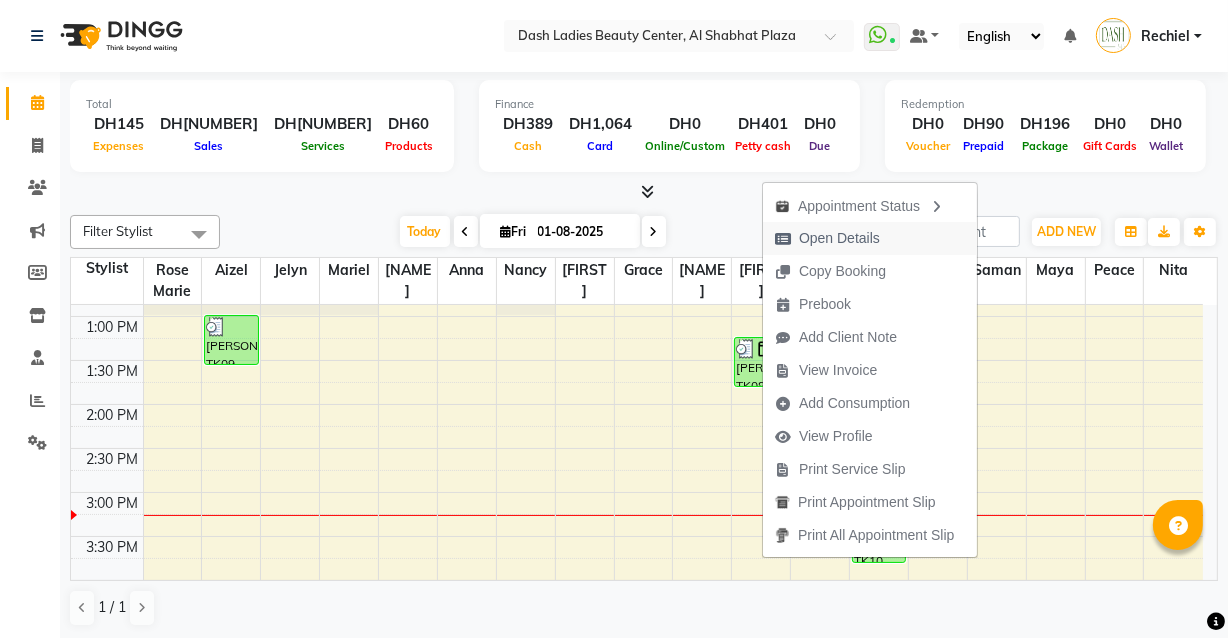 click on "Open Details" at bounding box center (839, 238) 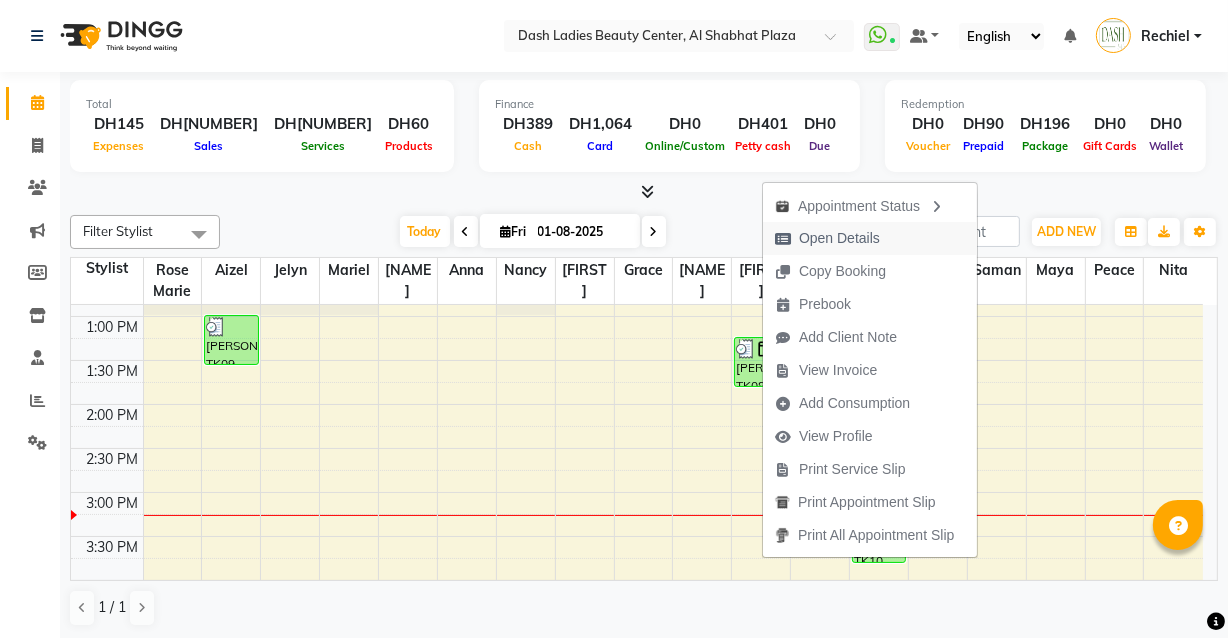 select on "3" 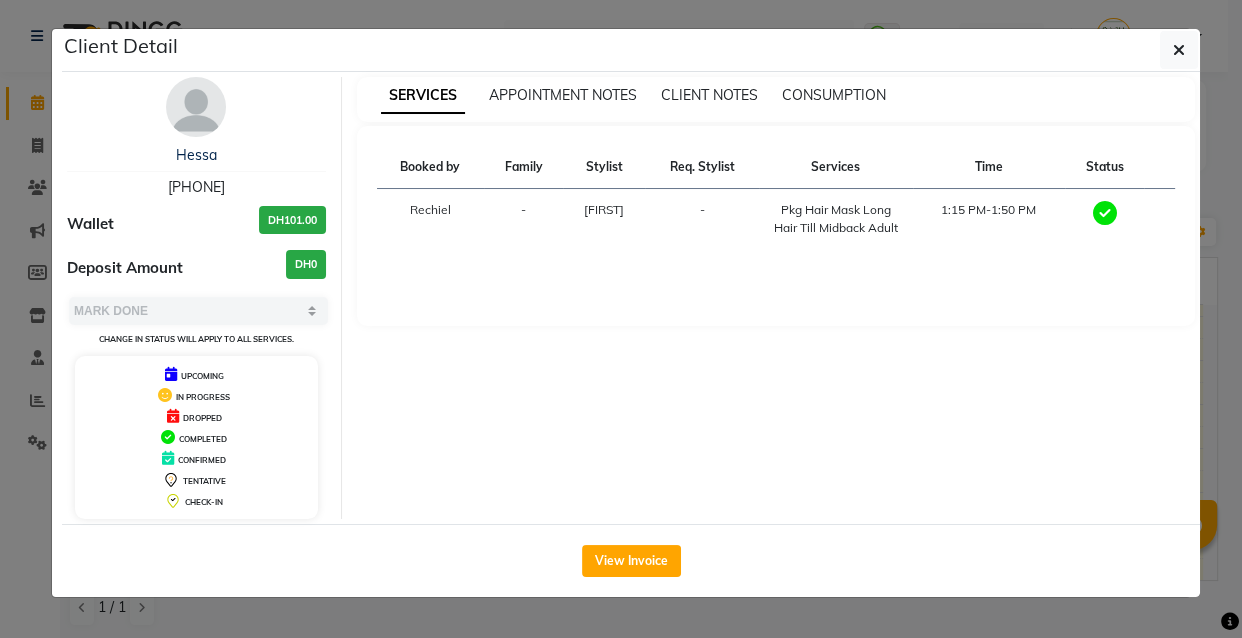 copy on "[PHONE]" 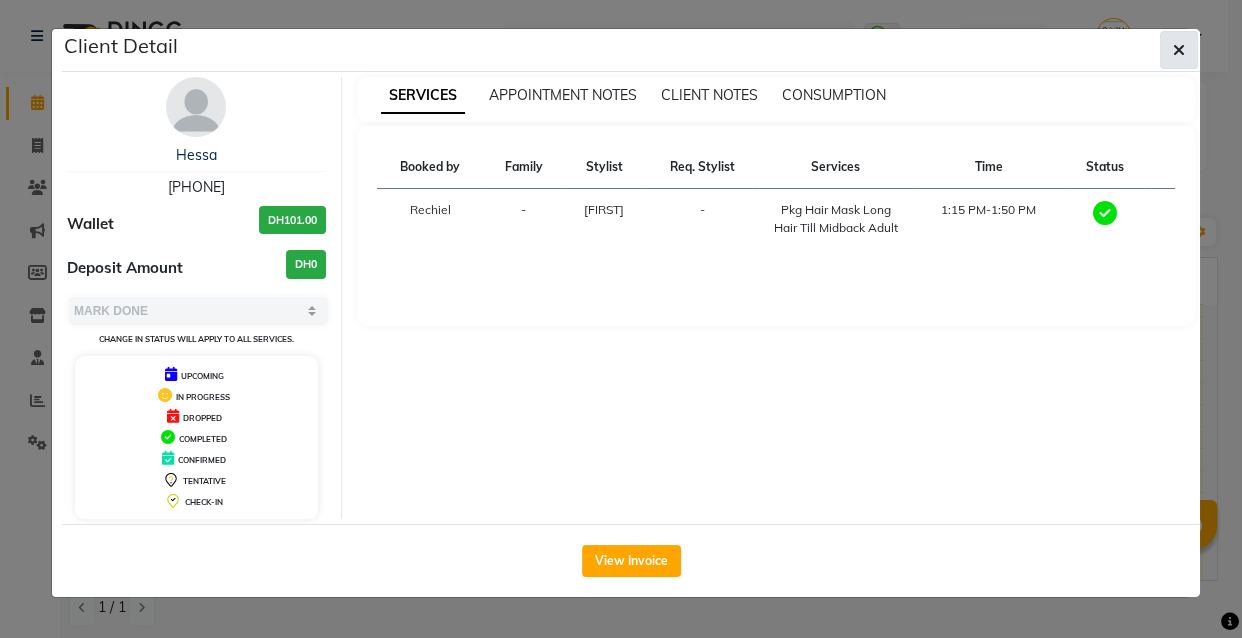 click 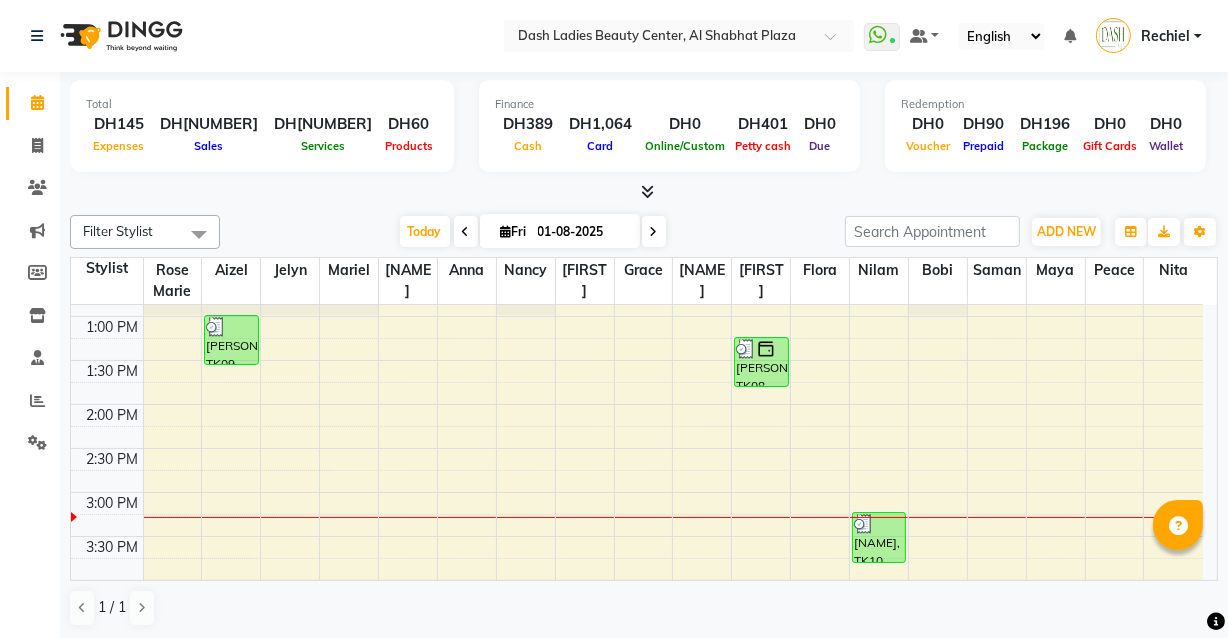 click on "[PERSON], TK08, 01:15 PM-01:50 PM, Pkg Hair Mask Long Hair Till Midback Adult (DH130)" at bounding box center (761, 362) 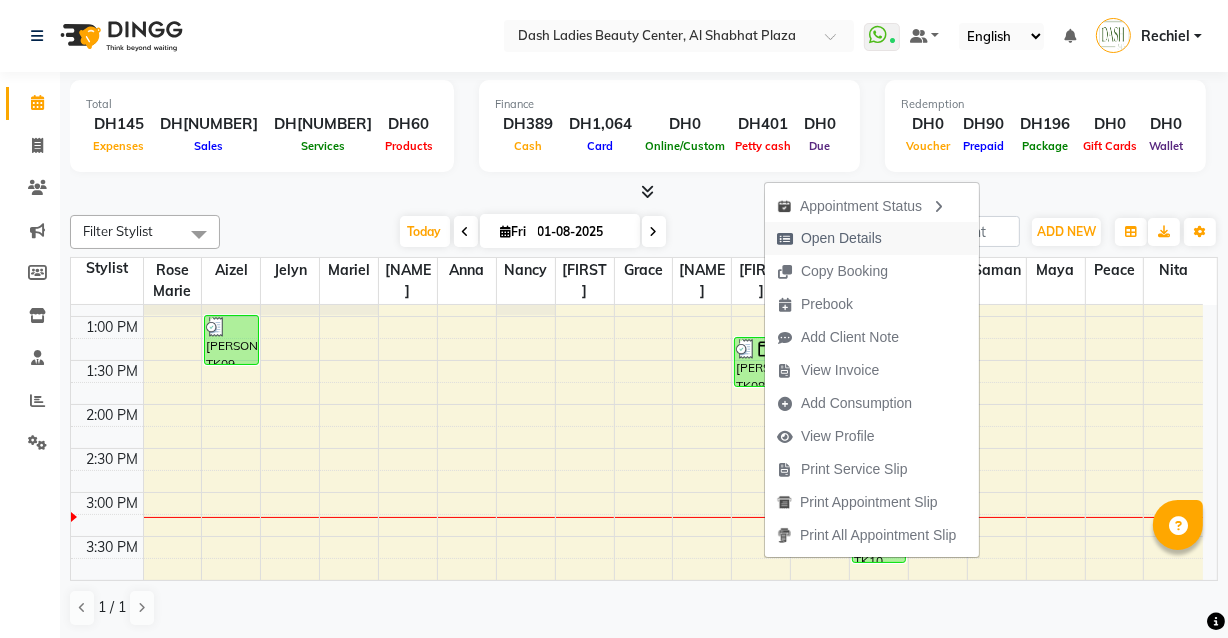 click on "Open Details" at bounding box center (841, 238) 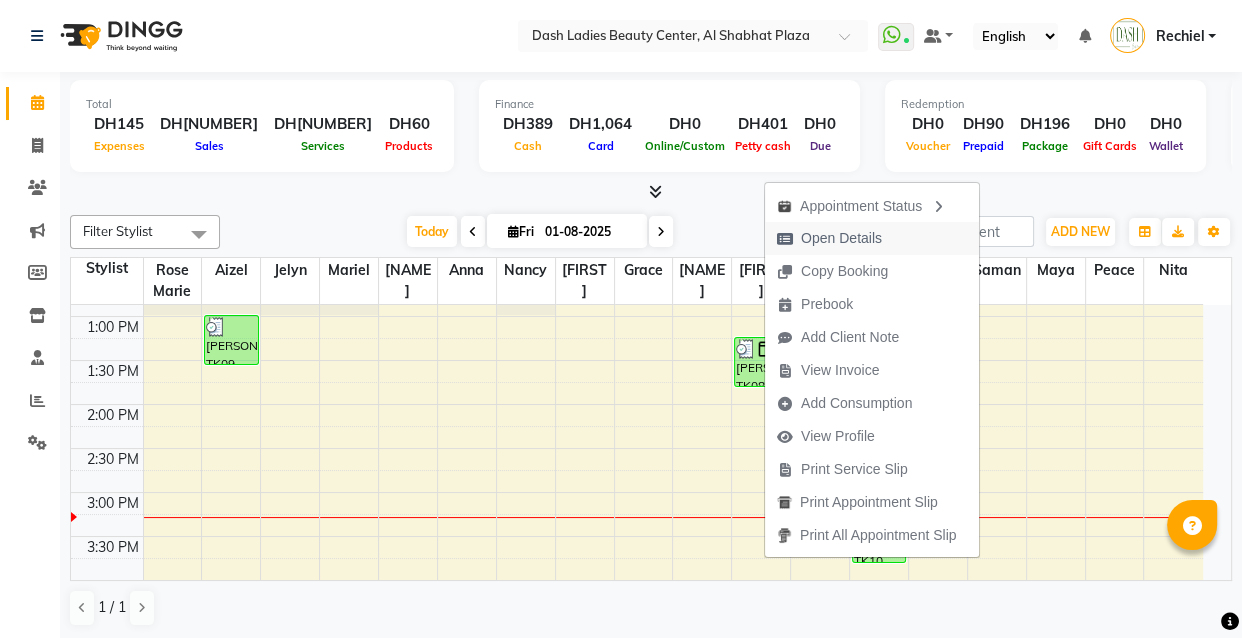 select on "3" 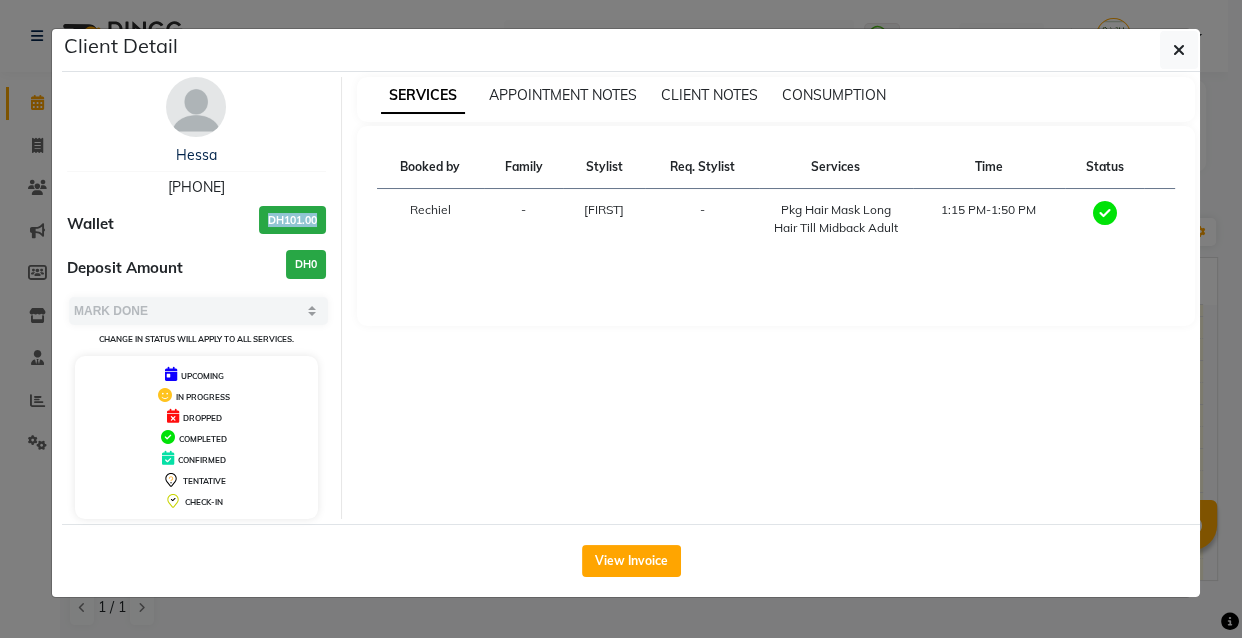click on "[PHONE]" at bounding box center [196, 187] 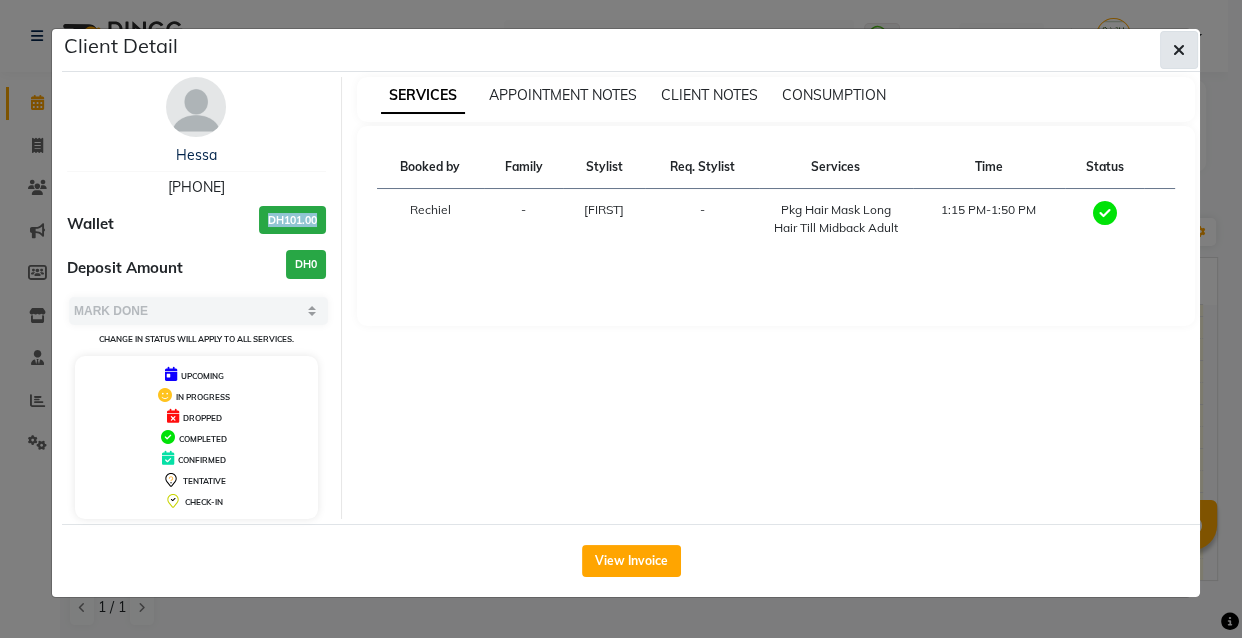 click 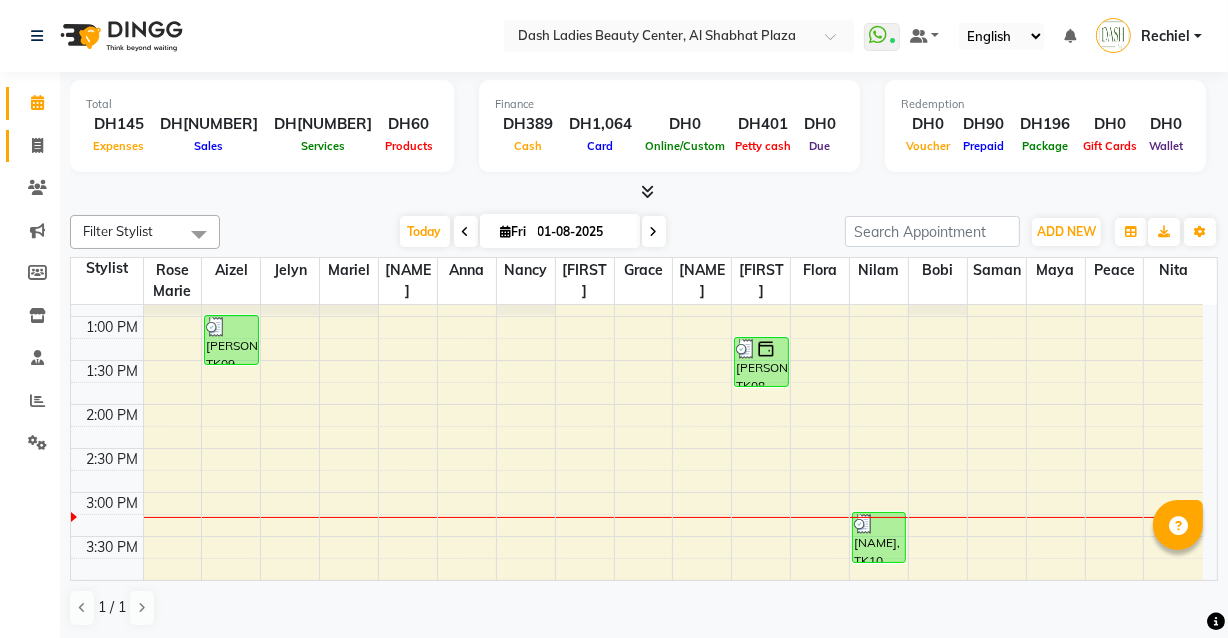 click on "Invoice" 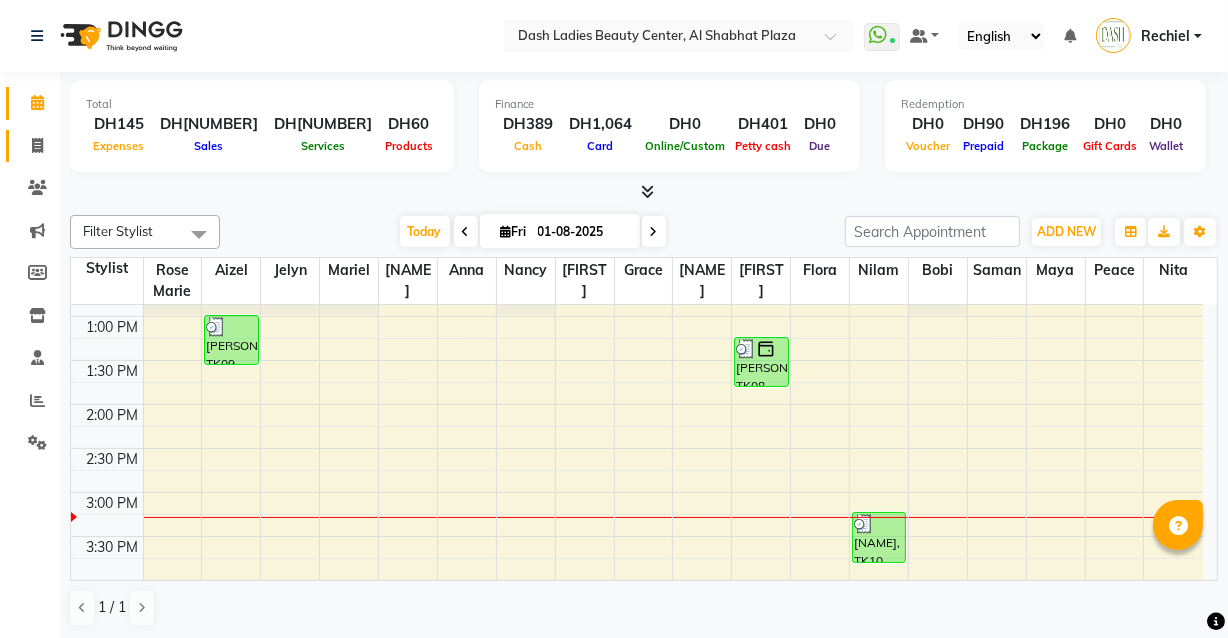 select on "service" 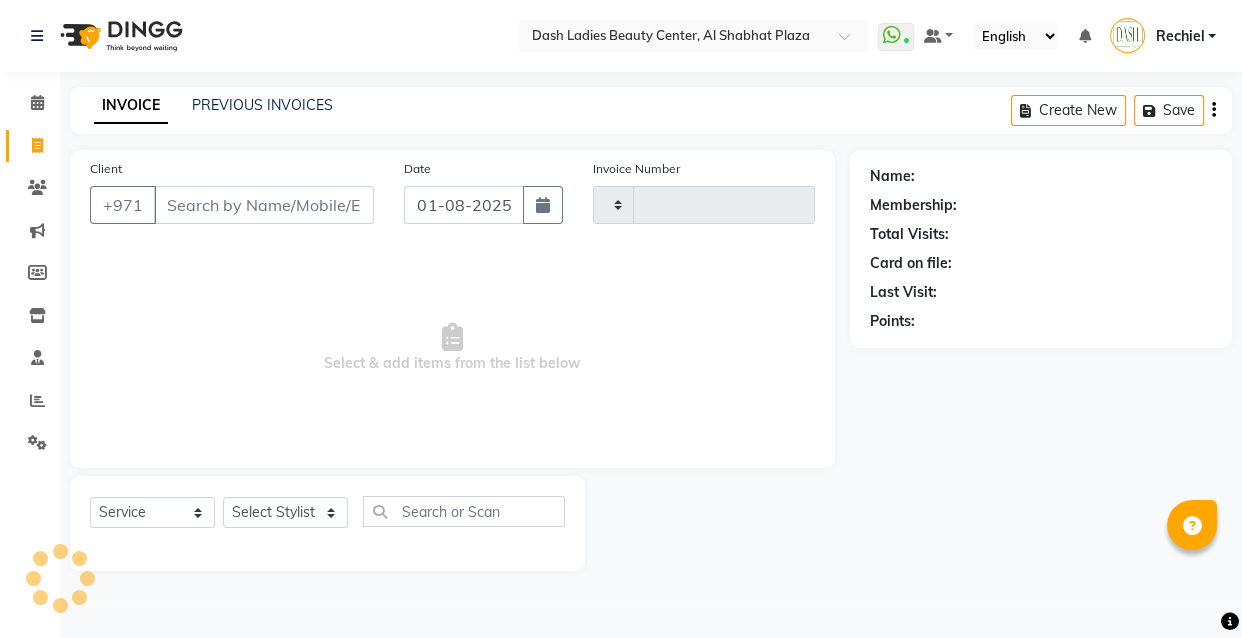 type on "2464" 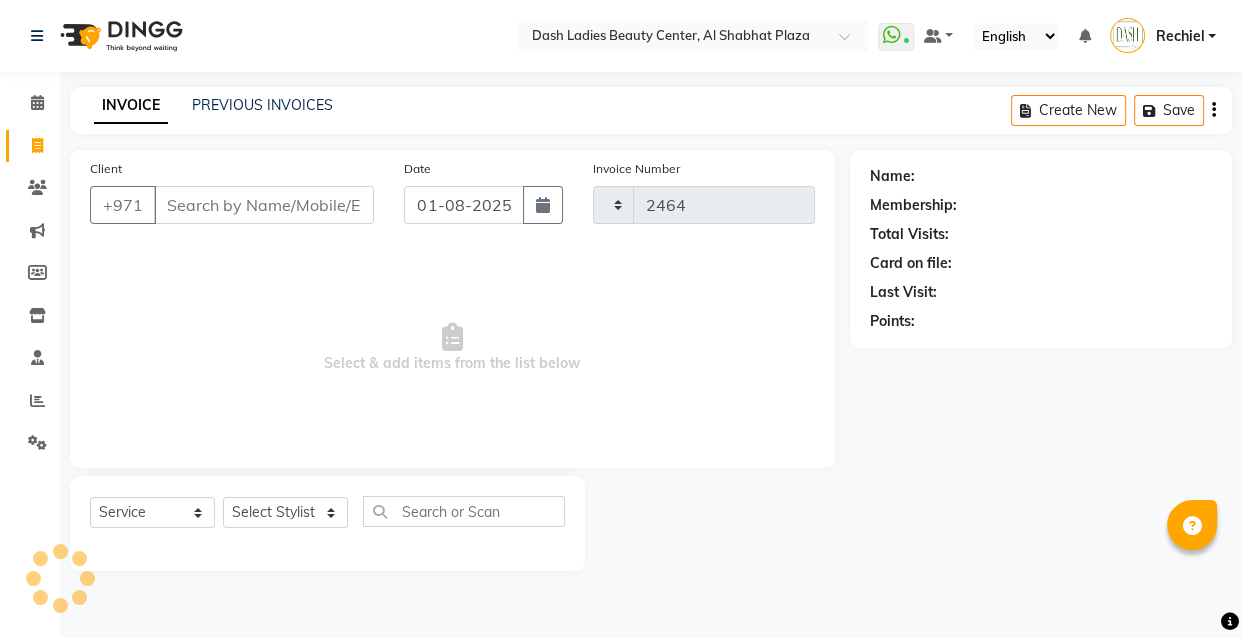select on "8372" 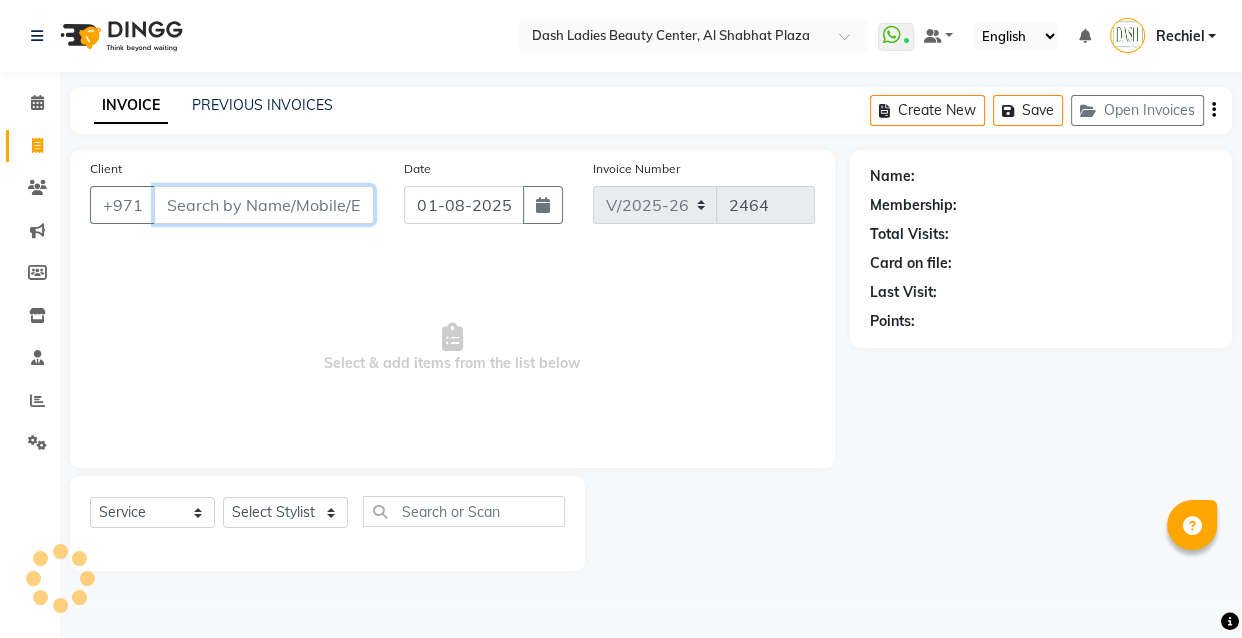 click on "Client" at bounding box center (264, 205) 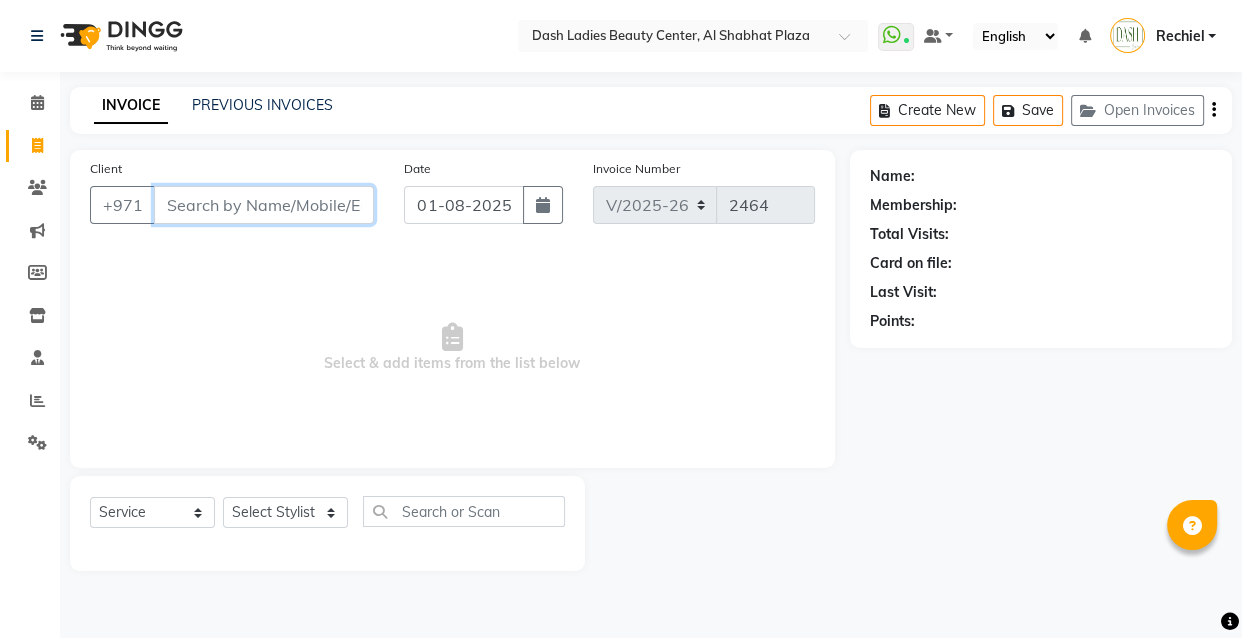 paste on "[PHONE]" 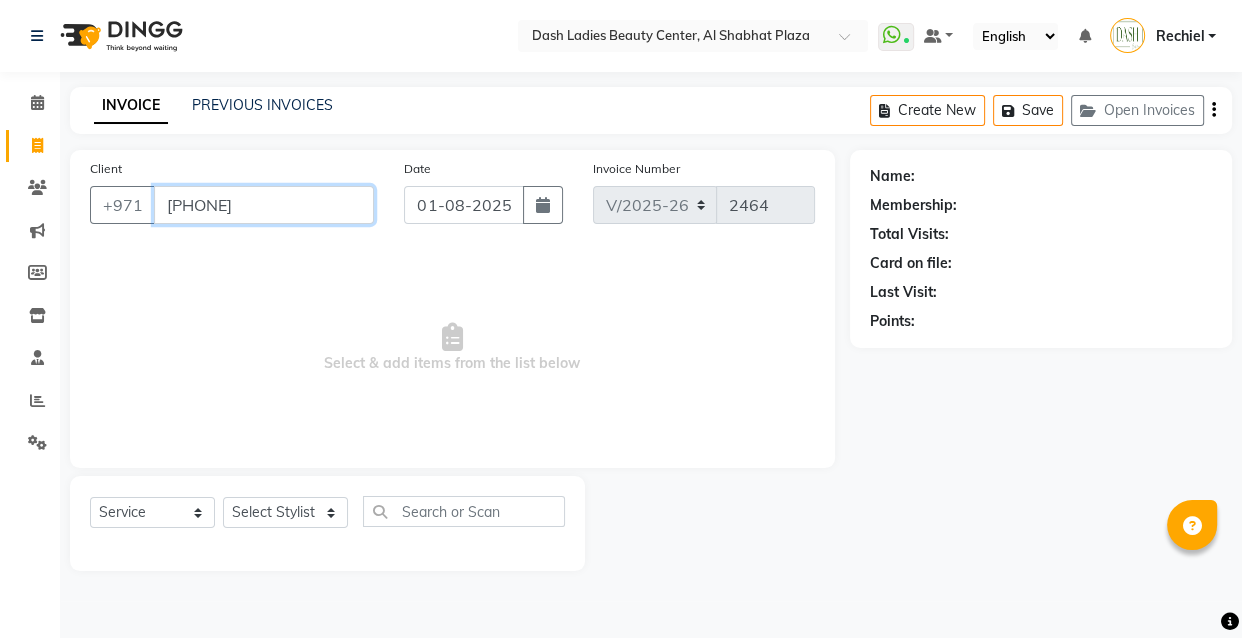 type on "[PHONE]" 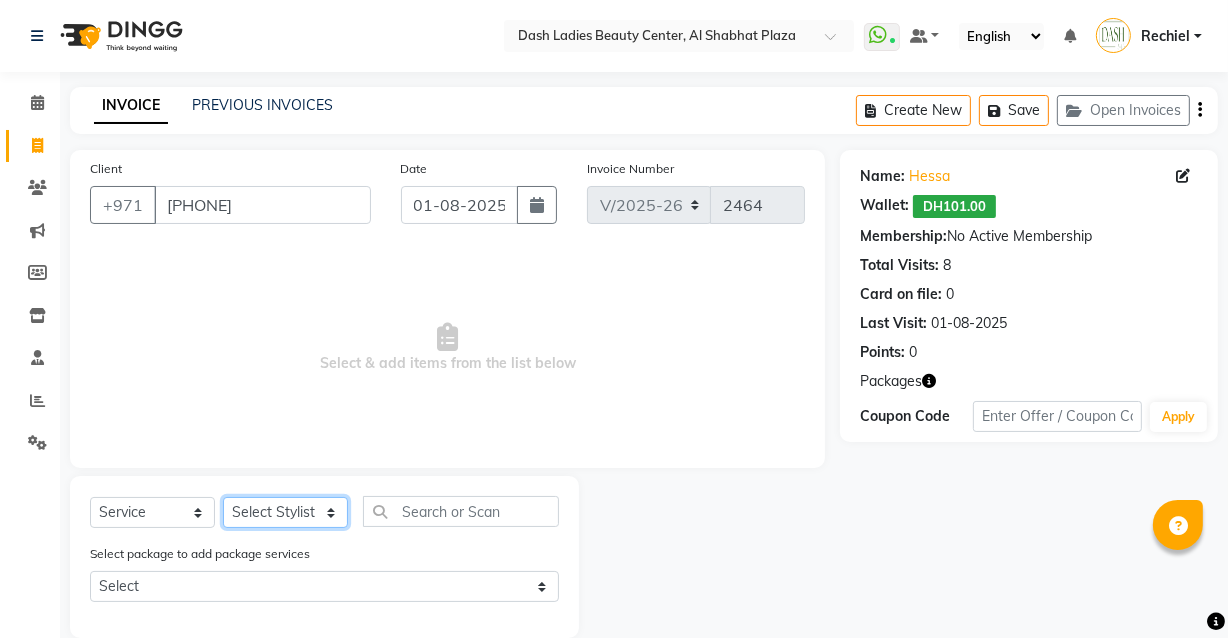 click on "Select Stylist Aizel Angelina Anna Bobi Edlyn Fevie  Flora Grace Hamda Janine Jelyn Mariel Maya Maya (Cafe) May Joy (Cafe) Nabasirye (Cafe) Nancy Nilam Nita Noreen Owner Peace Rechiel Rose Marie Saman Talina" 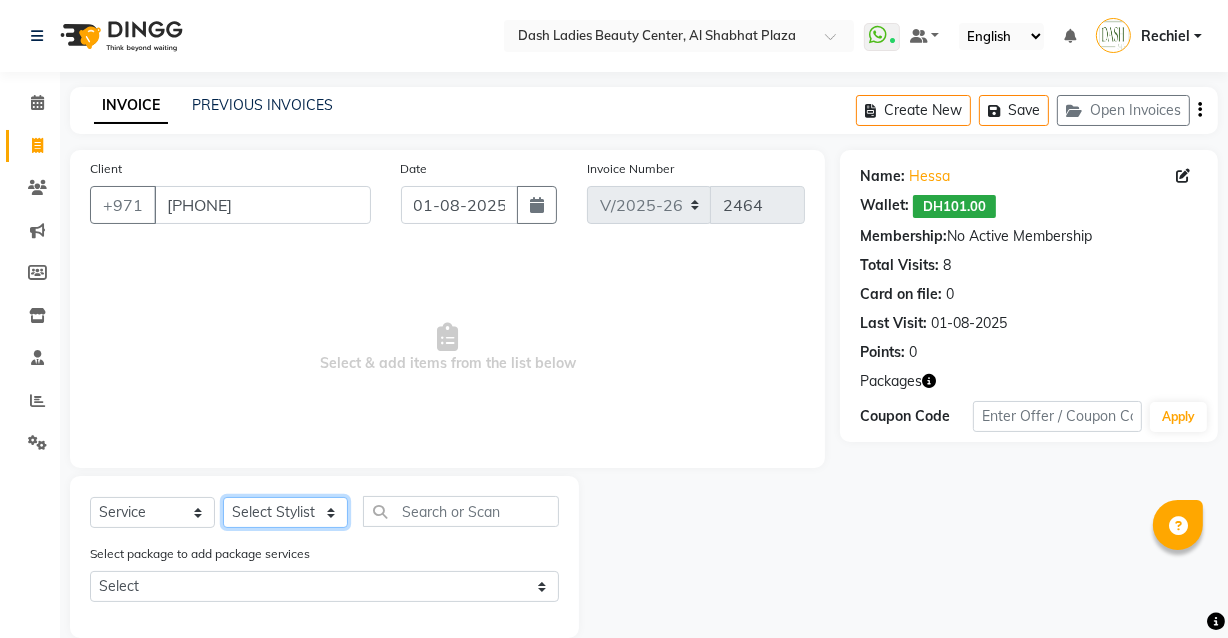 type 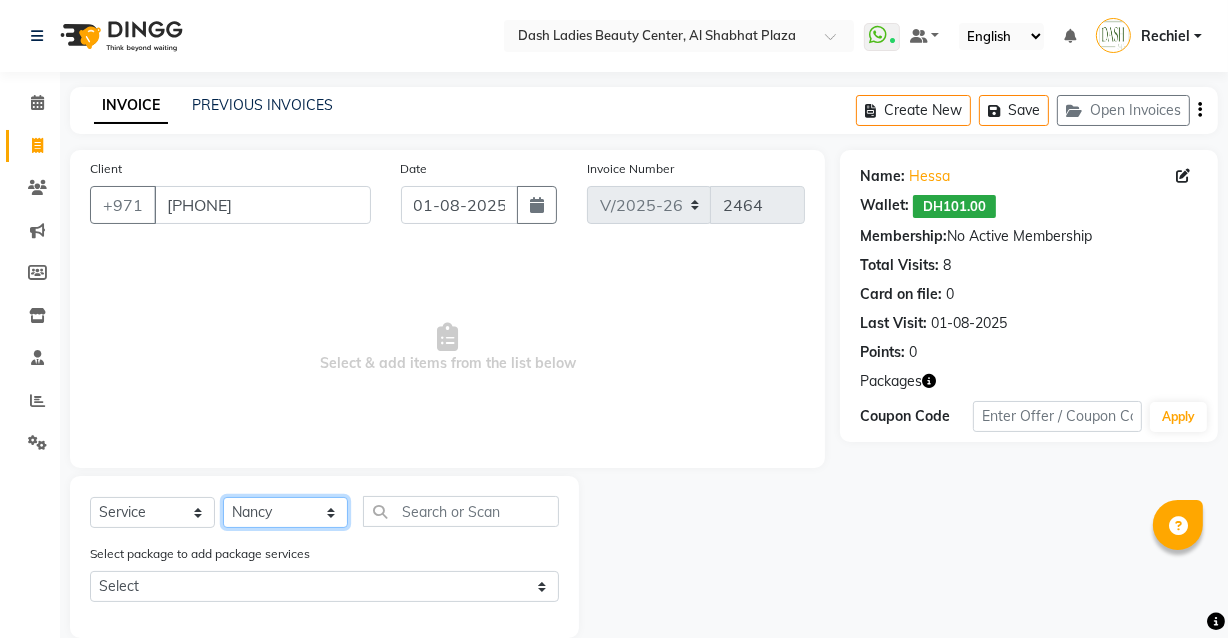 click on "Select Stylist Aizel Angelina Anna Bobi Edlyn Fevie  Flora Grace Hamda Janine Jelyn Mariel Maya Maya (Cafe) May Joy (Cafe) Nabasirye (Cafe) Nancy Nilam Nita Noreen Owner Peace Rechiel Rose Marie Saman Talina" 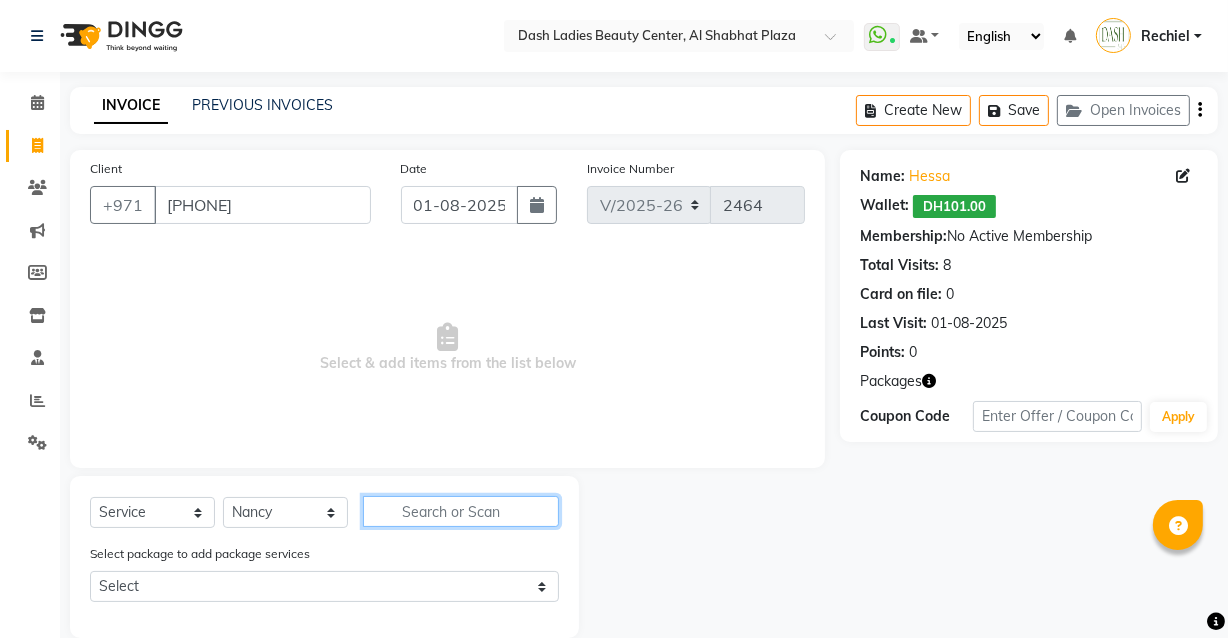click 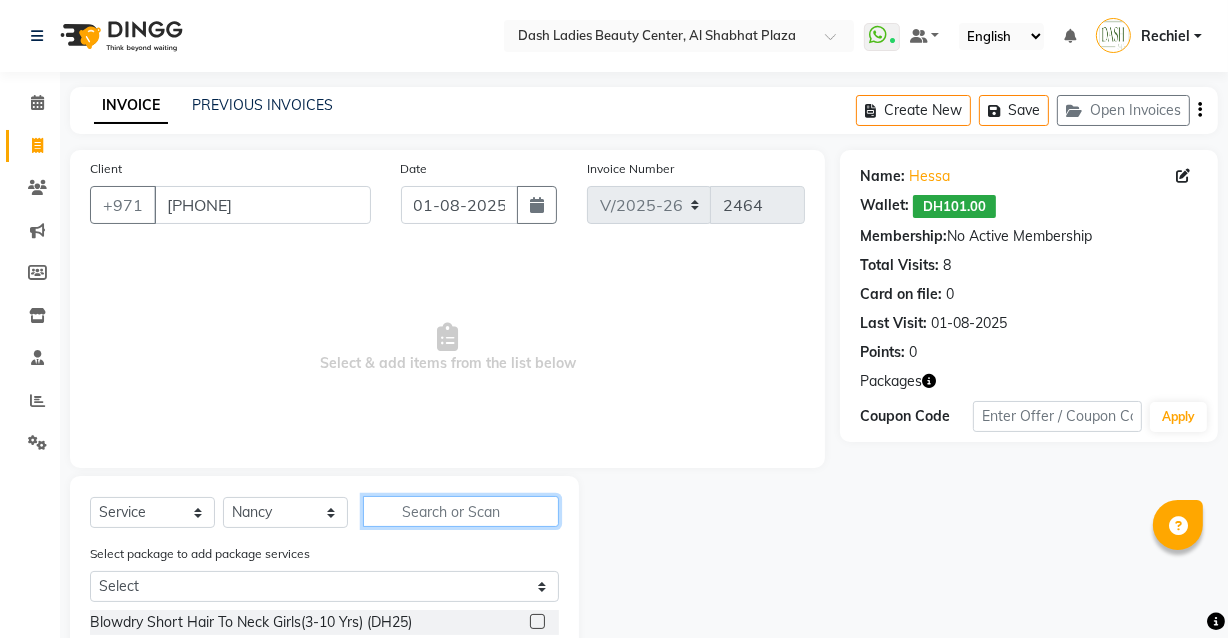 click 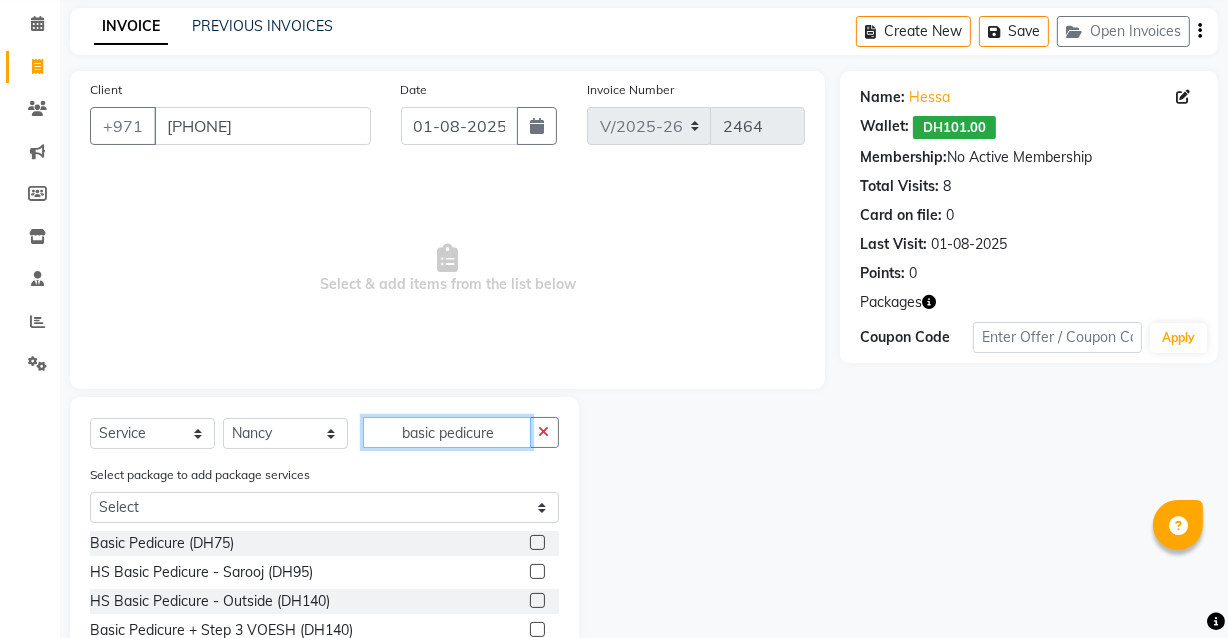 scroll, scrollTop: 93, scrollLeft: 0, axis: vertical 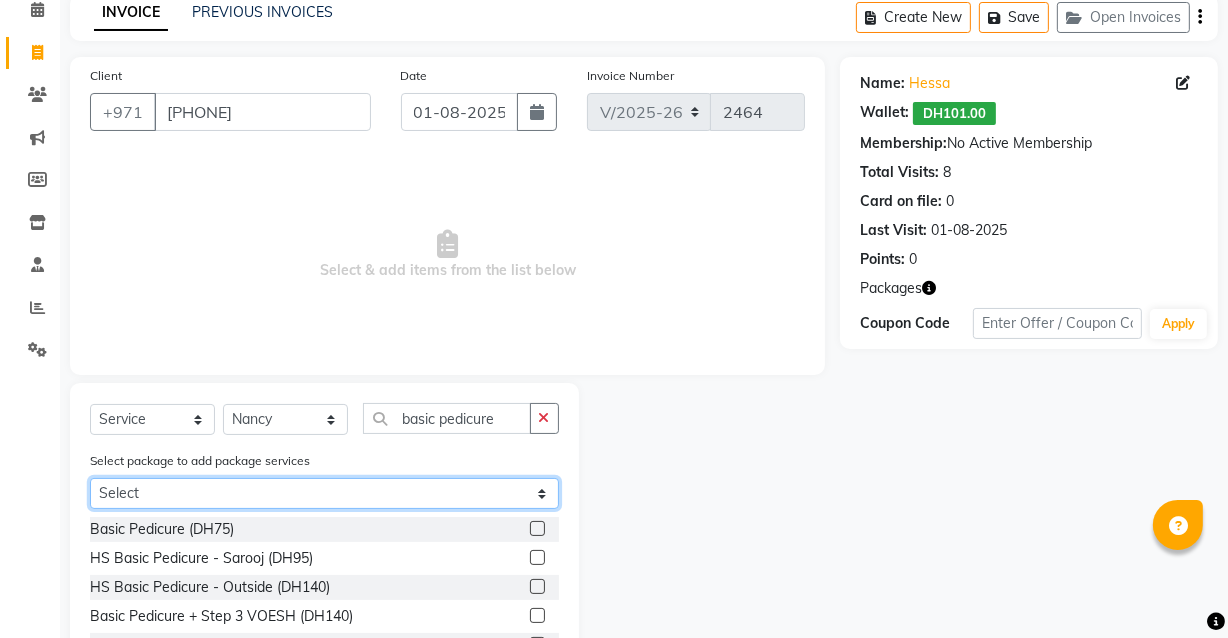 click on "Select Salon Hair Mask Long Hair Till Midback Adult 4 Session" 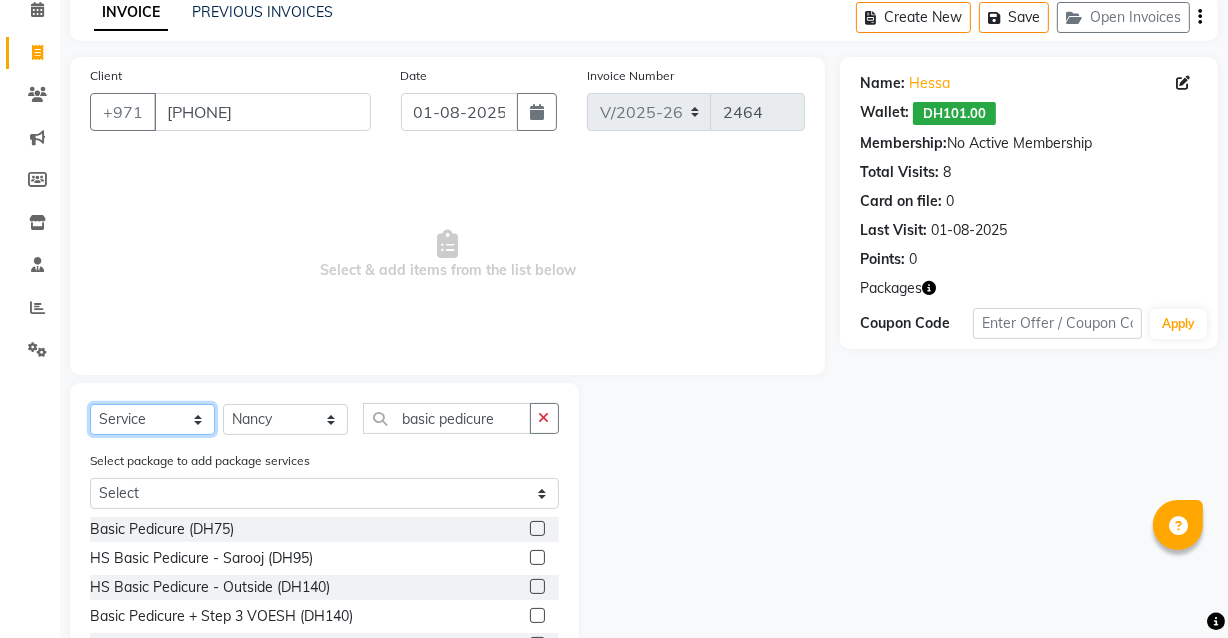 click on "Select  Service  Product  Membership  Package Voucher Prepaid Gift Card" 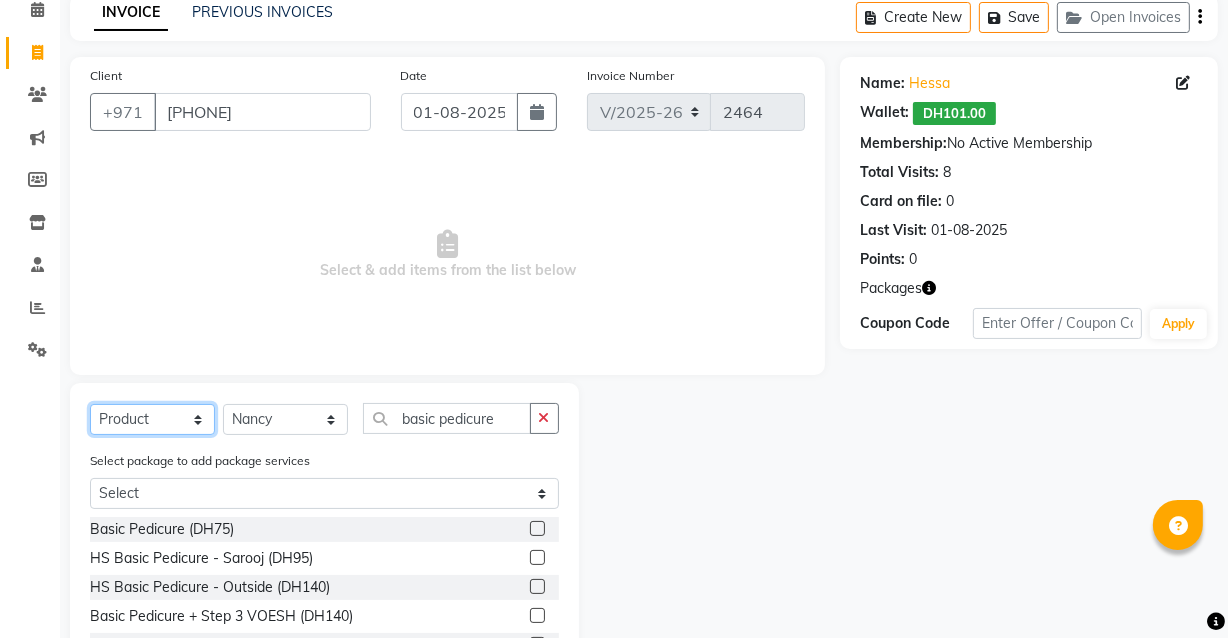 click on "Select  Service  Product  Membership  Package Voucher Prepaid Gift Card" 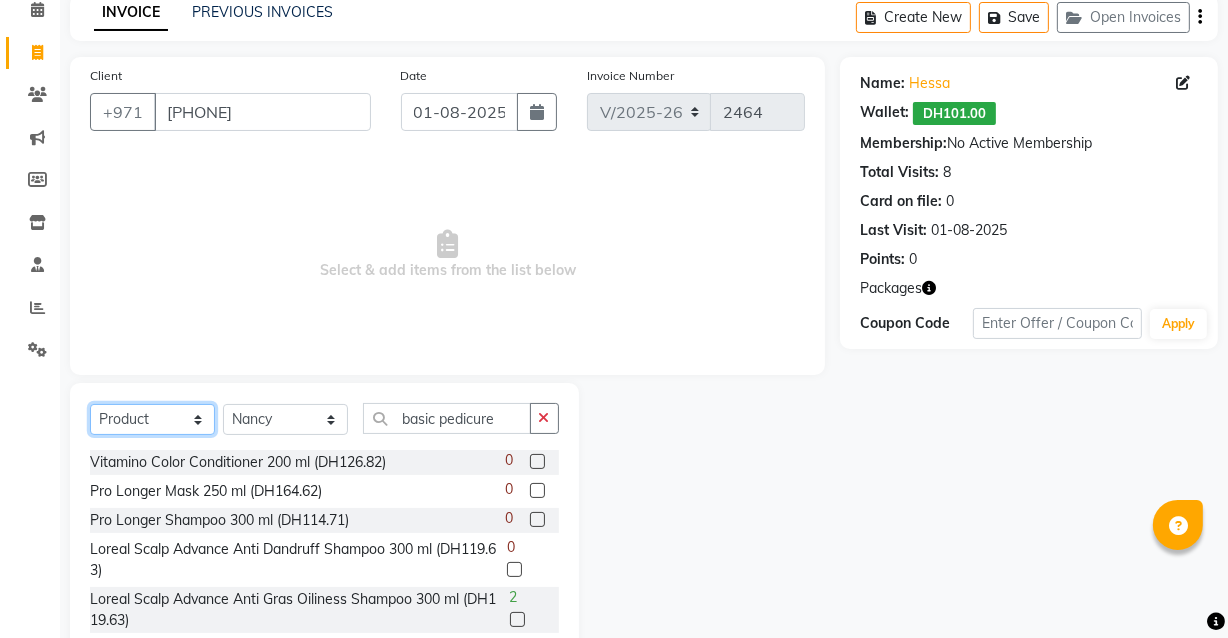 click on "Select  Service  Product  Membership  Package Voucher Prepaid Gift Card" 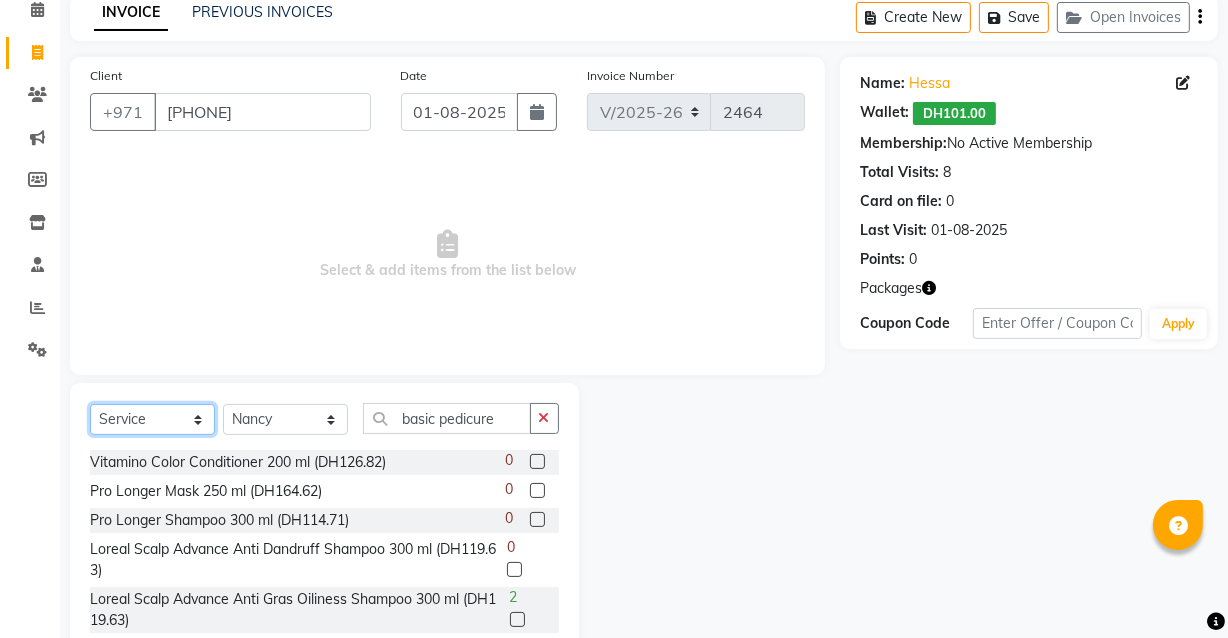 click on "Select  Service  Product  Membership  Package Voucher Prepaid Gift Card" 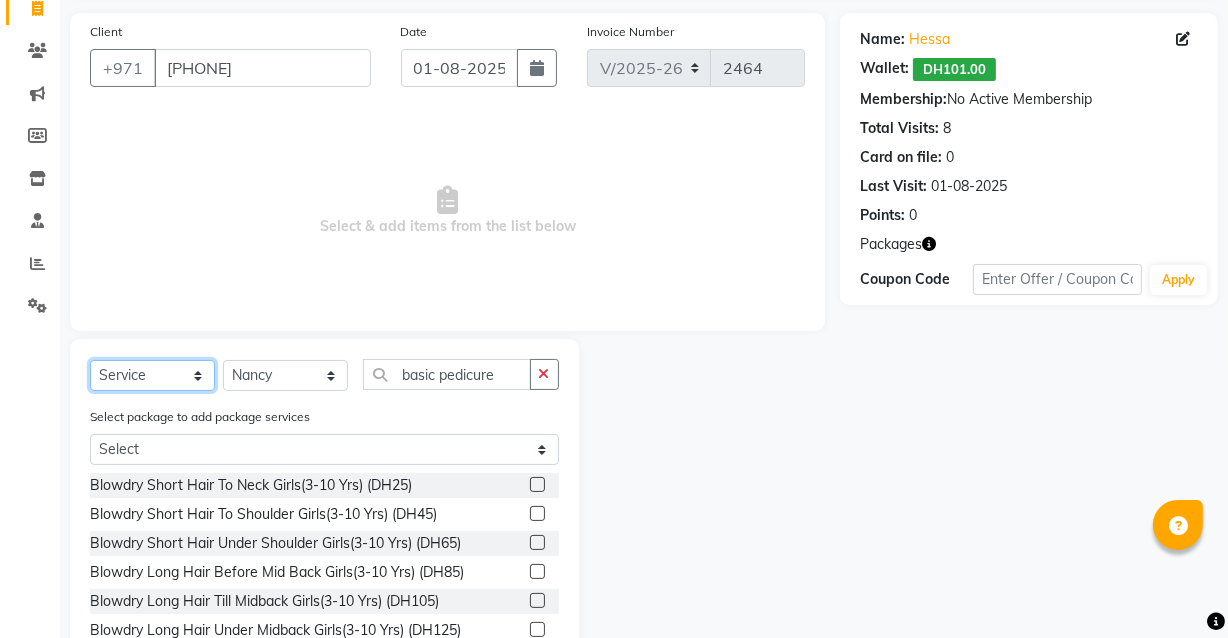 scroll, scrollTop: 154, scrollLeft: 0, axis: vertical 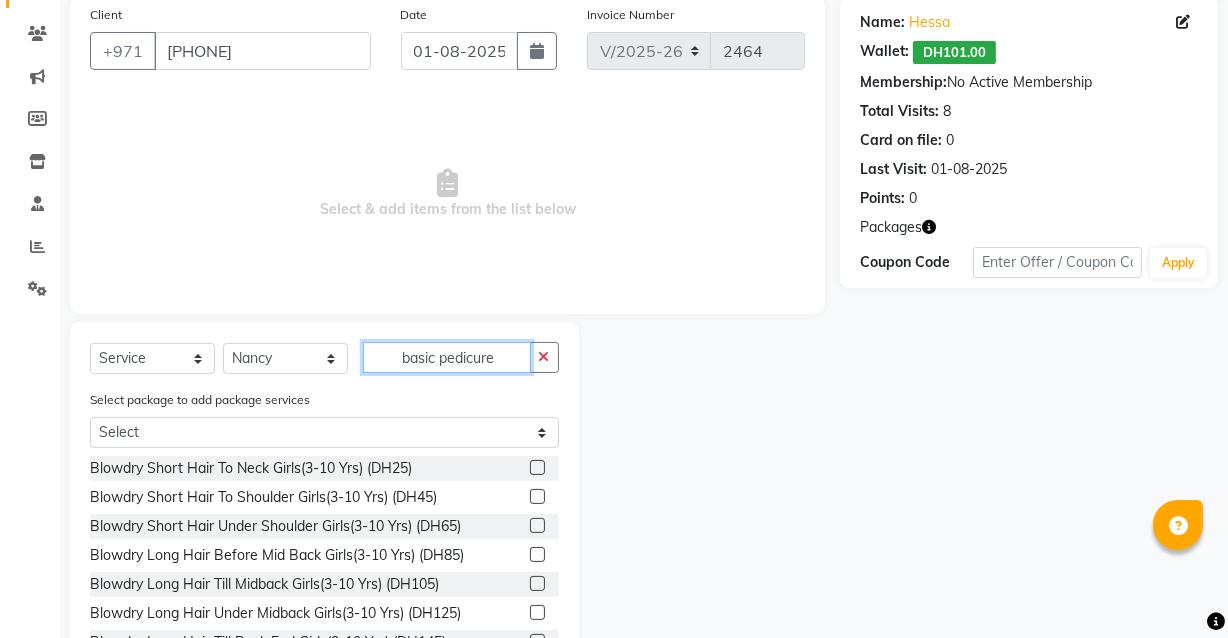 click on "basic pedicure" 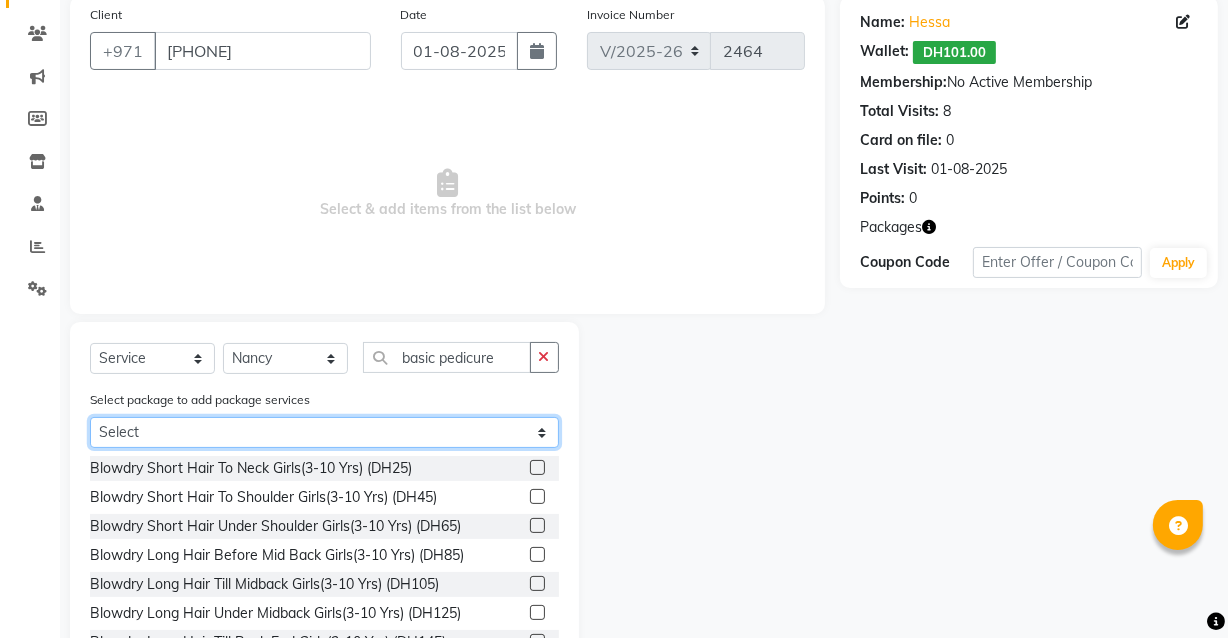 click on "Select Salon Hair Mask Long Hair Till Midback Adult 4 Session" 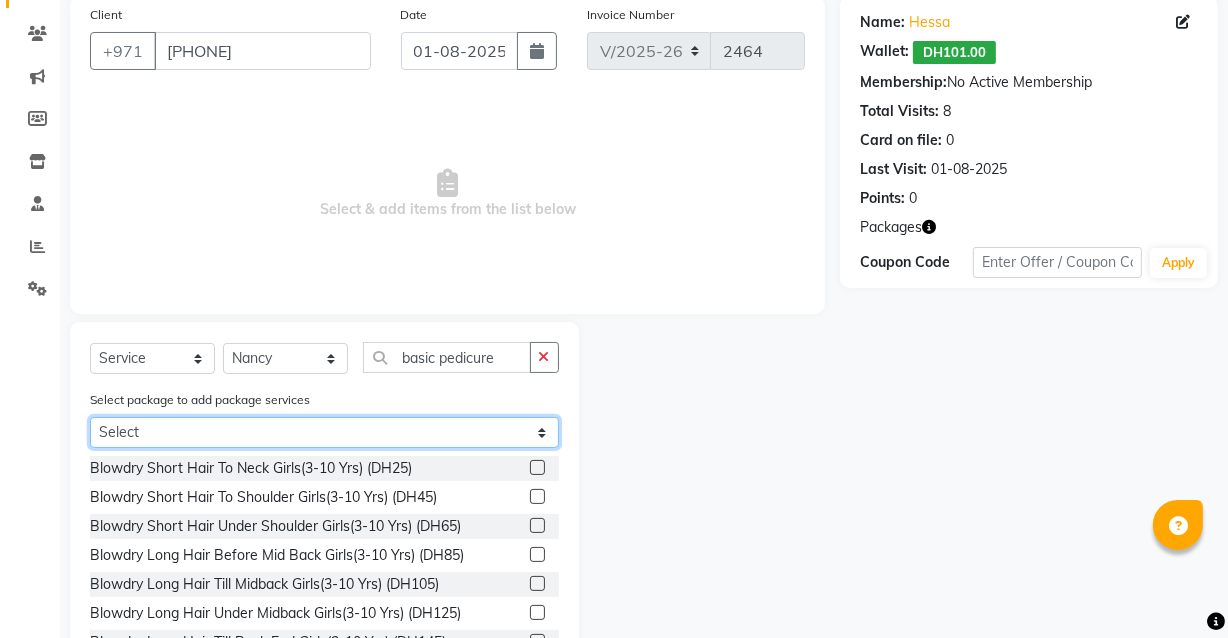click on "Select Salon Hair Mask Long Hair Till Midback Adult 4 Session" 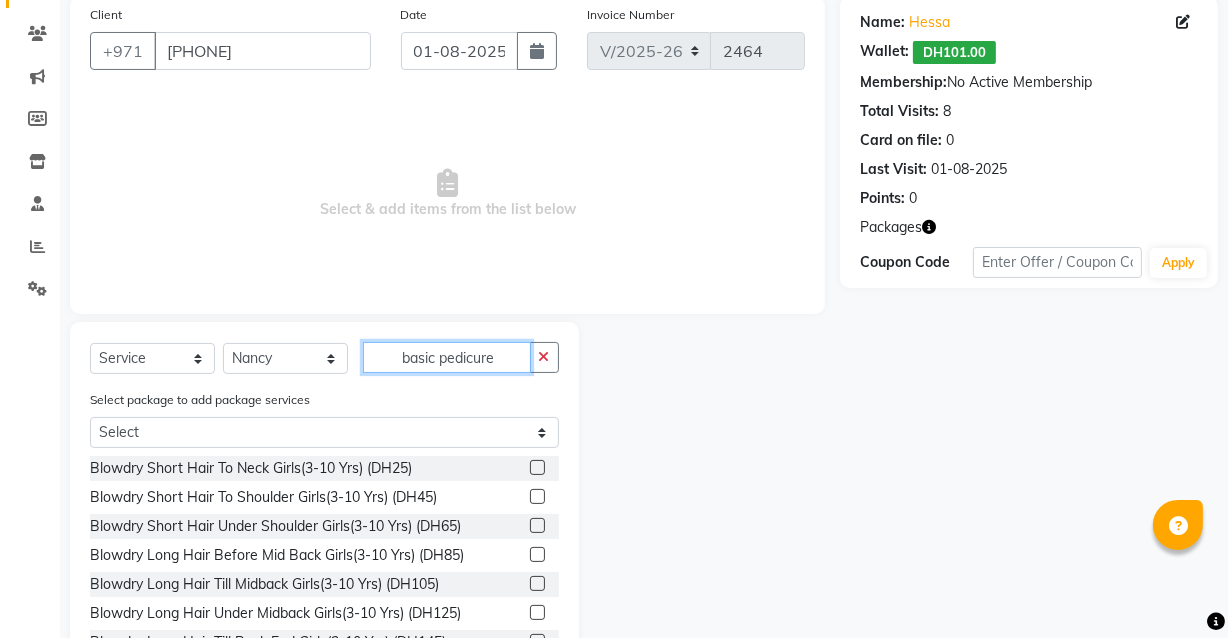 click on "basic pedicure" 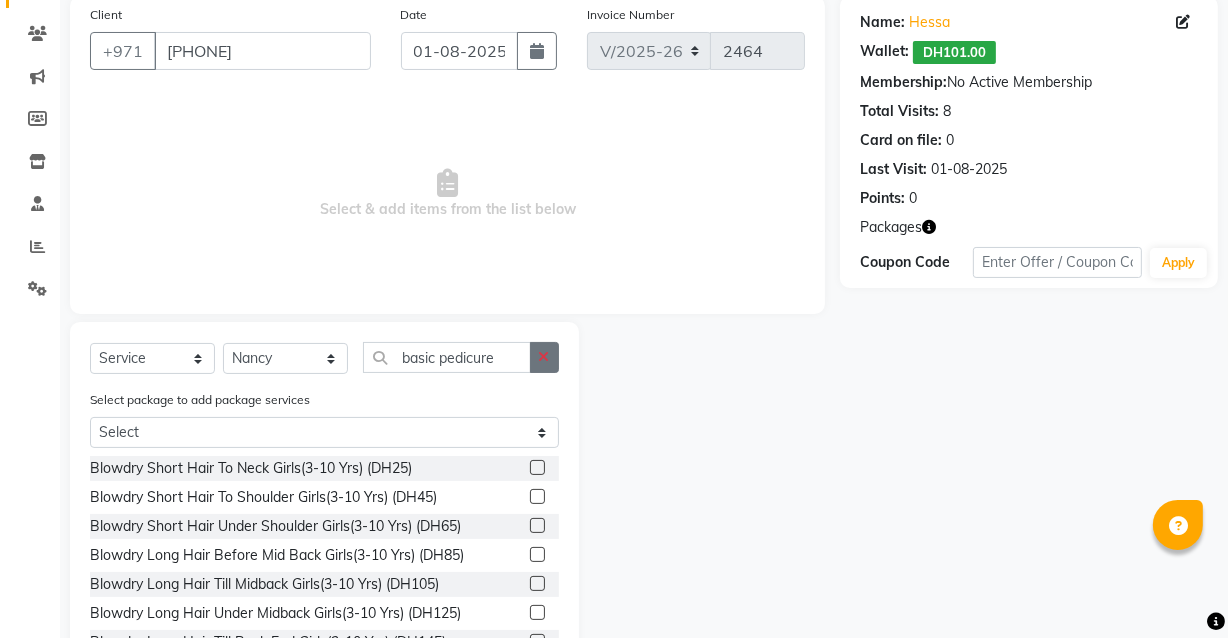 click 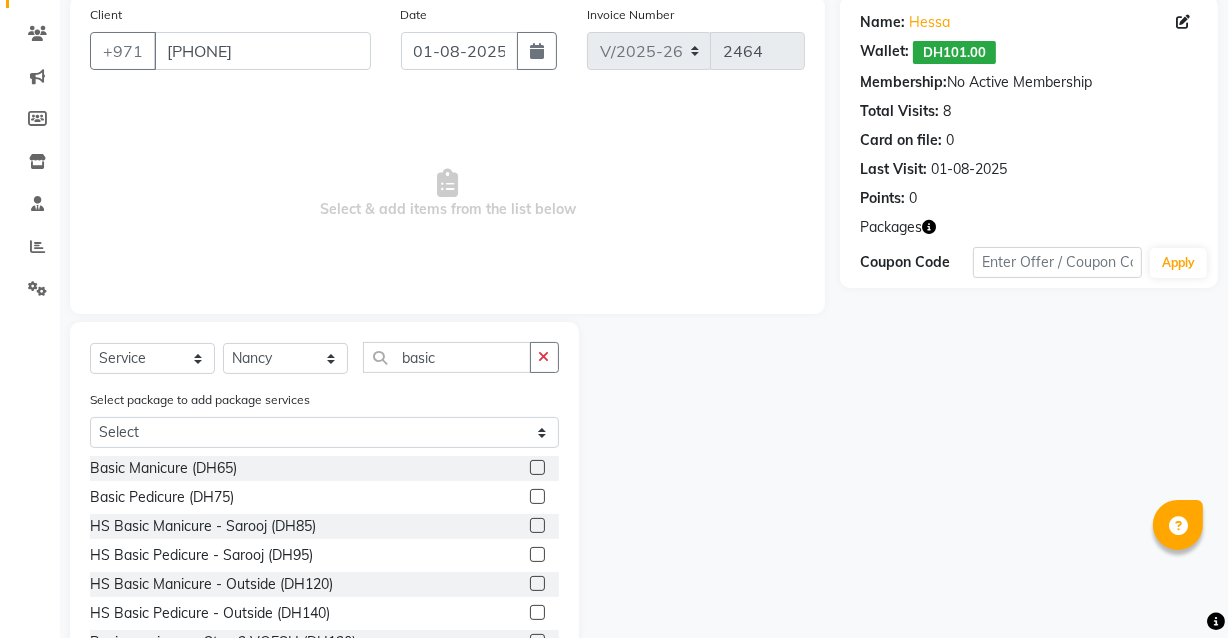 click 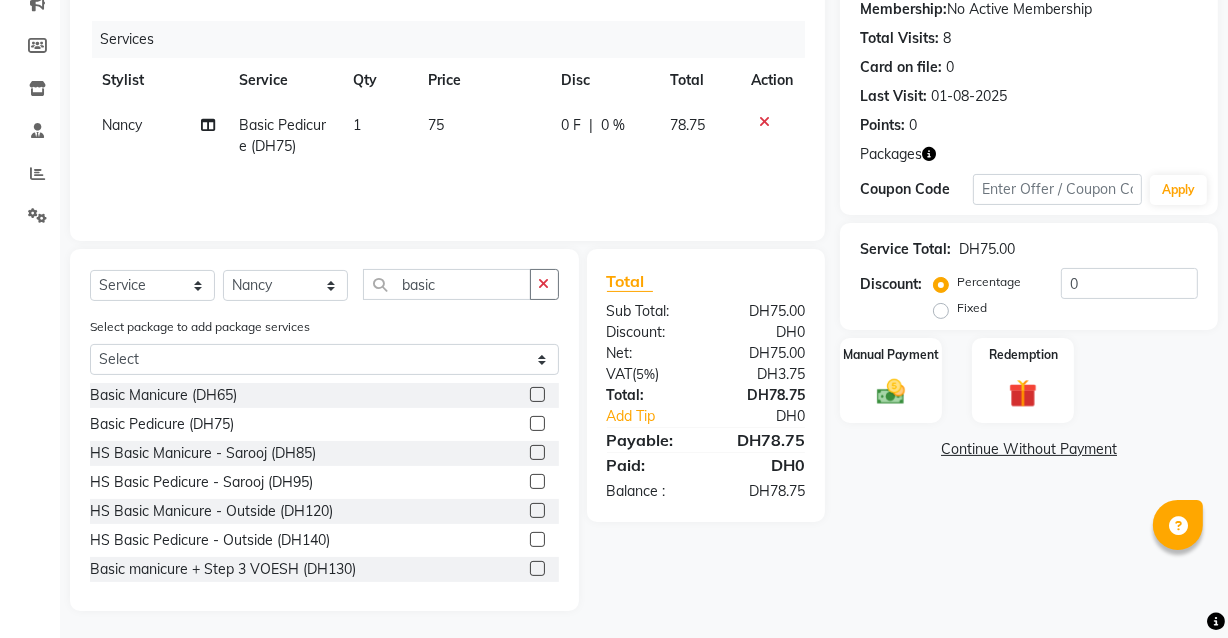 scroll, scrollTop: 198, scrollLeft: 0, axis: vertical 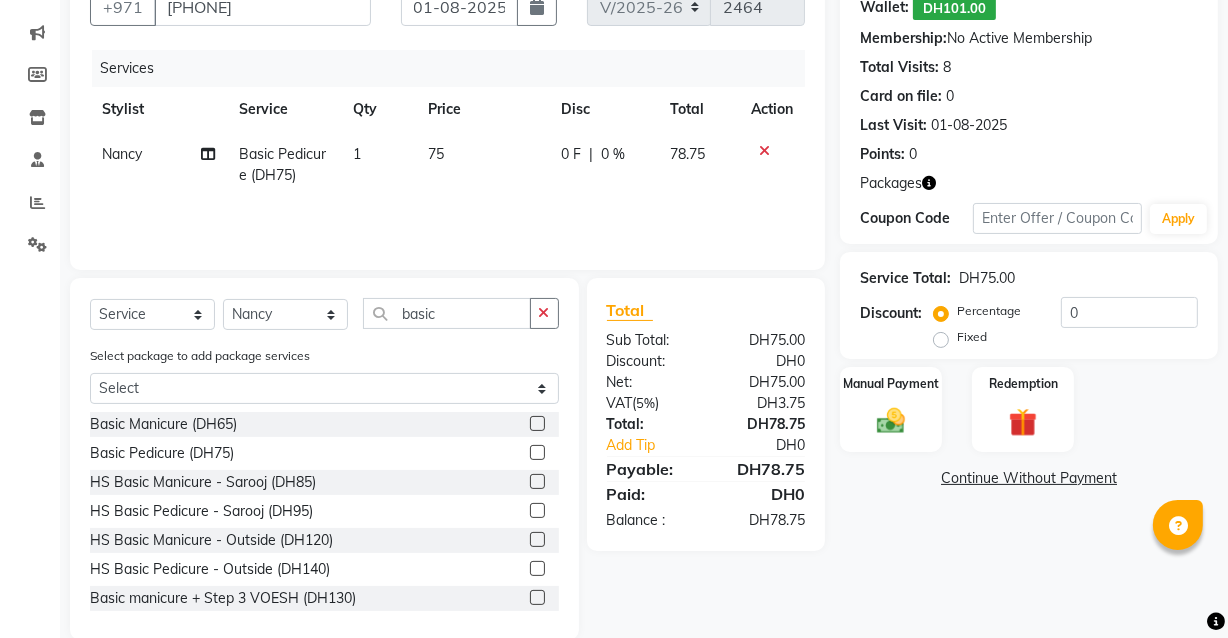 click on "0 %" 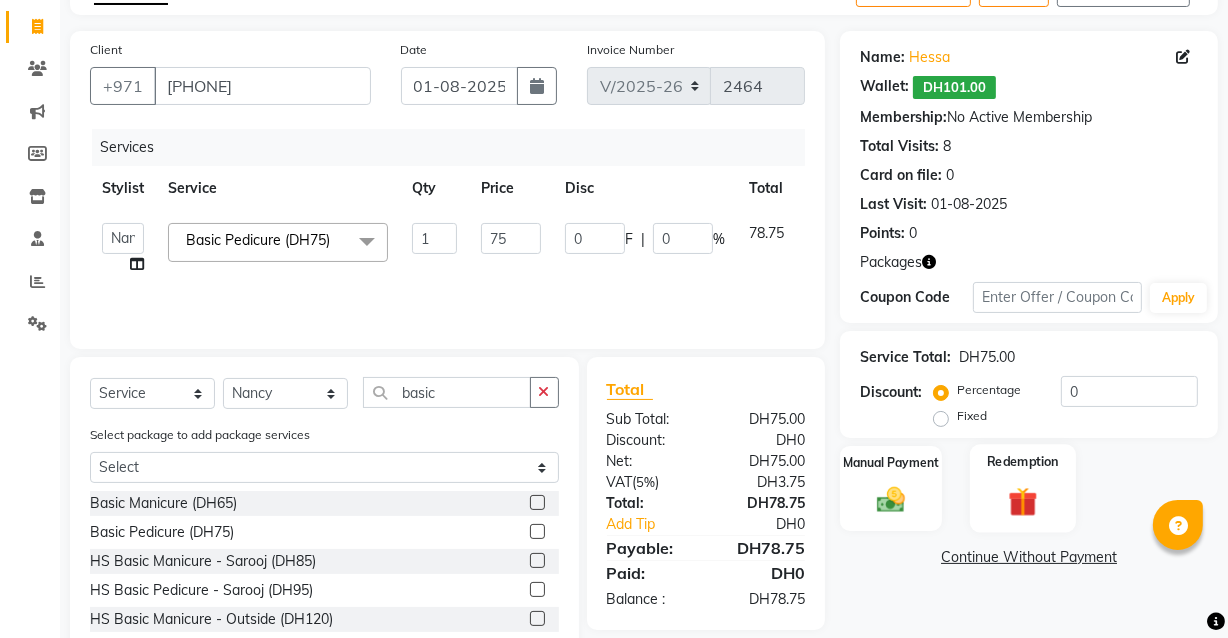 click on "Redemption" 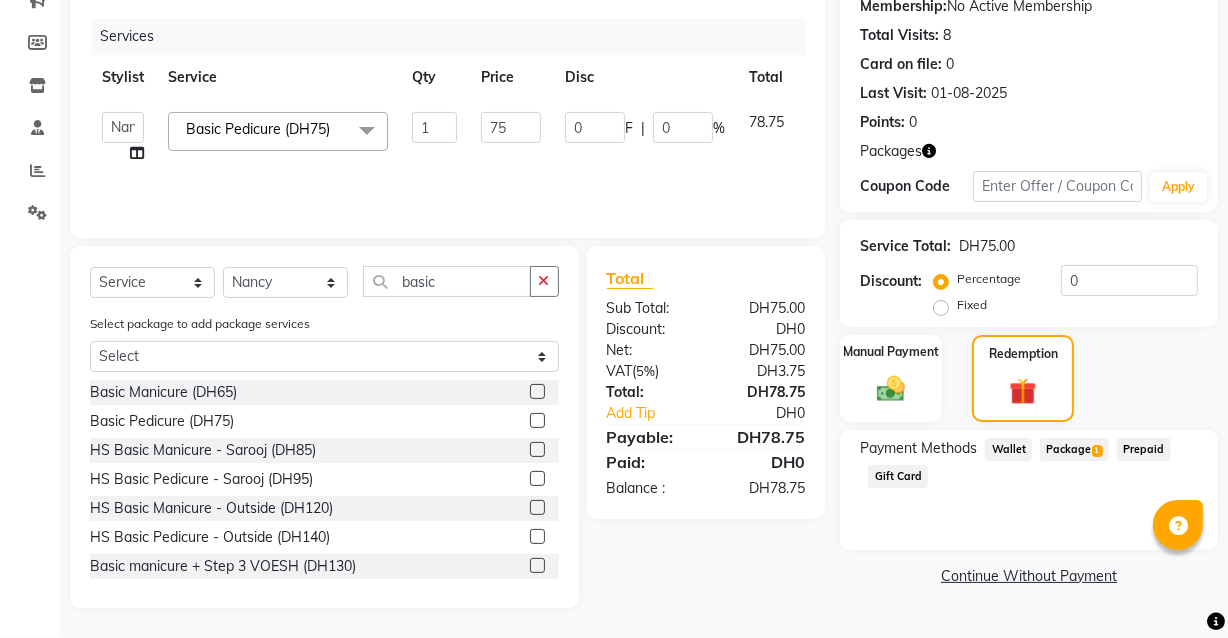 click on "Wallet" 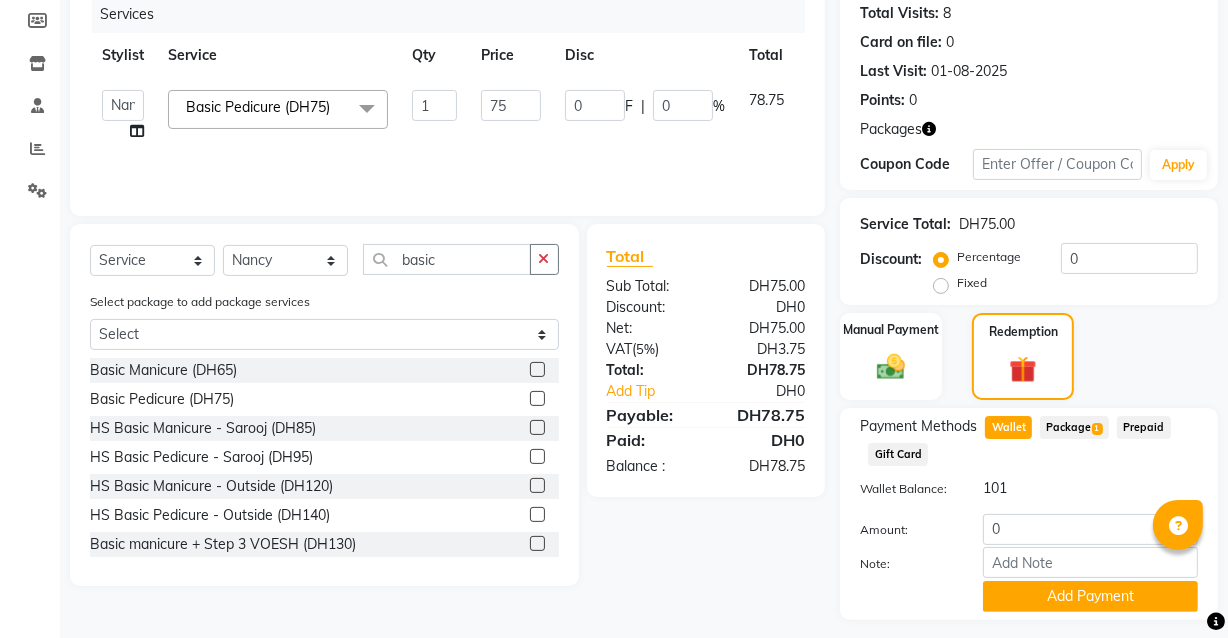 scroll, scrollTop: 305, scrollLeft: 0, axis: vertical 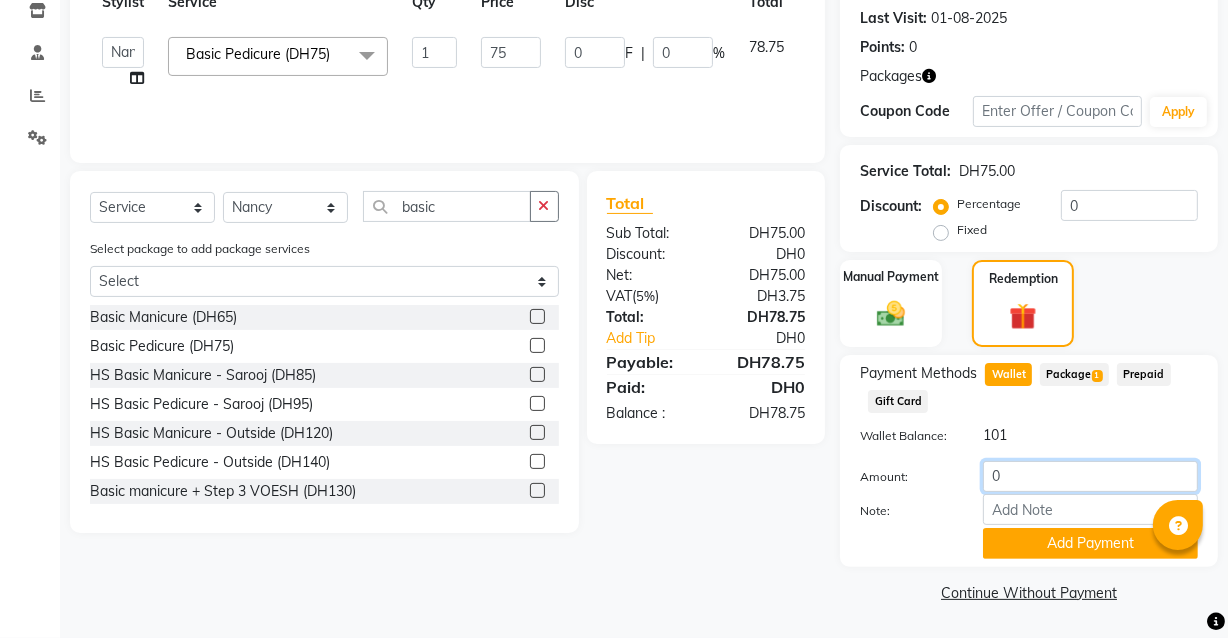 click on "0" 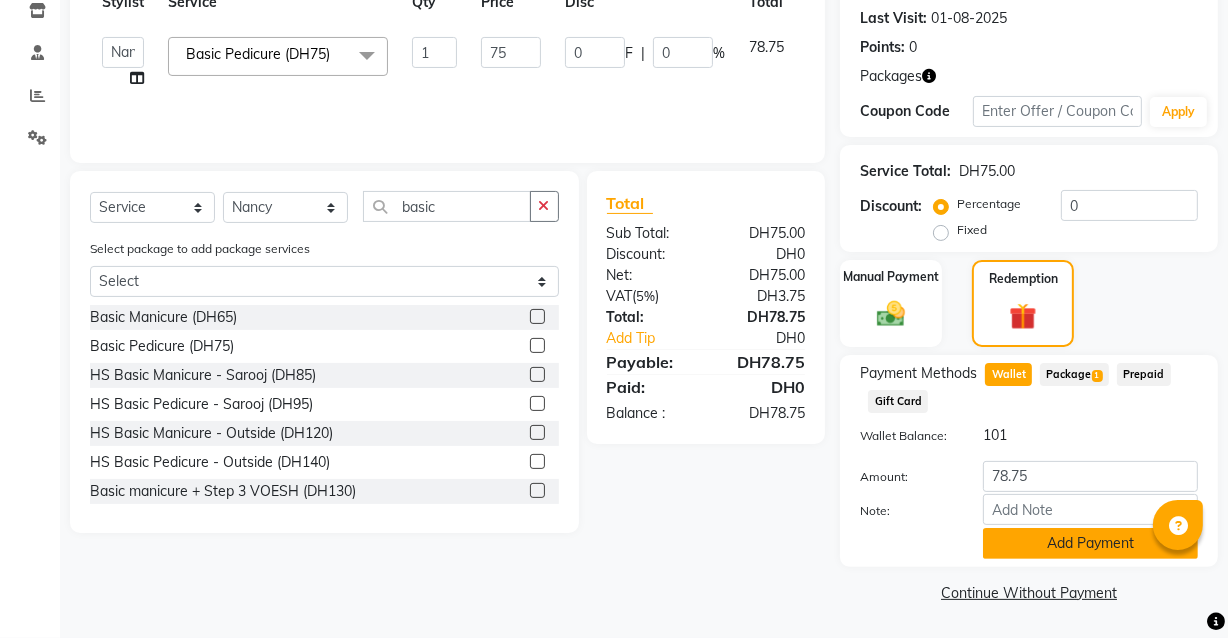 click on "Add Payment" 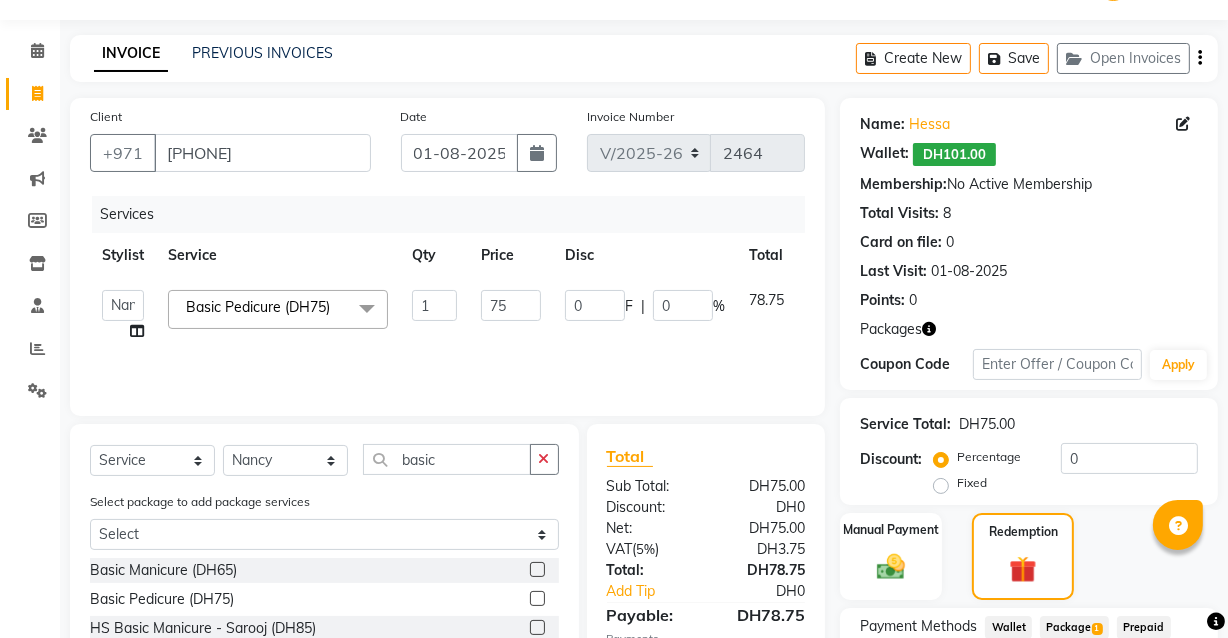 scroll, scrollTop: 324, scrollLeft: 0, axis: vertical 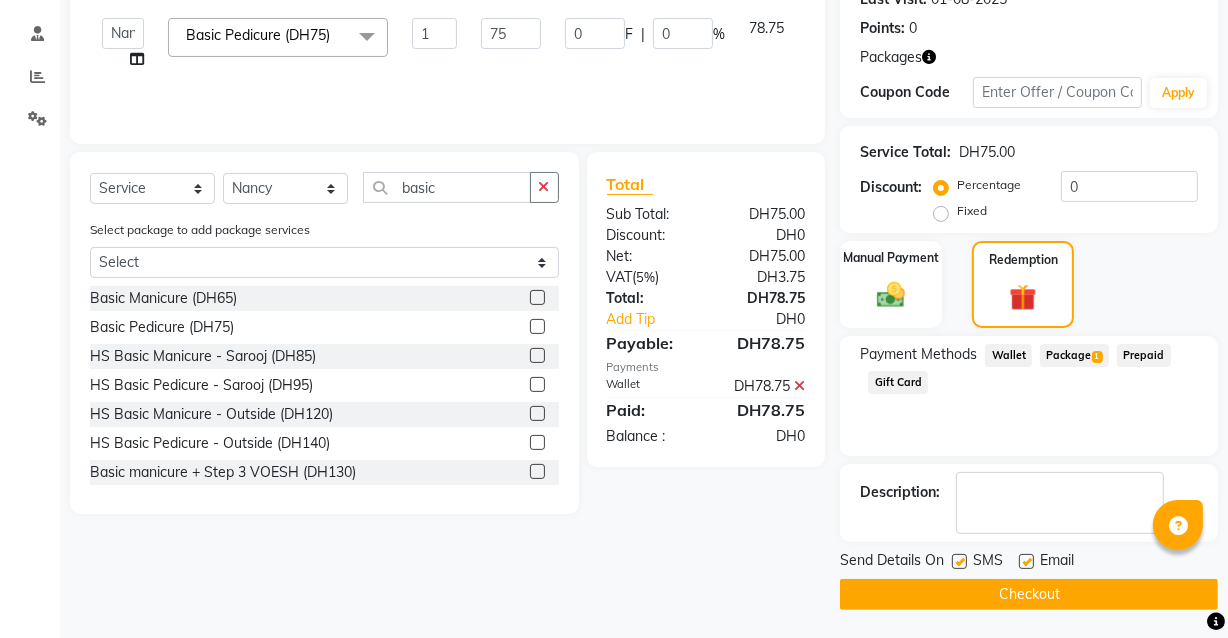 click 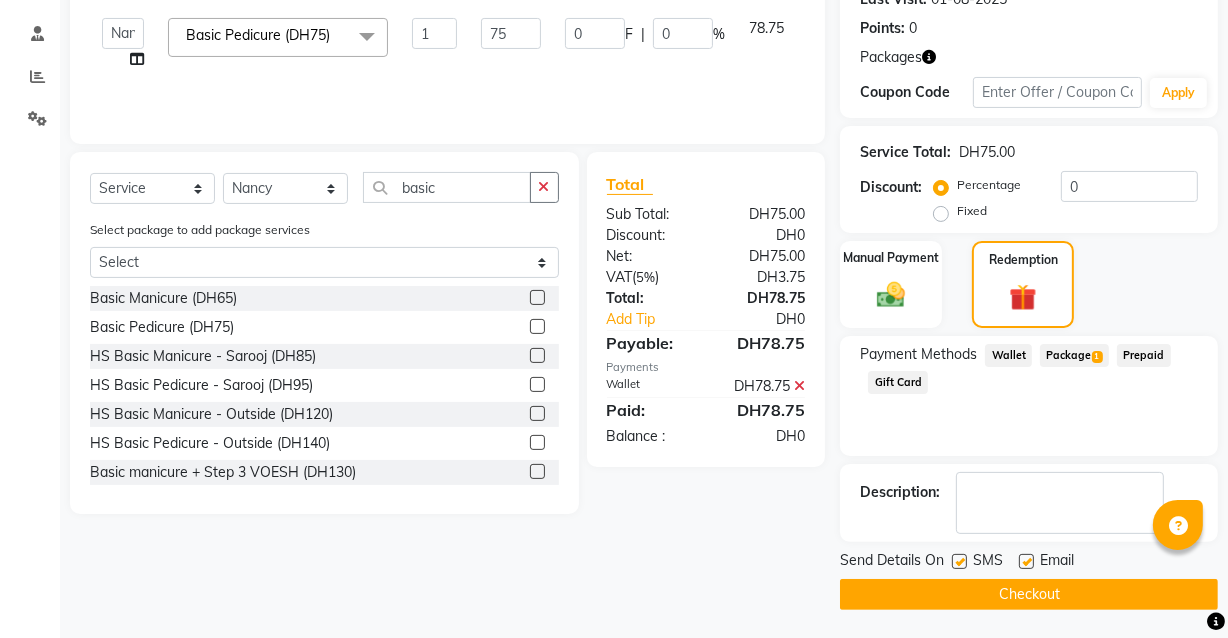 click at bounding box center [1025, 562] 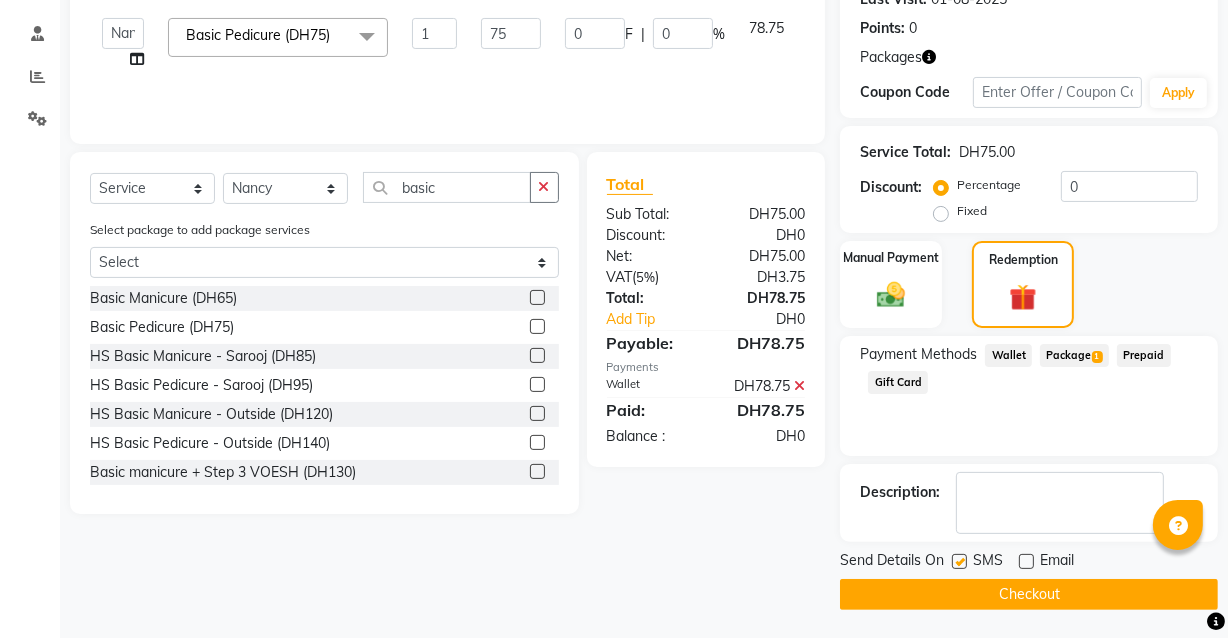 click on "Checkout" 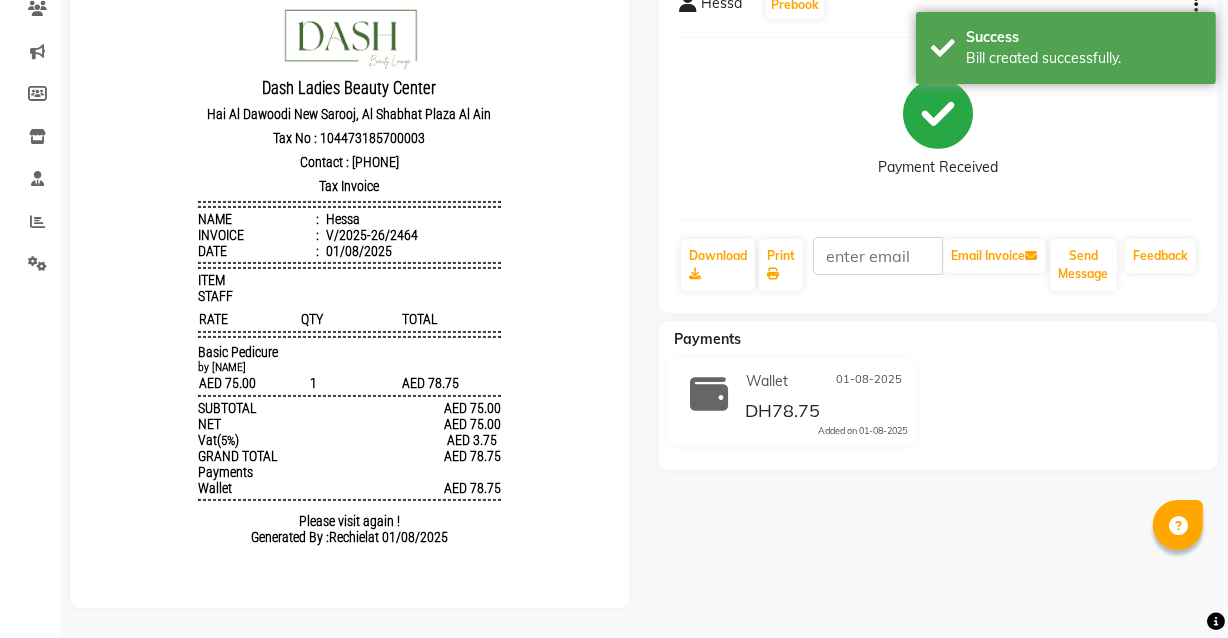 scroll, scrollTop: 191, scrollLeft: 0, axis: vertical 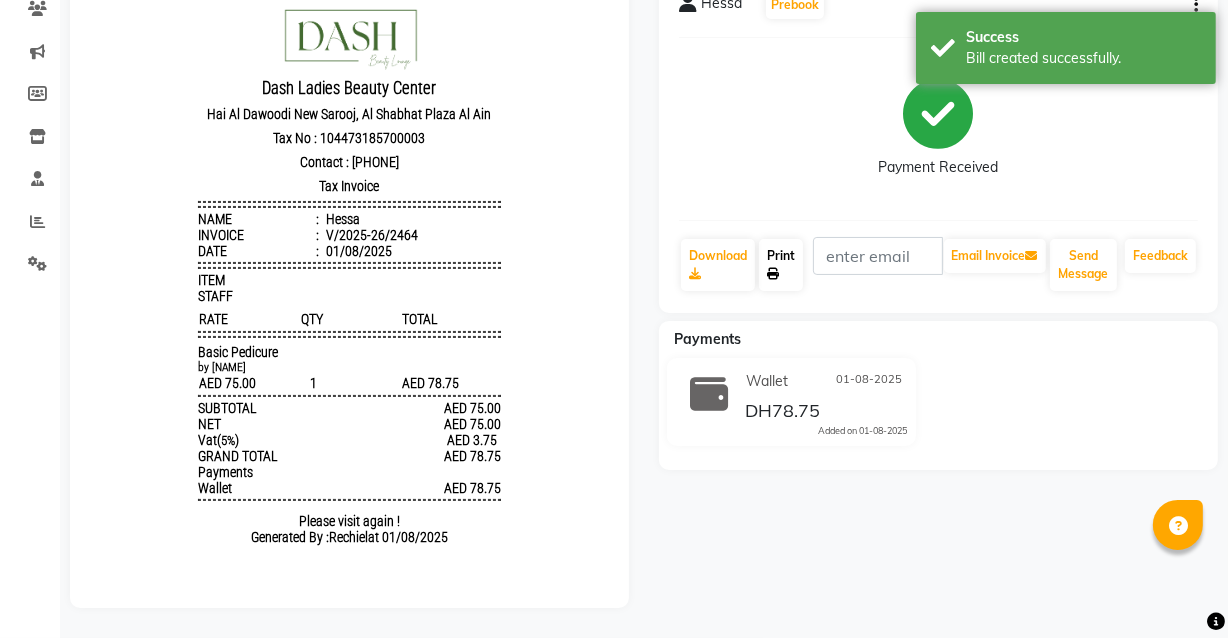 click on "Print" 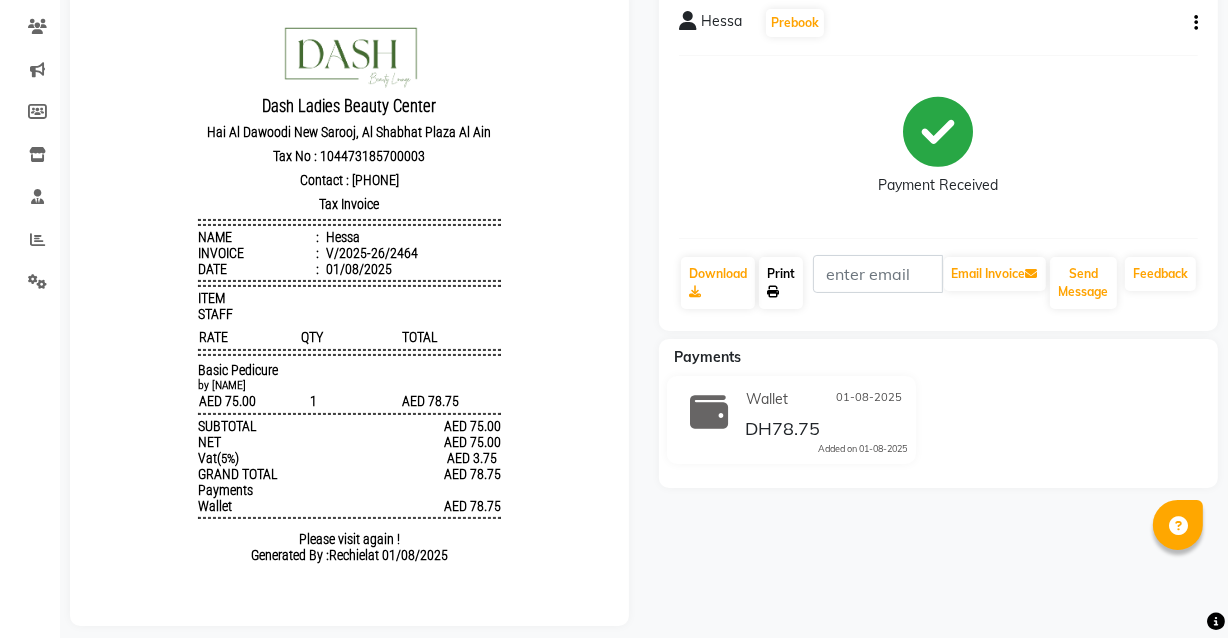 scroll, scrollTop: 13, scrollLeft: 0, axis: vertical 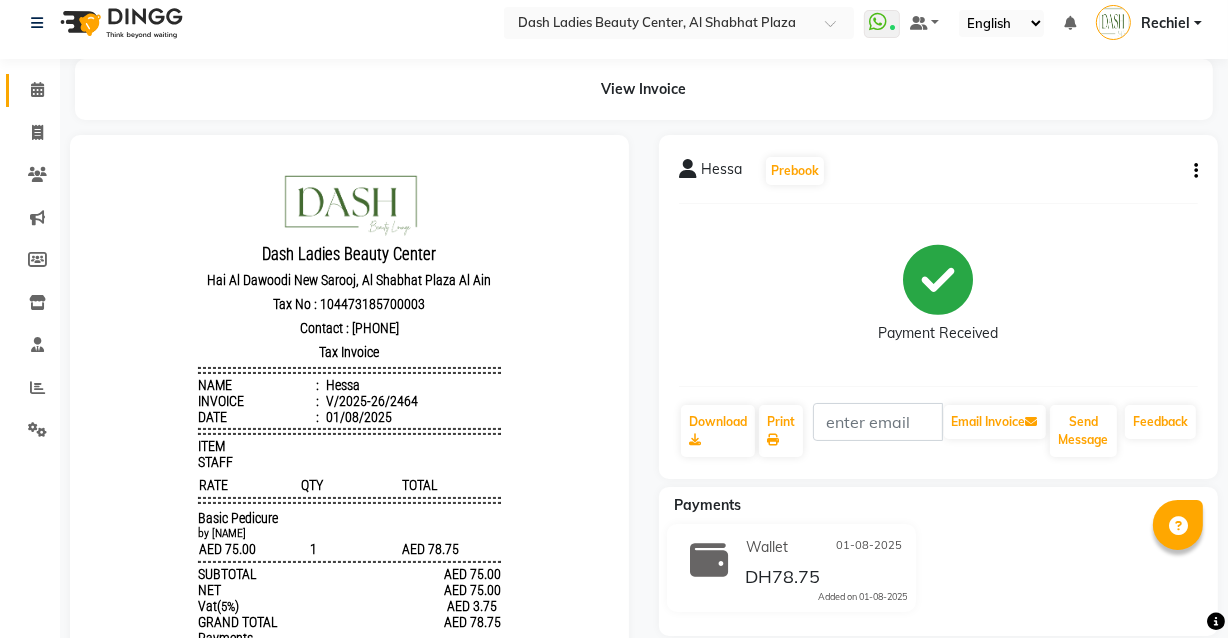 click 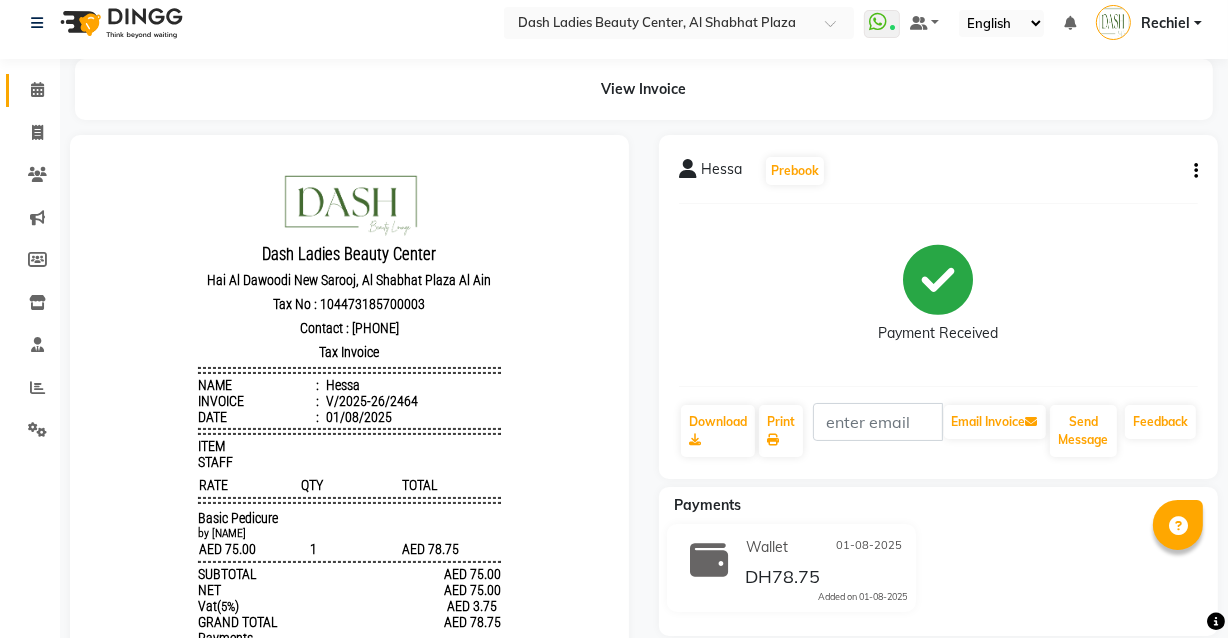 scroll, scrollTop: 0, scrollLeft: 0, axis: both 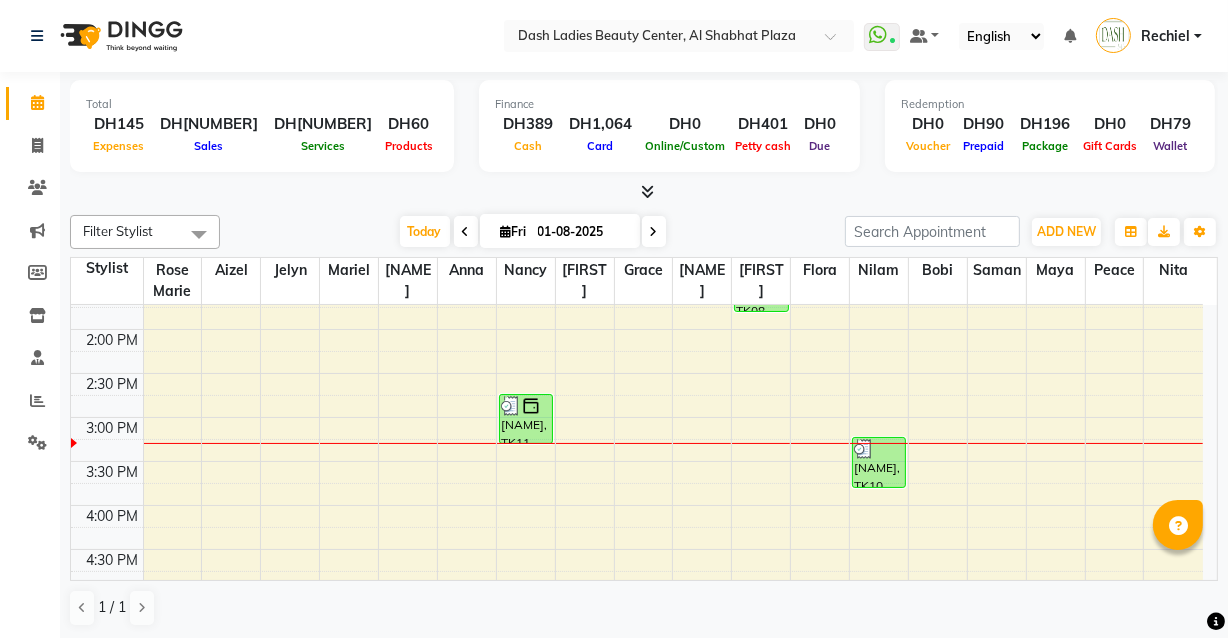 click on "[NAME], TK11, 02:45 PM-03:20 PM, Basic Pedicure (DH75)" at bounding box center (526, 419) 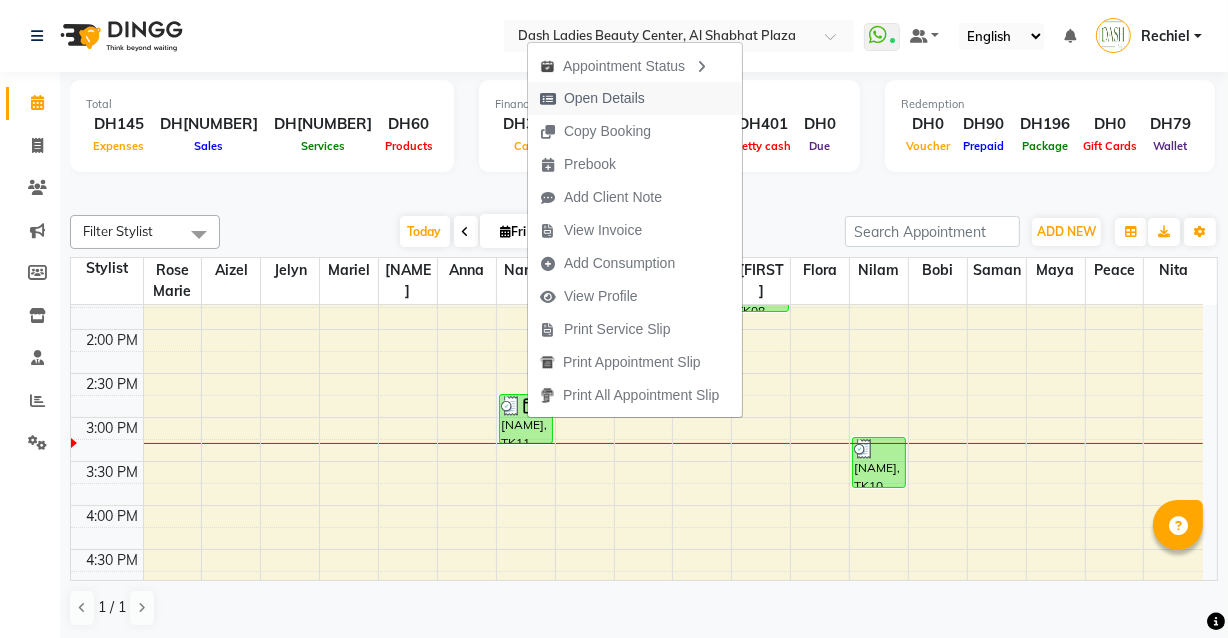 click on "Open Details" at bounding box center (635, 98) 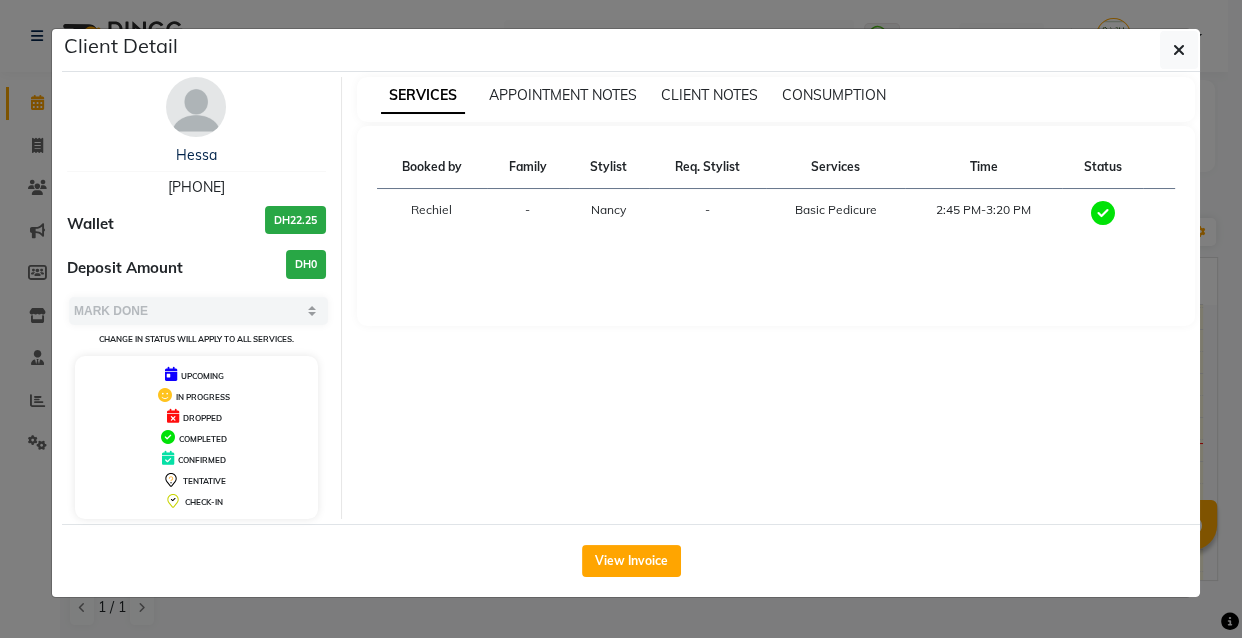 click on "Client Detail [NAME] [PHONE] Wallet DH22.25 Deposit Amount DH0 Select MARK DONE UPCOMING Change in status will apply to all services. UPCOMING IN PROGRESS DROPPED COMPLETED CONFIRMED TENTATIVE CHECK-IN SERVICES APPOINTMENT NOTES CLIENT NOTES CONSUMPTION Booked by Family Stylist Req. Stylist Services Time Status [NAME] - [NAME] - Basic Pedicure 2:45 PM-3:20 PM View Invoice" 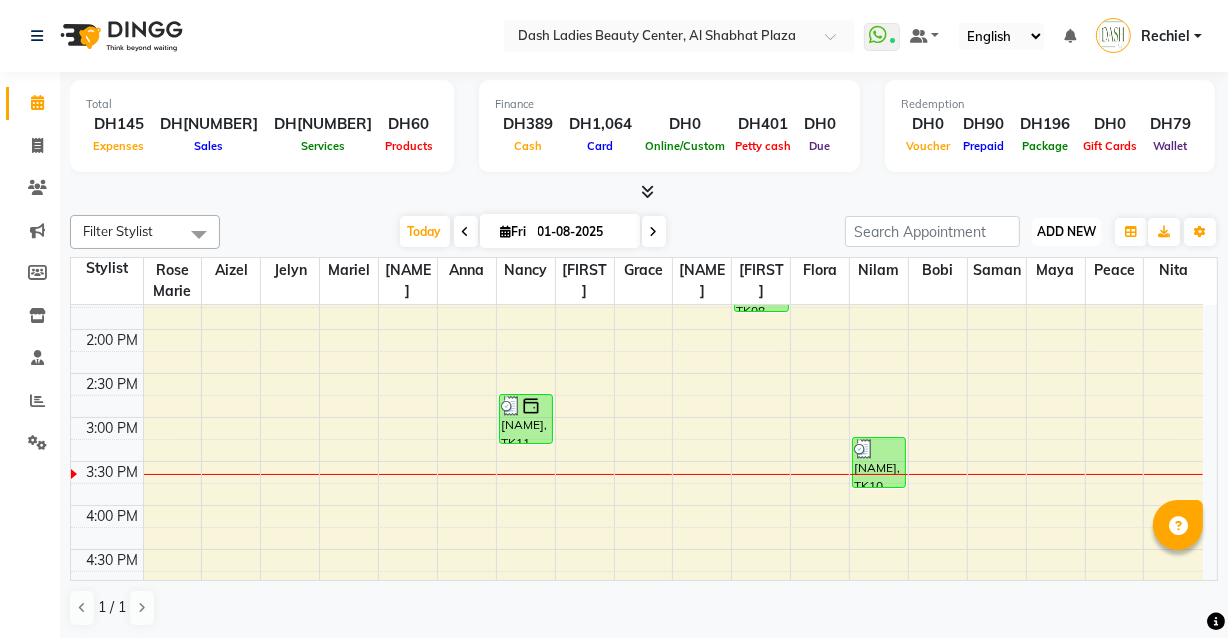 click on "ADD NEW" at bounding box center (1066, 231) 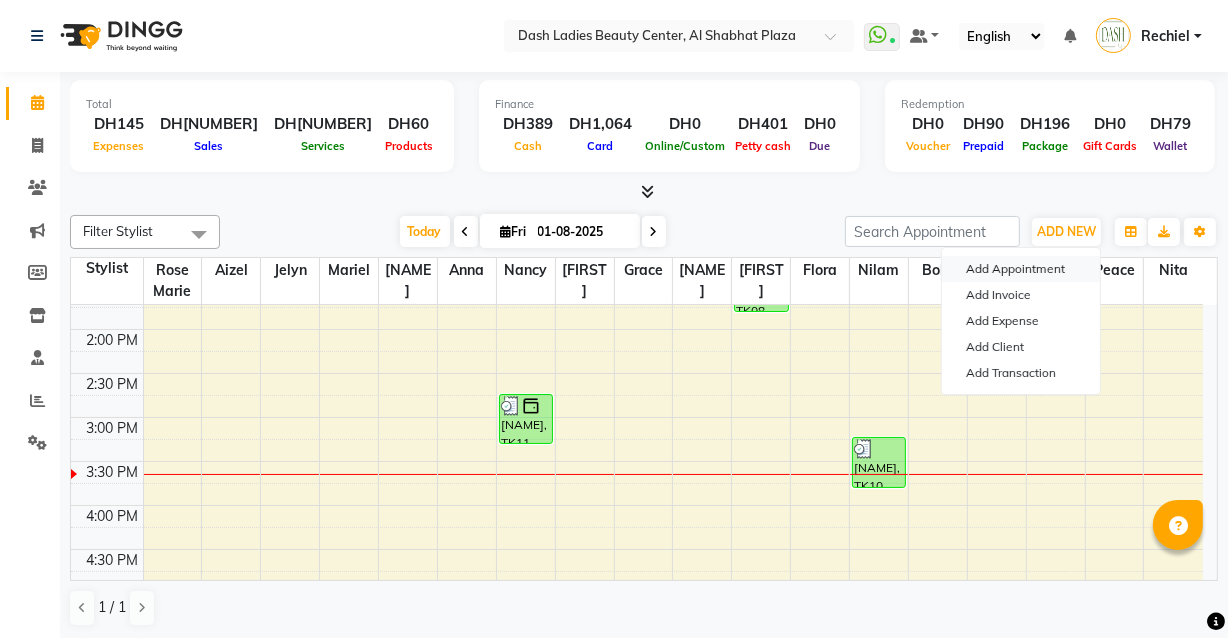 click on "Add Appointment" at bounding box center (1021, 269) 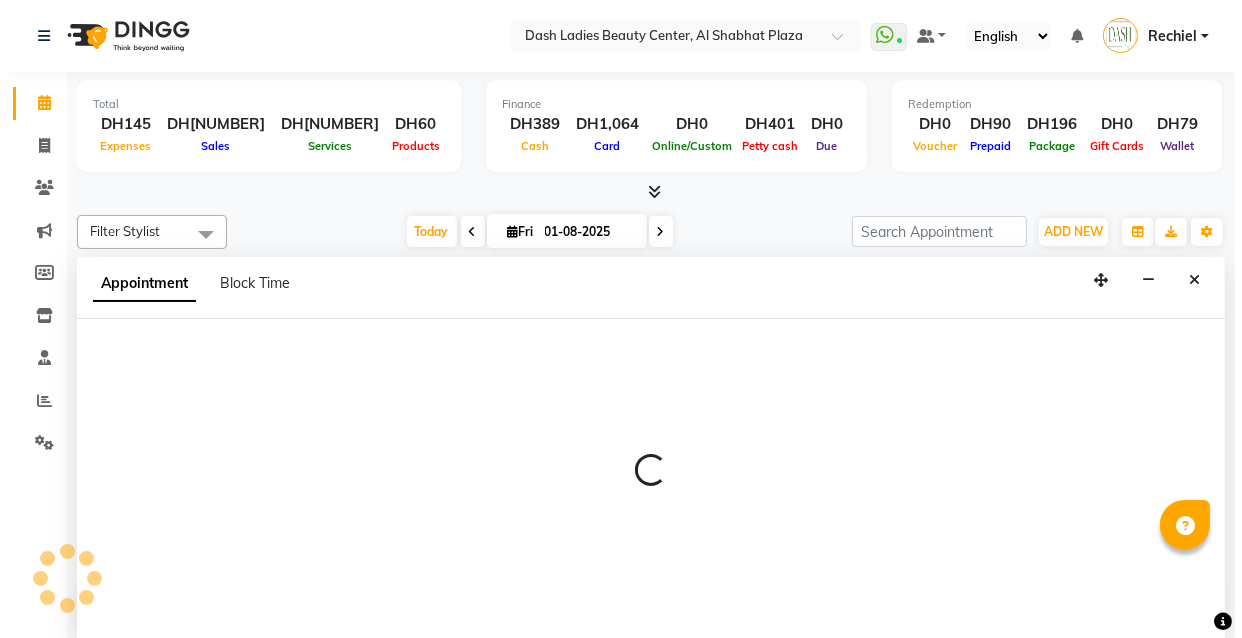 scroll, scrollTop: 0, scrollLeft: 0, axis: both 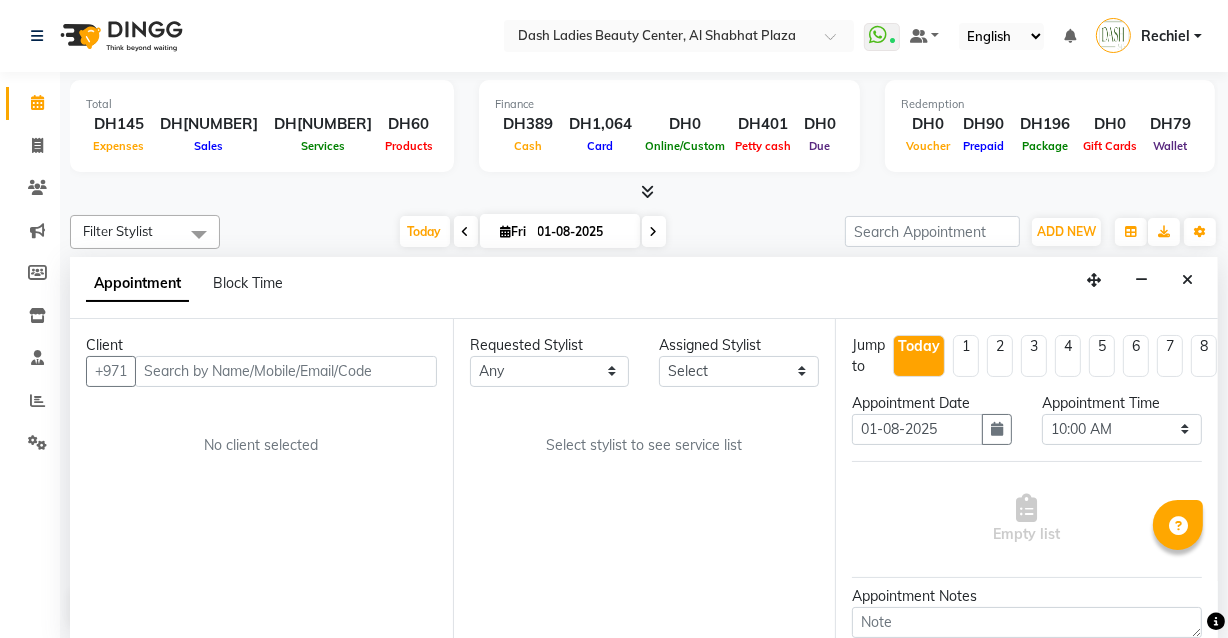 click at bounding box center [286, 371] 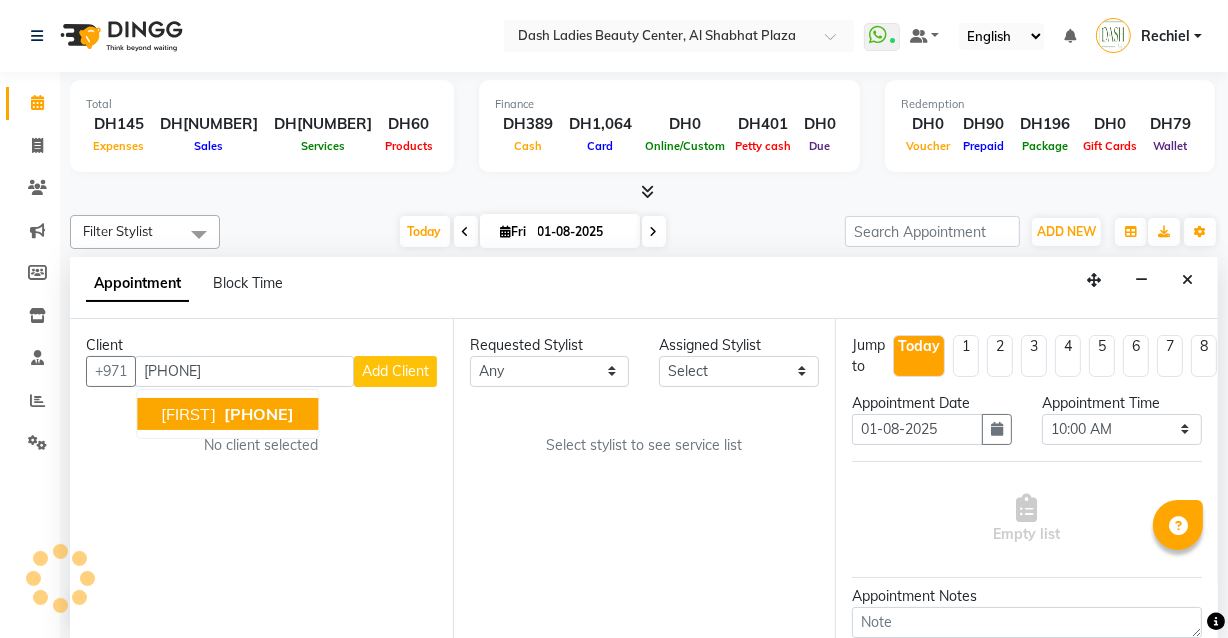 click on "[NAME] [PHONE]" at bounding box center [227, 414] 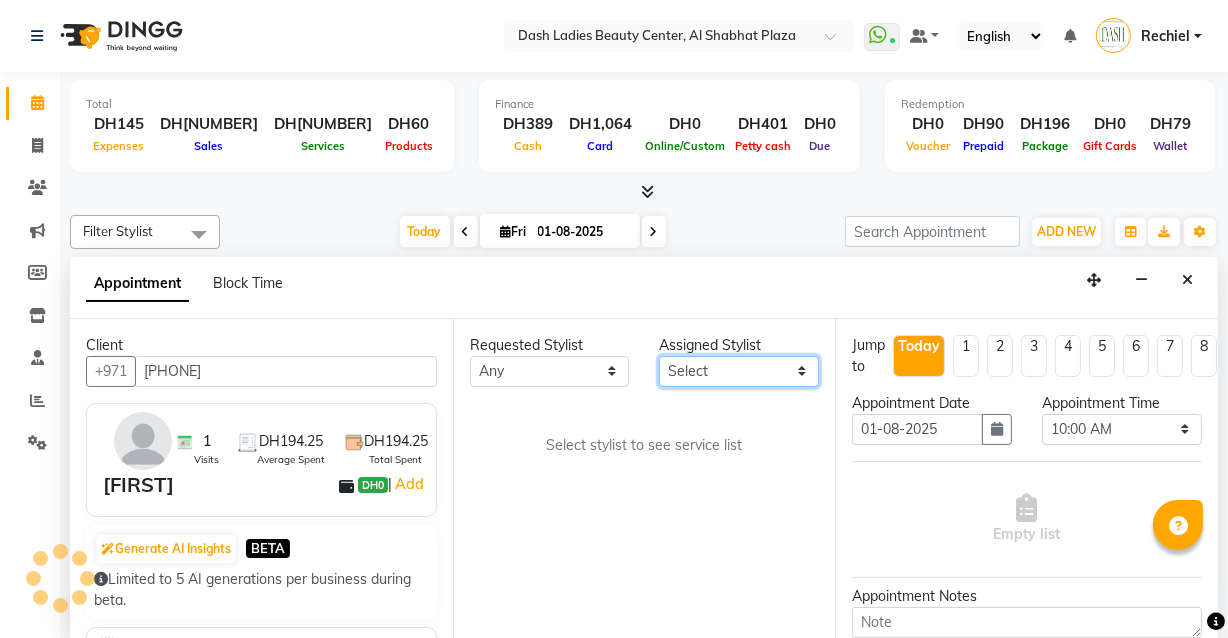 click on "Select Aizel Angelina Anna Bobi Edlyn Flora Grace Janine Jelyn Mariel Maya Nancy Nilam Nita Peace Rose Marie Saman Talina" at bounding box center (739, 371) 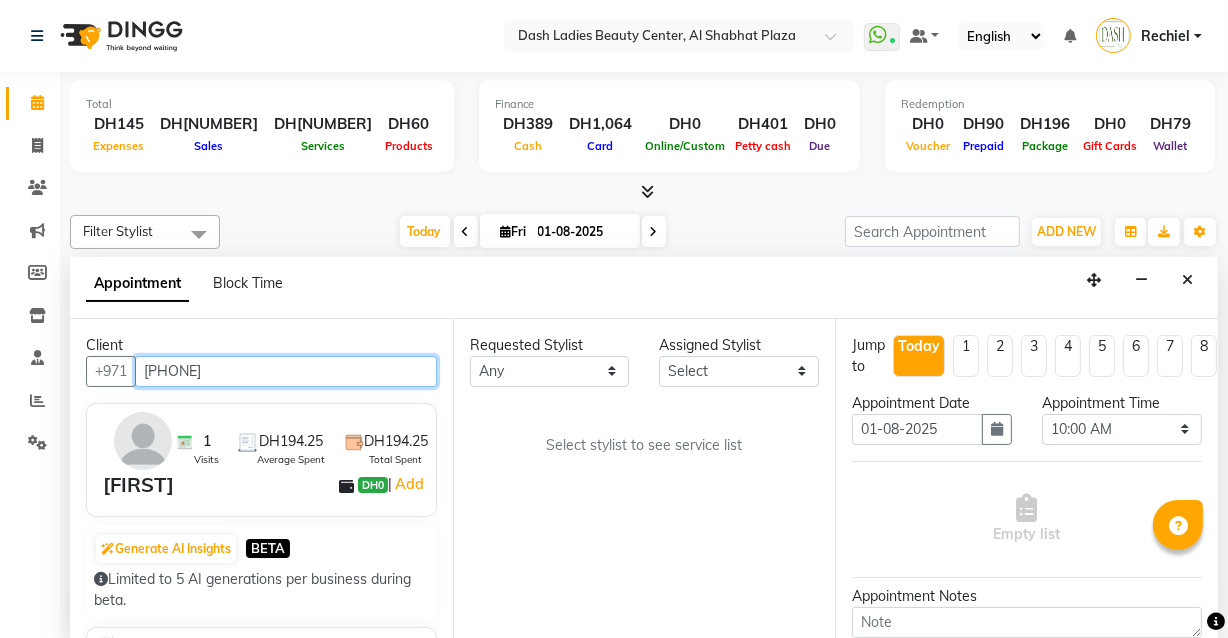click on "[PHONE]" at bounding box center (286, 371) 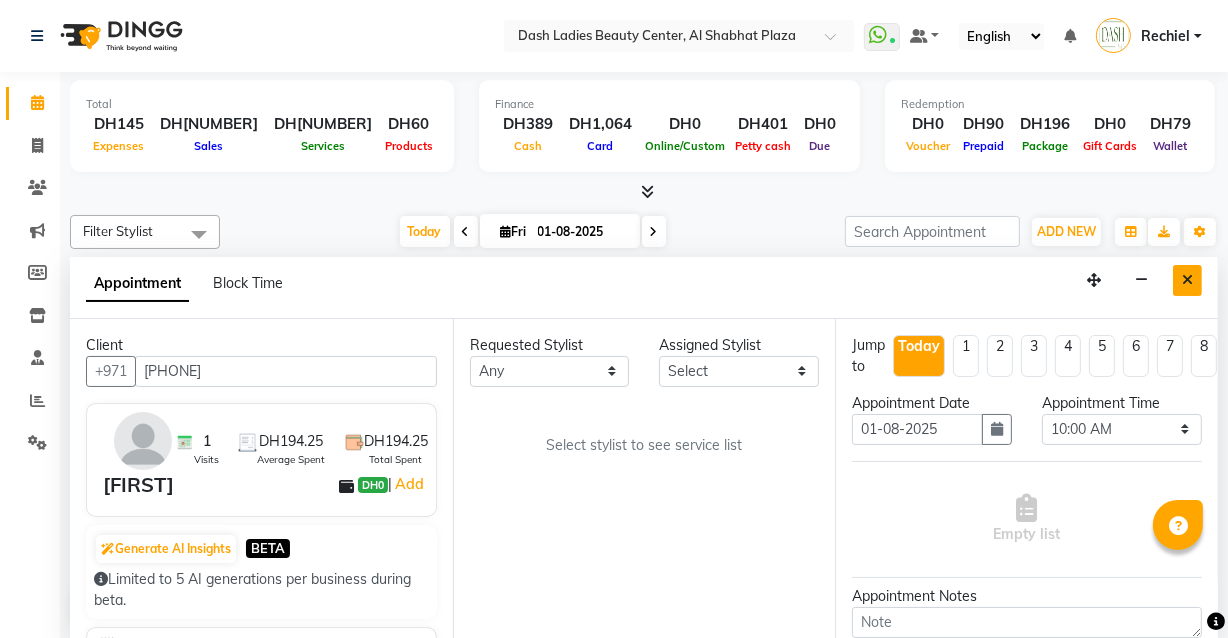 click at bounding box center [1187, 280] 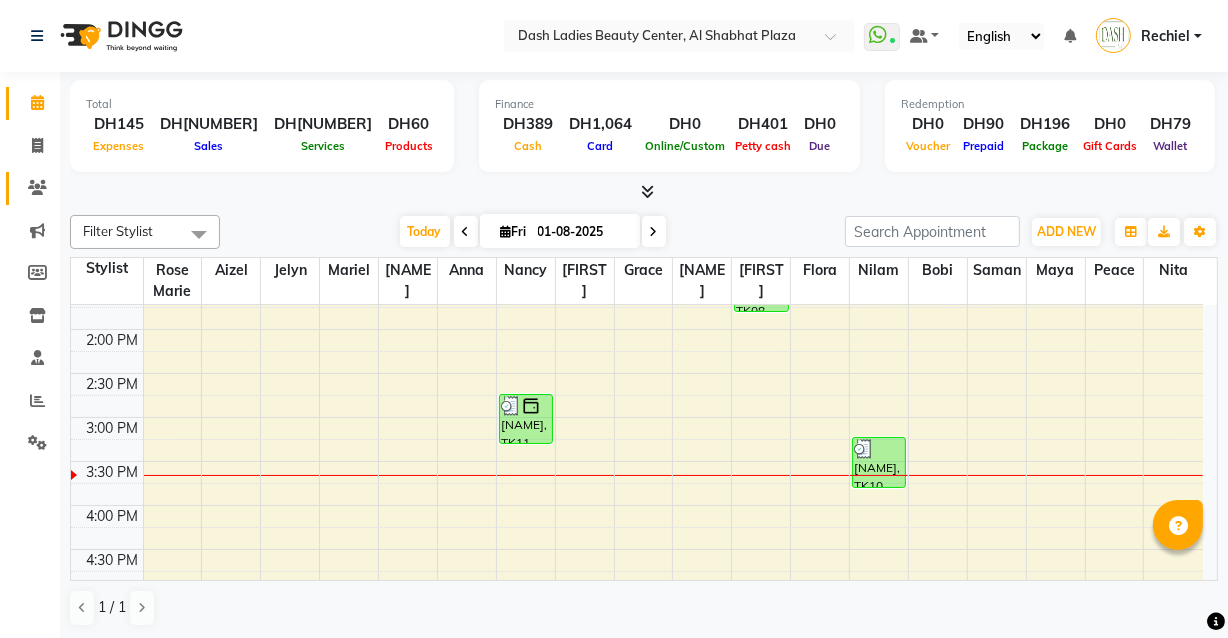 click 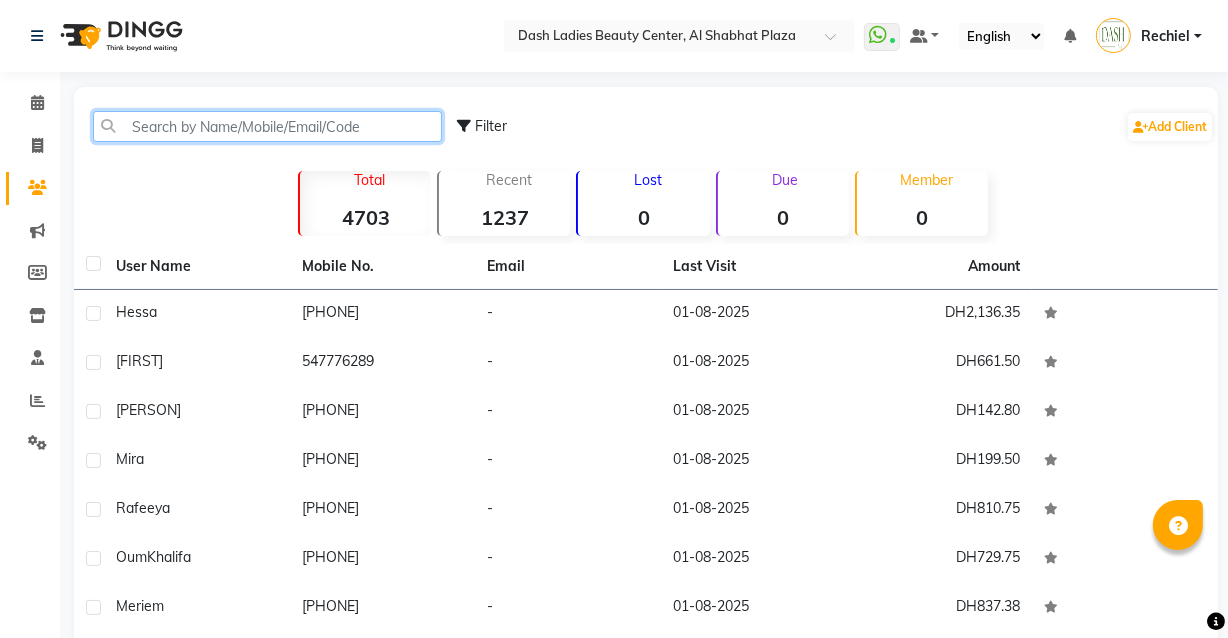 click 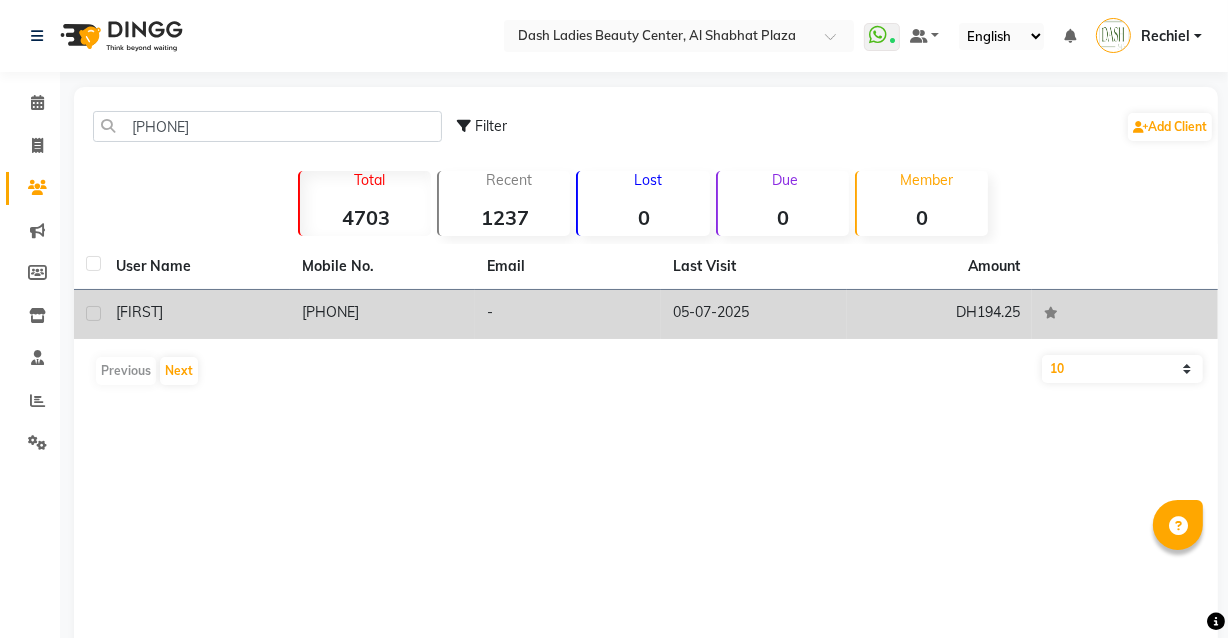click on "-" 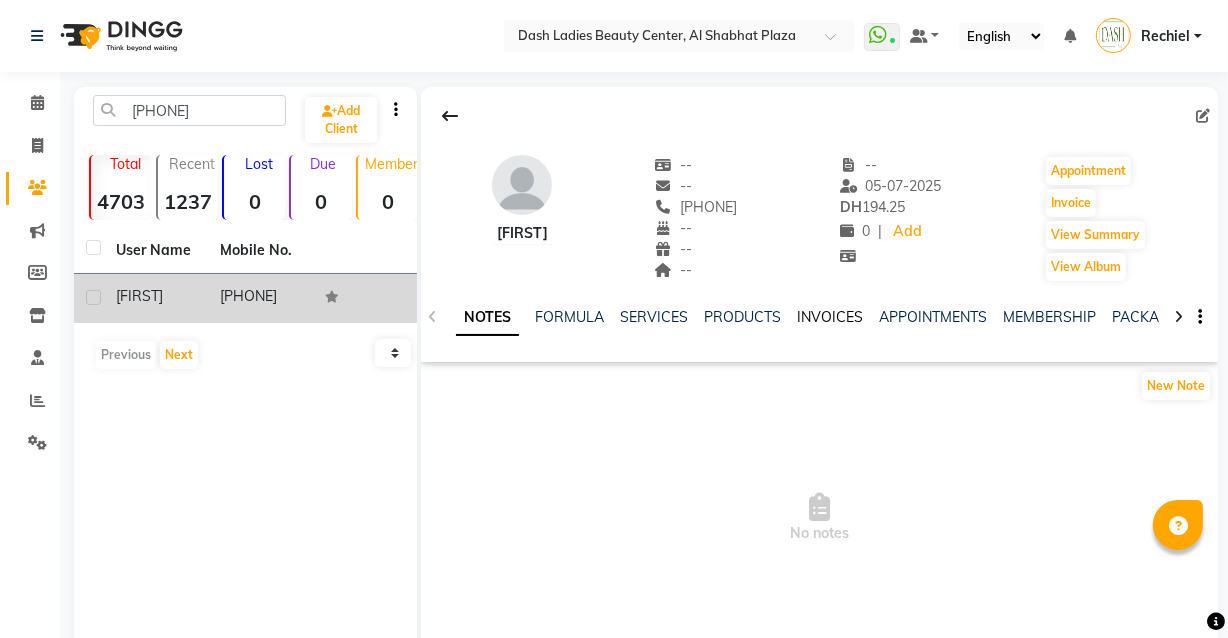 click on "INVOICES" 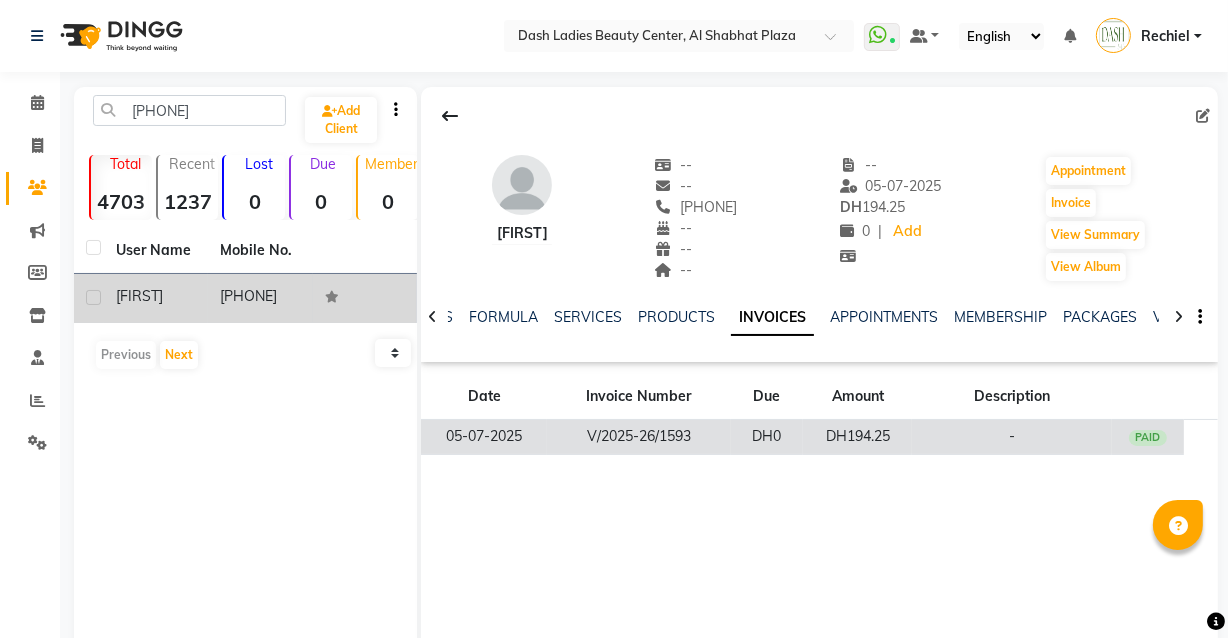 click on "DH0" 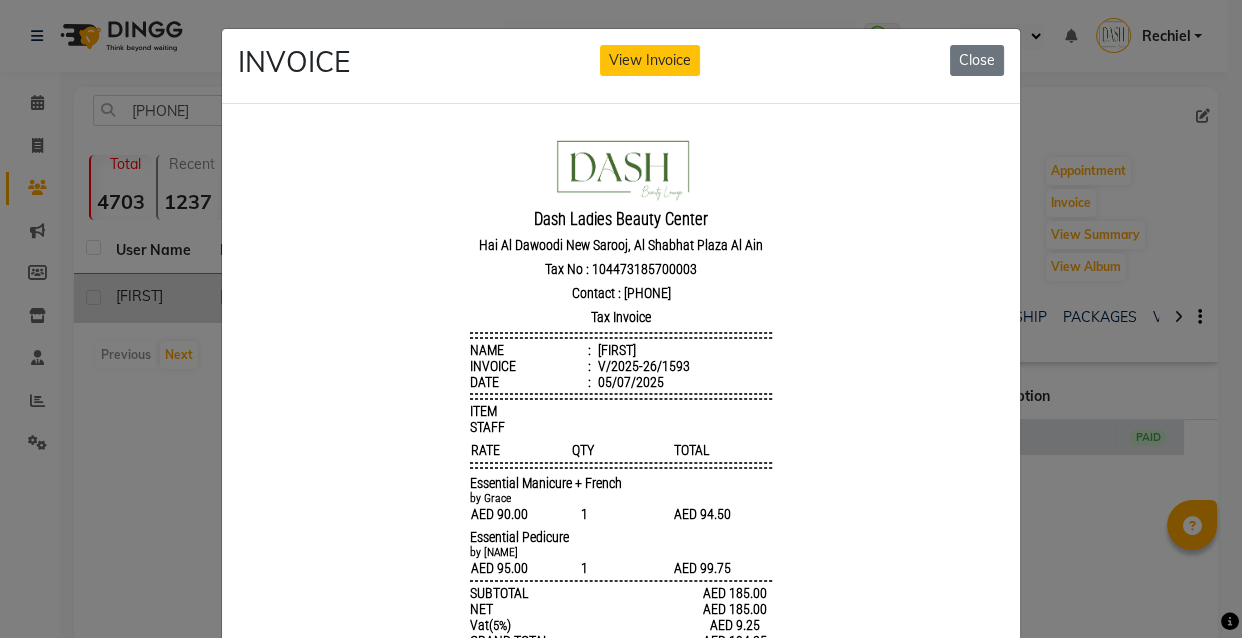 scroll, scrollTop: 0, scrollLeft: 0, axis: both 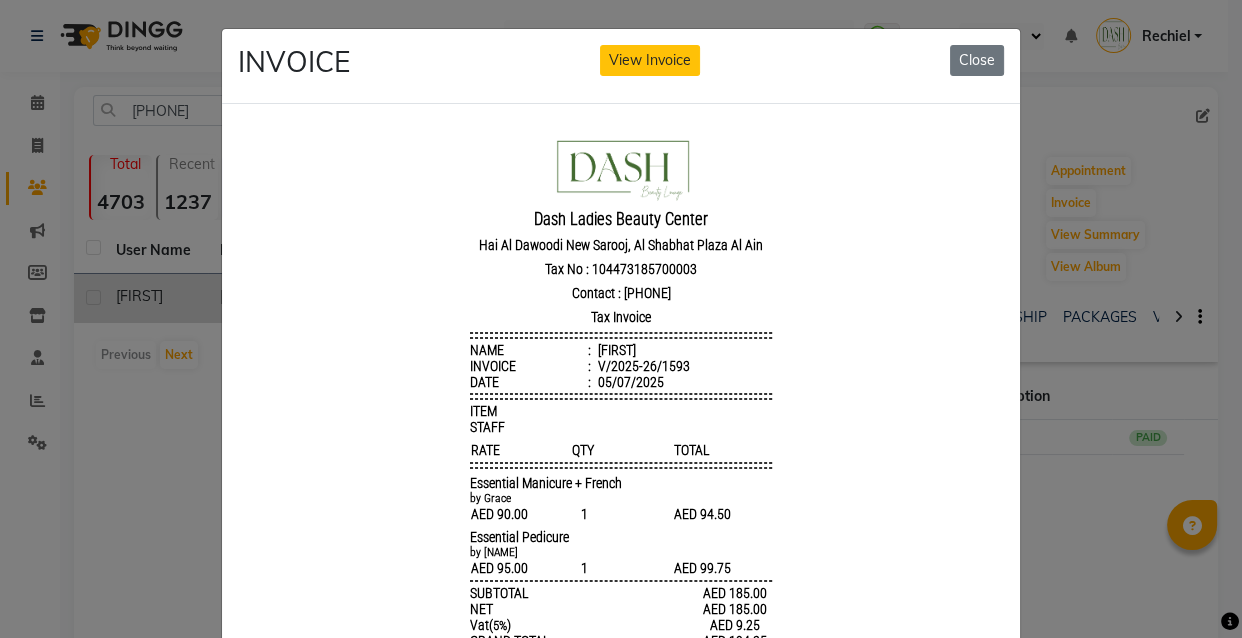 click on "INVOICE View Invoice Close" 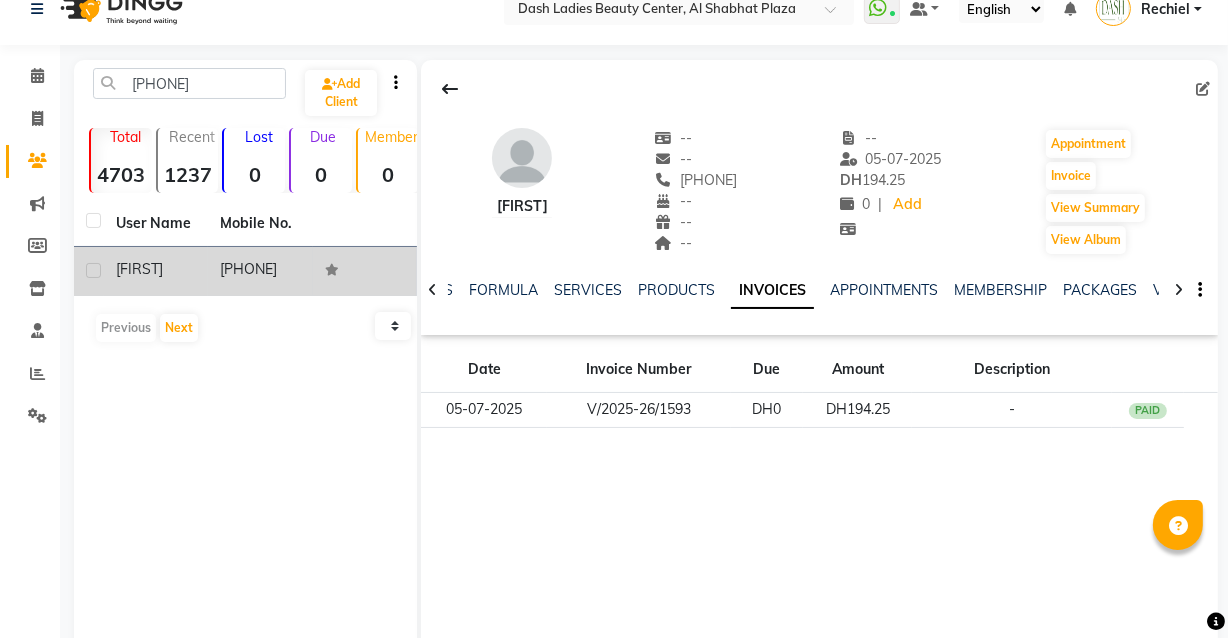 scroll, scrollTop: 79, scrollLeft: 0, axis: vertical 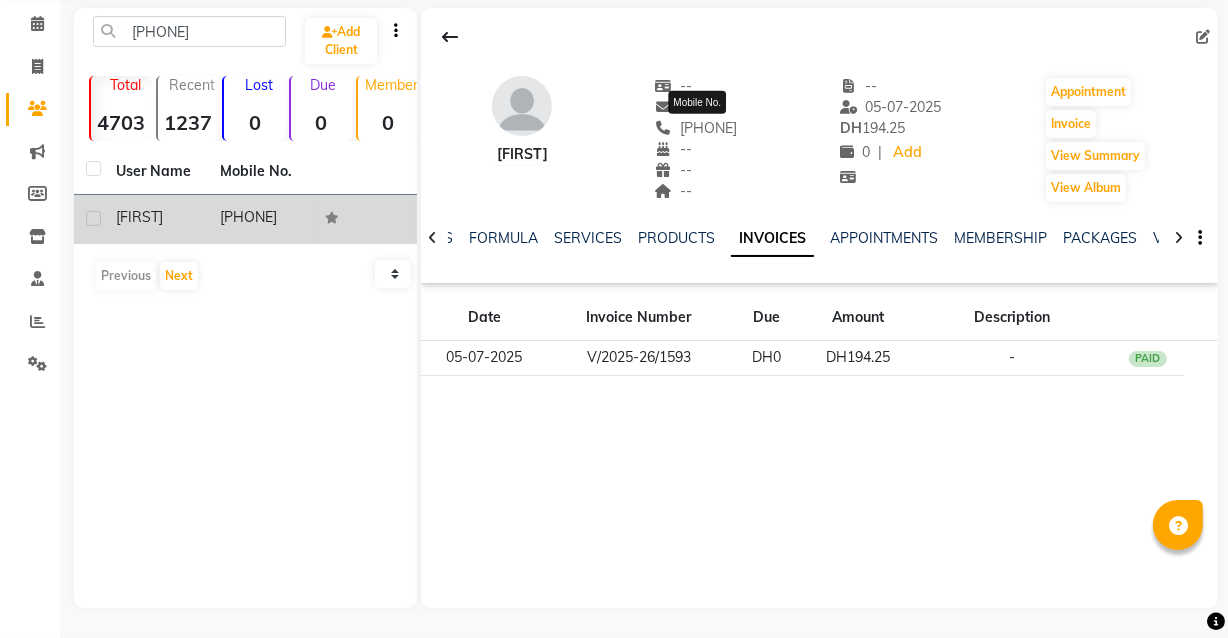 copy on "[PHONE]" 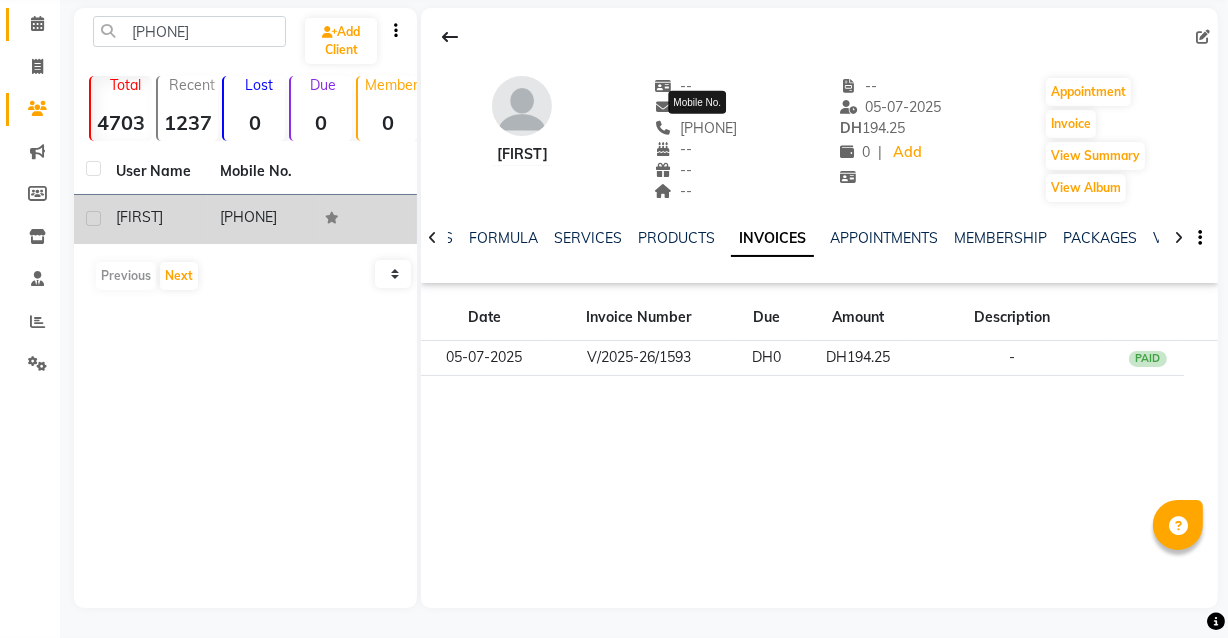 click 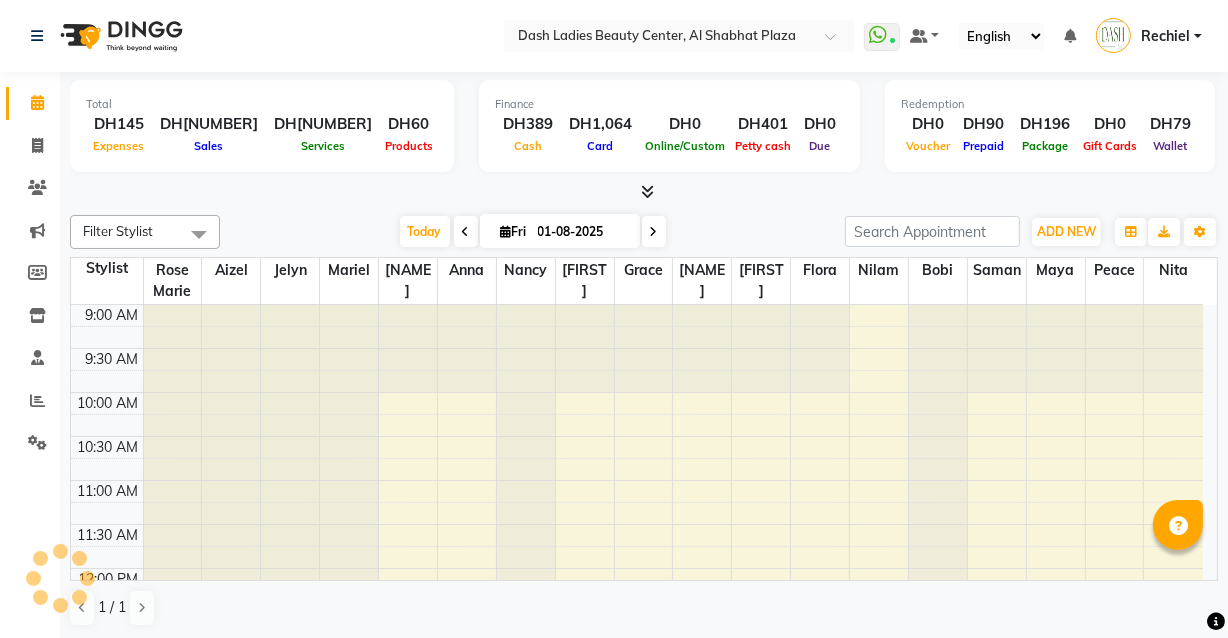 scroll, scrollTop: 0, scrollLeft: 0, axis: both 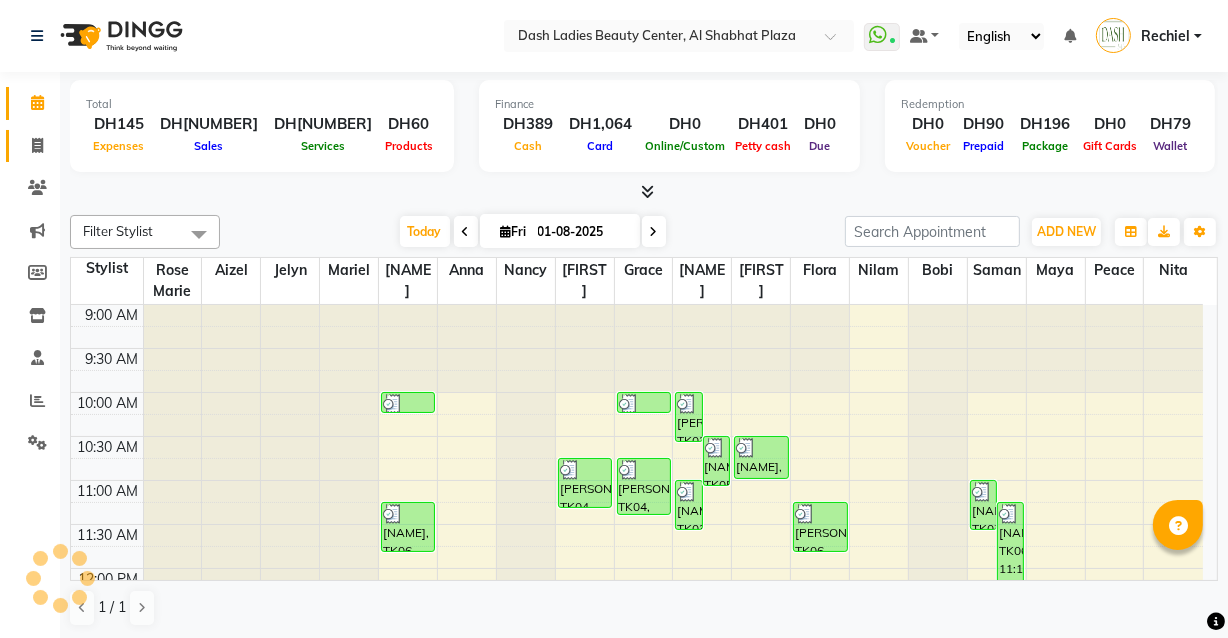 click 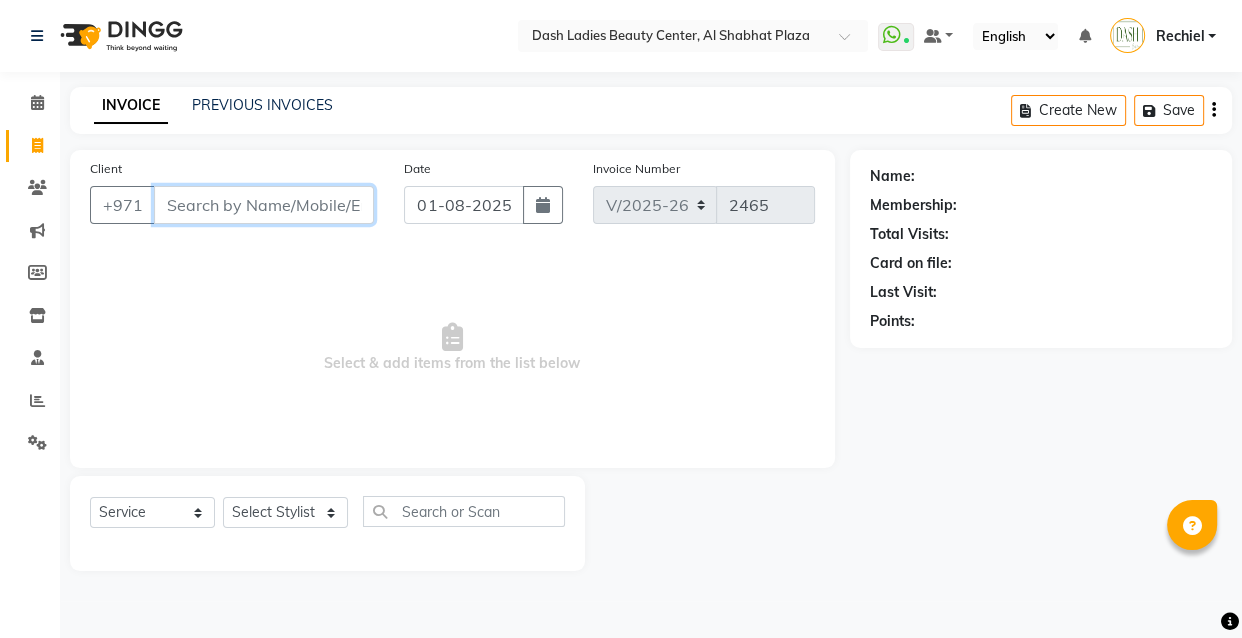 click on "Client" at bounding box center [264, 205] 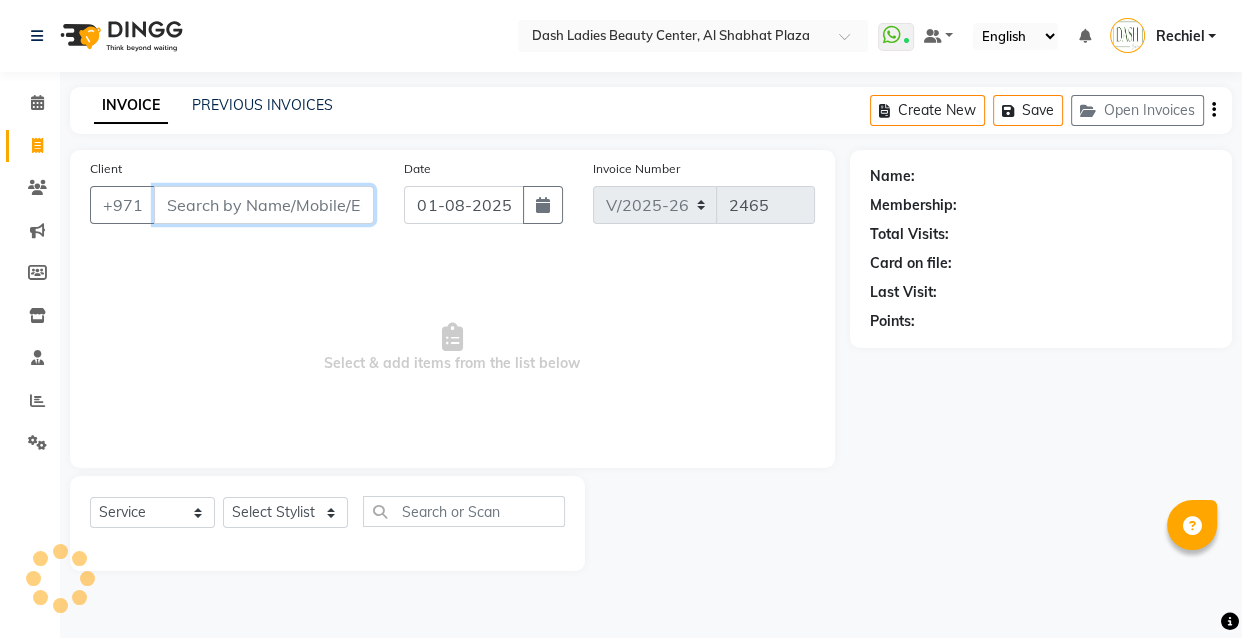 paste on "[PHONE]" 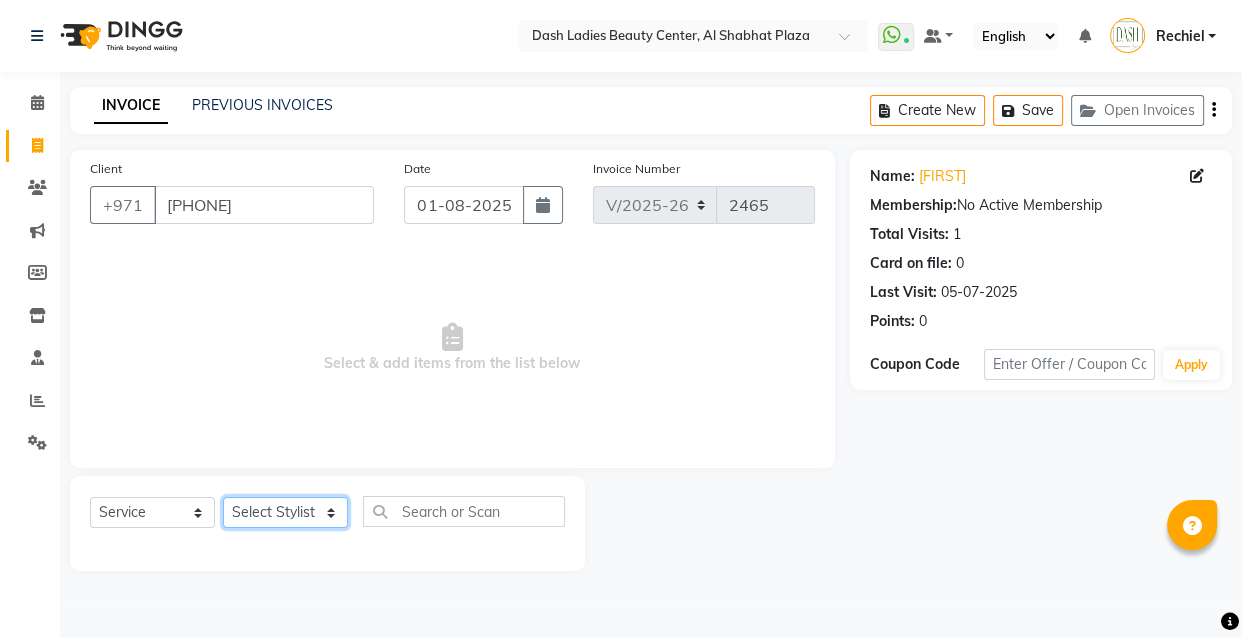 click on "Select Stylist Aizel Angelina Anna Bobi Edlyn Fevie  Flora Grace Hamda Janine Jelyn Mariel Maya Maya (Cafe) May Joy (Cafe) Nabasirye (Cafe) Nancy Nilam Nita Noreen Owner Peace Rechiel Rose Marie Saman Talina" 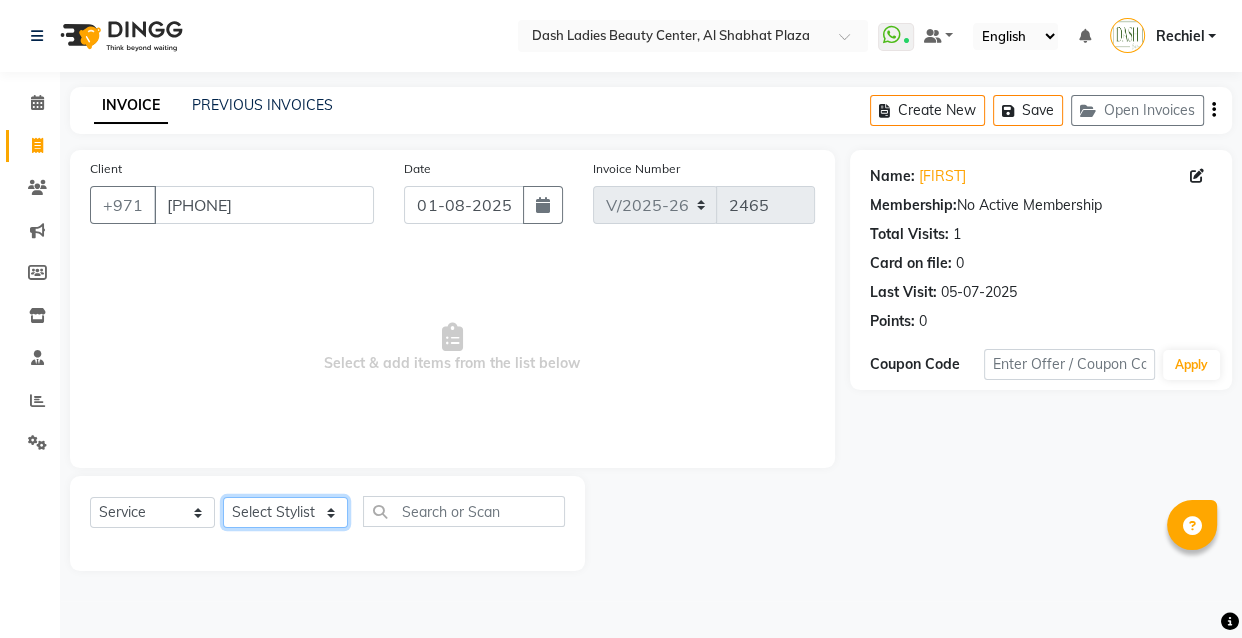 click on "Select Stylist Aizel Angelina Anna Bobi Edlyn Fevie  Flora Grace Hamda Janine Jelyn Mariel Maya Maya (Cafe) May Joy (Cafe) Nabasirye (Cafe) Nancy Nilam Nita Noreen Owner Peace Rechiel Rose Marie Saman Talina" 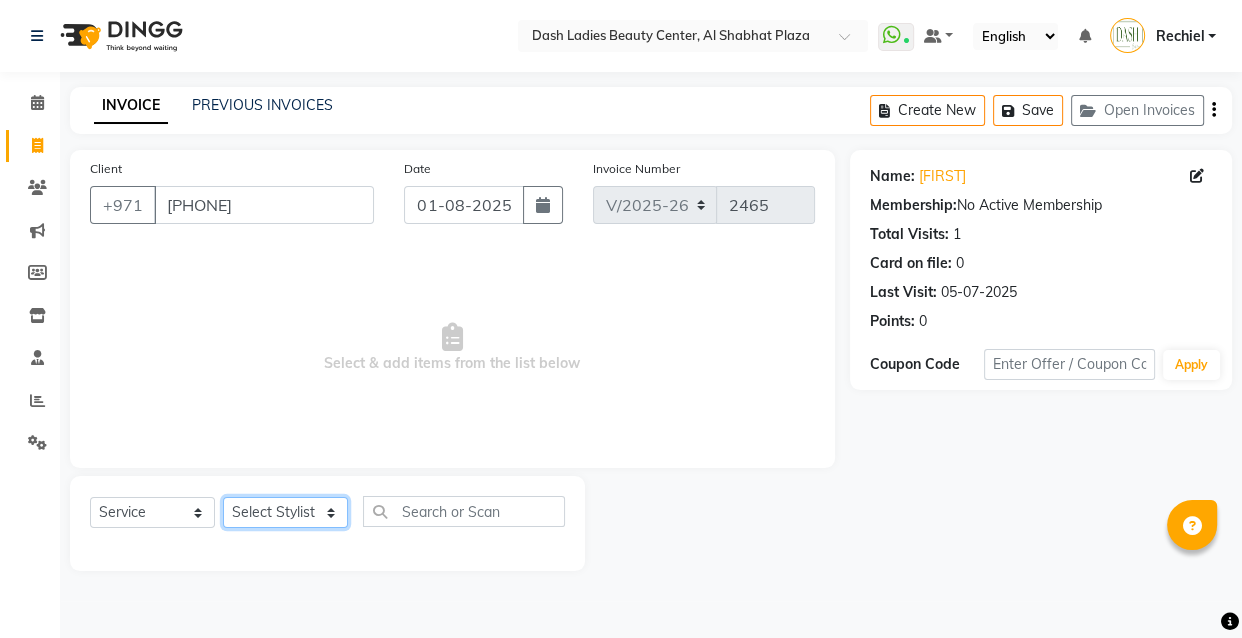 click on "Select Stylist Aizel Angelina Anna Bobi Edlyn Fevie  Flora Grace Hamda Janine Jelyn Mariel Maya Maya (Cafe) May Joy (Cafe) Nabasirye (Cafe) Nancy Nilam Nita Noreen Owner Peace Rechiel Rose Marie Saman Talina" 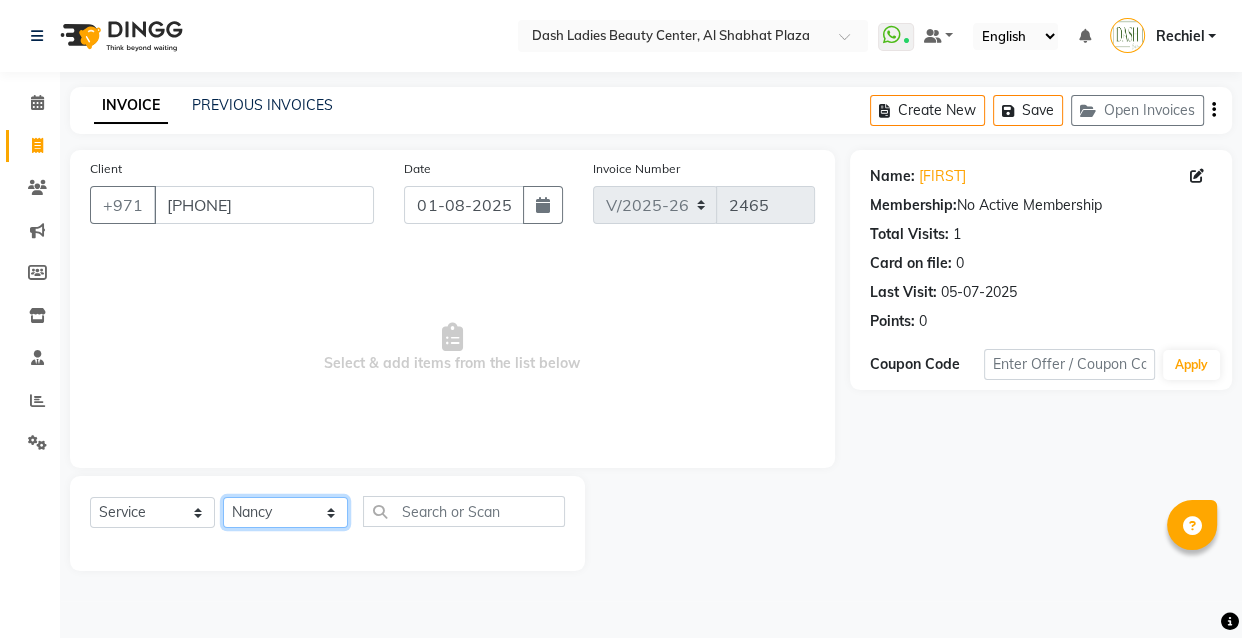 click on "Select Stylist Aizel Angelina Anna Bobi Edlyn Fevie  Flora Grace Hamda Janine Jelyn Mariel Maya Maya (Cafe) May Joy (Cafe) Nabasirye (Cafe) Nancy Nilam Nita Noreen Owner Peace Rechiel Rose Marie Saman Talina" 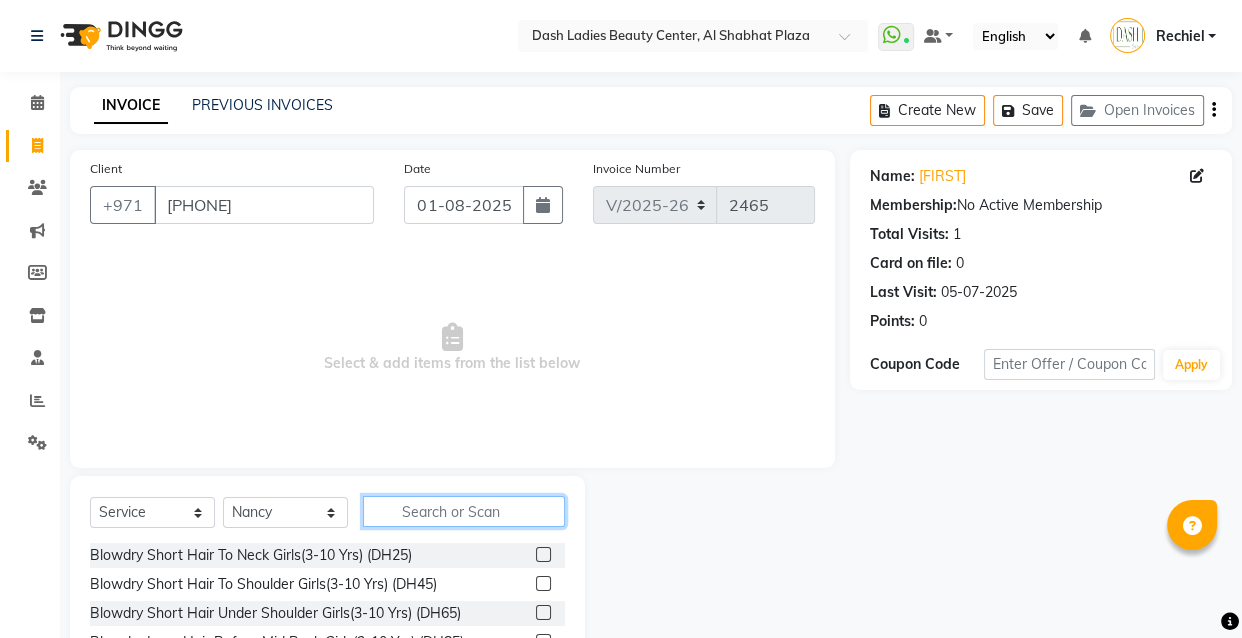 click 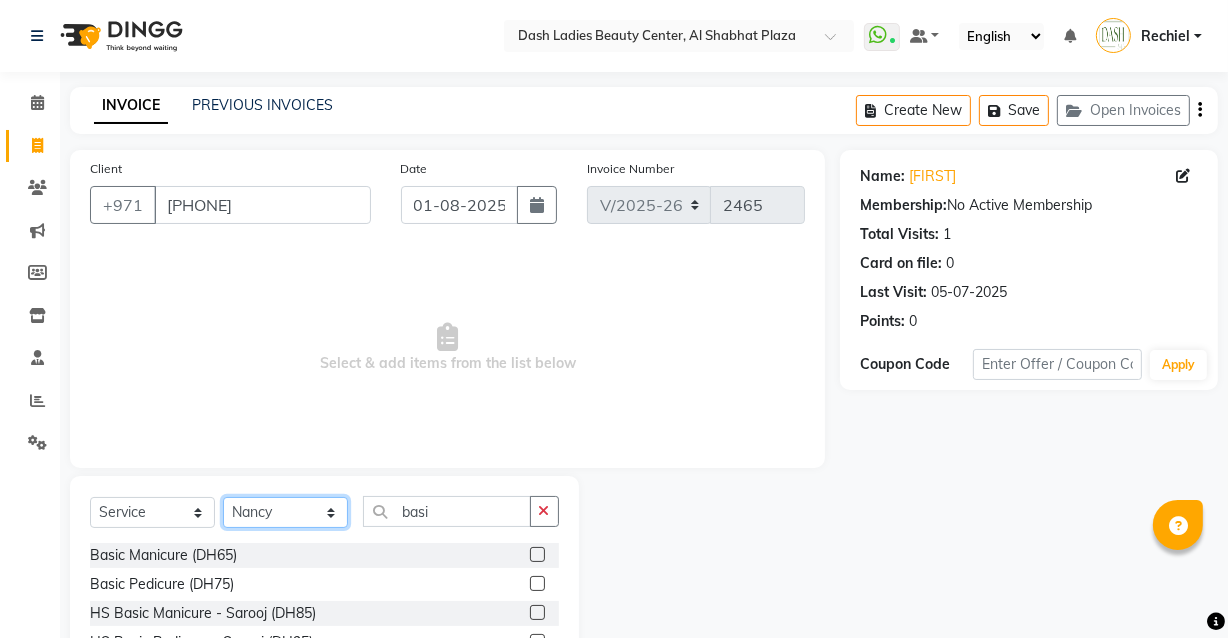 click on "Select Stylist Aizel Angelina Anna Bobi Edlyn Fevie  Flora Grace Hamda Janine Jelyn Mariel Maya Maya (Cafe) May Joy (Cafe) Nabasirye (Cafe) Nancy Nilam Nita Noreen Owner Peace Rechiel Rose Marie Saman Talina" 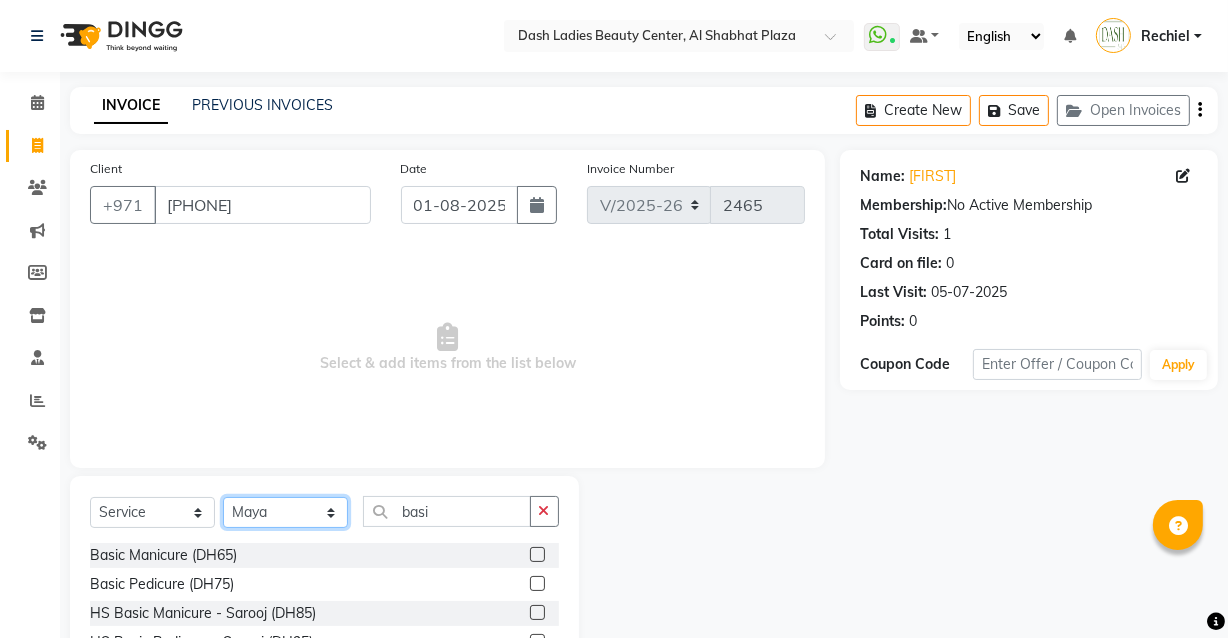 click on "Select Stylist Aizel Angelina Anna Bobi Edlyn Fevie  Flora Grace Hamda Janine Jelyn Mariel Maya Maya (Cafe) May Joy (Cafe) Nabasirye (Cafe) Nancy Nilam Nita Noreen Owner Peace Rechiel Rose Marie Saman Talina" 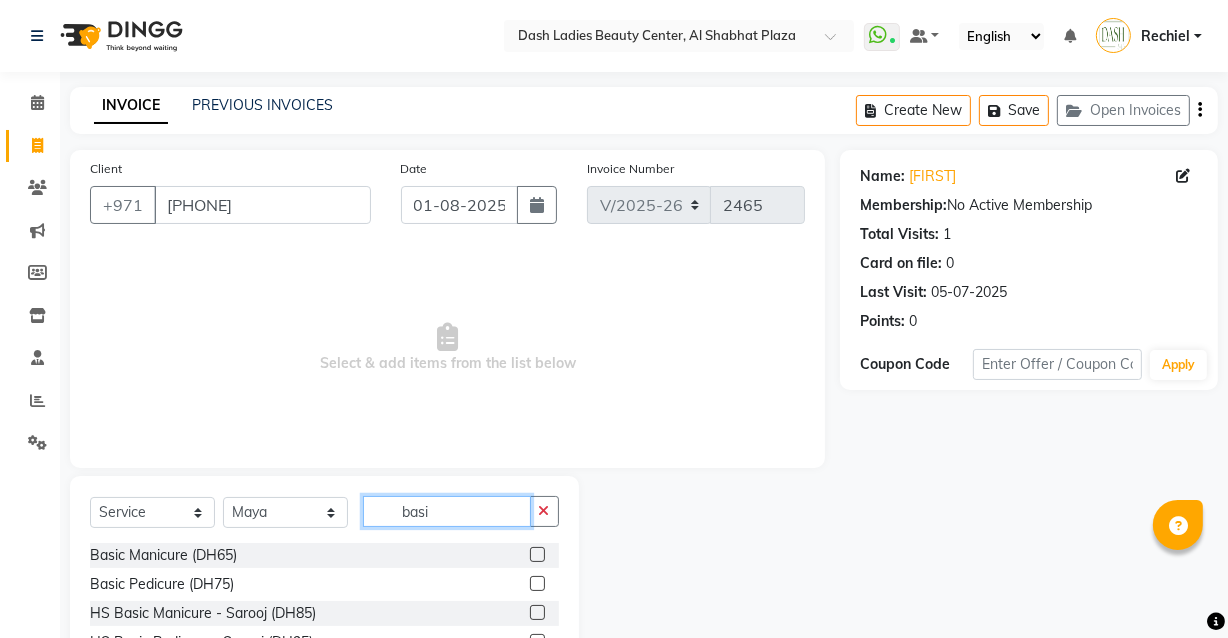 click on "basi" 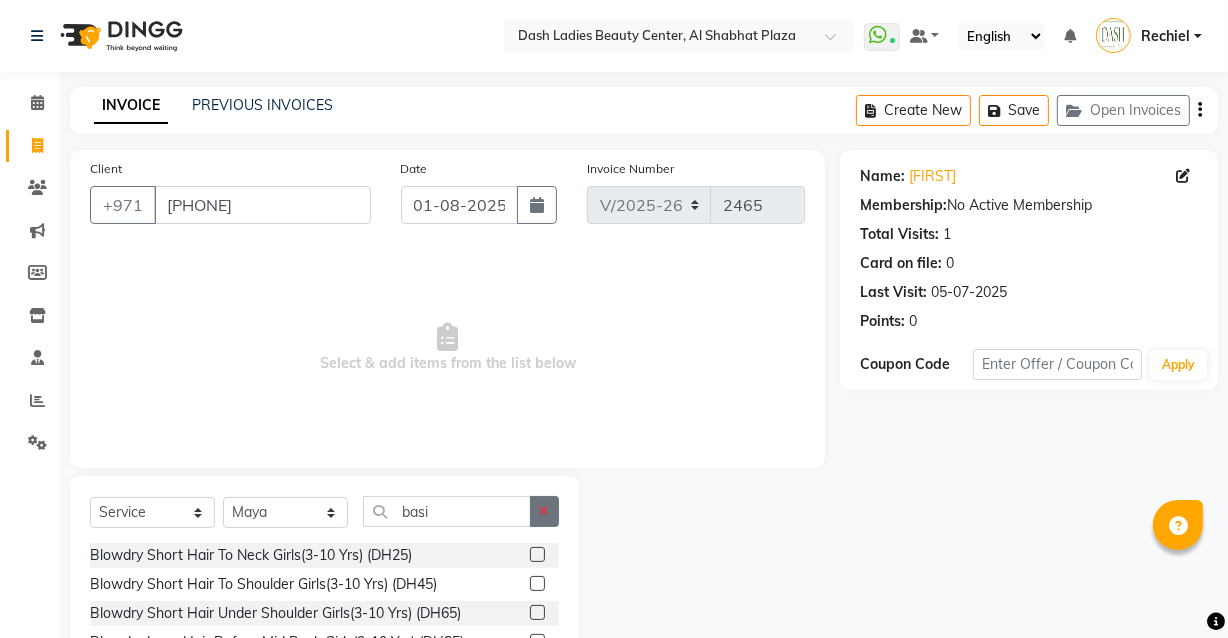 click 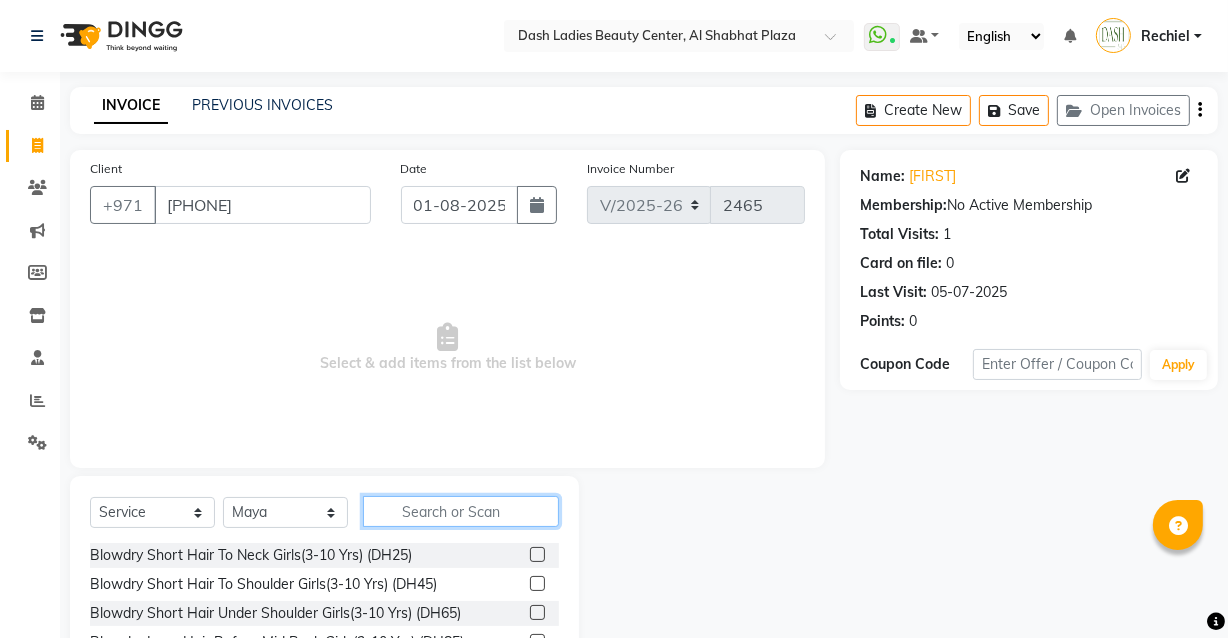 click 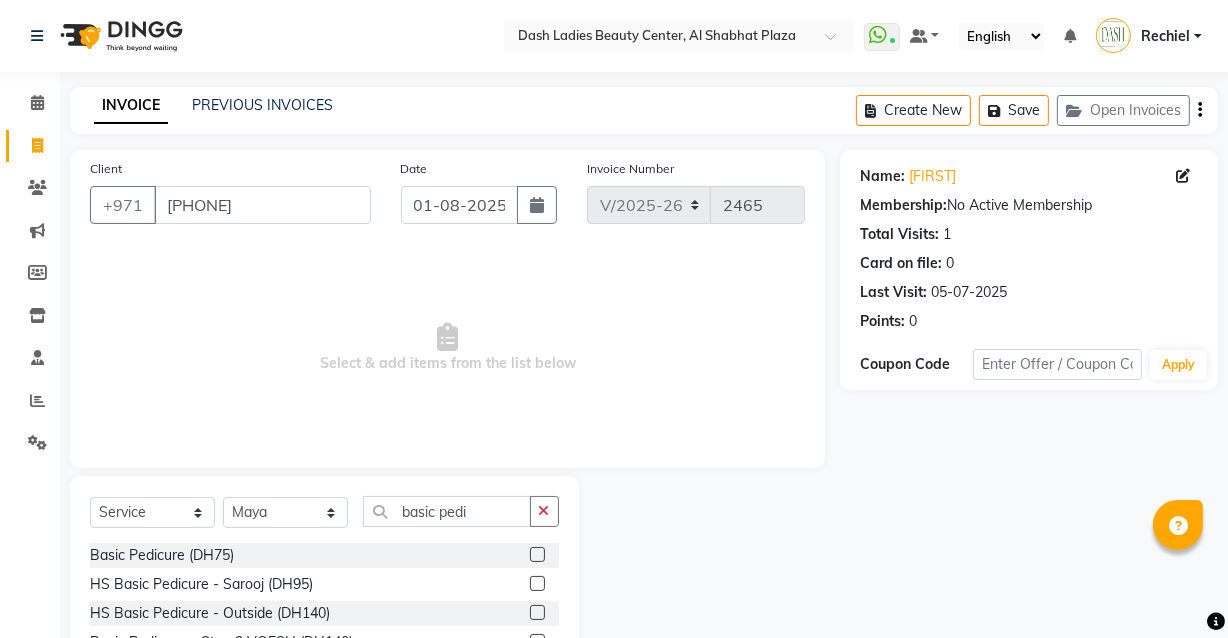 click 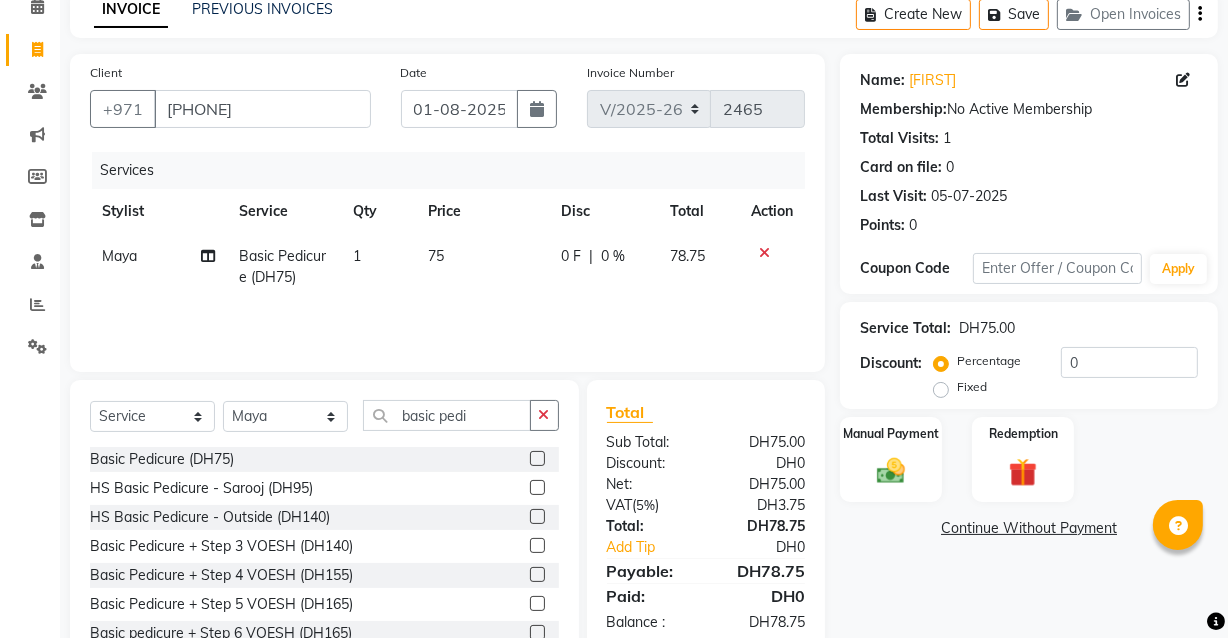 scroll, scrollTop: 163, scrollLeft: 0, axis: vertical 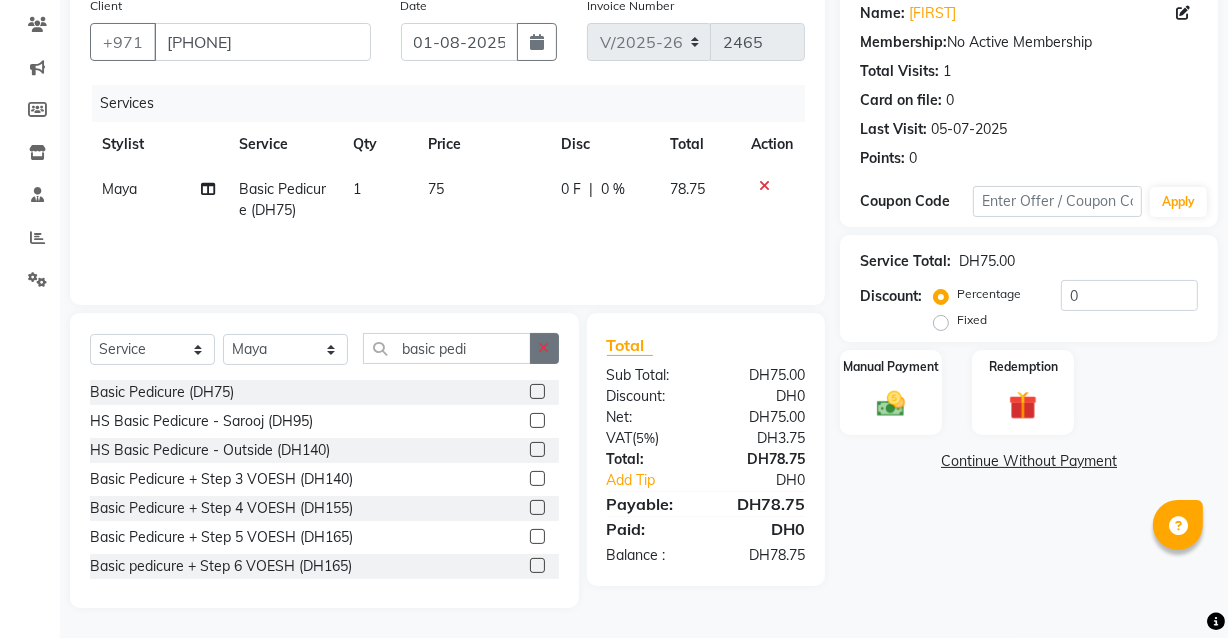 click 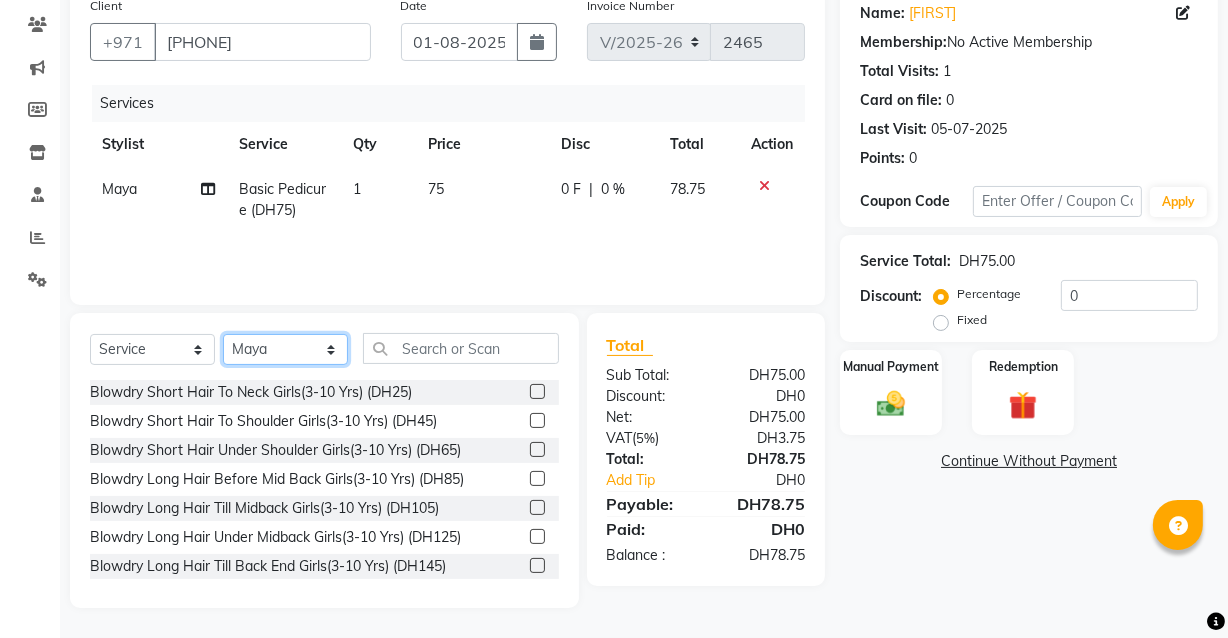 click on "Select Stylist Aizel Angelina Anna Bobi Edlyn Fevie  Flora Grace Hamda Janine Jelyn Mariel Maya Maya (Cafe) May Joy (Cafe) Nabasirye (Cafe) Nancy Nilam Nita Noreen Owner Peace Rechiel Rose Marie Saman Talina" 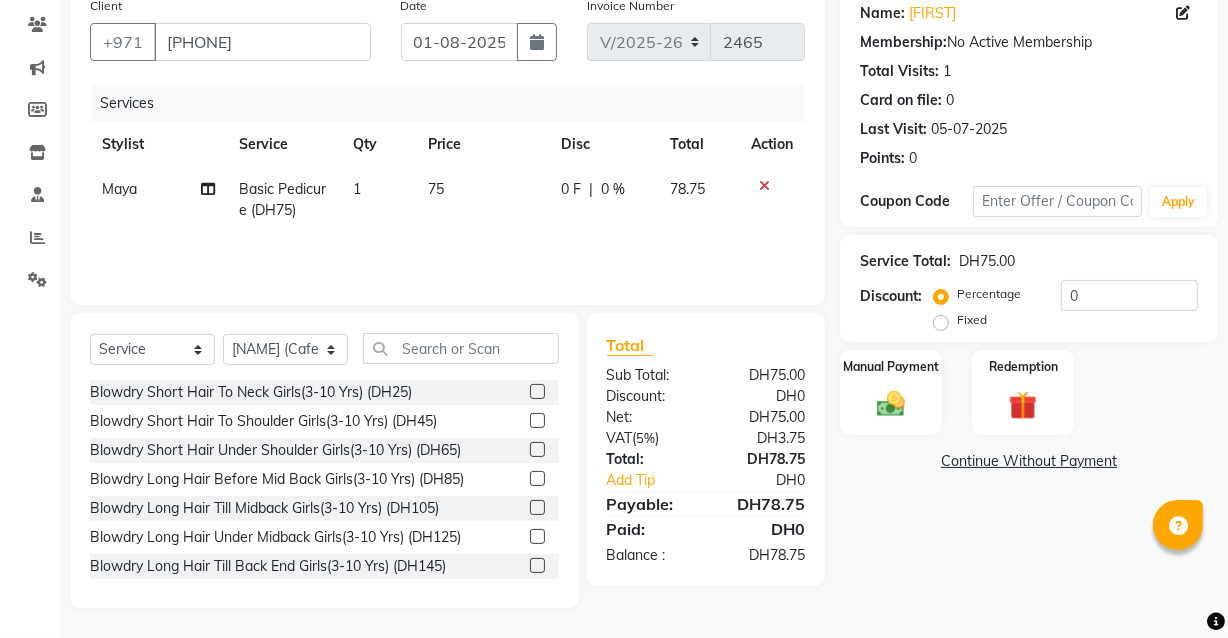 click on "Select Service Product Membership Package Voucher Prepaid Gift Card Select Stylist Aizel Angelina Anna Bobi Edlyn Fevie Flora Grace Hamda Janine Jelyn Mariel Maya Maya (Cafe) May Joy (Cafe) Nabasirye (Cafe) Nancy Nilam Nita Noreen Owner Peace Rechiel Rose Marie Saman Talina Blowdry Short Hair To Neck Girls(3-10 Yrs) (DH25) Blowdry Short Hair To Shoulder Girls(3-10 Yrs) (DH45) Blowdry Short Hair Under Shoulder Girls(3-10 Yrs) (DH65) Blowdry Long Hair Before Mid Back Girls(3-10 Yrs) (DH85) Blowdry Long Hair Till Midback Girls(3-10 Yrs) (DH105) Blowdry Long Hair Under Midback Girls(3-10 Yrs) (DH125) Blowdry Long Hair Till Back End Girls(3-10 Yrs) (DH145) Blowdry Long Hair Under Back End Girls(3-10 Yrs) (DH165) Blowdry Very Long Hair Girls(3-10 Yrs) (DH185) Blowdry Short Hair To Neck (DH50) Blowdry Short Hair To Shoulder (DH70) Blowdry Short Hair Under Shoulder (DH90) Blowdry Long Hair Before Mid Back (DH110) Blowdry Long Hair Till Midback (DH130) Blowdry Long Hair Under Midback (DH150)" 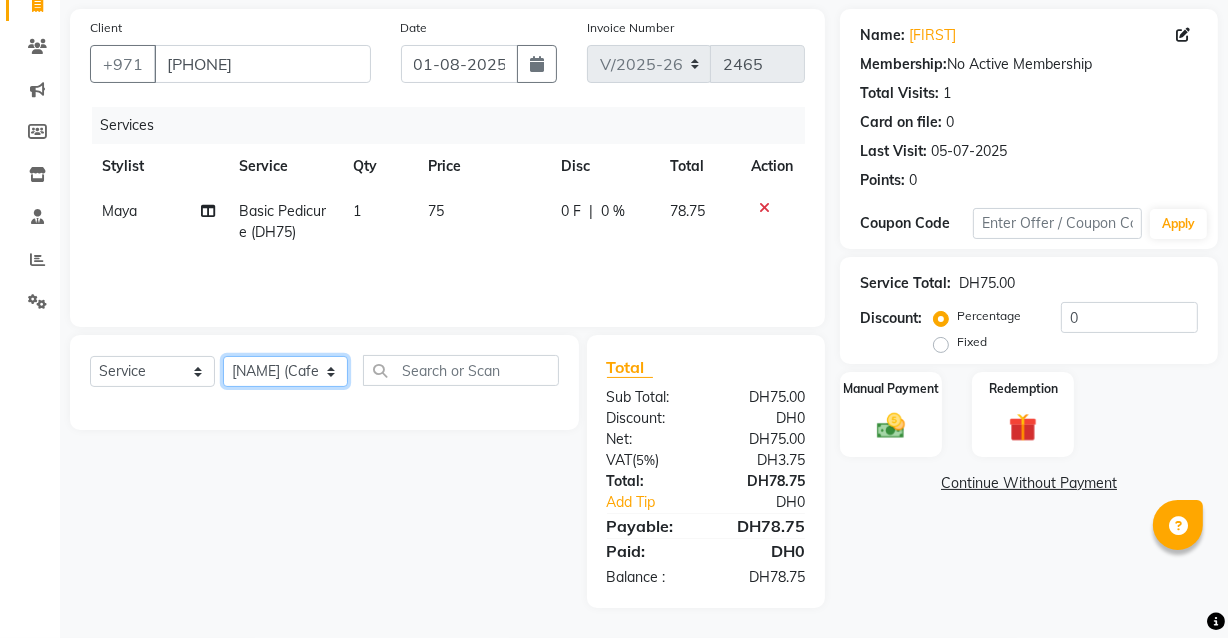 click on "Select Stylist Aizel Angelina Anna Bobi Edlyn Fevie  Flora Grace Hamda Janine Jelyn Mariel Maya Maya (Cafe) May Joy (Cafe) Nabasirye (Cafe) Nancy Nilam Nita Noreen Owner Peace Rechiel Rose Marie Saman Talina" 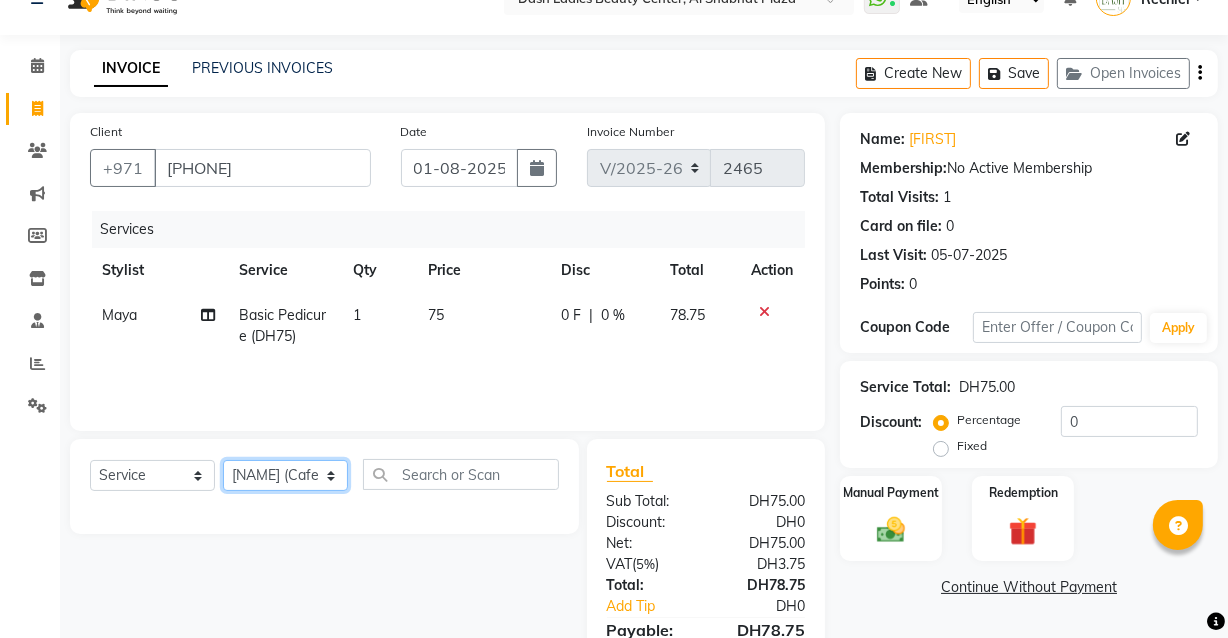 scroll, scrollTop: 40, scrollLeft: 0, axis: vertical 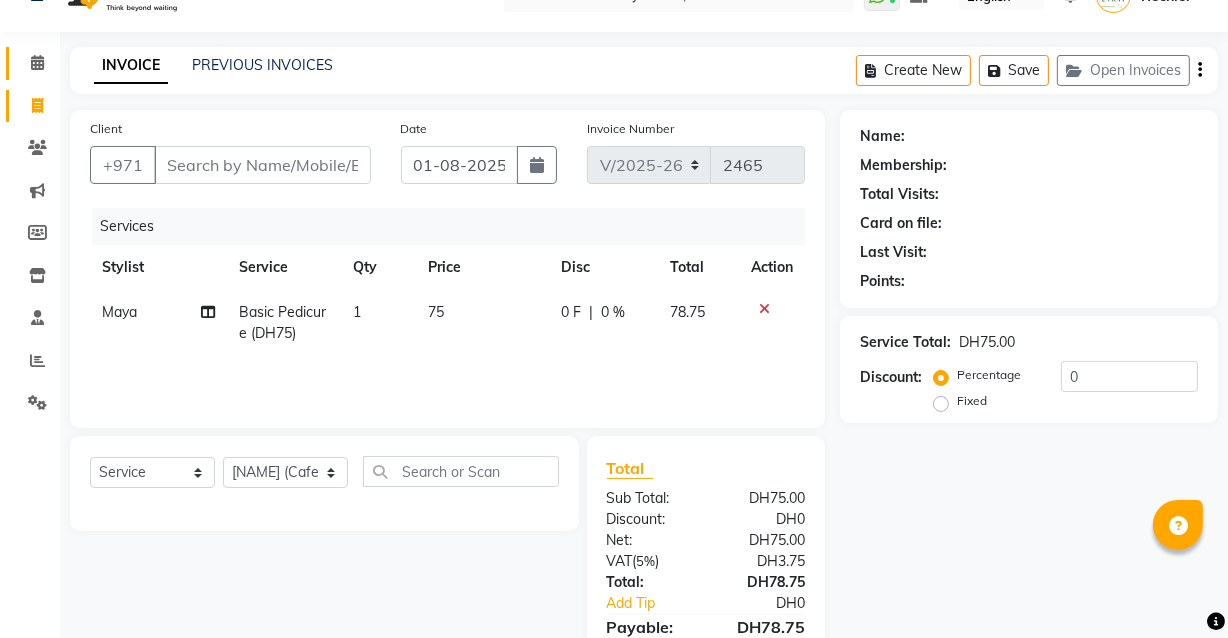 click 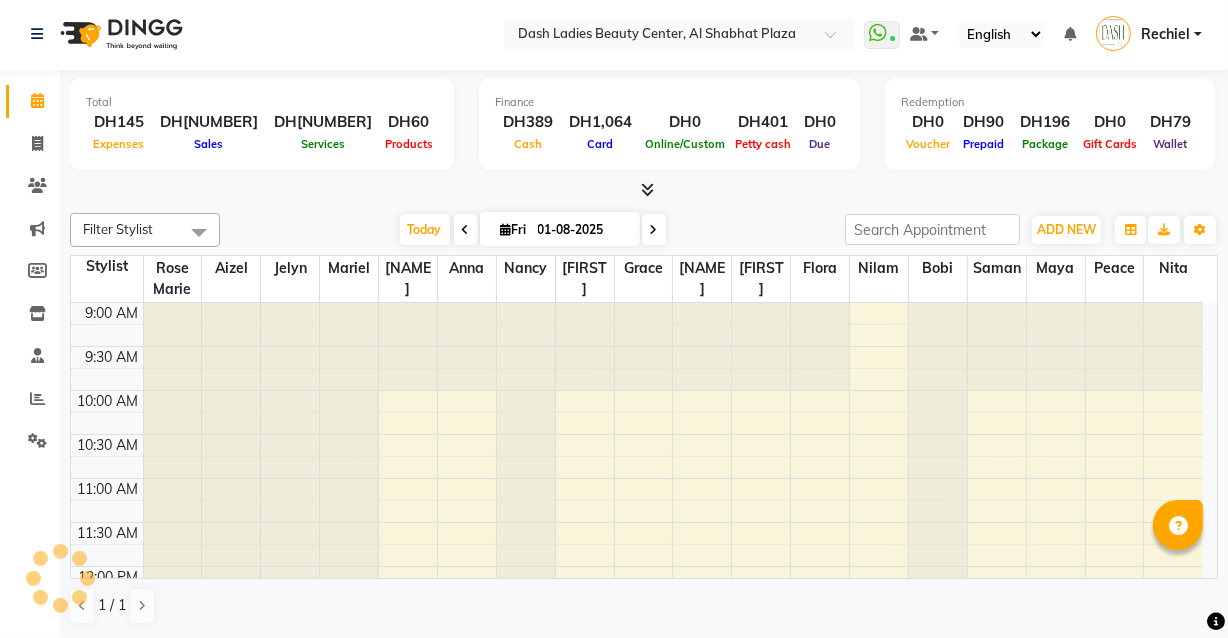 scroll, scrollTop: 0, scrollLeft: 0, axis: both 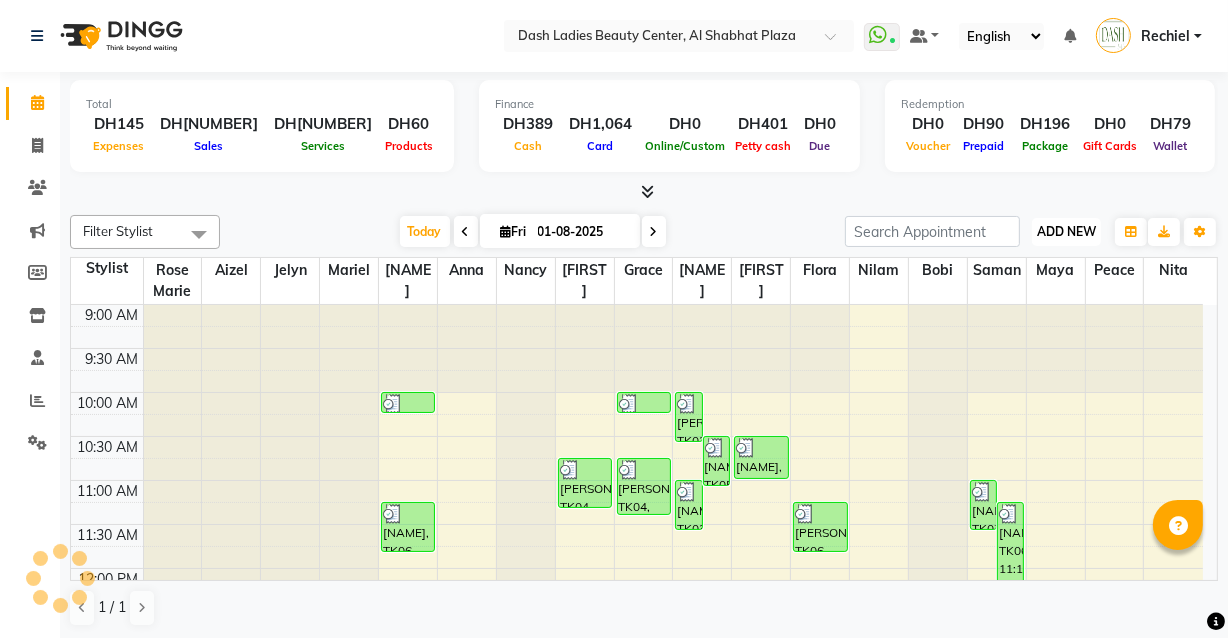 click on "ADD NEW" at bounding box center [1066, 231] 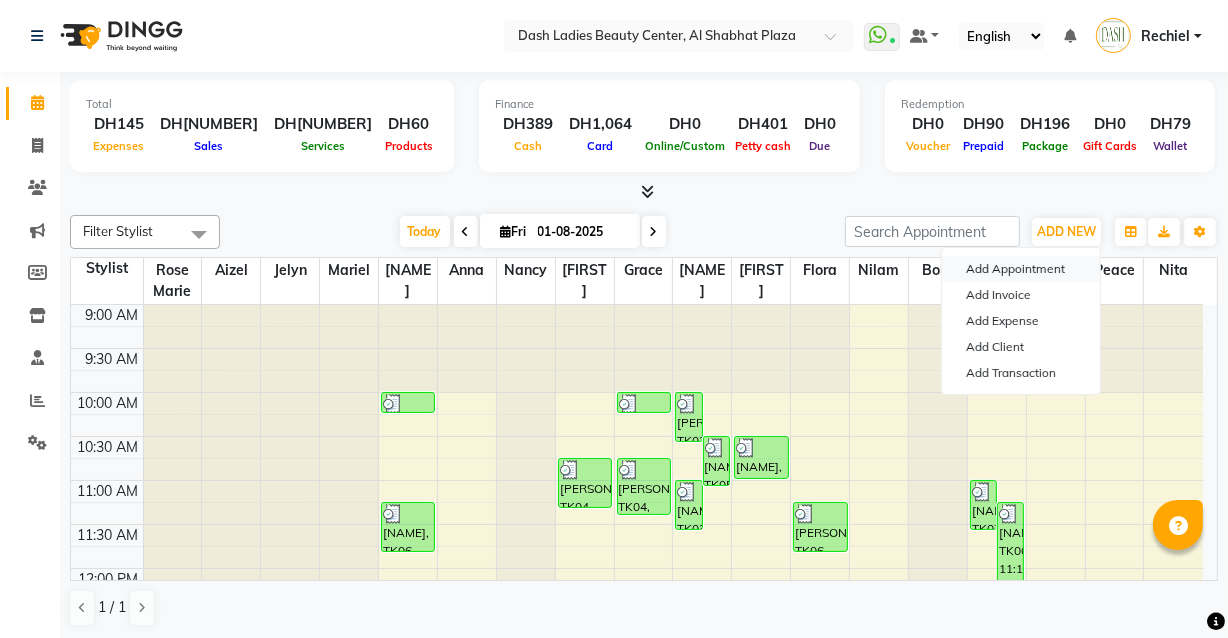 click on "Add Appointment" at bounding box center (1021, 269) 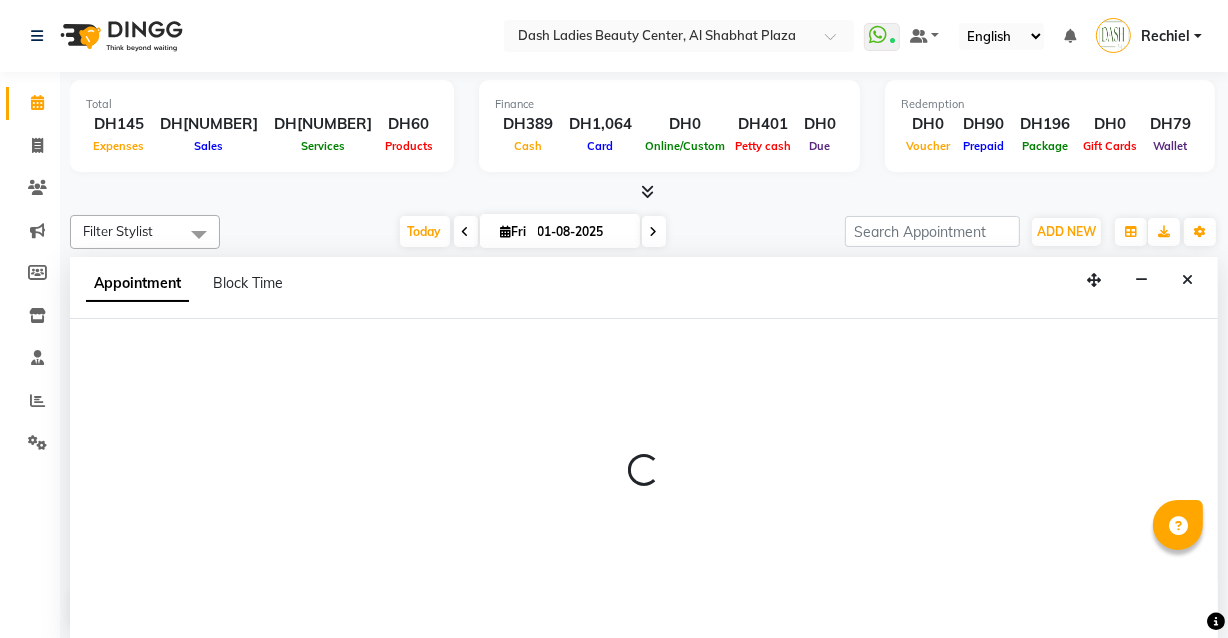 scroll, scrollTop: 0, scrollLeft: 0, axis: both 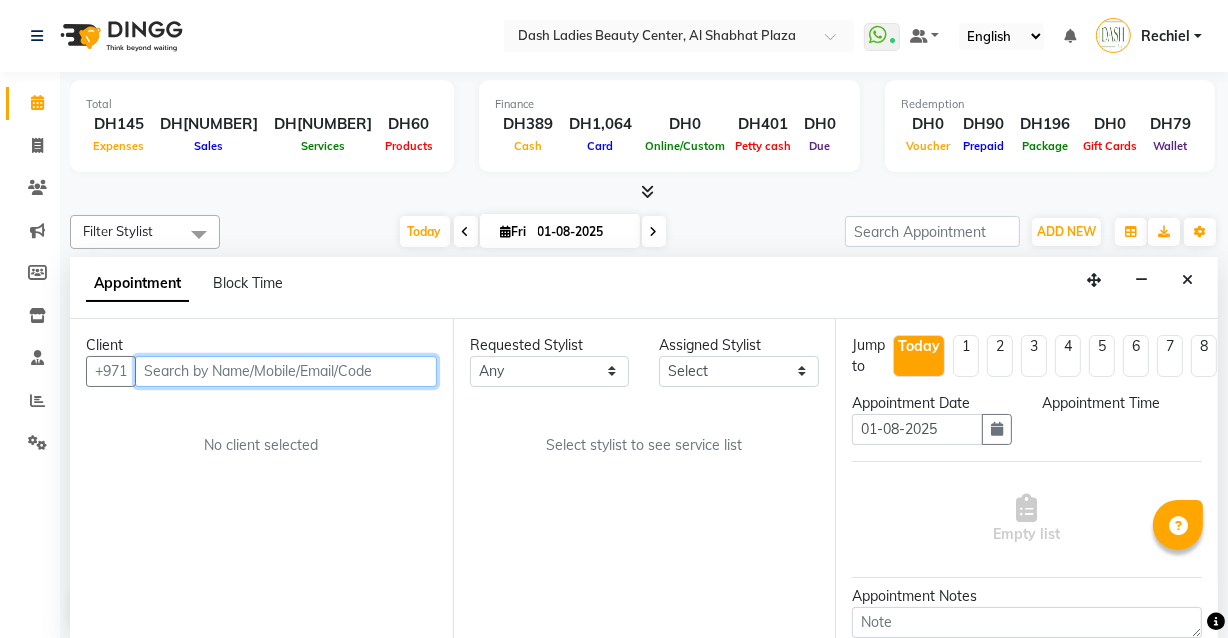 click at bounding box center [286, 371] 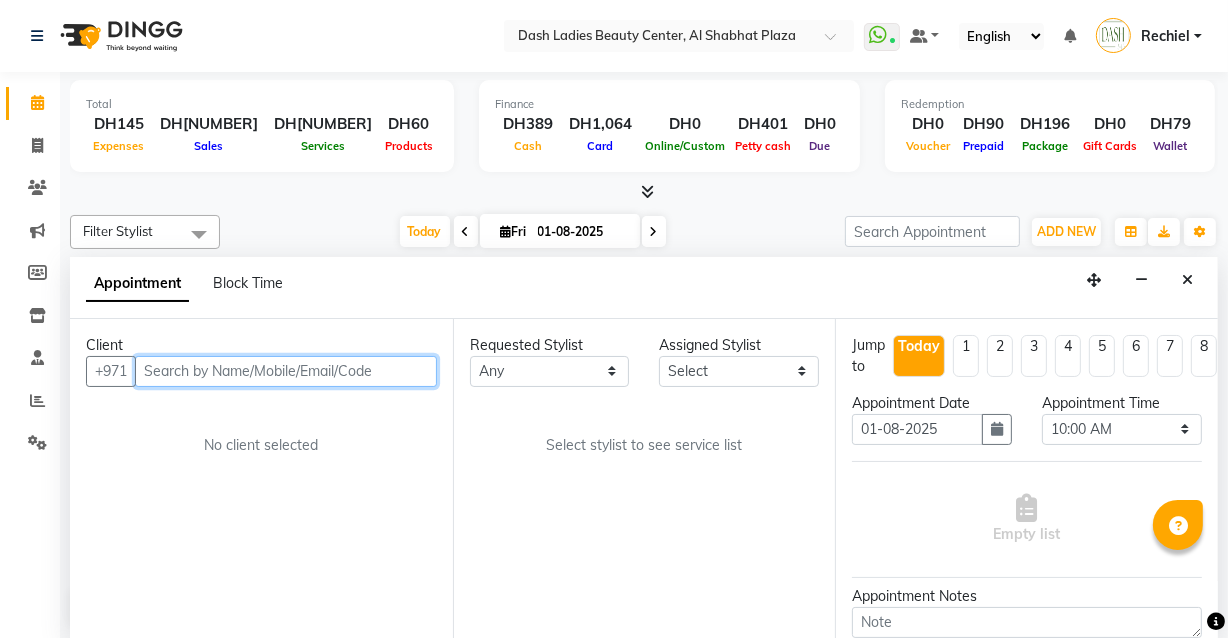 paste on "[PHONE]" 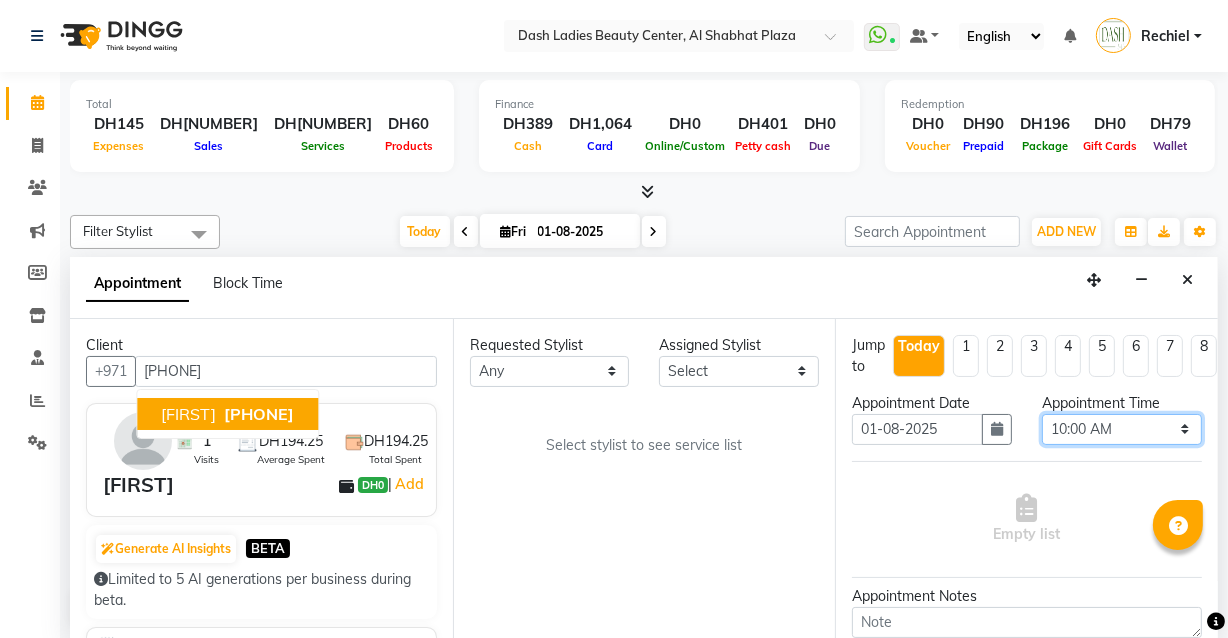 click on "Select 10:00 AM 10:15 AM 10:30 AM 10:45 AM 11:00 AM 11:15 AM 11:30 AM 11:45 AM 12:00 PM 12:15 PM 12:30 PM 12:45 PM 01:00 PM 01:15 PM 01:30 PM 01:45 PM 02:00 PM 02:15 PM 02:30 PM 02:45 PM 03:00 PM 03:15 PM 03:30 PM 03:45 PM 04:00 PM 04:15 PM 04:30 PM 04:45 PM 05:00 PM 05:15 PM 05:30 PM 05:45 PM 06:00 PM 06:15 PM 06:30 PM 06:45 PM 07:00 PM 07:15 PM 07:30 PM 07:45 PM 08:00 PM 08:15 PM 08:30 PM 08:45 PM 09:00 PM 09:15 PM 09:30 PM 09:45 PM 10:00 PM" at bounding box center (1122, 429) 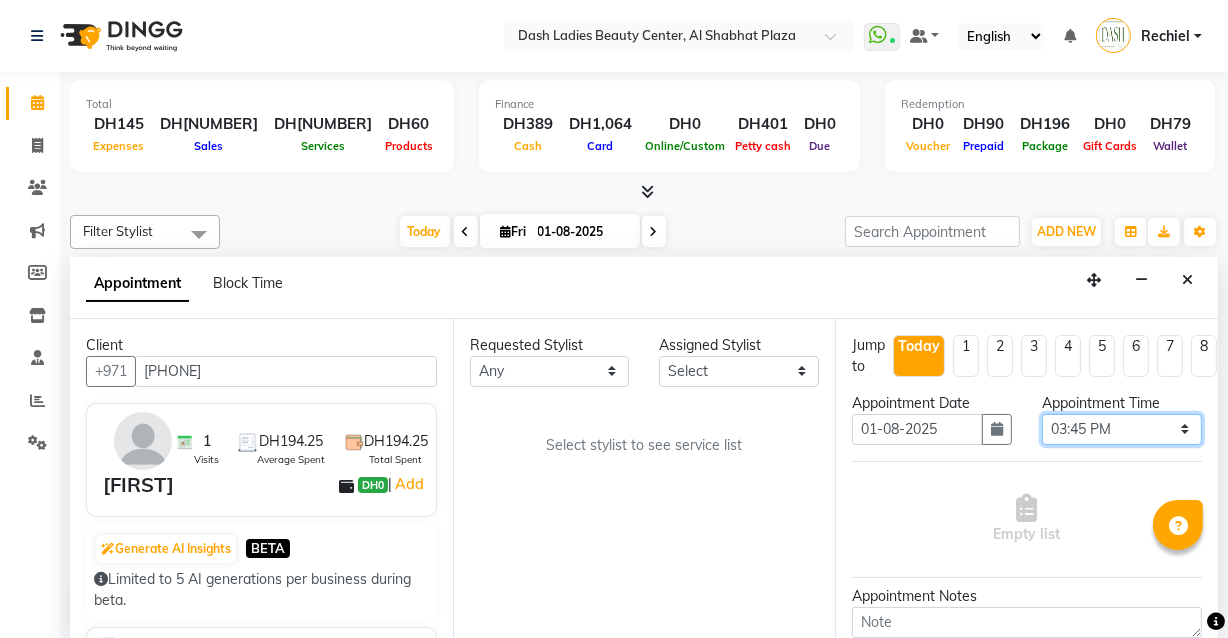 click on "Select 10:00 AM 10:15 AM 10:30 AM 10:45 AM 11:00 AM 11:15 AM 11:30 AM 11:45 AM 12:00 PM 12:15 PM 12:30 PM 12:45 PM 01:00 PM 01:15 PM 01:30 PM 01:45 PM 02:00 PM 02:15 PM 02:30 PM 02:45 PM 03:00 PM 03:15 PM 03:30 PM 03:45 PM 04:00 PM 04:15 PM 04:30 PM 04:45 PM 05:00 PM 05:15 PM 05:30 PM 05:45 PM 06:00 PM 06:15 PM 06:30 PM 06:45 PM 07:00 PM 07:15 PM 07:30 PM 07:45 PM 08:00 PM 08:15 PM 08:30 PM 08:45 PM 09:00 PM 09:15 PM 09:30 PM 09:45 PM 10:00 PM" at bounding box center [1122, 429] 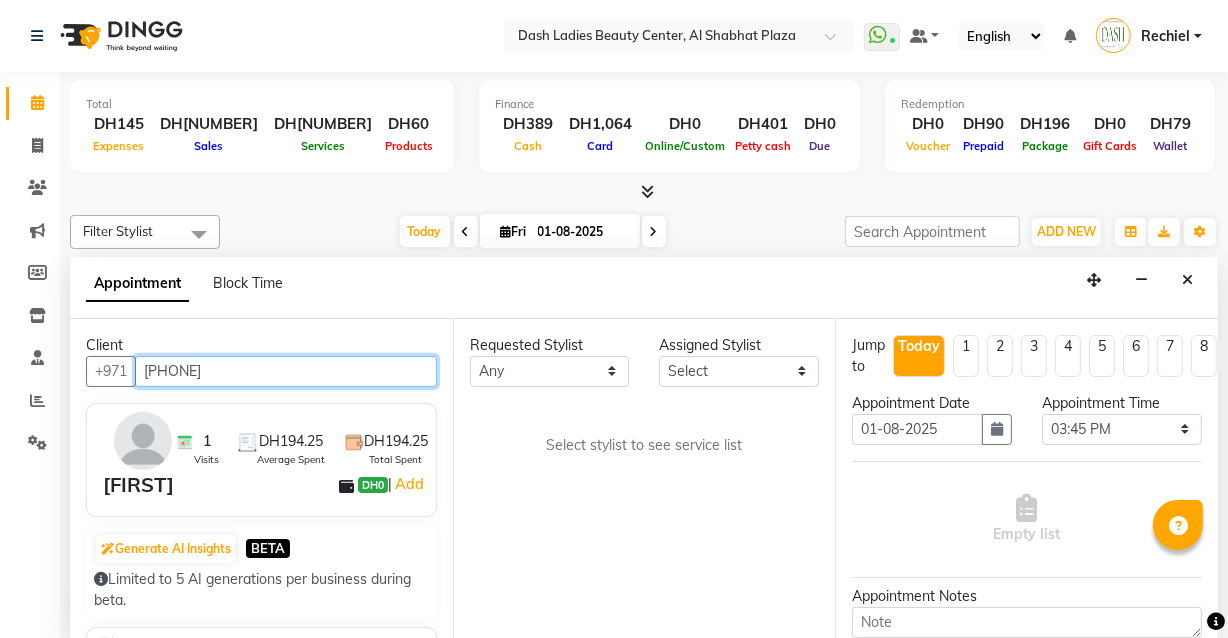 click on "[PHONE]" at bounding box center [286, 371] 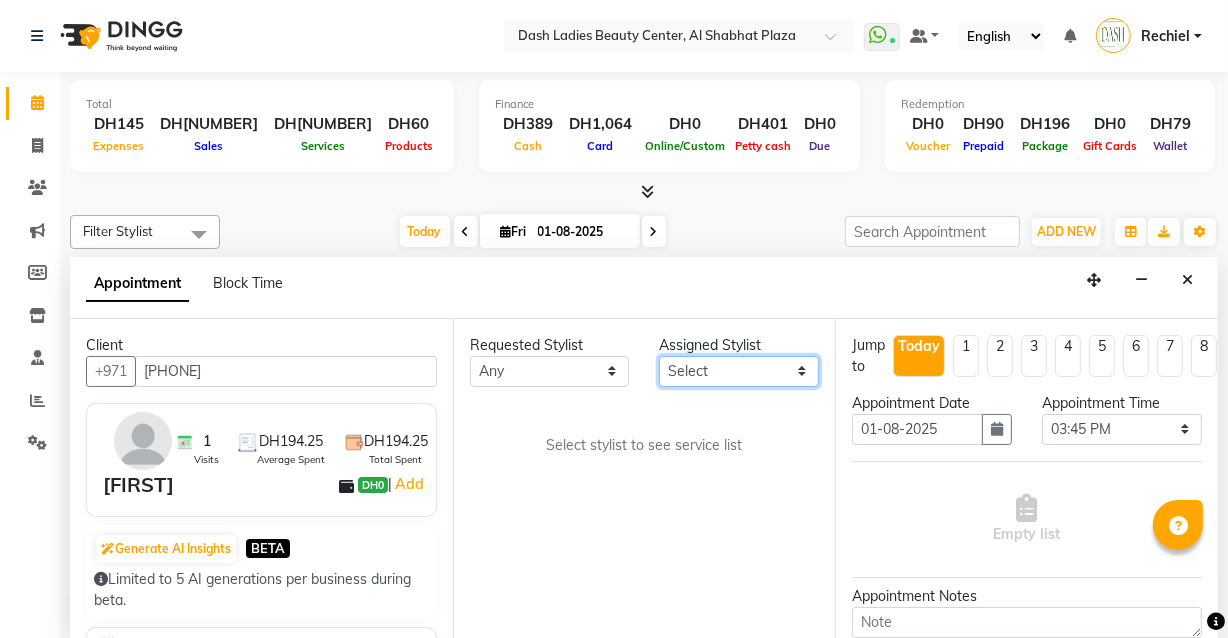 click on "Select Aizel Angelina Anna Bobi Edlyn Flora Grace Janine Jelyn Mariel Maya Nancy Nilam Nita Peace Rose Marie Saman Talina" at bounding box center [739, 371] 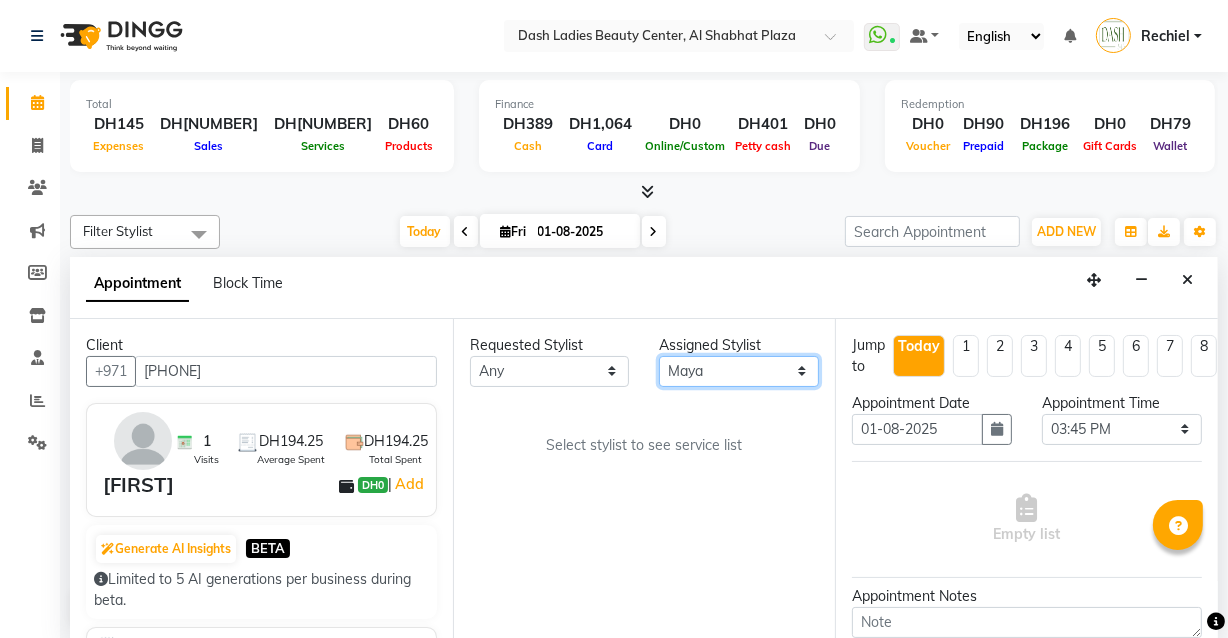 click on "Select Aizel Angelina Anna Bobi Edlyn Flora Grace Janine Jelyn Mariel Maya Nancy Nilam Nita Peace Rose Marie Saman Talina" at bounding box center [739, 371] 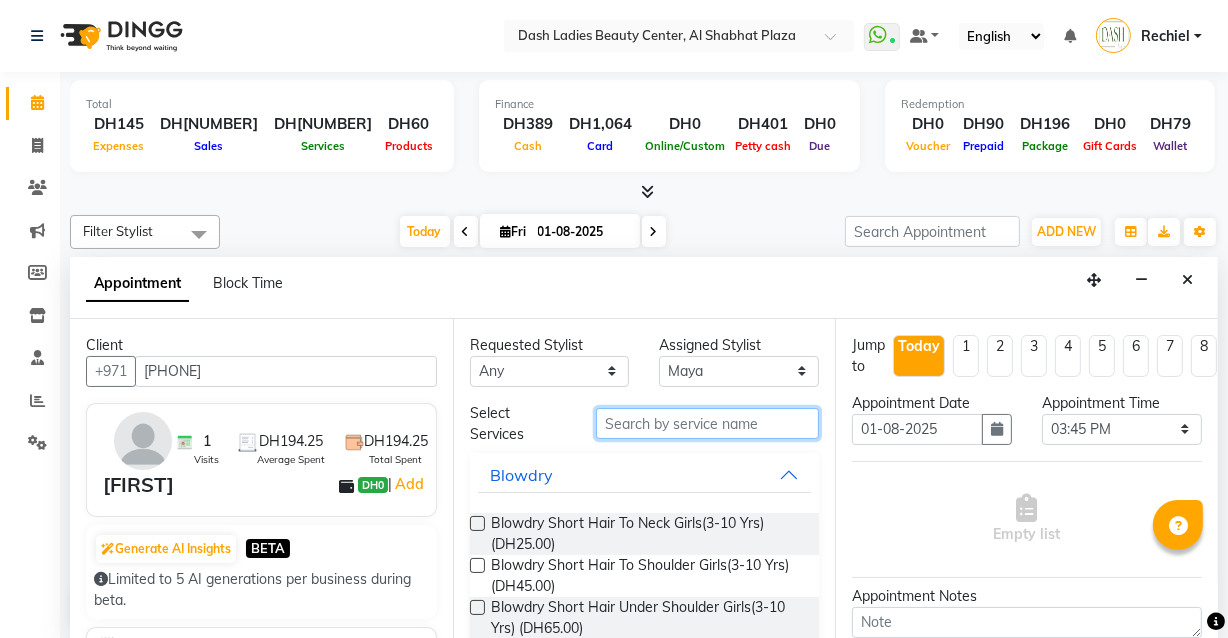 click at bounding box center (707, 423) 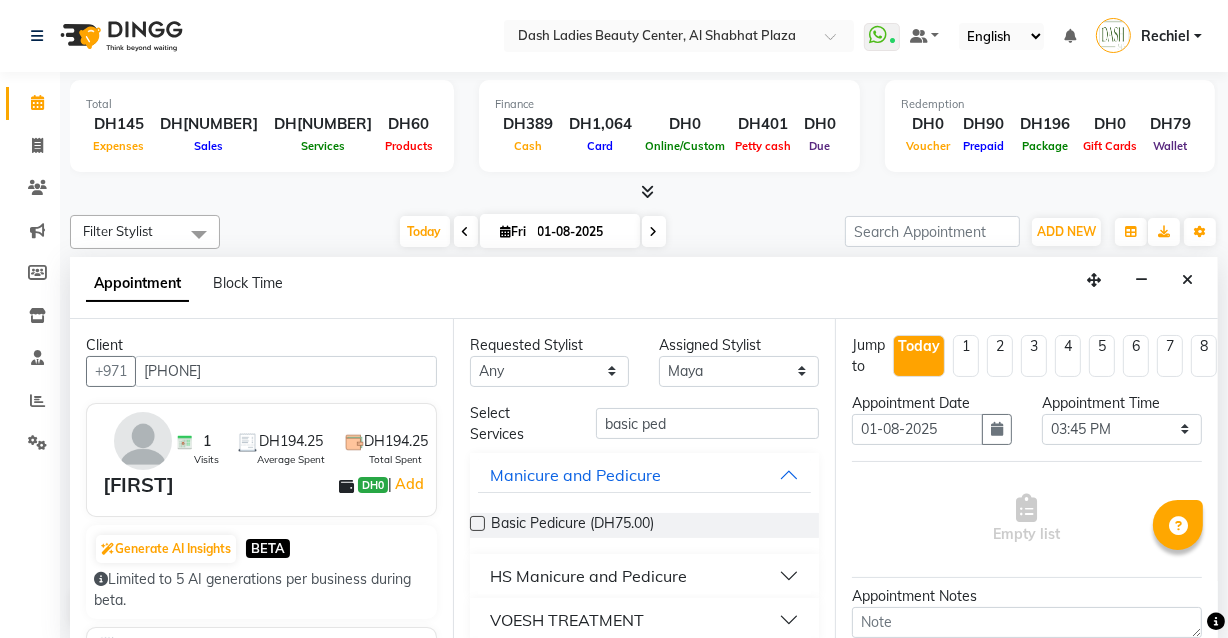 click at bounding box center (477, 523) 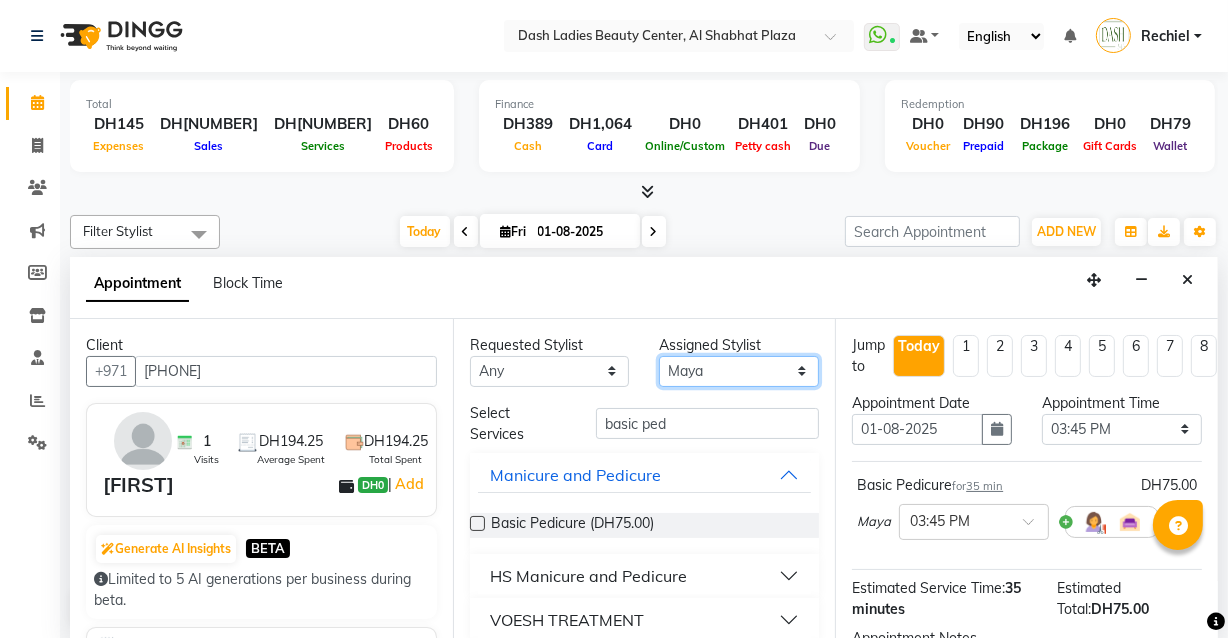 click on "Select Aizel Angelina Anna Bobi Edlyn Flora Grace Janine Jelyn Mariel Maya Nancy Nilam Nita Peace Rose Marie Saman Talina" at bounding box center (739, 371) 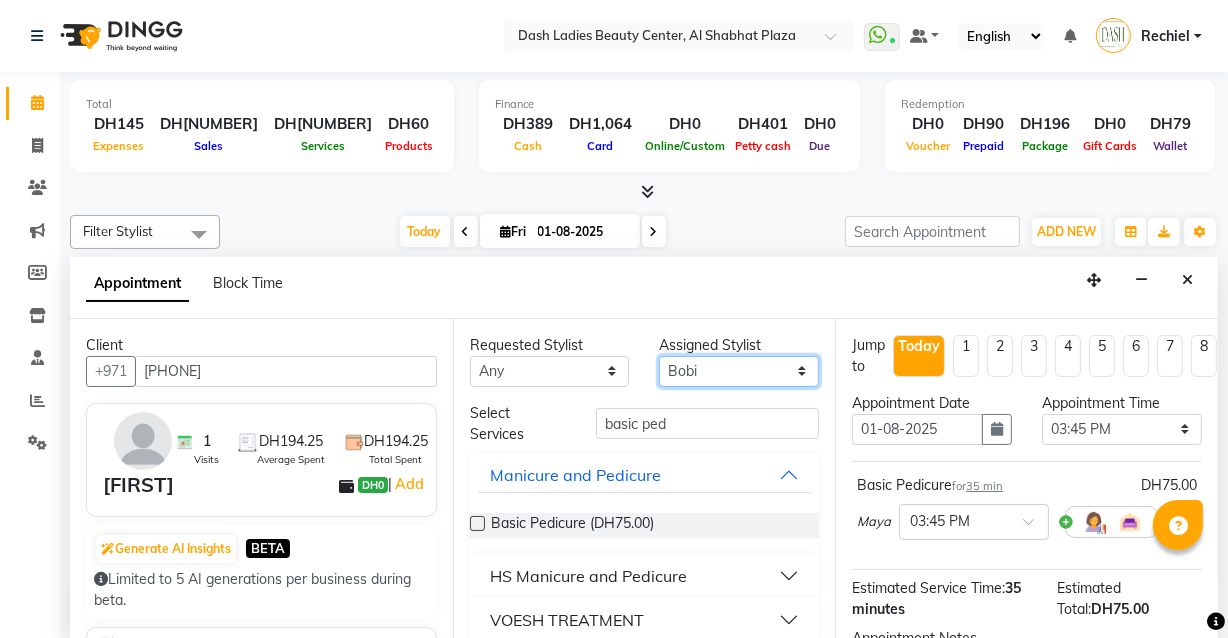 click on "Select Aizel Angelina Anna Bobi Edlyn Flora Grace Janine Jelyn Mariel Maya Nancy Nilam Nita Peace Rose Marie Saman Talina" at bounding box center [739, 371] 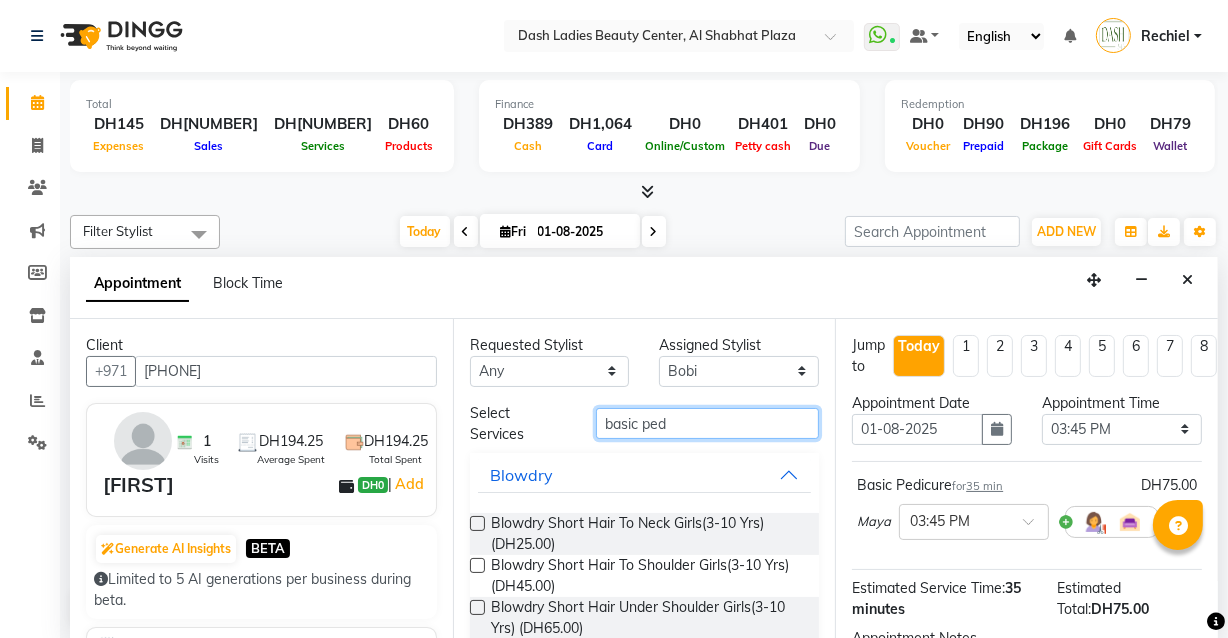 click on "basic ped" at bounding box center (707, 423) 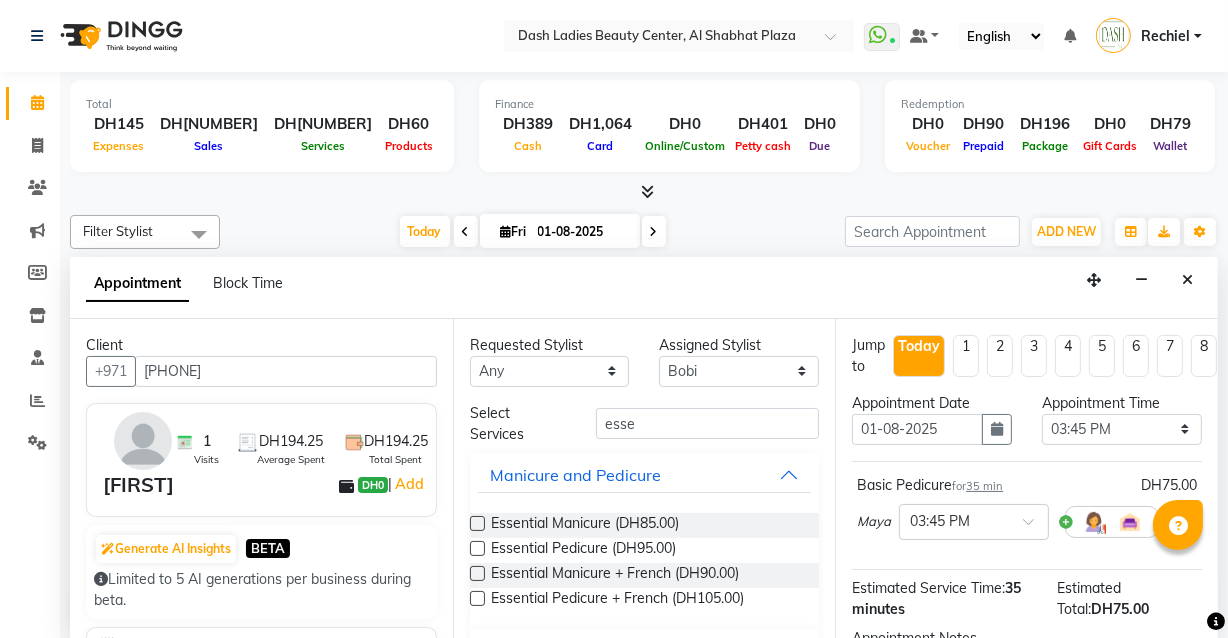 click at bounding box center [477, 573] 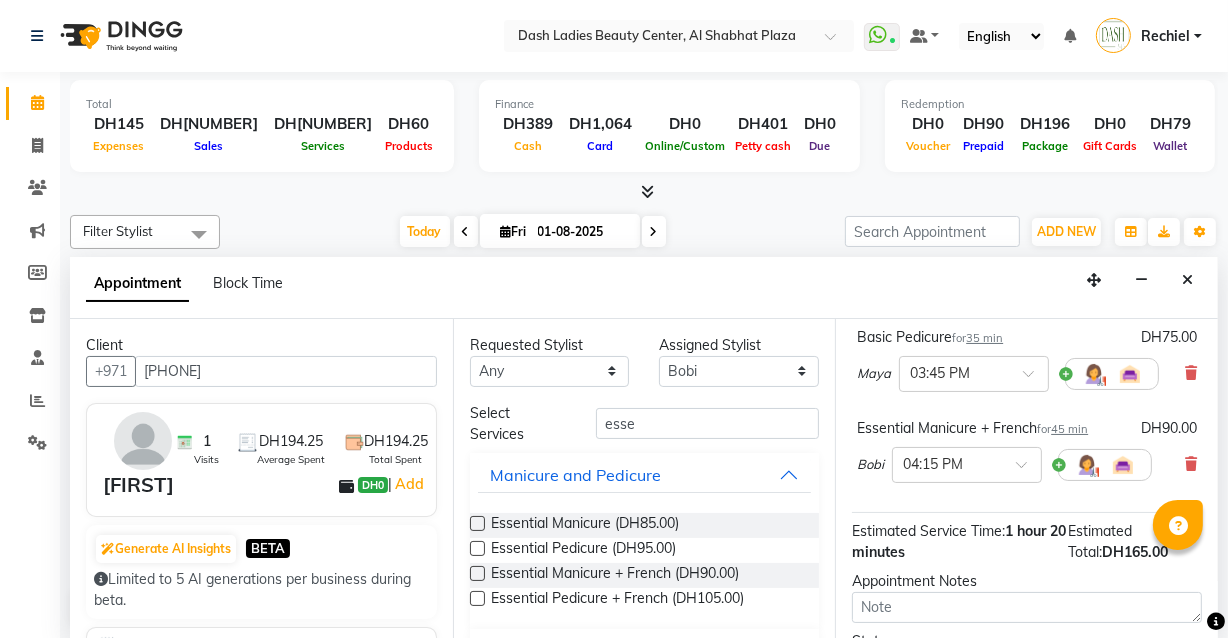 scroll, scrollTop: 347, scrollLeft: 0, axis: vertical 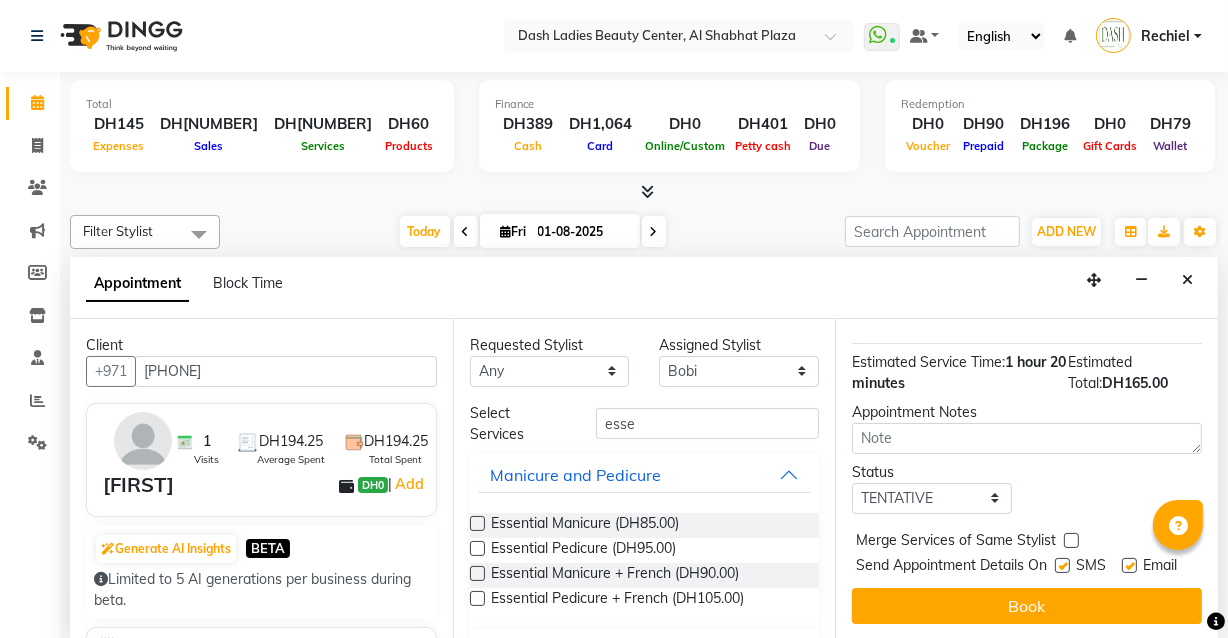 click at bounding box center (1071, 540) 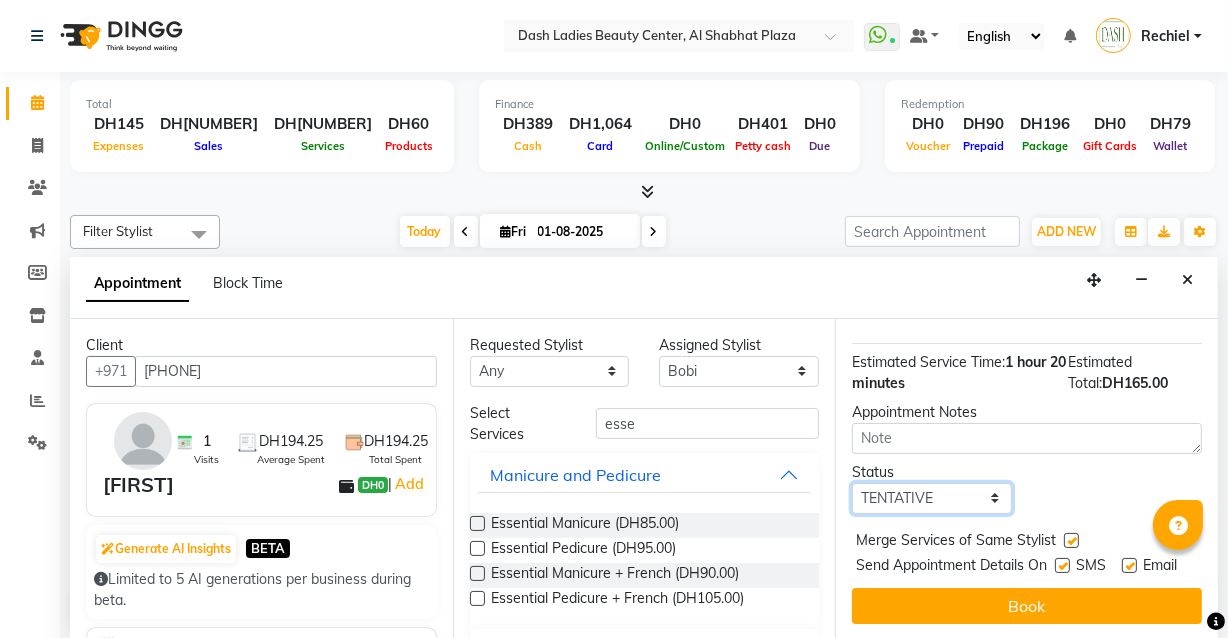click on "Select TENTATIVE CONFIRM CHECK-IN UPCOMING" at bounding box center [932, 498] 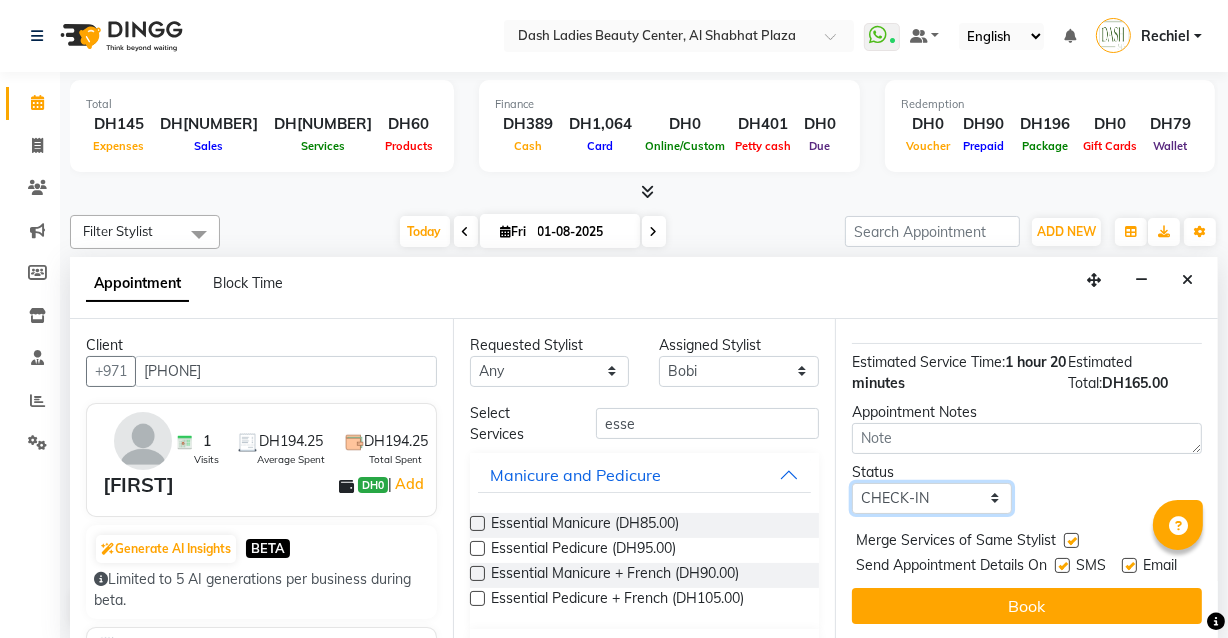 click on "Select TENTATIVE CONFIRM CHECK-IN UPCOMING" at bounding box center (932, 498) 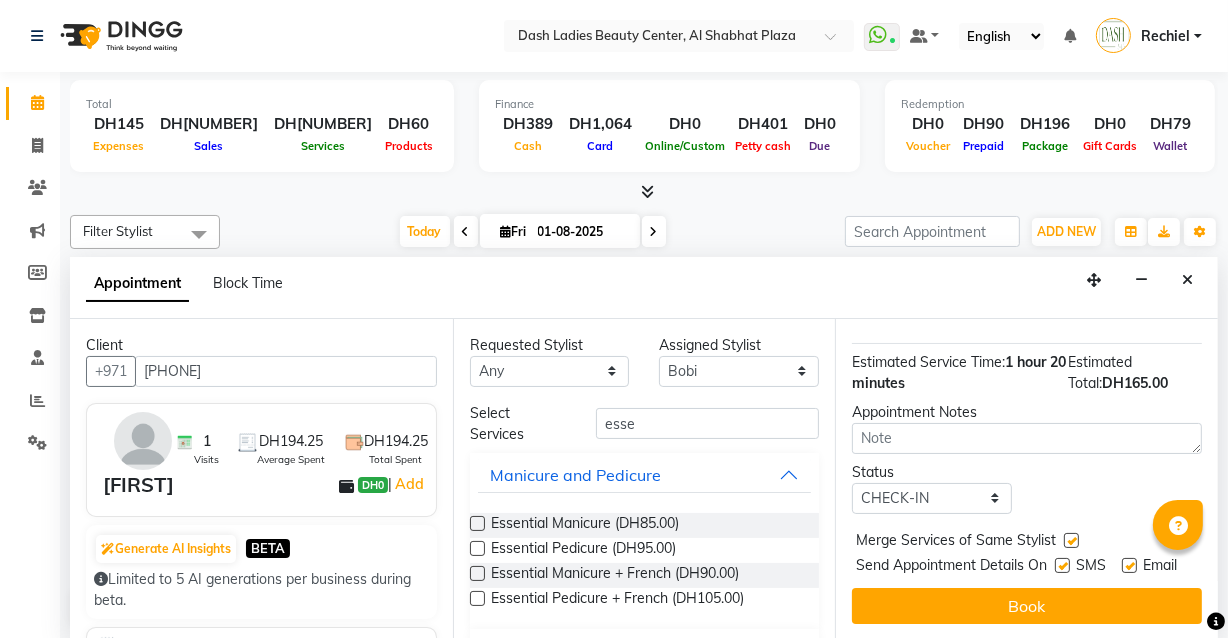 click at bounding box center [1071, 540] 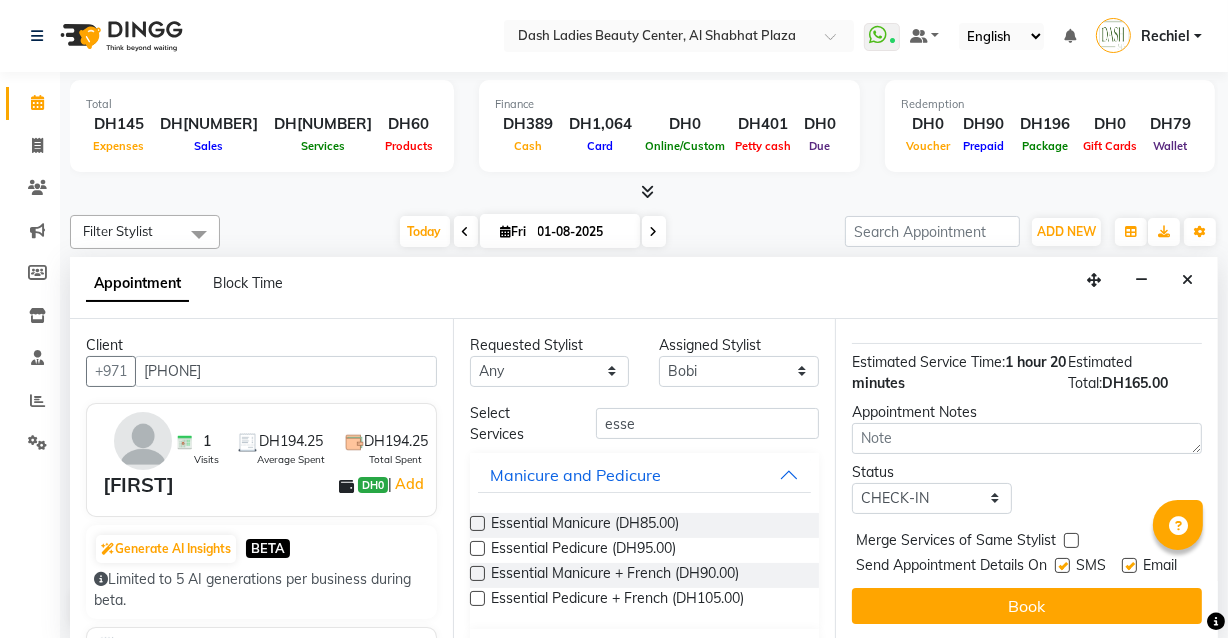 click at bounding box center (1062, 565) 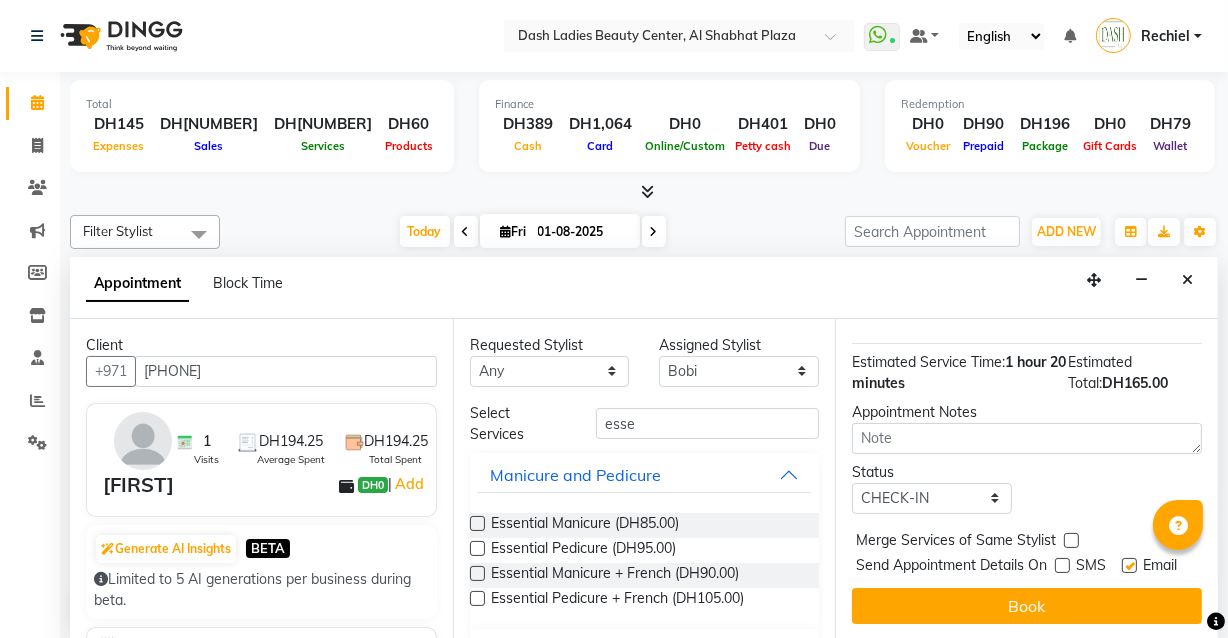 click at bounding box center (1129, 565) 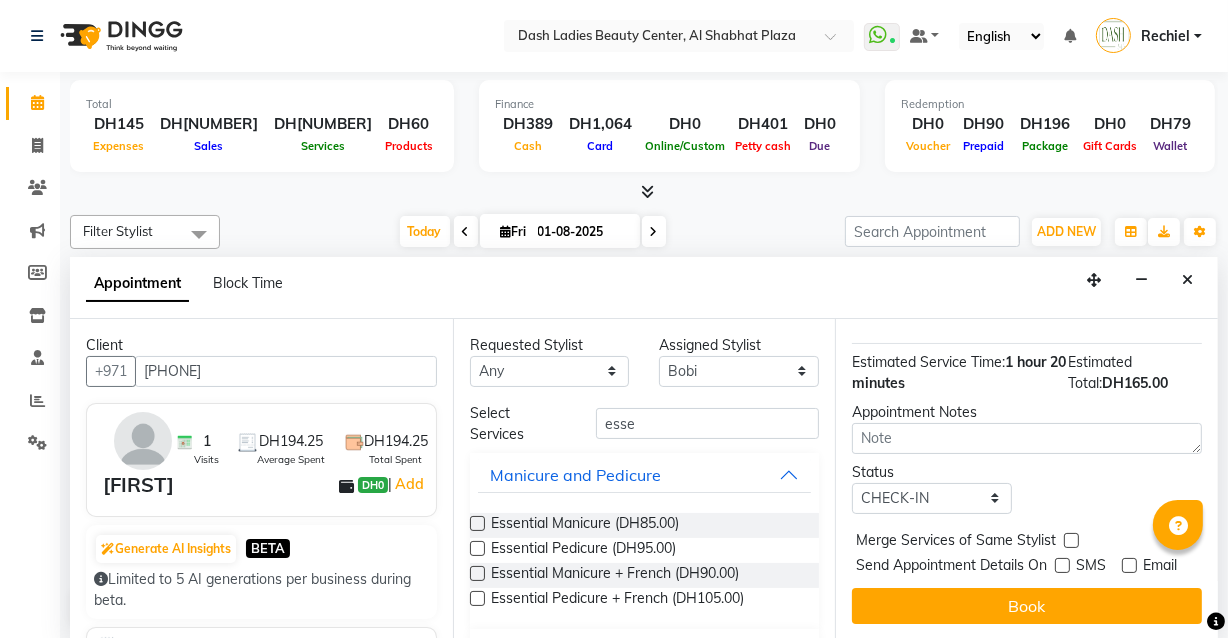click at bounding box center (1071, 540) 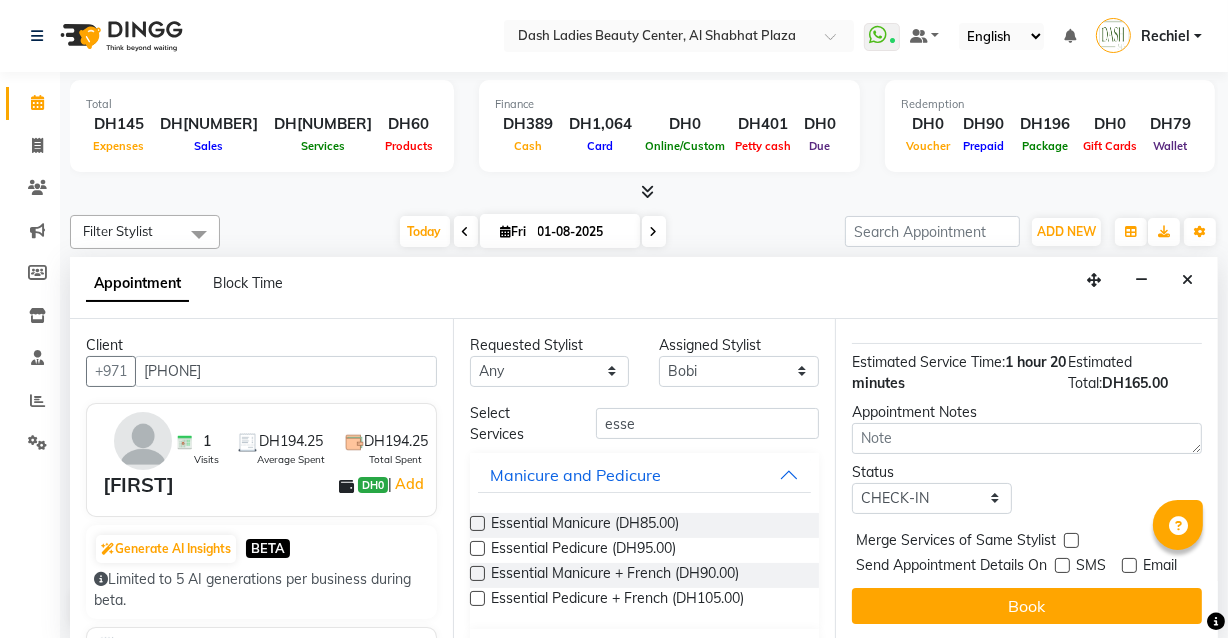 click at bounding box center [1070, 542] 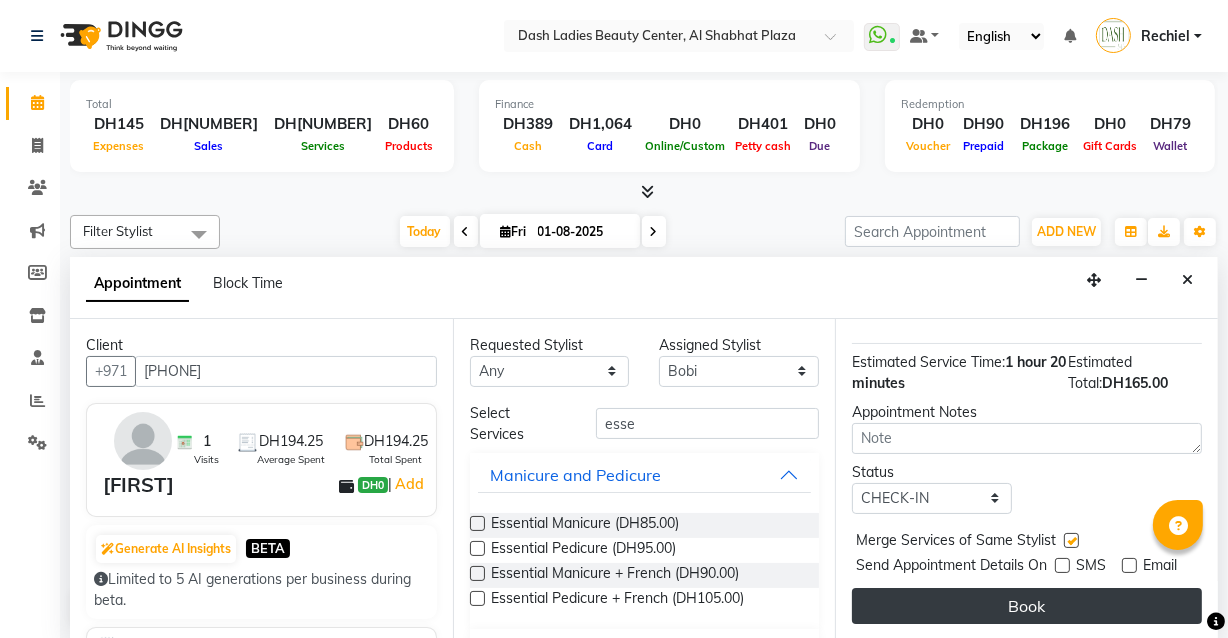 click on "Book" at bounding box center [1027, 606] 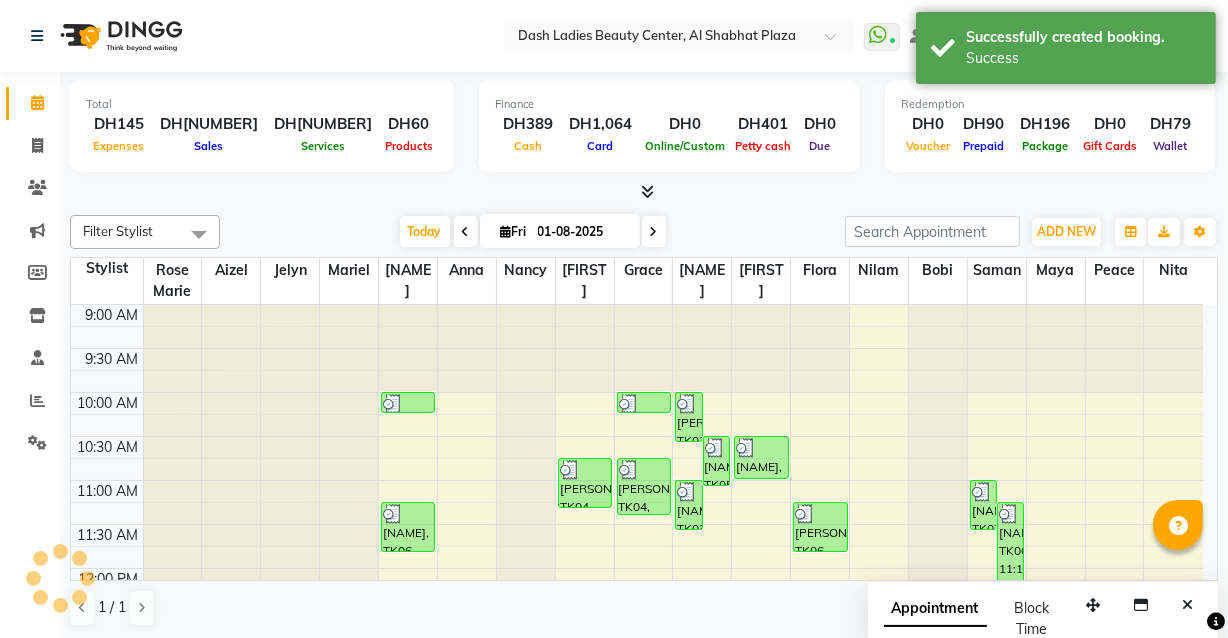 scroll, scrollTop: 0, scrollLeft: 0, axis: both 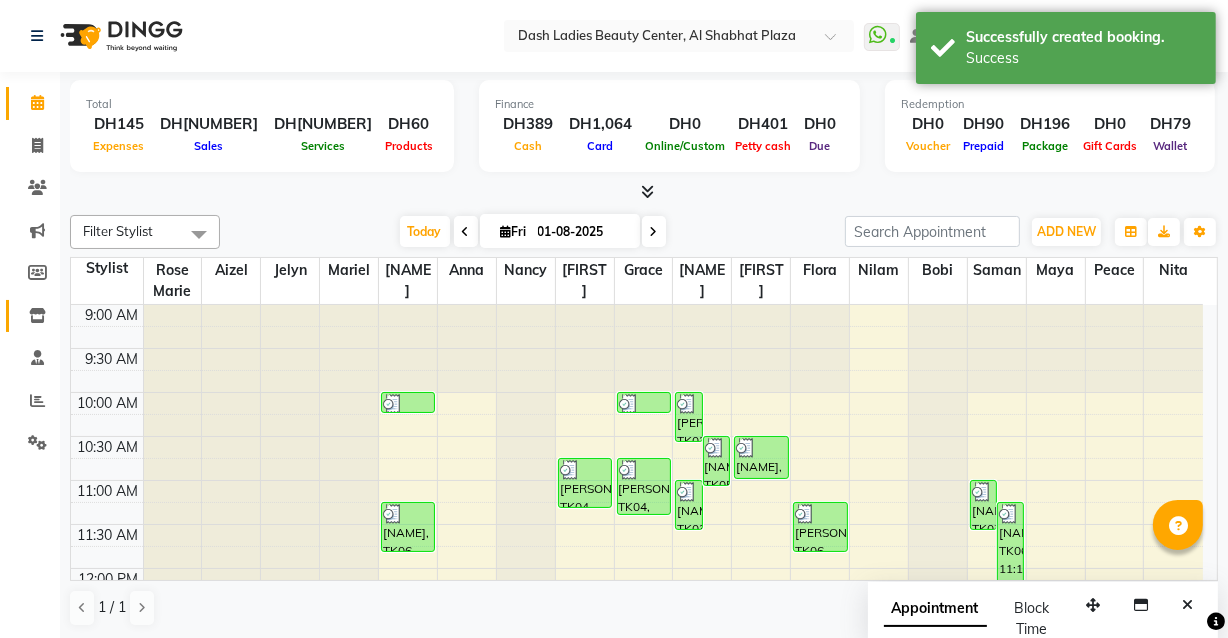 click 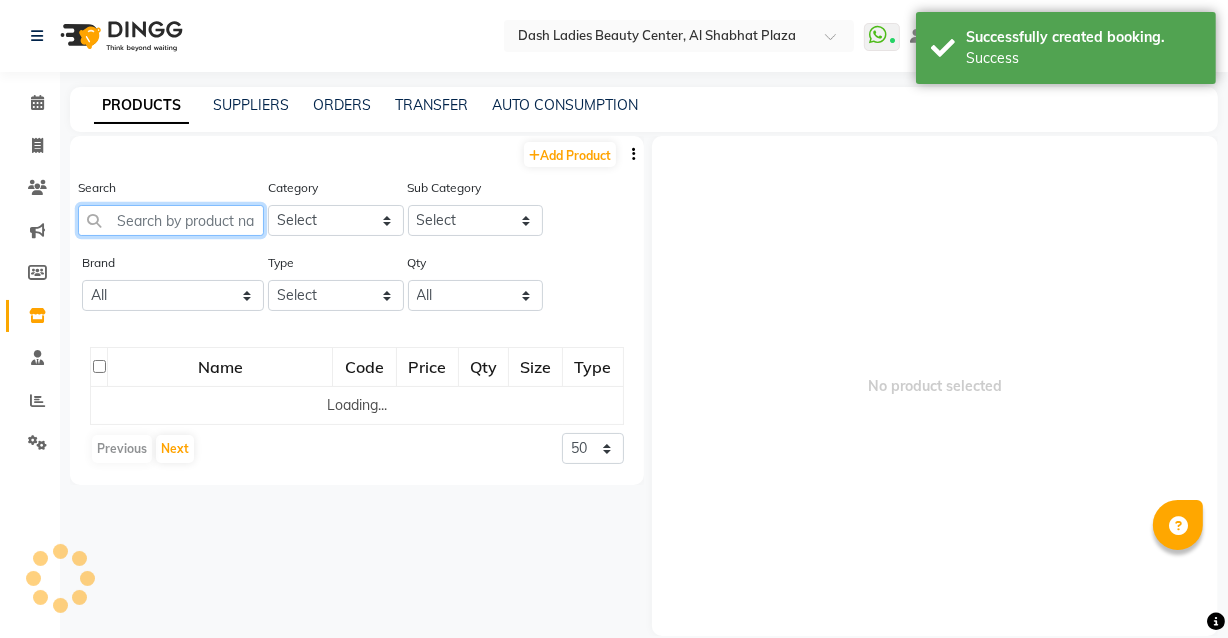 click 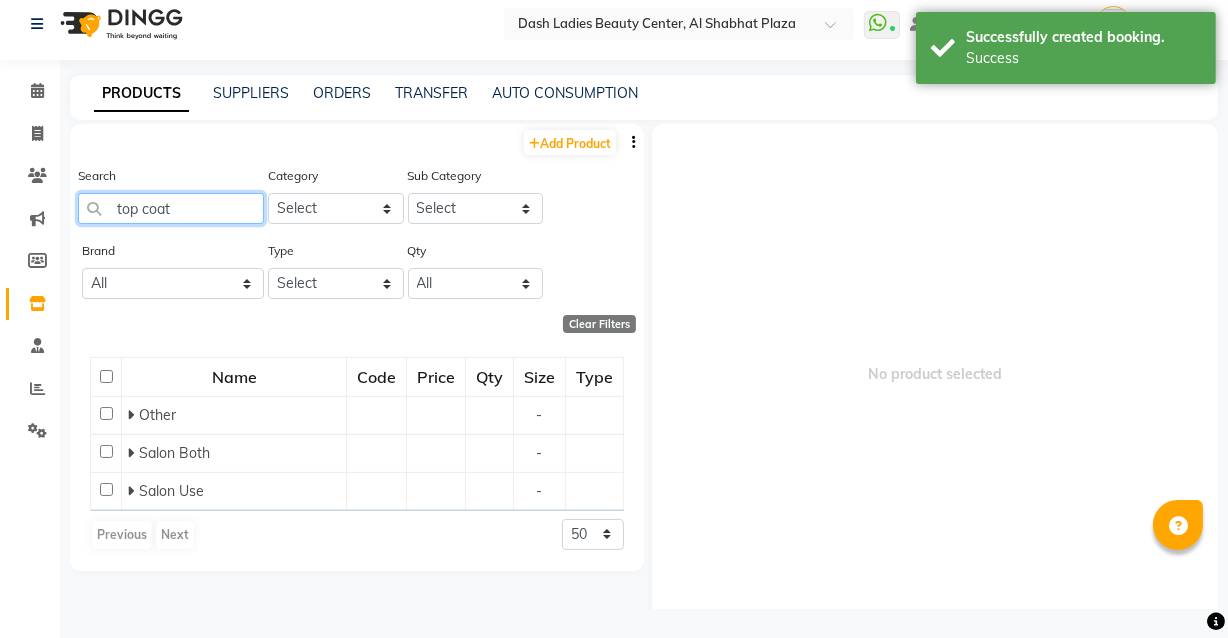 scroll, scrollTop: 10, scrollLeft: 0, axis: vertical 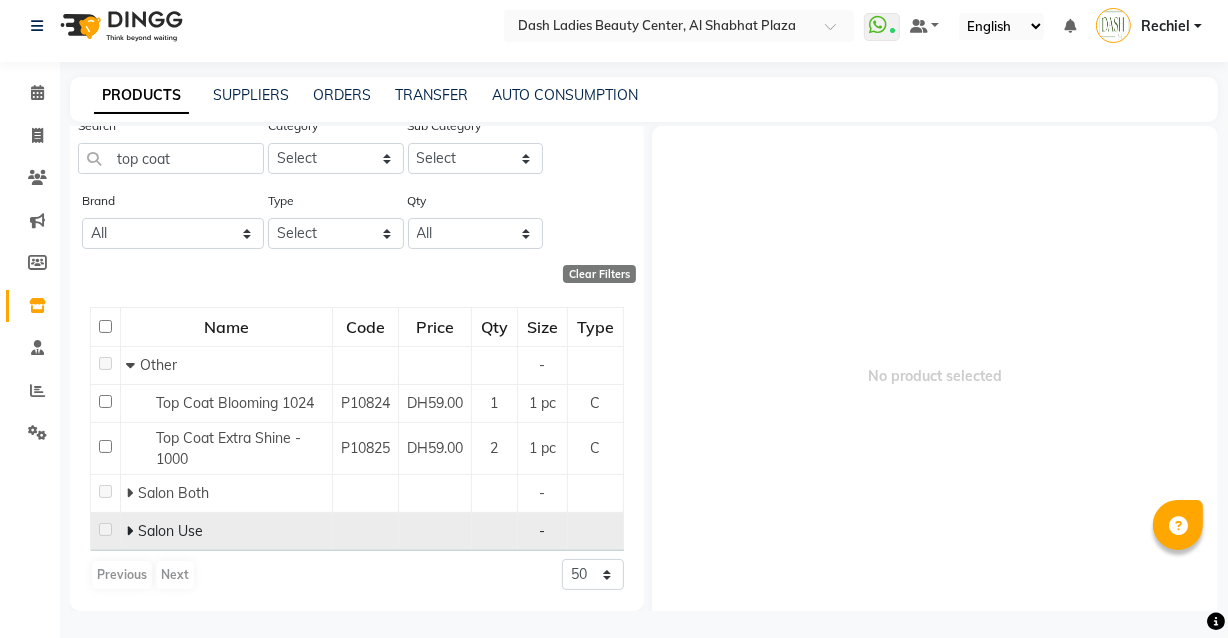 click on "Salon Use" 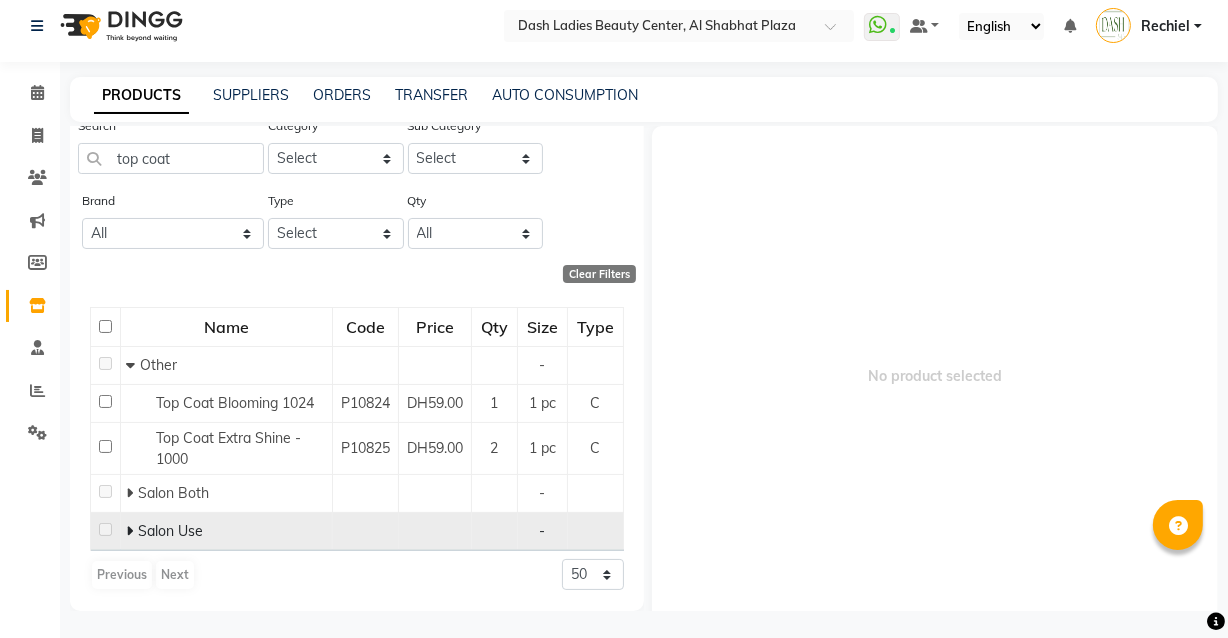 click 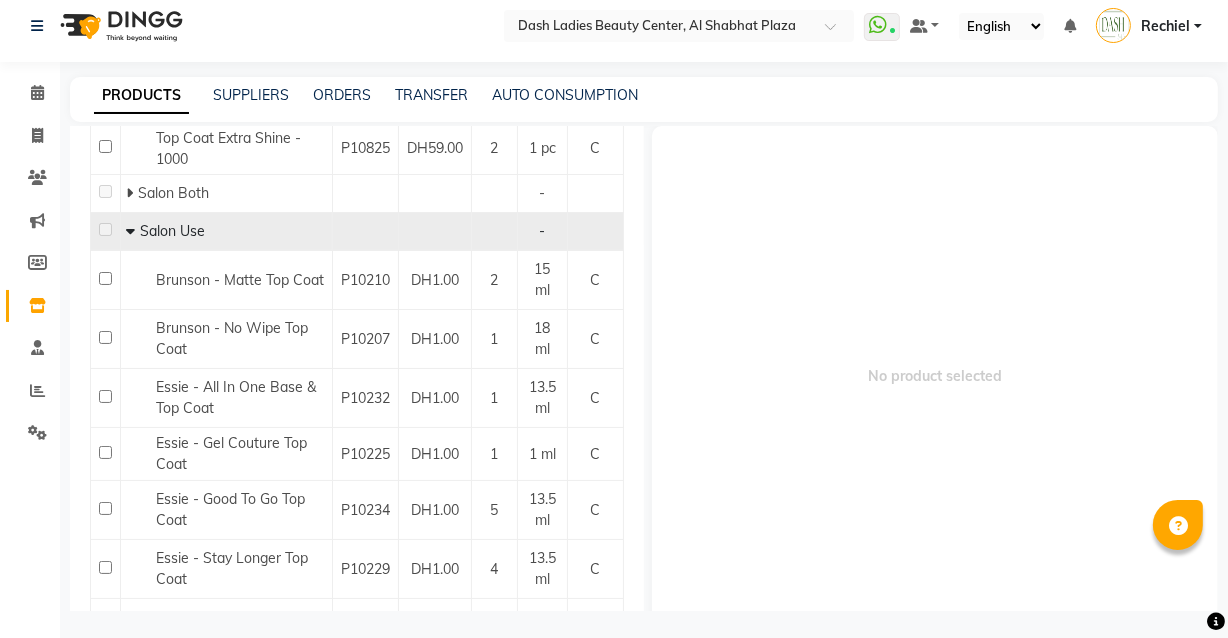 scroll, scrollTop: 420, scrollLeft: 0, axis: vertical 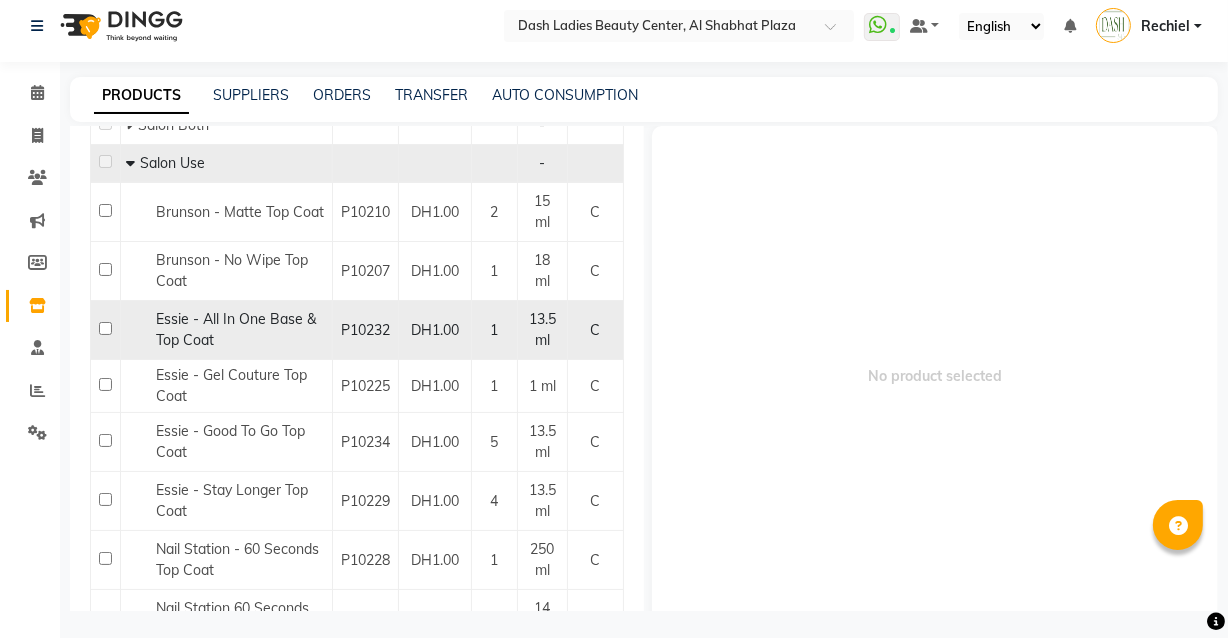 click 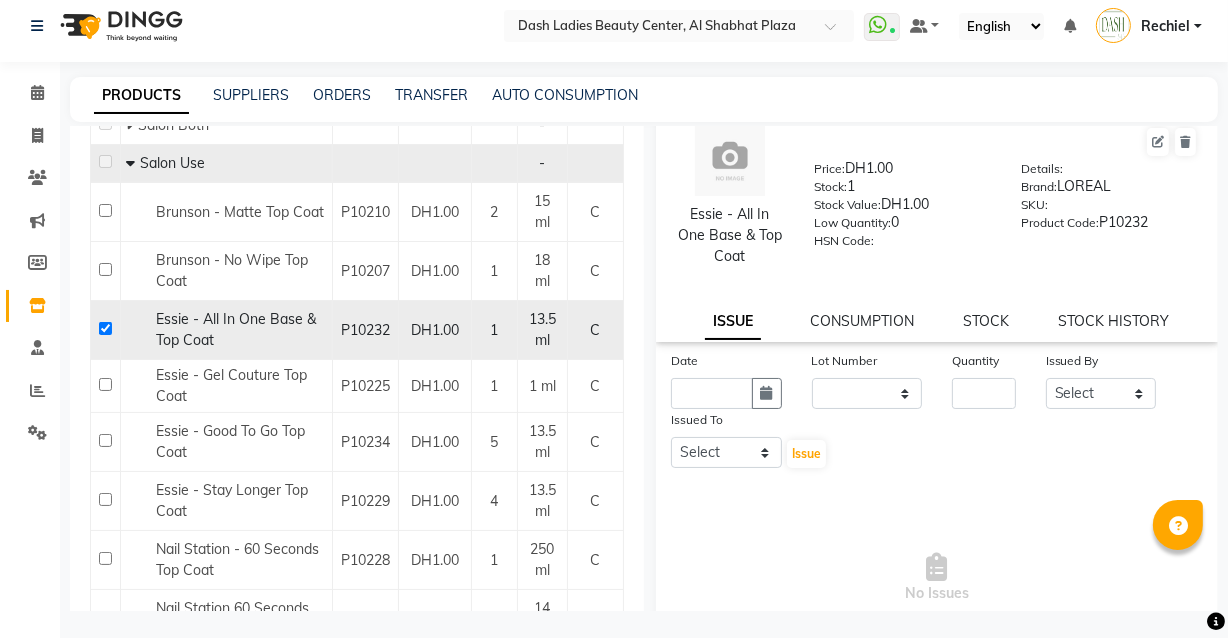 scroll, scrollTop: 36, scrollLeft: 0, axis: vertical 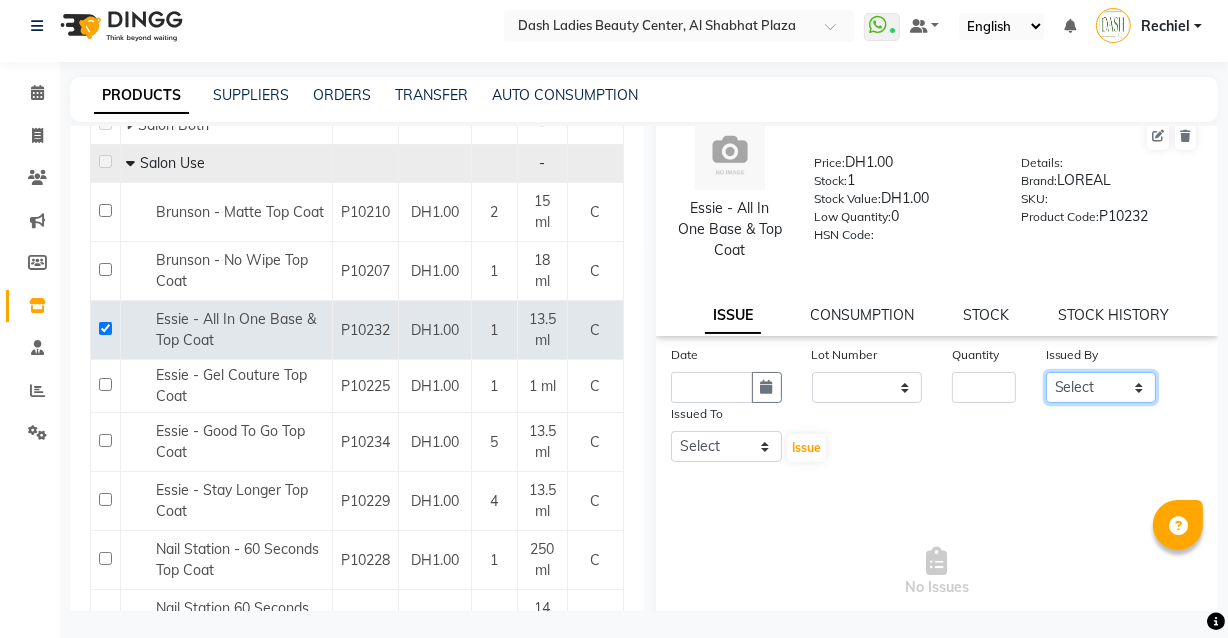 click on "Select Aizel Angelina Anna Bobi Edlyn Fevie Flora Grace Hamda Janine Jelyn Mariel Maya Maya (Cafe) May Joy (Cafe) Nabasirye (Cafe) Nancy Nilam Nita Noreen Owner Peace Rechiel Rose Marie Saman Talina" 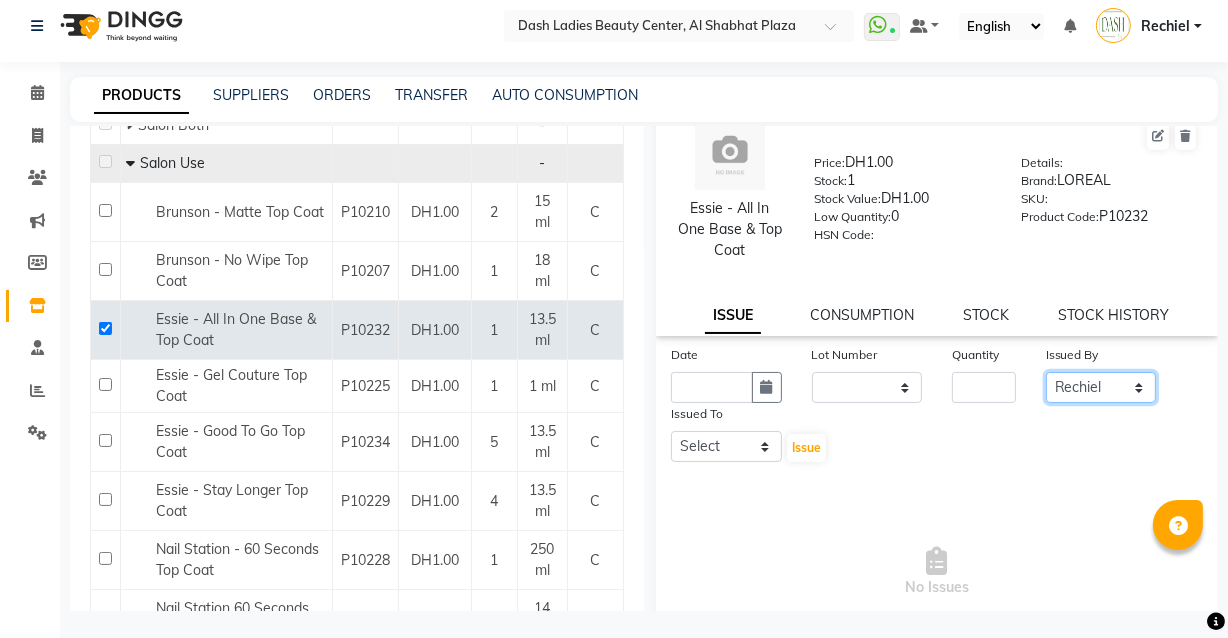 click on "Select Aizel Angelina Anna Bobi Edlyn Fevie Flora Grace Hamda Janine Jelyn Mariel Maya Maya (Cafe) May Joy (Cafe) Nabasirye (Cafe) Nancy Nilam Nita Noreen Owner Peace Rechiel Rose Marie Saman Talina" 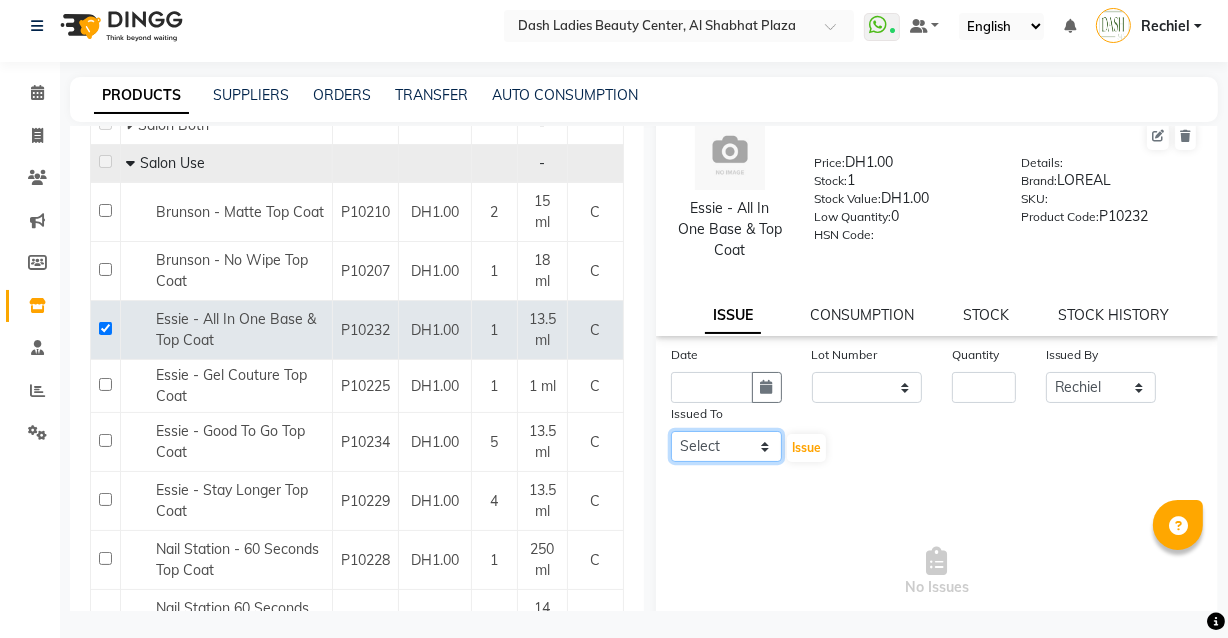 click on "Select Aizel Angelina Anna Bobi Edlyn Fevie Flora Grace Hamda Janine Jelyn Mariel Maya Maya (Cafe) May Joy (Cafe) Nabasirye (Cafe) Nancy Nilam Nita Noreen Owner Peace Rechiel Rose Marie Saman Talina" 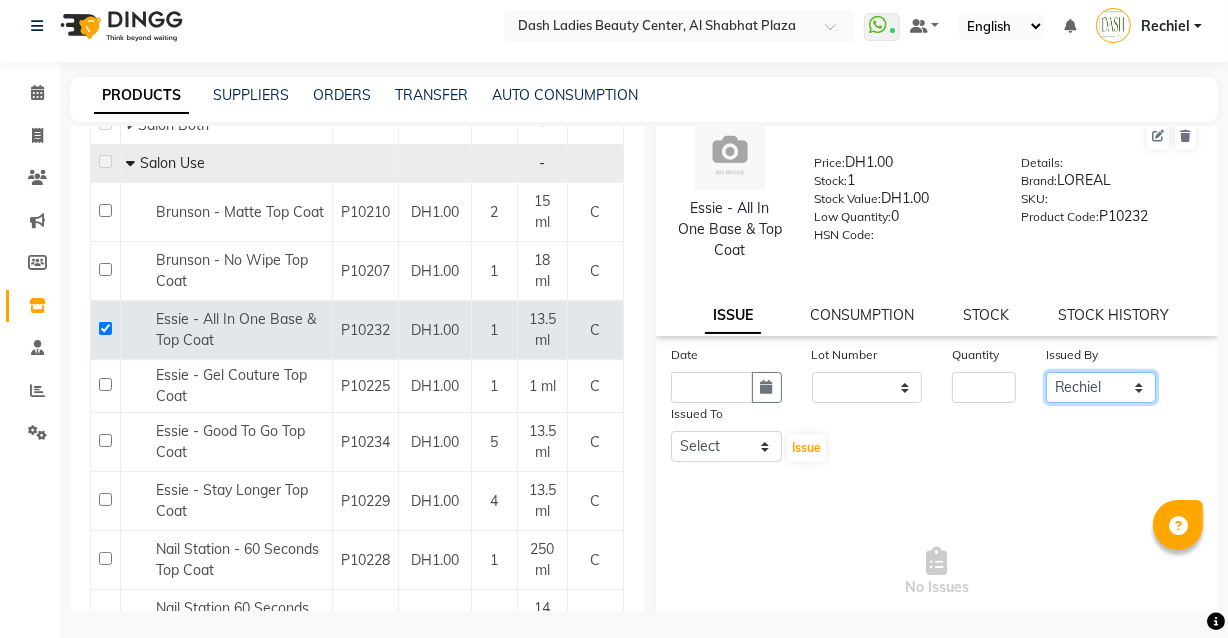 click on "Select Aizel Angelina Anna Bobi Edlyn Fevie Flora Grace Hamda Janine Jelyn Mariel Maya Maya (Cafe) May Joy (Cafe) Nabasirye (Cafe) Nancy Nilam Nita Noreen Owner Peace Rechiel Rose Marie Saman Talina" 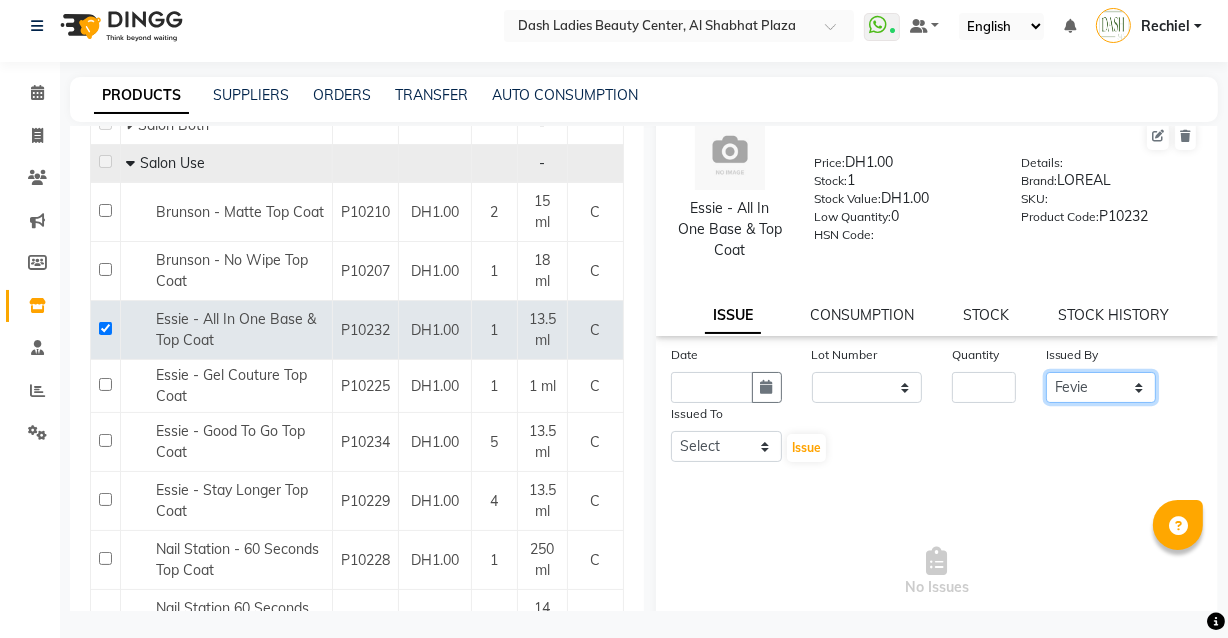 click on "Select Aizel Angelina Anna Bobi Edlyn Fevie Flora Grace Hamda Janine Jelyn Mariel Maya Maya (Cafe) May Joy (Cafe) Nabasirye (Cafe) Nancy Nilam Nita Noreen Owner Peace Rechiel Rose Marie Saman Talina" 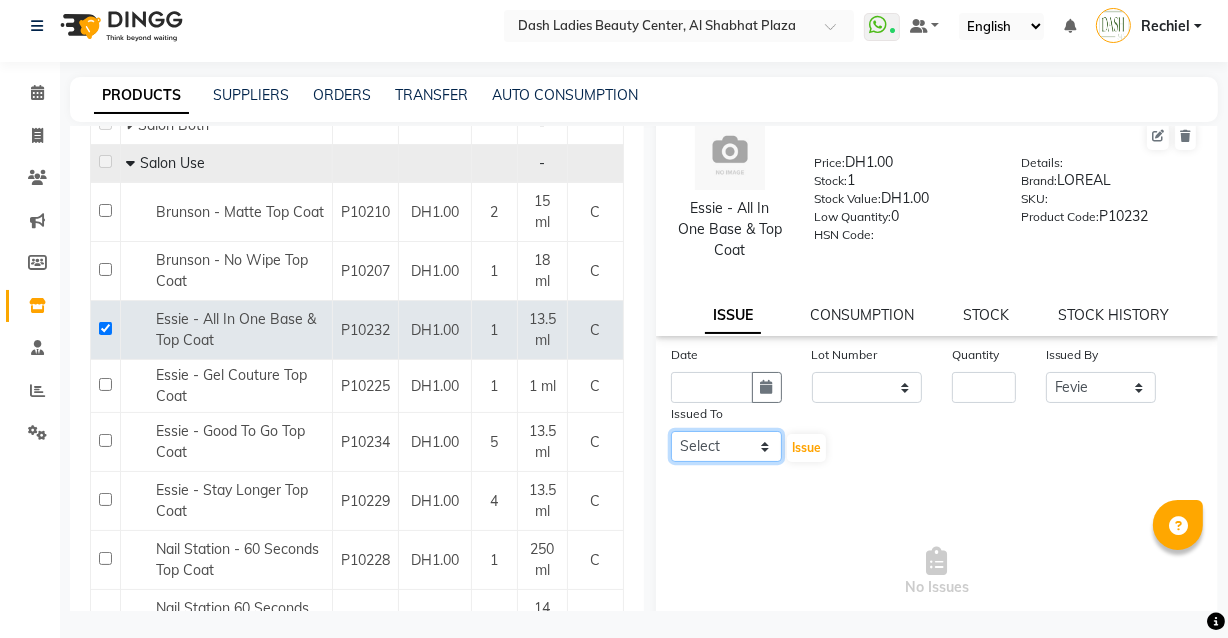 click on "Select Aizel Angelina Anna Bobi Edlyn Fevie Flora Grace Hamda Janine Jelyn Mariel Maya Maya (Cafe) May Joy (Cafe) Nabasirye (Cafe) Nancy Nilam Nita Noreen Owner Peace Rechiel Rose Marie Saman Talina" 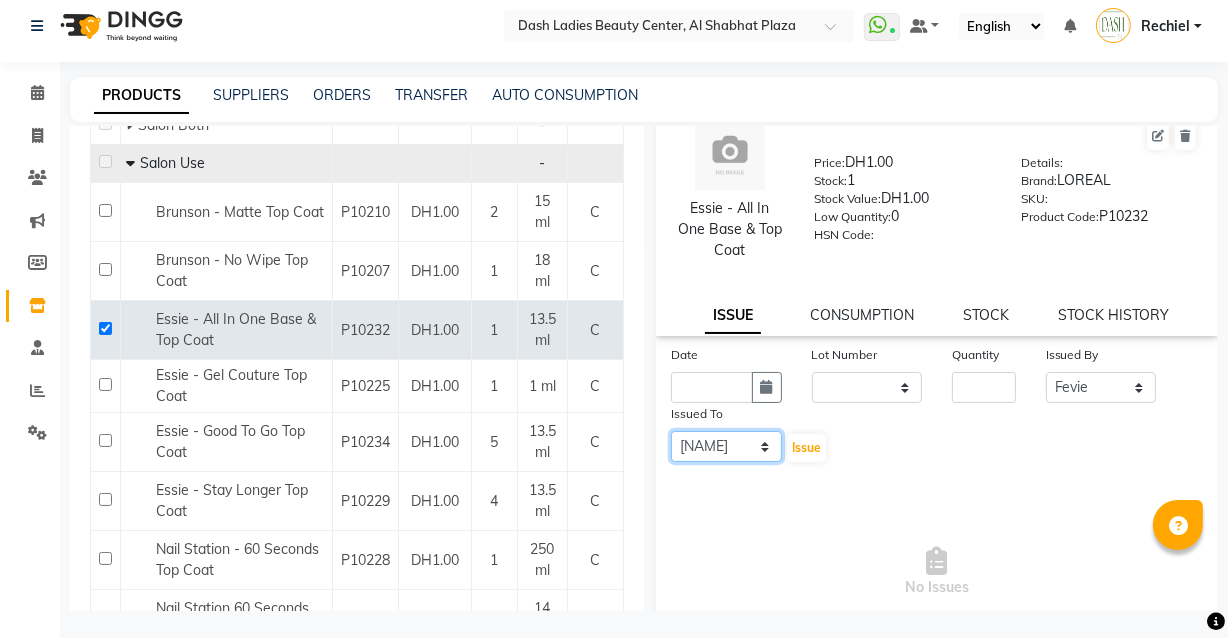 click on "Select Aizel Angelina Anna Bobi Edlyn Fevie Flora Grace Hamda Janine Jelyn Mariel Maya Maya (Cafe) May Joy (Cafe) Nabasirye (Cafe) Nancy Nilam Nita Noreen Owner Peace Rechiel Rose Marie Saman Talina" 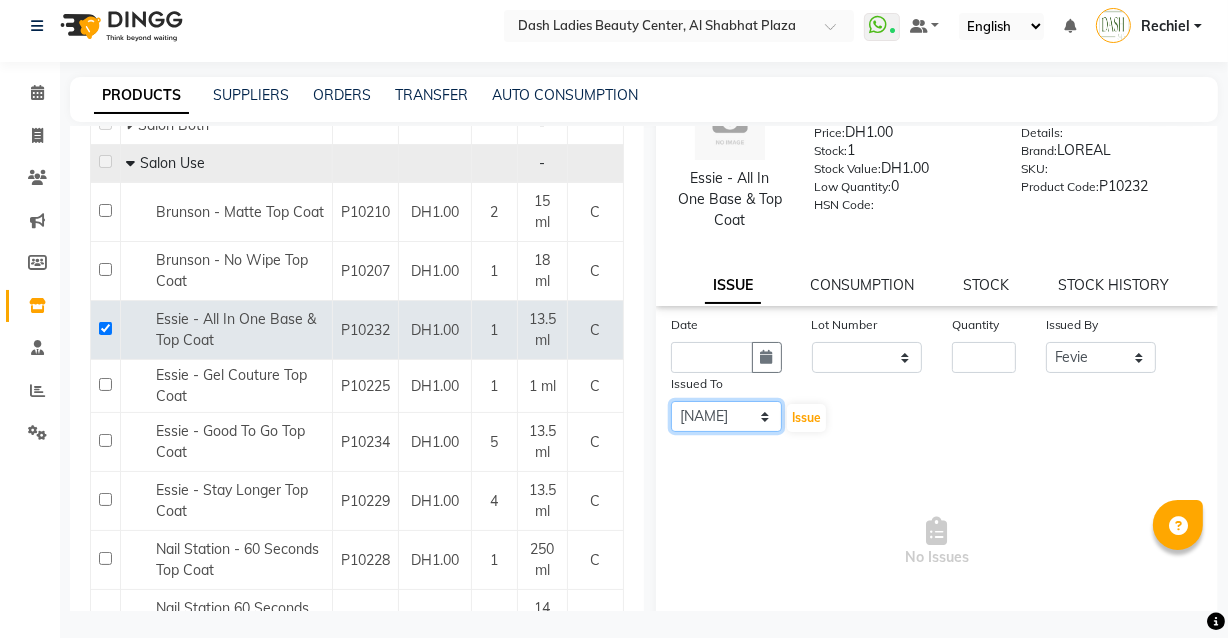 scroll, scrollTop: 92, scrollLeft: 0, axis: vertical 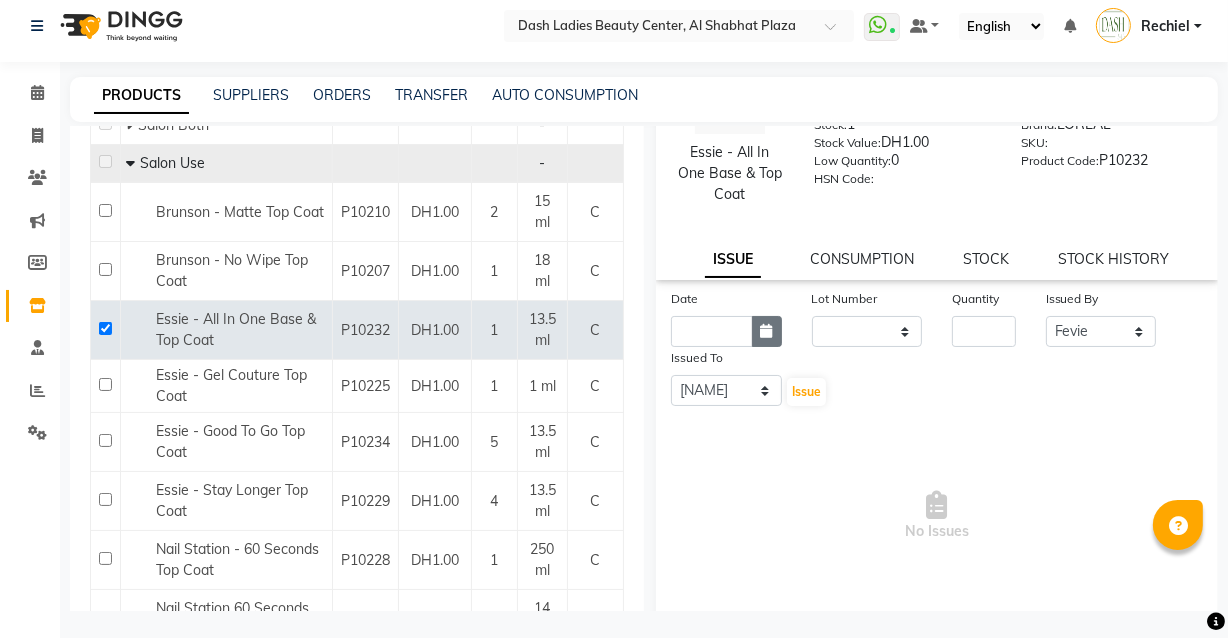 click 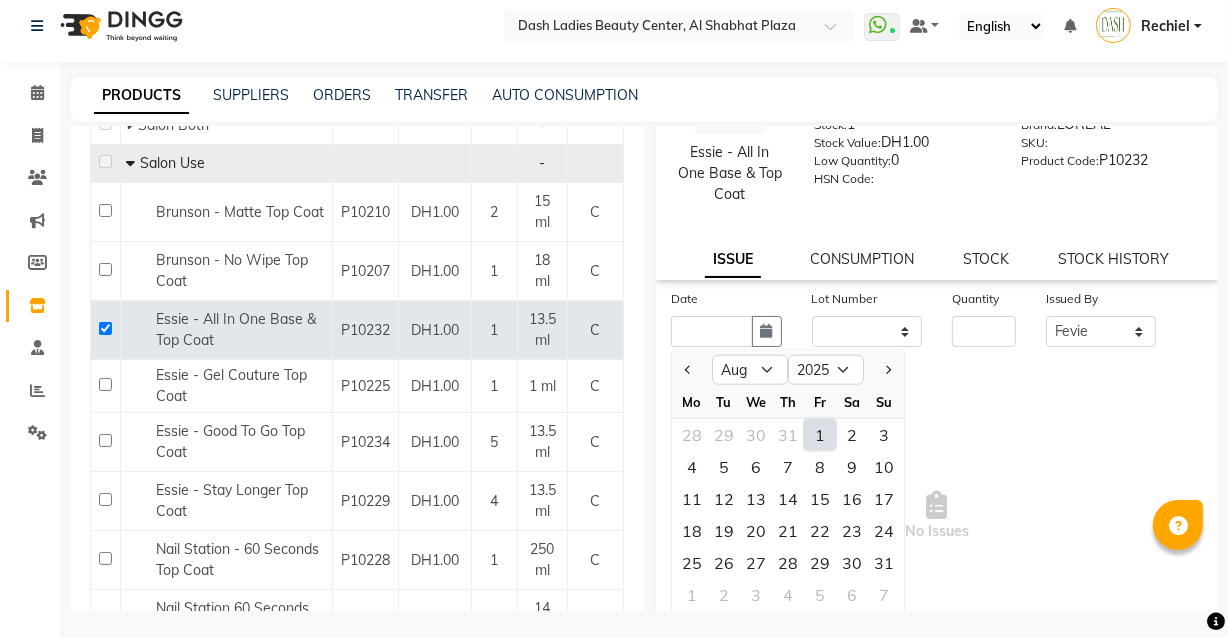 click on "1" 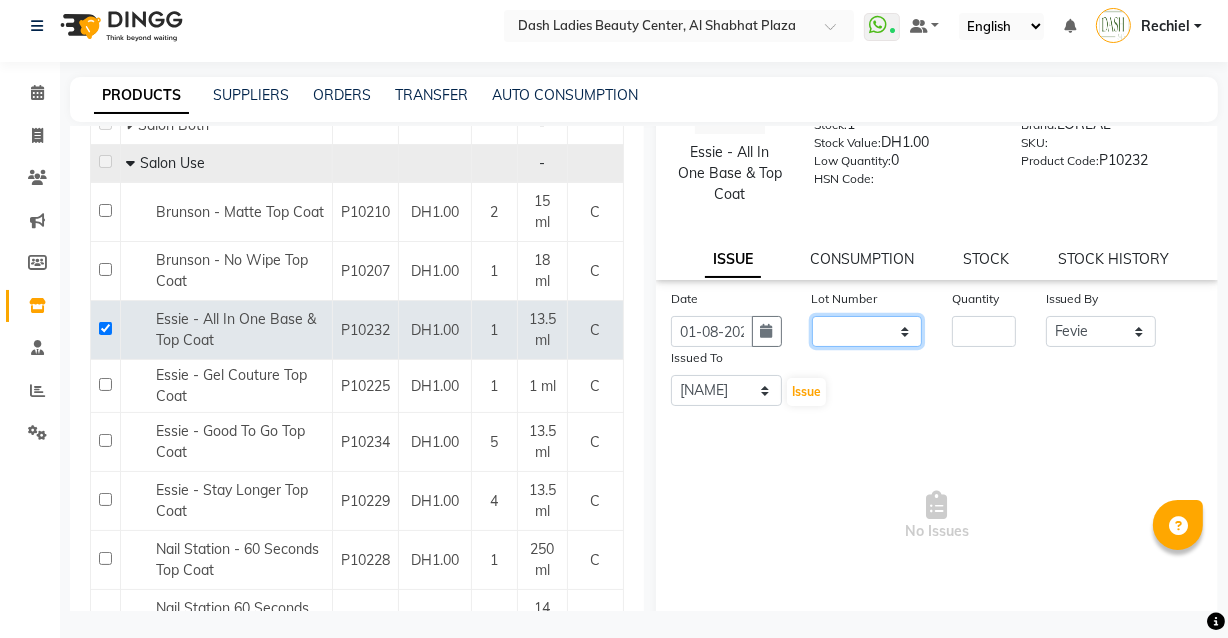 click on "None" 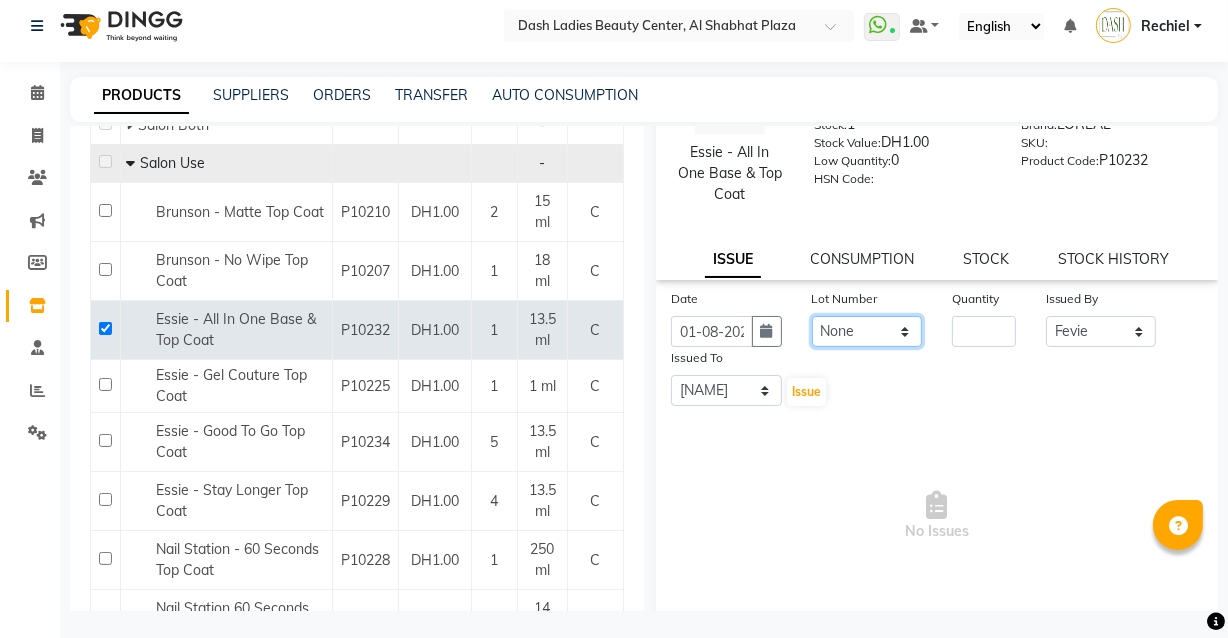 click on "None" 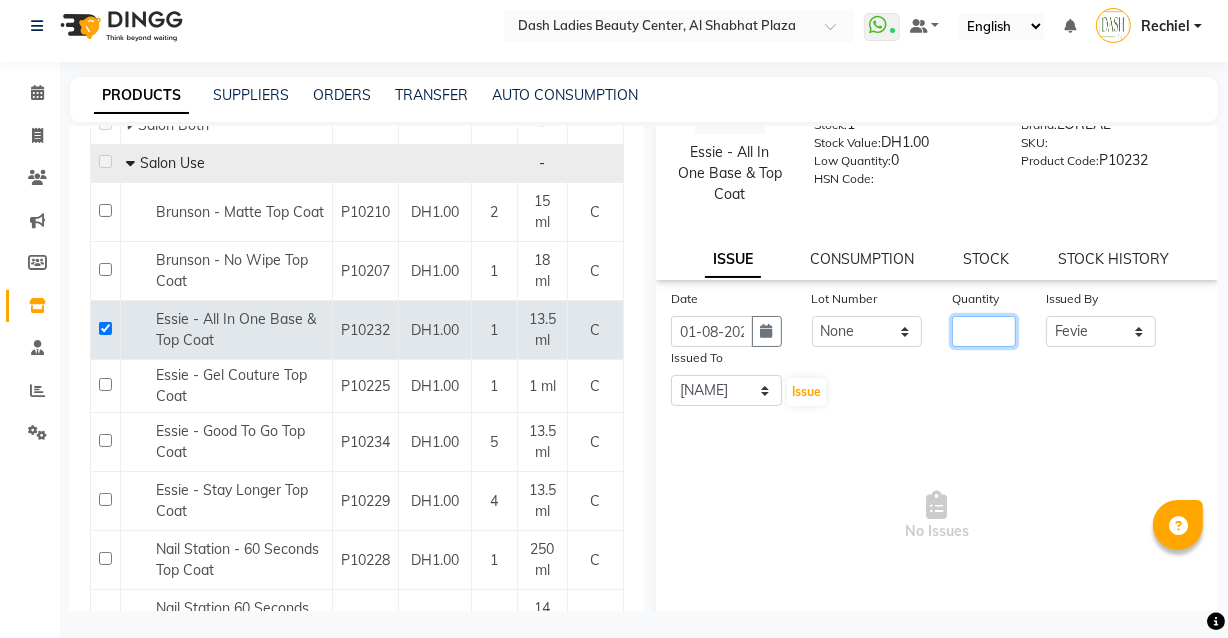 click 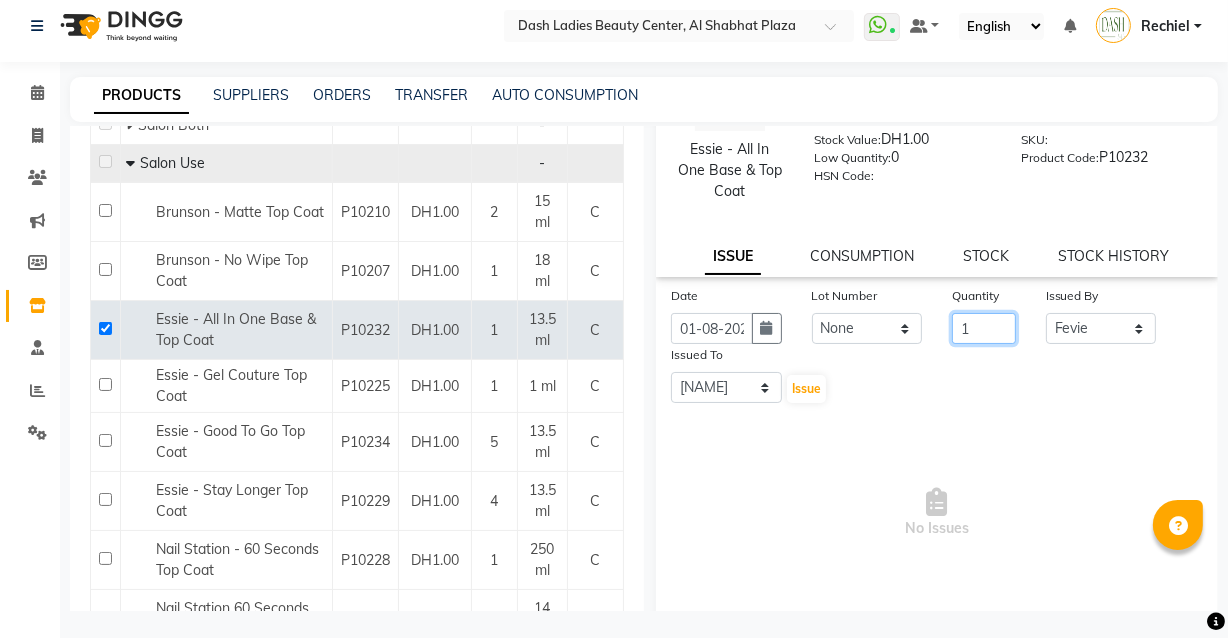 scroll, scrollTop: 70, scrollLeft: 0, axis: vertical 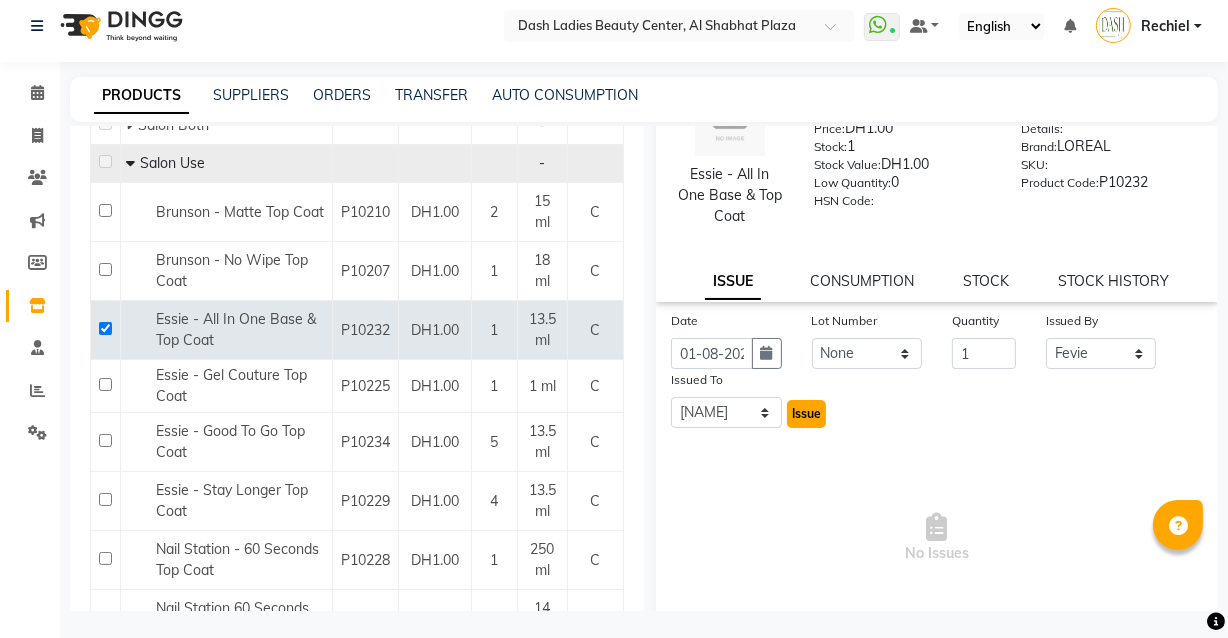 click on "Issue" 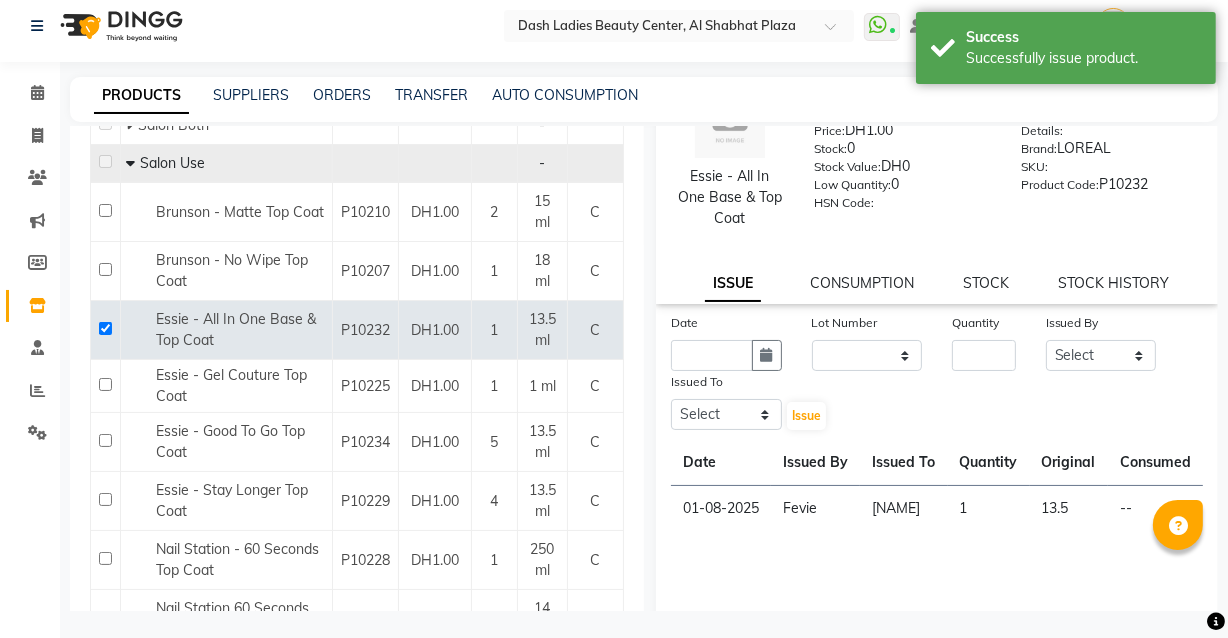 scroll, scrollTop: 77, scrollLeft: 0, axis: vertical 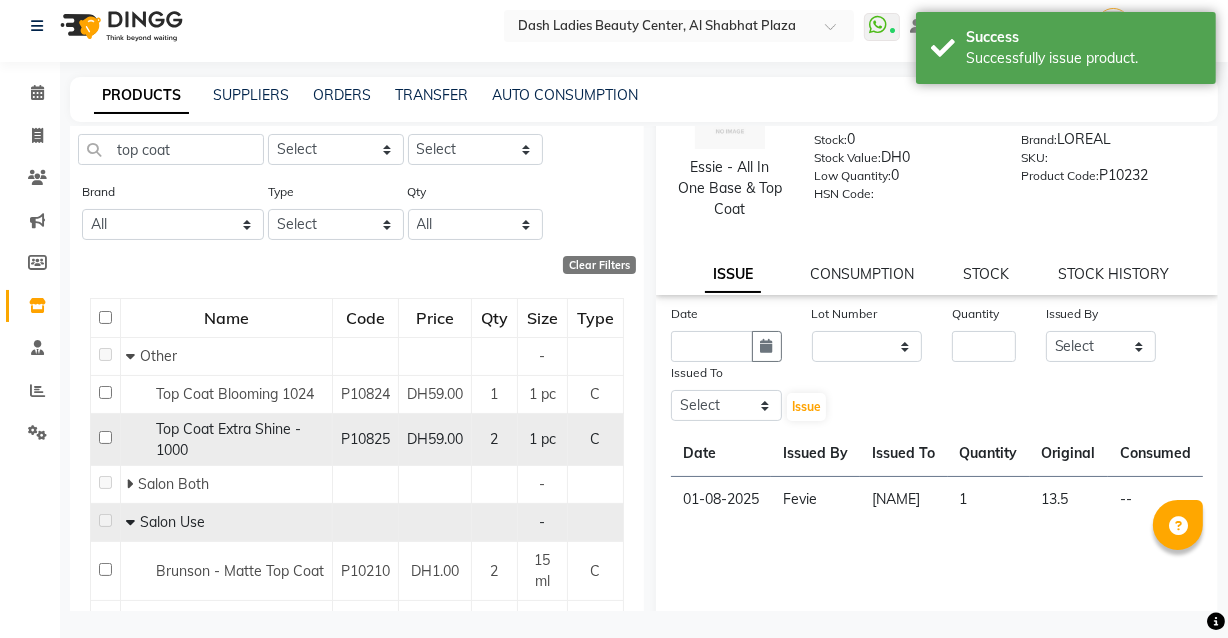 click on "1 pc" 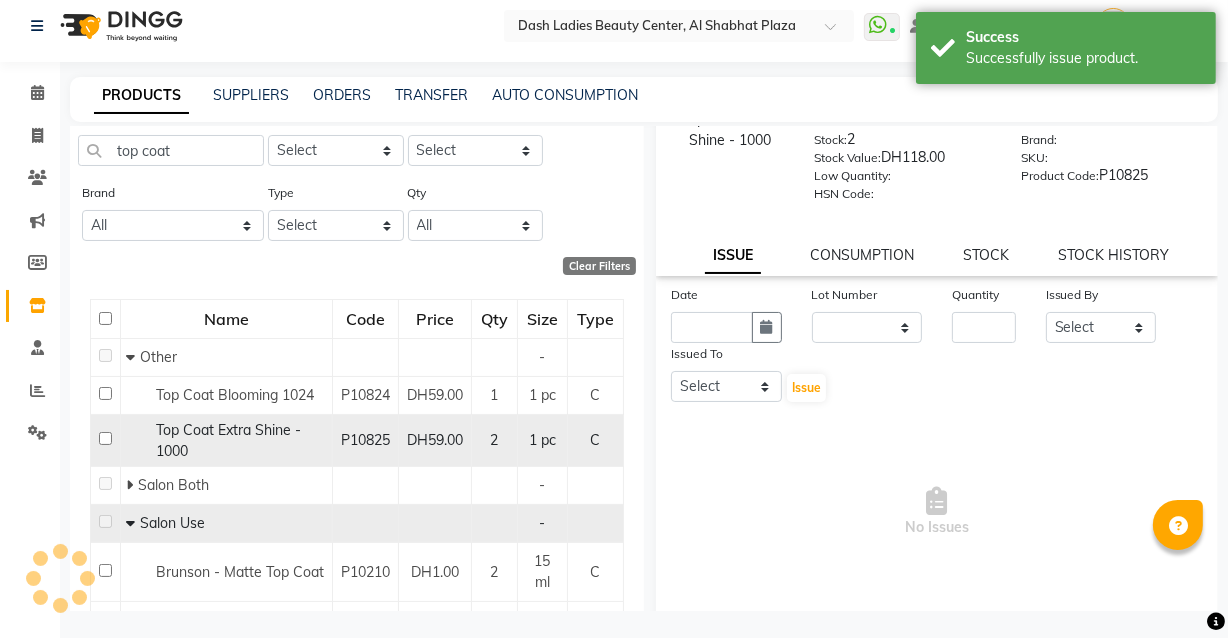 scroll, scrollTop: 0, scrollLeft: 0, axis: both 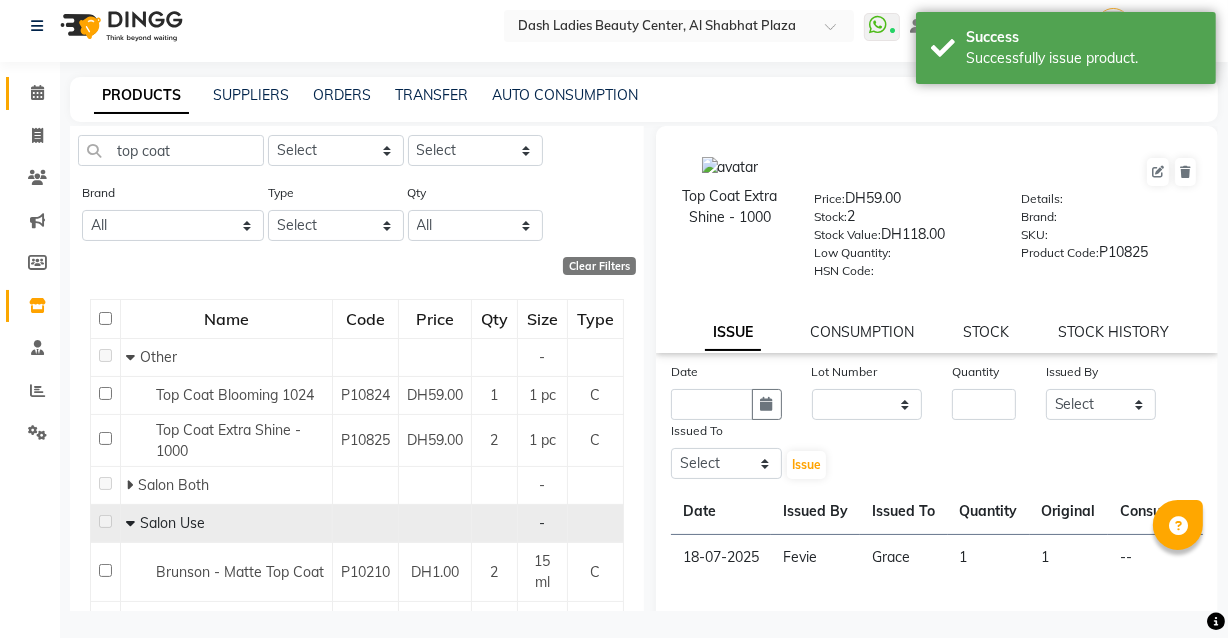 click 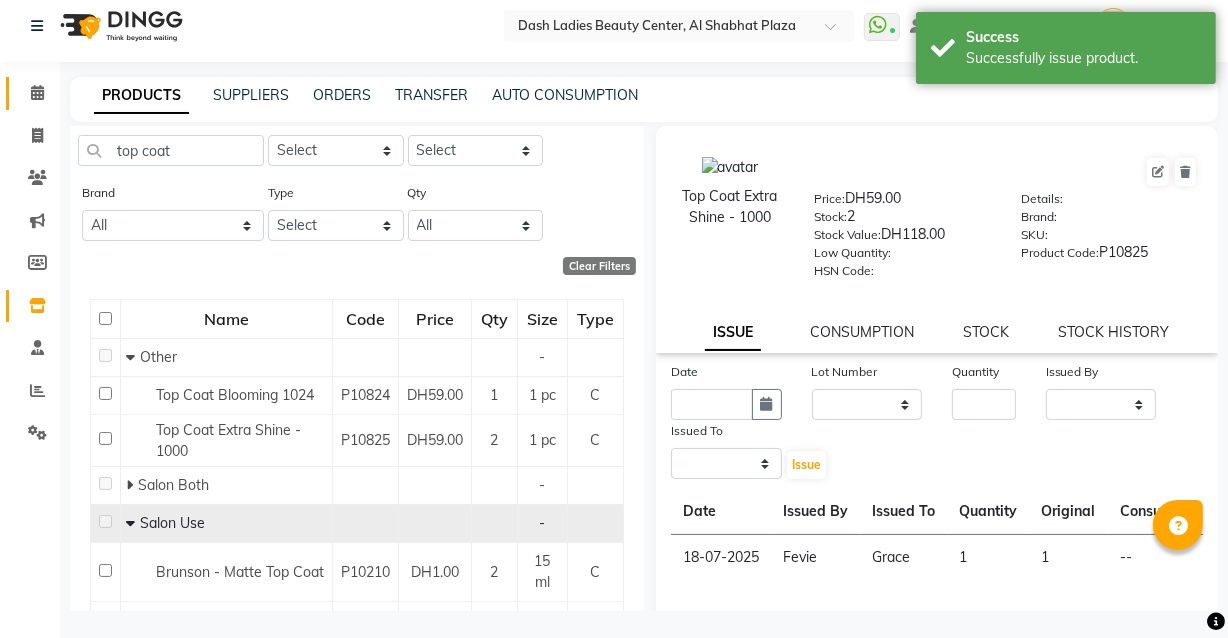 scroll, scrollTop: 0, scrollLeft: 0, axis: both 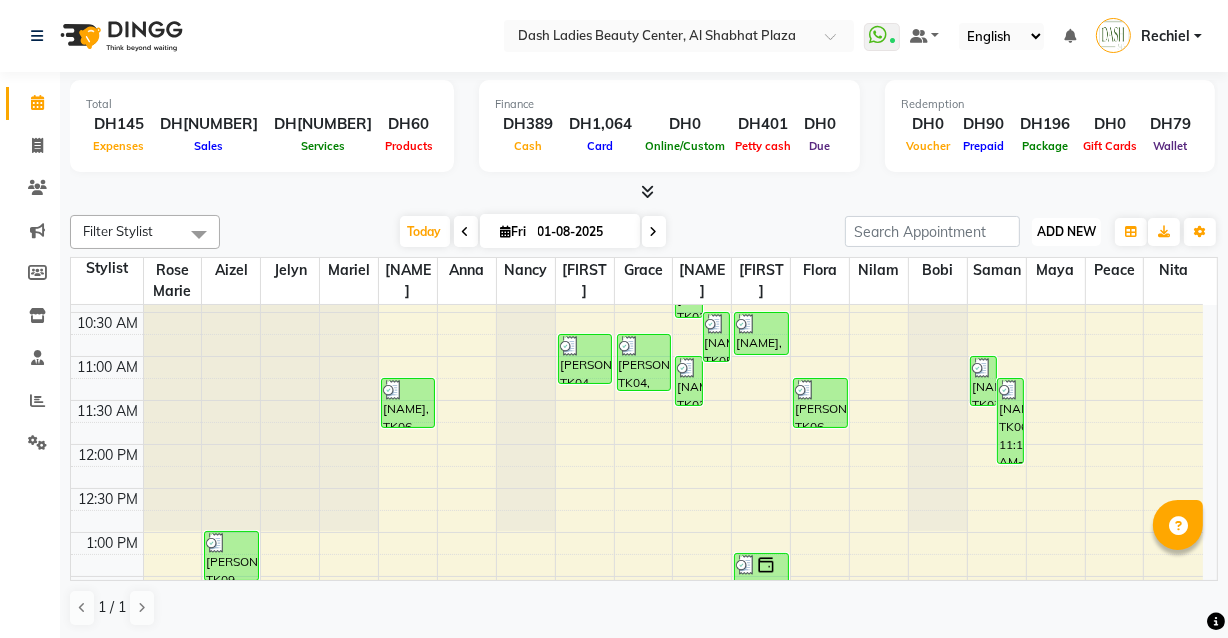 click on "ADD NEW" at bounding box center (1066, 231) 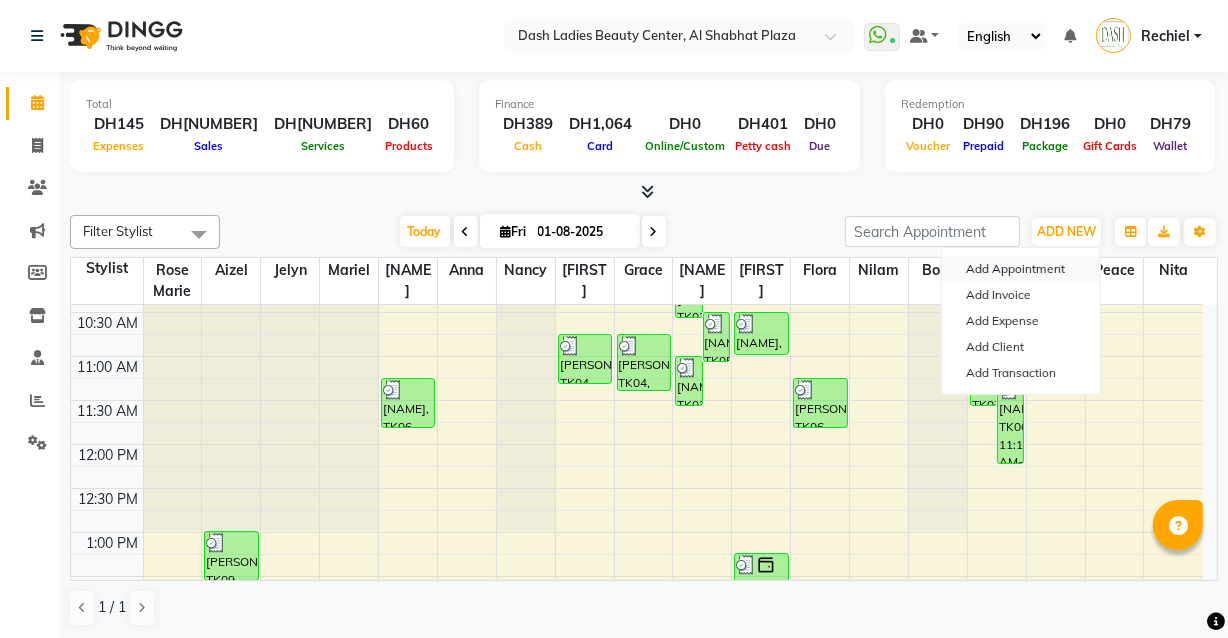 click on "Add Appointment" at bounding box center (1021, 269) 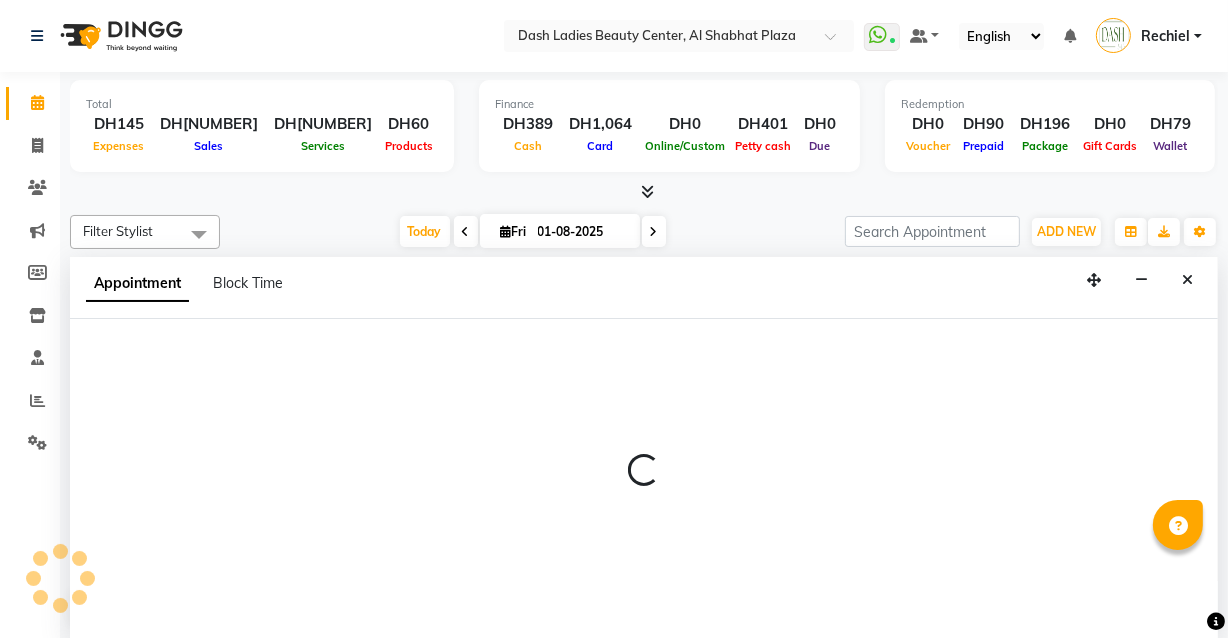 scroll, scrollTop: 0, scrollLeft: 0, axis: both 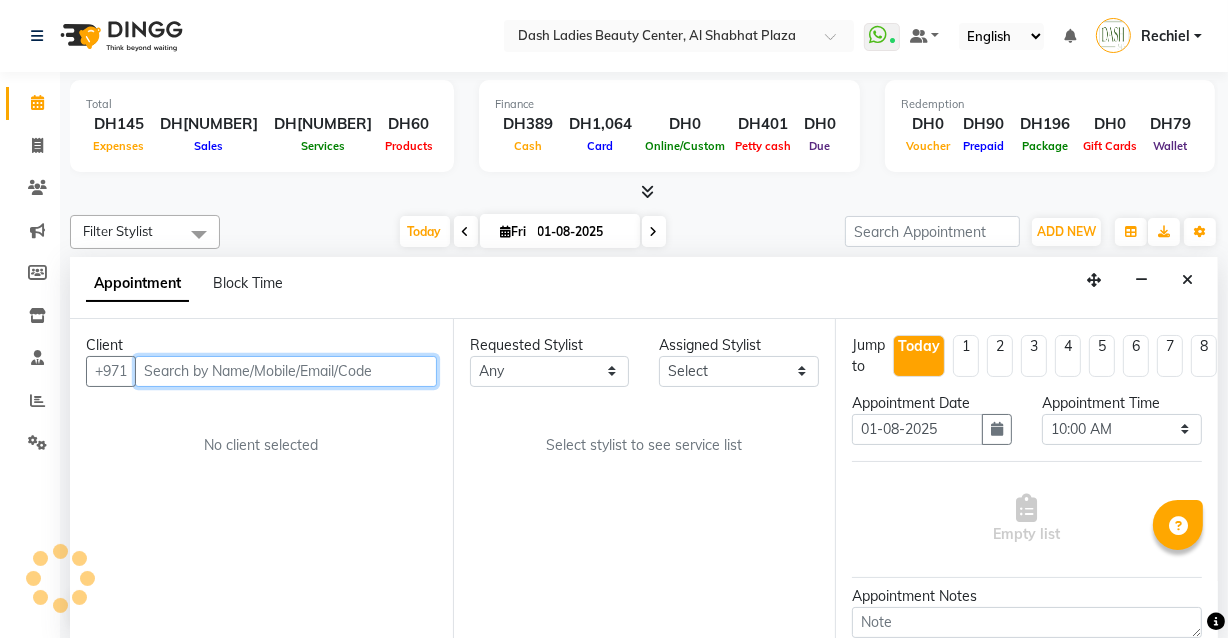 click at bounding box center [286, 371] 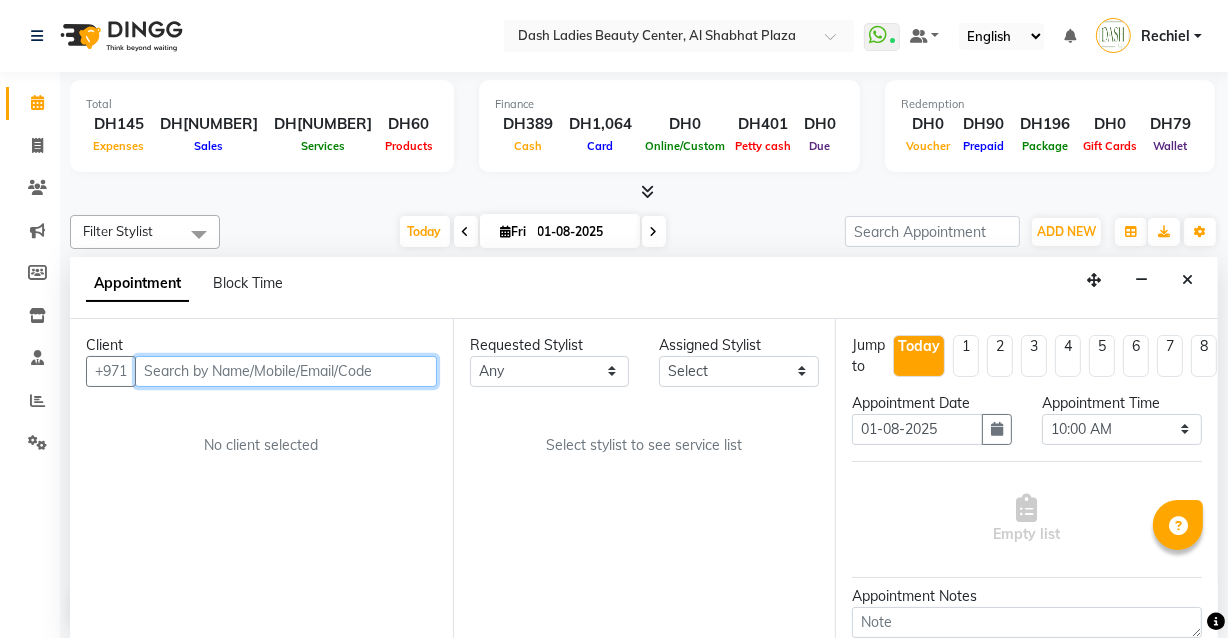 click at bounding box center [286, 371] 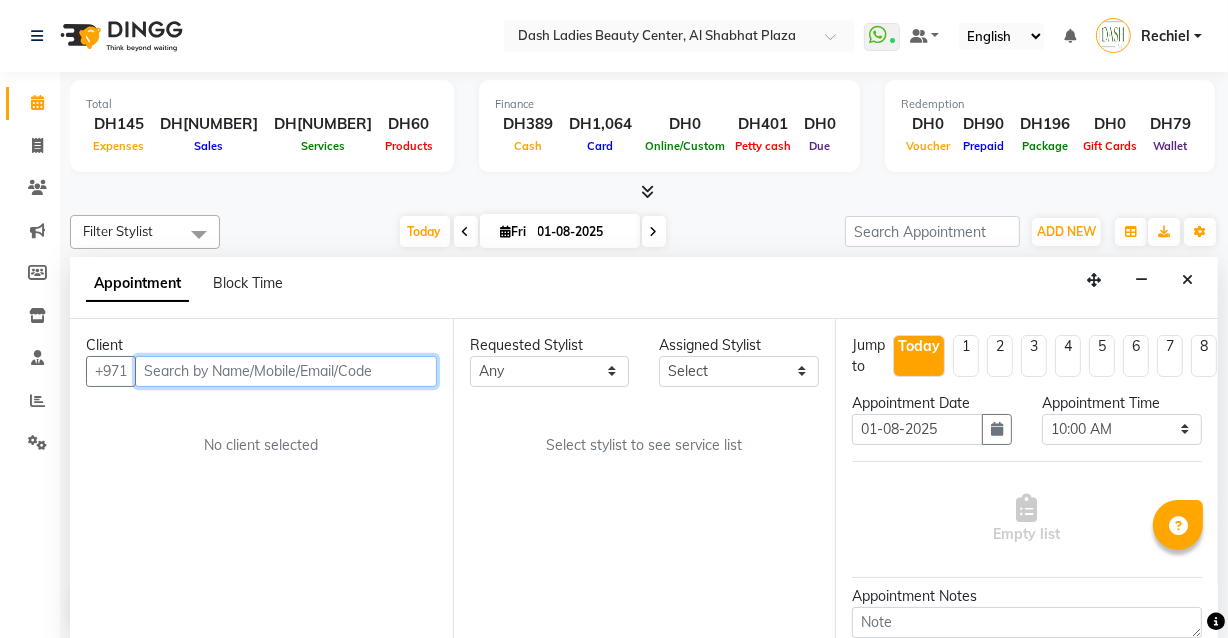 click at bounding box center (286, 371) 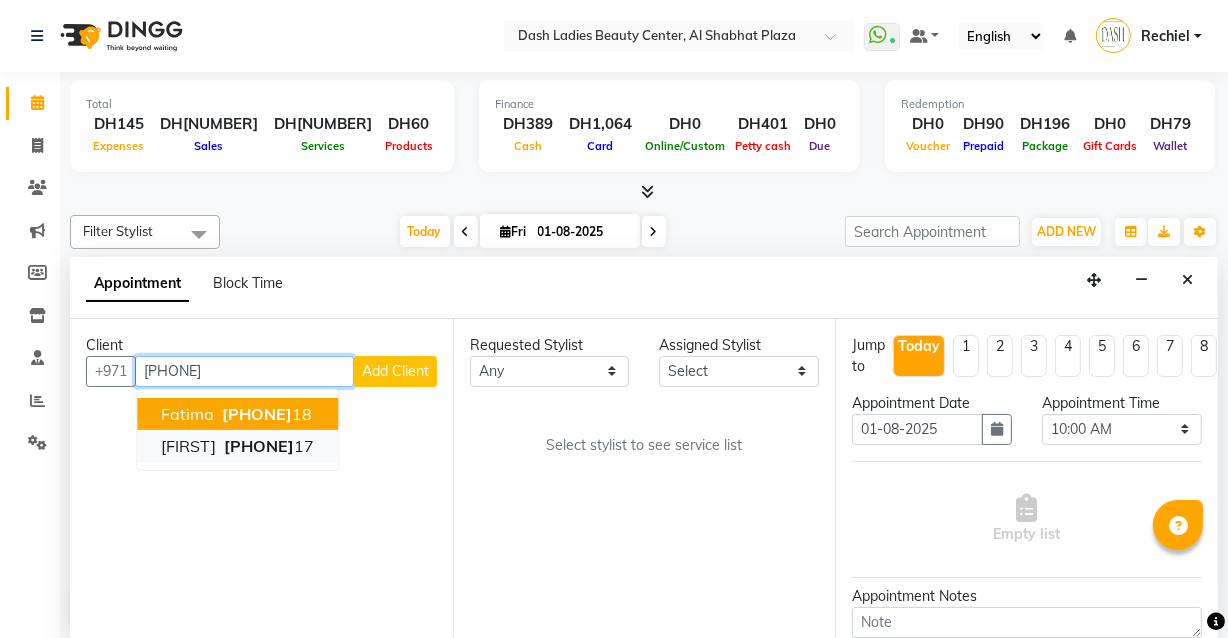 click on "[PHONE]" at bounding box center (259, 446) 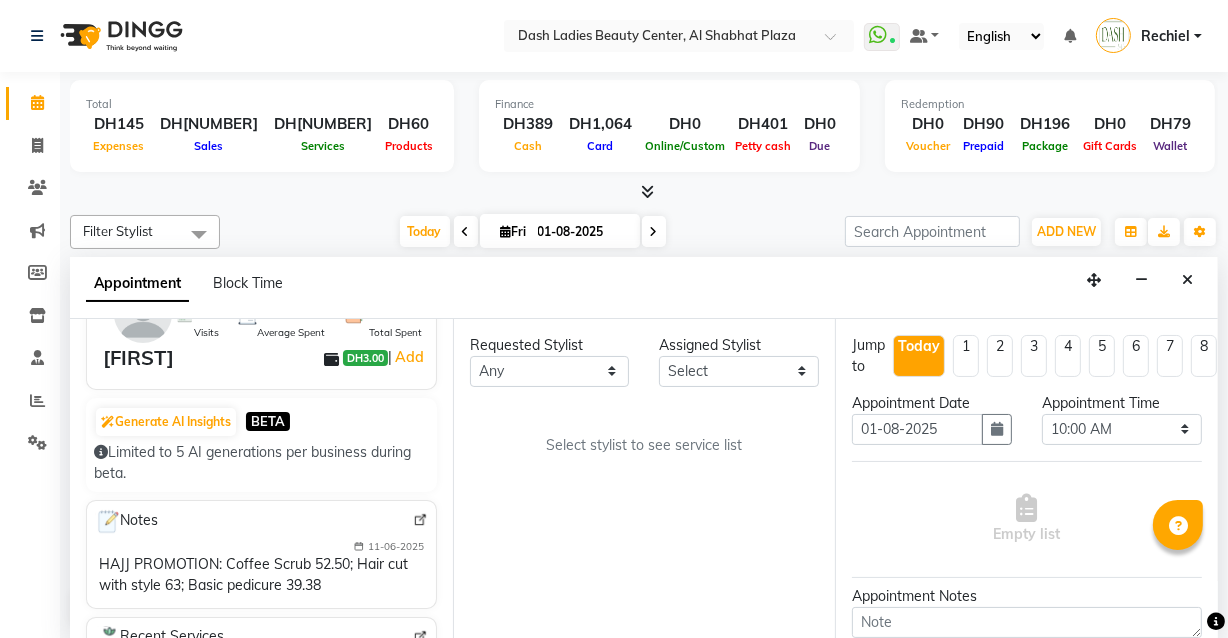 scroll, scrollTop: 131, scrollLeft: 0, axis: vertical 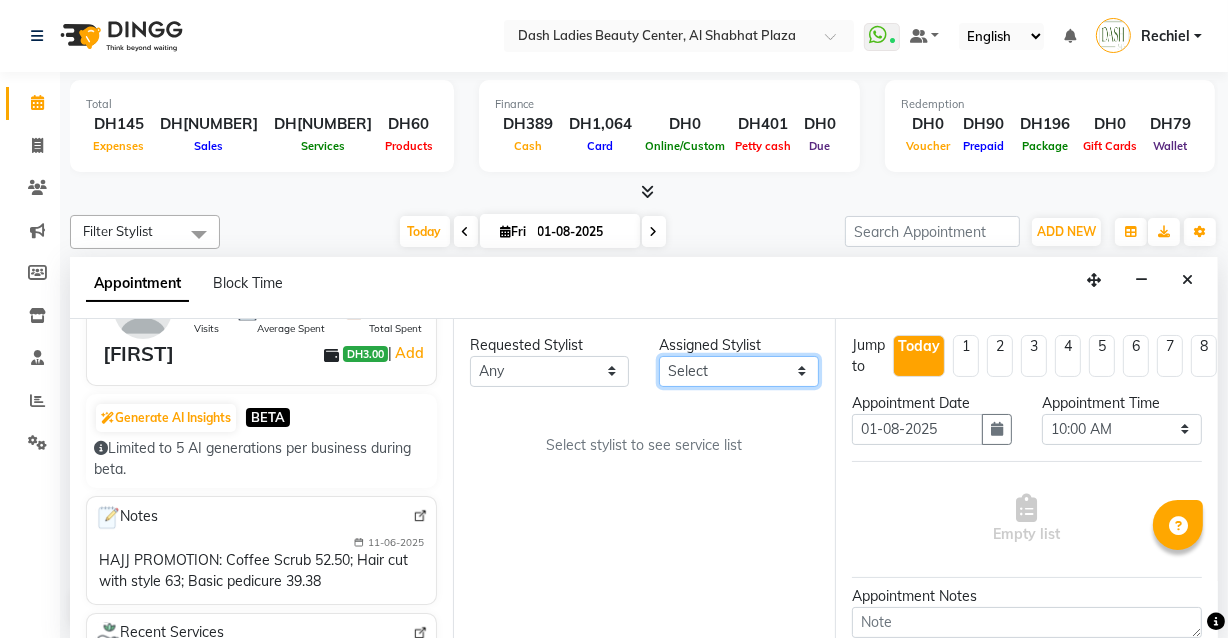click on "Select Aizel Angelina Anna Bobi Edlyn Flora Grace Janine Jelyn Mariel Maya Nancy Nilam Nita Peace Rose Marie Saman Talina" at bounding box center (739, 371) 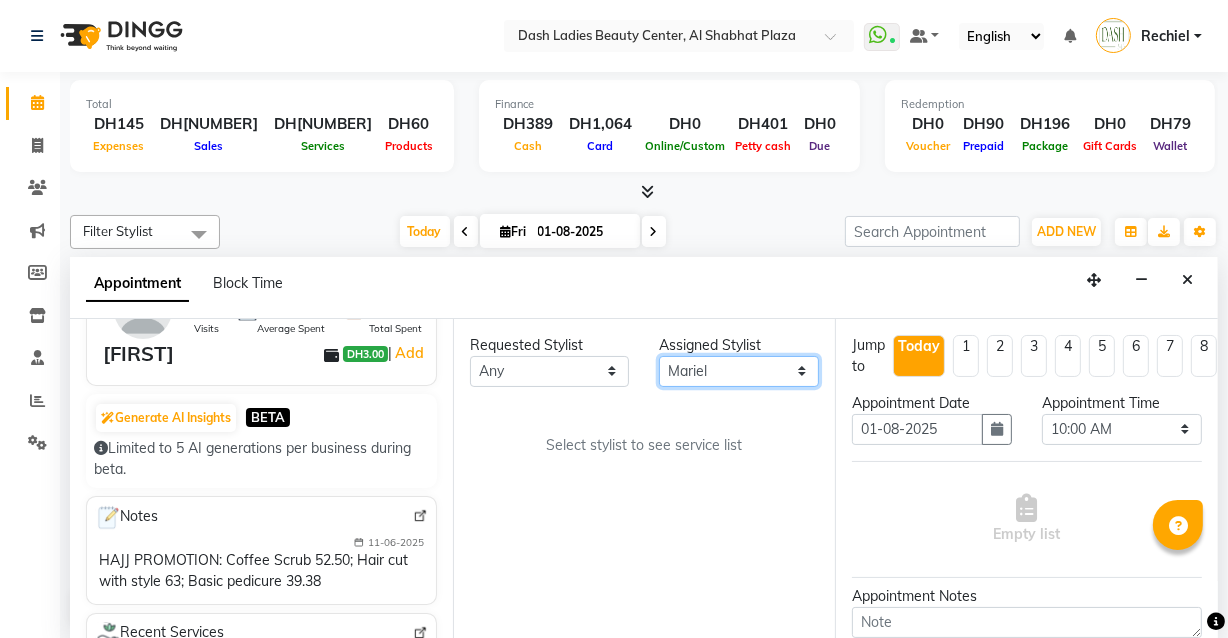 click on "Select Aizel Angelina Anna Bobi Edlyn Flora Grace Janine Jelyn Mariel Maya Nancy Nilam Nita Peace Rose Marie Saman Talina" at bounding box center [739, 371] 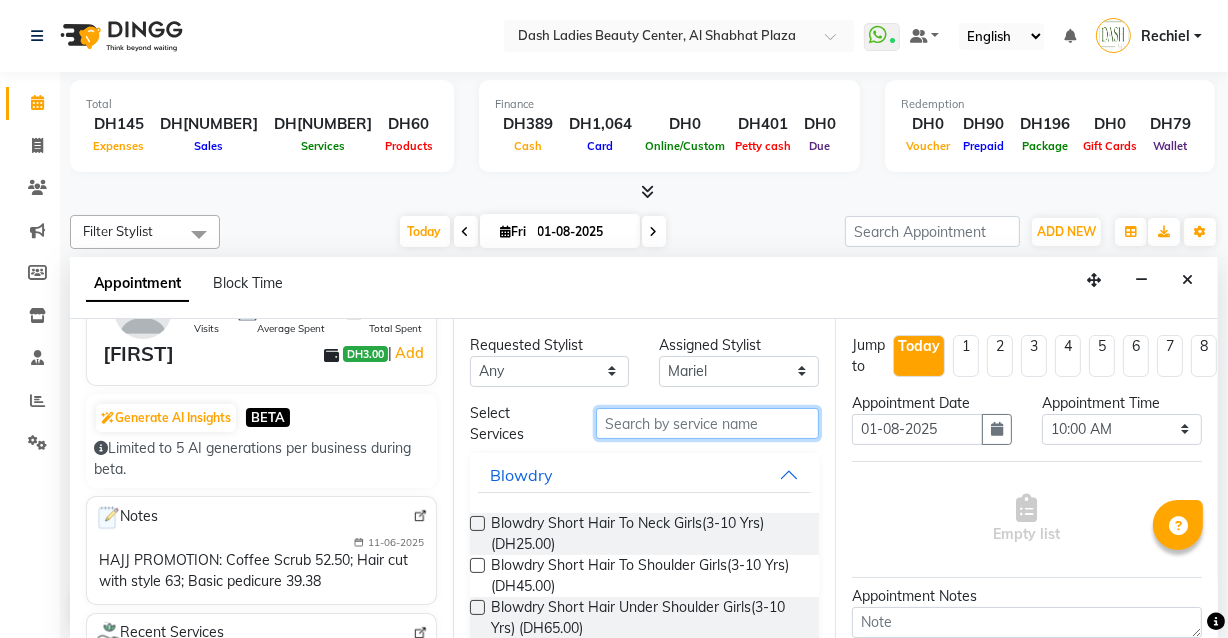 click at bounding box center (707, 423) 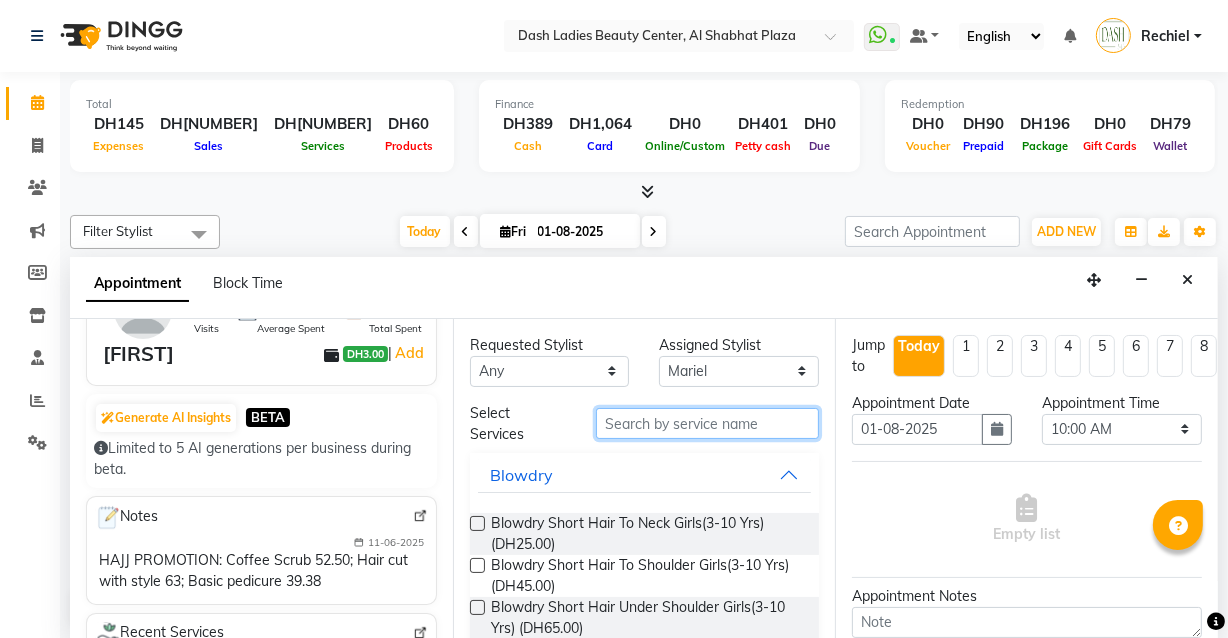 scroll, scrollTop: 0, scrollLeft: 0, axis: both 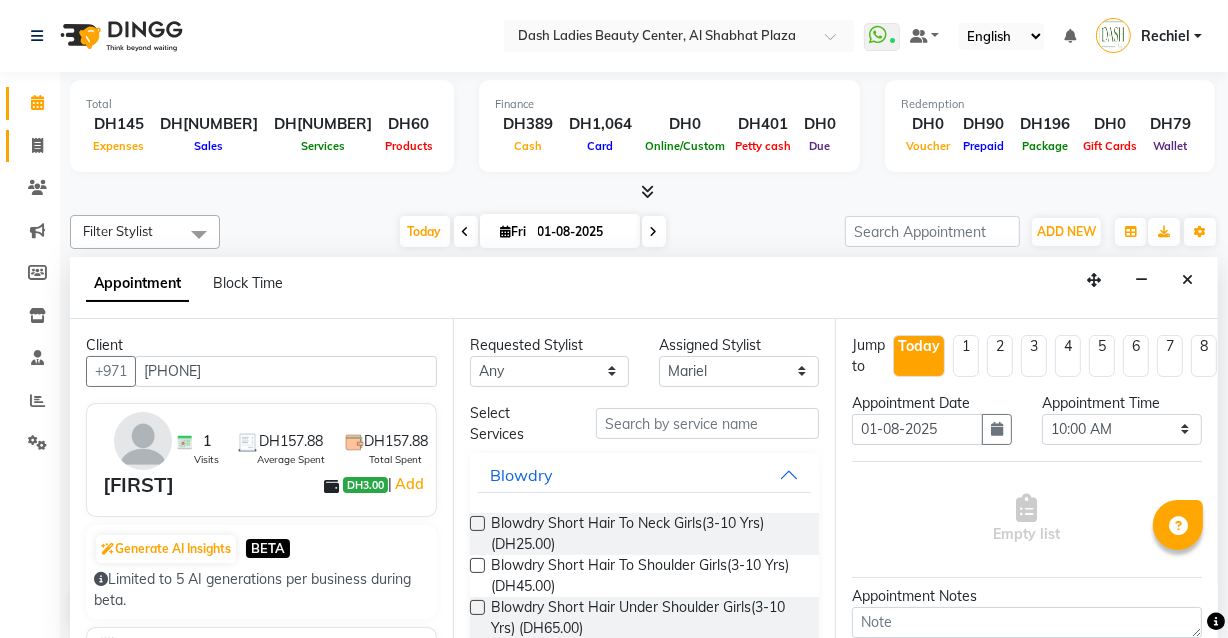 click on "Invoice" 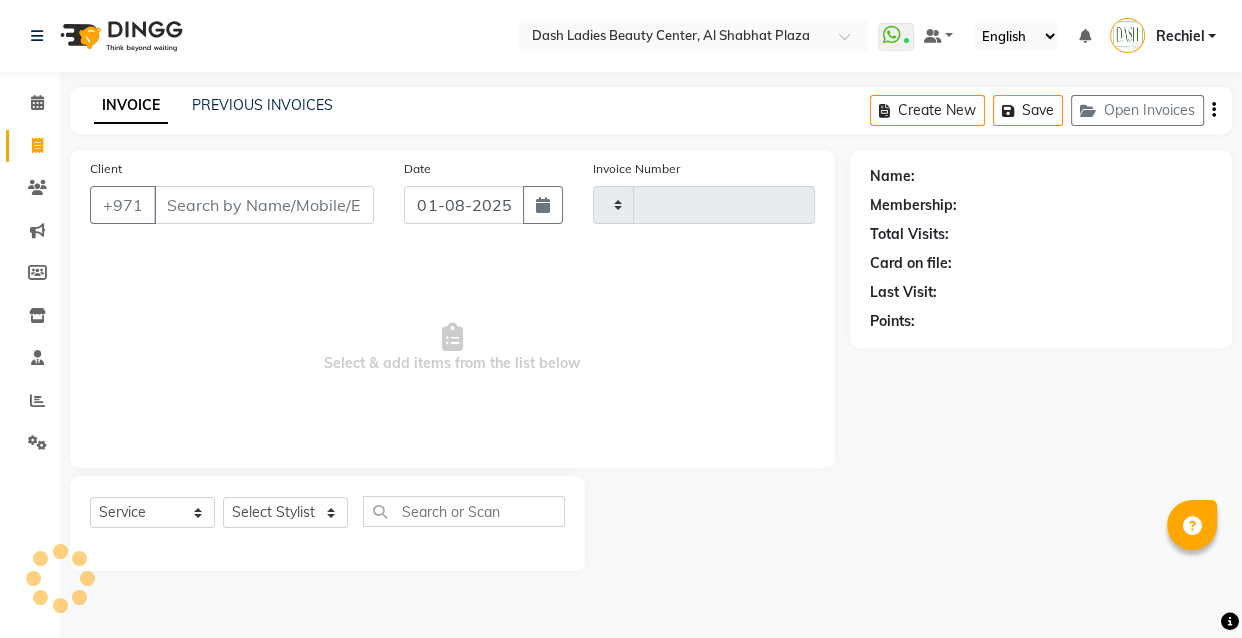 click on "Client" at bounding box center (264, 205) 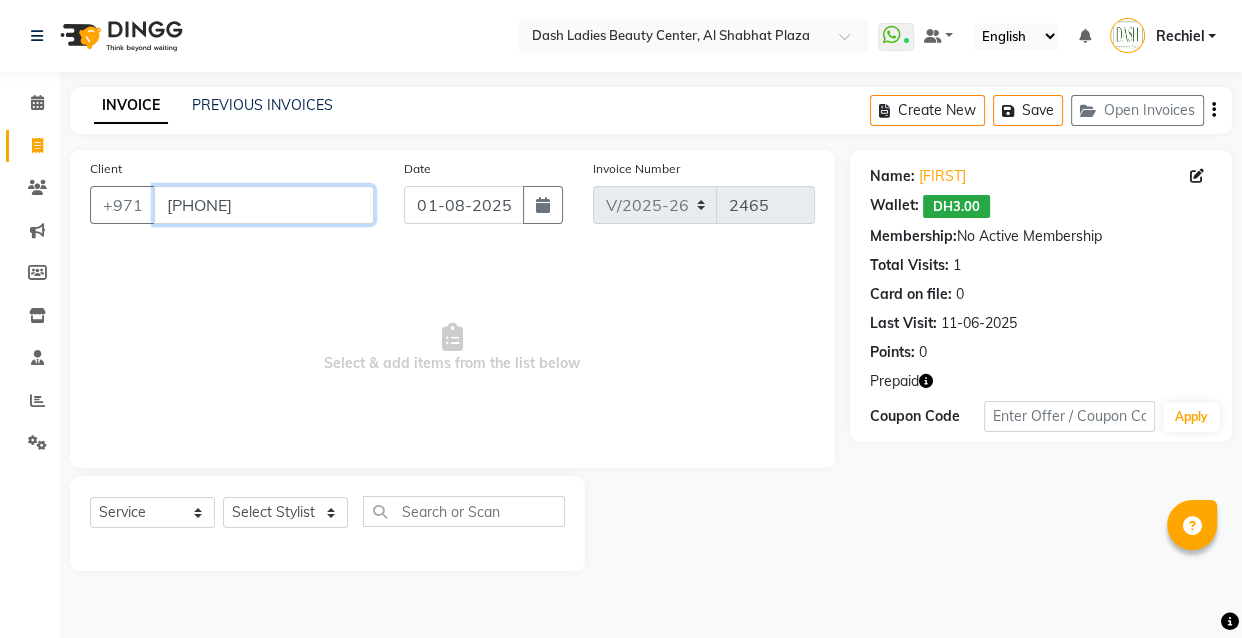 click on "[PHONE]" at bounding box center (264, 205) 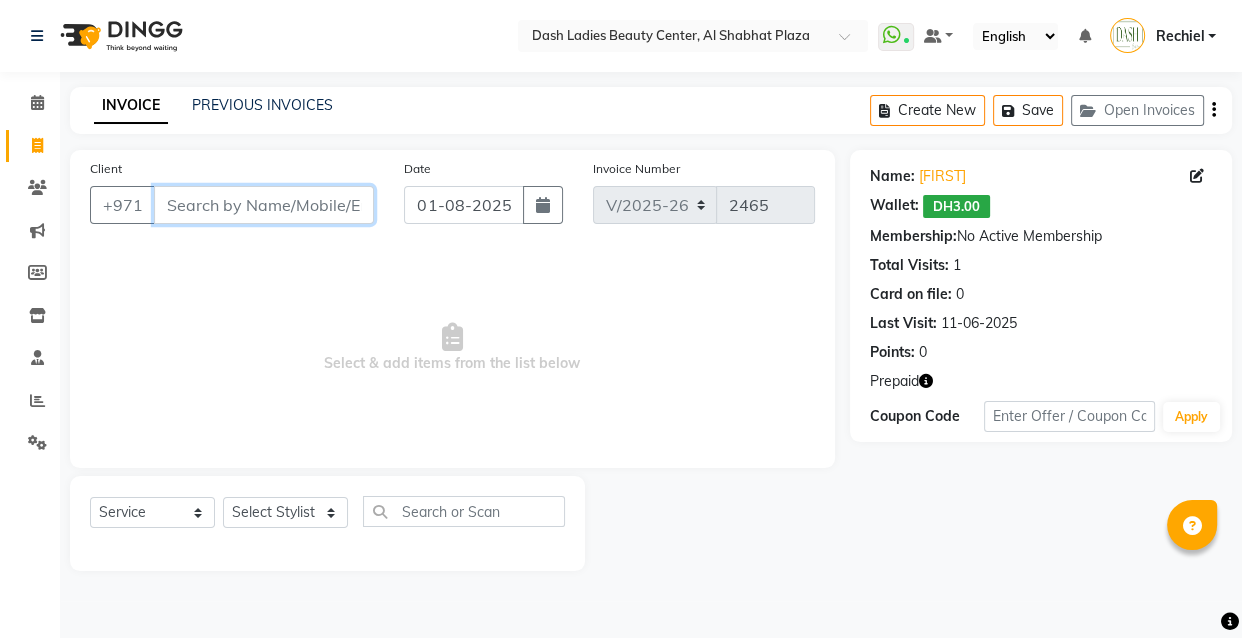 click on "Client" at bounding box center (264, 205) 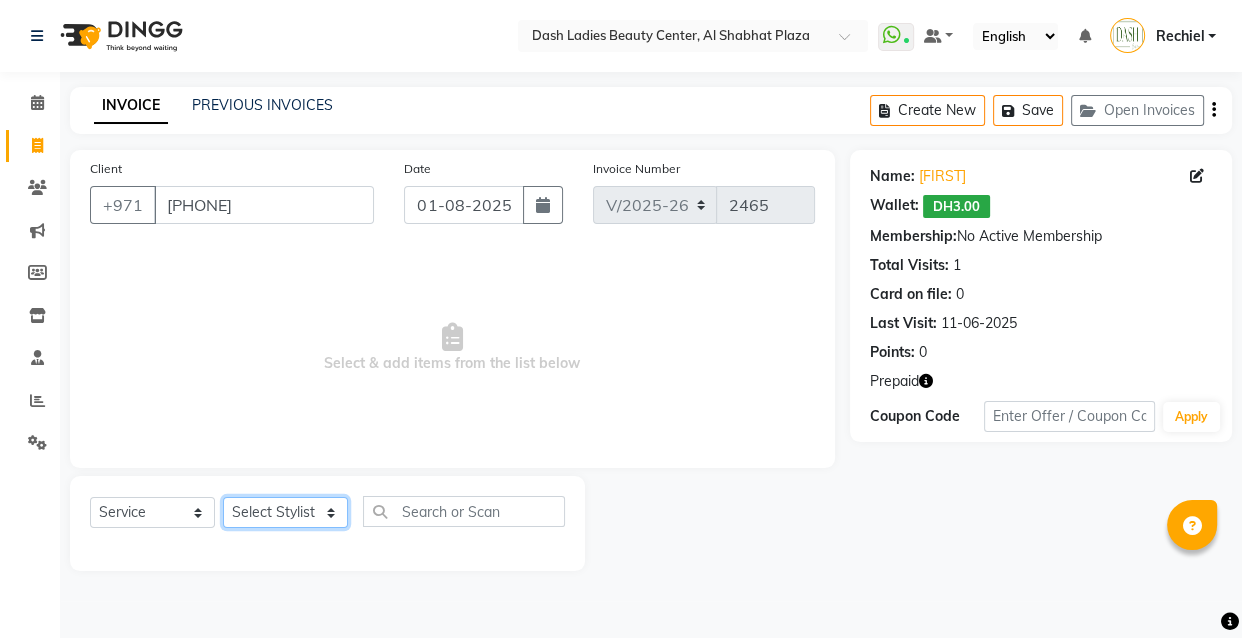 click on "Select Stylist Aizel Angelina Anna Bobi Edlyn Fevie  Flora Grace Hamda Janine Jelyn Mariel Maya Maya (Cafe) May Joy (Cafe) Nabasirye (Cafe) Nancy Nilam Nita Noreen Owner Peace Rechiel Rose Marie Saman Talina" 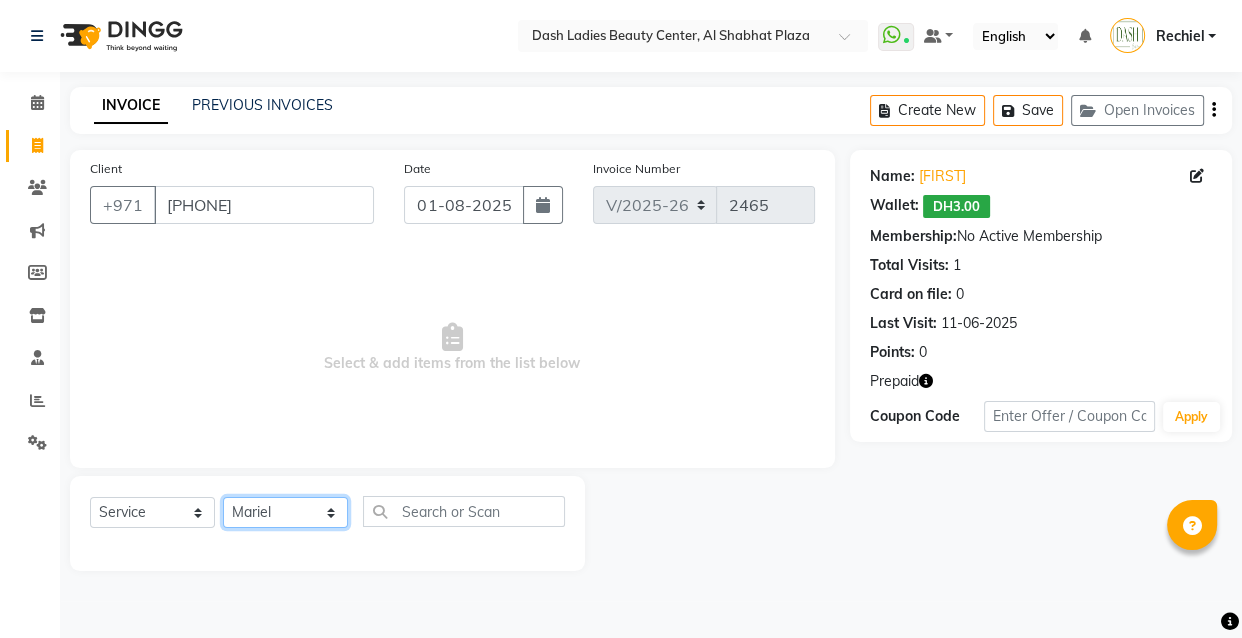 click on "Select Stylist Aizel Angelina Anna Bobi Edlyn Fevie  Flora Grace Hamda Janine Jelyn Mariel Maya Maya (Cafe) May Joy (Cafe) Nabasirye (Cafe) Nancy Nilam Nita Noreen Owner Peace Rechiel Rose Marie Saman Talina" 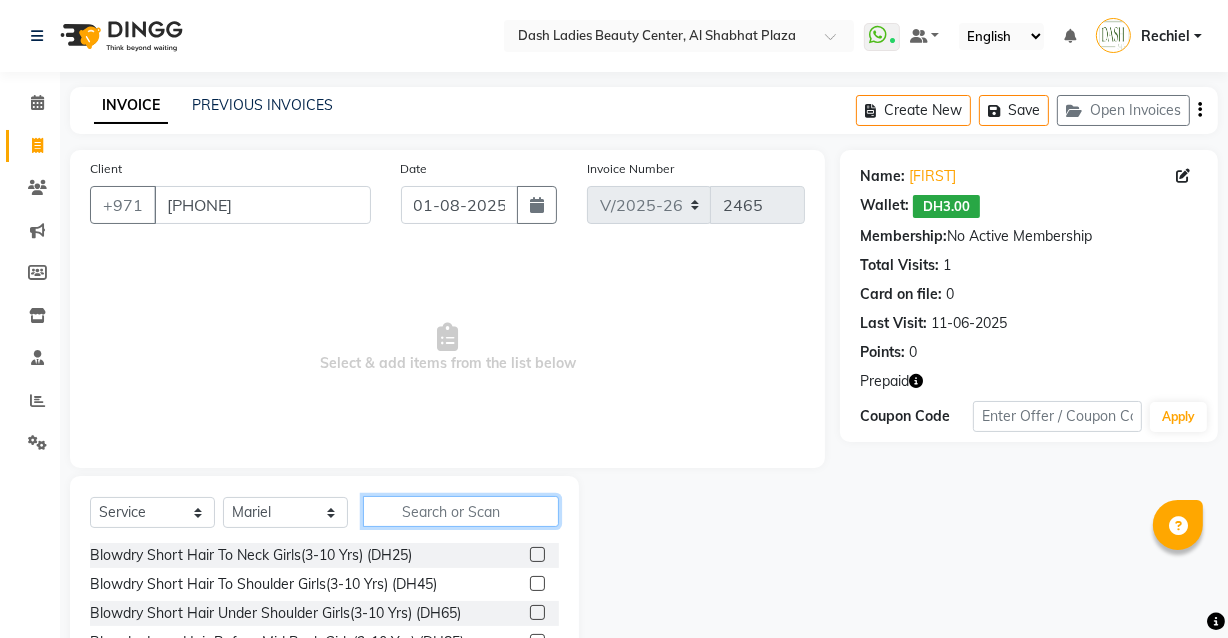 click 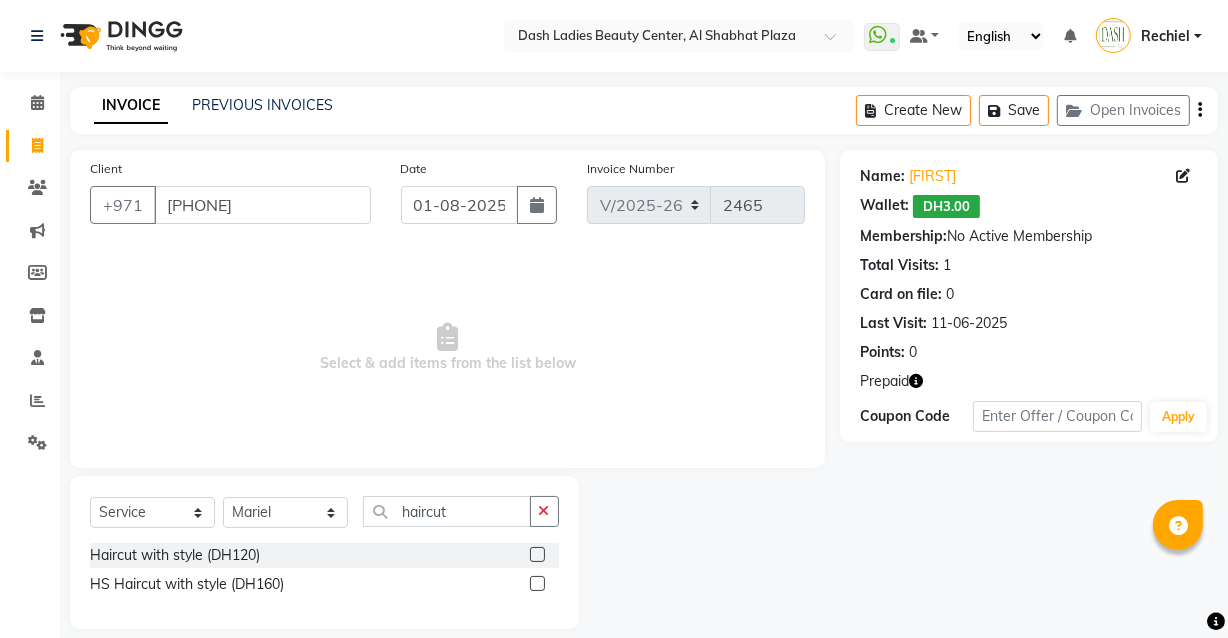 click 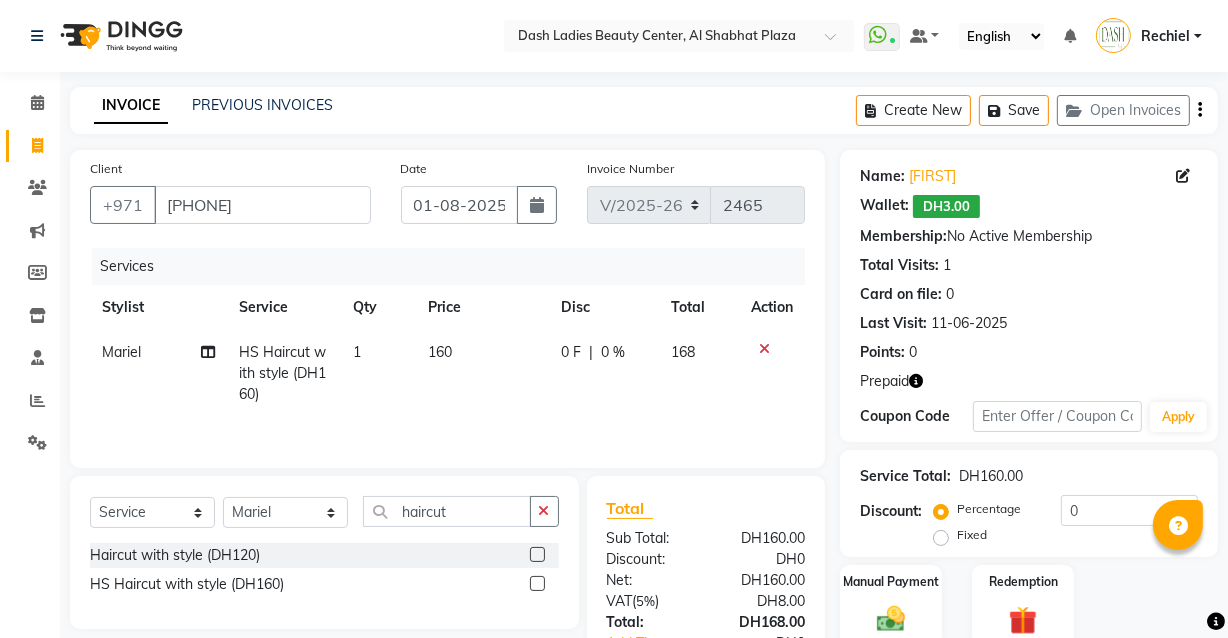 click 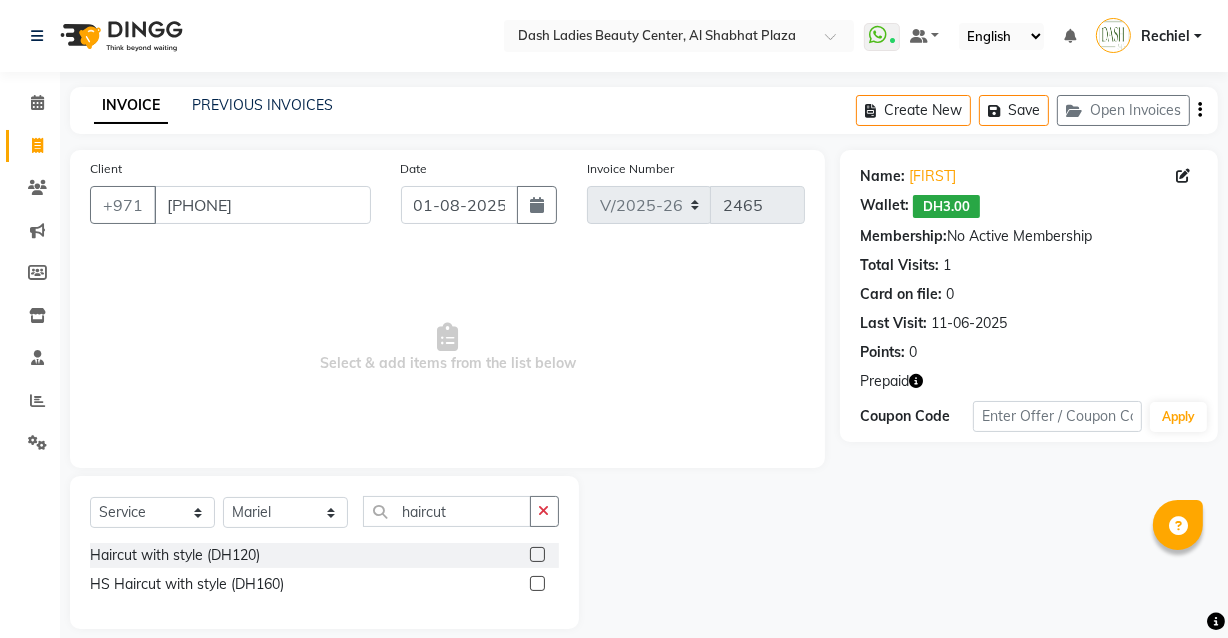 click 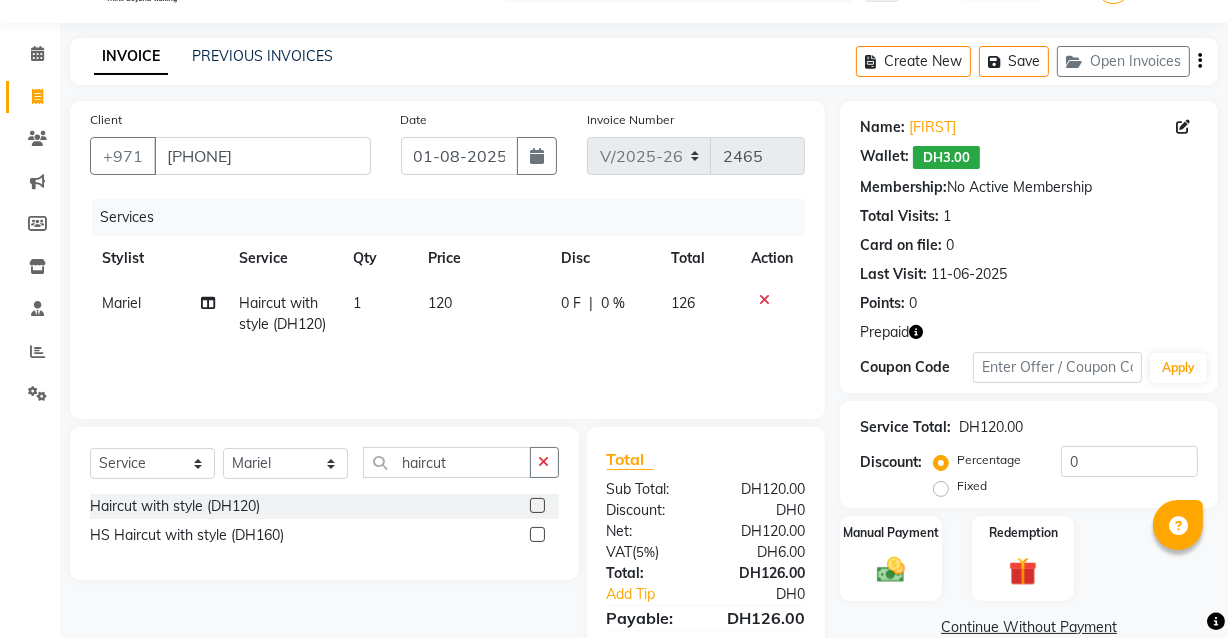 scroll, scrollTop: 79, scrollLeft: 0, axis: vertical 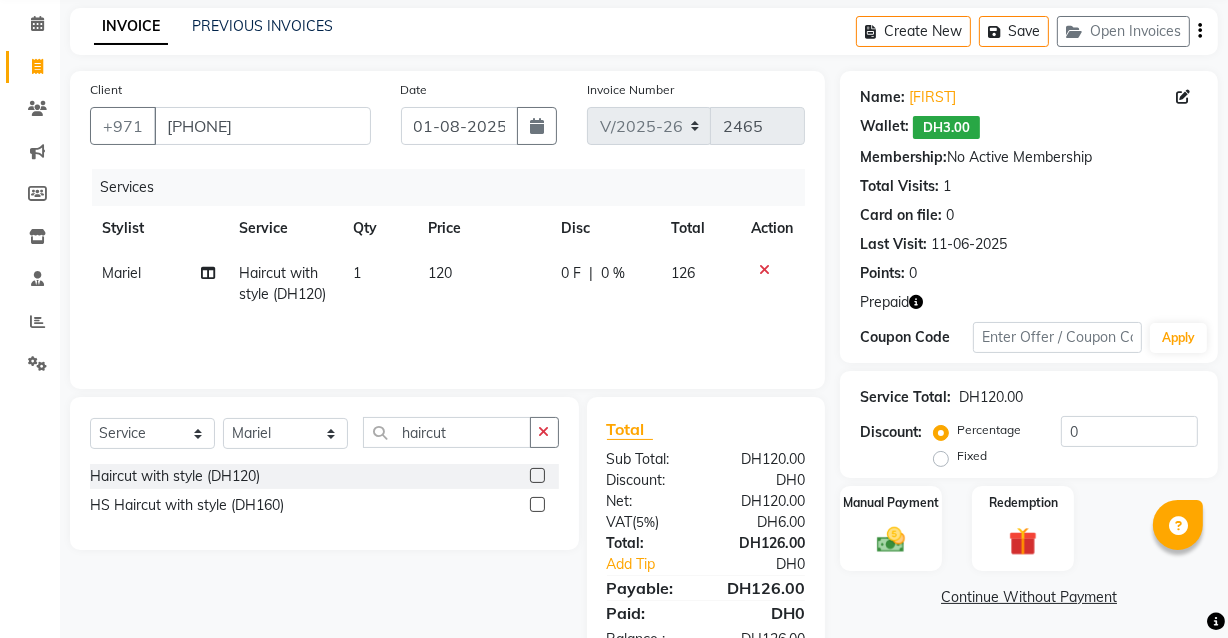 click 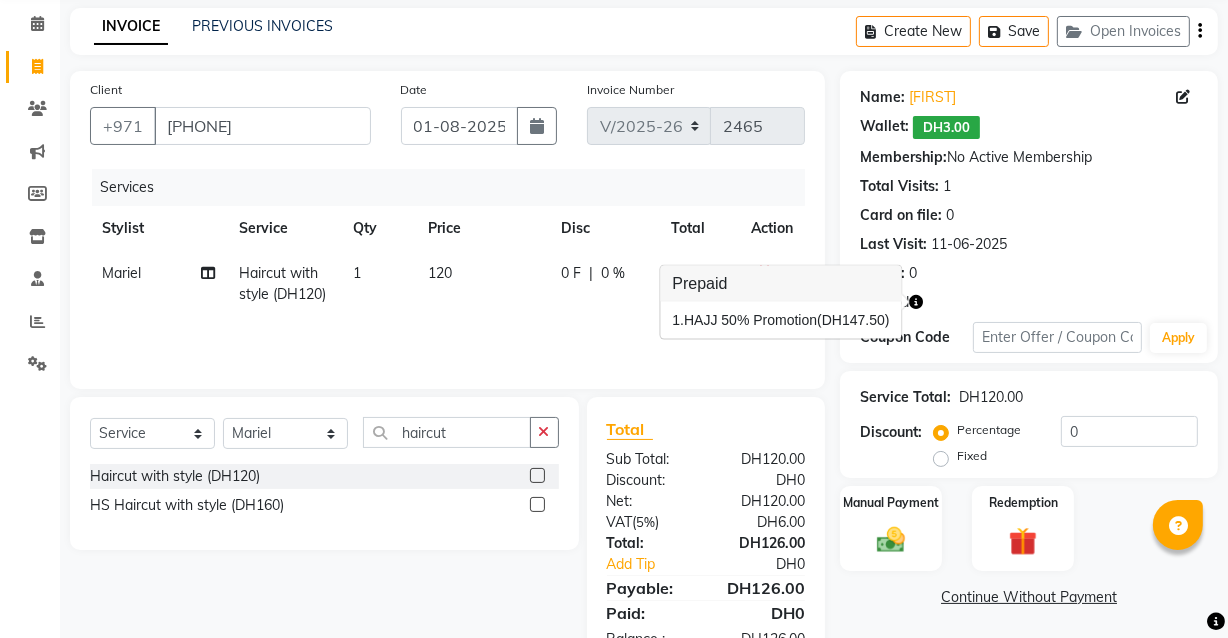 click on "Points:   0" 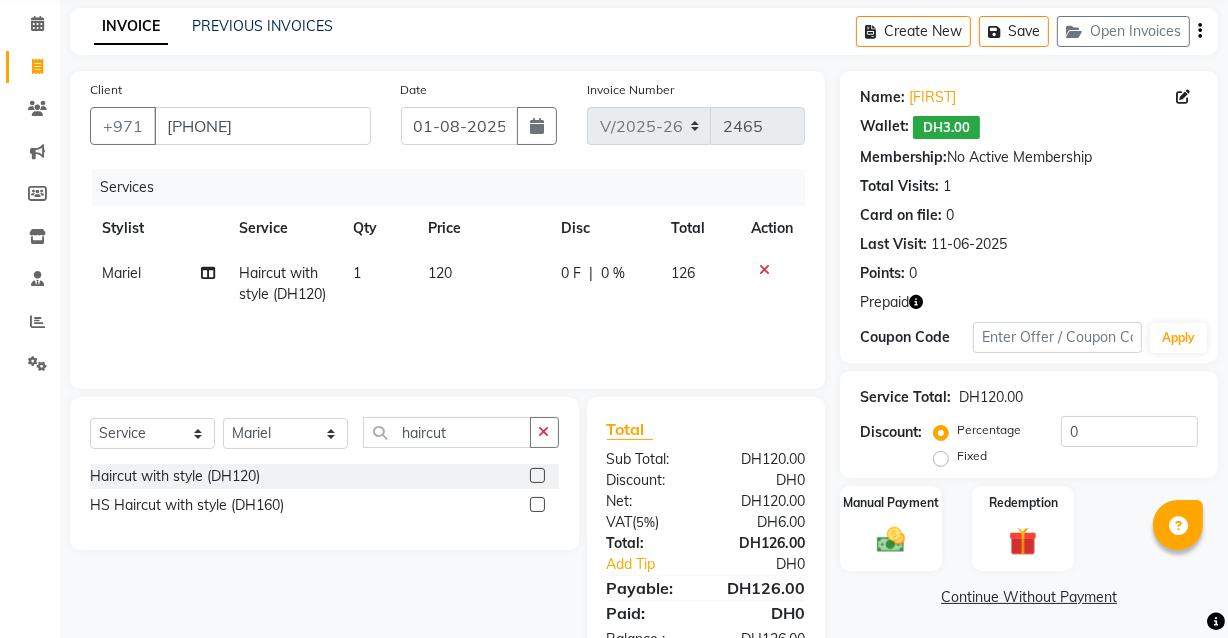 click 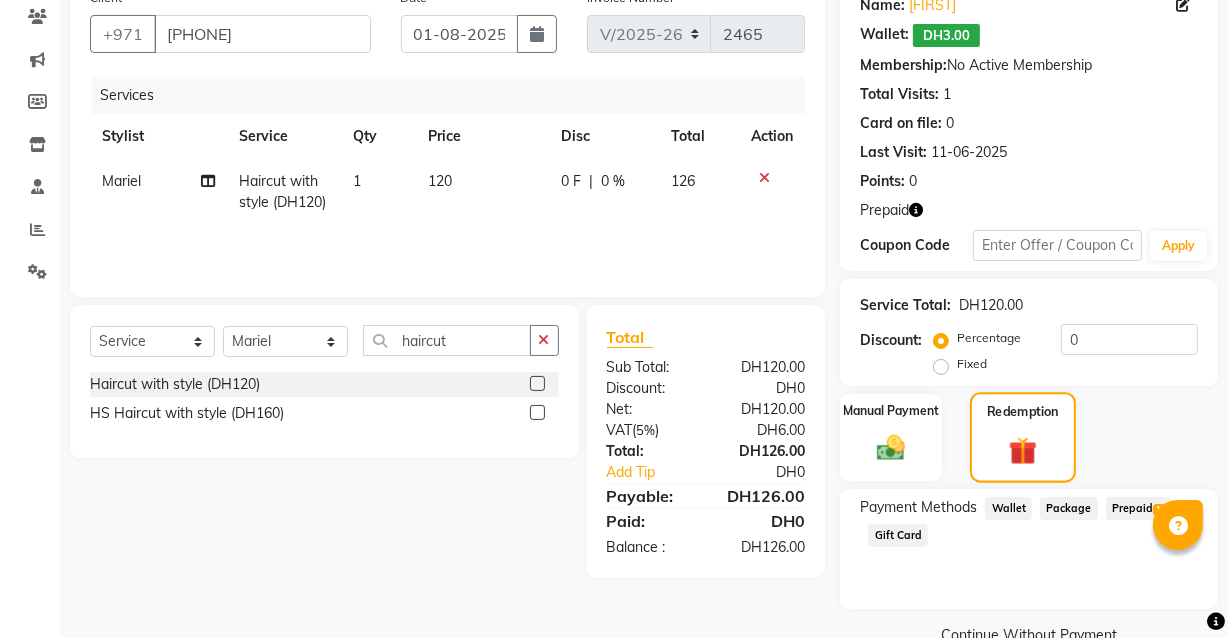 scroll, scrollTop: 211, scrollLeft: 0, axis: vertical 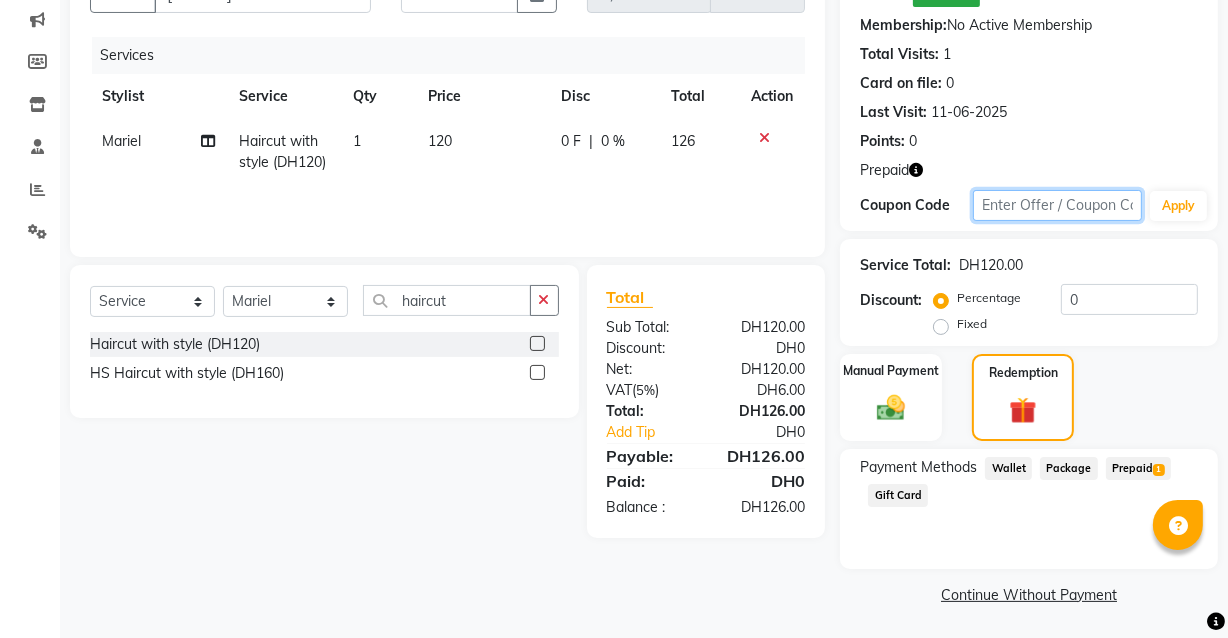 click 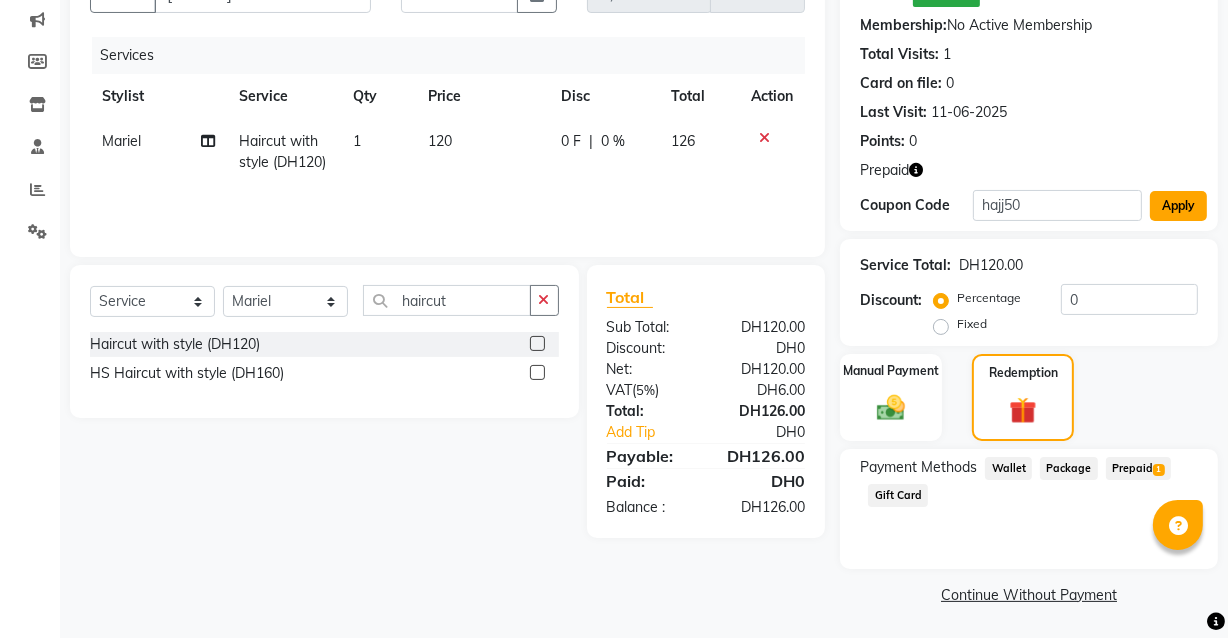 click on "Apply" 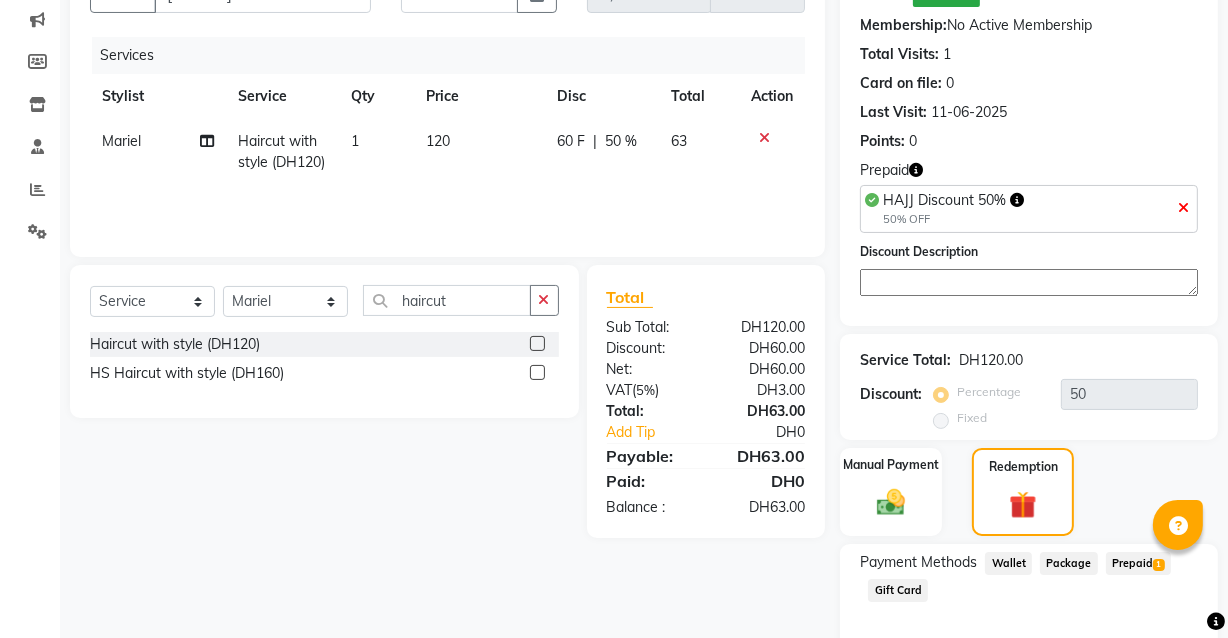 scroll, scrollTop: 306, scrollLeft: 0, axis: vertical 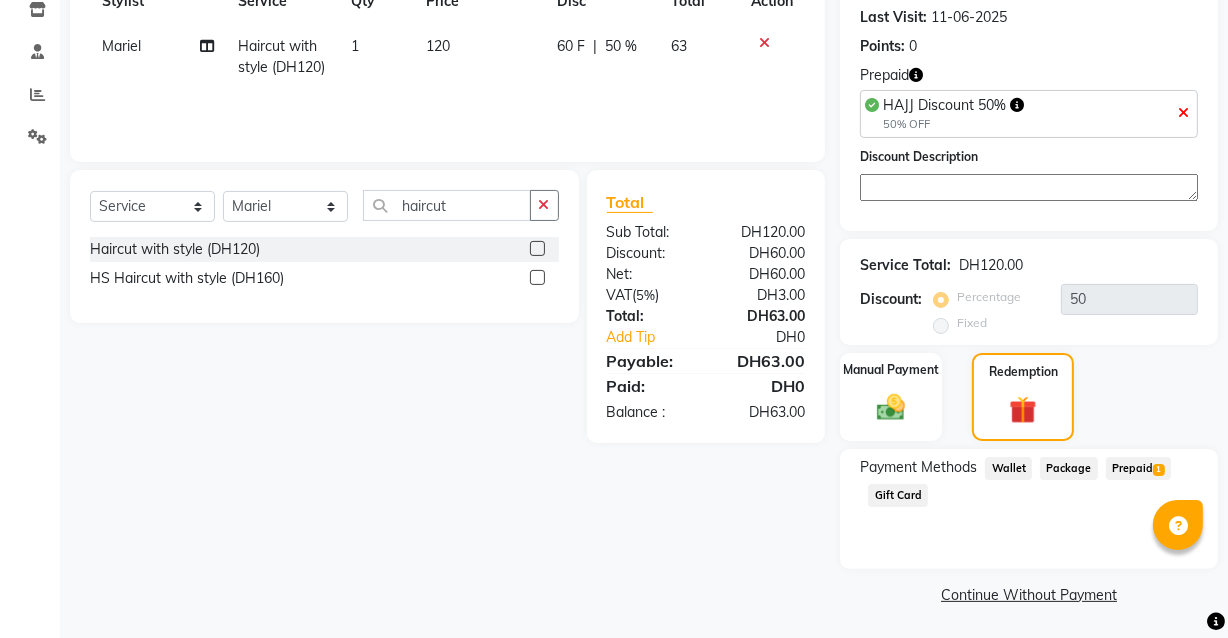 click on "Prepaid  1" 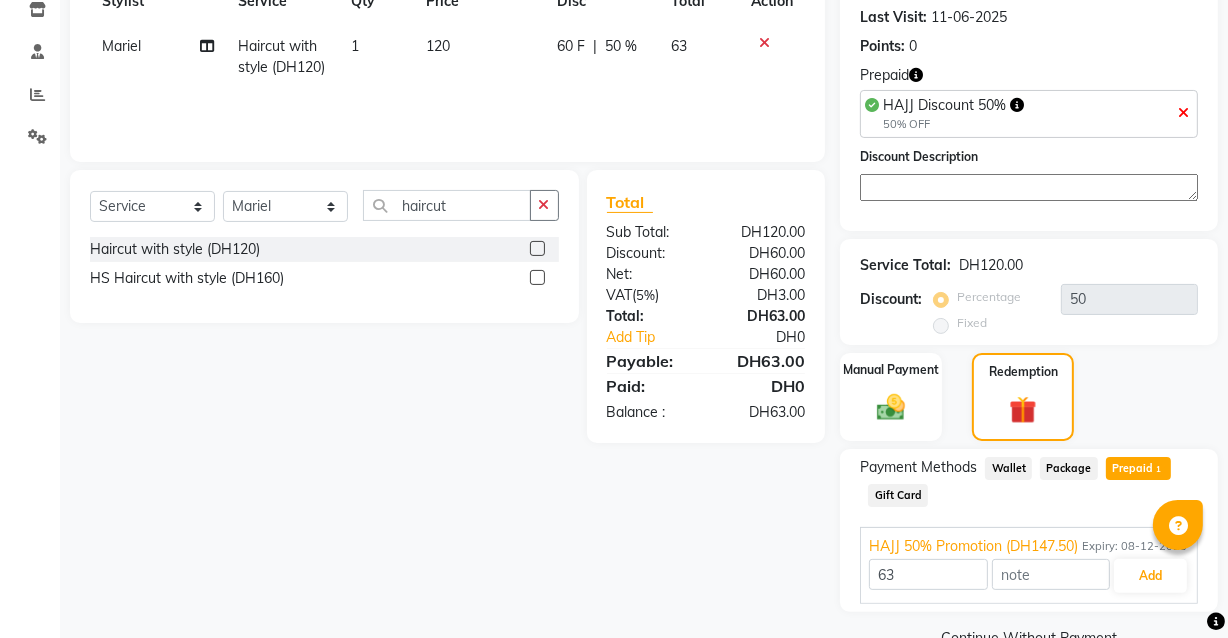 scroll, scrollTop: 349, scrollLeft: 0, axis: vertical 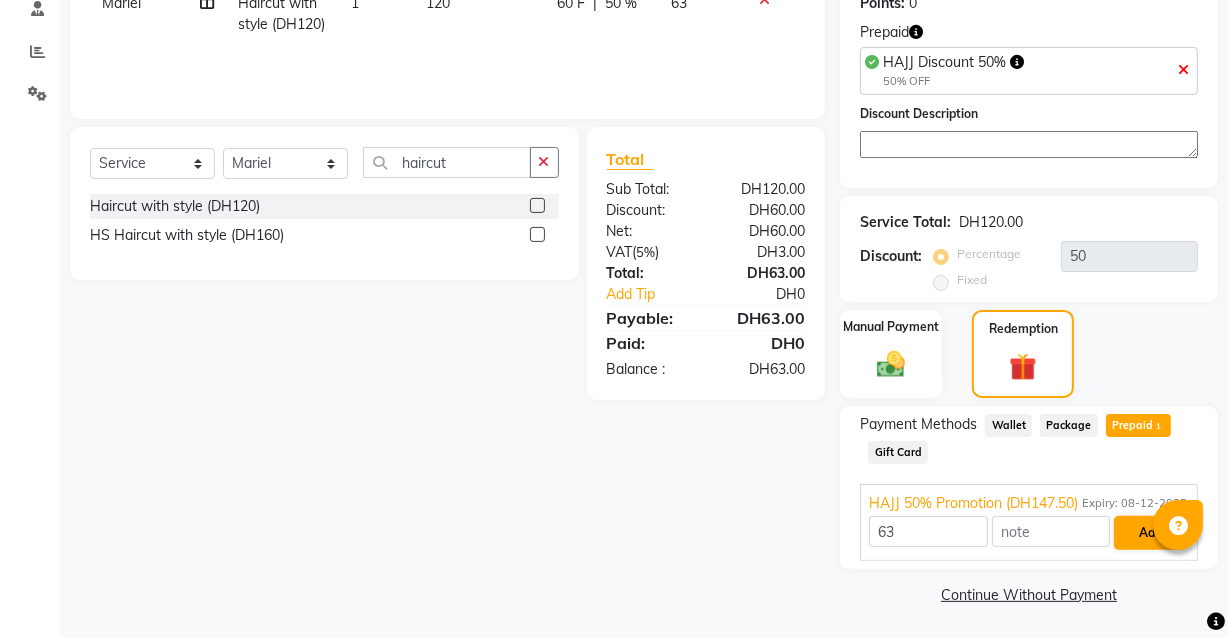 click on "Add" at bounding box center [1150, 533] 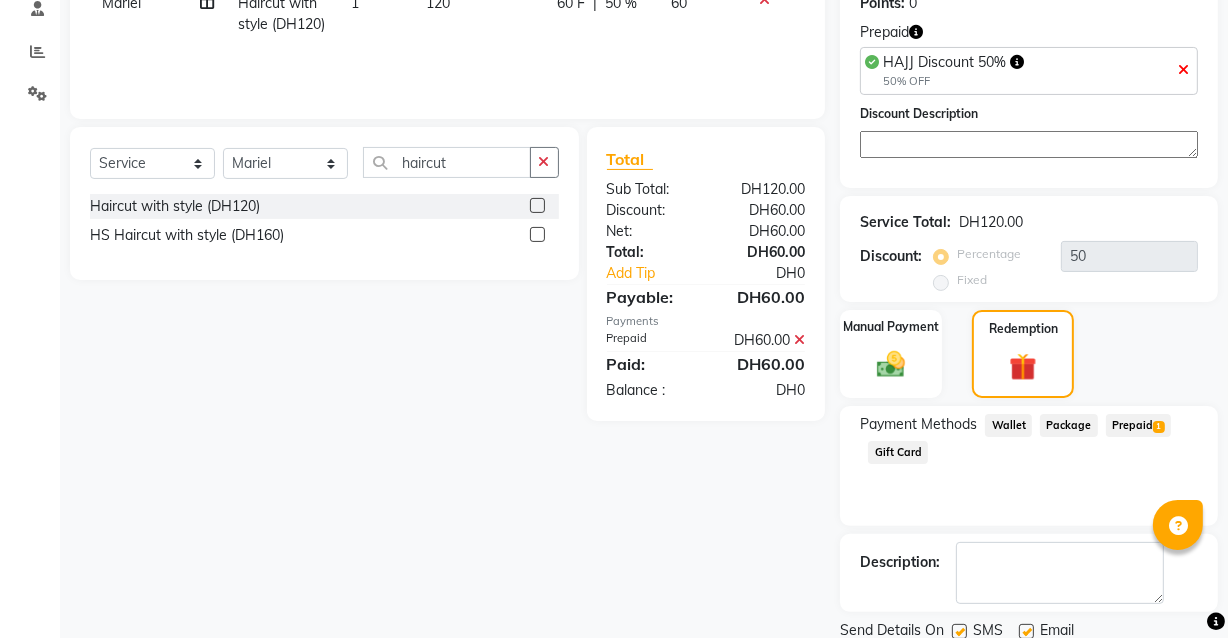 click on "Client +[COUNTRY_CODE] [PHONE] Date [DATE] Invoice Number V/2025 V/2025-26 2465 Services Stylist Service Qty Price Disc Total Action [NAME] Haircut with style (DH120) 1 120 60 F | 50 % 60 Select Service Product Membership Package Voucher Prepaid Gift Card Select Stylist Aizel Angelina Anna Bobi Edlyn Fevie Flora Grace Hamda Janine Jelyn Mariel Maya Maya (Cafe) May Joy (Cafe) Nabasirye (Cafe) Nancy Nilam Nita Noreen Owner Peace Rechiel Rose Marie Saman Talina haircut Haircut with style (DH120) HS Haircut with style (DH160) Total Sub Total: DH120.00 Discount: DH60.00 Net: DH60.00 Total: DH60.00 Add Tip DH0 Payable: DH60.00 Payments Prepaid DH60.00 Paid: DH60.00 Balance : DH0" 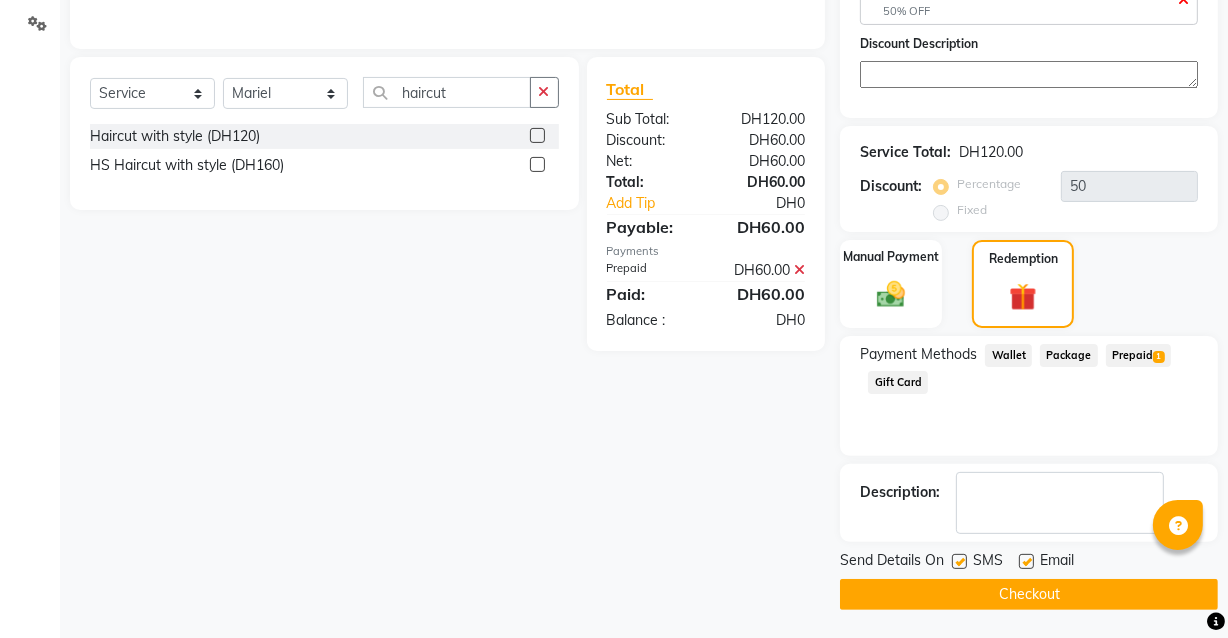 click 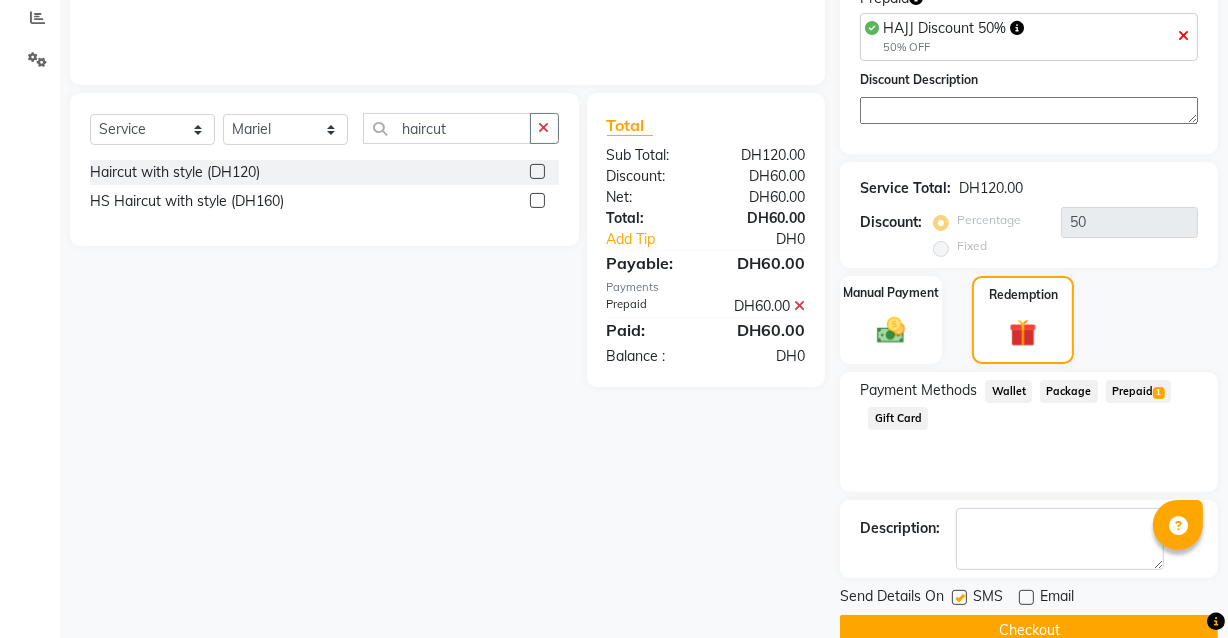 scroll, scrollTop: 419, scrollLeft: 0, axis: vertical 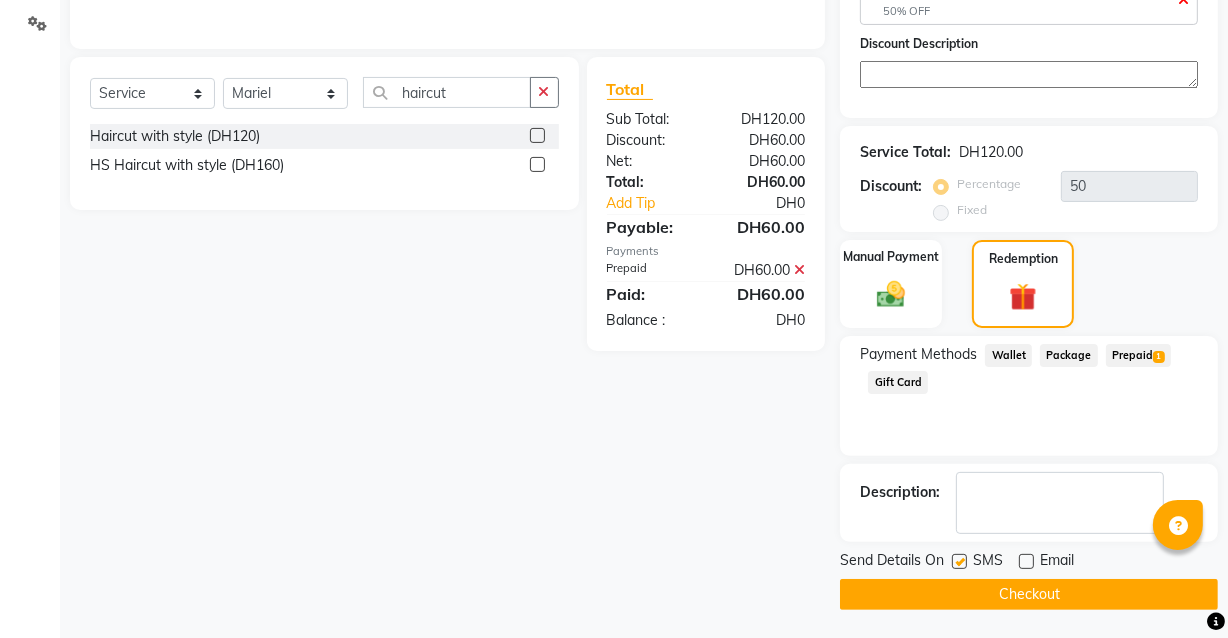 click 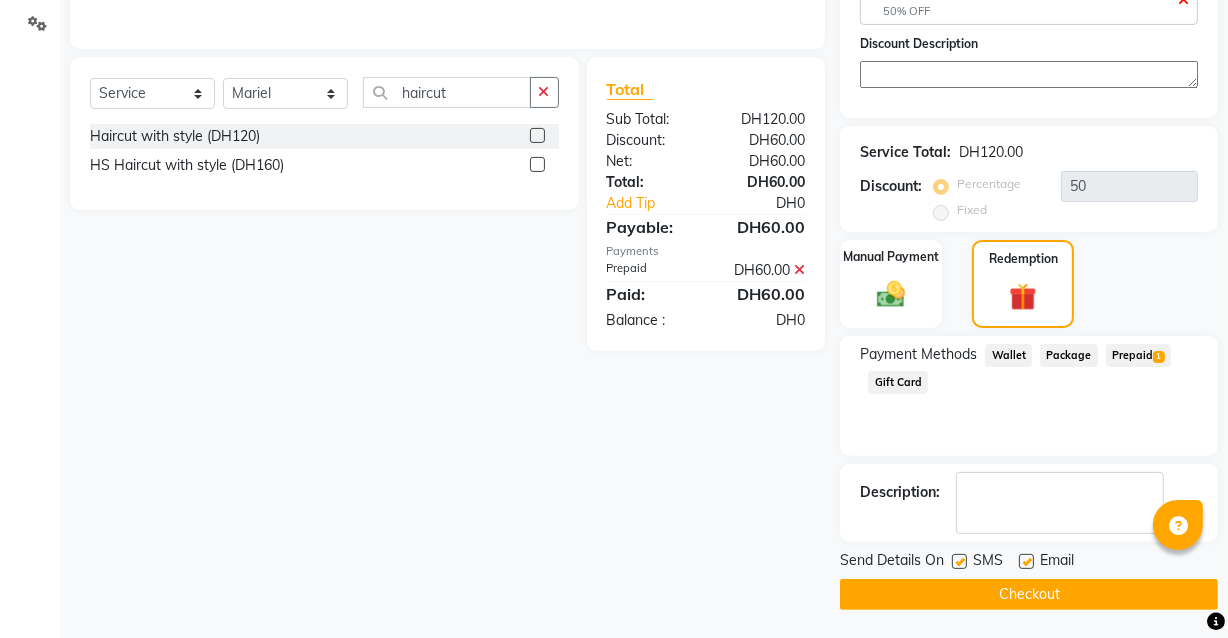 click 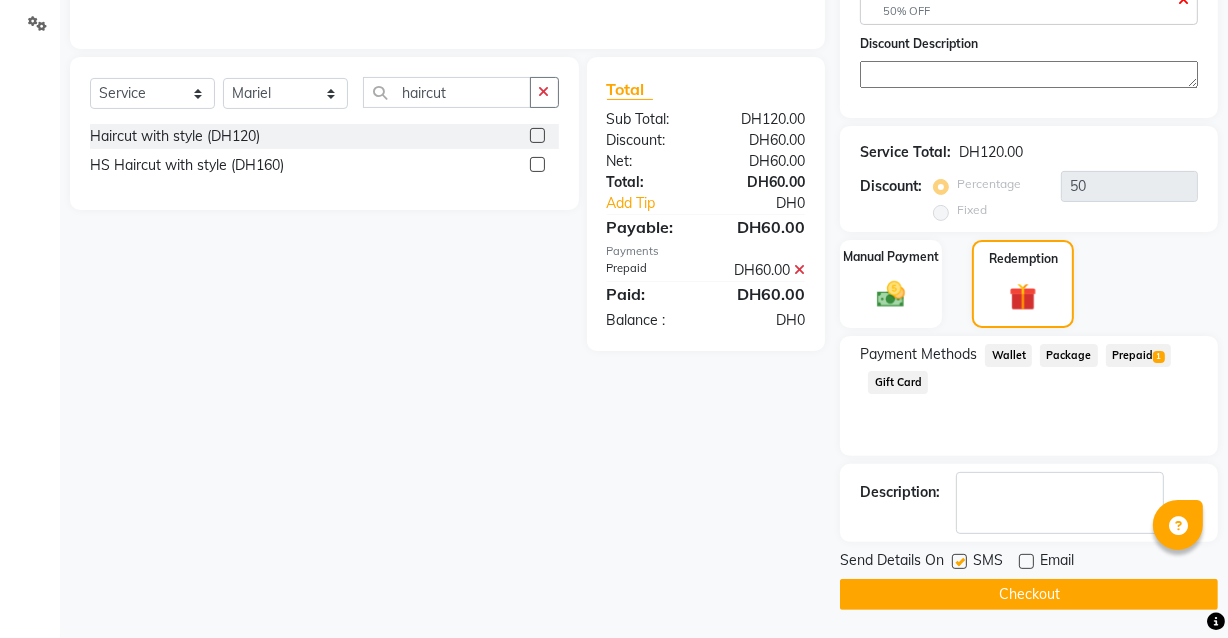 click on "Checkout" 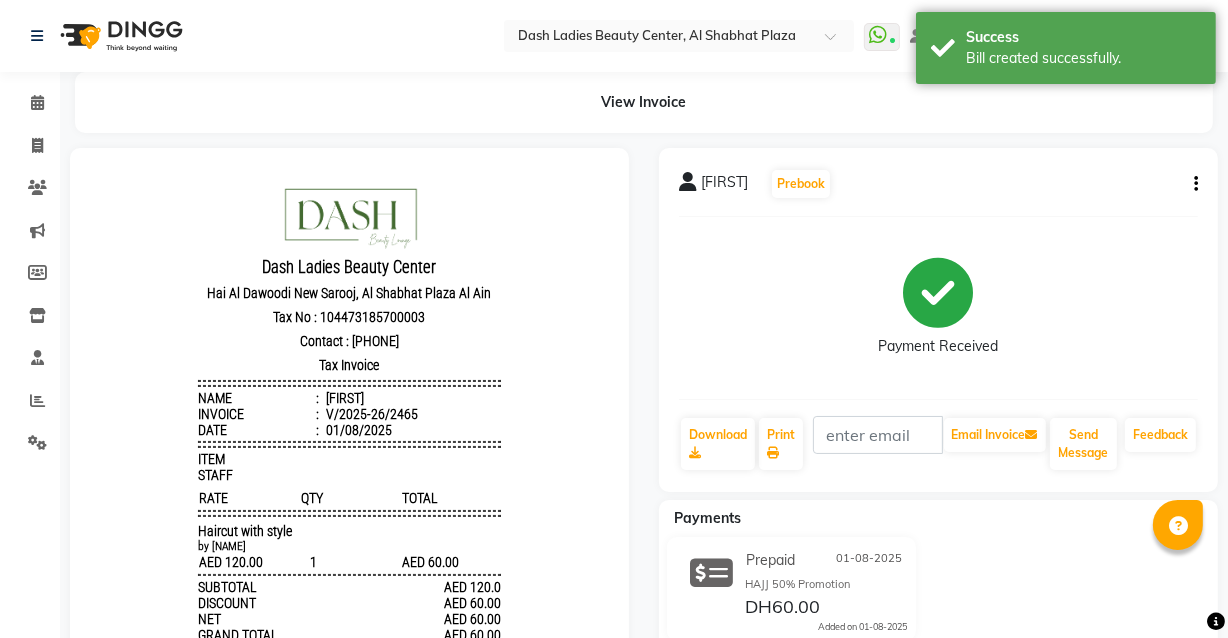 scroll, scrollTop: 0, scrollLeft: 0, axis: both 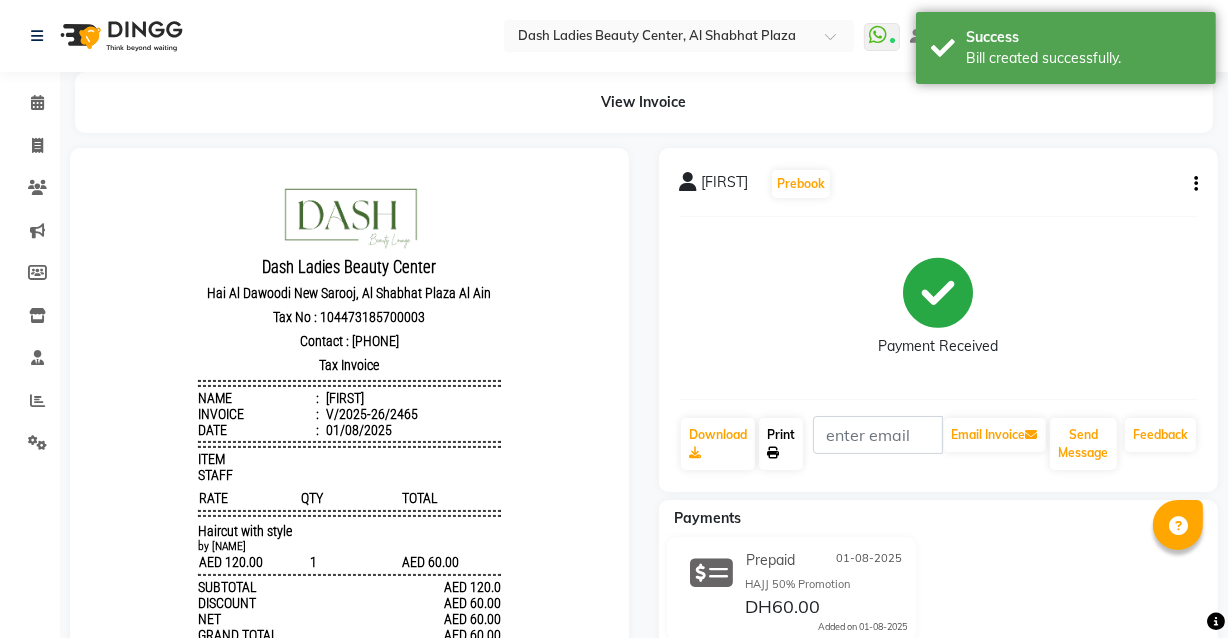 click 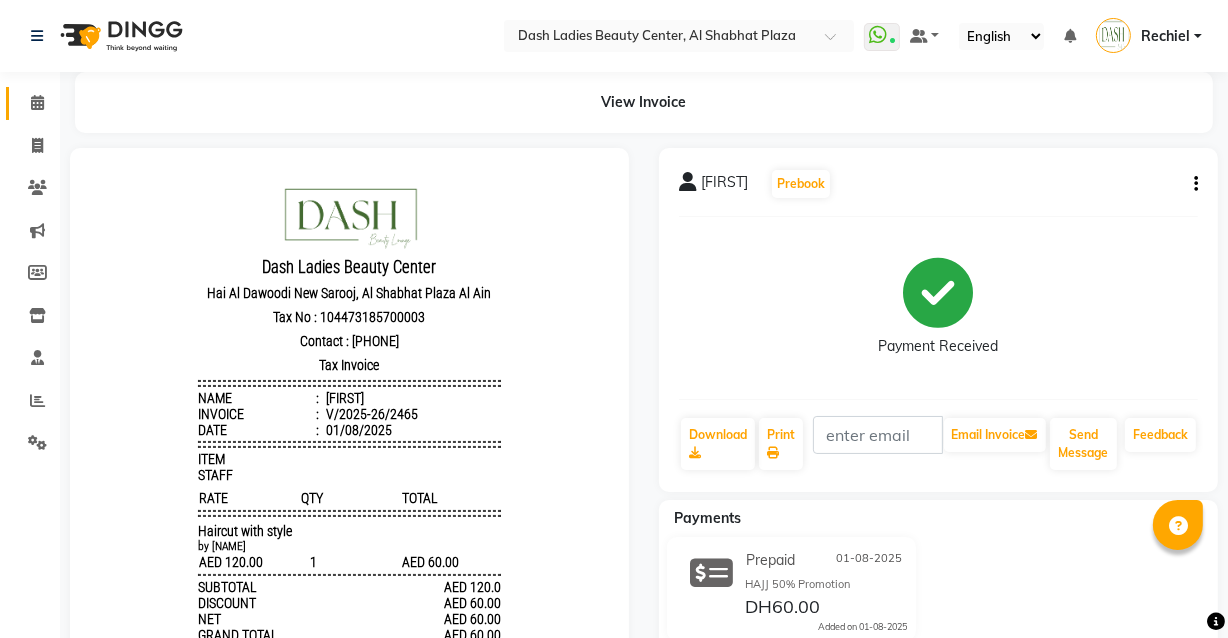 click on "Calendar" 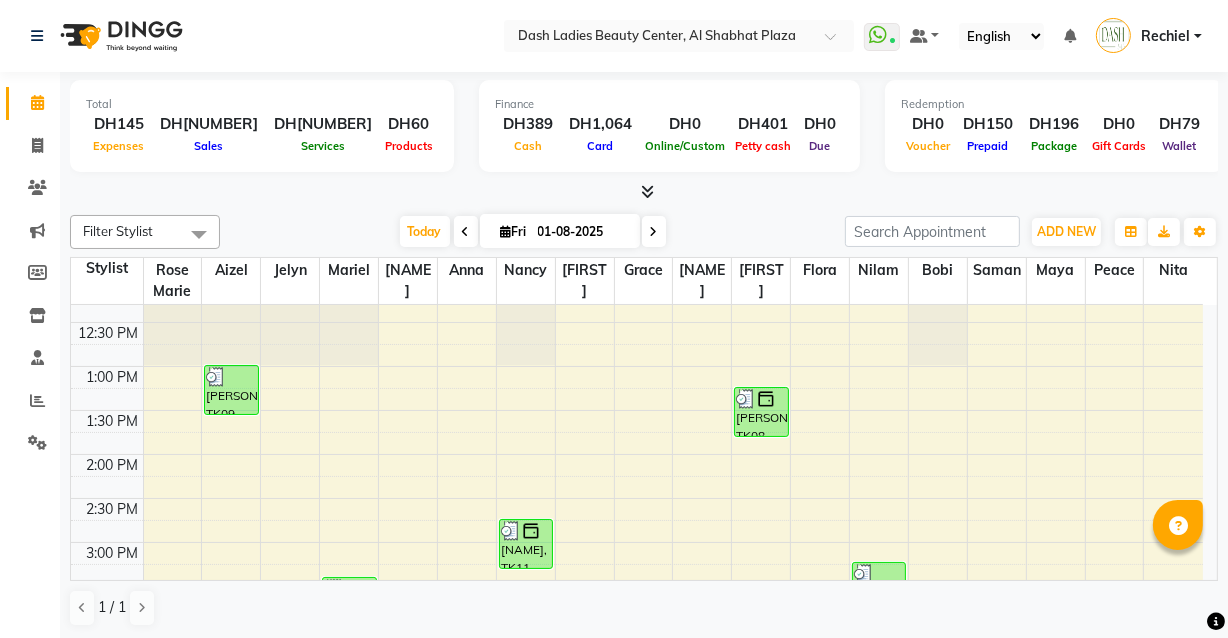 scroll, scrollTop: 296, scrollLeft: 0, axis: vertical 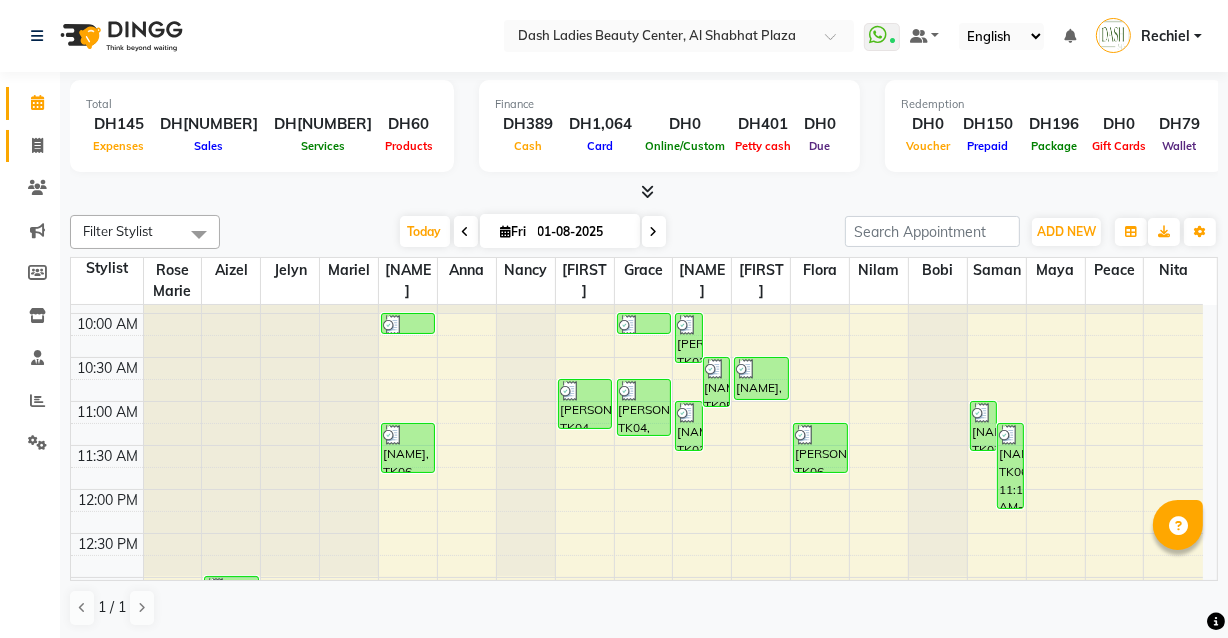 click 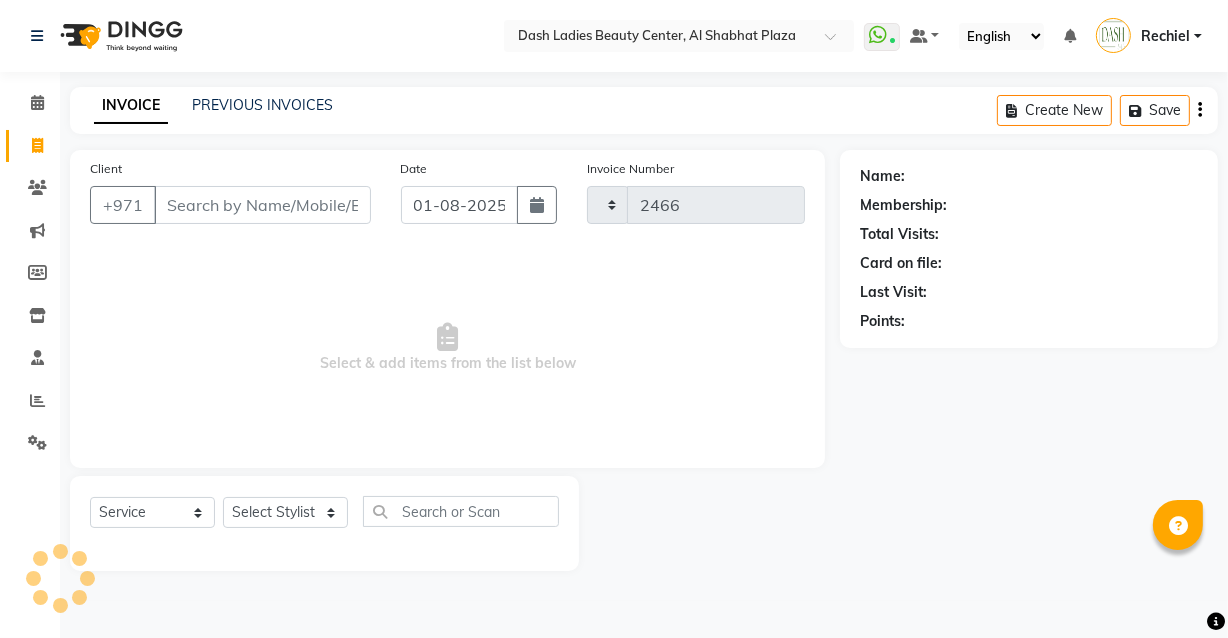scroll, scrollTop: 0, scrollLeft: 0, axis: both 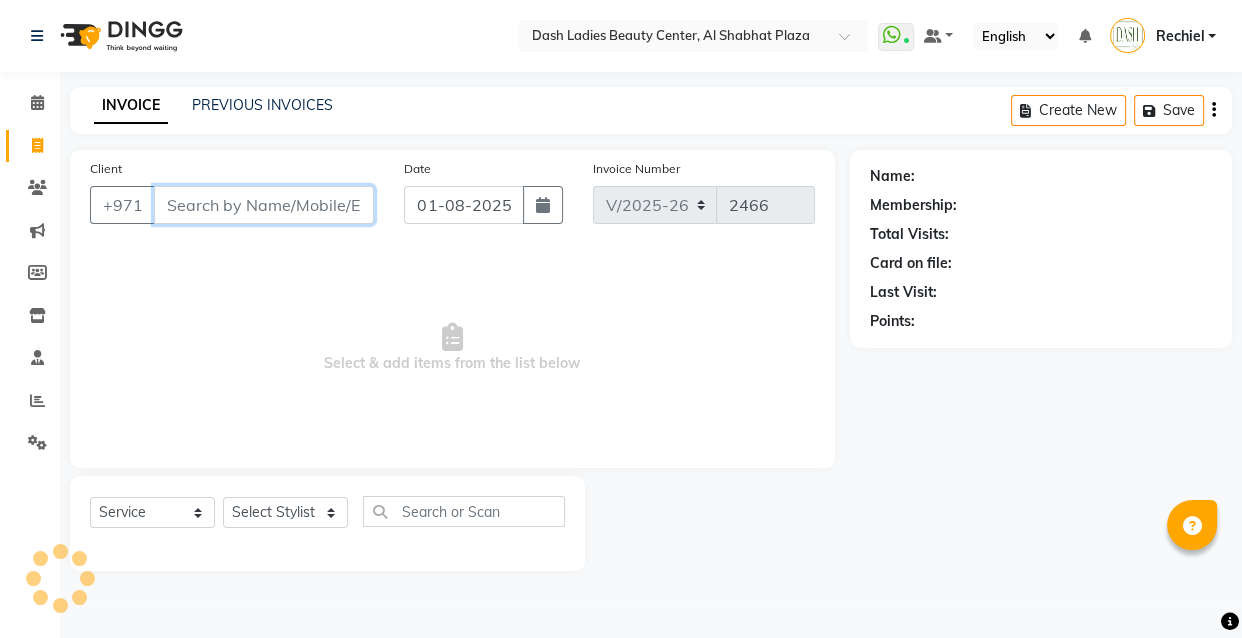 click on "Client" at bounding box center [264, 205] 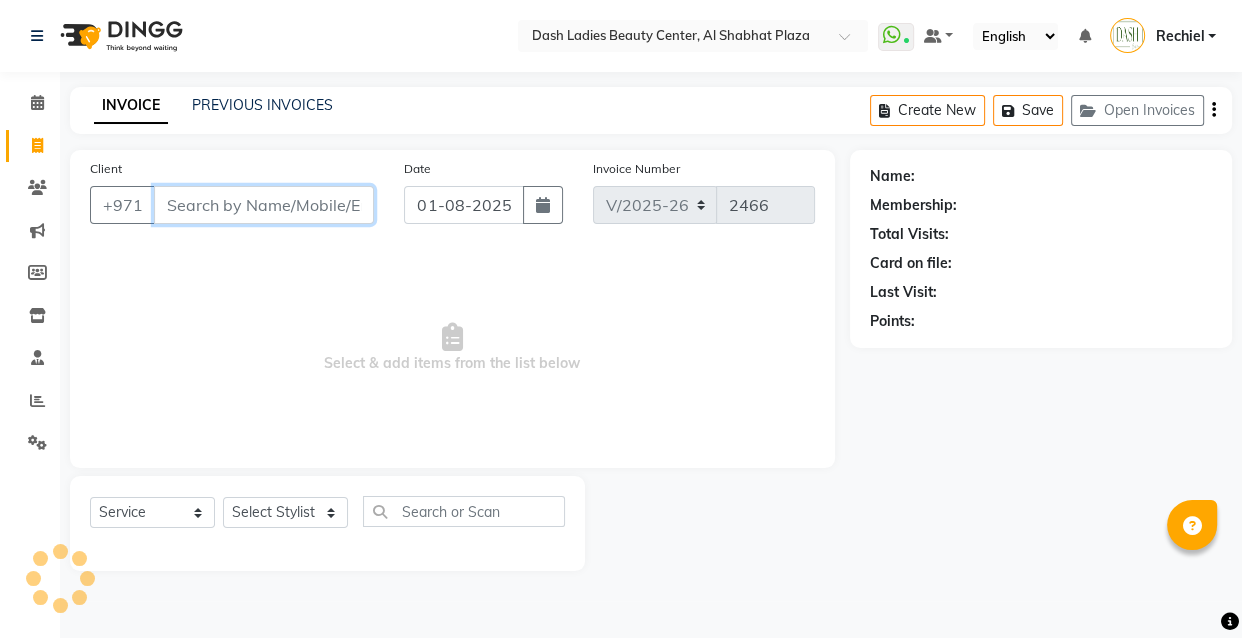 paste on "[PHONE]" 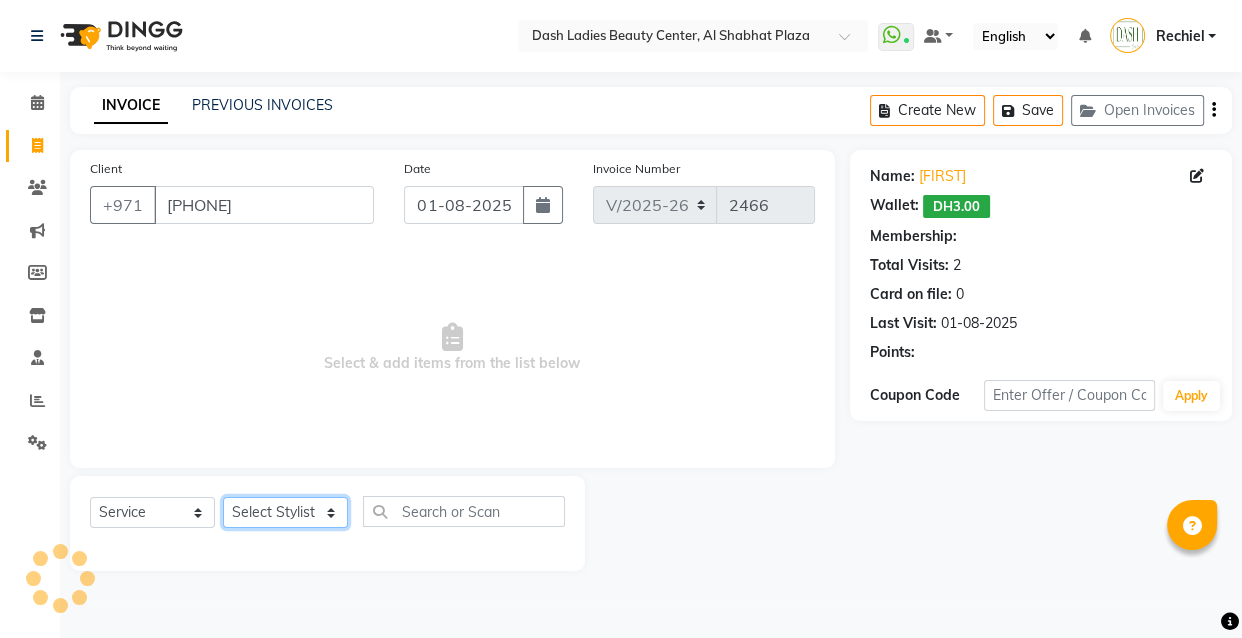 click on "Select Stylist" 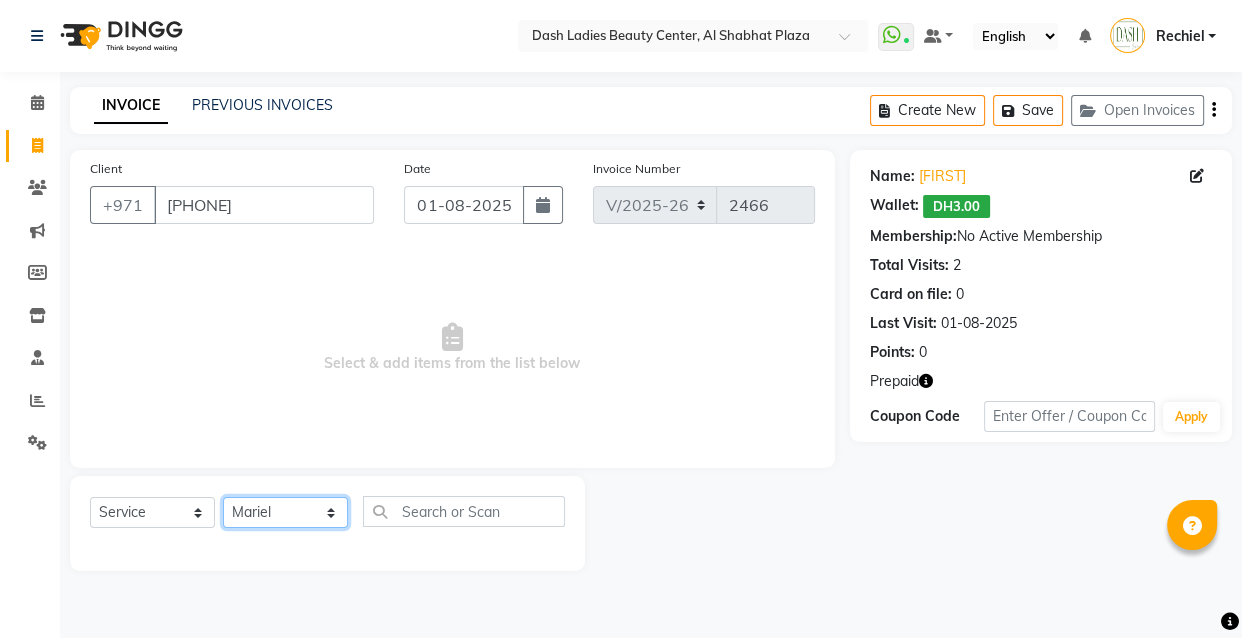 click on "Select Stylist Aizel Angelina Anna Bobi Edlyn Fevie  Flora Grace Hamda Janine Jelyn Mariel Maya Maya (Cafe) May Joy (Cafe) Nabasirye (Cafe) Nancy Nilam Nita Noreen Owner Peace Rechiel Rose Marie Saman Talina" 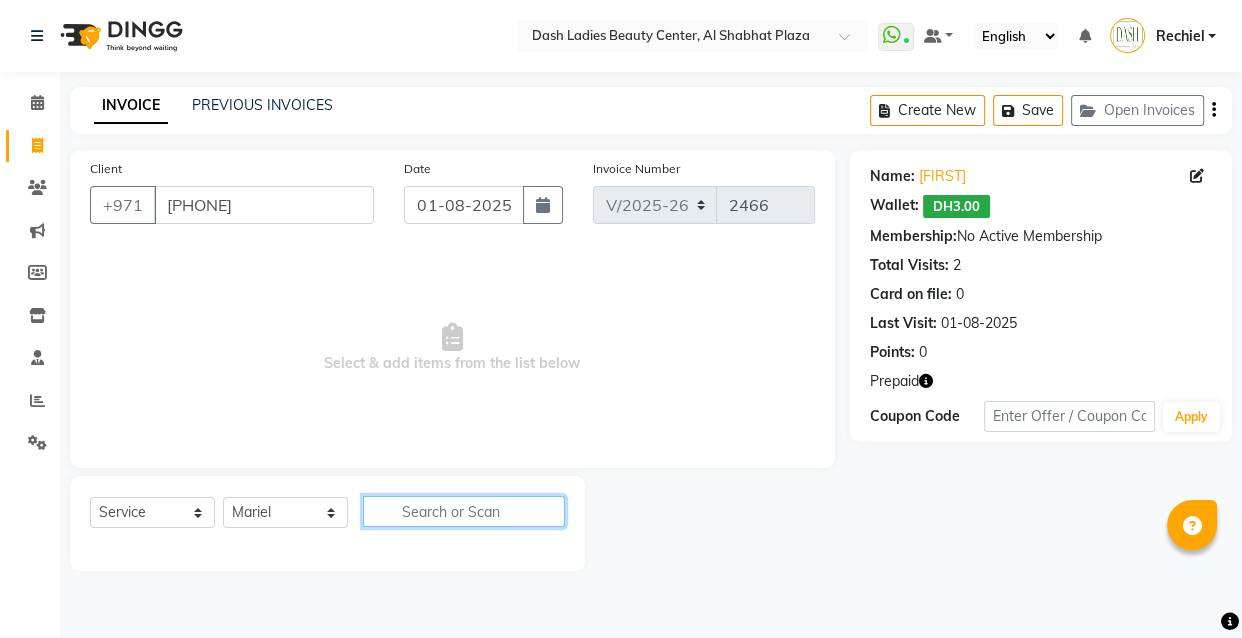 click 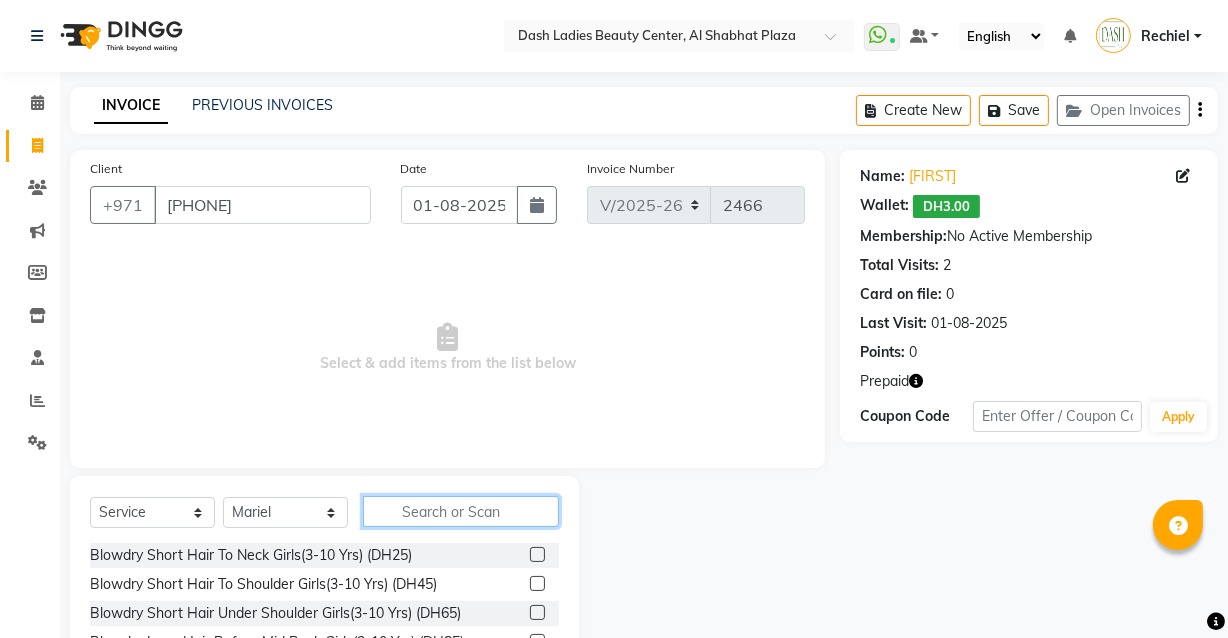 click 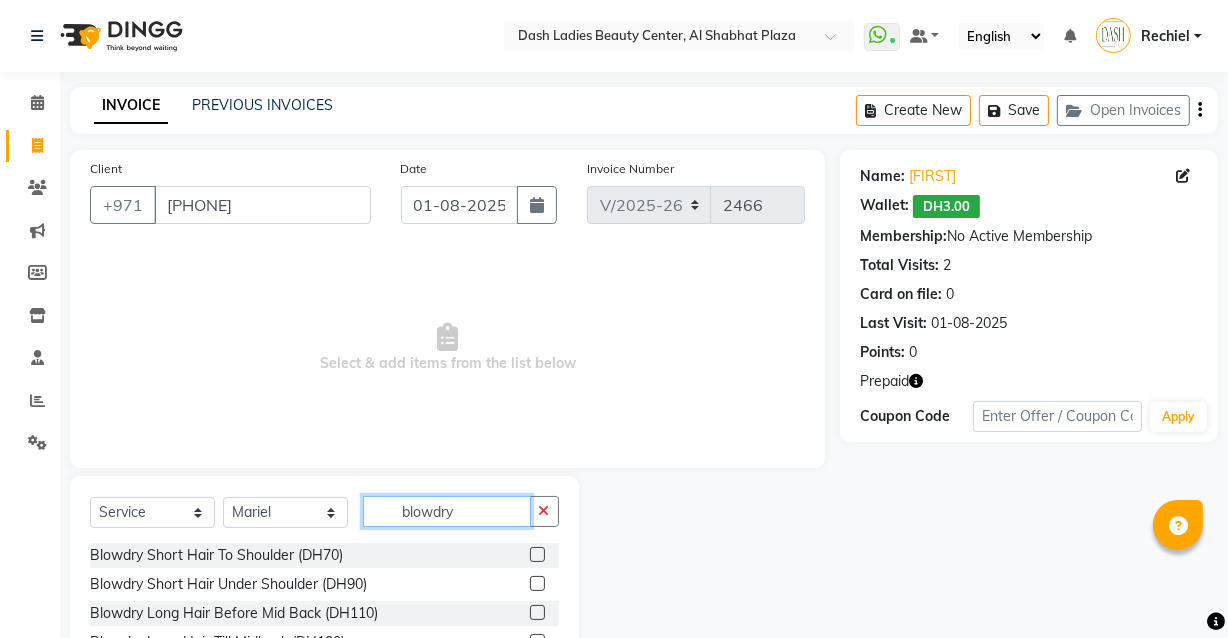 scroll, scrollTop: 284, scrollLeft: 0, axis: vertical 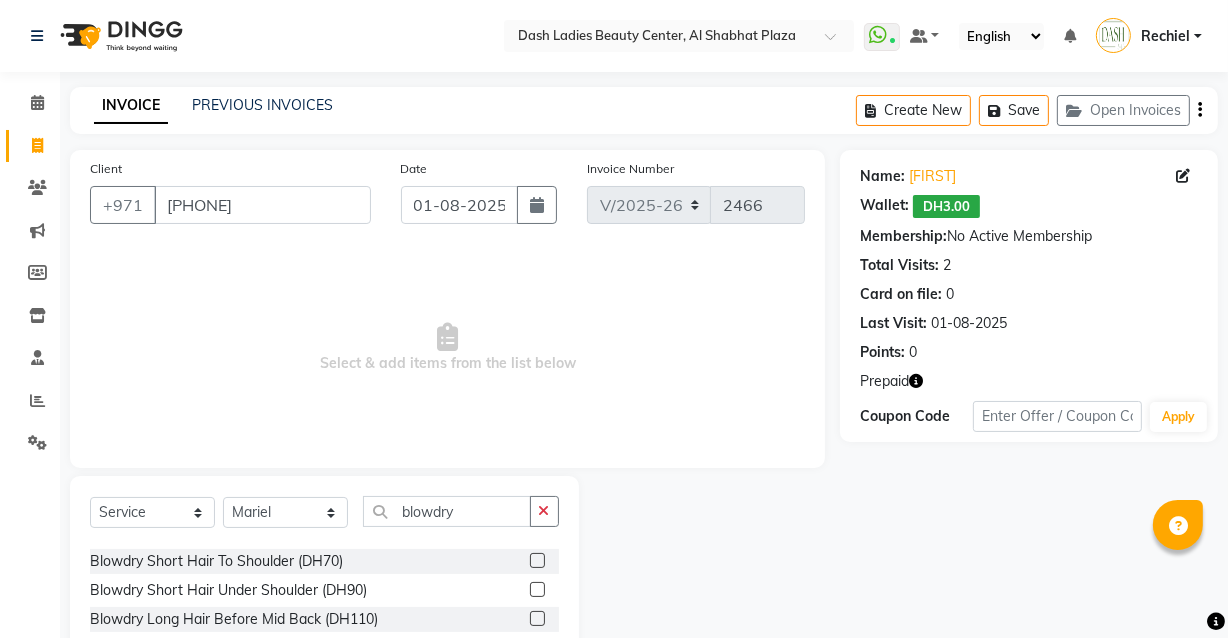 click 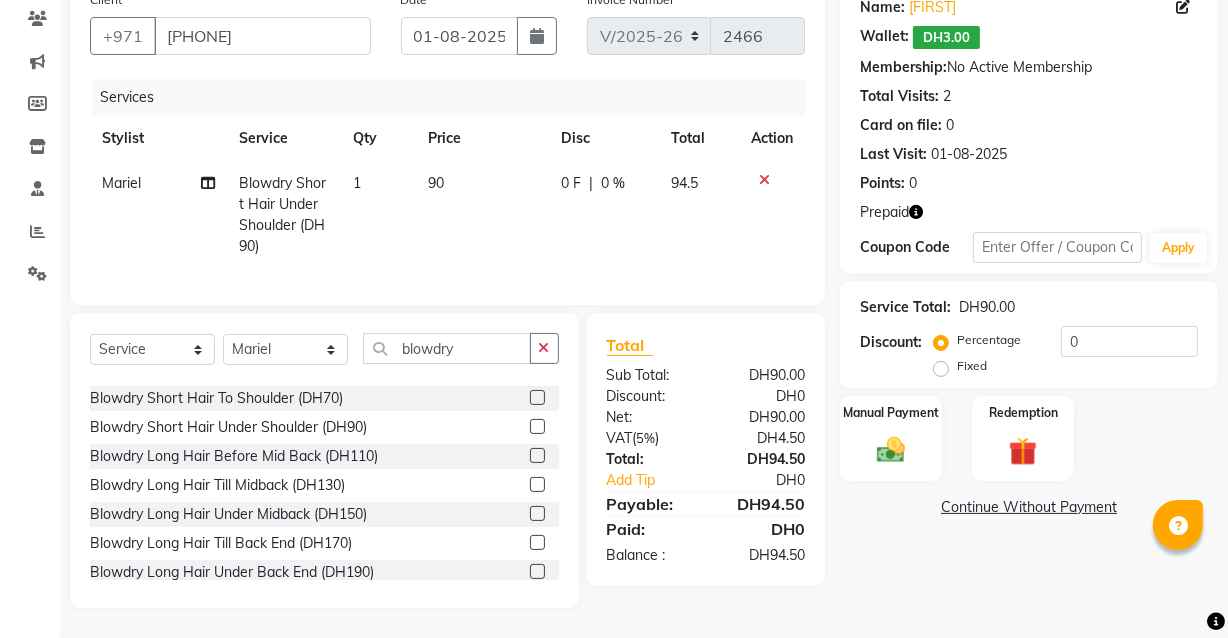 scroll, scrollTop: 182, scrollLeft: 0, axis: vertical 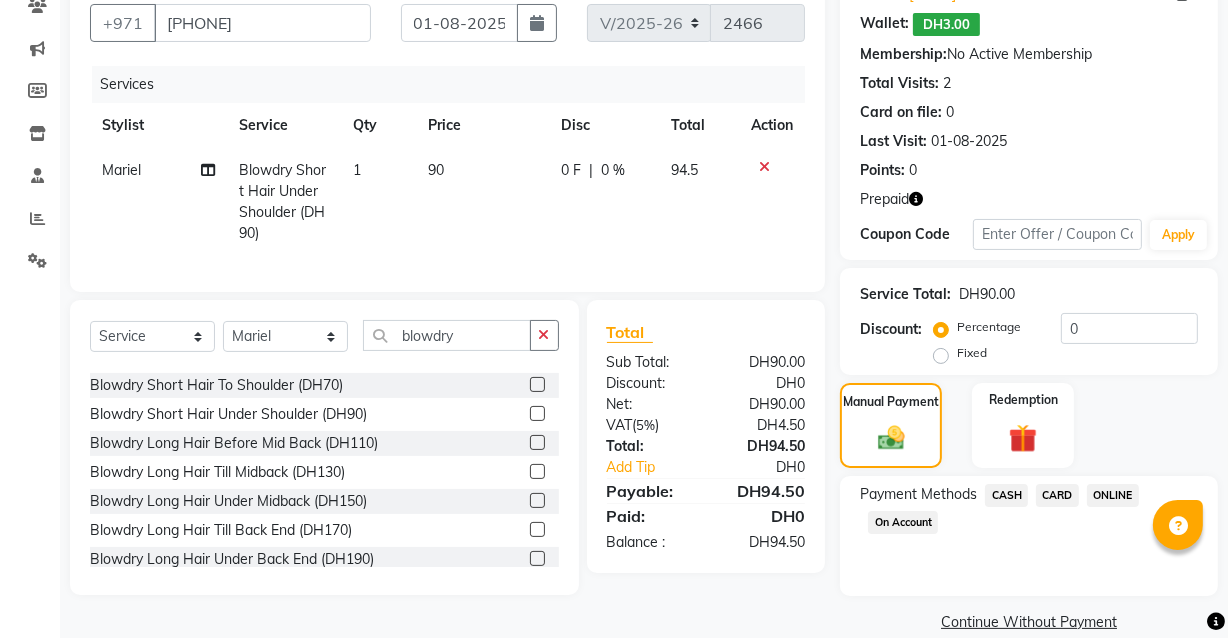 click on "CARD" 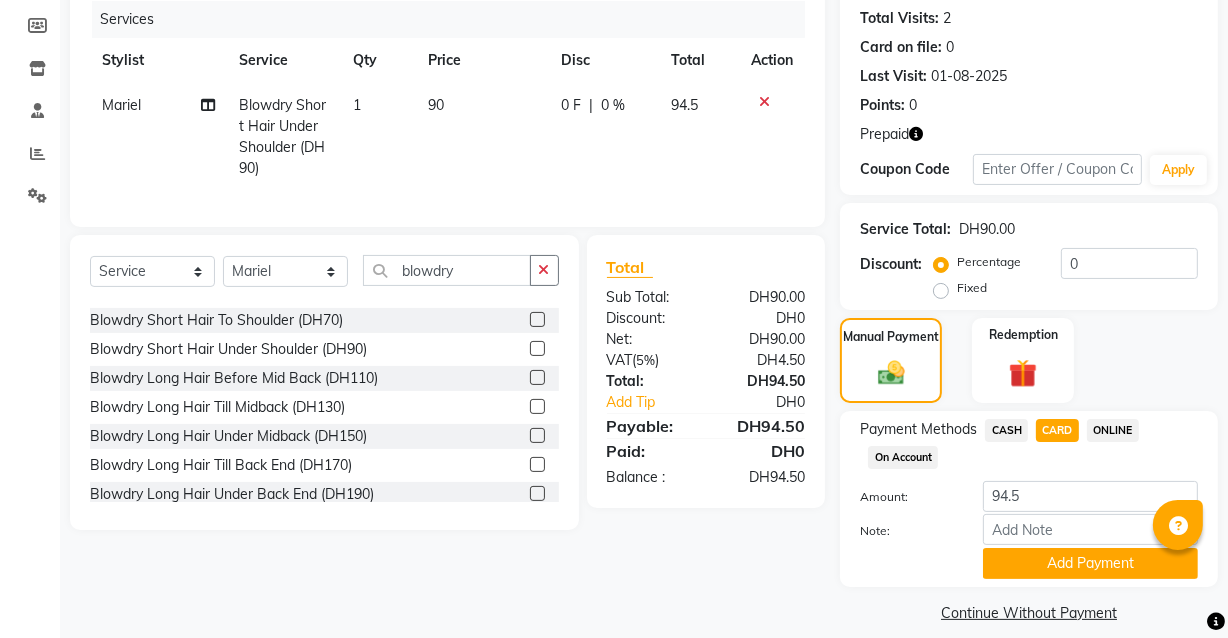 scroll, scrollTop: 267, scrollLeft: 0, axis: vertical 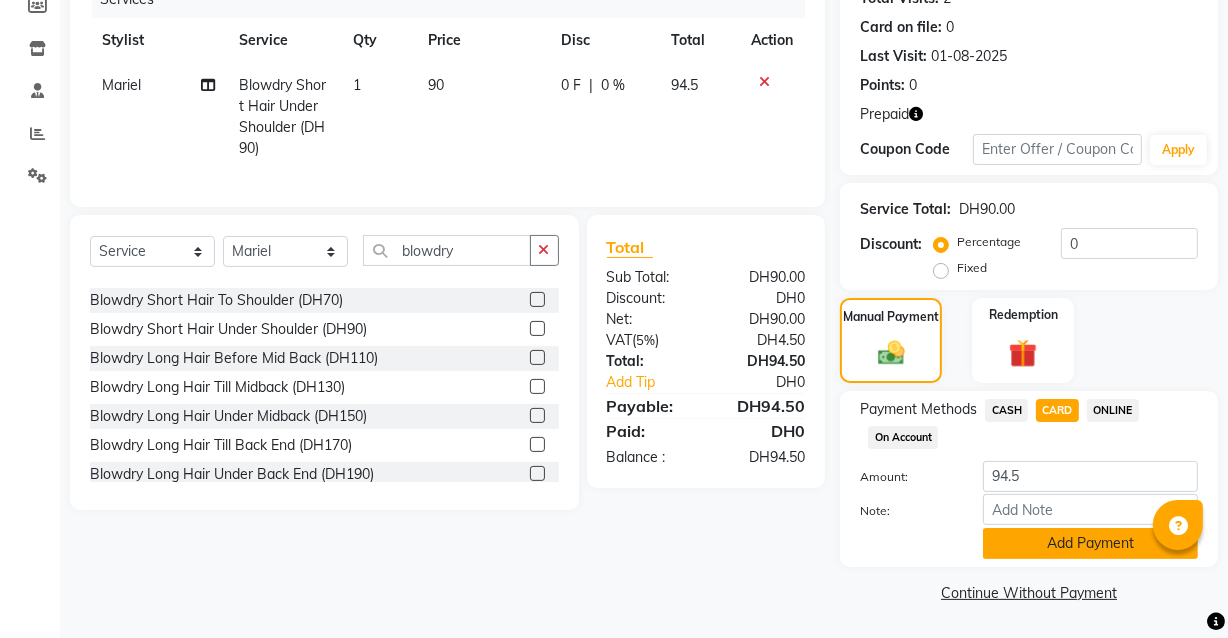 click on "Add Payment" 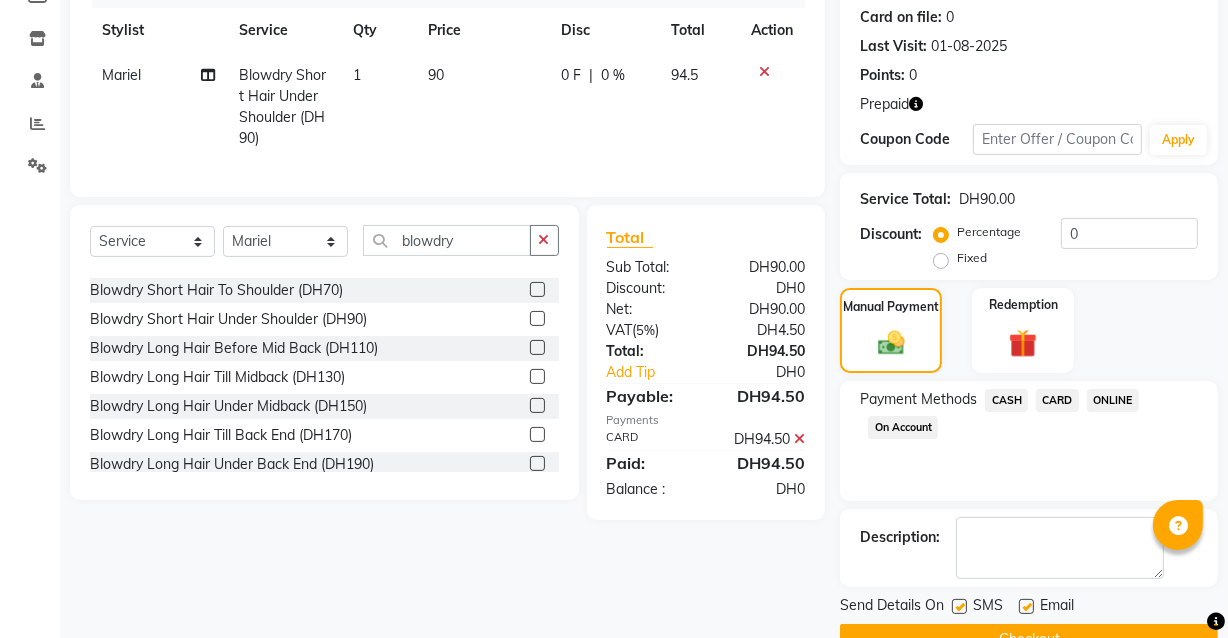 scroll, scrollTop: 322, scrollLeft: 0, axis: vertical 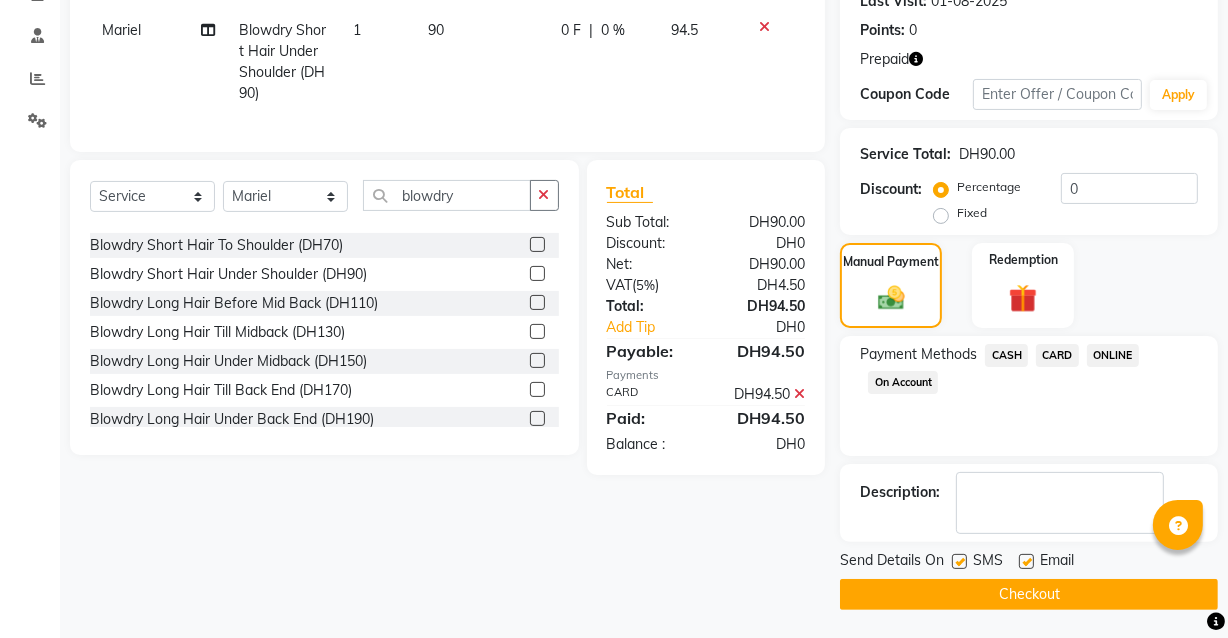 click 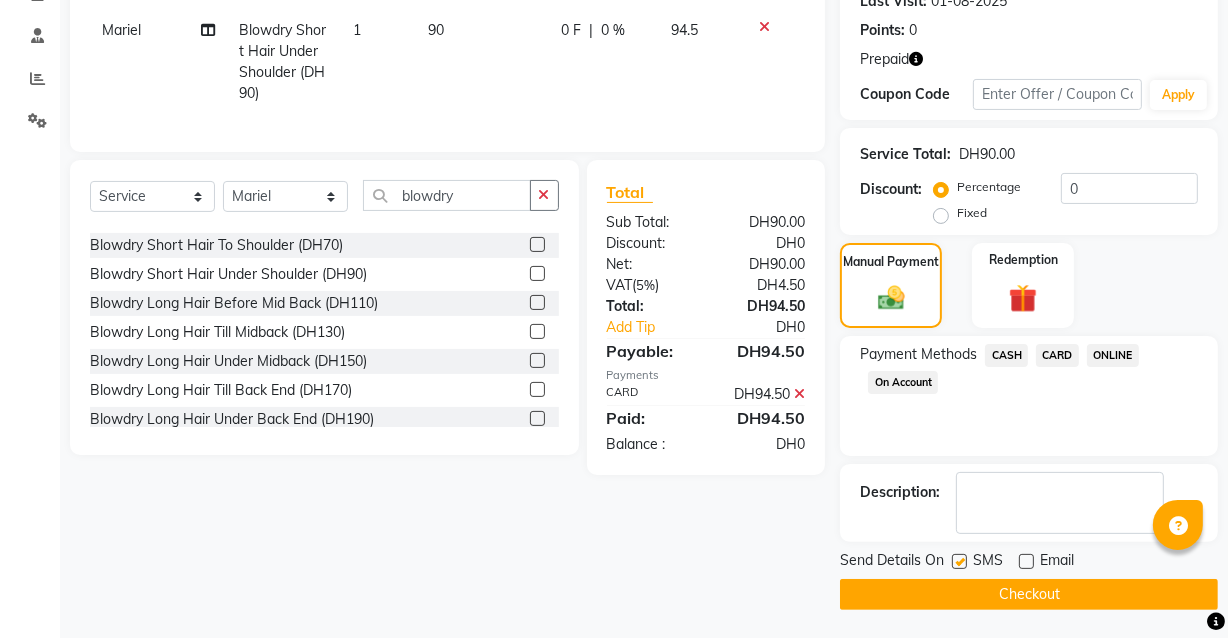 click on "Checkout" 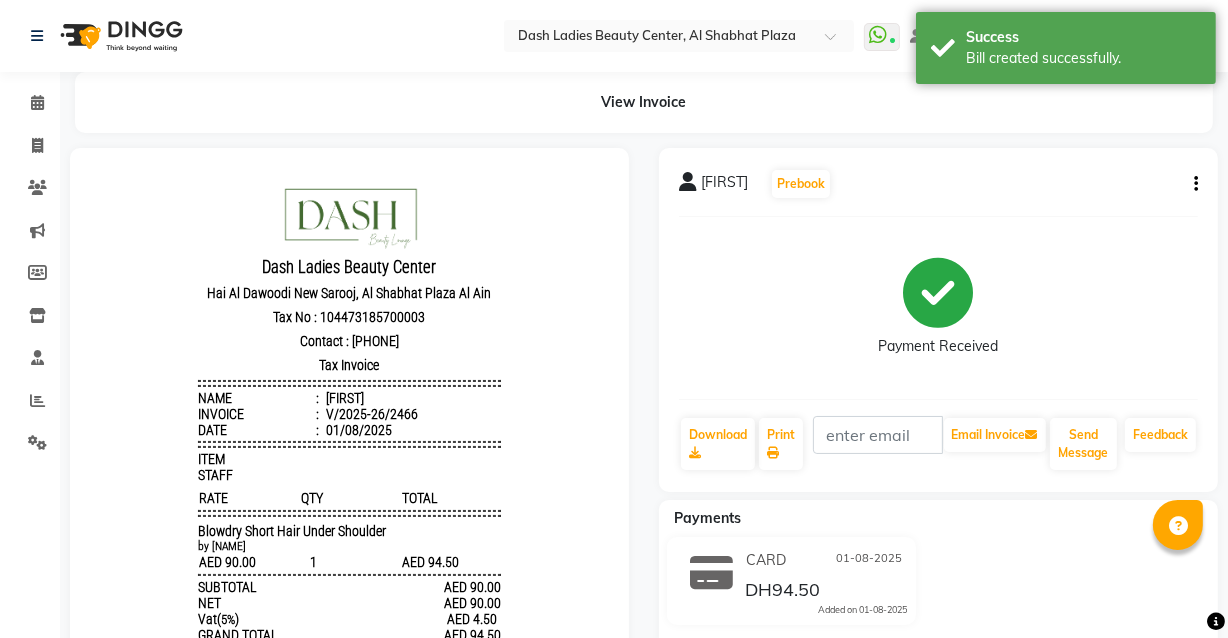 scroll, scrollTop: 0, scrollLeft: 0, axis: both 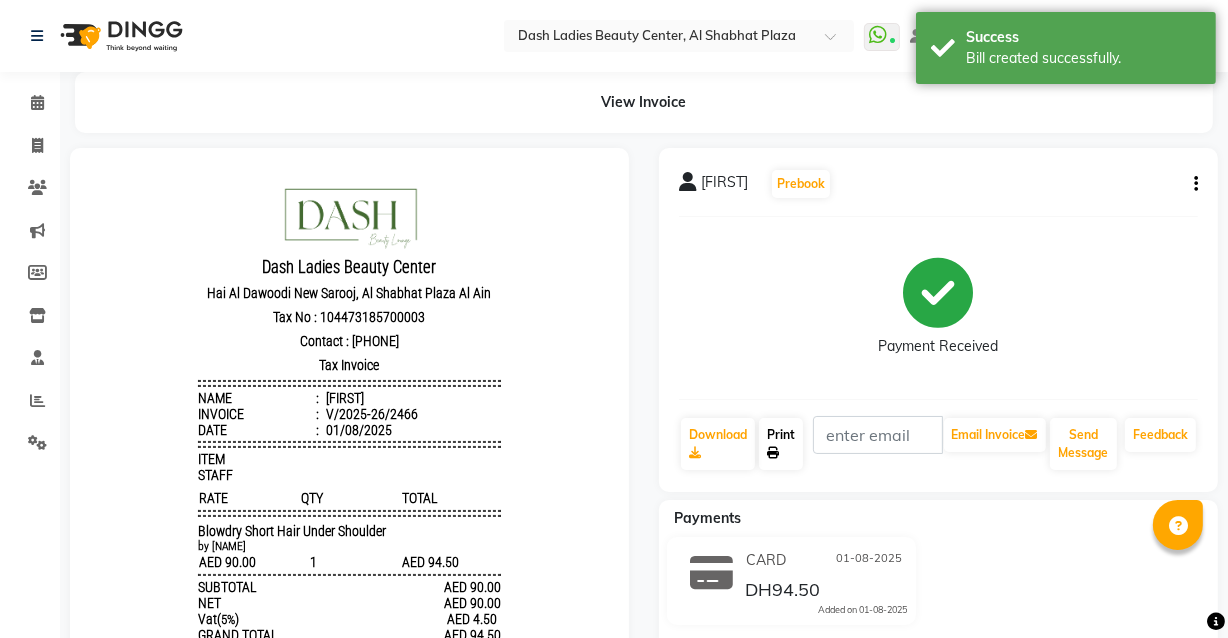 click on "Print" 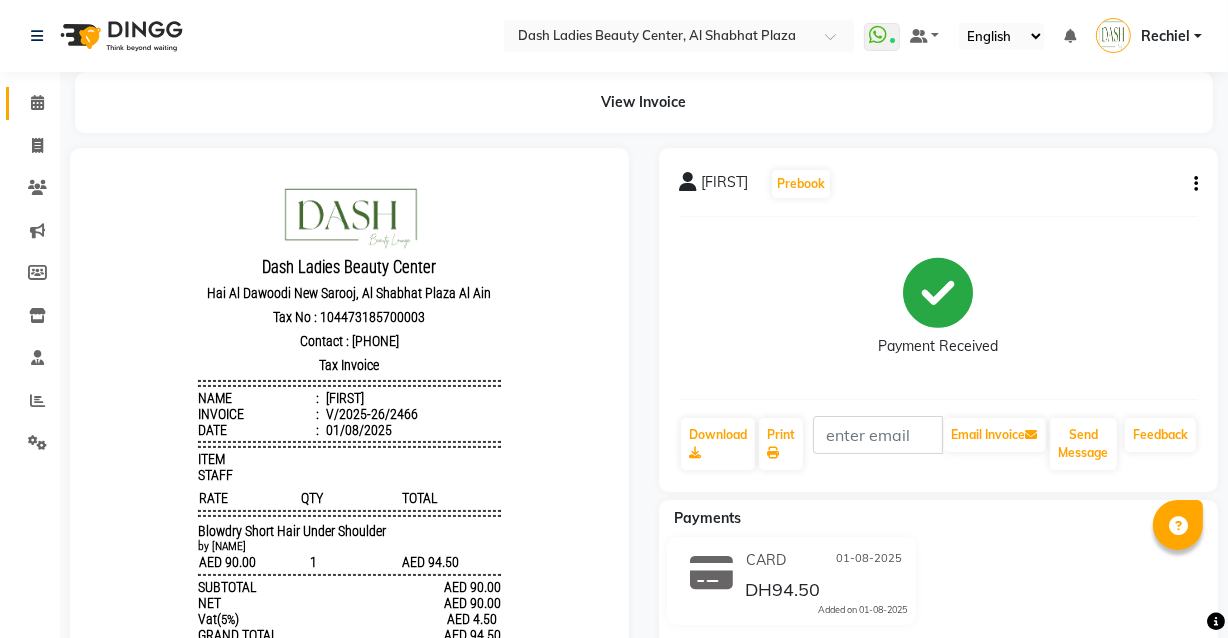 click on "Calendar" 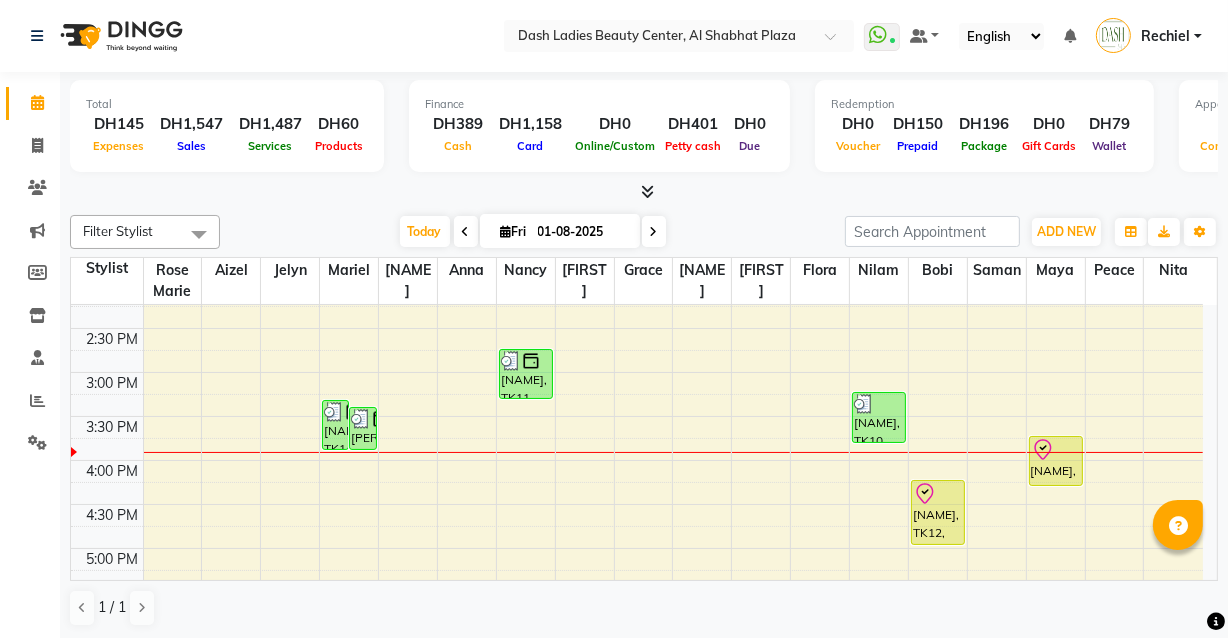 scroll, scrollTop: 484, scrollLeft: 0, axis: vertical 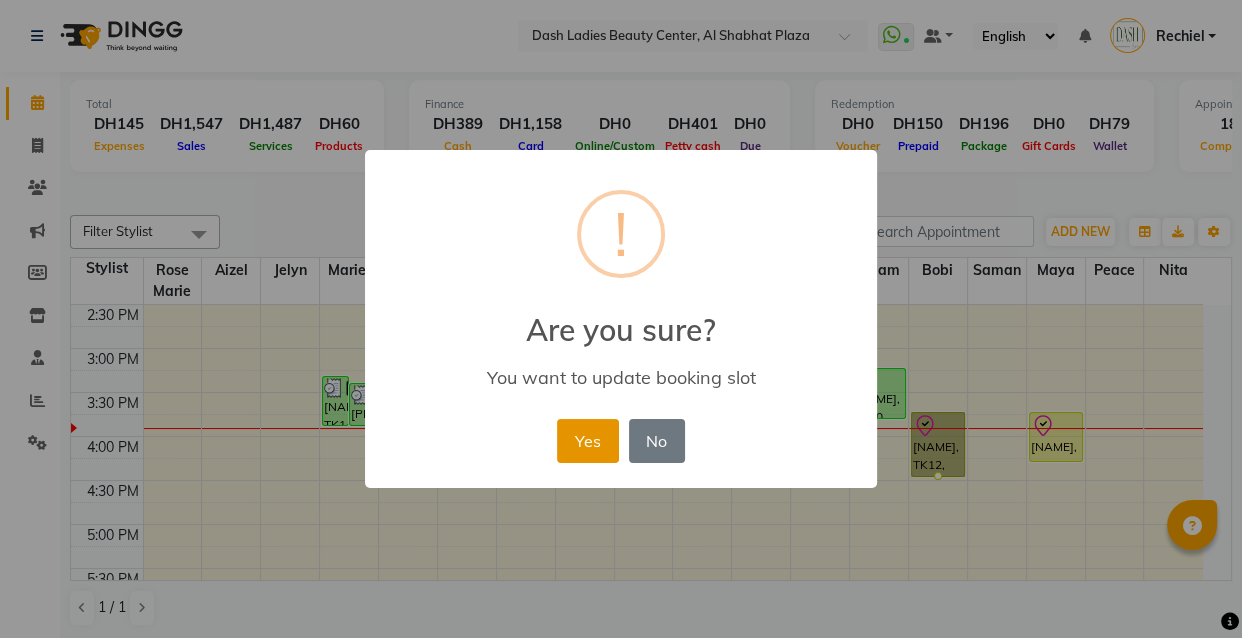 click on "Yes" at bounding box center [587, 441] 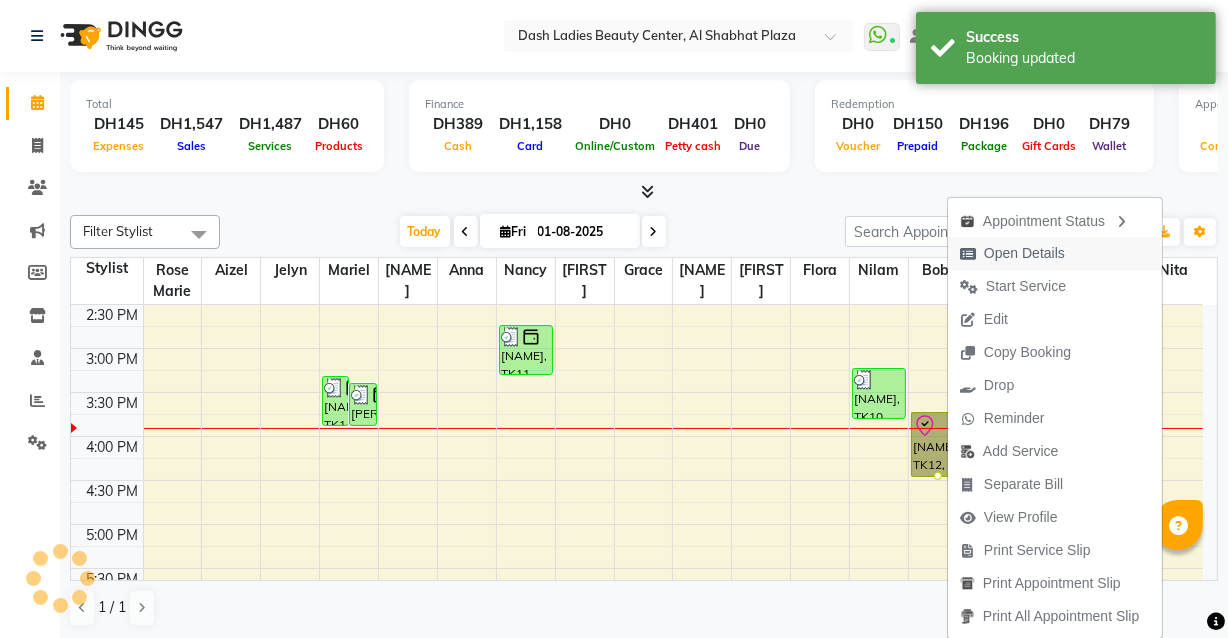 click on "Open Details" at bounding box center [1024, 253] 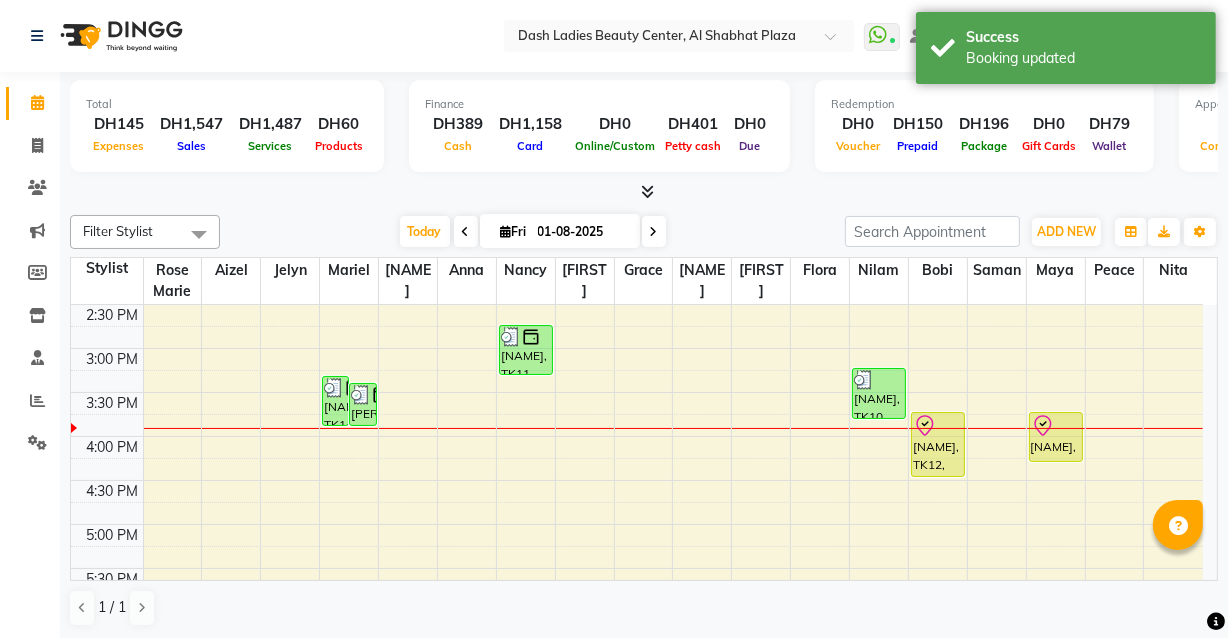 click on "[NAME], TK12, 03:45 PM-04:30 PM, Essential Manicure + French" at bounding box center [938, 444] 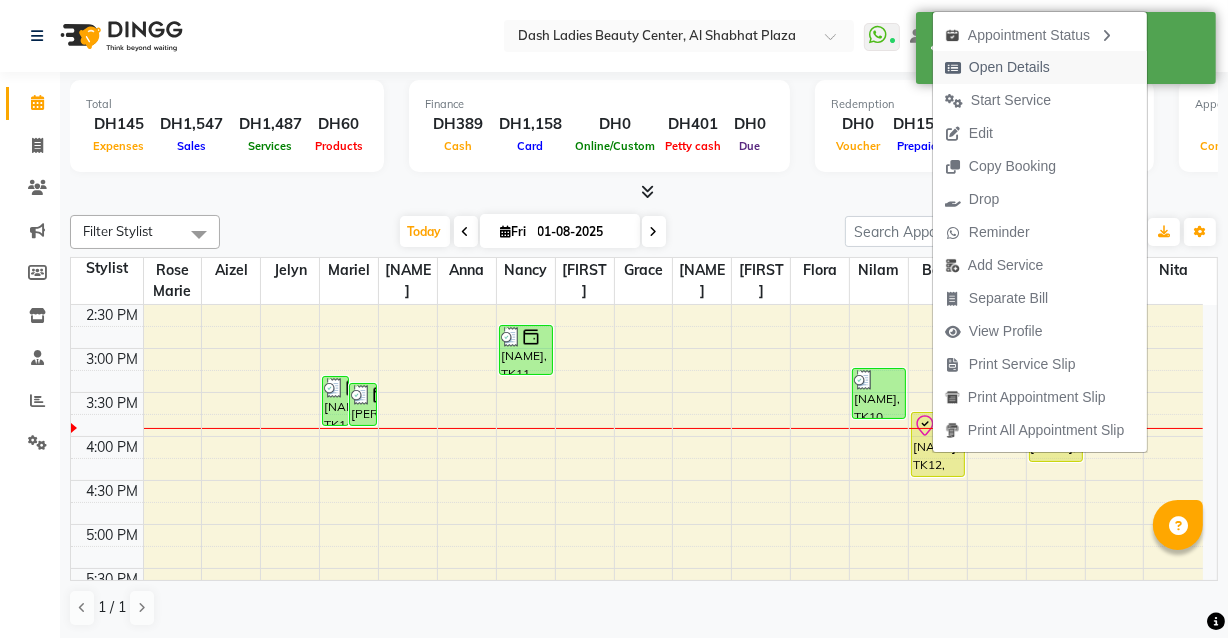 click on "Open Details" at bounding box center (1009, 67) 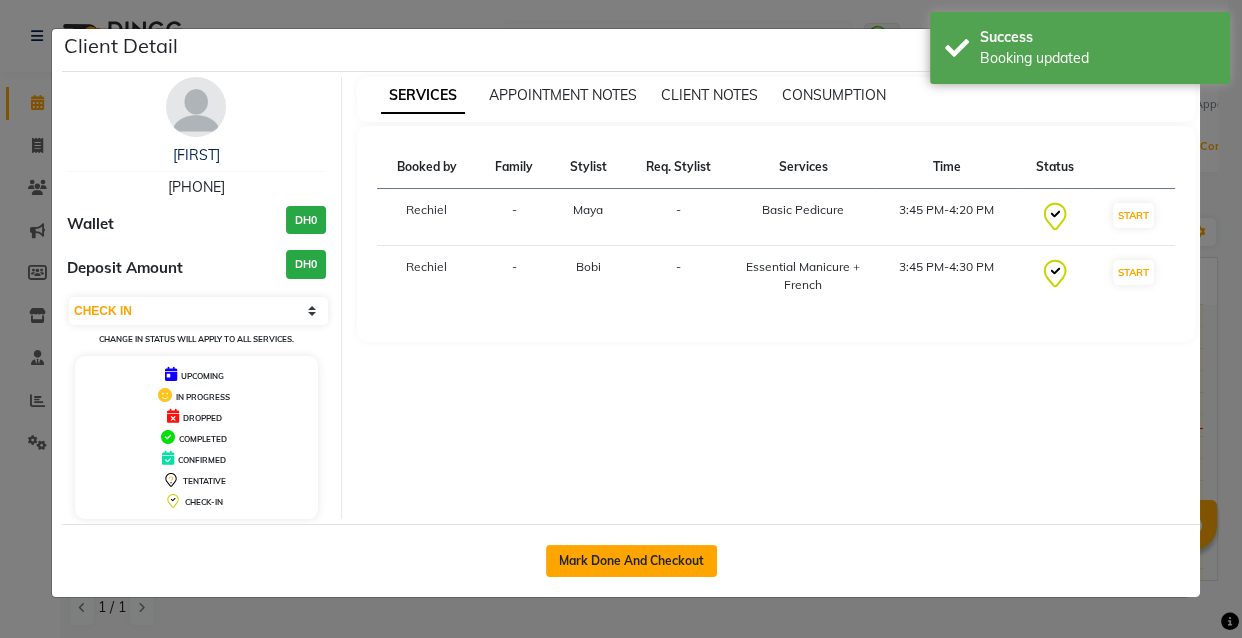 click on "Mark Done And Checkout" 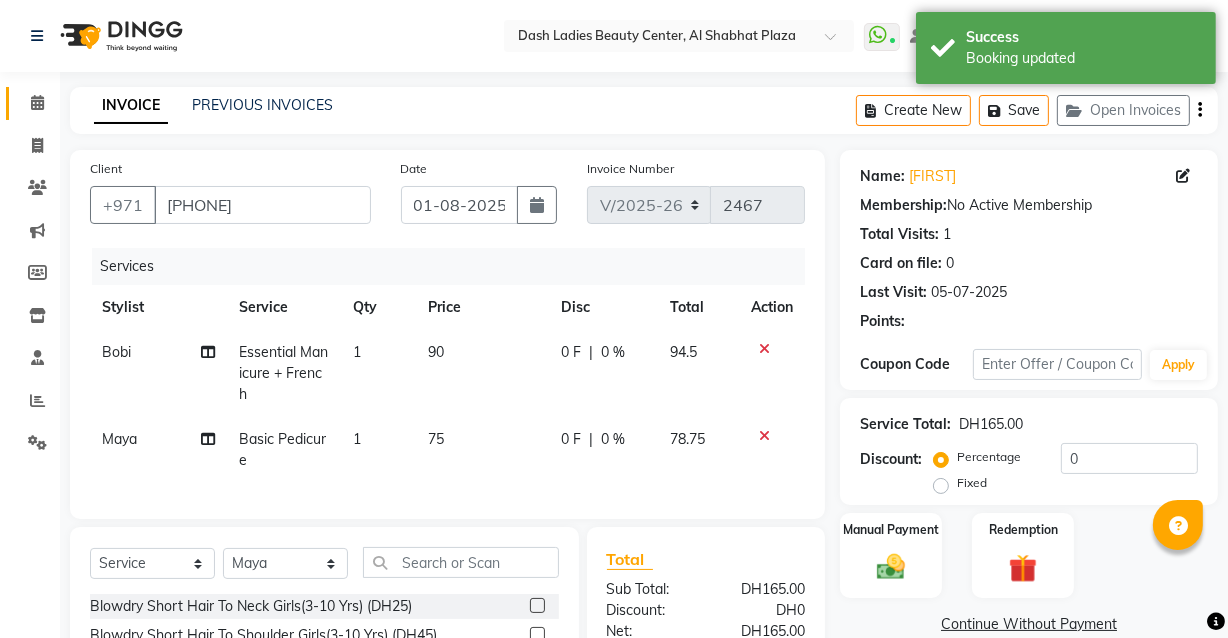 scroll, scrollTop: 228, scrollLeft: 0, axis: vertical 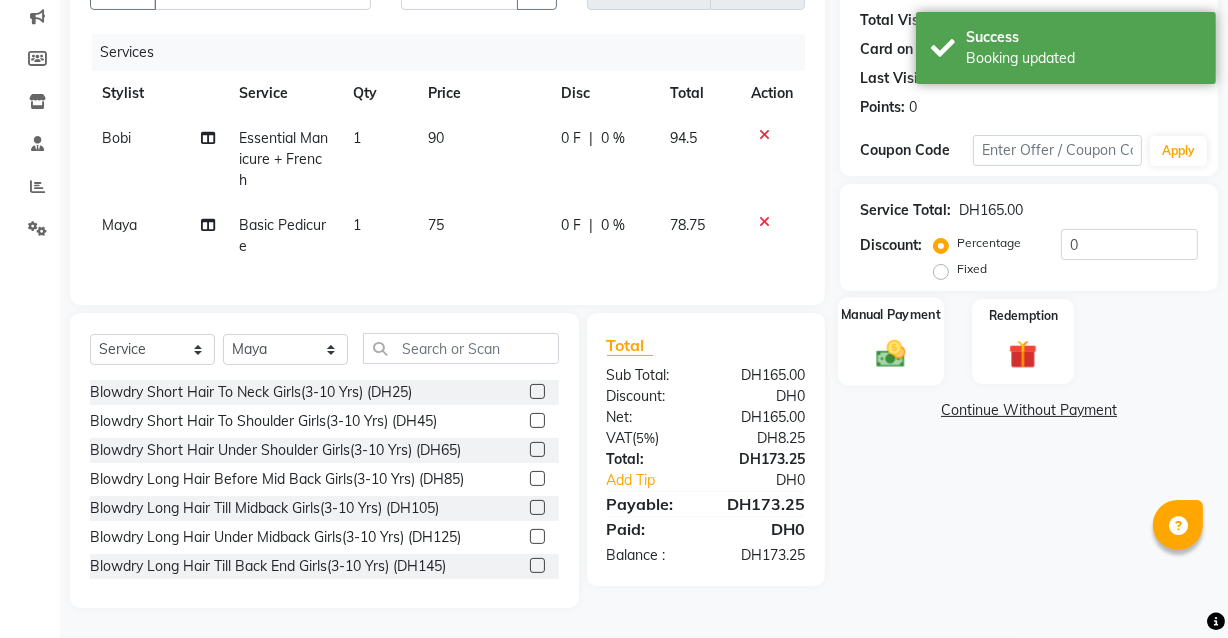 click on "Manual Payment" 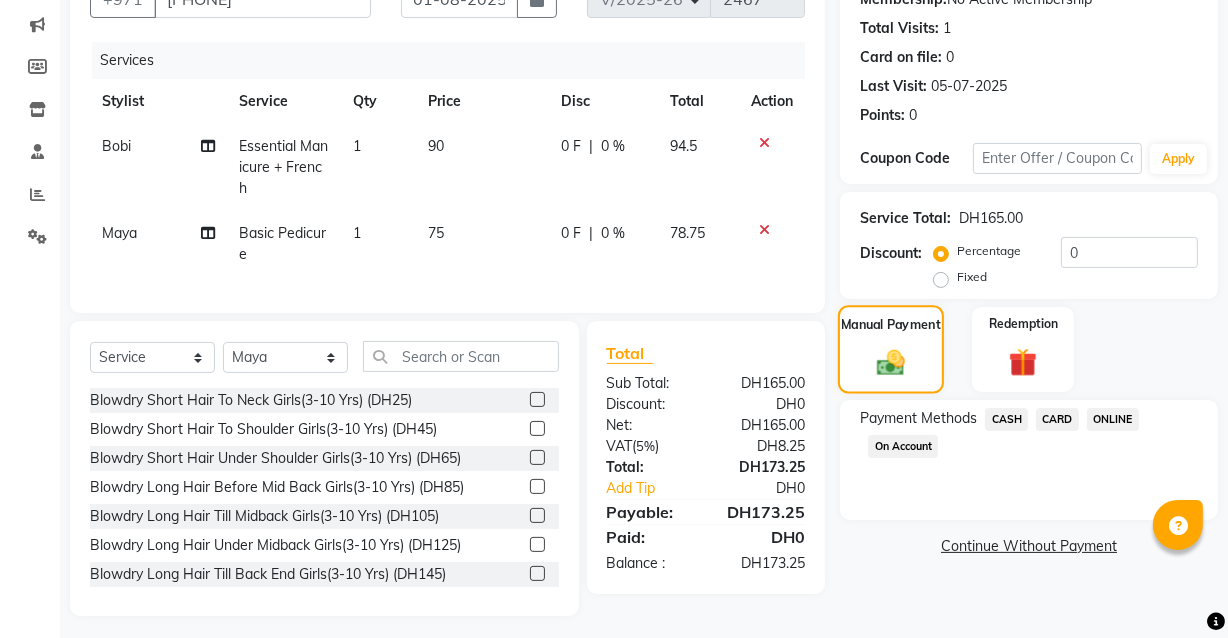 scroll, scrollTop: 204, scrollLeft: 0, axis: vertical 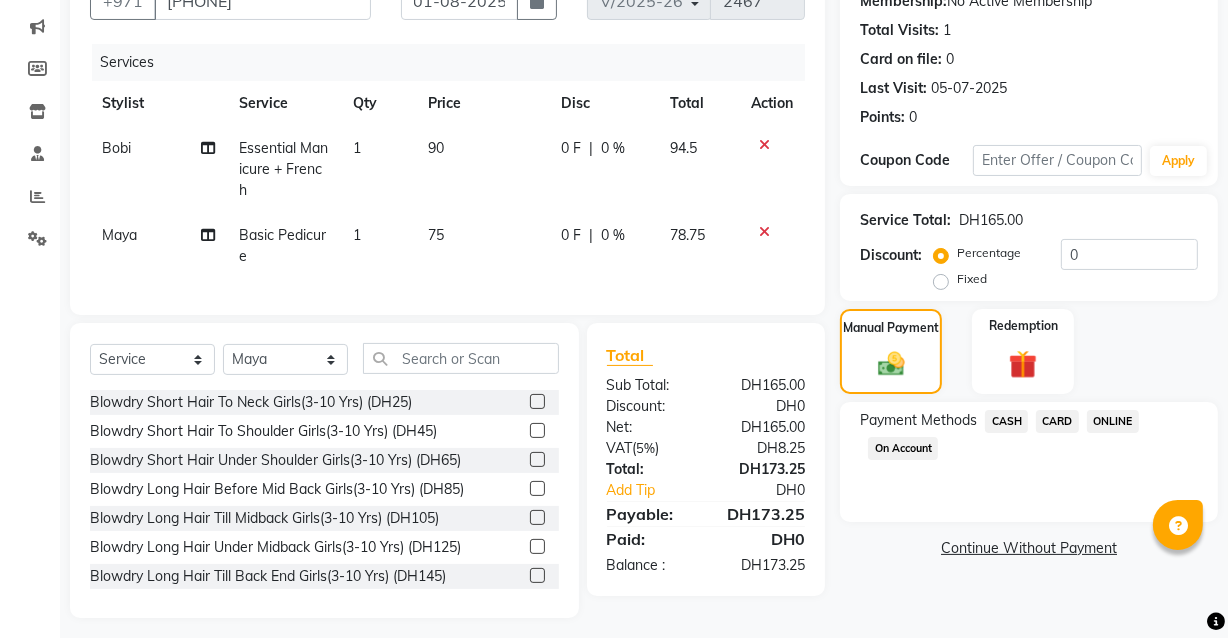 click 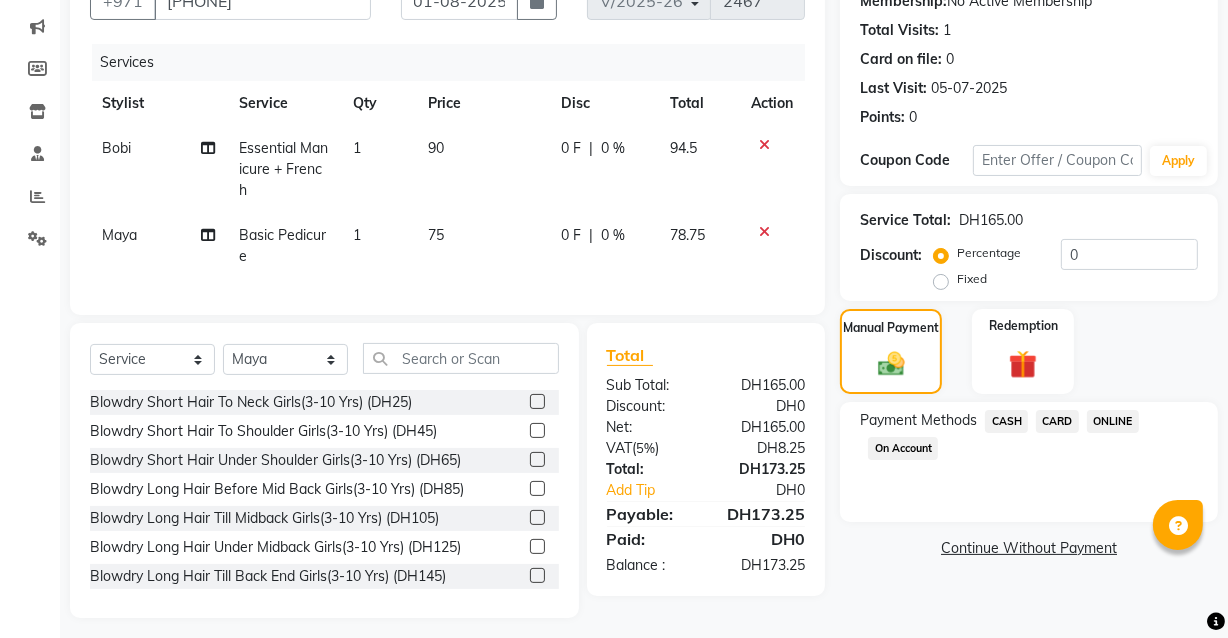 scroll, scrollTop: 163, scrollLeft: 0, axis: vertical 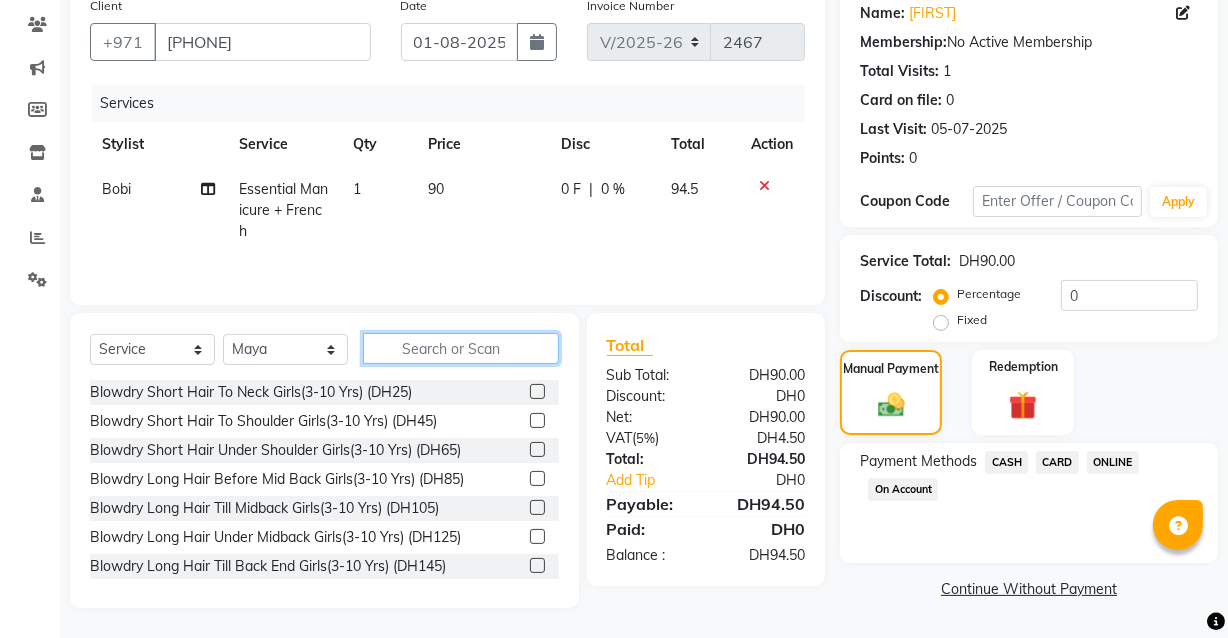 click 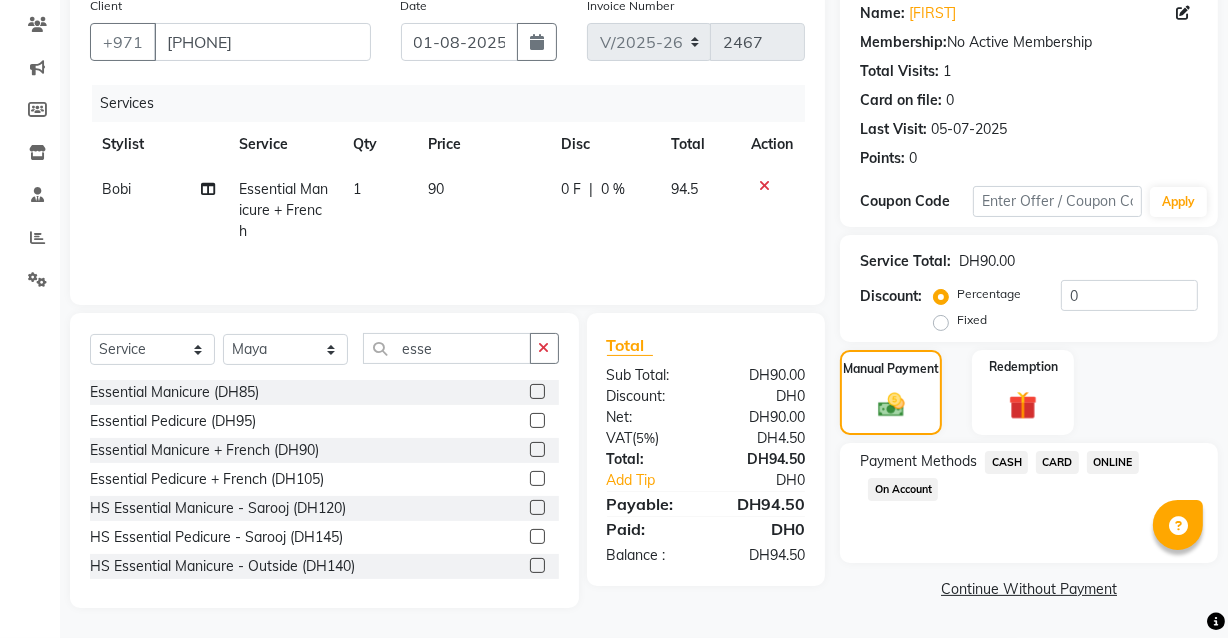 click 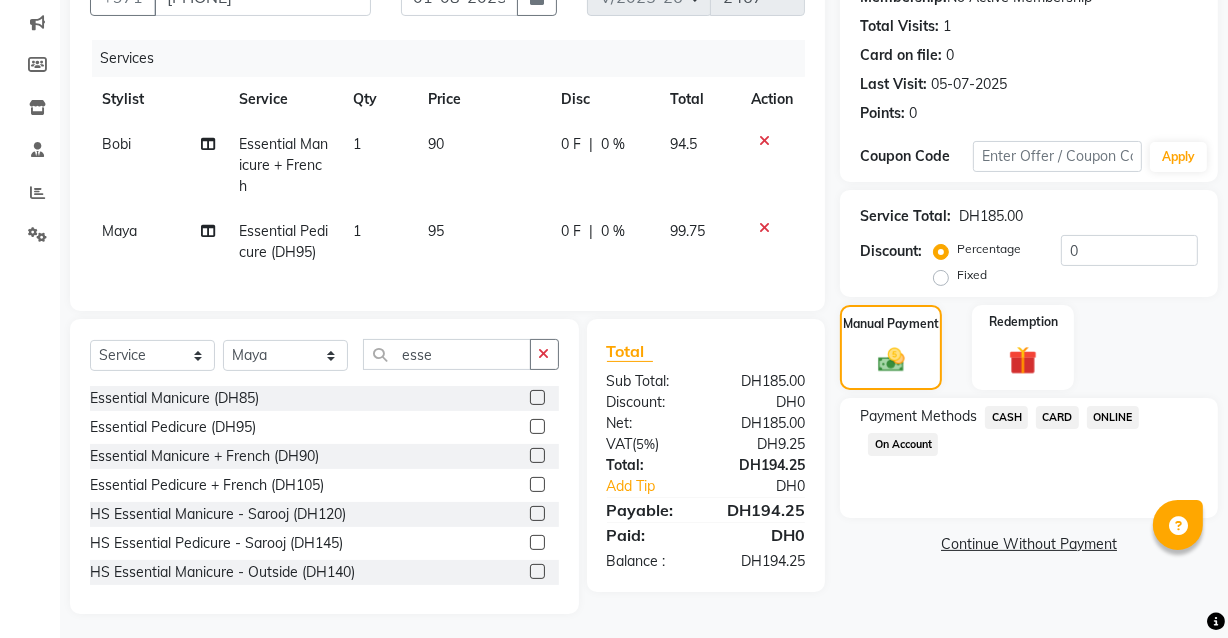 scroll, scrollTop: 228, scrollLeft: 0, axis: vertical 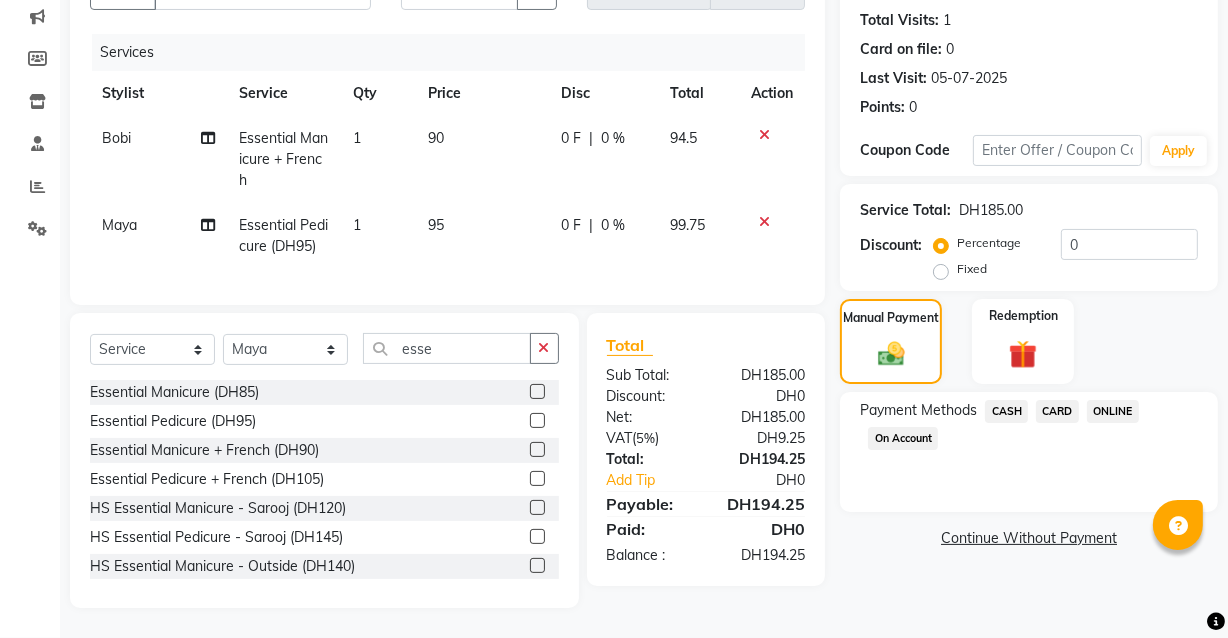 click 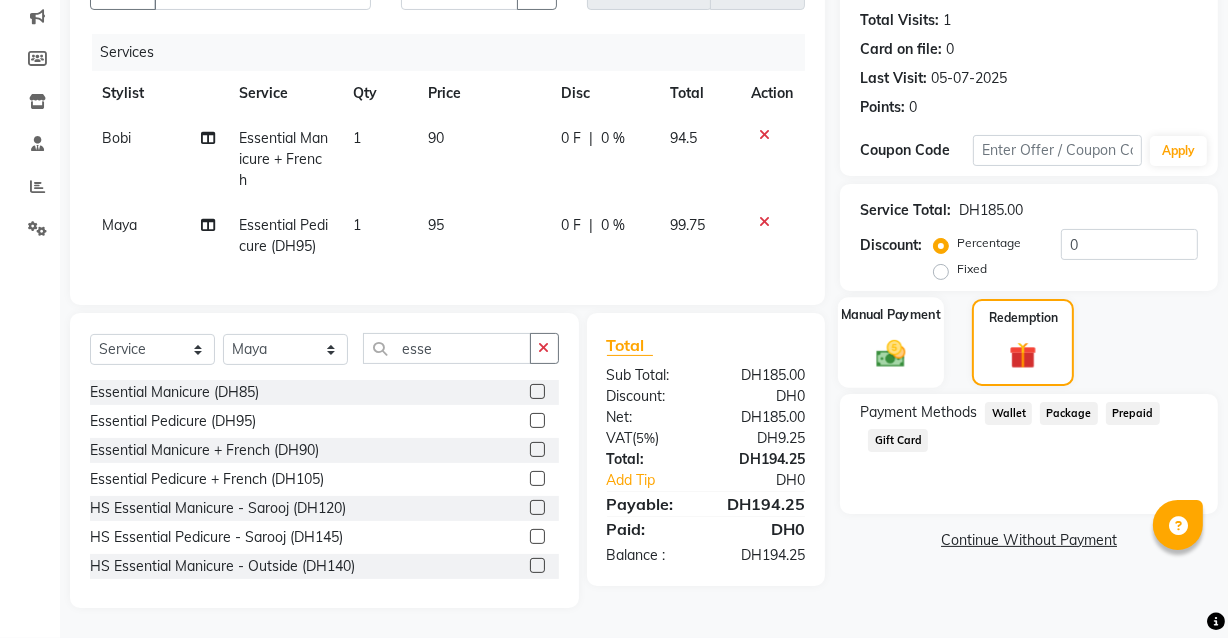 click on "Manual Payment" 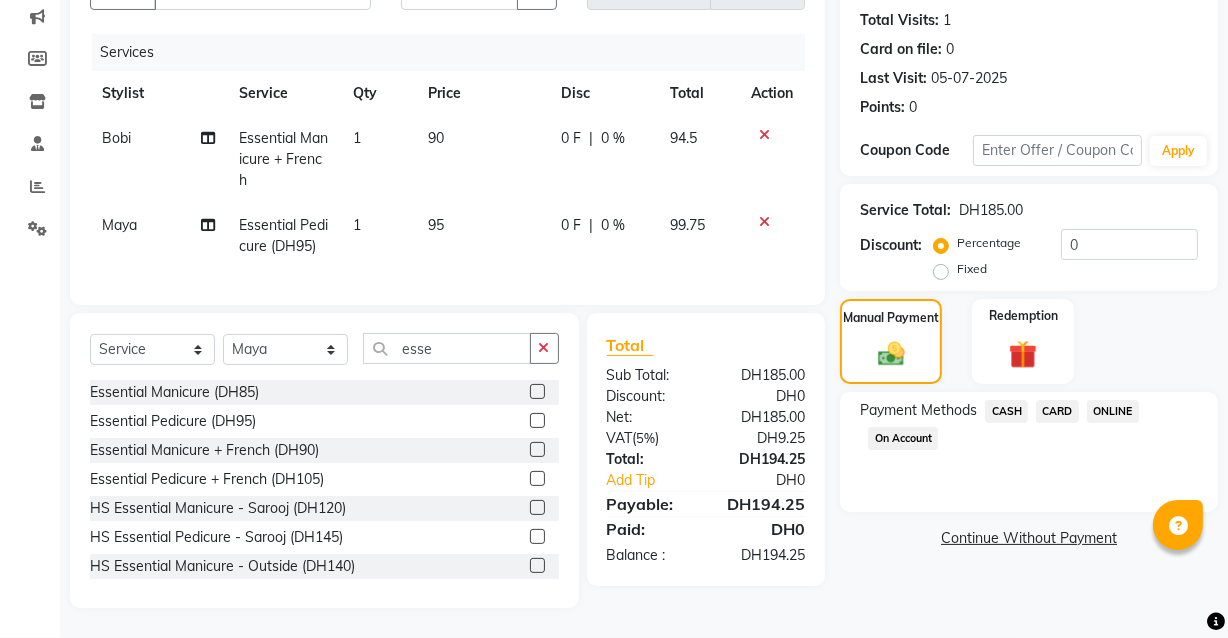click on "CARD" 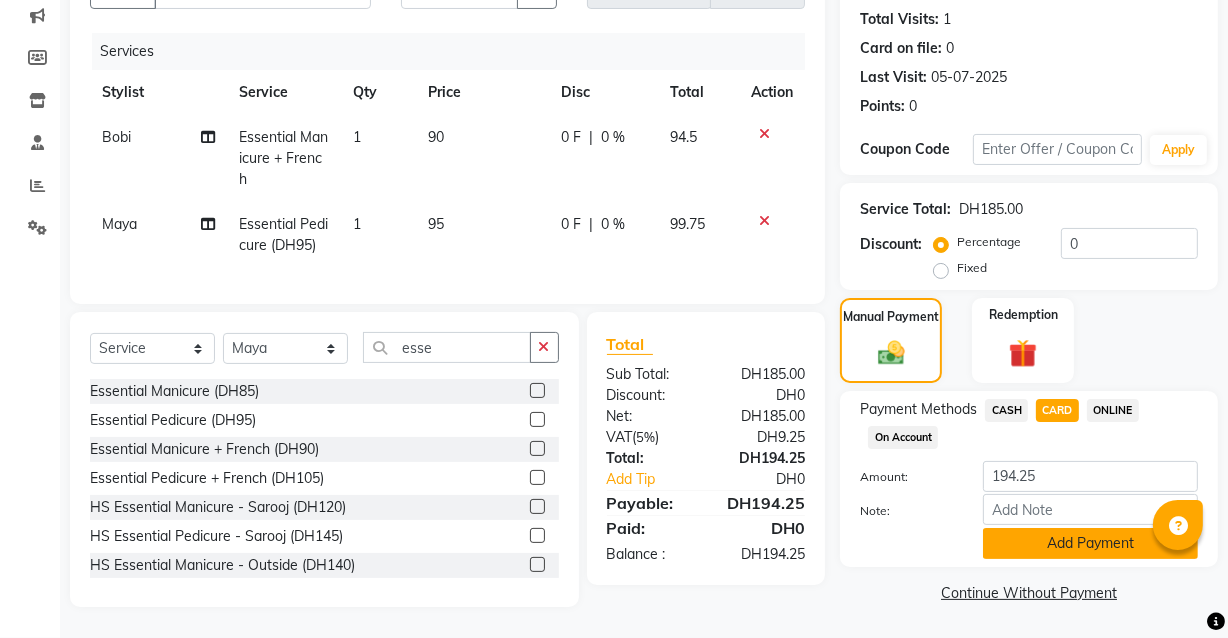 click on "Add Payment" 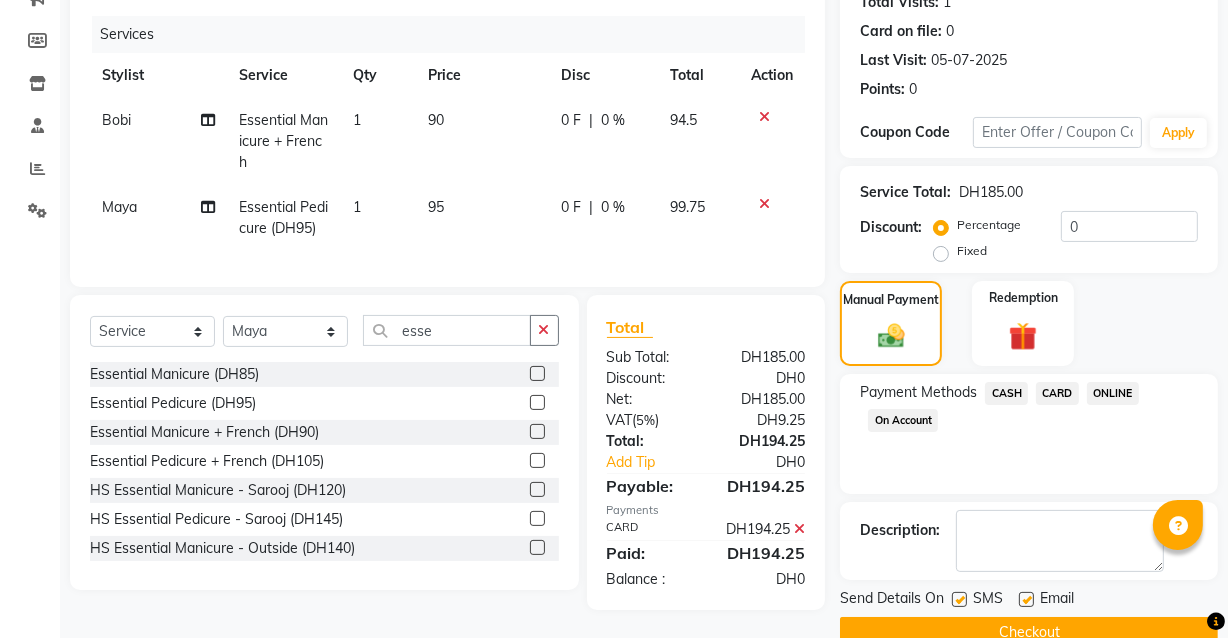scroll, scrollTop: 270, scrollLeft: 0, axis: vertical 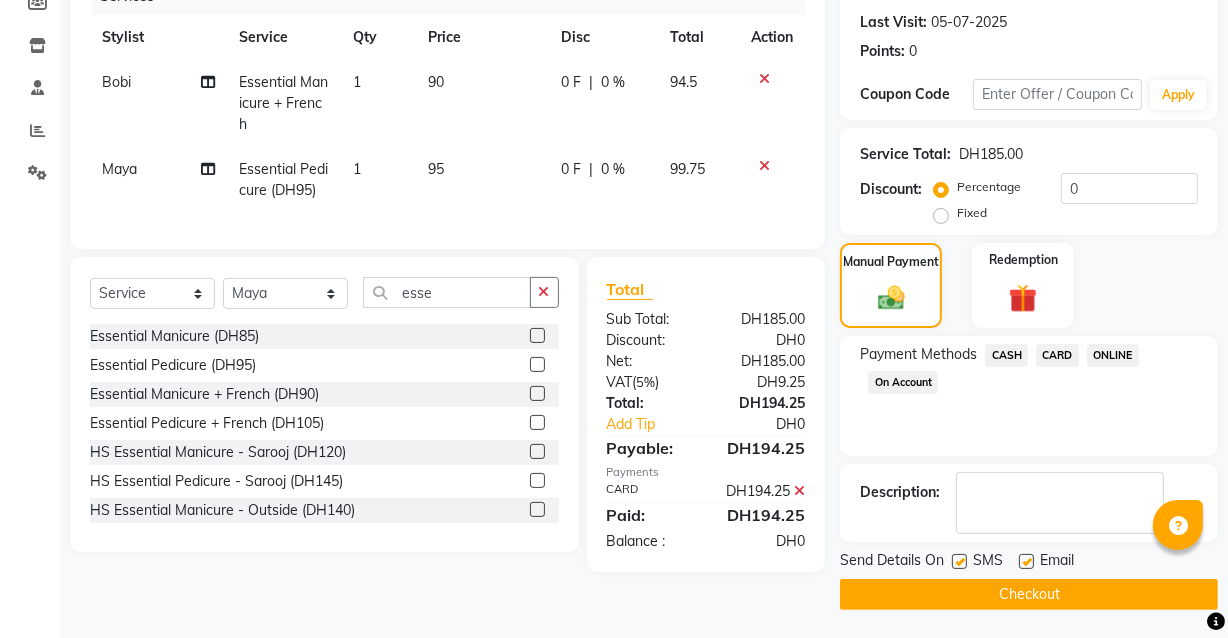 click 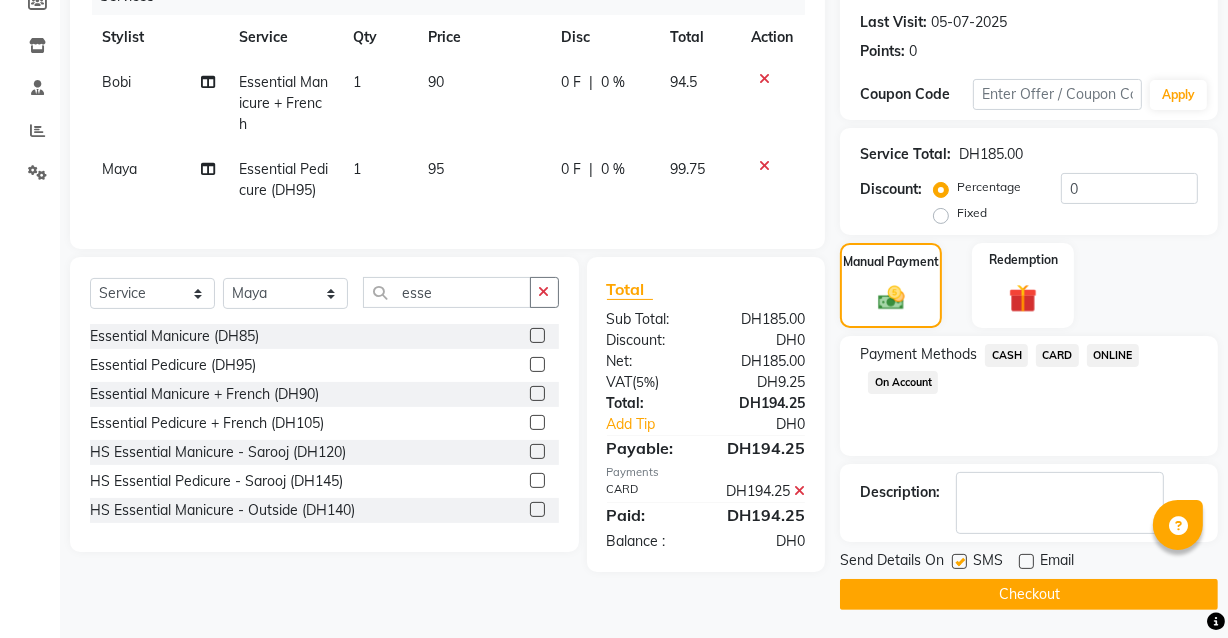 click on "Checkout" 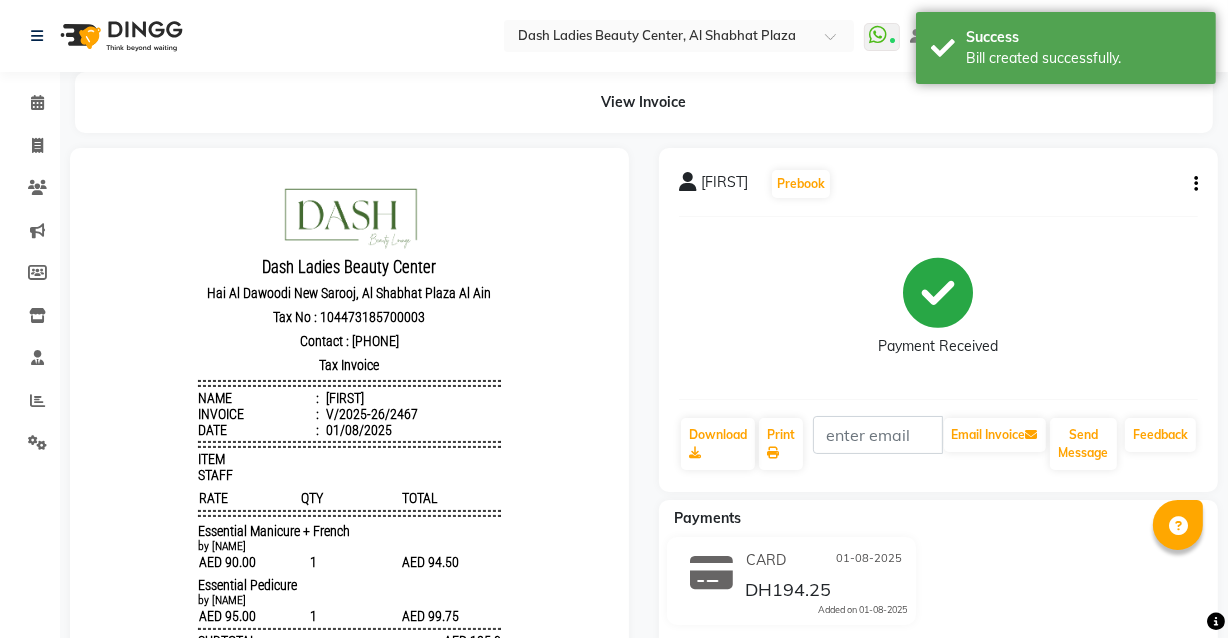 scroll, scrollTop: 0, scrollLeft: 0, axis: both 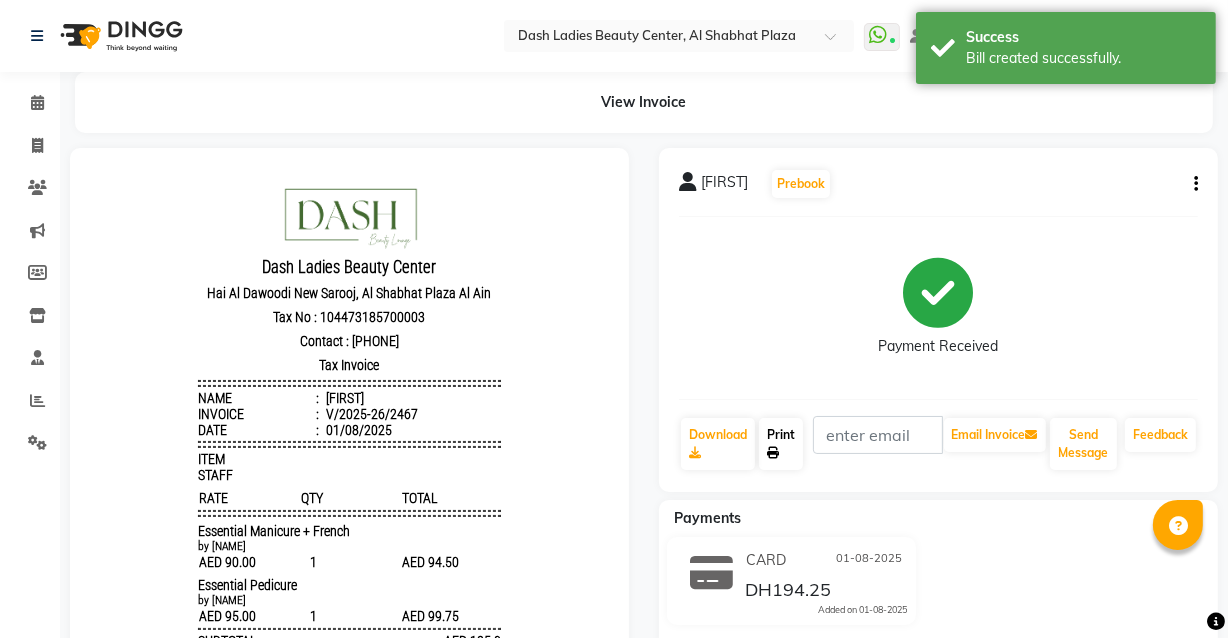 click on "Print" 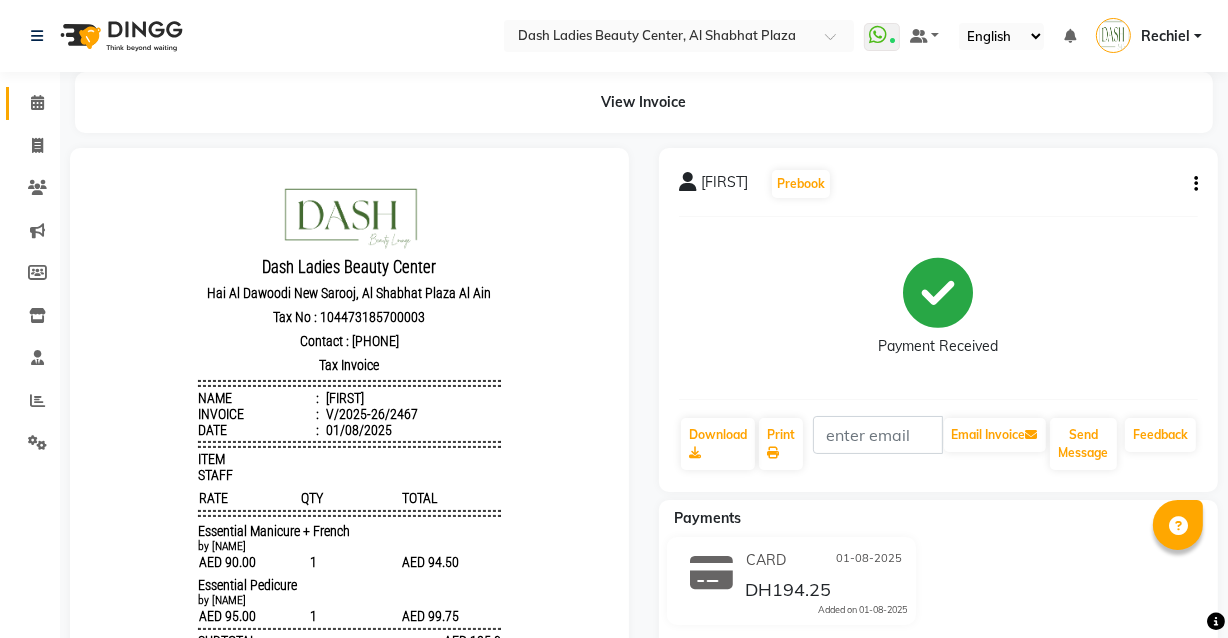 click on "Calendar" 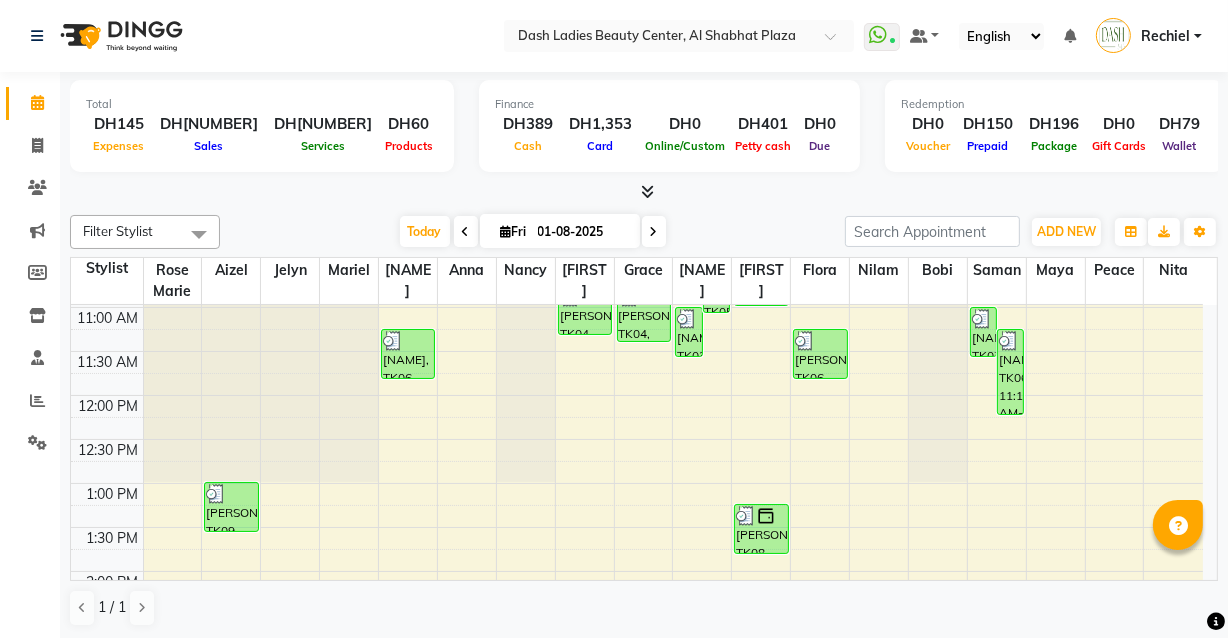 scroll, scrollTop: 180, scrollLeft: 0, axis: vertical 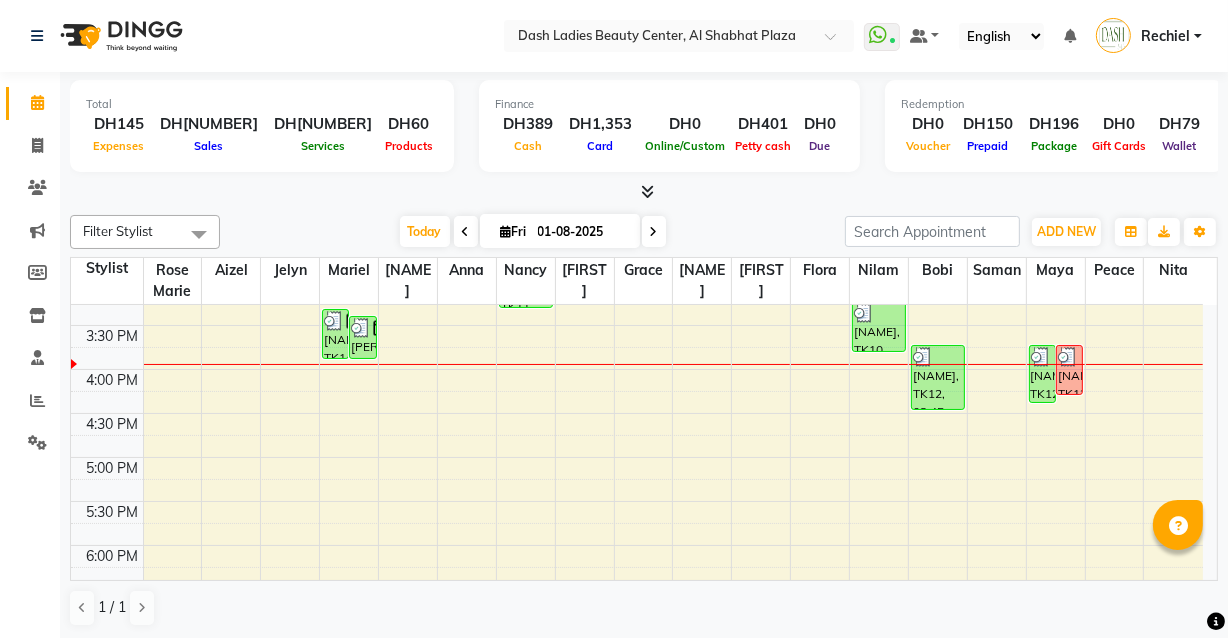 click on "[NAME], TK12, 03:45 PM-04:20 PM, Basic Pedicure" at bounding box center (1069, 370) 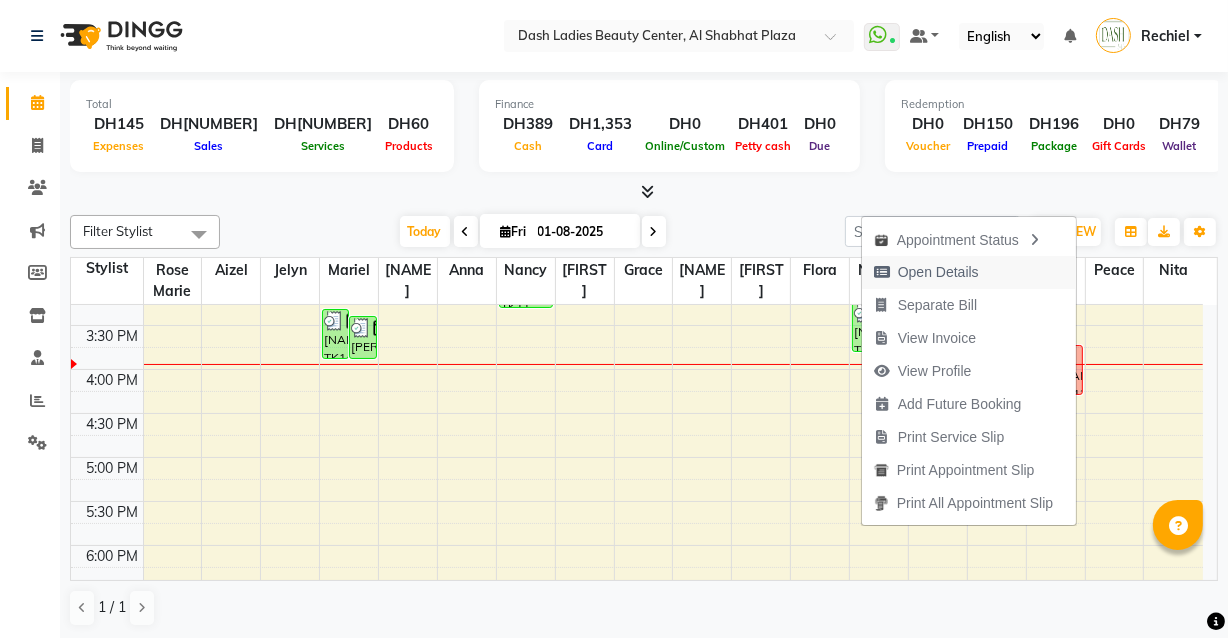 click on "Open Details" at bounding box center (969, 272) 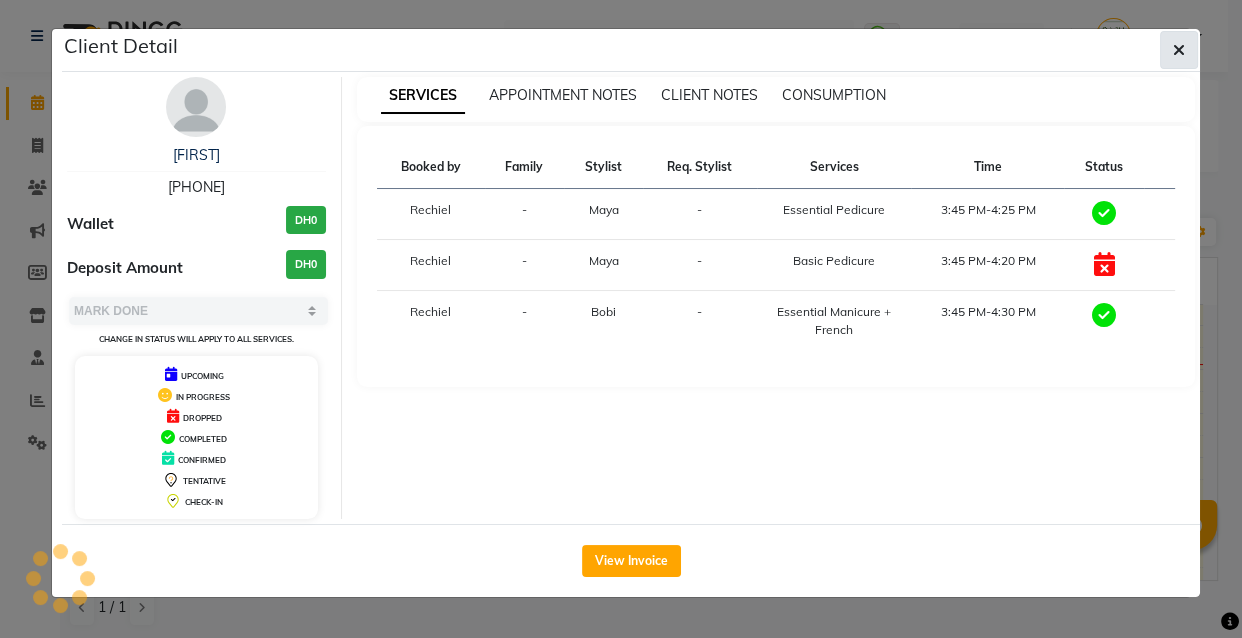 click 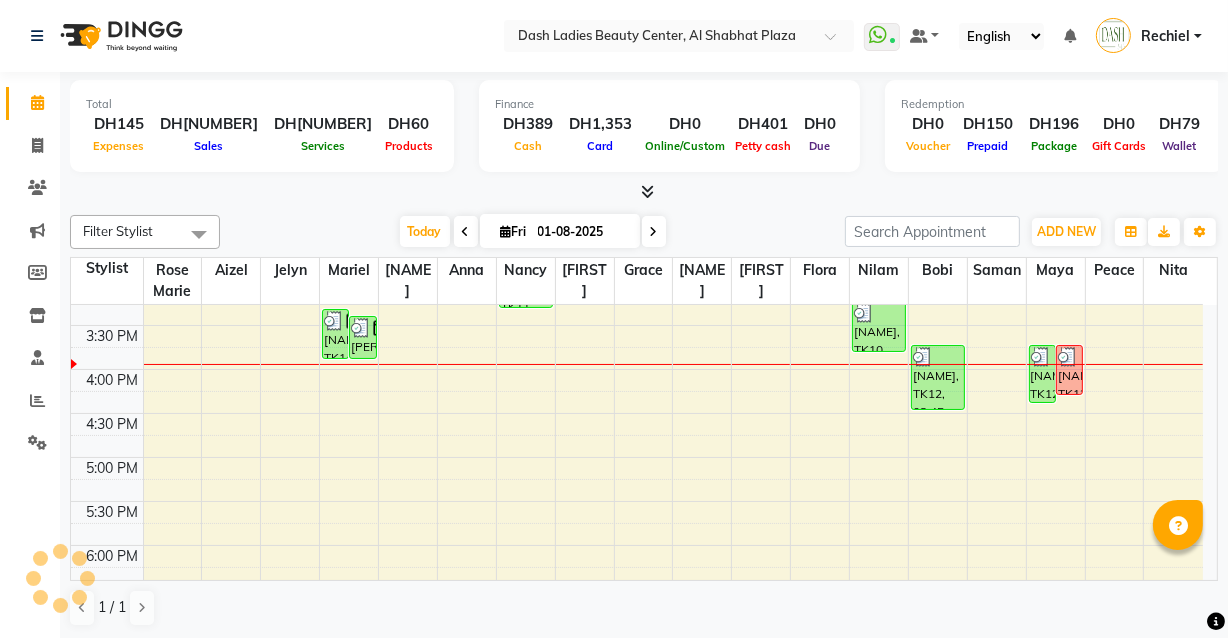 scroll, scrollTop: 502, scrollLeft: 0, axis: vertical 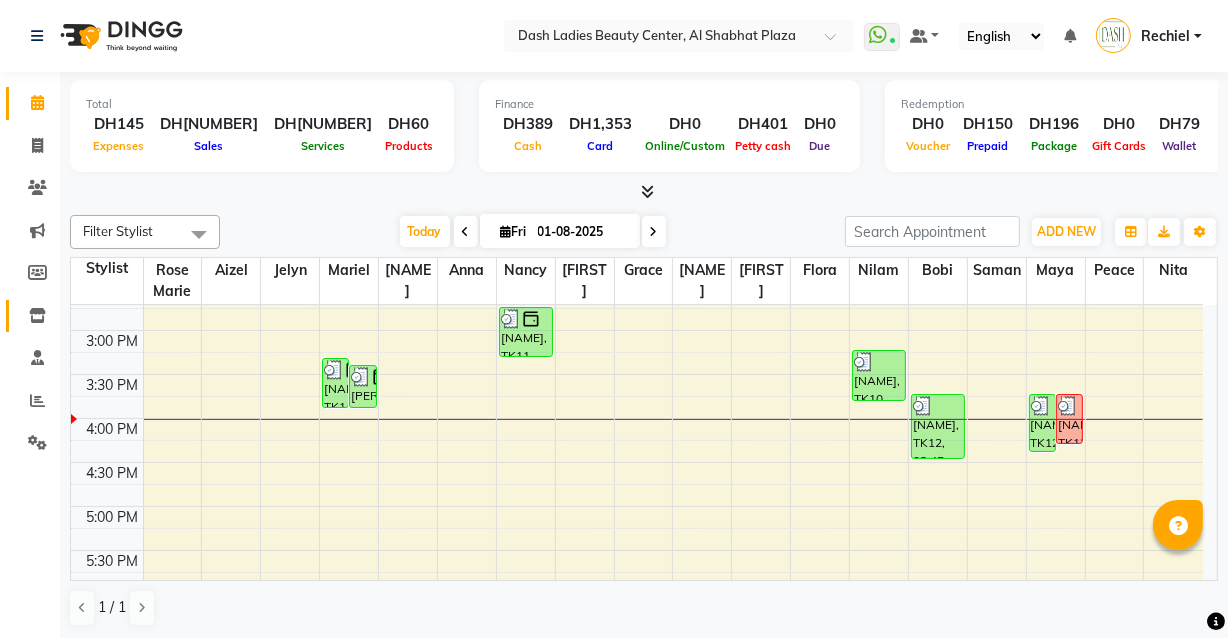 click 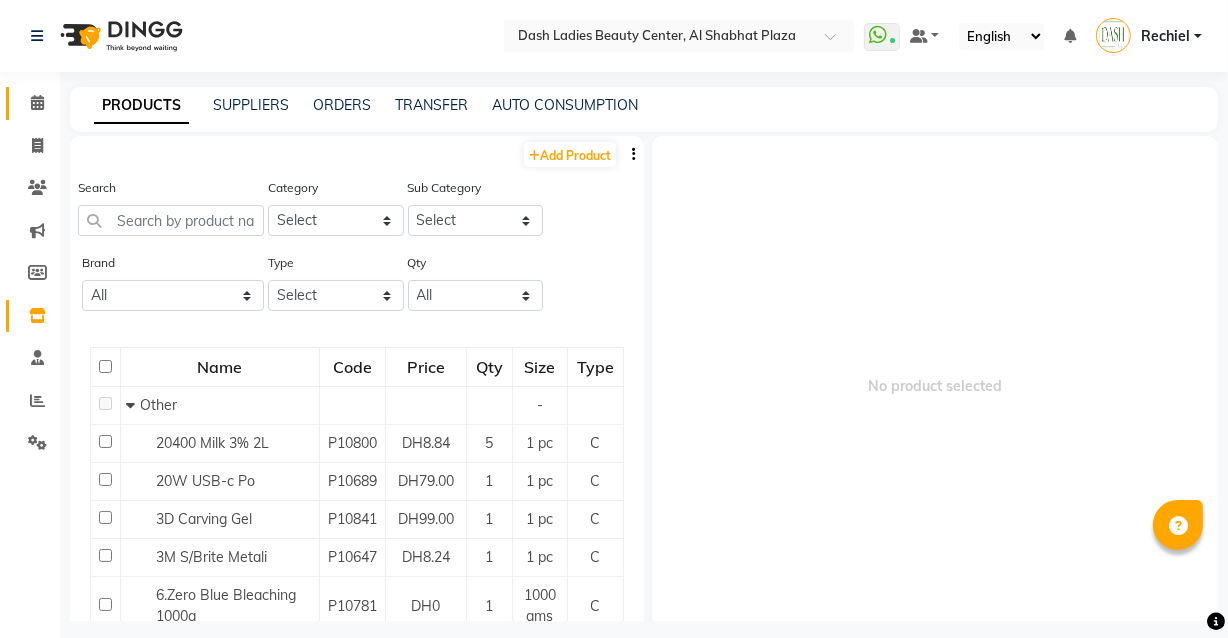click 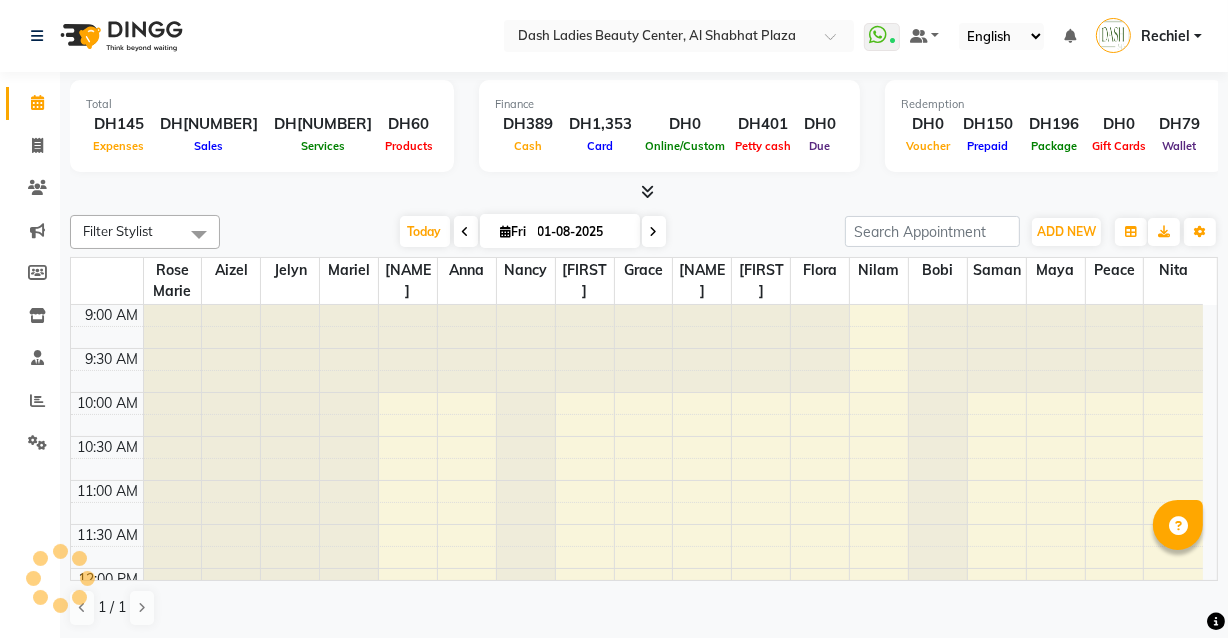 scroll, scrollTop: 0, scrollLeft: 0, axis: both 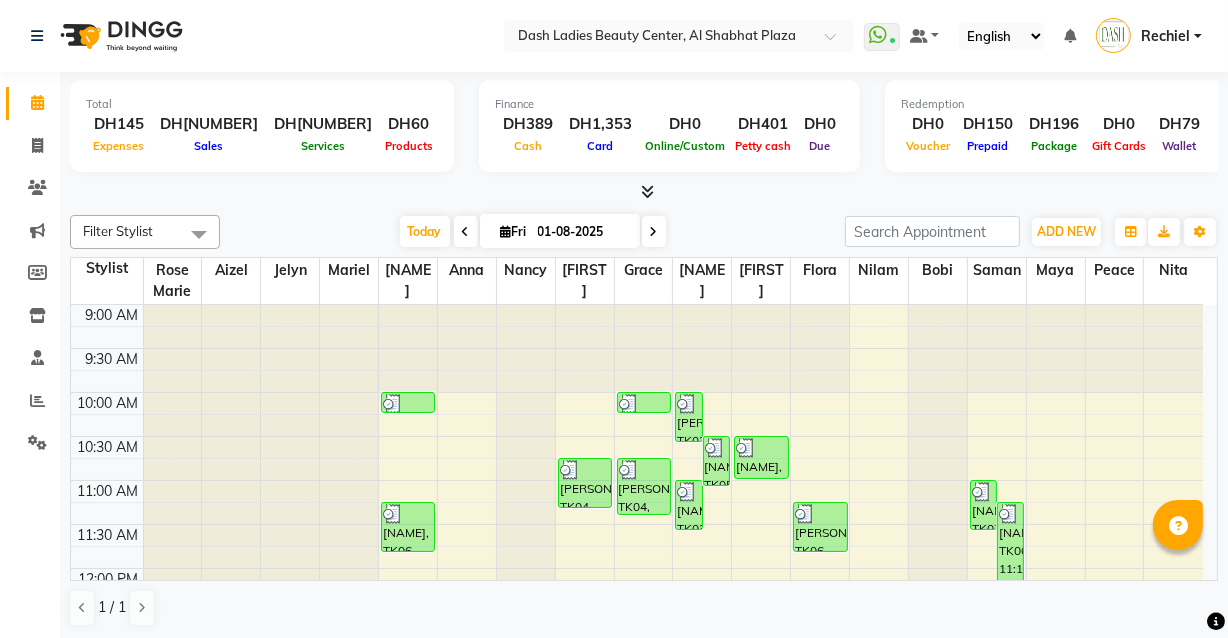 click at bounding box center [408, 404] 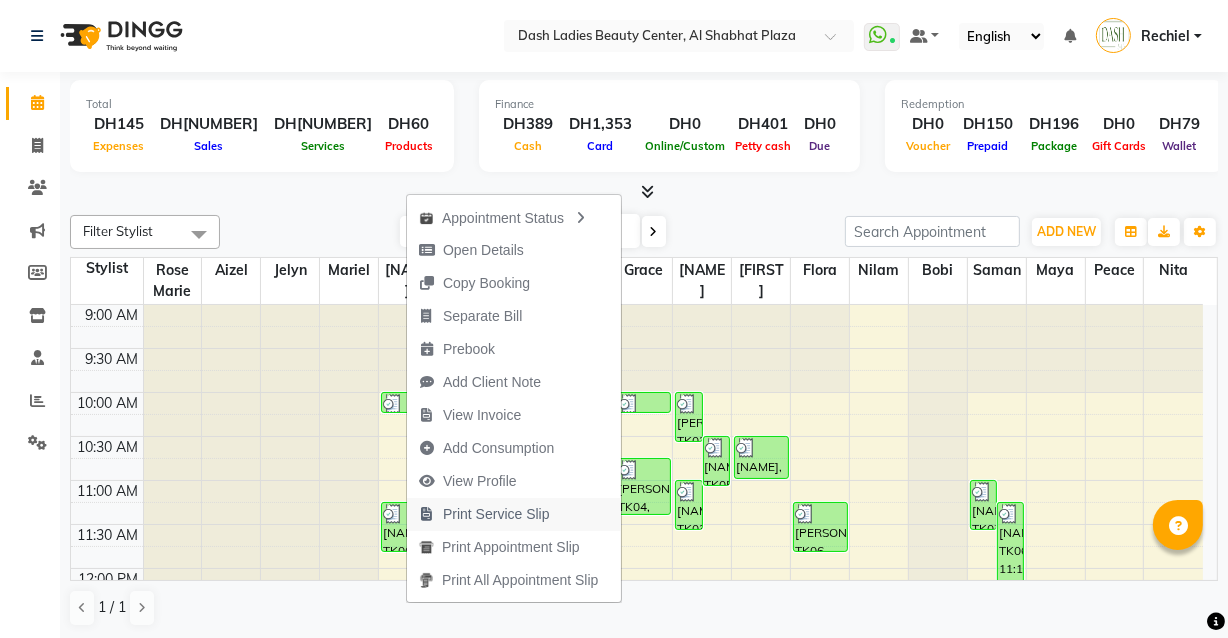 click on "Print Service Slip" at bounding box center (496, 514) 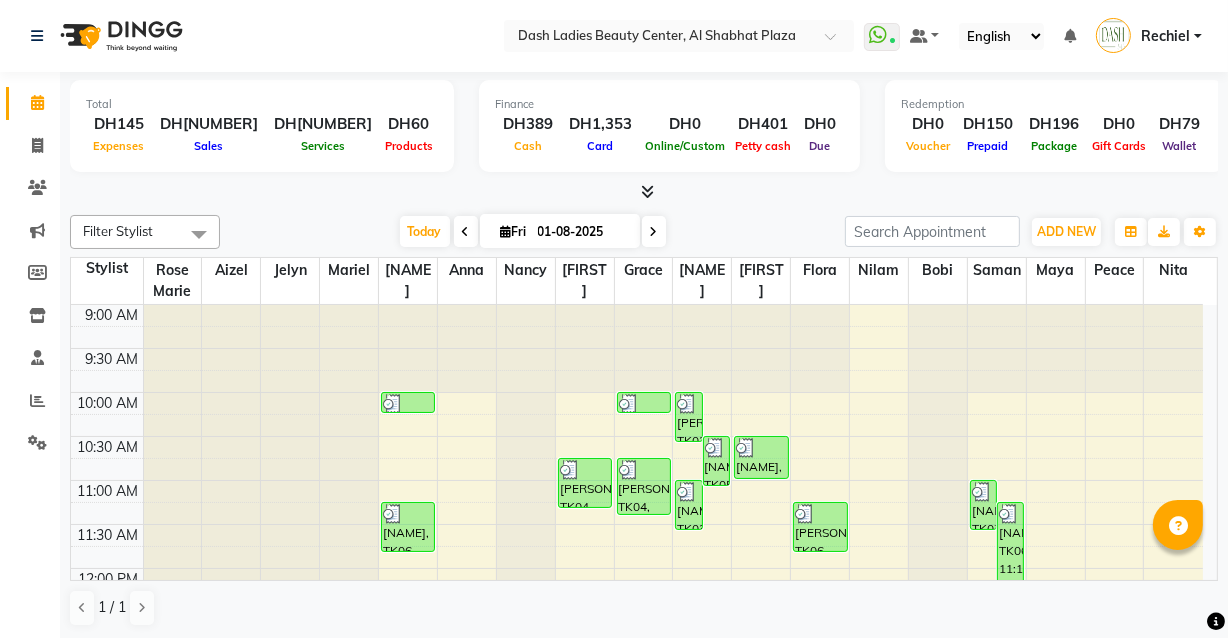 click at bounding box center (673, 425) 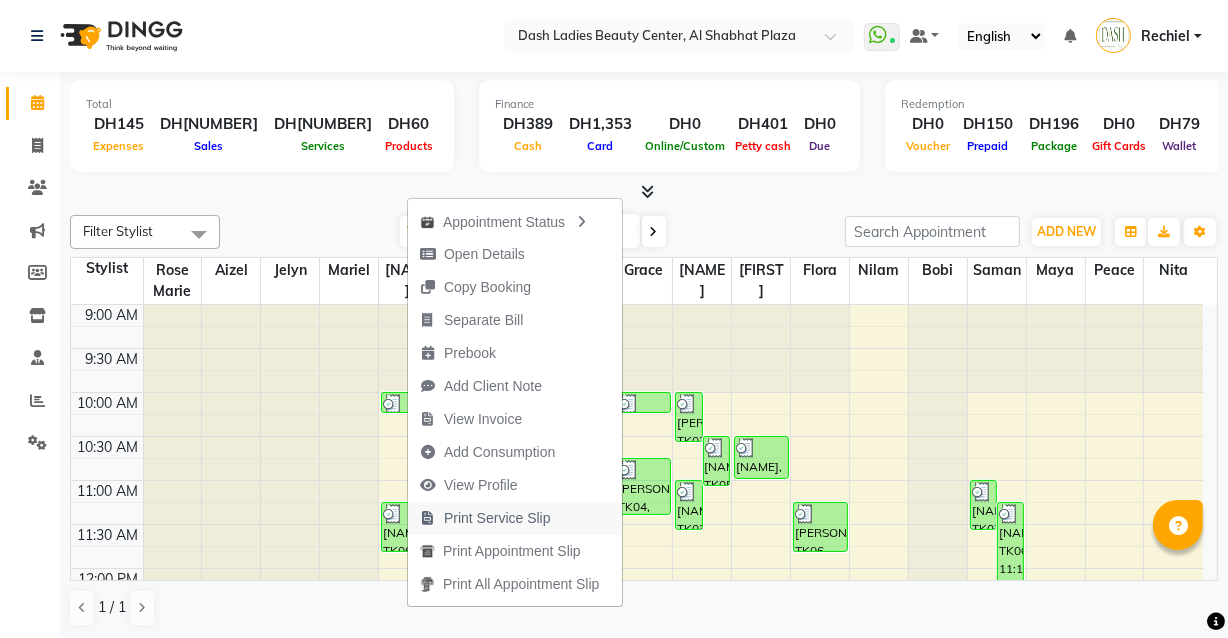 click on "Print Service Slip" at bounding box center [497, 518] 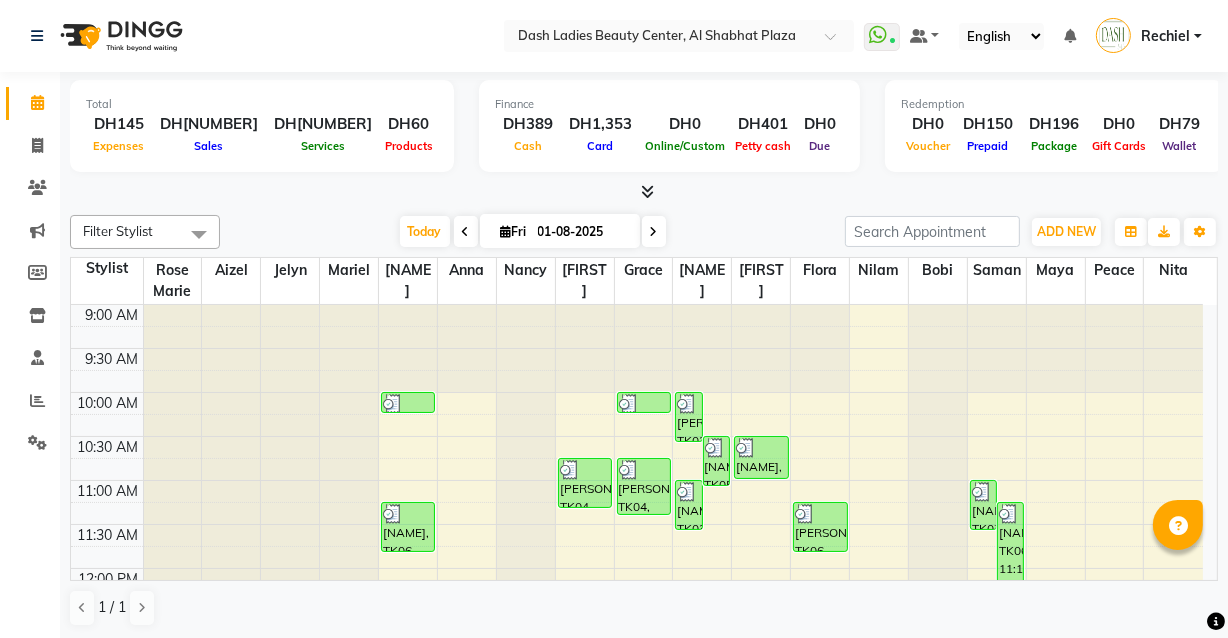 click 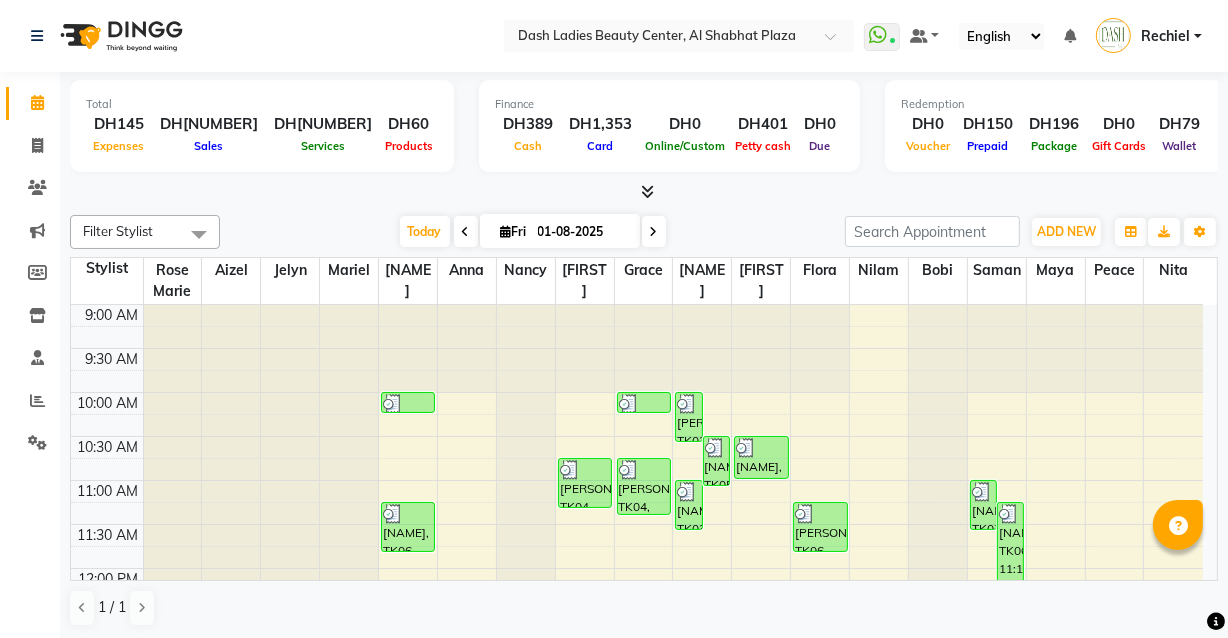 click on "[NAME], TK06, 11:15 AM-11:50 AM, Basic Manicure" at bounding box center [408, 527] 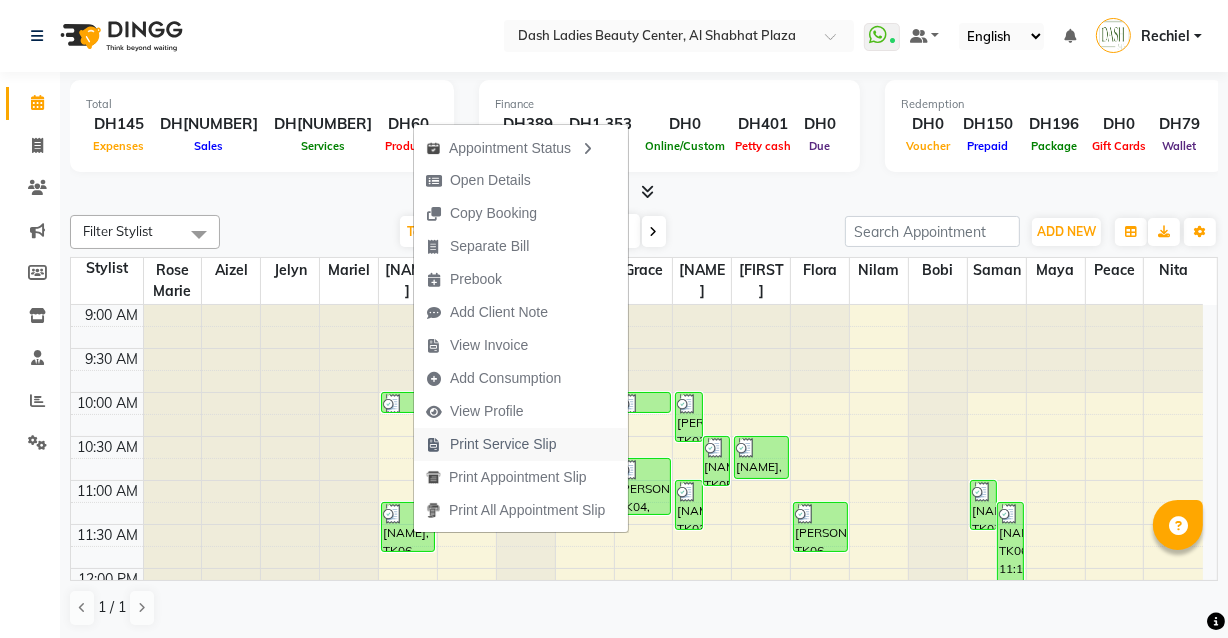 click on "Print Service Slip" at bounding box center [491, 444] 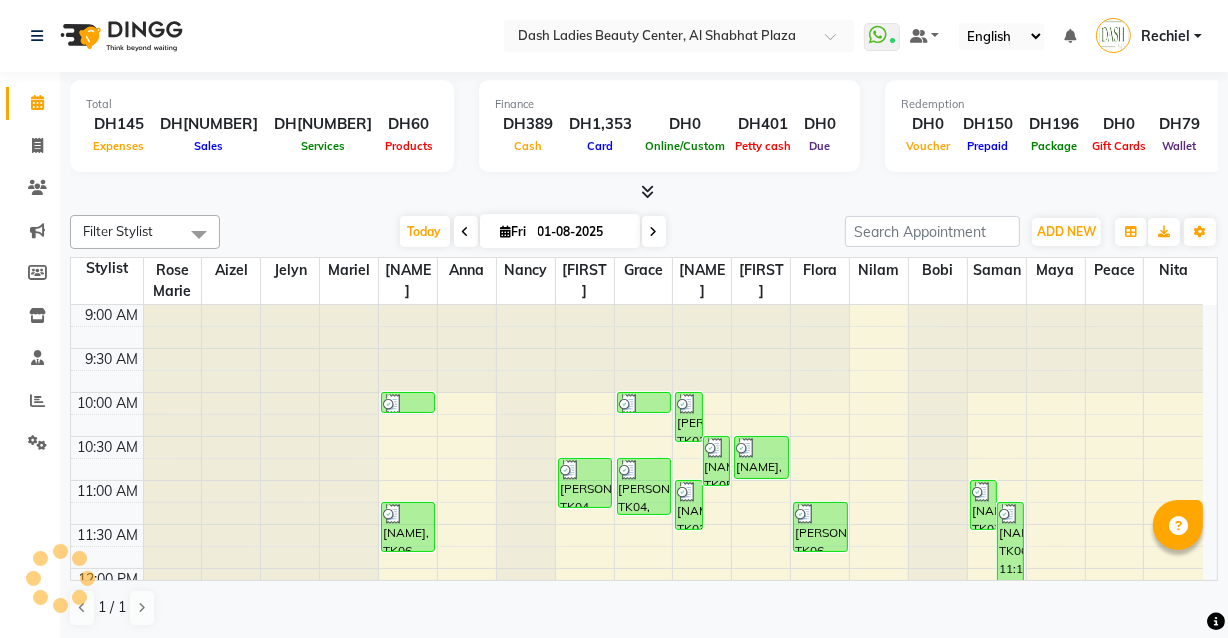 click 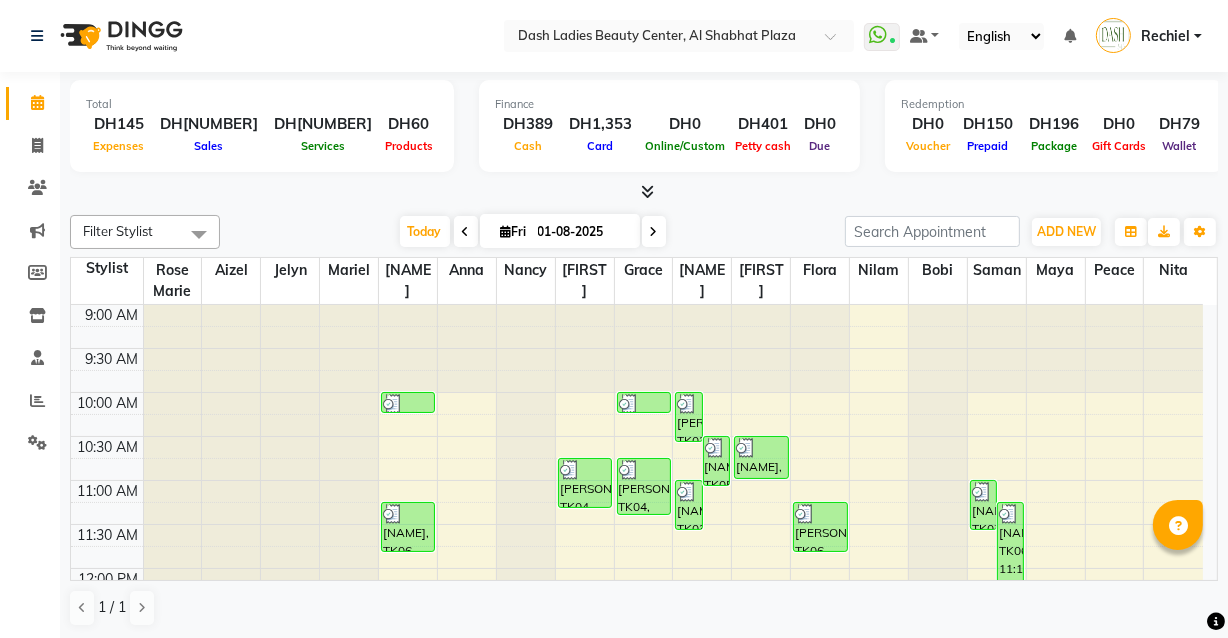 scroll, scrollTop: 305, scrollLeft: 0, axis: vertical 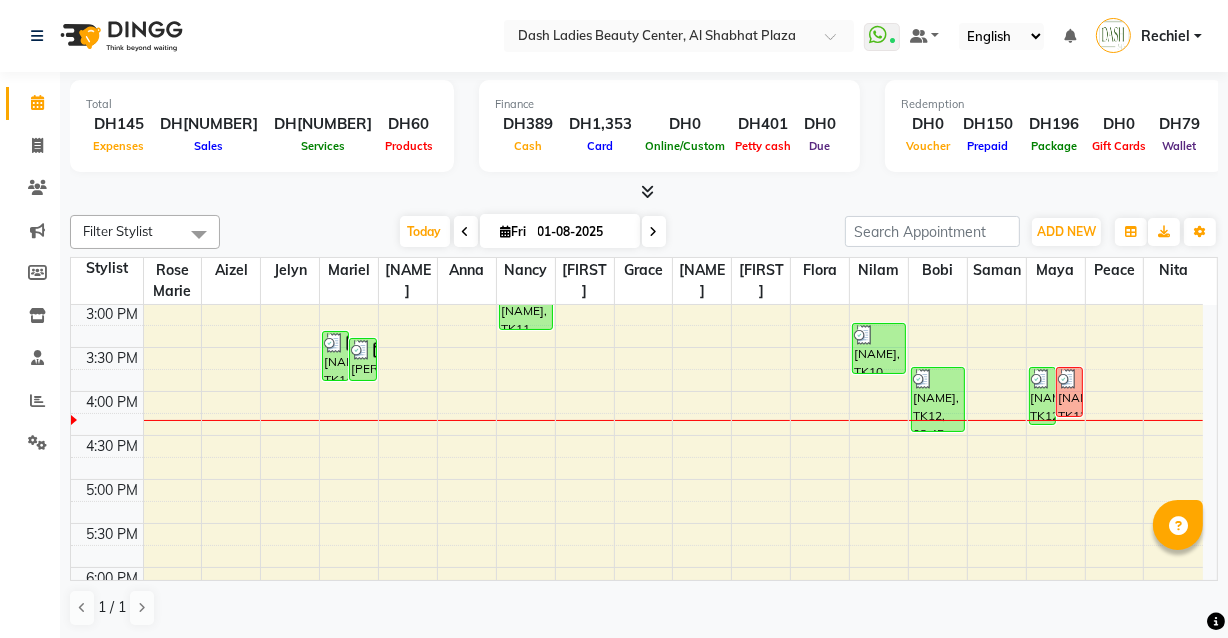 click on "[PERSON], TK13, 03:25 PM-03:55 PM, Haircut with style (DH120)" at bounding box center (362, 359) 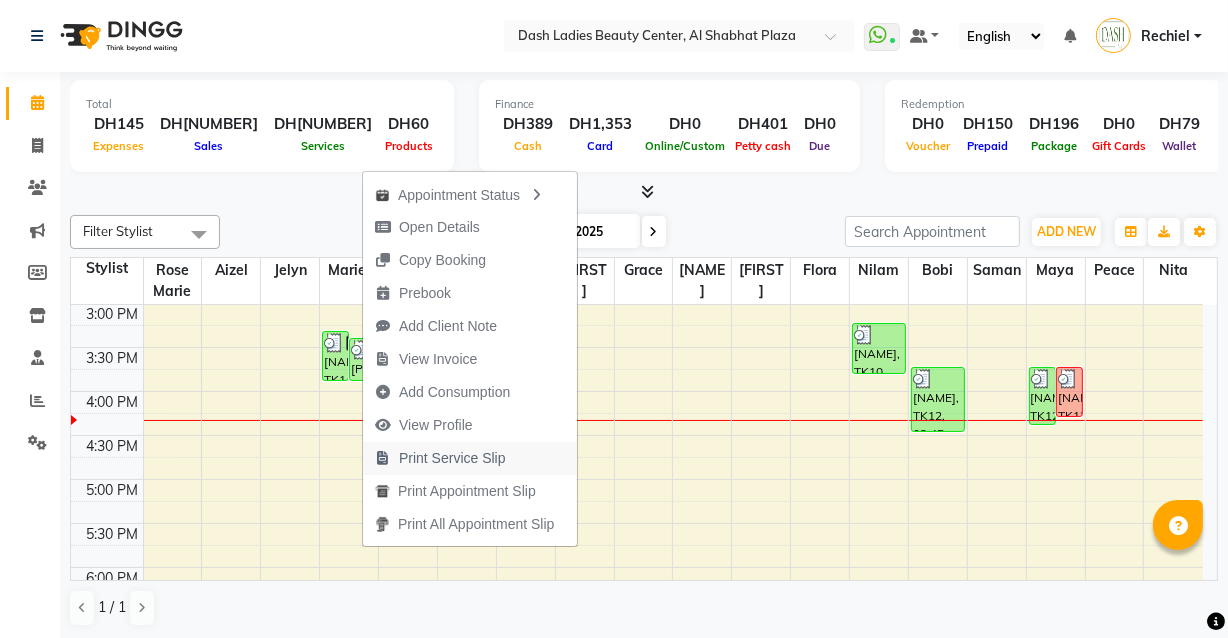 click on "Print Service Slip" at bounding box center (452, 458) 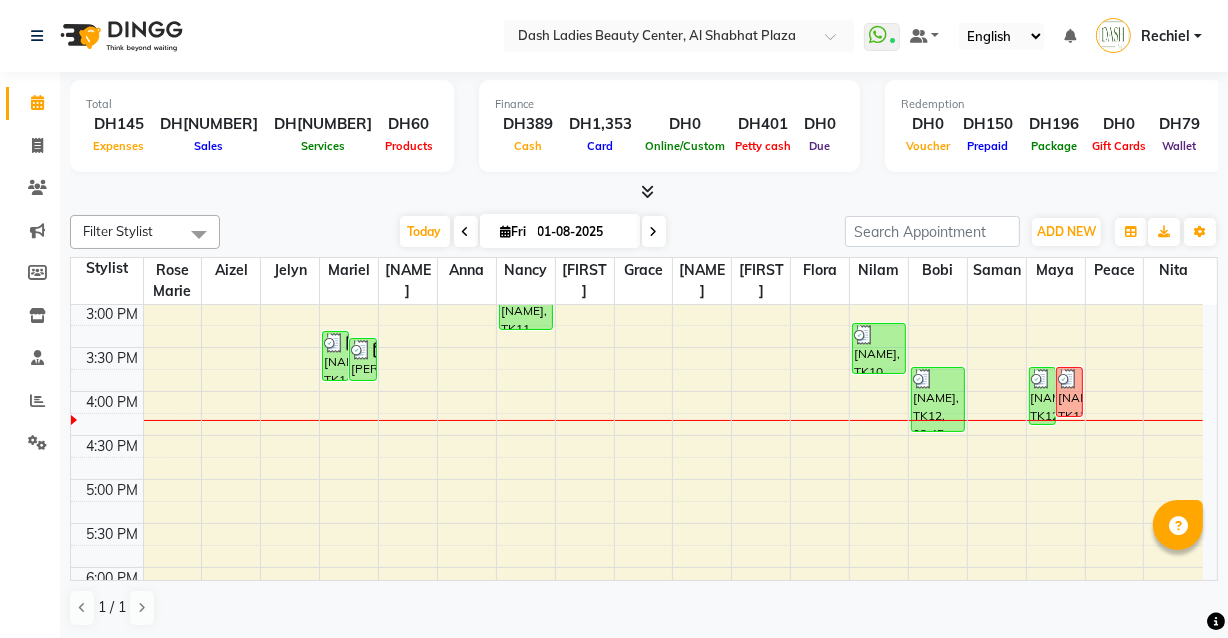 click on "Calendar" 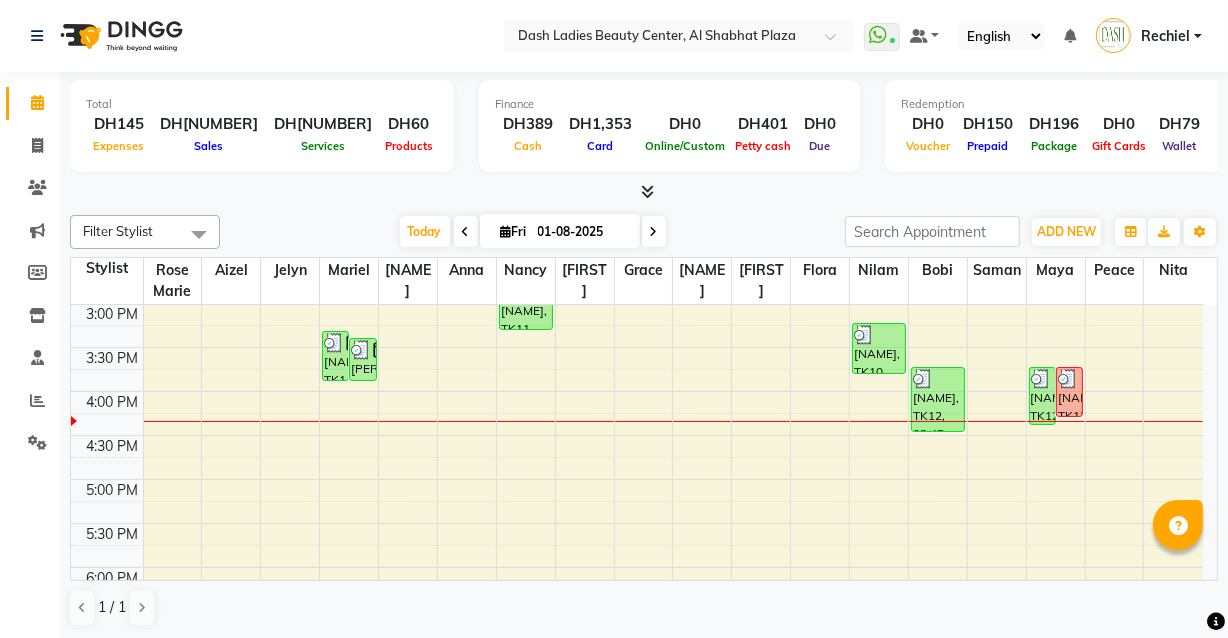 click on "[NAME], TK12, 03:45 PM-04:30 PM, Essential Manicure + French" at bounding box center [938, 399] 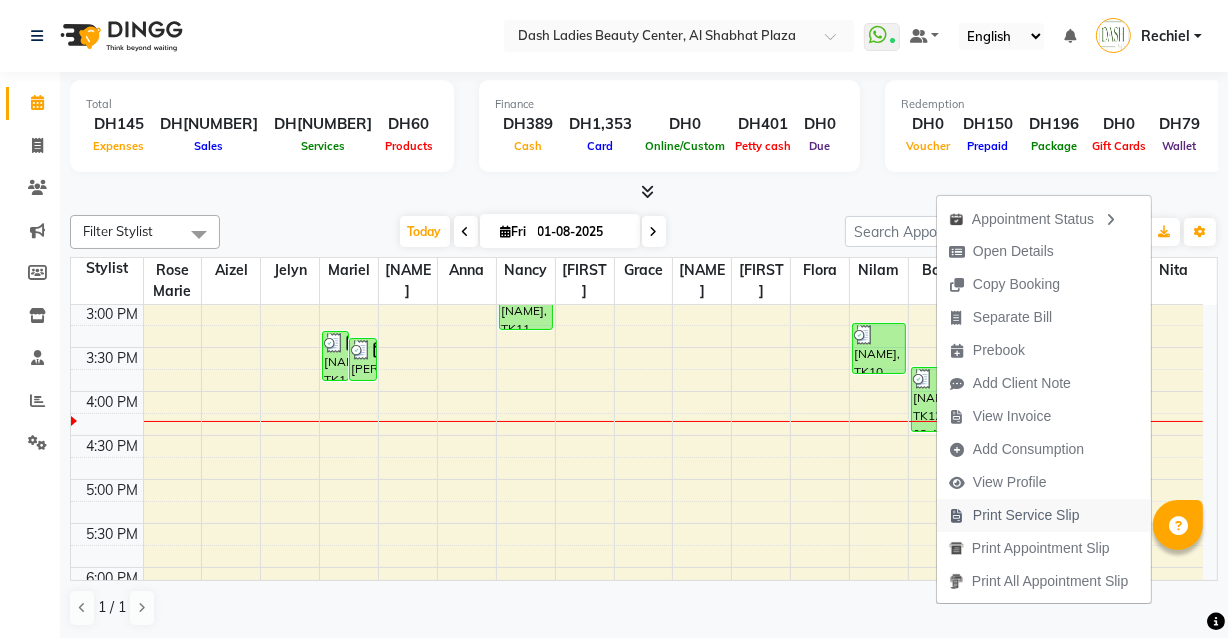 click on "Print Service Slip" at bounding box center (1026, 515) 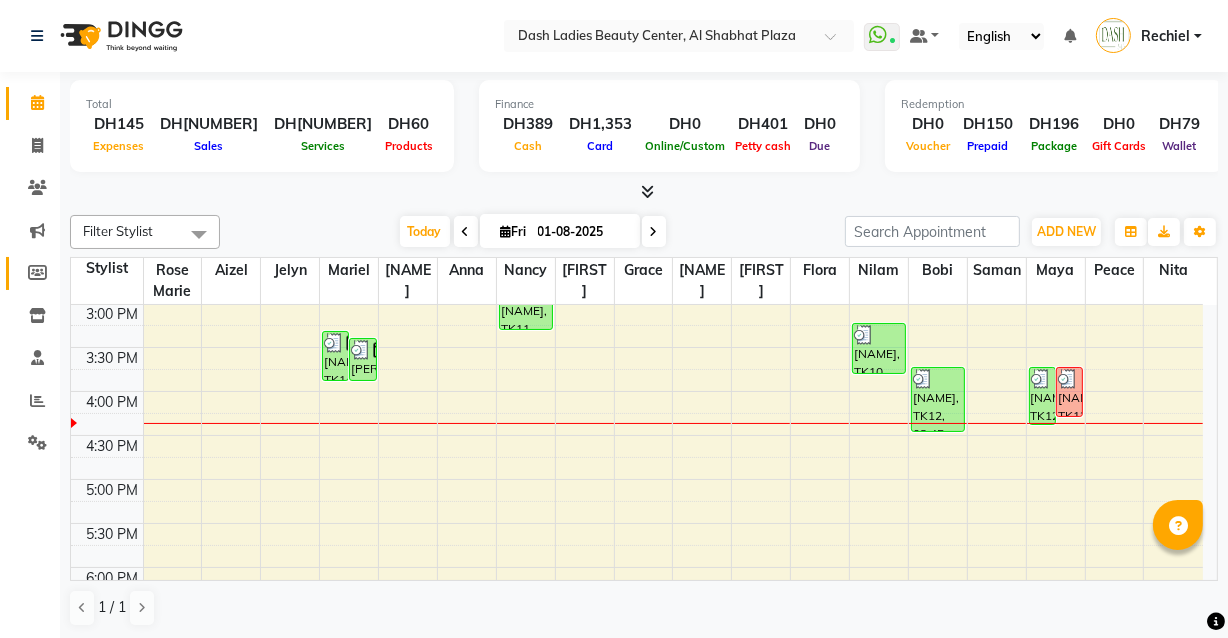 click on "Members" 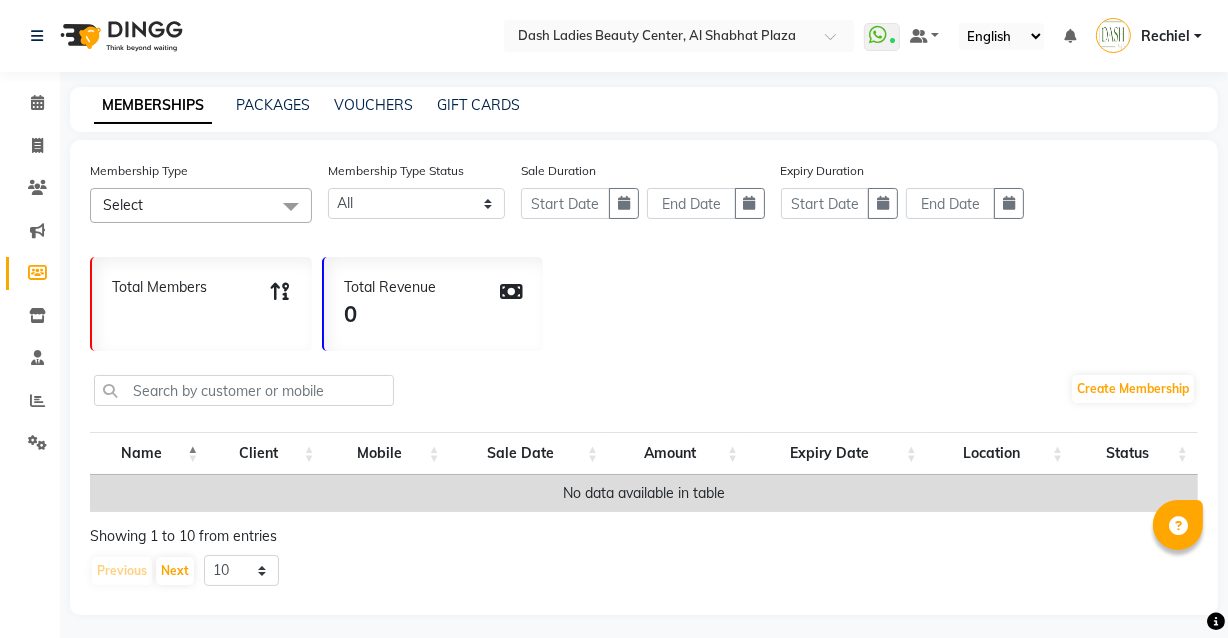 scroll, scrollTop: 0, scrollLeft: 0, axis: both 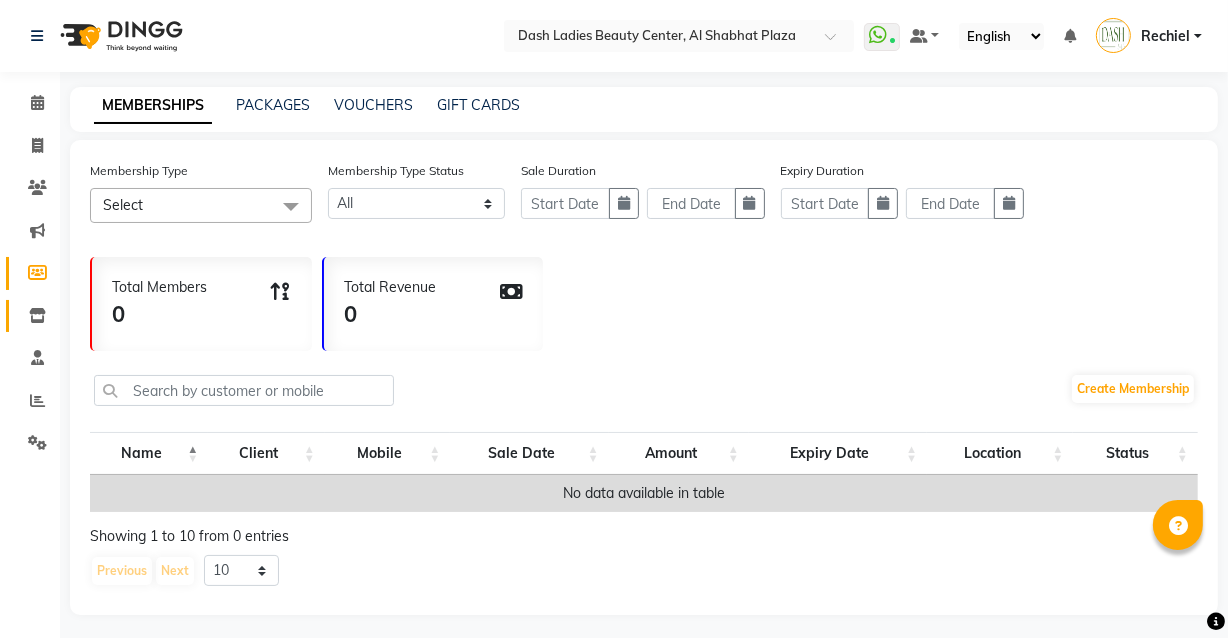 click 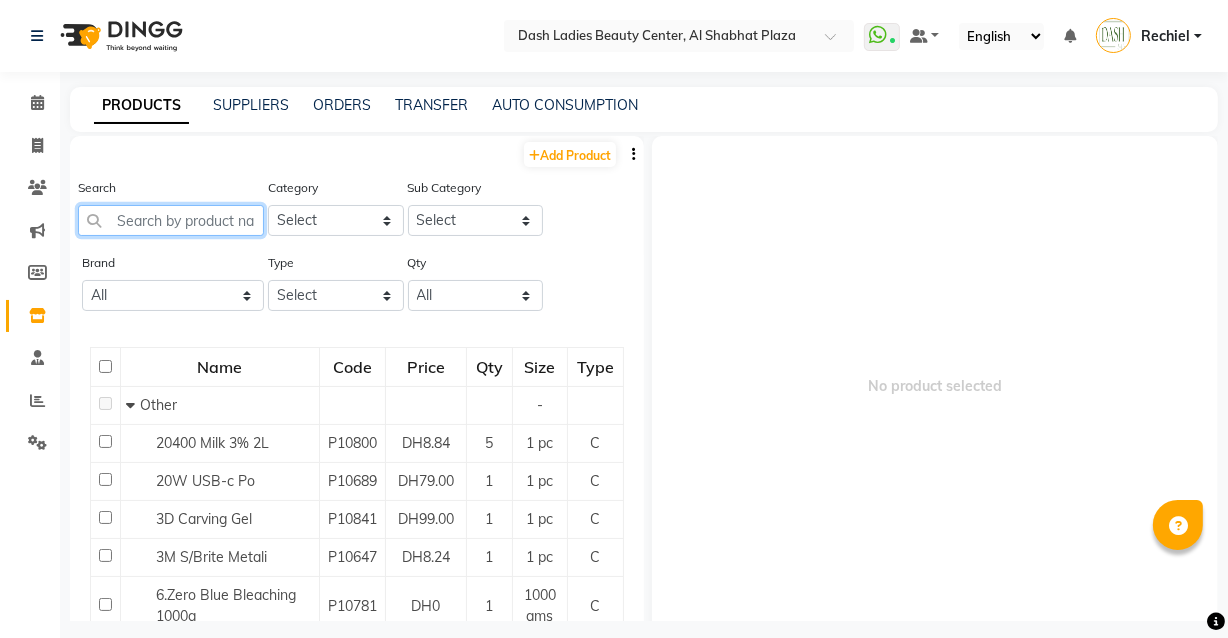 click 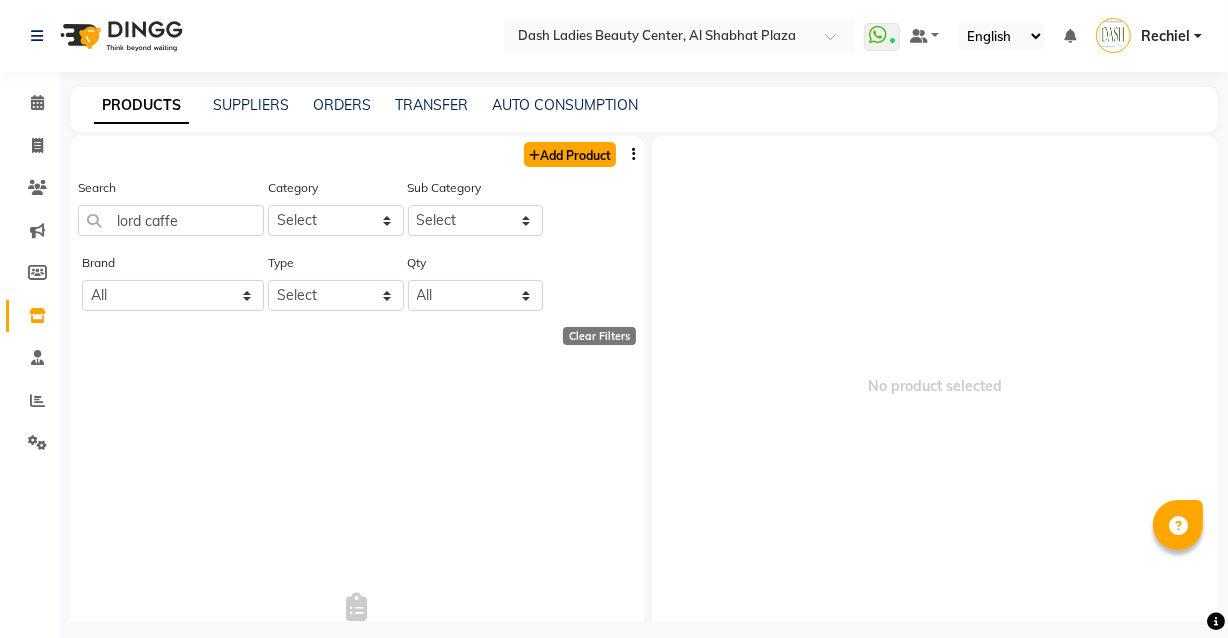 click on "Add Product" 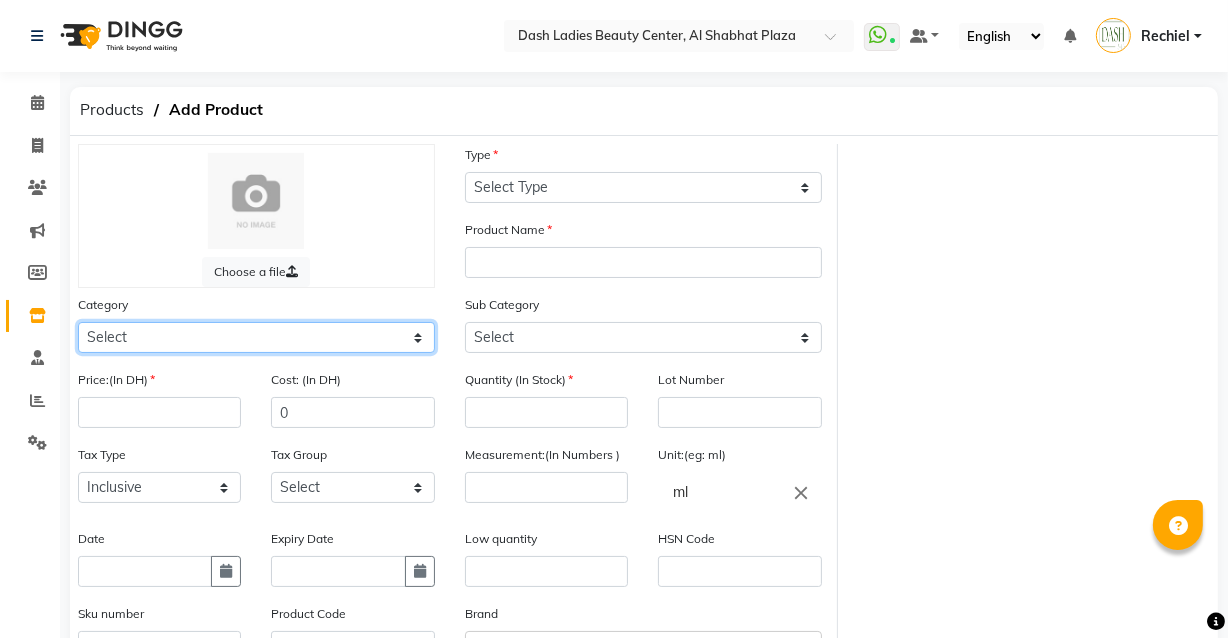click on "Select Hair Skin Makeup Personal Care Appliances Beard Waxing Disposable Threading Hands and Feet Beauty Planet Botox Cadiveu Casmara Cheryls Loreal Olaplex Dash Ladies Beauty Center Other" 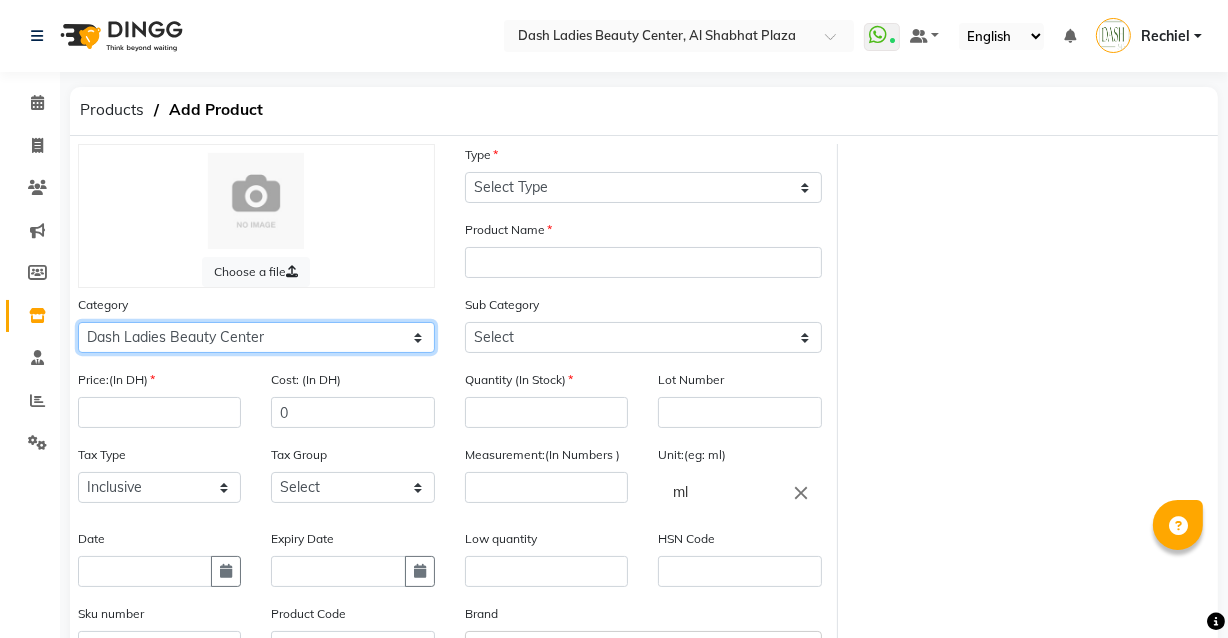 click on "Select Hair Skin Makeup Personal Care Appliances Beard Waxing Disposable Threading Hands and Feet Beauty Planet Botox Cadiveu Casmara Cheryls Loreal Olaplex Dash Ladies Beauty Center Other" 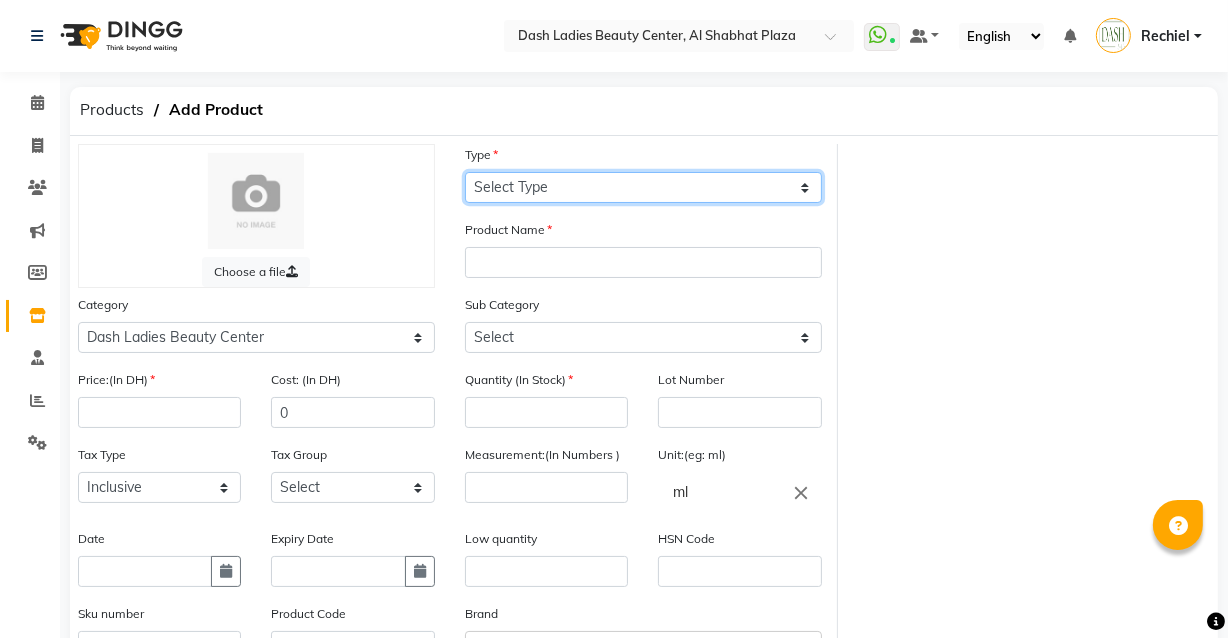 click on "Select Type Both Retail Consumable" 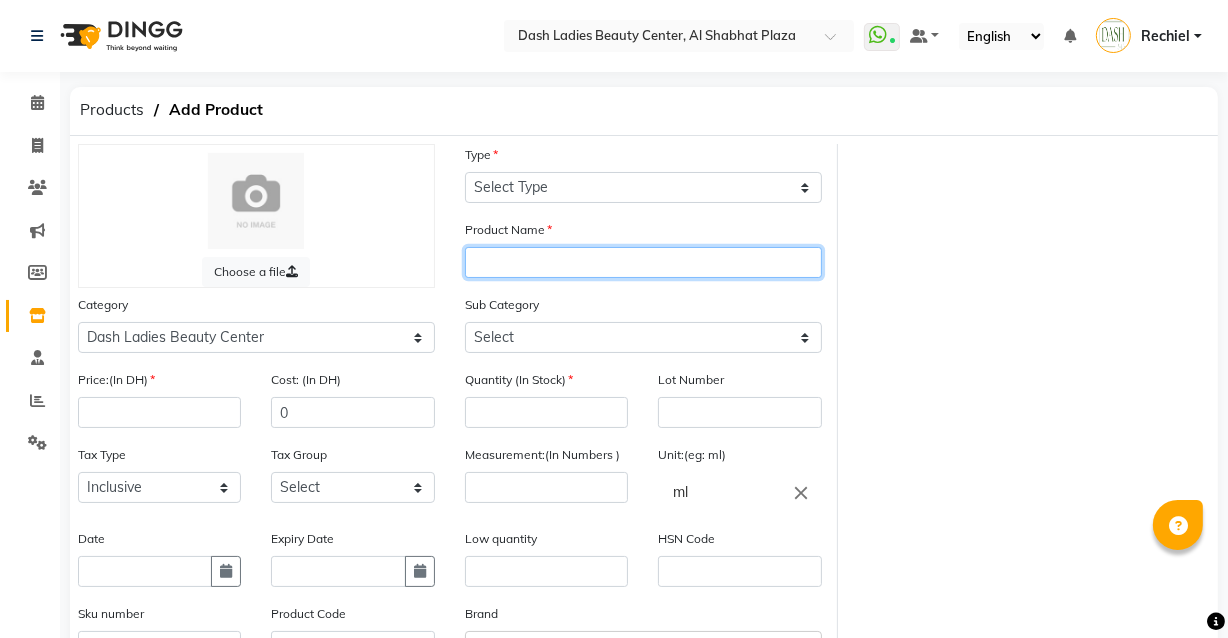 click 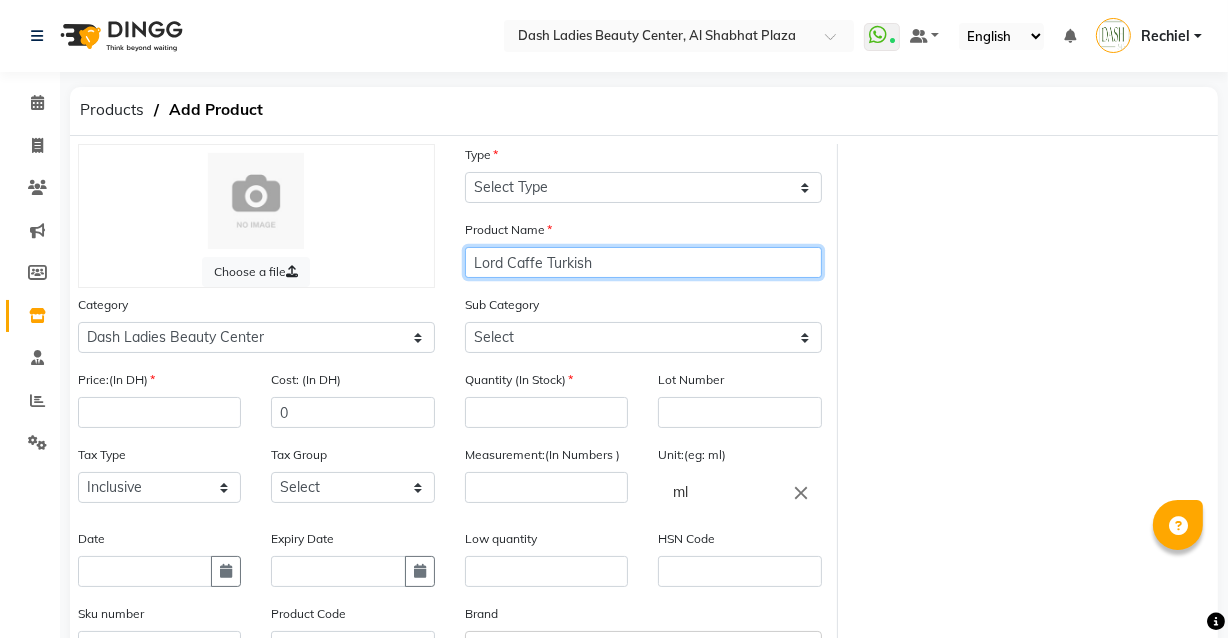 scroll, scrollTop: 54, scrollLeft: 0, axis: vertical 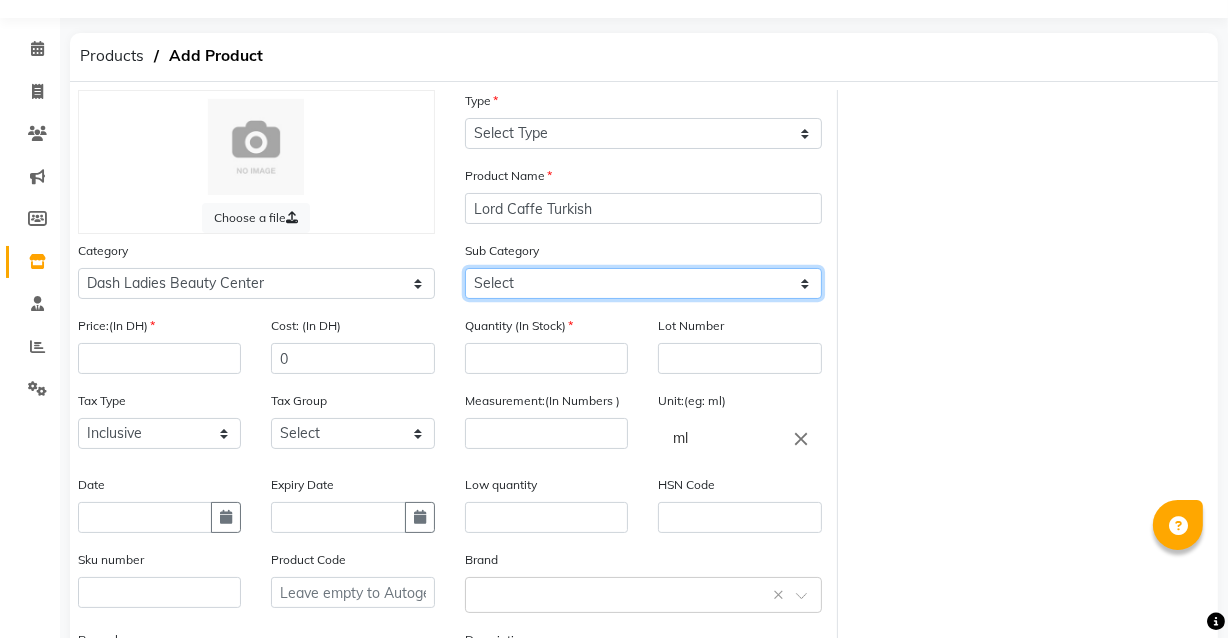 click on "Select Salon Both Salon Retail Salon Use" 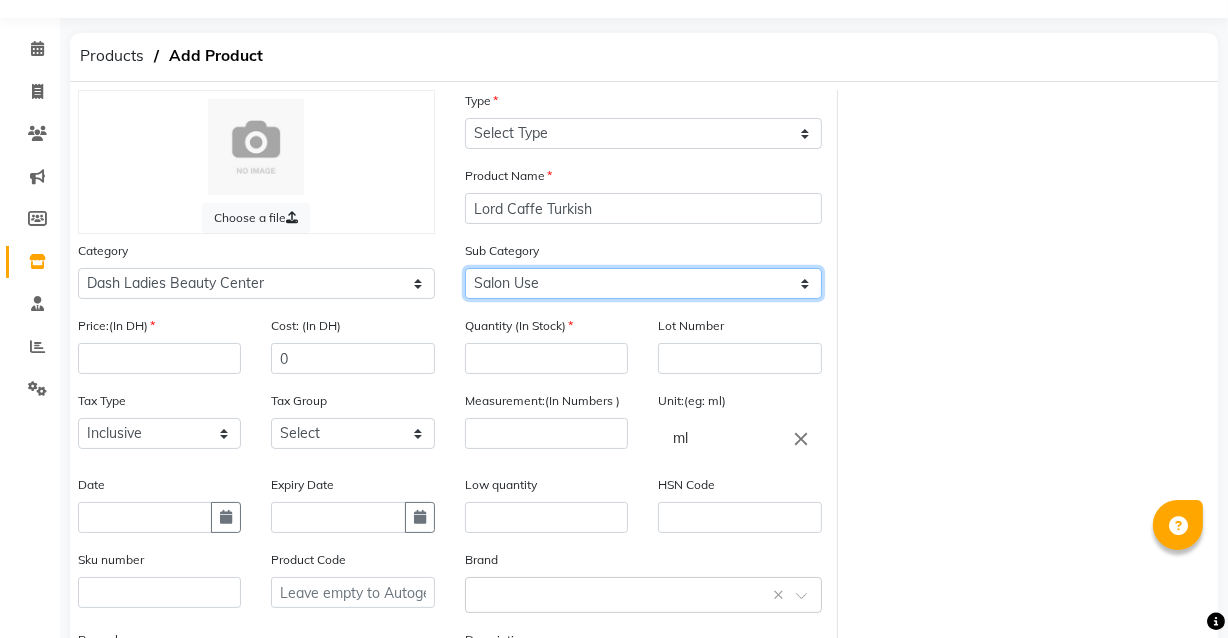 click on "Select Salon Both Salon Retail Salon Use" 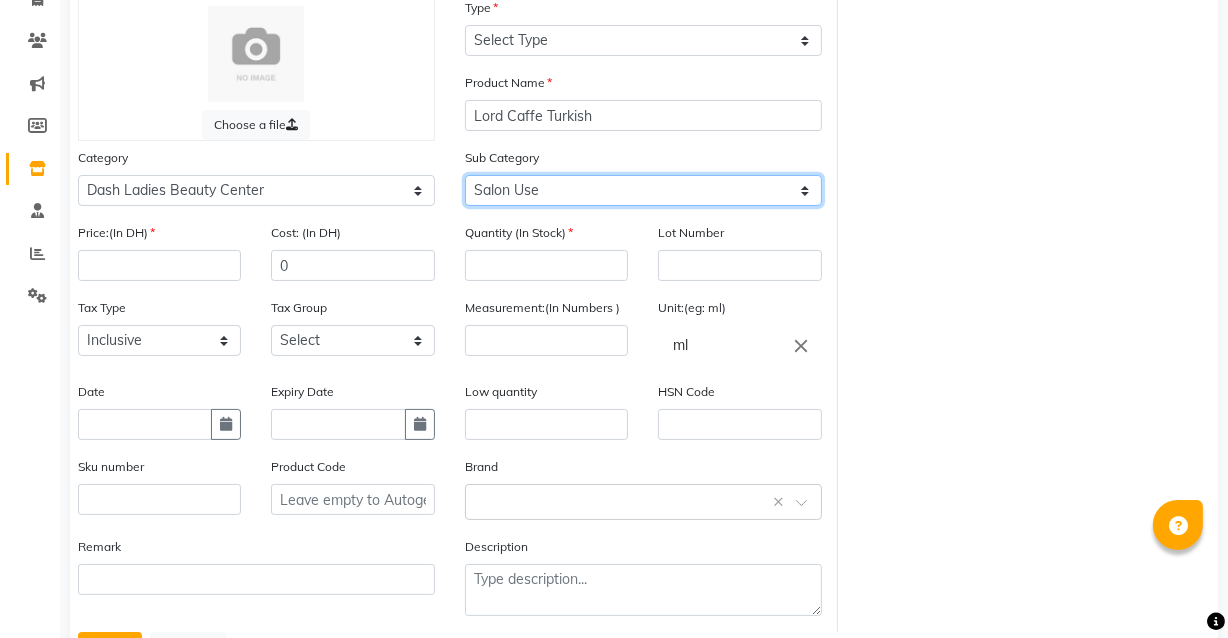 scroll, scrollTop: 149, scrollLeft: 0, axis: vertical 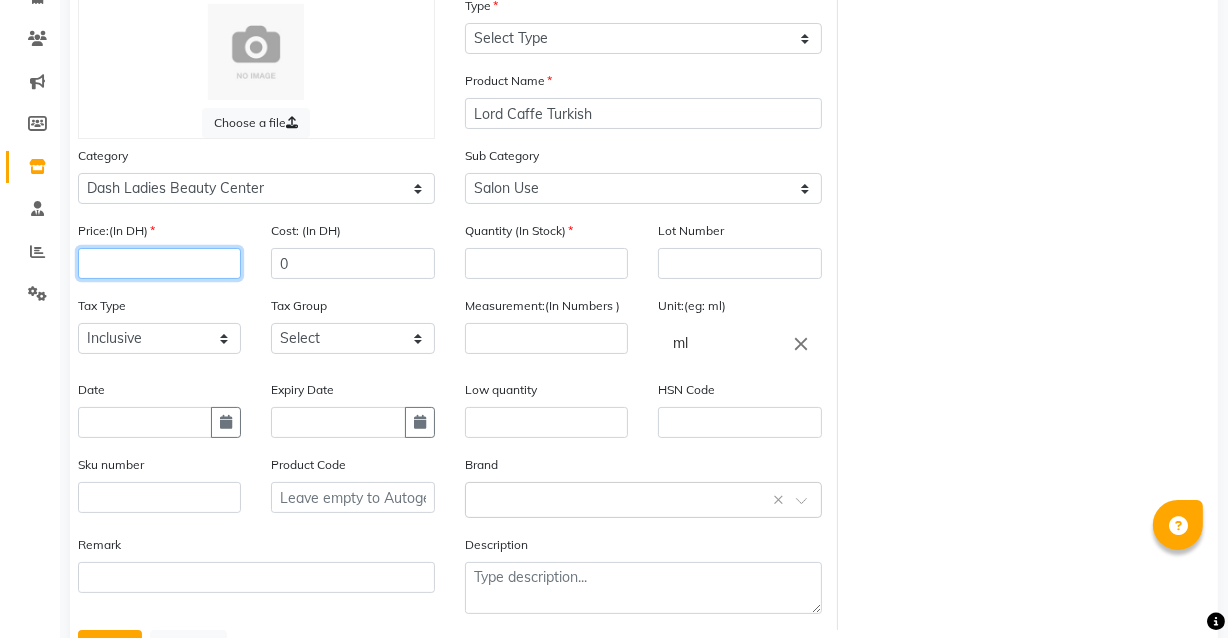 click 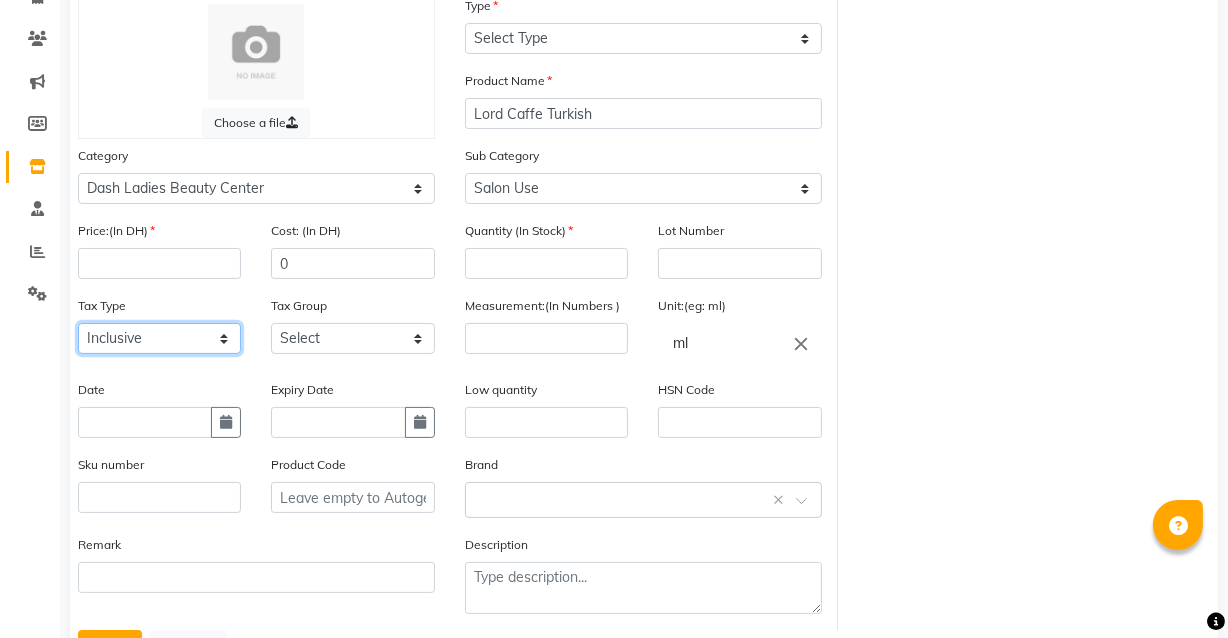click on "Select Inclusive Exclusive" 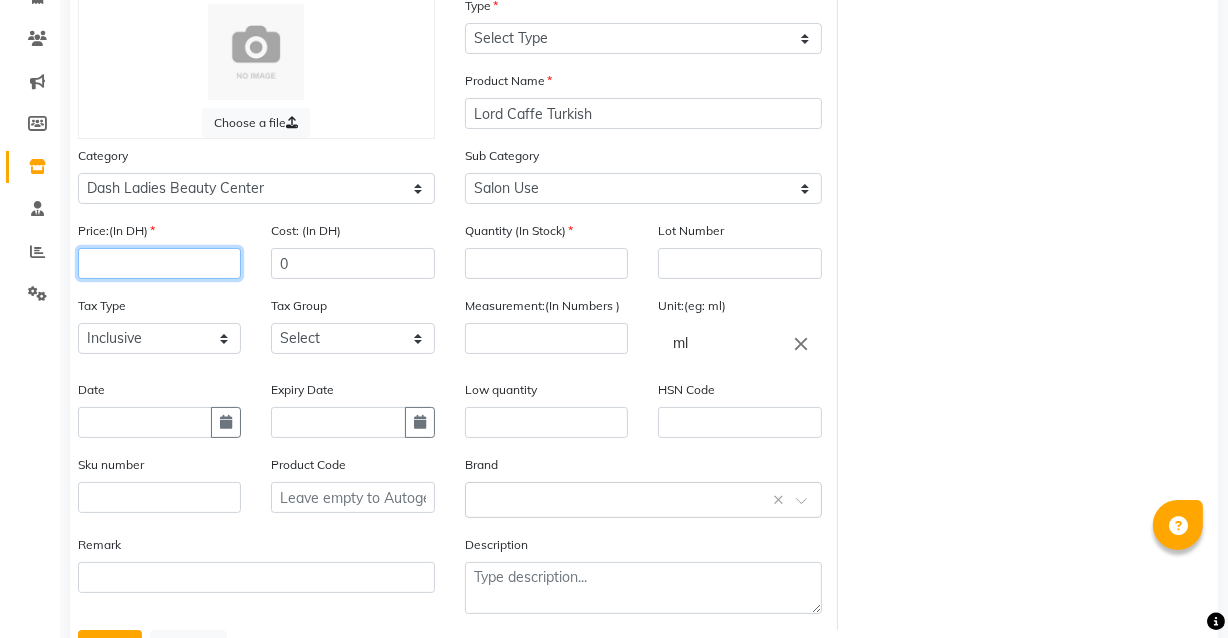 click 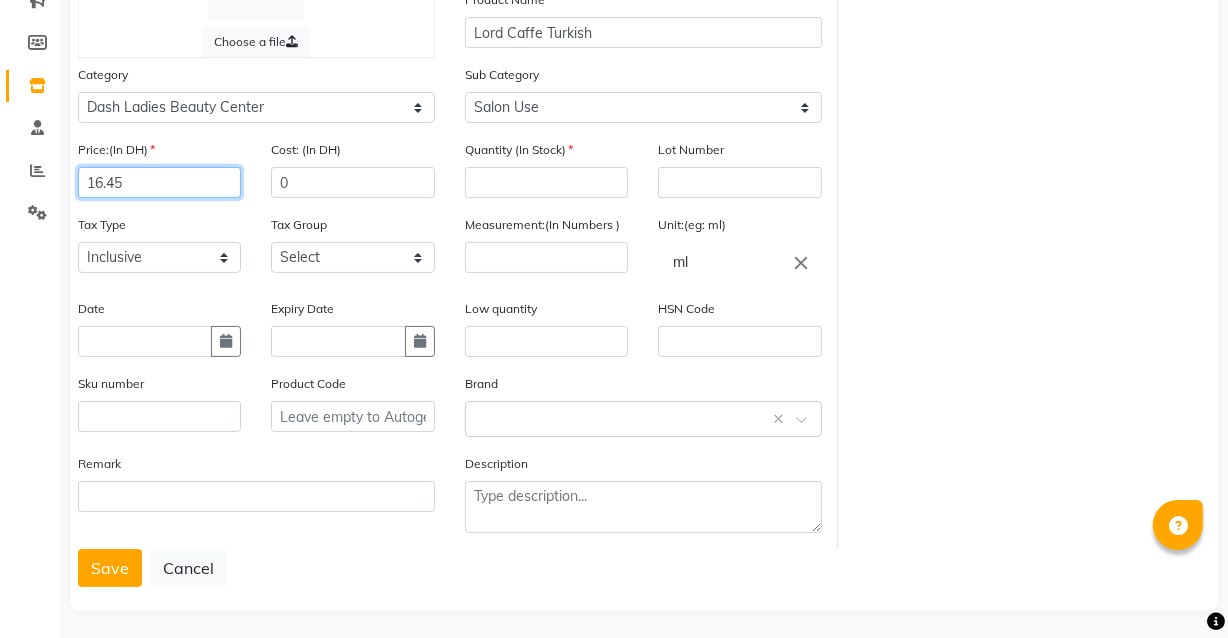 scroll, scrollTop: 241, scrollLeft: 0, axis: vertical 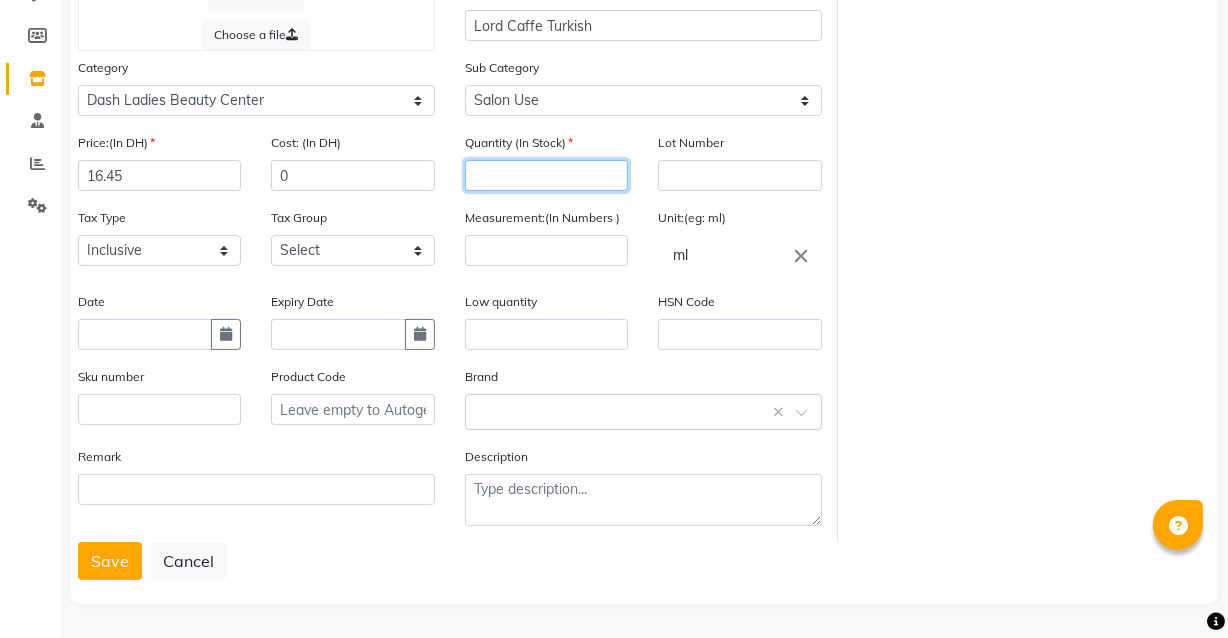 click 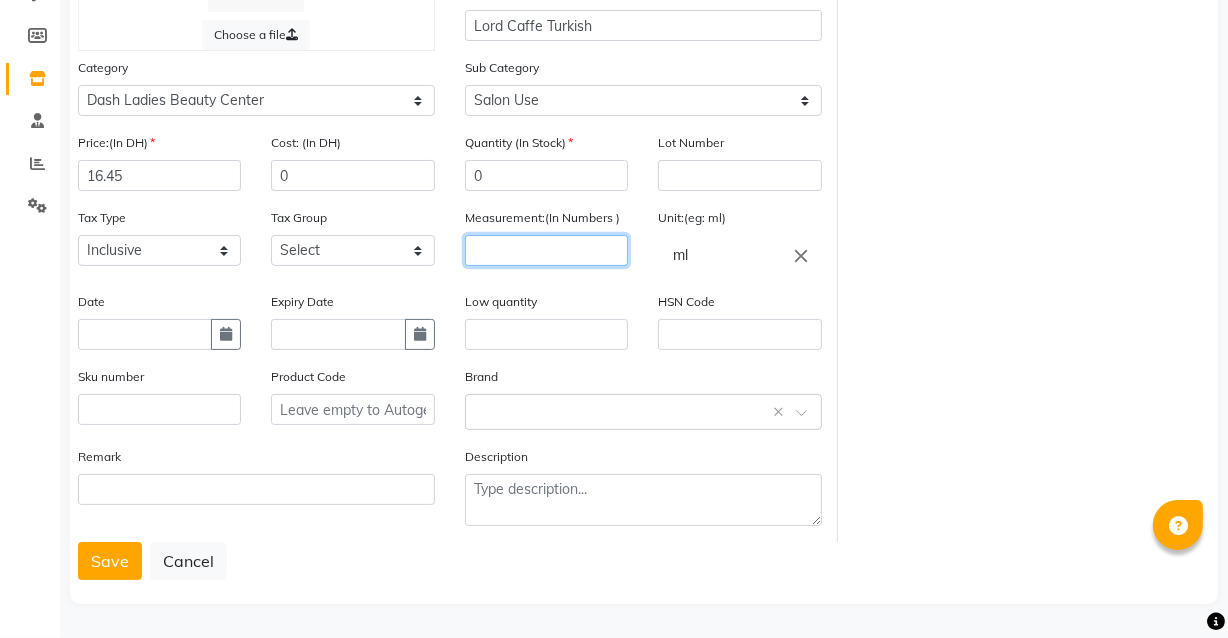 click 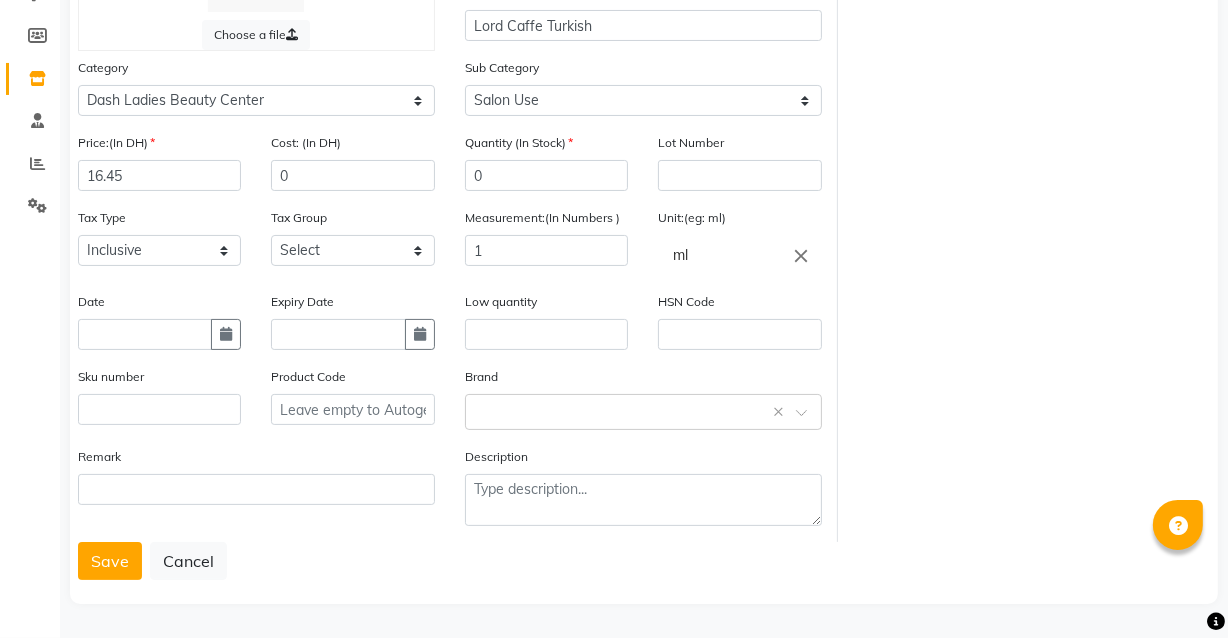click on "close" 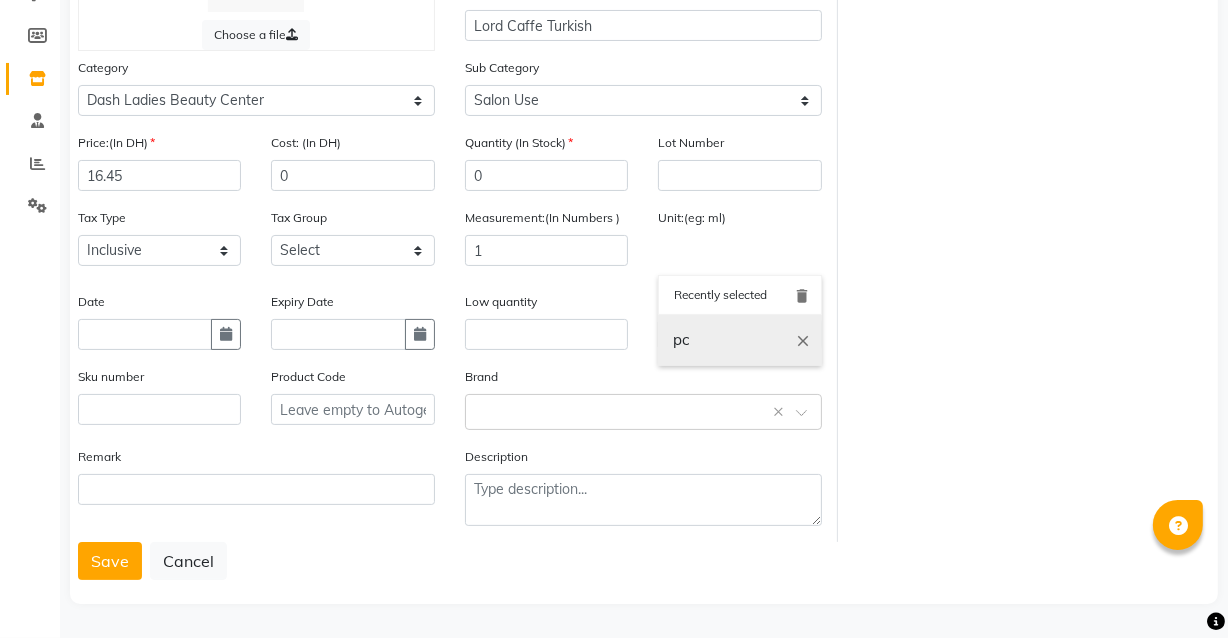 click on "pc" at bounding box center [739, 340] 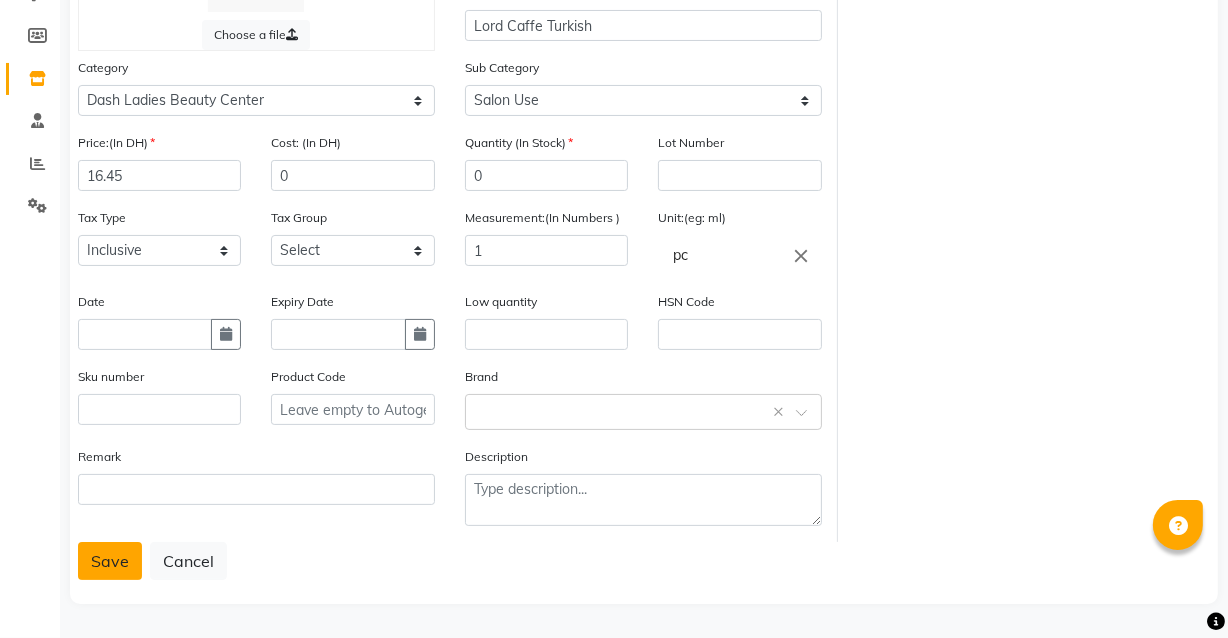 click on "Save" 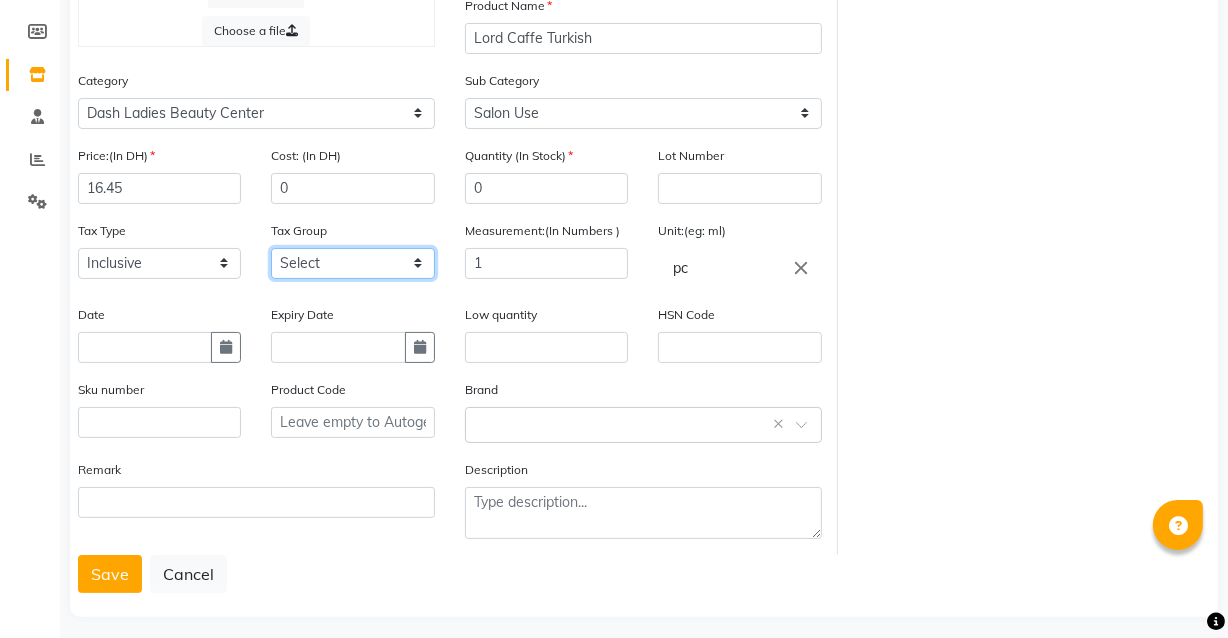 click on "Select Vat" 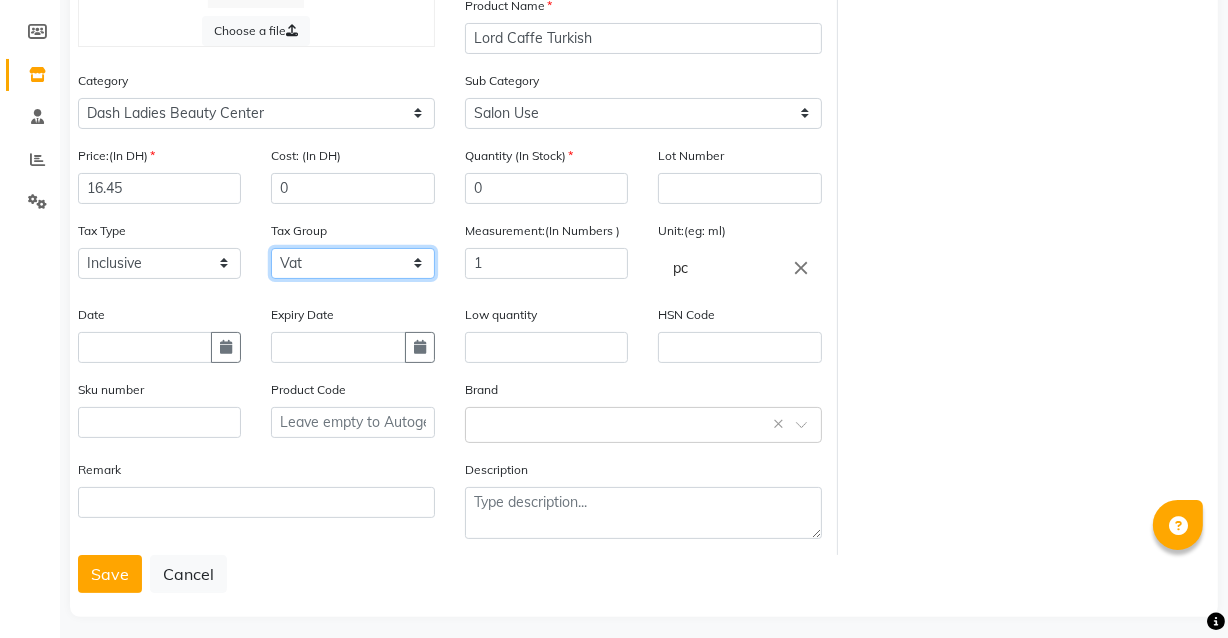 click on "Select Vat" 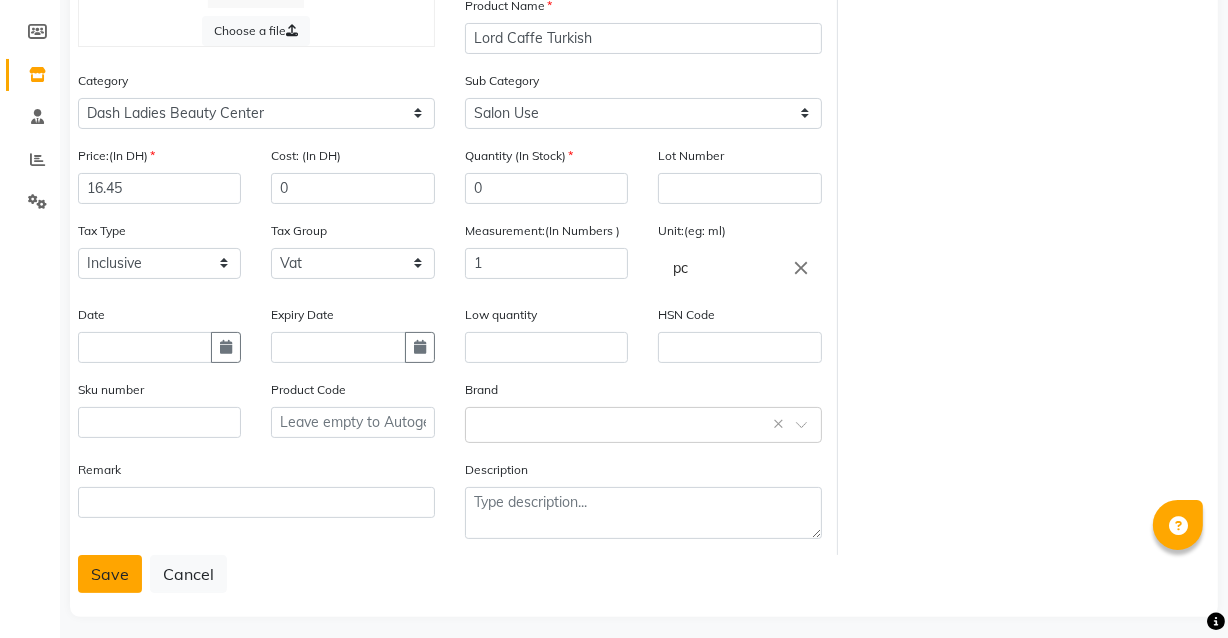 click on "Save" 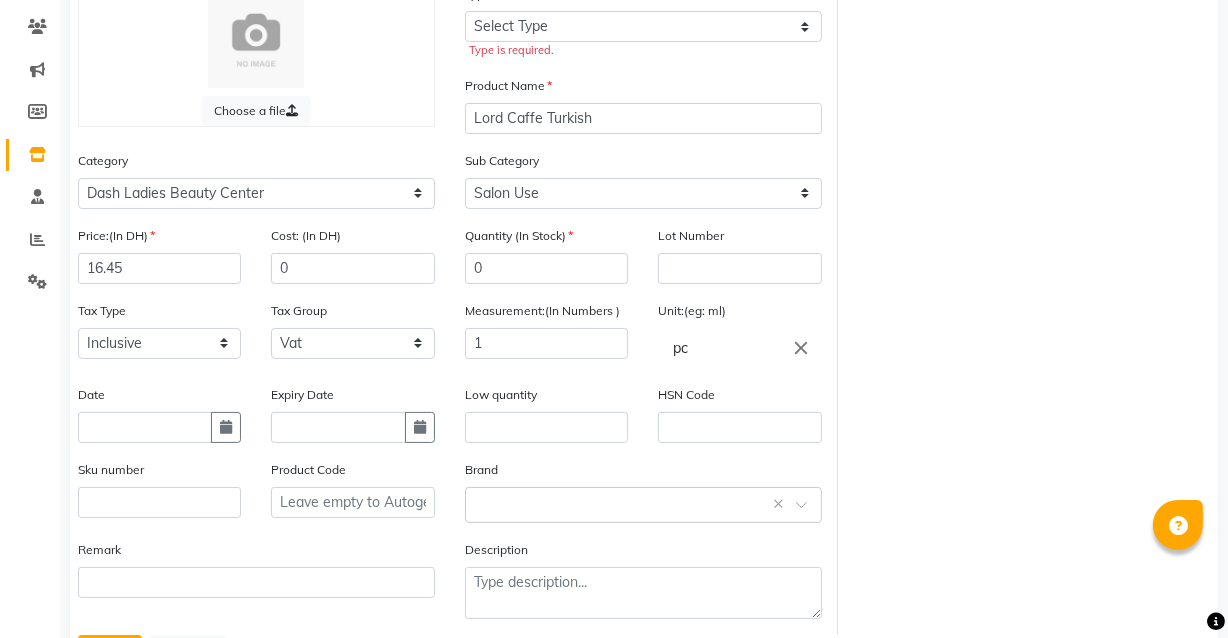 scroll, scrollTop: 0, scrollLeft: 0, axis: both 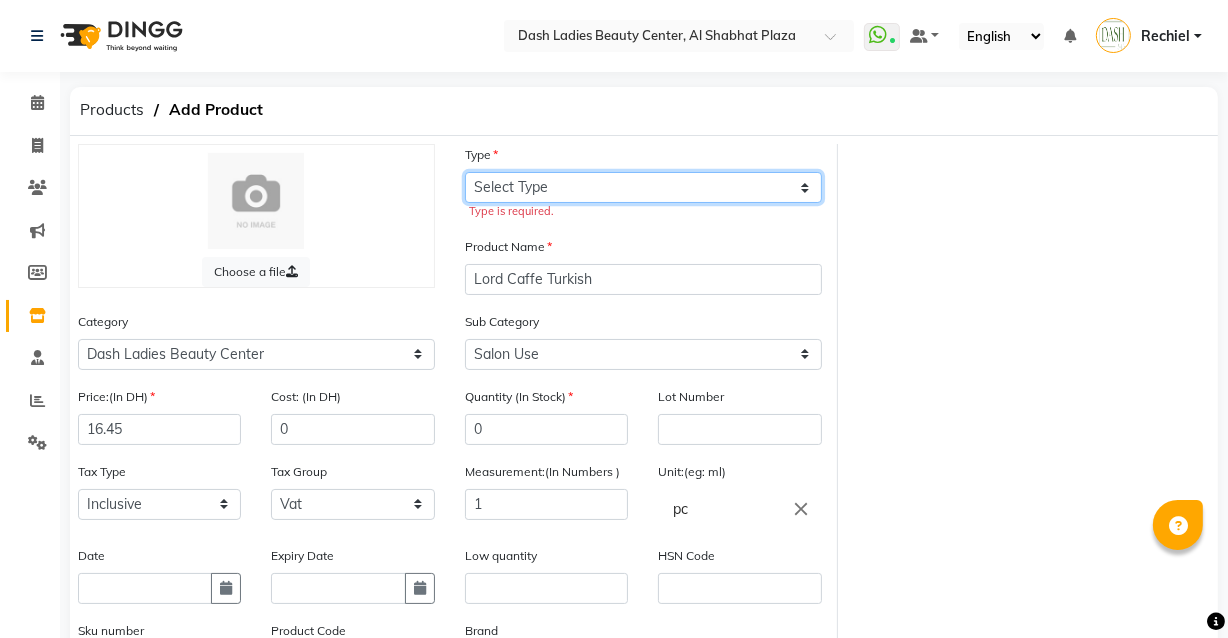 click on "Select Type Both Retail Consumable" 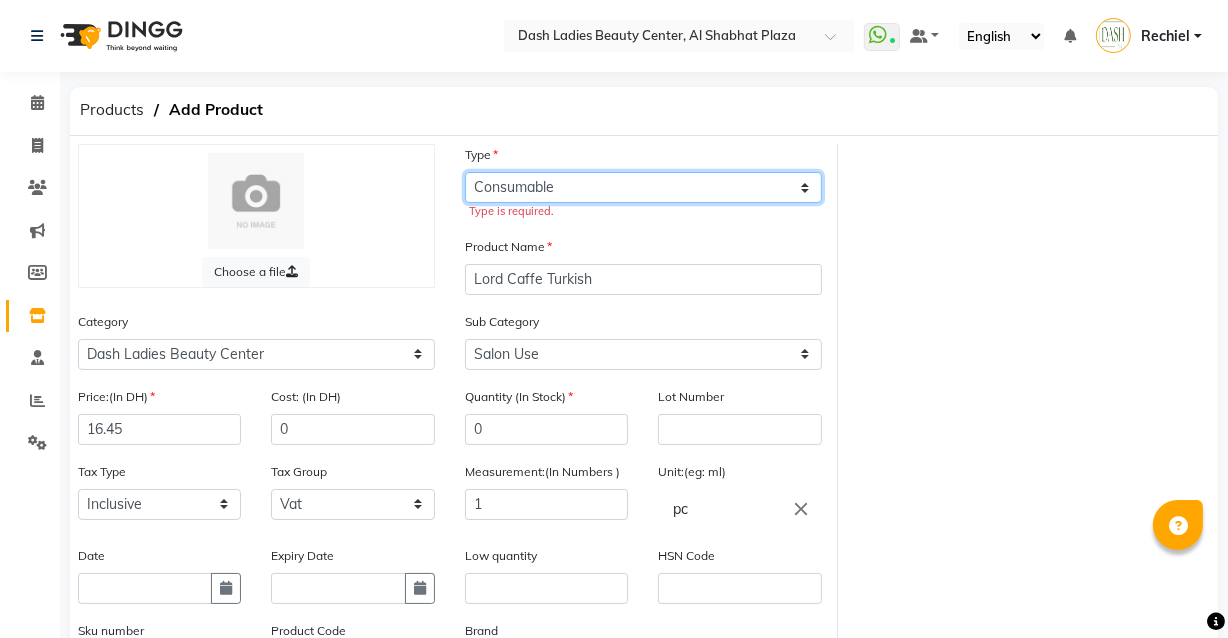 click on "Select Type Both Retail Consumable" 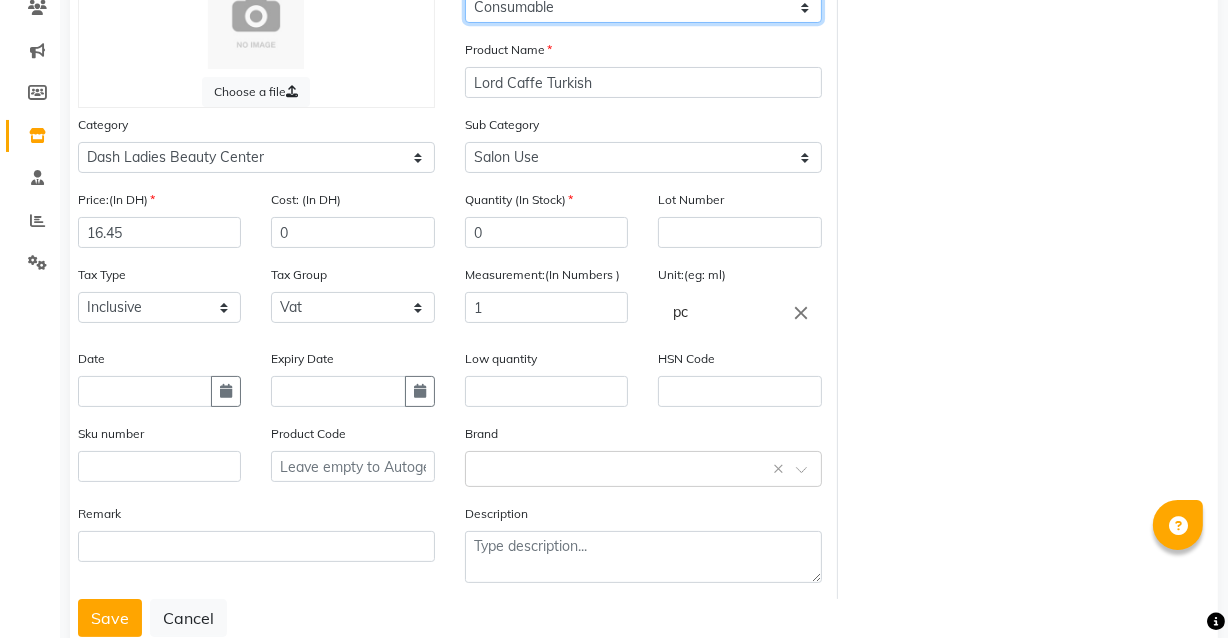 scroll, scrollTop: 241, scrollLeft: 0, axis: vertical 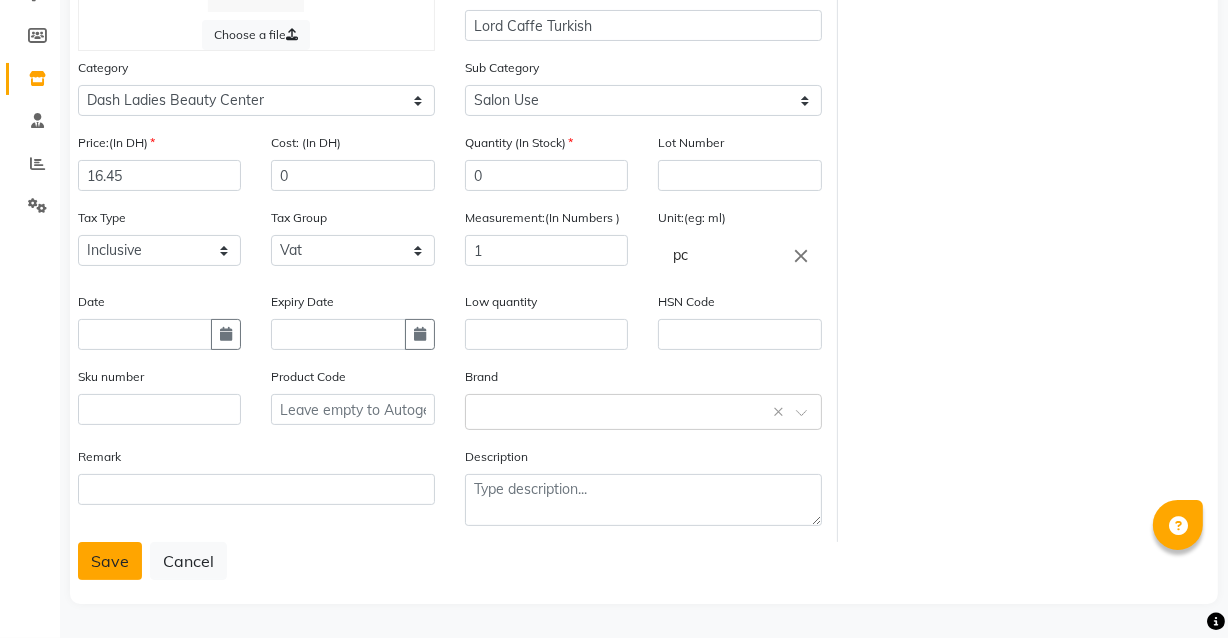click on "Save" 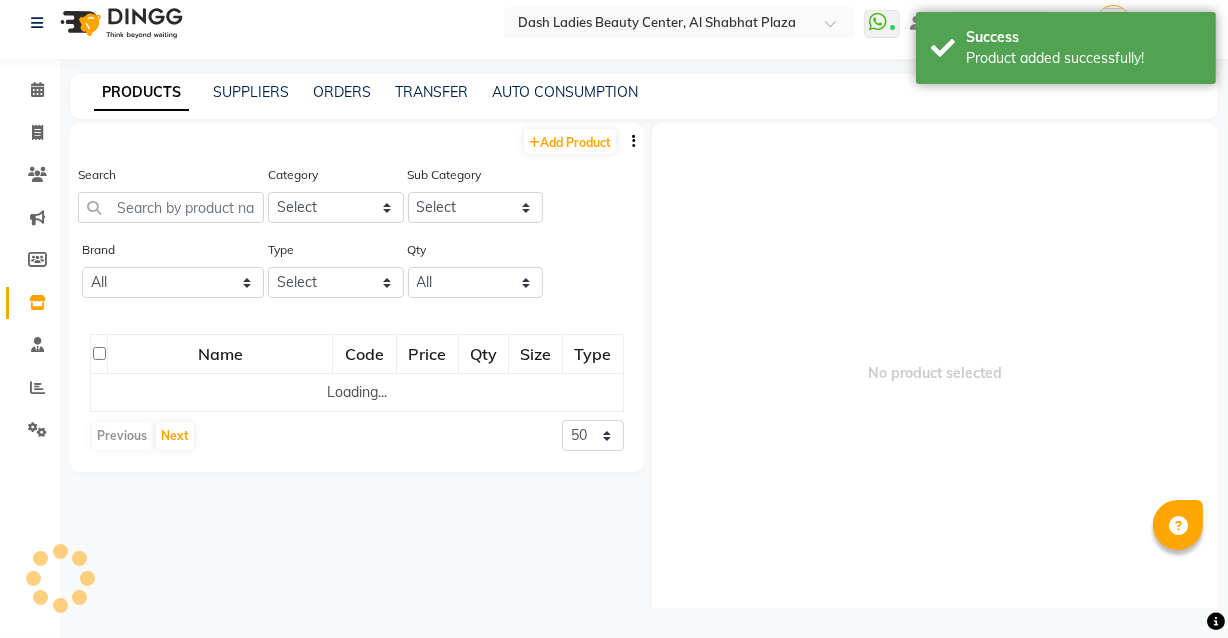 scroll, scrollTop: 12, scrollLeft: 0, axis: vertical 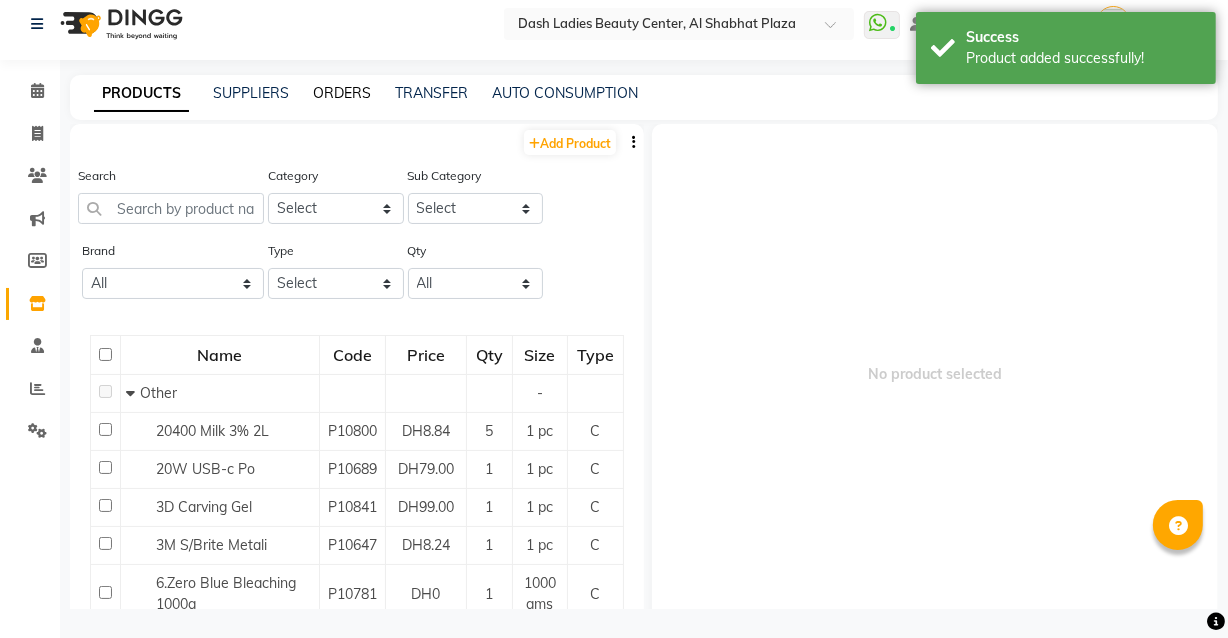 click on "ORDERS" 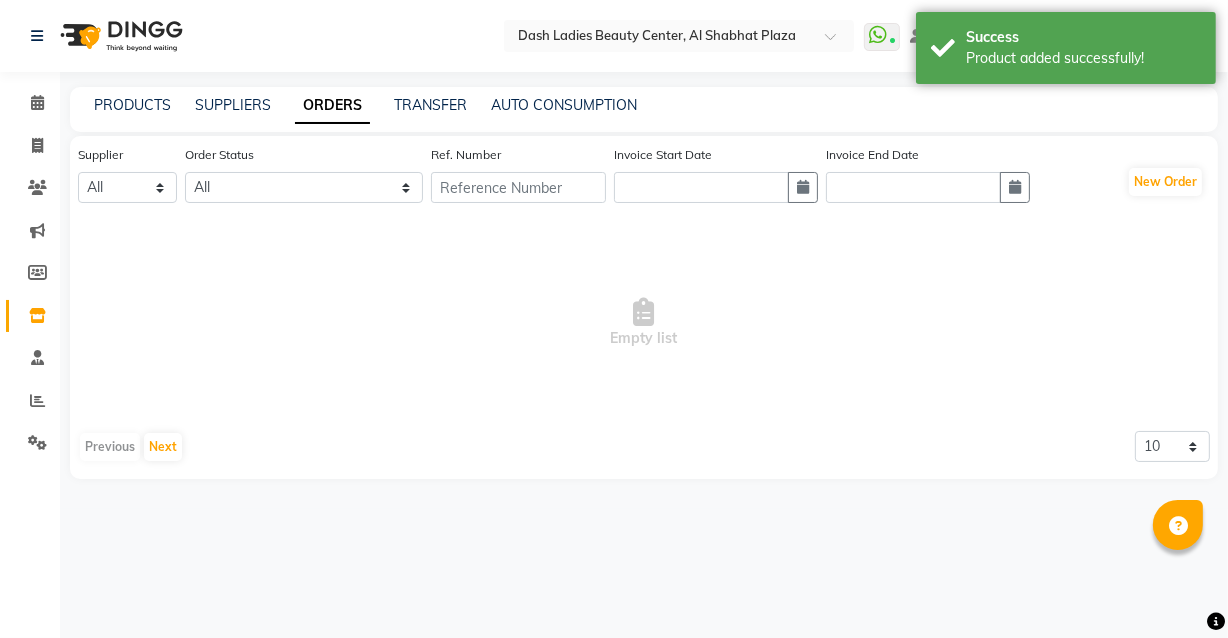 scroll, scrollTop: 0, scrollLeft: 0, axis: both 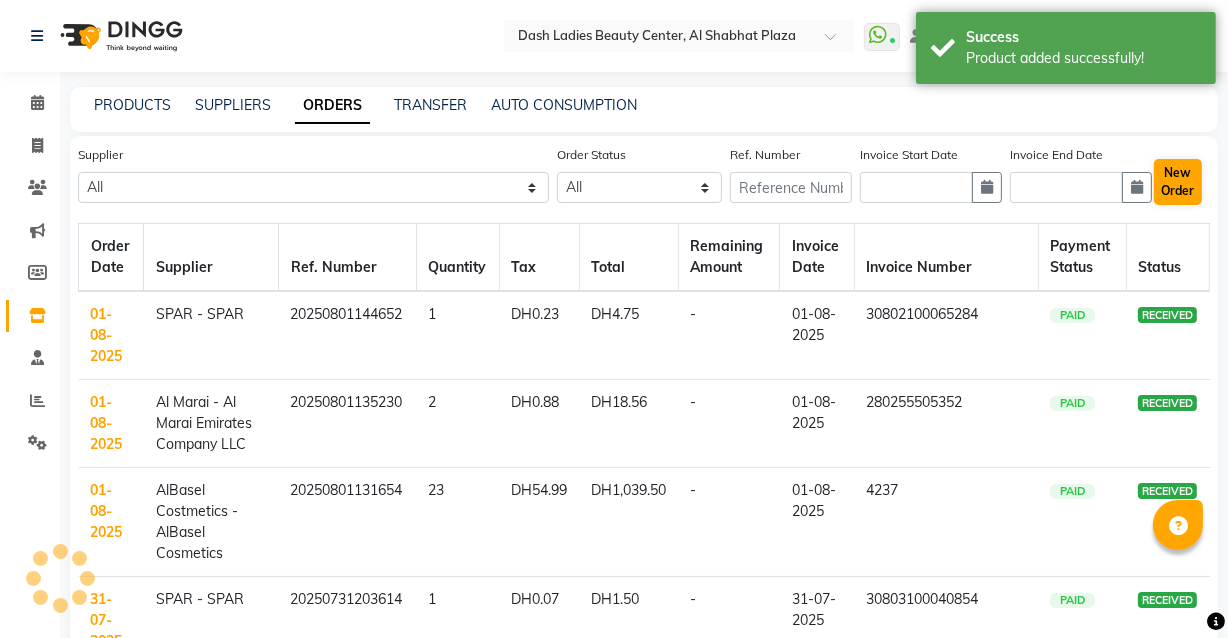 click on "New Order" 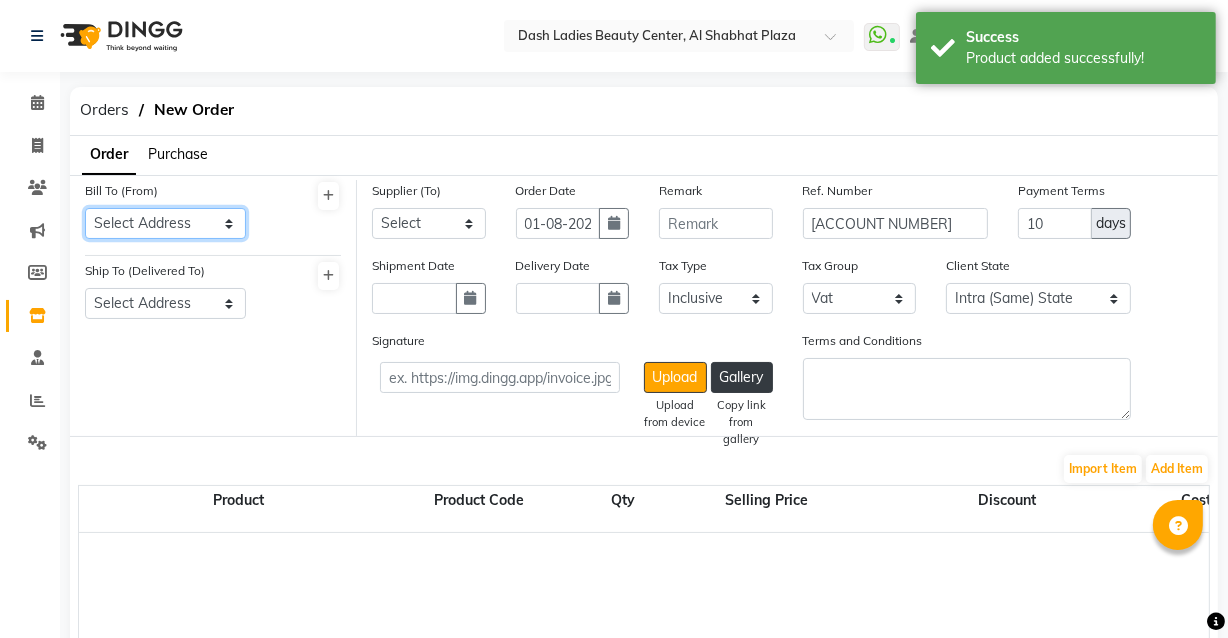 click on "Select Address  [LOCATION]" 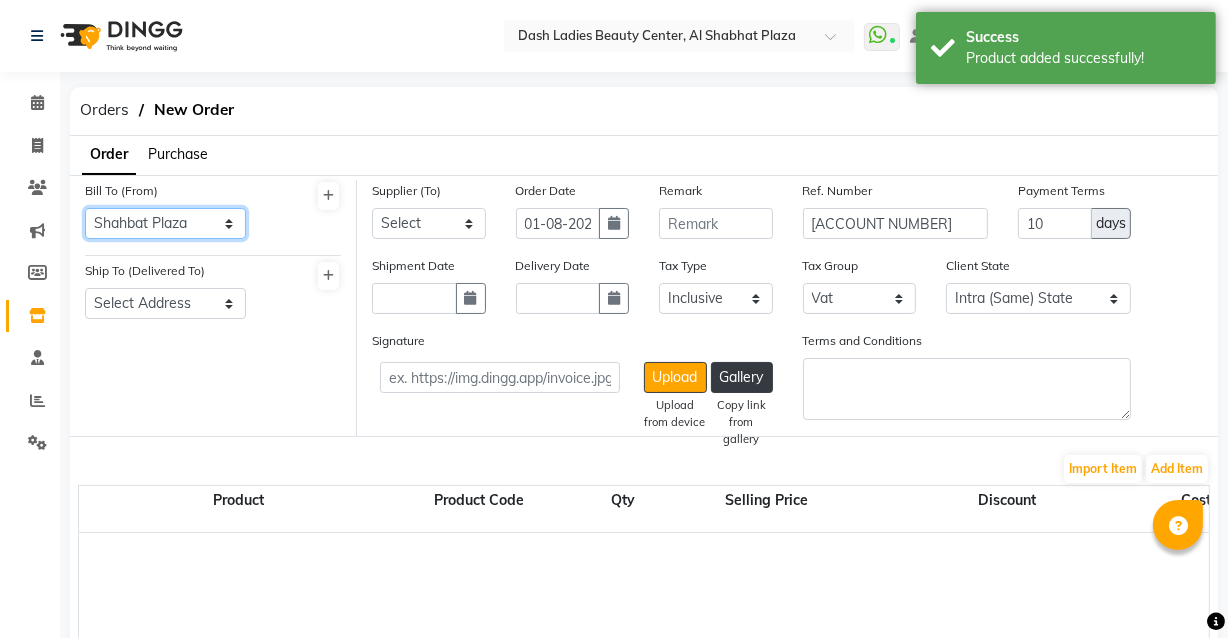 click on "Select Address  [LOCATION]" 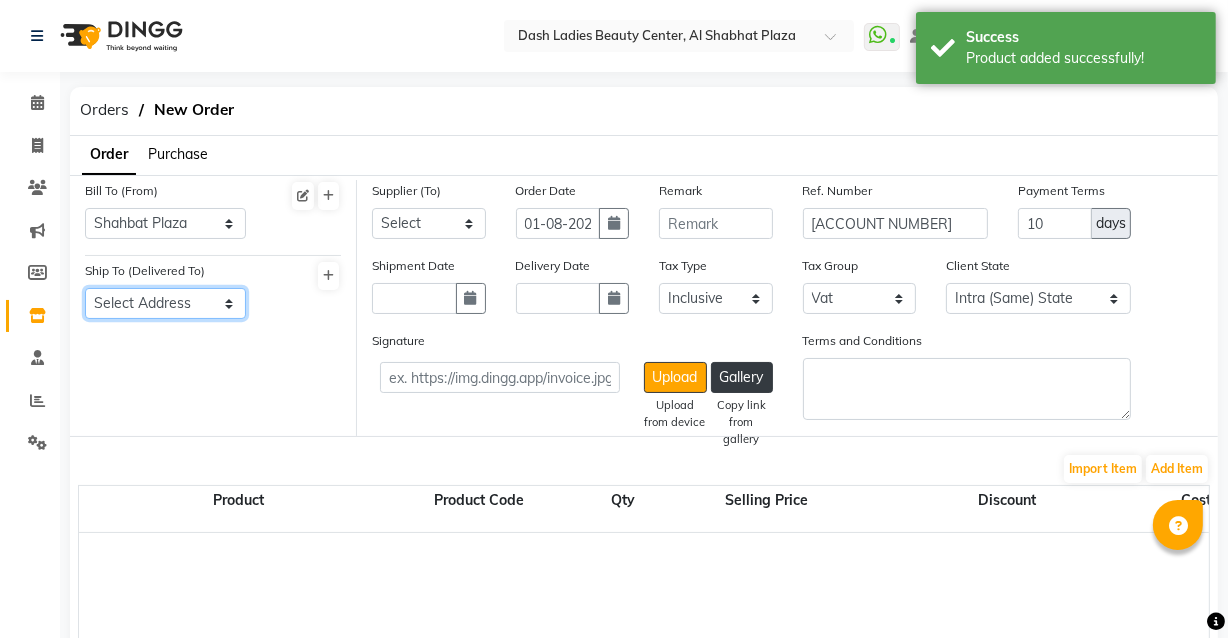 click on "Select Address  [LOCATION]" 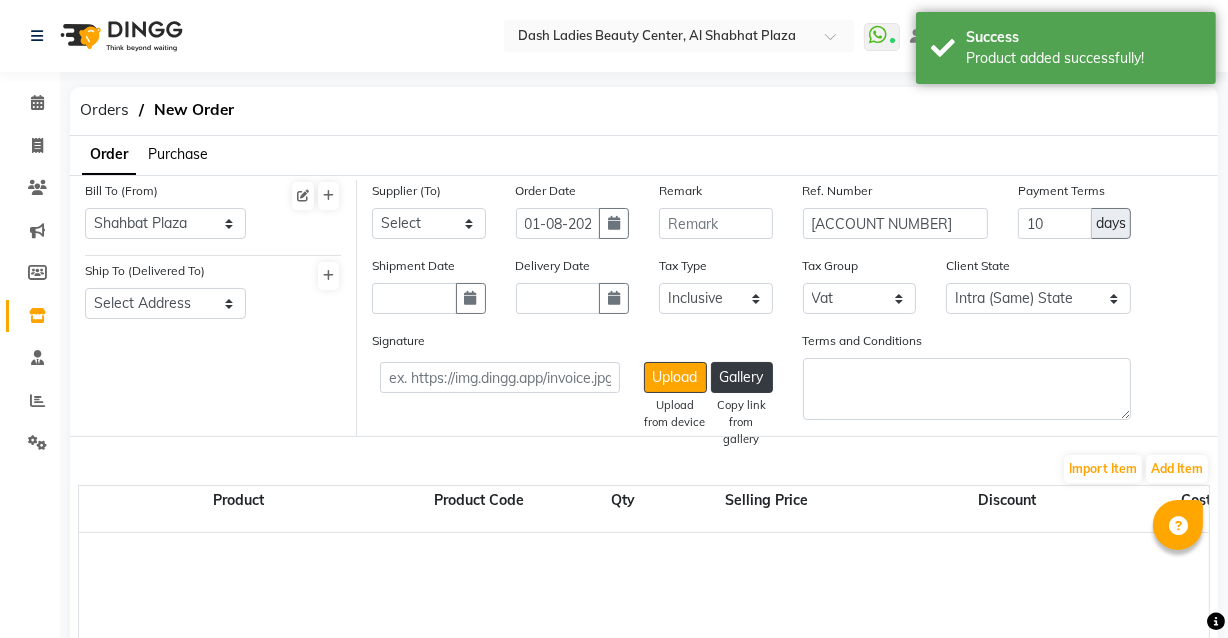click on "Bill To (From) Select Address Shahbat Plaza Ship To (Delivered To) Select Address Shahbat Plaza" 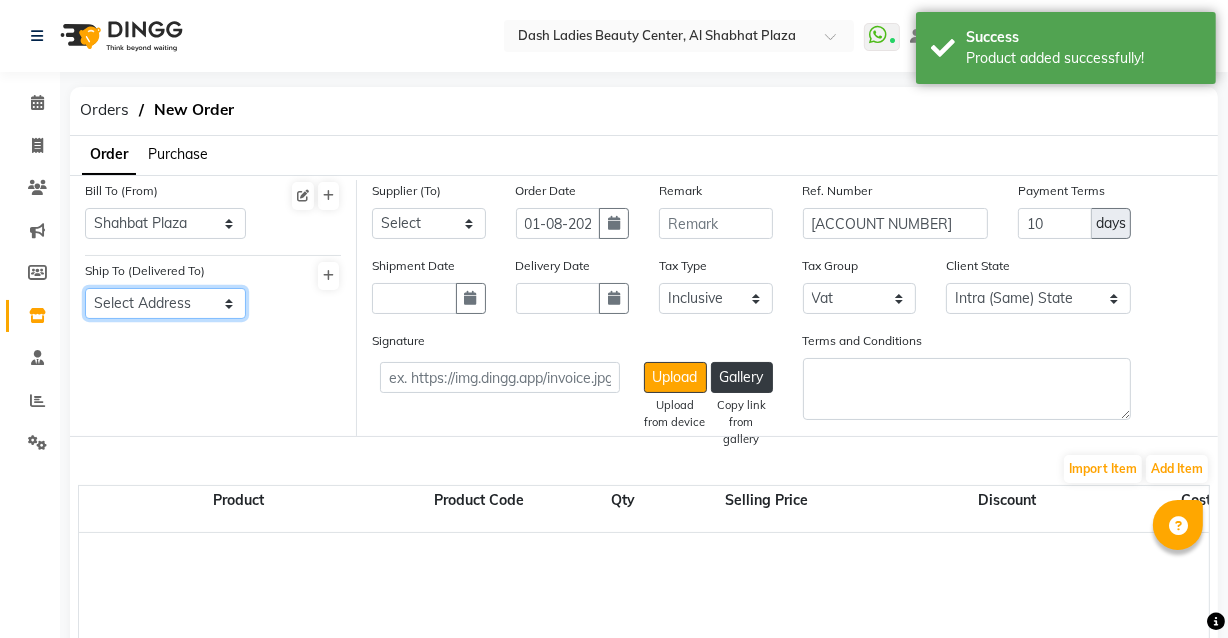 click on "Select Address  [LOCATION]" 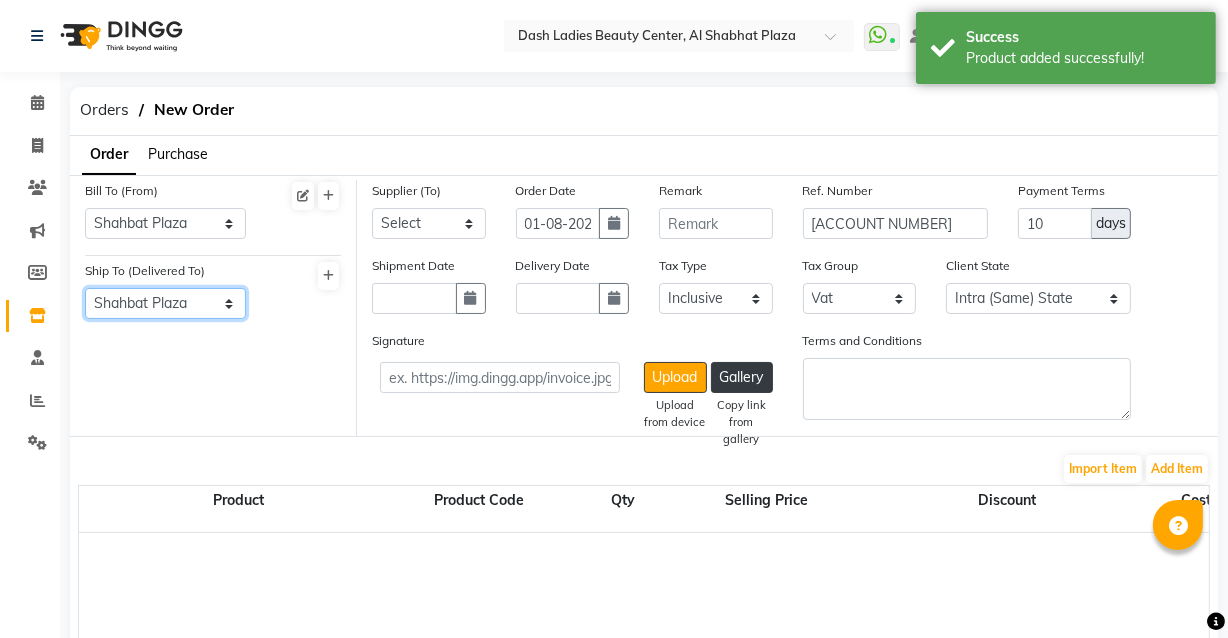 click on "Select Address  [LOCATION]" 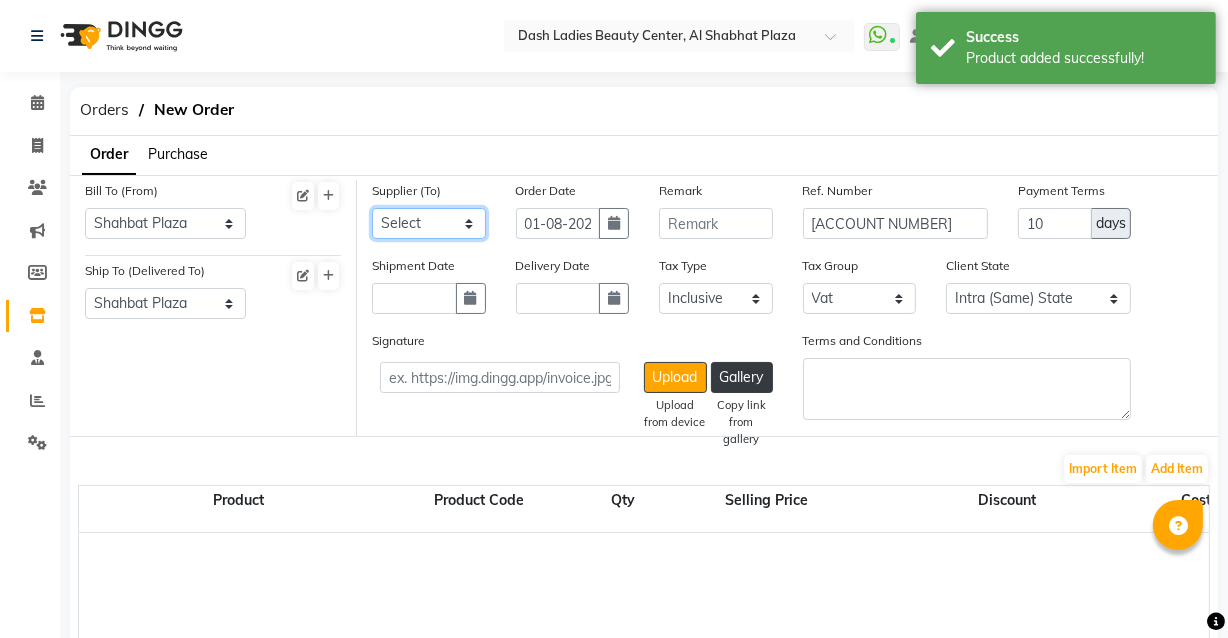 click on "Select SPAR - SPAR ADNOC DISTRIBUTION - ADNOC McDonald's - McDonald's Millia Cosmetics - Millia Cosmetics BASKIN ROBBINS - Baskin Robbins Aroos Al Batul - Argos Al Batul Henna Rashid Abdulla Grocery - Rashid Abdulla Grocery Store Darbar Restaurant - Darbar Restaurant The Beauty Shop - The Beauty Shop Alpha med General Trading - Alphamed Golden Lili Cosmetics Trading Al Bushra LLC - Al Bushra Stationery & Toys & Confectioneries LLC GAME PLANET - Game Planet NAZIH - Nazih Beauty Supplies Co. L.L.C.JIMI GIFT MARKET LLC - JIMI GIFT MARKET Abdul Rahman Al Balouchi - Abdul Rahman Al Balouchi Savora Food Industry LLC PEARL LLC - Pearl Specialty Coffee Roastery Al Jaser - Al Jaser General Trading Jumbo Electronics Company Ltd - Jumbo Store Landmark Retail Investment Co. LLC - Home Box LA MARQUISE - La Marquise International FAKHR AL SHAEB - Fakhr Al Shaeb Food stuff WADI AL NOOR - Wadi Al Noor Modern Food Stuff LLC NATIONAL FLOWER LLC - National Flowers LLC - SPC Healthcare Trading Co. LLC - Dermalogica" 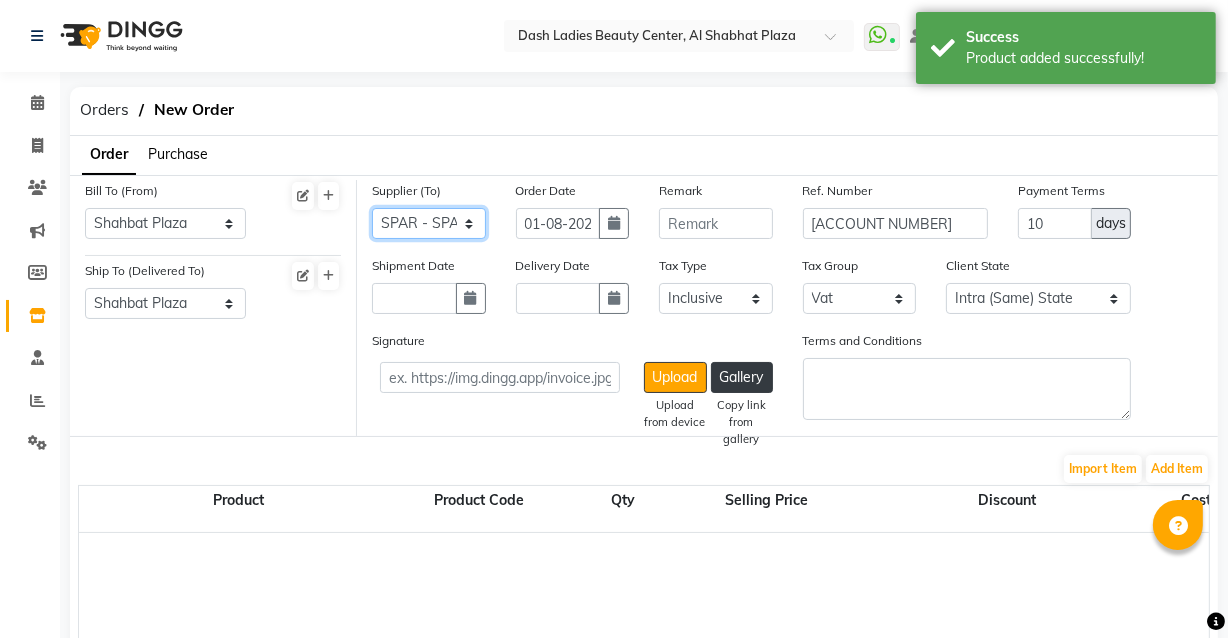 click on "Select SPAR - SPAR ADNOC DISTRIBUTION - ADNOC McDonald's - McDonald's Millia Cosmetics - Millia Cosmetics BASKIN ROBBINS - Baskin Robbins Aroos Al Batul - Argos Al Batul Henna Rashid Abdulla Grocery - Rashid Abdulla Grocery Store Darbar Restaurant - Darbar Restaurant The Beauty Shop - The Beauty Shop Alpha med General Trading - Alphamed Golden Lili Cosmetics Trading Al Bushra LLC - Al Bushra Stationery & Toys & Confectioneries LLC GAME PLANET - Game Planet NAZIH - Nazih Beauty Supplies Co. L.L.C.JIMI GIFT MARKET LLC - JIMI GIFT MARKET Abdul Rahman Al Balouchi - Abdul Rahman Al Balouchi Savora Food Industry LLC PEARL LLC - Pearl Specialty Coffee Roastery Al Jaser - Al Jaser General Trading Jumbo Electronics Company Ltd - Jumbo Store Landmark Retail Investment Co. LLC - Home Box LA MARQUISE - La Marquise International FAKHR AL SHAEB - Fakhr Al Shaeb Food stuff WADI AL NOOR - Wadi Al Noor Modern Food Stuff LLC NATIONAL FLOWER LLC - National Flowers LLC - SPC Healthcare Trading Co. LLC - Dermalogica" 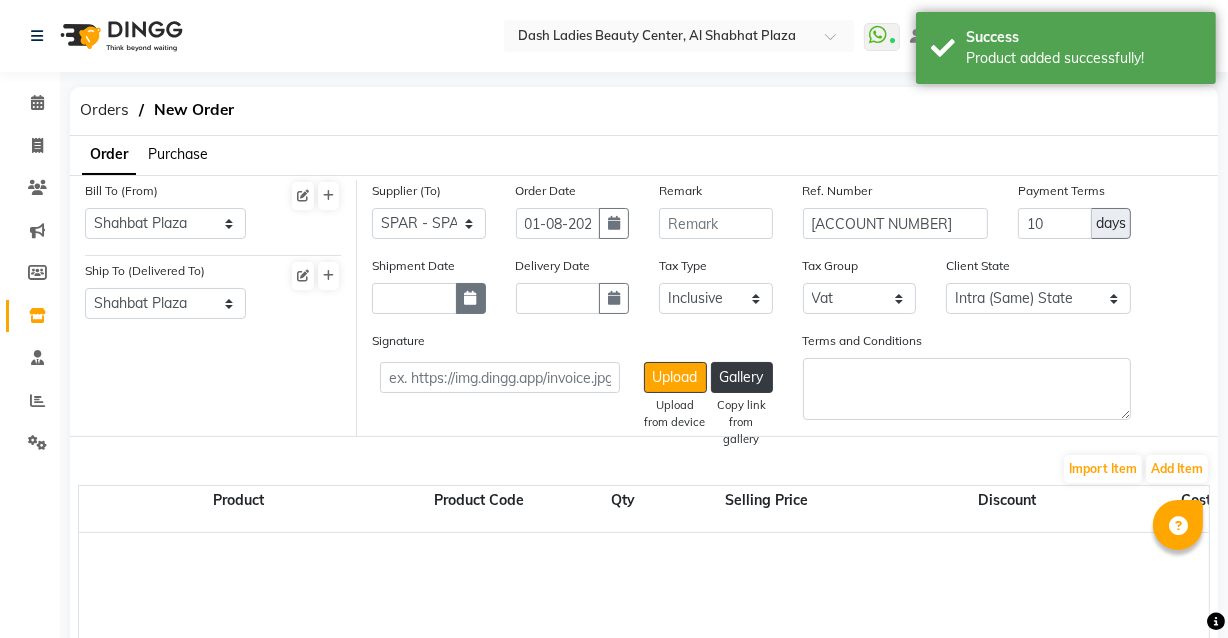 click 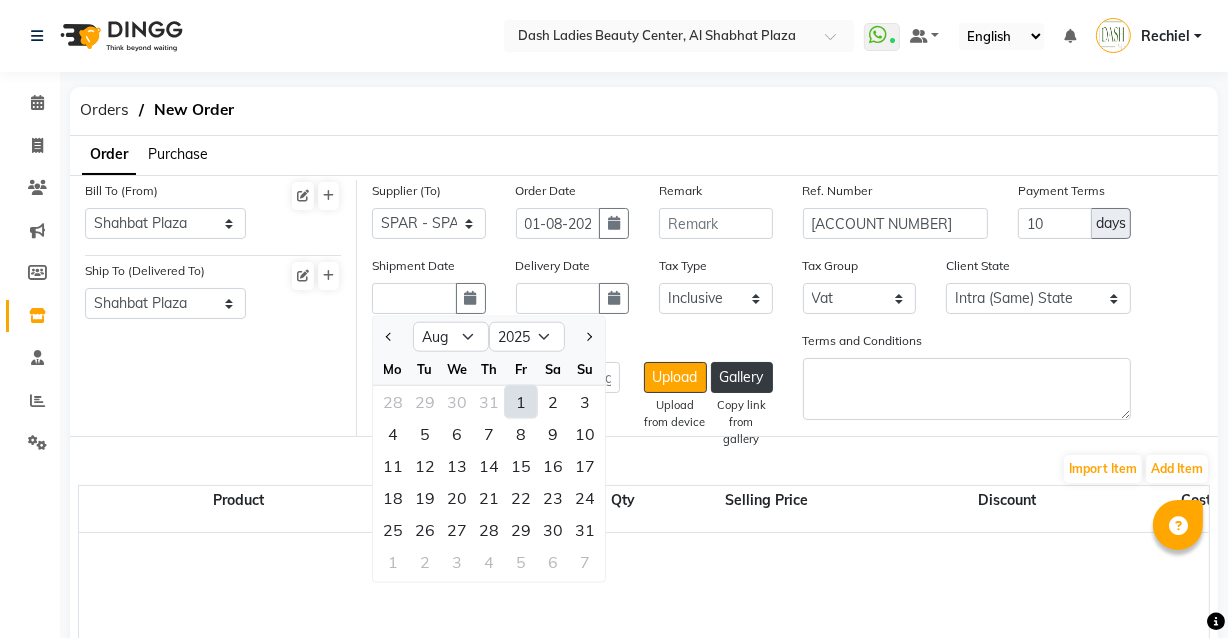 click on "1" 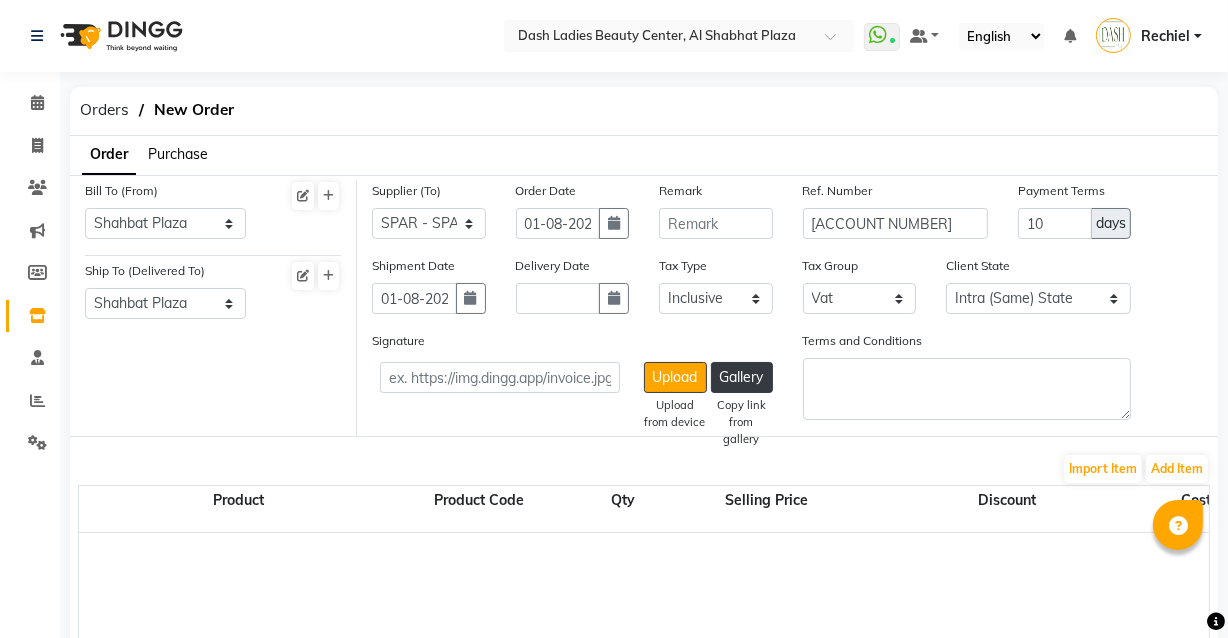 click on "Tax Type Select Inclusive Exclusive" 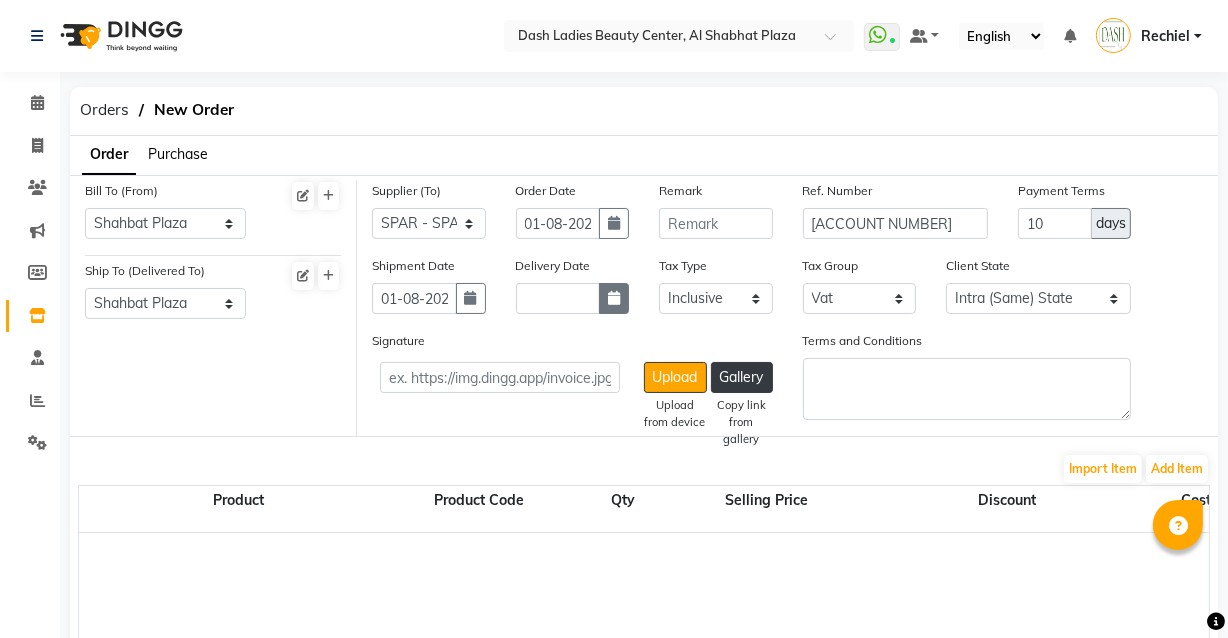 click 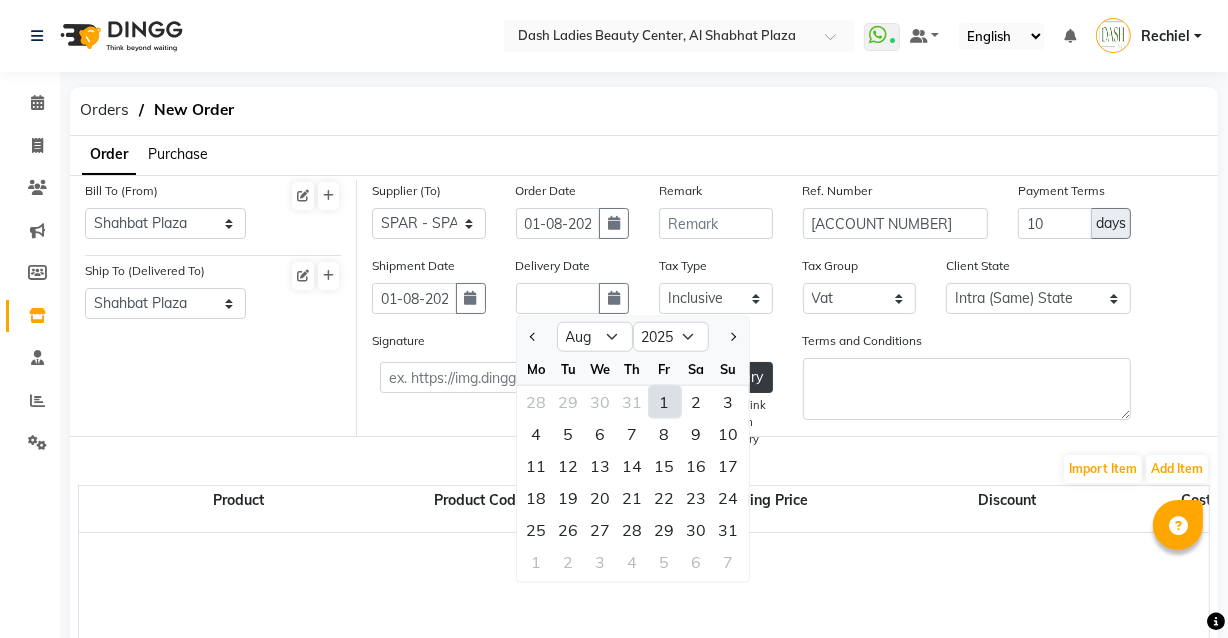 click on "1" 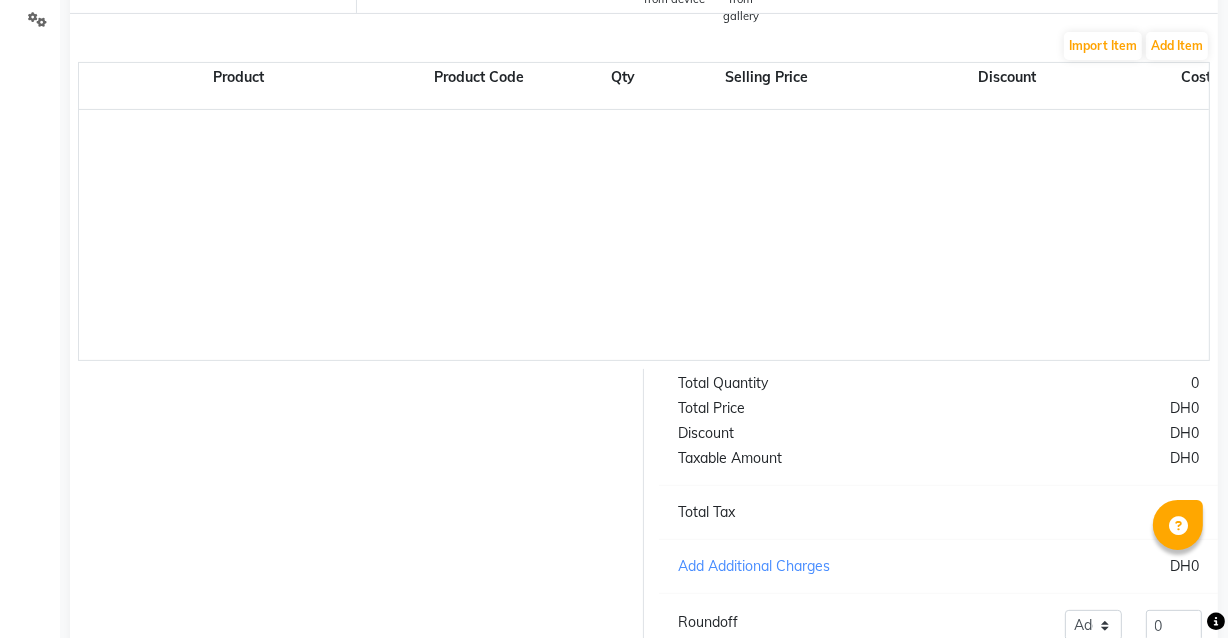 scroll, scrollTop: 272, scrollLeft: 0, axis: vertical 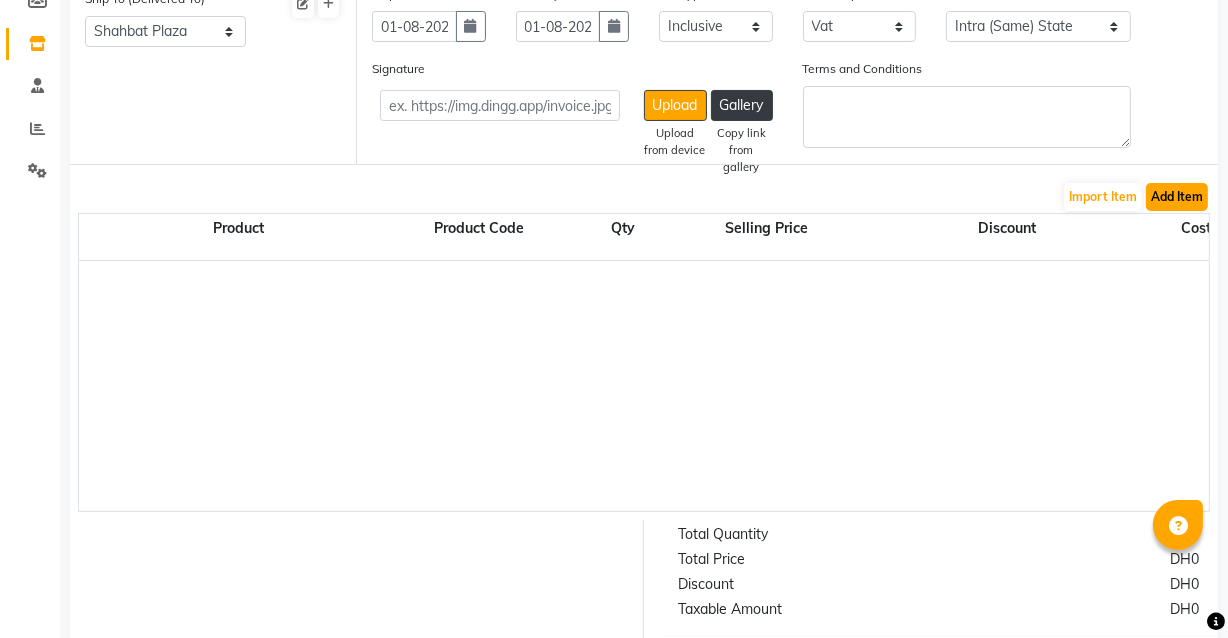 click on "Add Item" 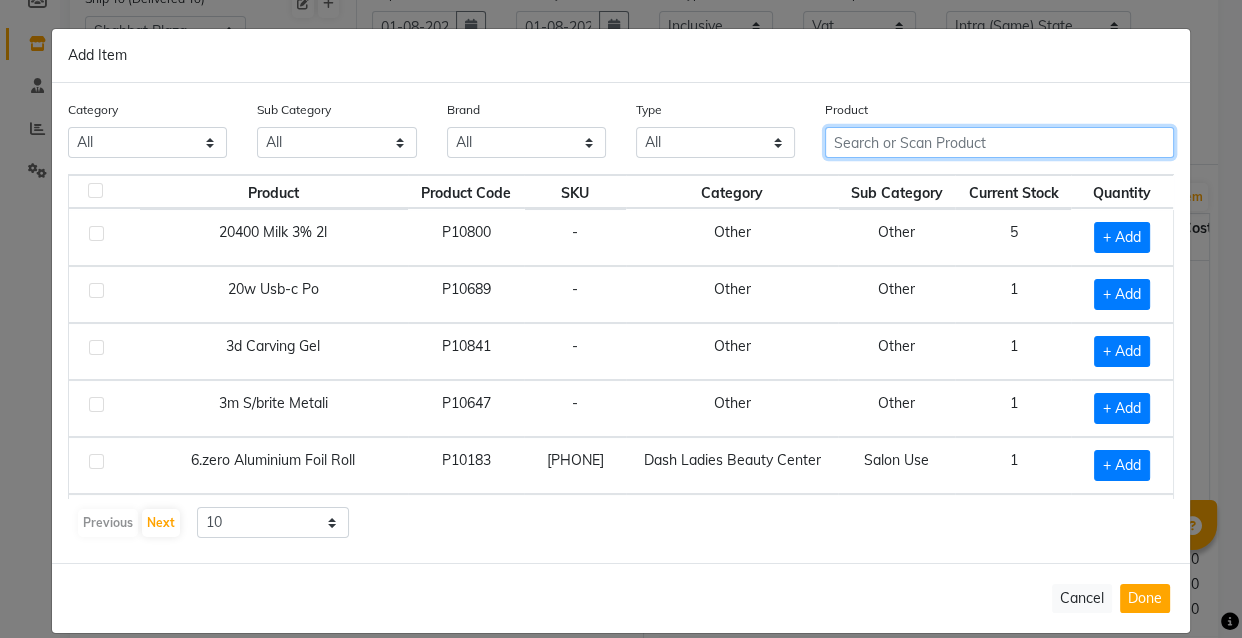 click 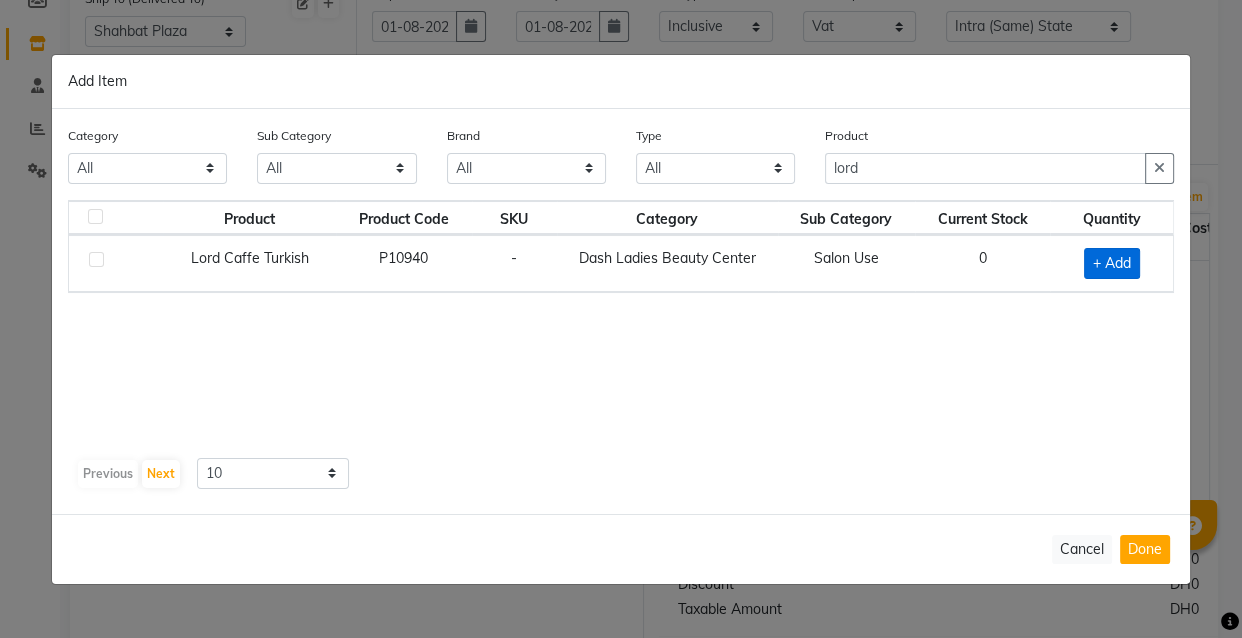click on "+ Add" 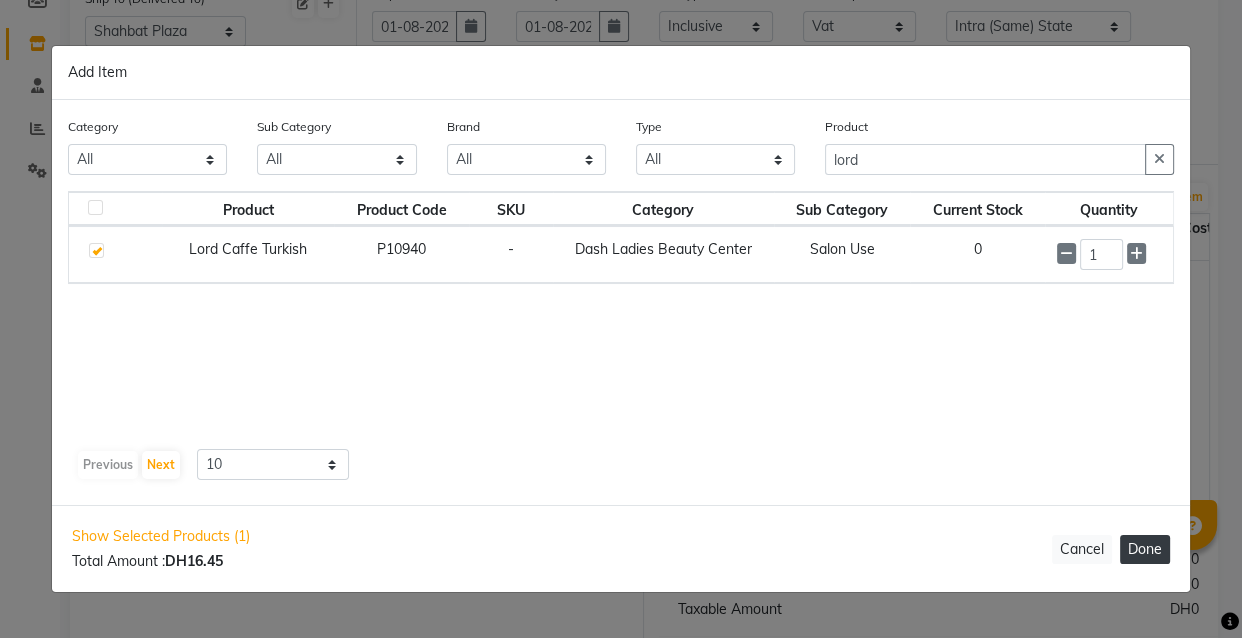 click on "Done" 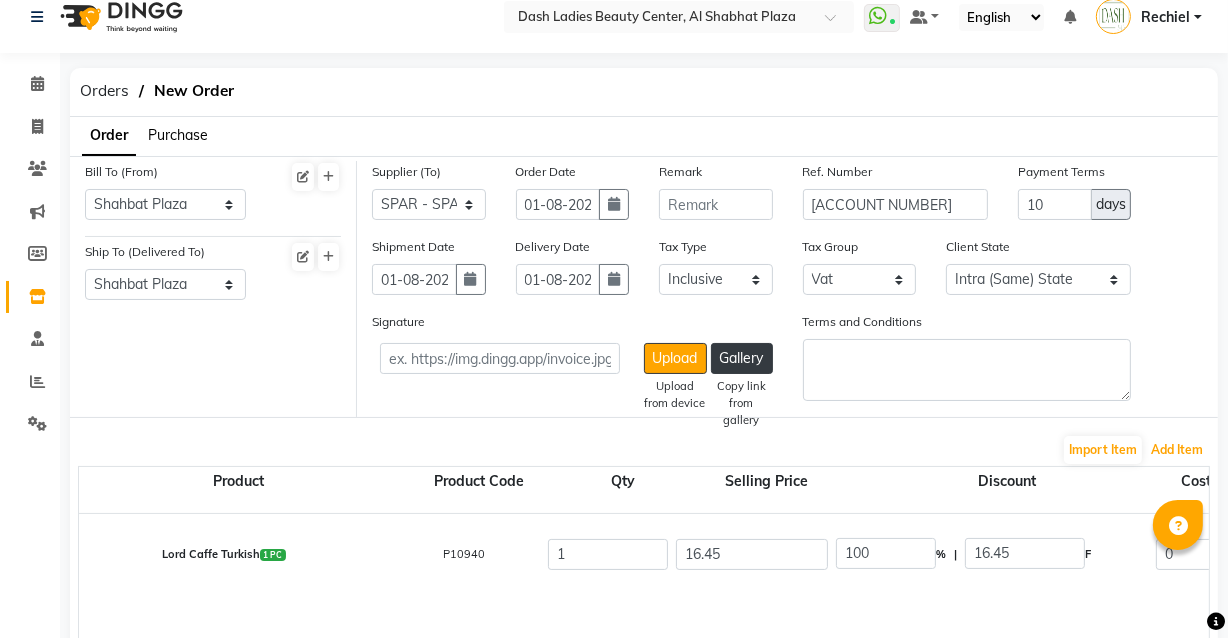 scroll, scrollTop: 14, scrollLeft: 0, axis: vertical 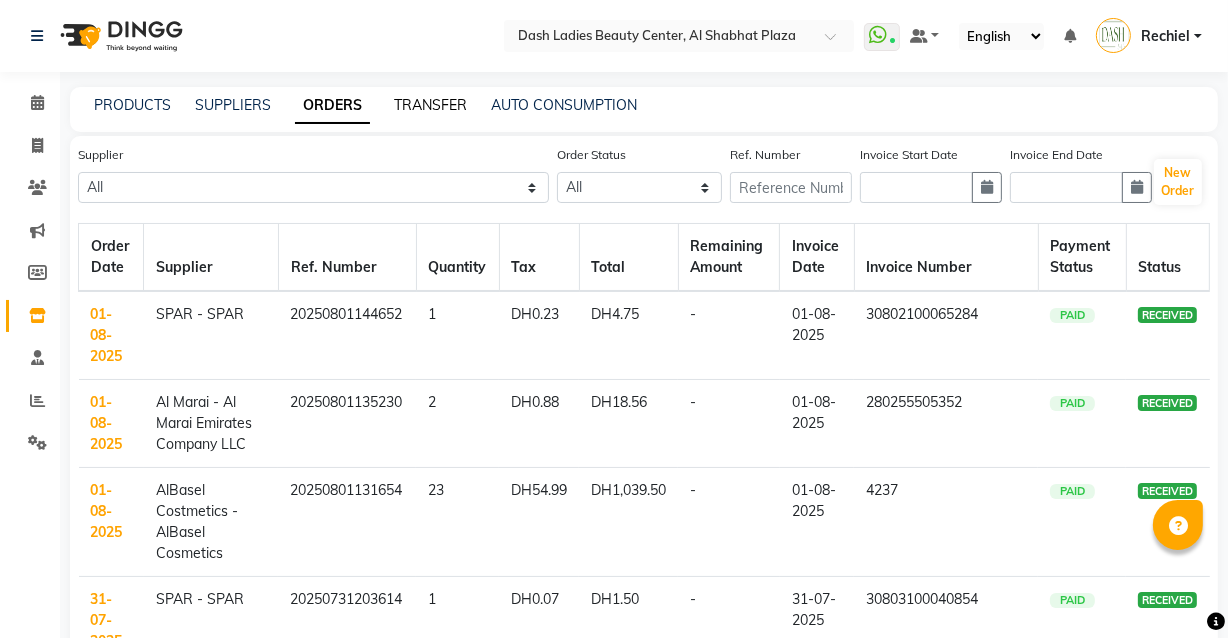 click on "TRANSFER" 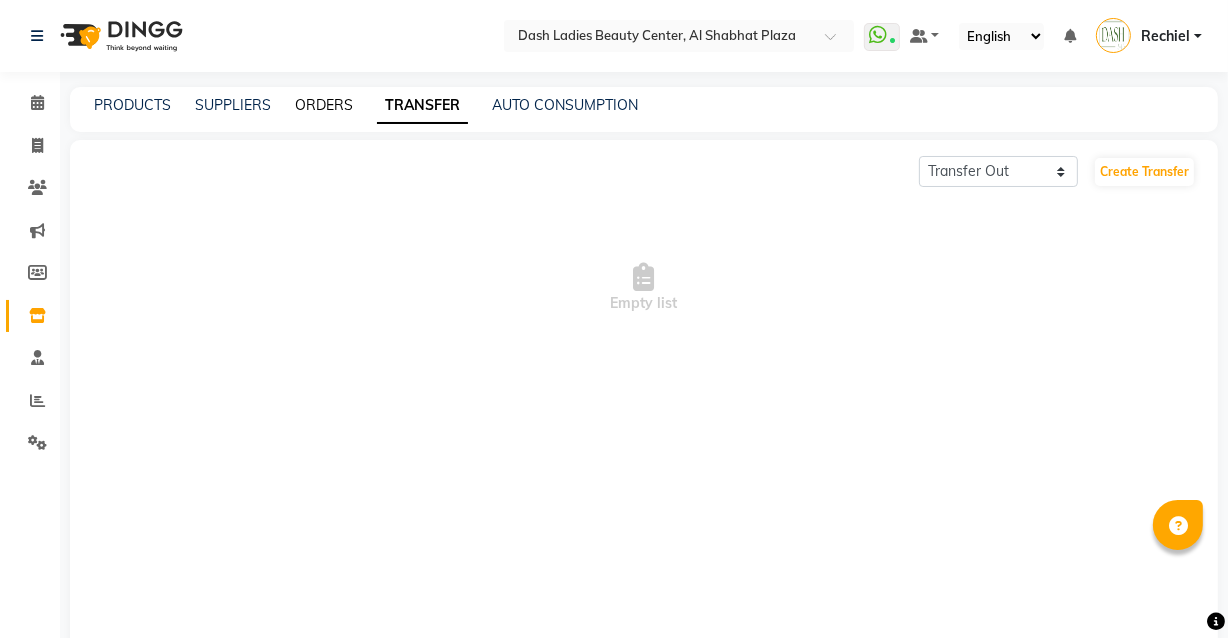 click on "ORDERS" 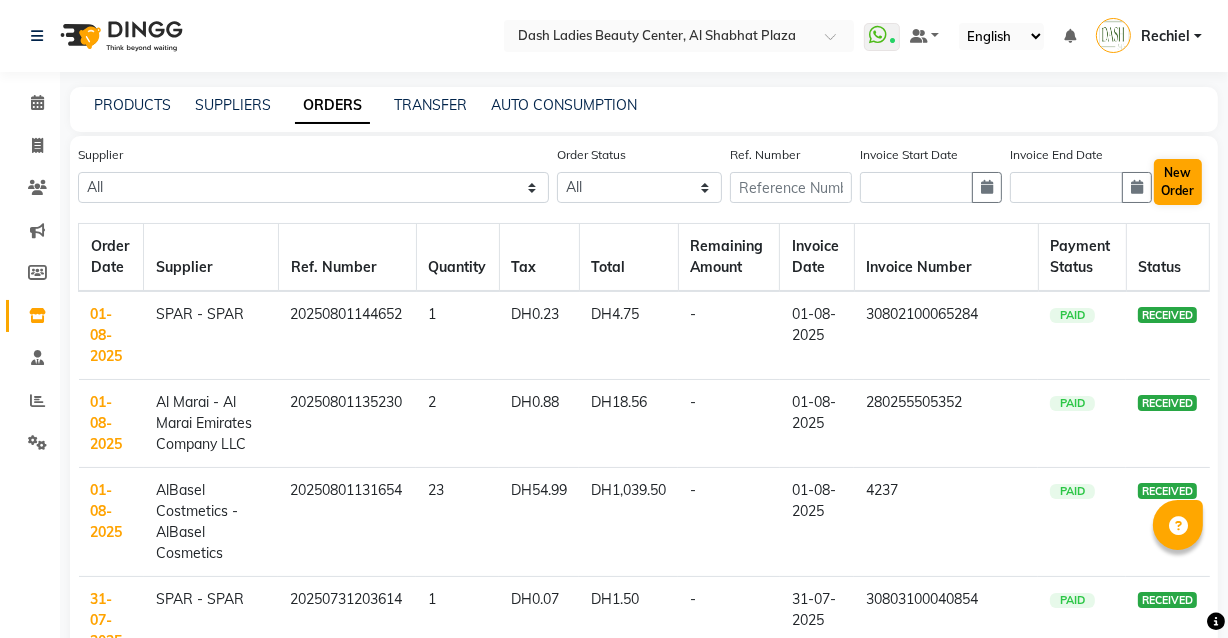 click on "New Order" 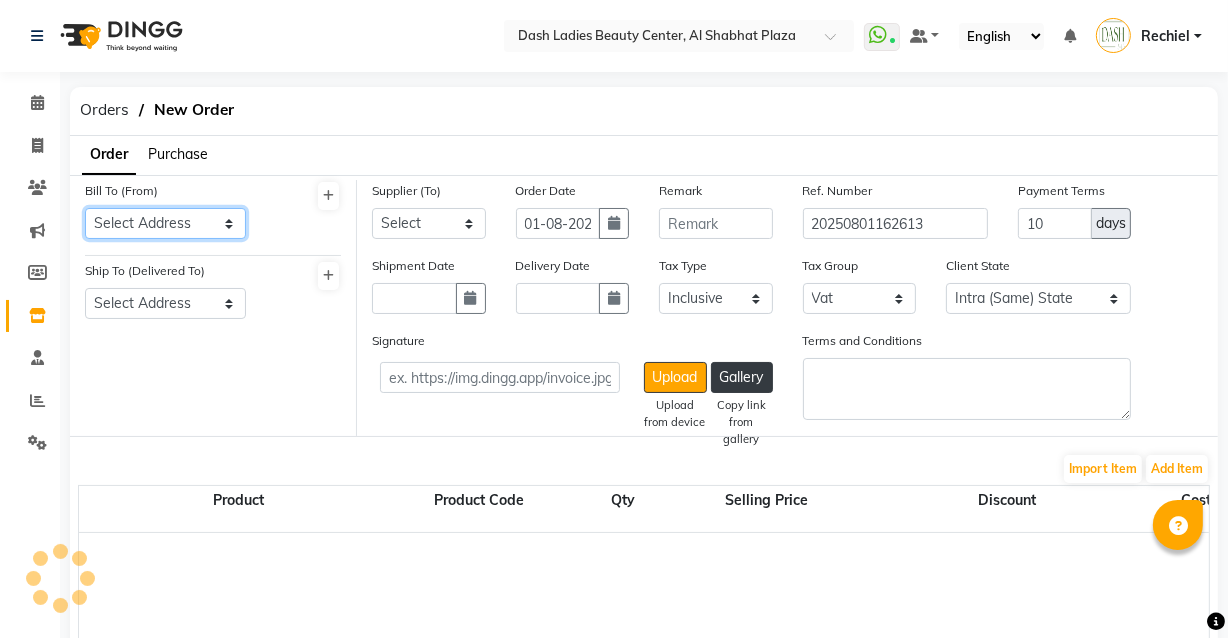 click on "Select Address  [LOCATION]" 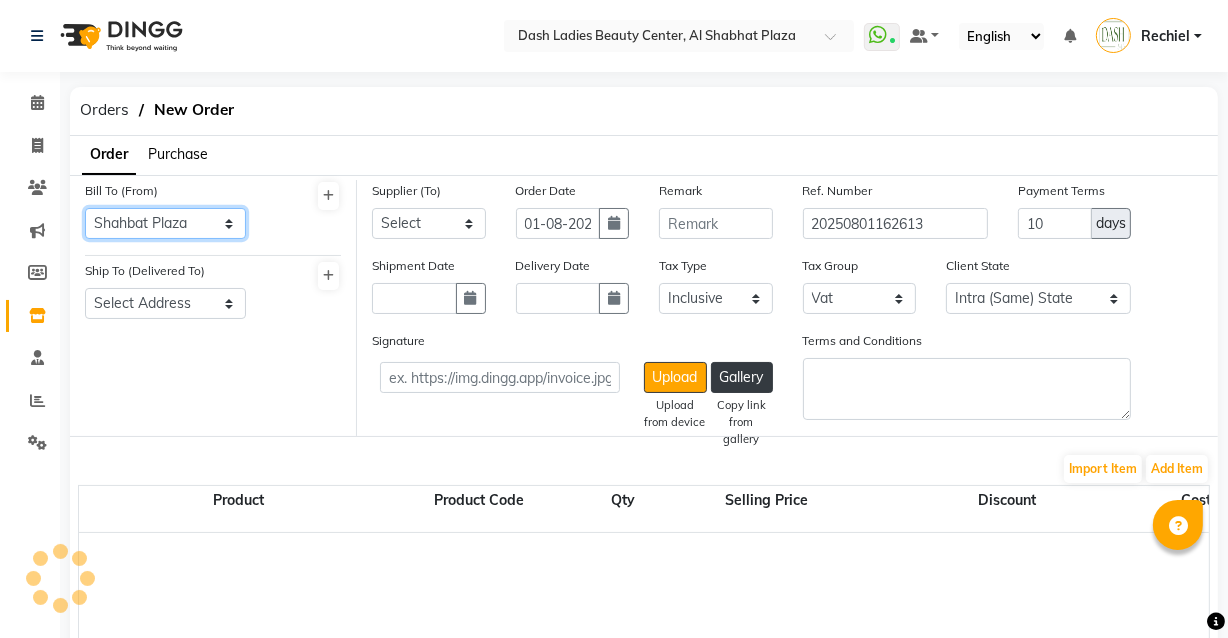 click on "Select Address  [LOCATION]" 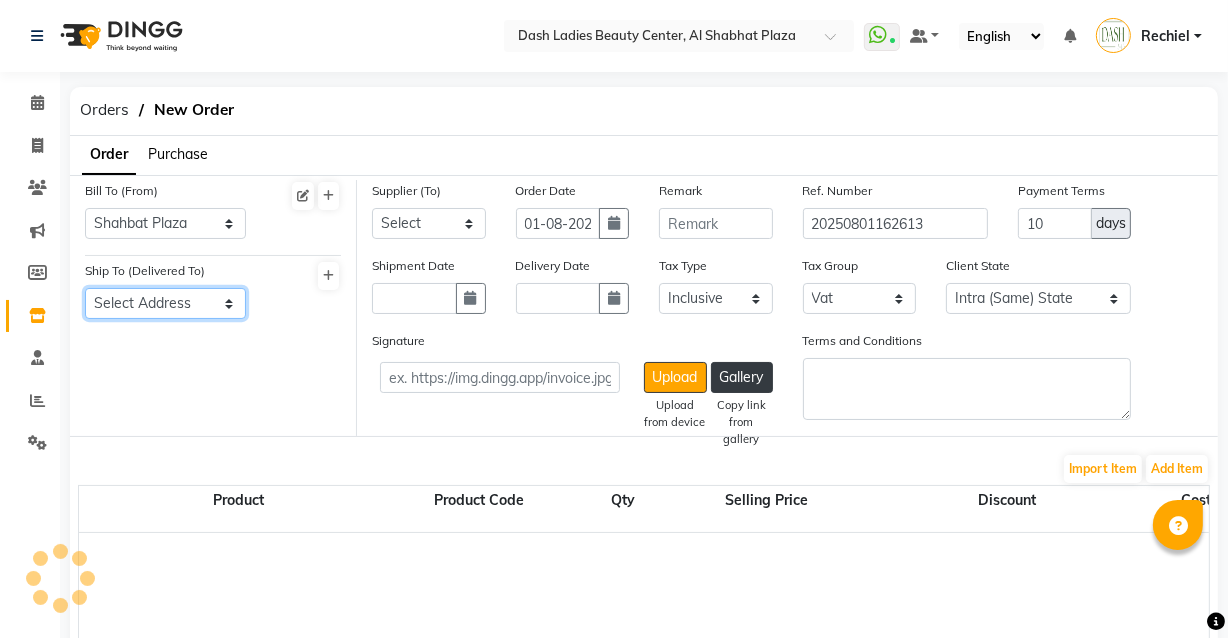 click on "Select Address  [LOCATION]" 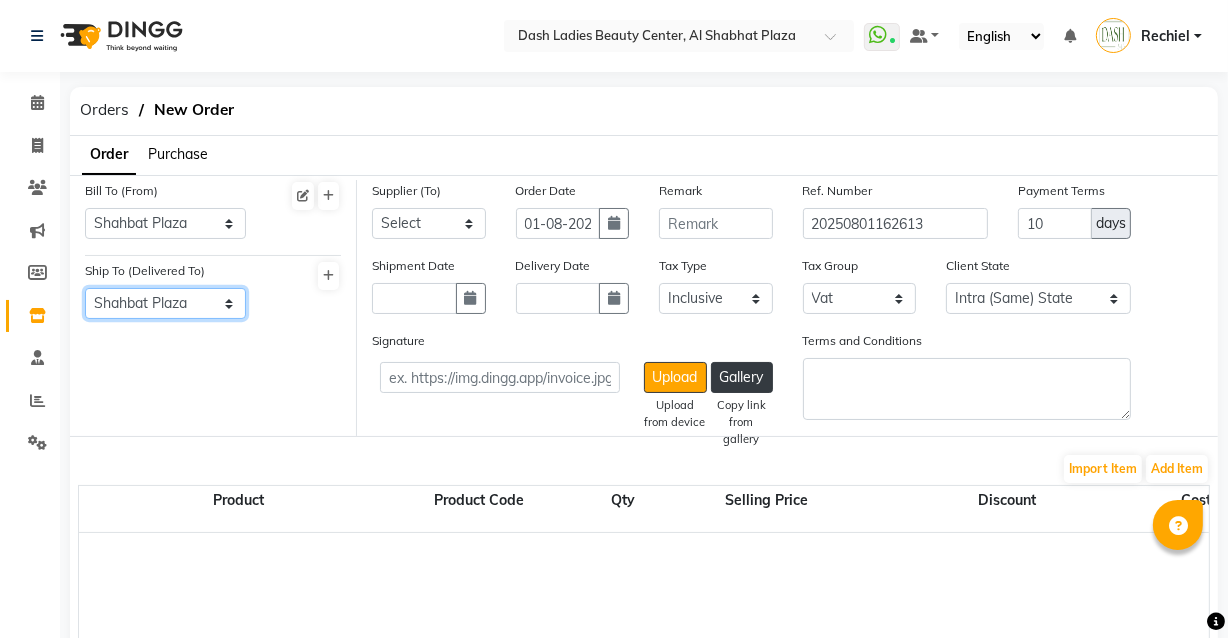 click on "Select Address  [LOCATION]" 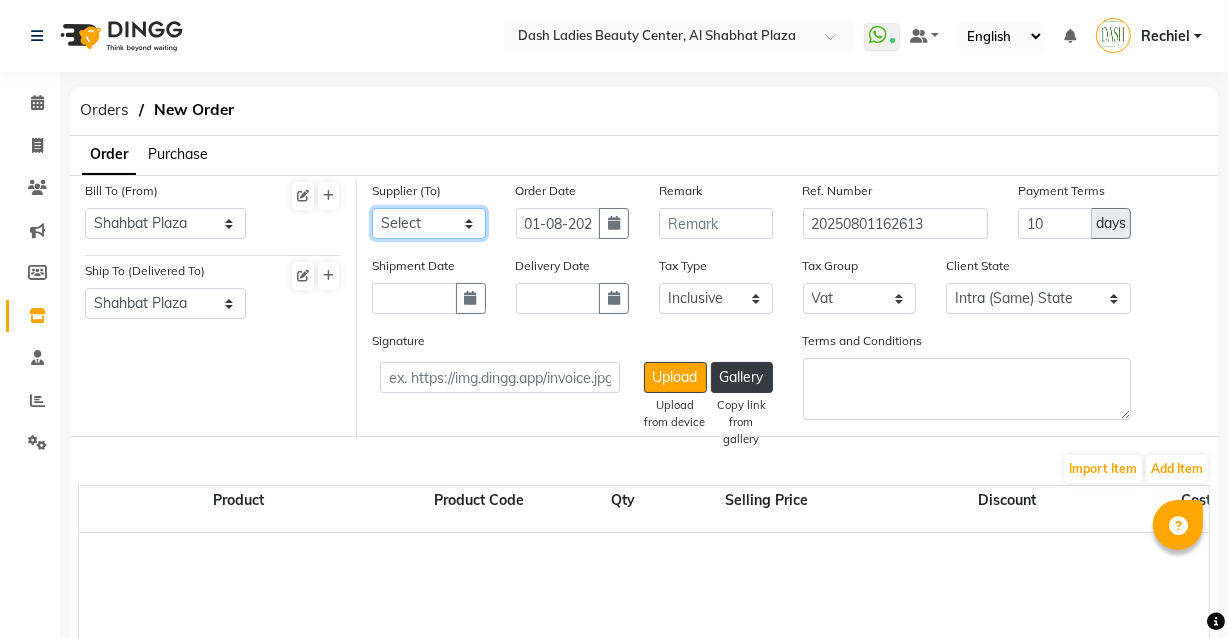 click on "Select SPAR - SPAR ADNOC DISTRIBUTION - ADNOC McDonald's - McDonald's Millia Cosmetics - Millia Cosmetics BASKIN ROBBINS - Baskin Robbins Aroos Al Batul - Argos Al Batul Henna Rashid Abdulla Grocery - Rashid Abdulla Grocery Store Darbar Restaurant - Darbar Restaurant The Beauty Shop - The Beauty Shop Alpha med General Trading - Alphamed Golden Lili Cosmetics Trading Al Bushra LLC - Al Bushra Stationery & Toys & Confectioneries LLC GAME PLANET - Game Planet NAZIH - Nazih Beauty Supplies Co. L.L.C.JIMI GIFT MARKET LLC - JIMI GIFT MARKET Abdul Rahman Al Balouchi - Abdul Rahman Al Balouchi Savora Food Industry LLC PEARL LLC - Pearl Specialty Coffee Roastery Al Jaser - Al Jaser General Trading Jumbo Electronics Company Ltd - Jumbo Store Landmark Retail Investment Co. LLC - Home Box LA MARQUISE - La Marquise International FAKHR AL SHAEB - Fakhr Al Shaeb Food stuff WADI AL NOOR - Wadi Al Noor Modern Food Stuff LLC NATIONAL FLOWER LLC - National Flowers LLC - SPC Healthcare Trading Co. LLC - Dermalogica" 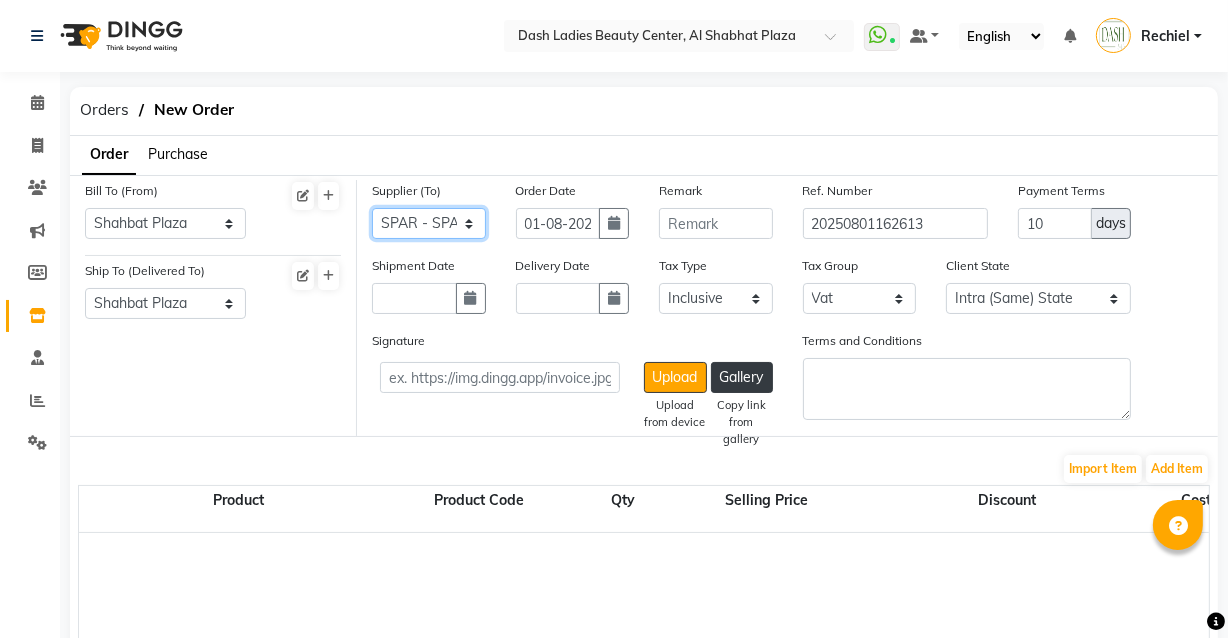 click on "Select SPAR - SPAR ADNOC DISTRIBUTION - ADNOC McDonald's - McDonald's Millia Cosmetics - Millia Cosmetics BASKIN ROBBINS - Baskin Robbins Aroos Al Batul - Argos Al Batul Henna Rashid Abdulla Grocery - Rashid Abdulla Grocery Store Darbar Restaurant - Darbar Restaurant The Beauty Shop - The Beauty Shop Alpha med General Trading - Alphamed Golden Lili Cosmetics Trading Al Bushra LLC - Al Bushra Stationery & Toys & Confectioneries LLC GAME PLANET - Game Planet NAZIH - Nazih Beauty Supplies Co. L.L.C.JIMI GIFT MARKET LLC - JIMI GIFT MARKET Abdul Rahman Al Balouchi - Abdul Rahman Al Balouchi Savora Food Industry LLC PEARL LLC - Pearl Specialty Coffee Roastery Al Jaser - Al Jaser General Trading Jumbo Electronics Company Ltd - Jumbo Store Landmark Retail Investment Co. LLC - Home Box LA MARQUISE - La Marquise International FAKHR AL SHAEB - Fakhr Al Shaeb Food stuff WADI AL NOOR - Wadi Al Noor Modern Food Stuff LLC NATIONAL FLOWER LLC - National Flowers LLC - SPC Healthcare Trading Co. LLC - Dermalogica" 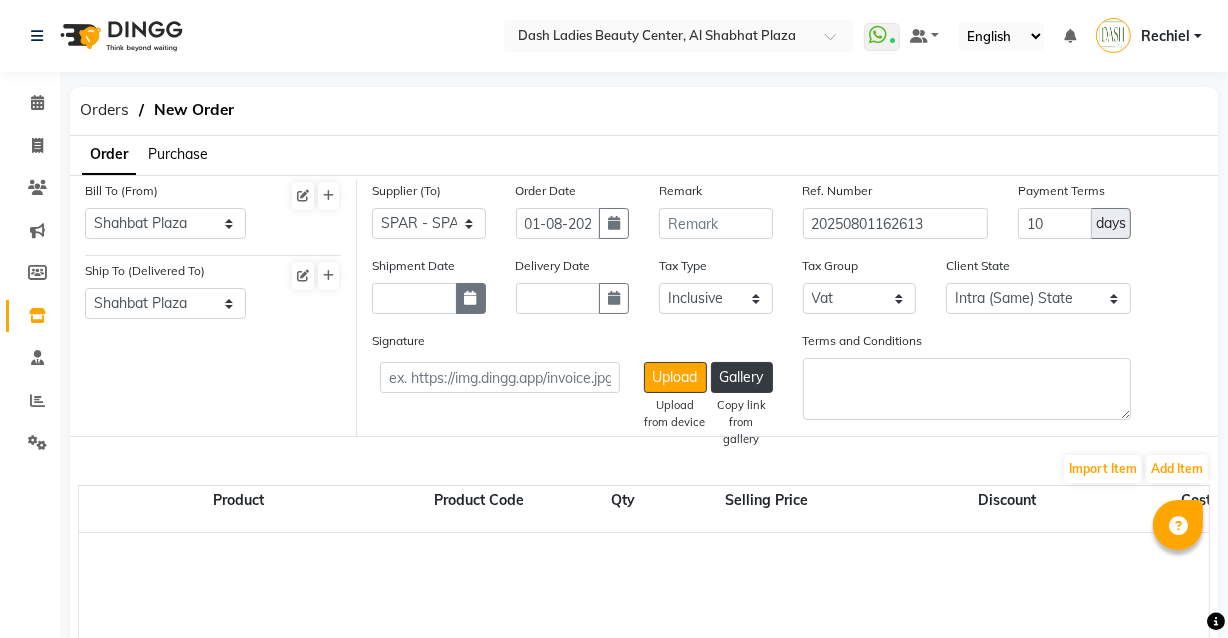 click 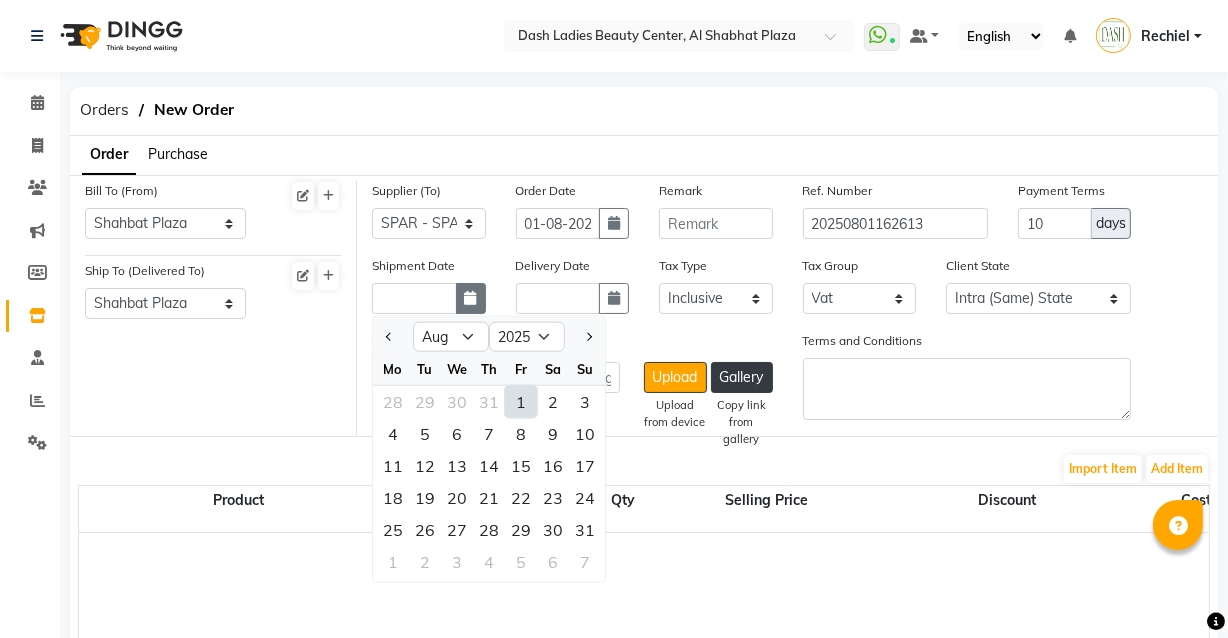 click on "1" 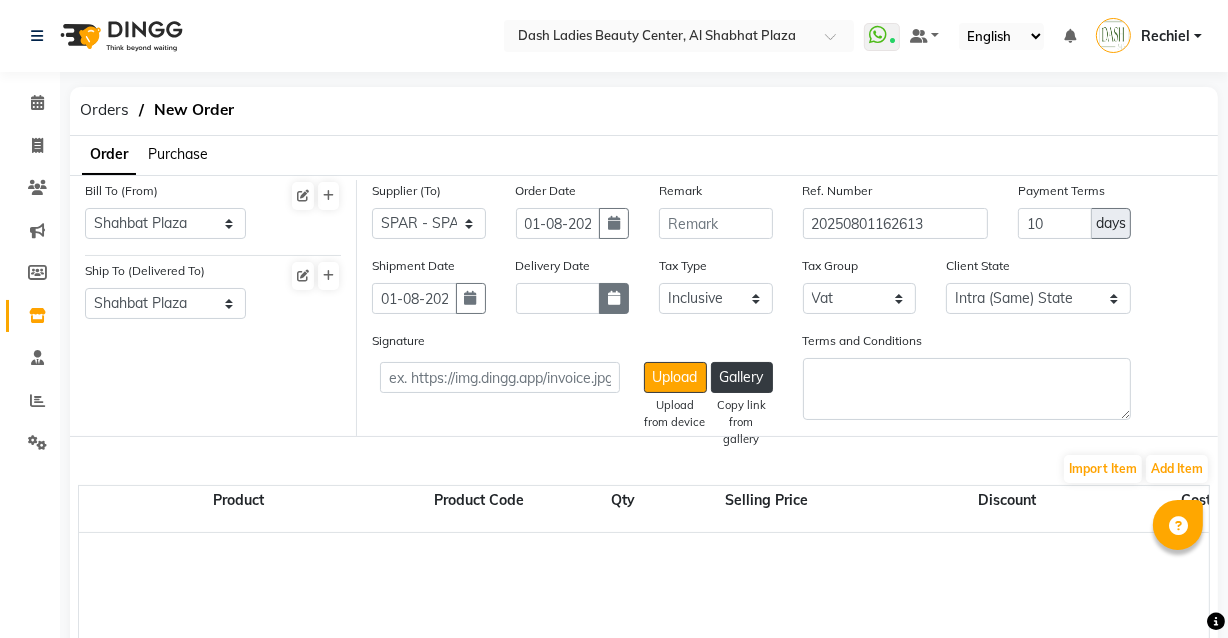 click 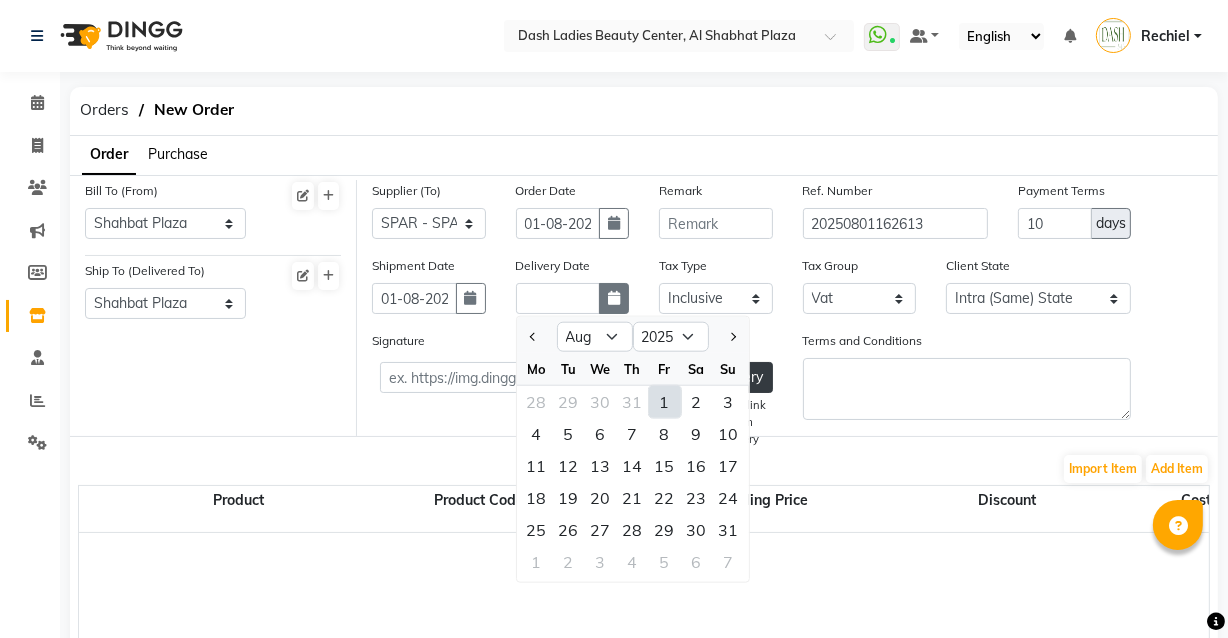 click on "1" 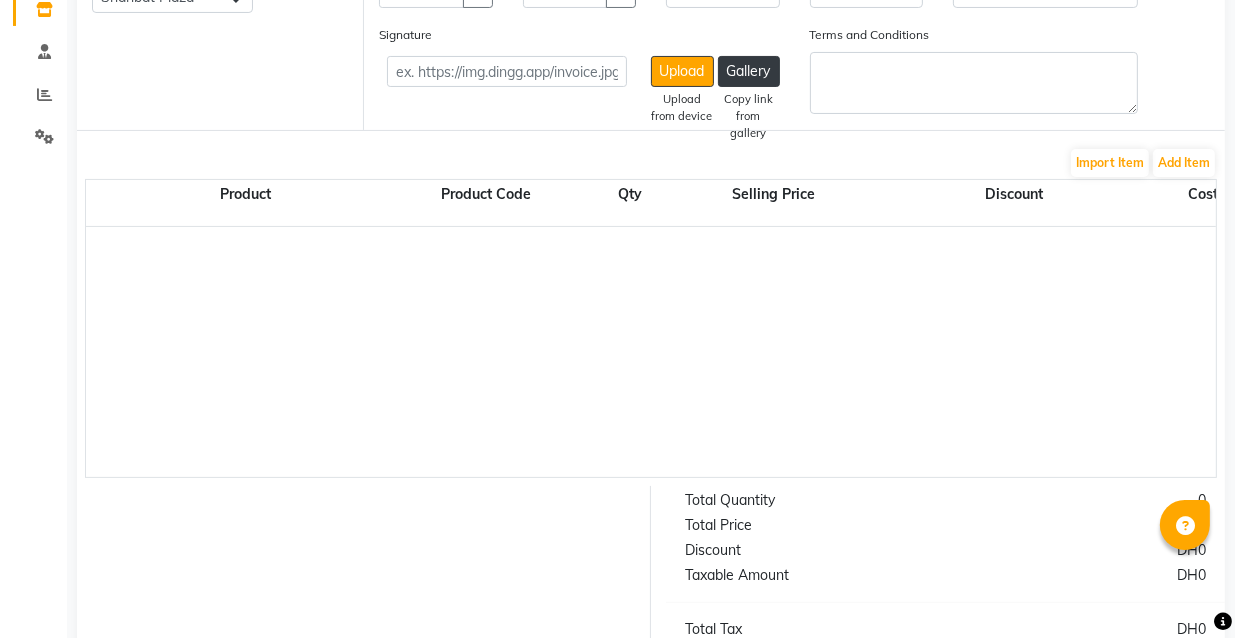 scroll, scrollTop: 309, scrollLeft: 0, axis: vertical 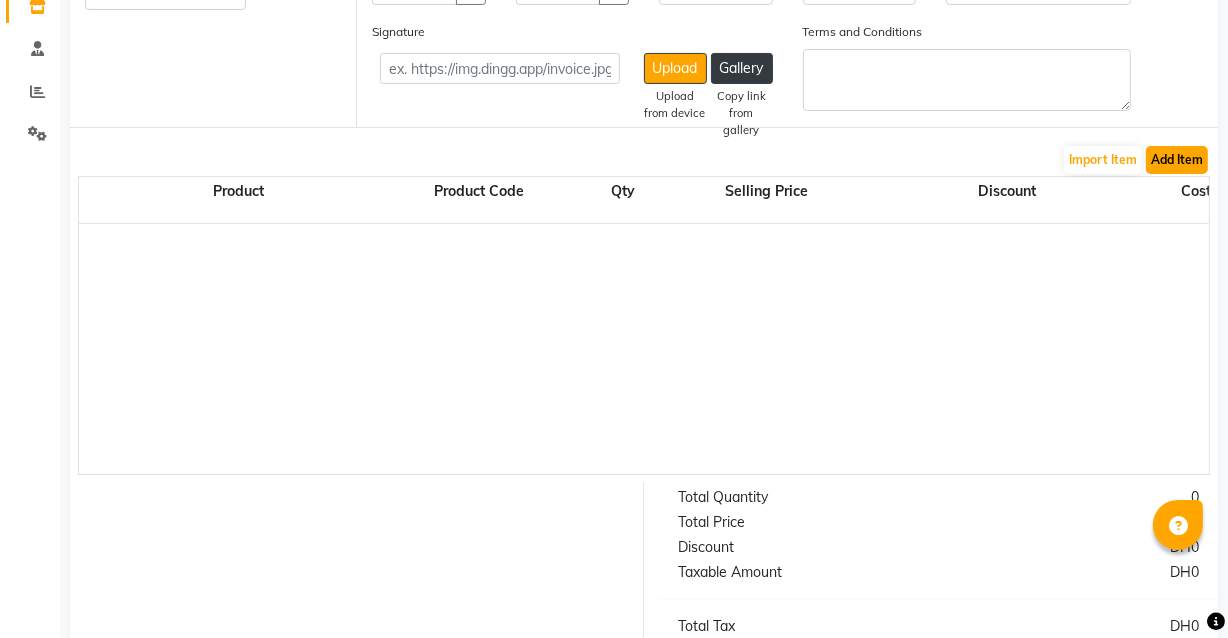 click on "Add Item" 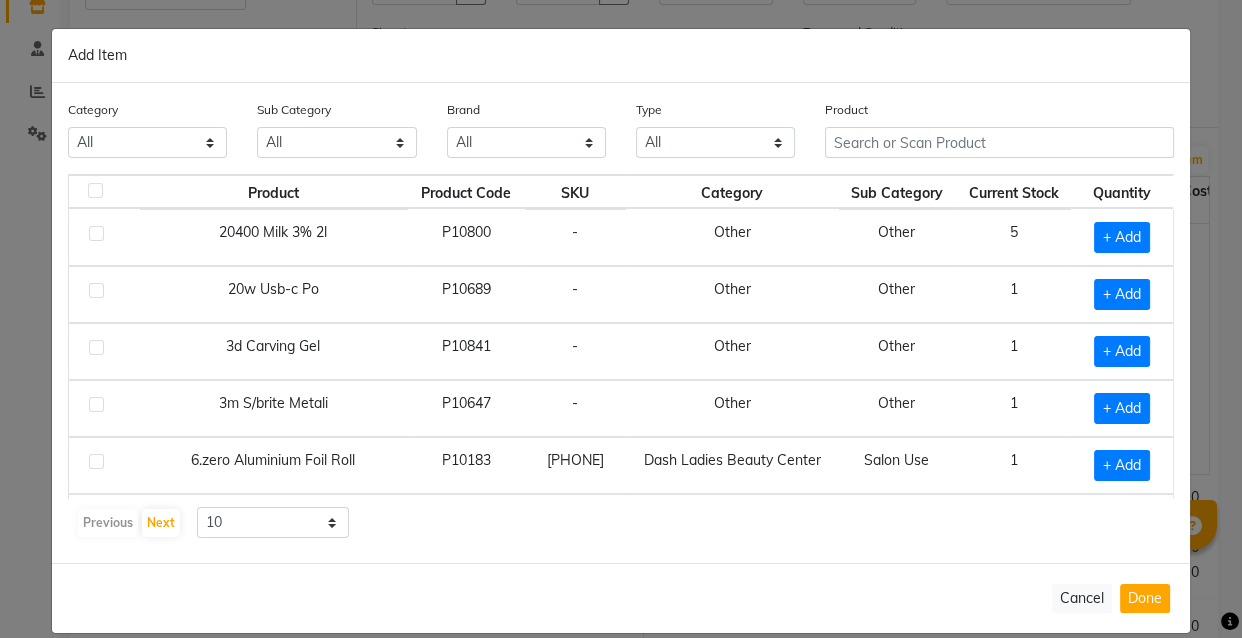 click on "Sub Category" 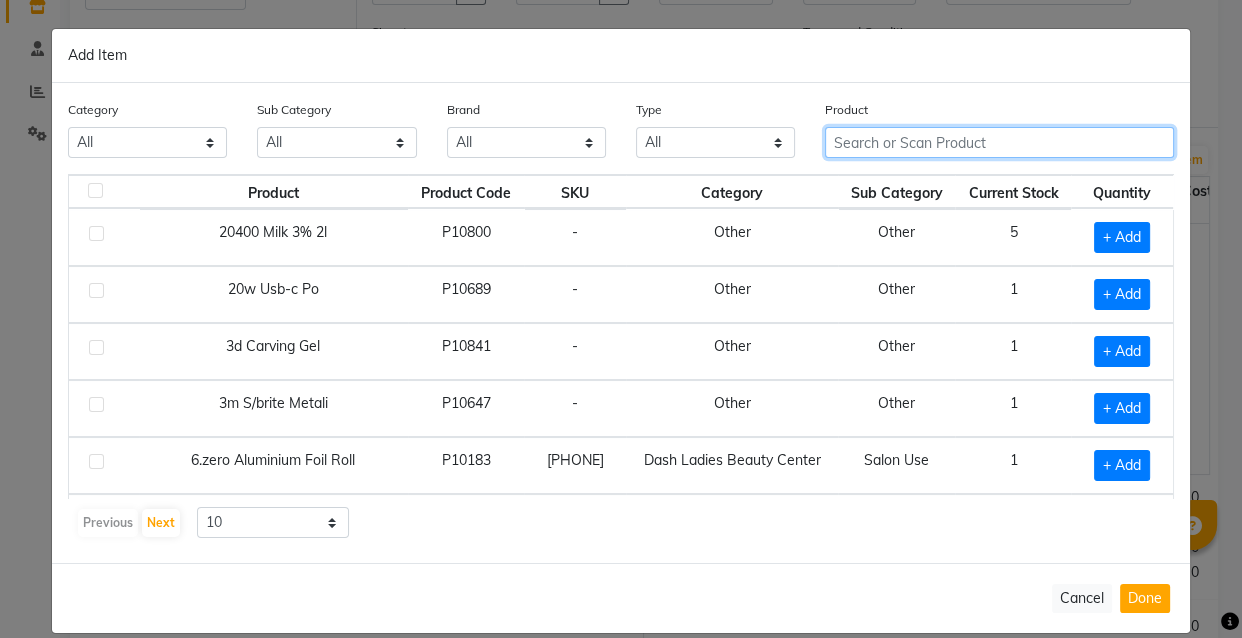 click 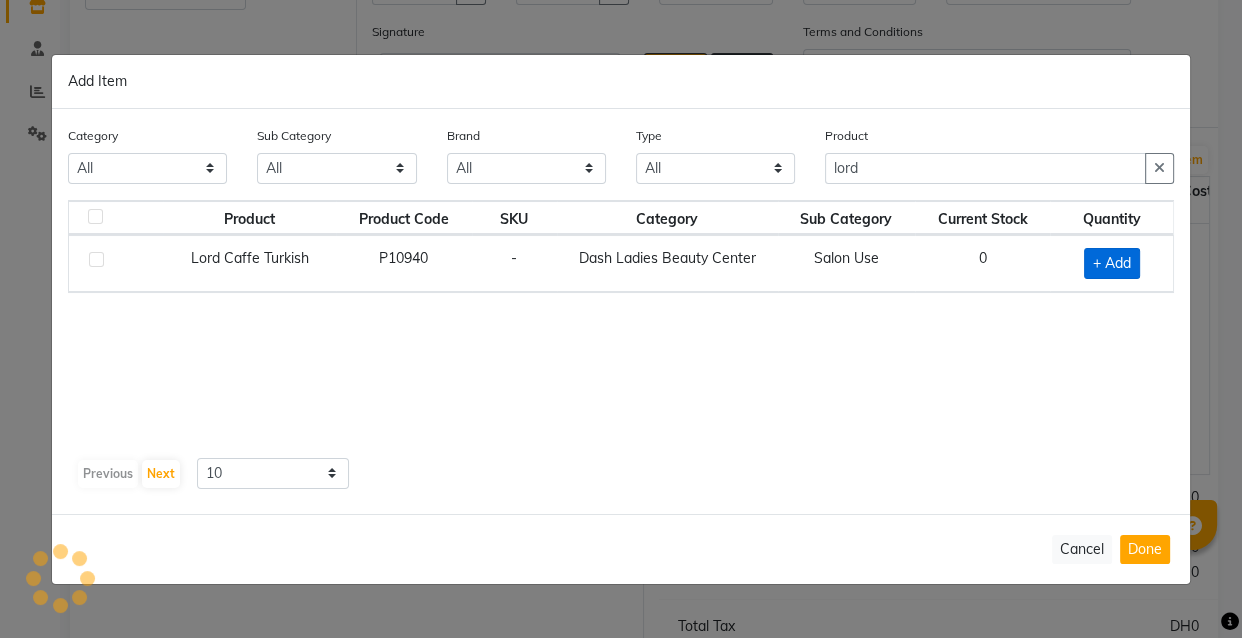 click on "+ Add" 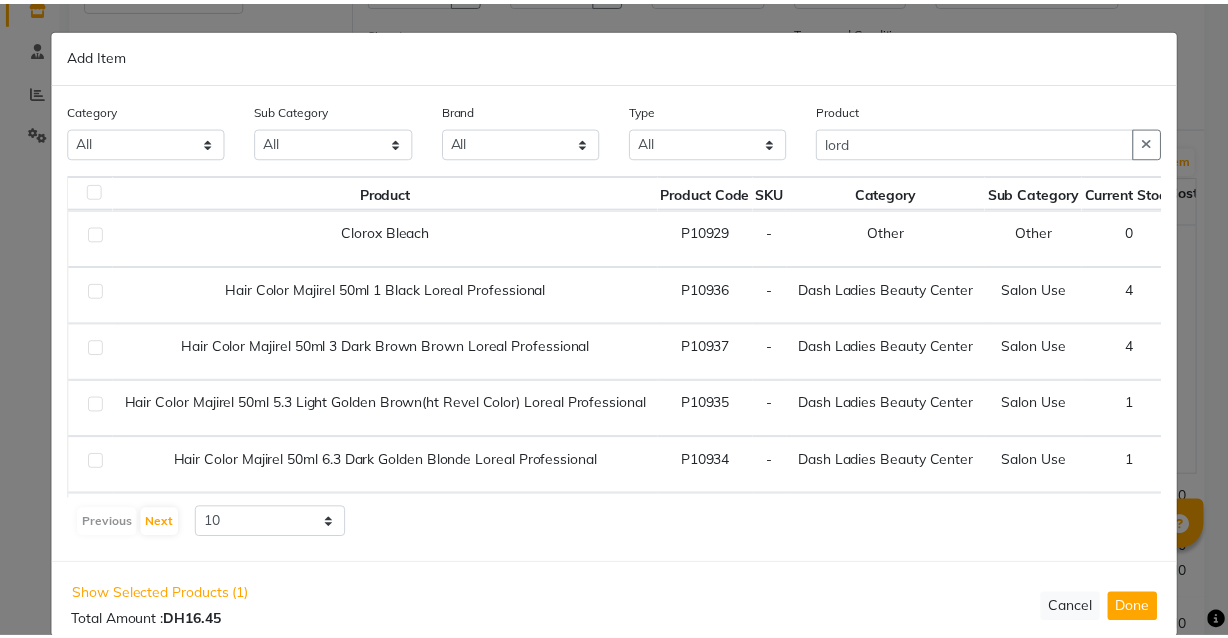 scroll, scrollTop: 30, scrollLeft: 0, axis: vertical 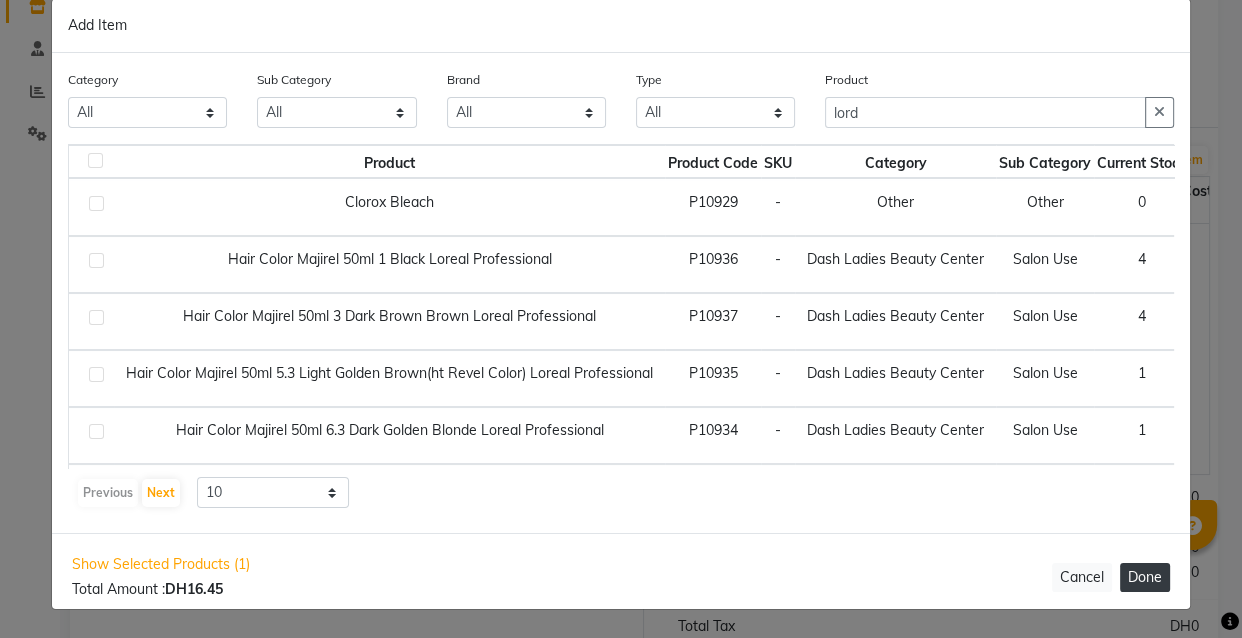 click on "Done" 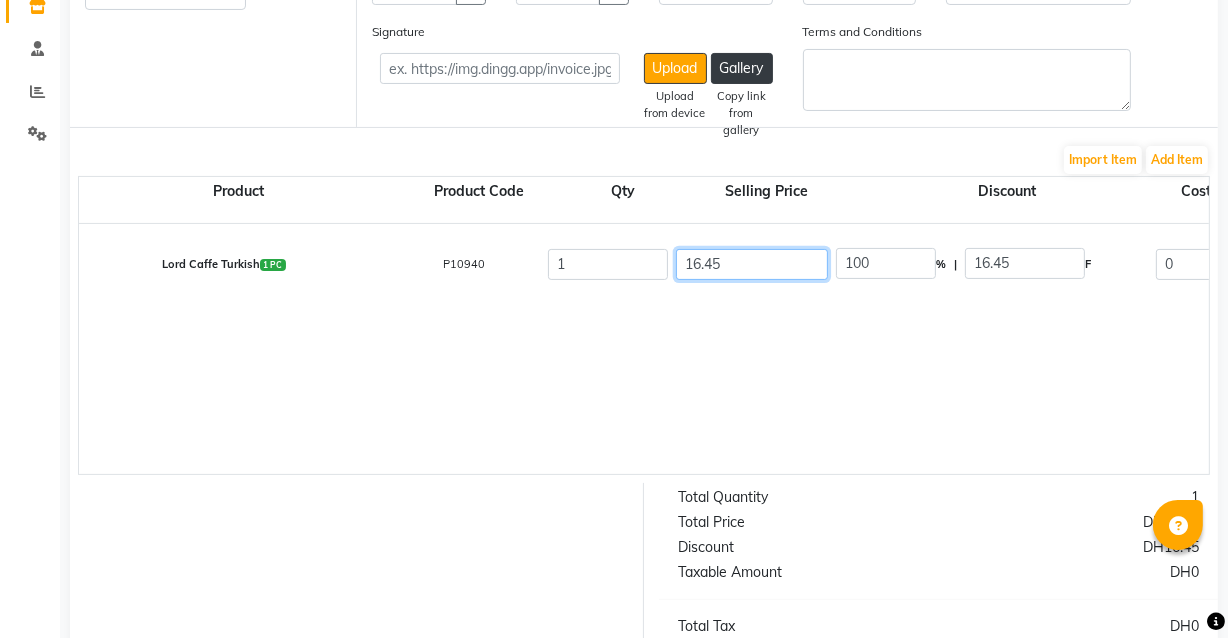 click on "16.45" 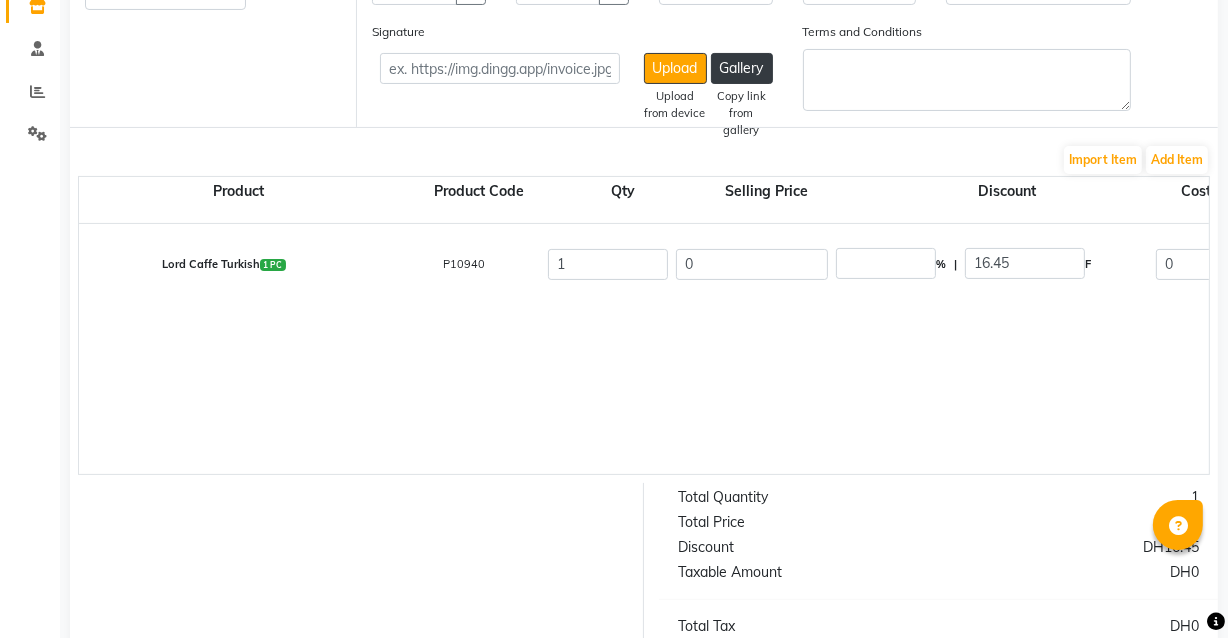 click on "Lord Caffe Turkish 1 PC P10940 1 0 % | 16.45 F 0 0 0 None Vat (5%) 0 0" 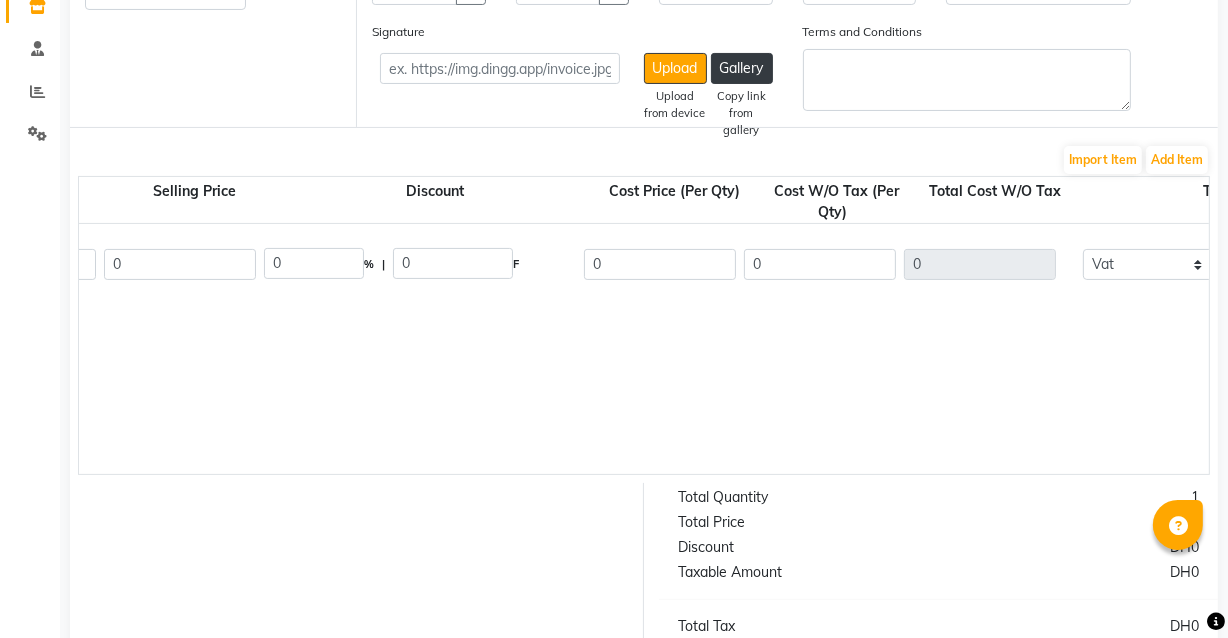 scroll, scrollTop: 0, scrollLeft: 578, axis: horizontal 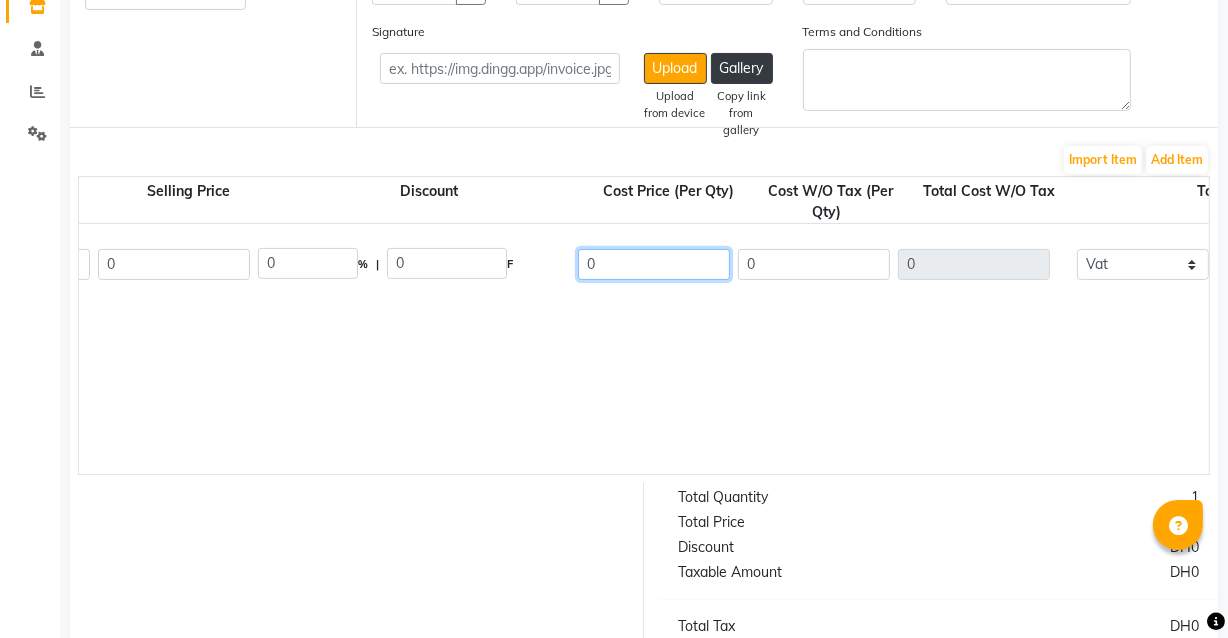 click on "0" 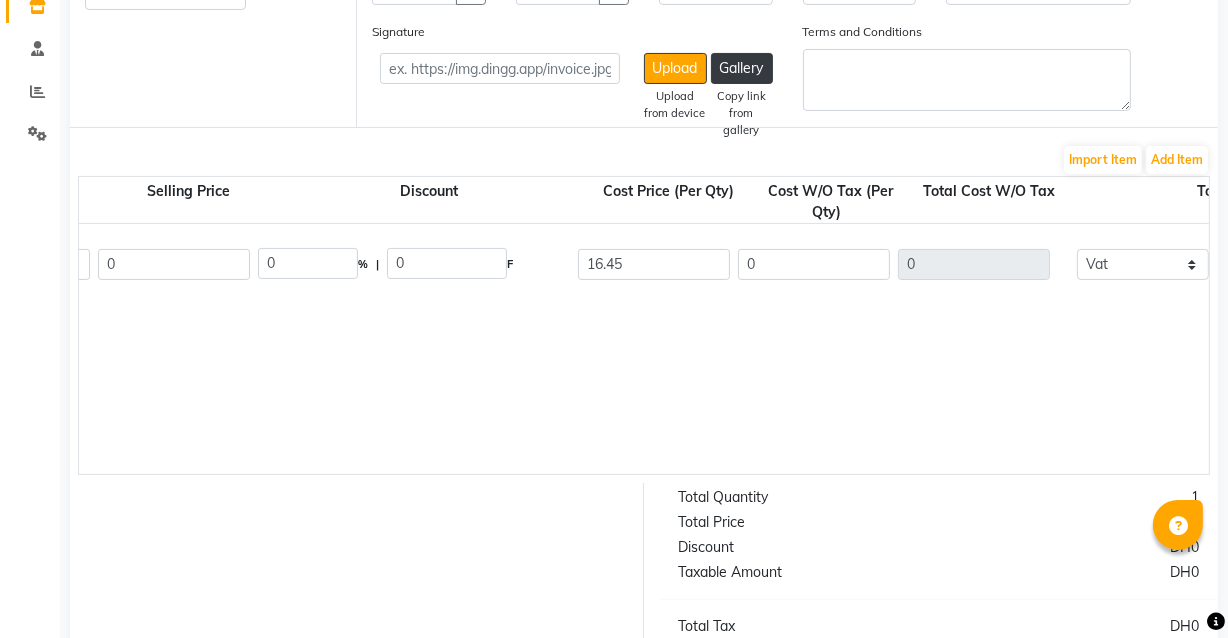 click on "Lord Caffe Turkish  1 PC  P10940  1 0 0 % | 0 F 0 0 0 None Vat  (5%)  0 0" 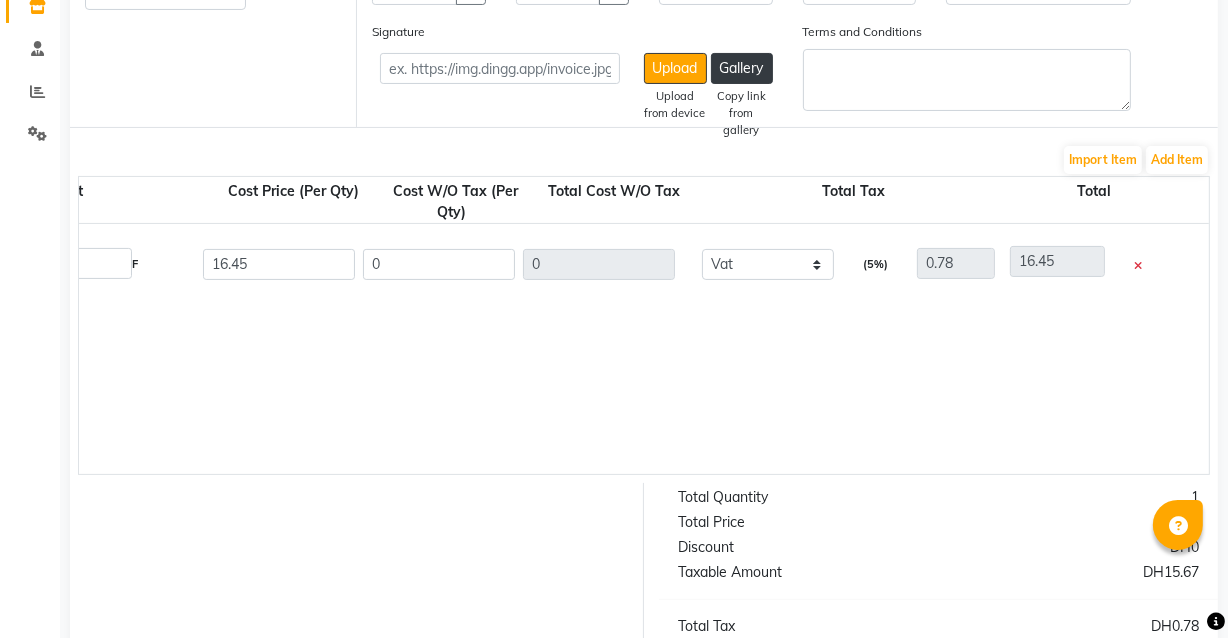 scroll, scrollTop: 0, scrollLeft: 1057, axis: horizontal 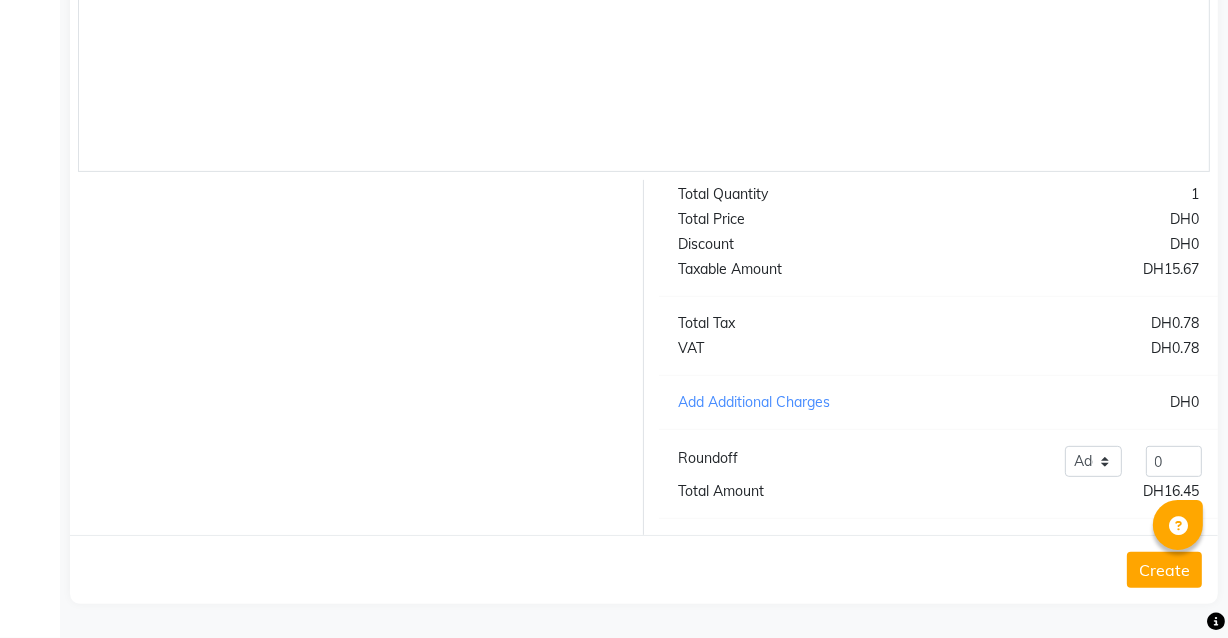 click on "Create" 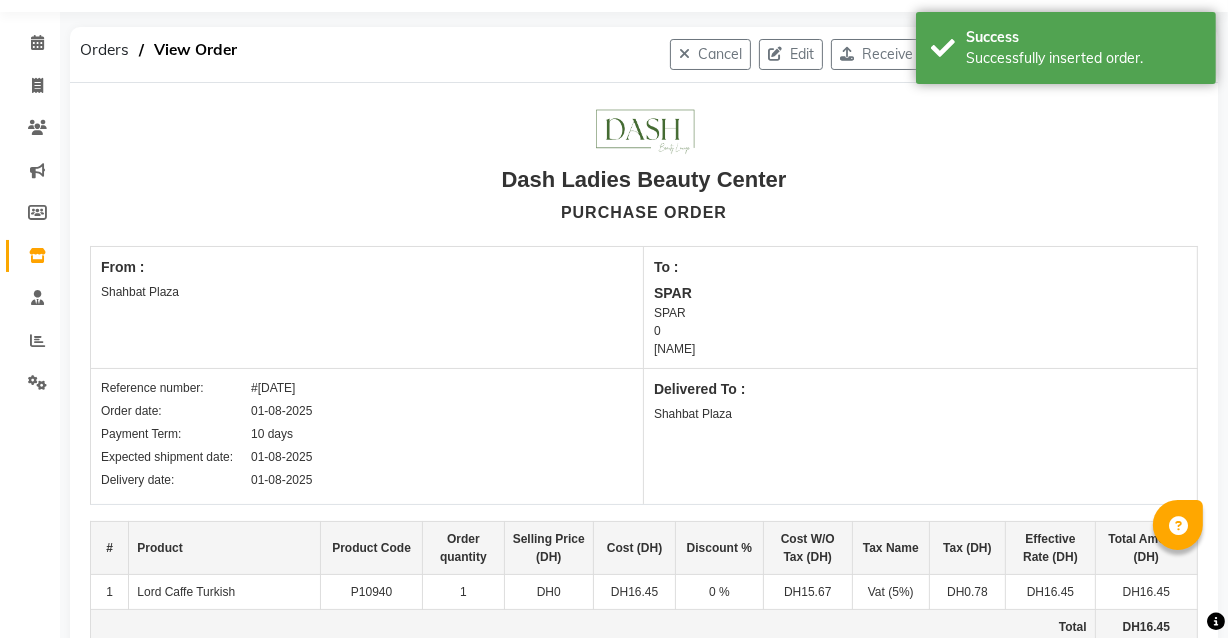 scroll, scrollTop: 0, scrollLeft: 0, axis: both 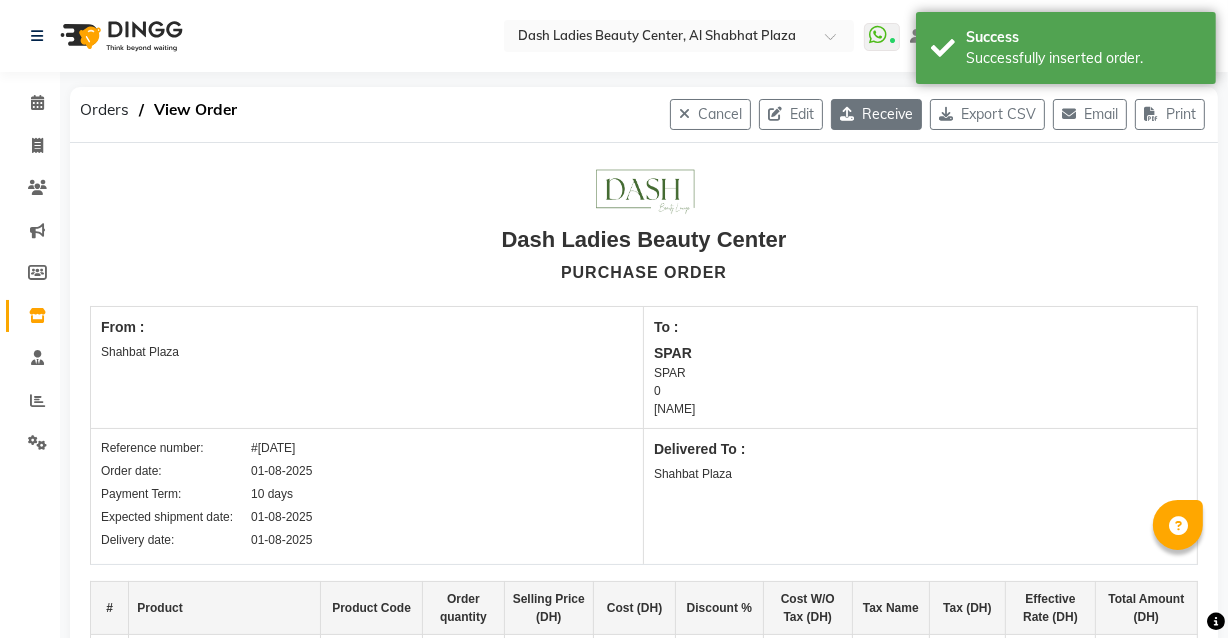 click on "Receive" 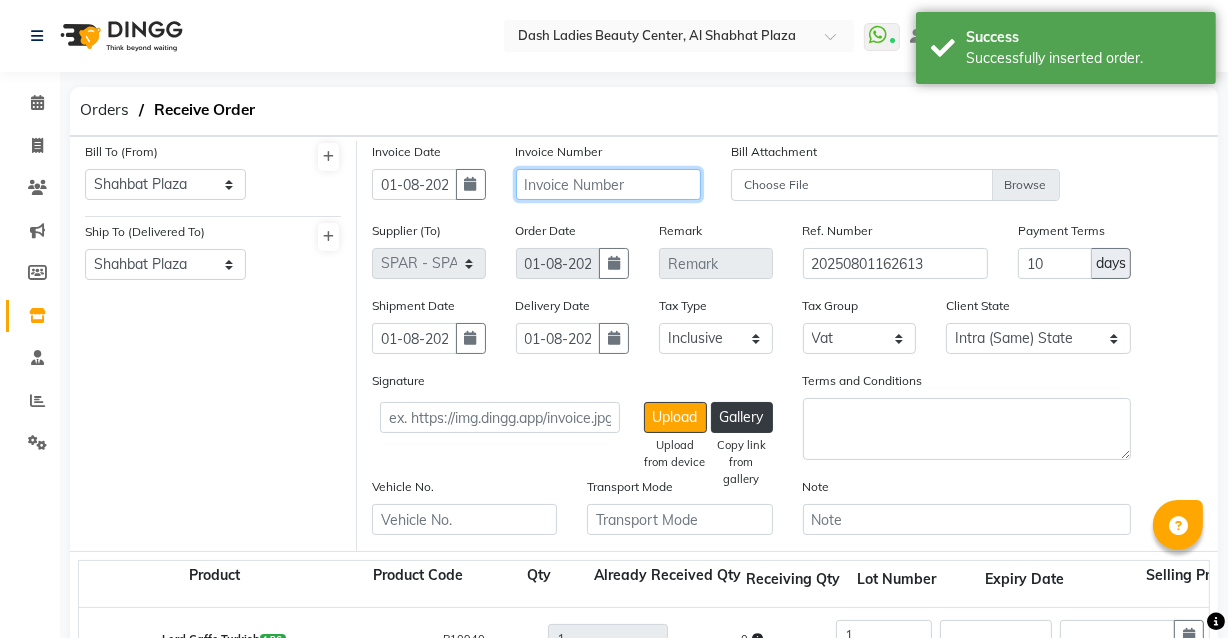 click 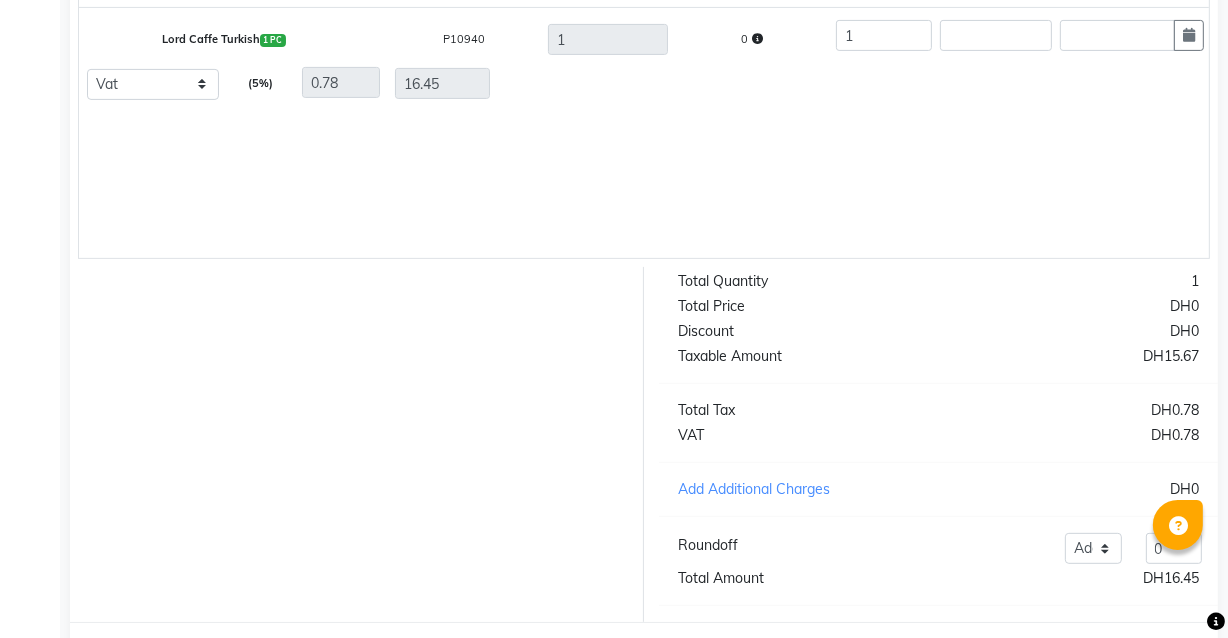 scroll, scrollTop: 702, scrollLeft: 0, axis: vertical 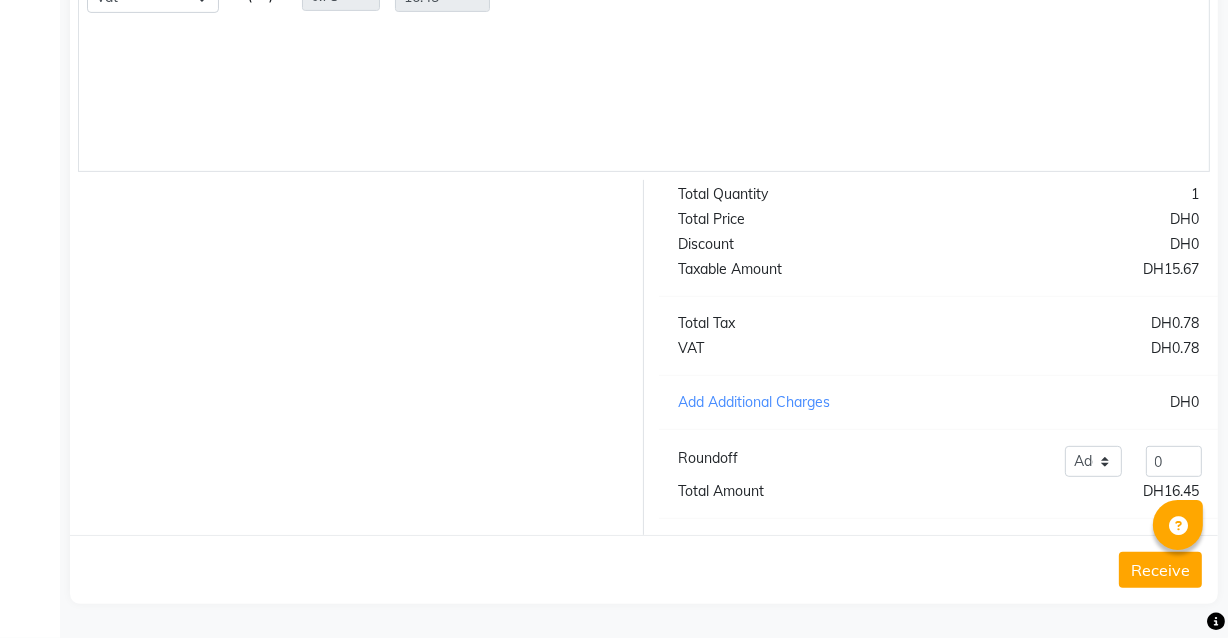 click on "Receive" 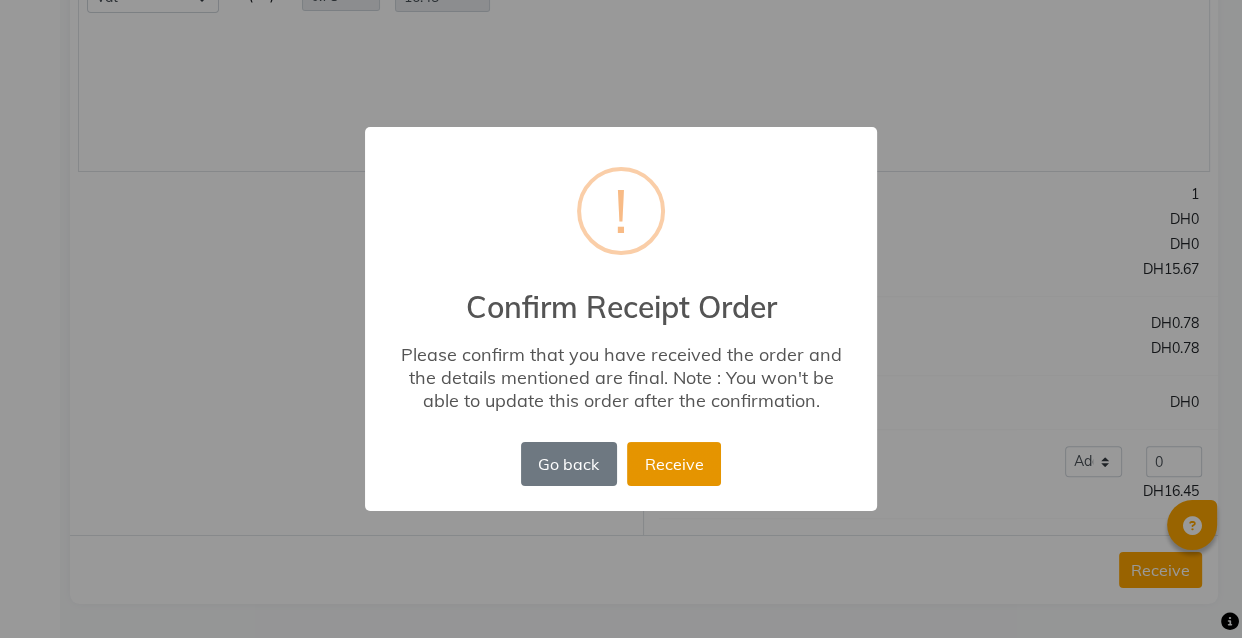 click on "Receive" at bounding box center (674, 464) 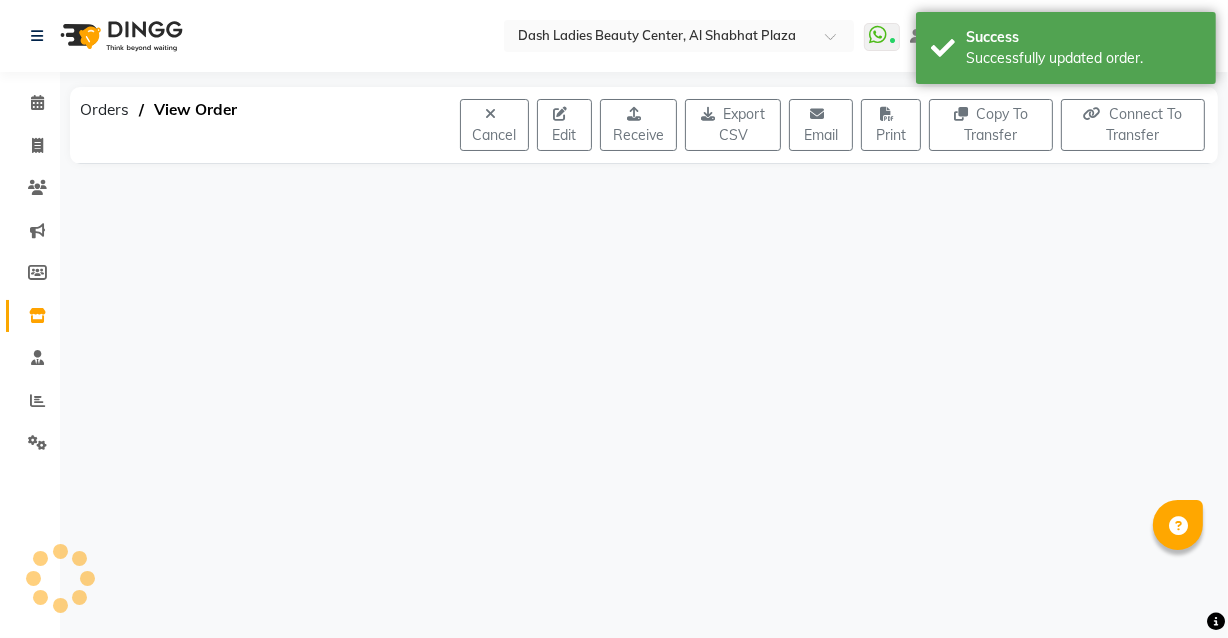 scroll, scrollTop: 0, scrollLeft: 0, axis: both 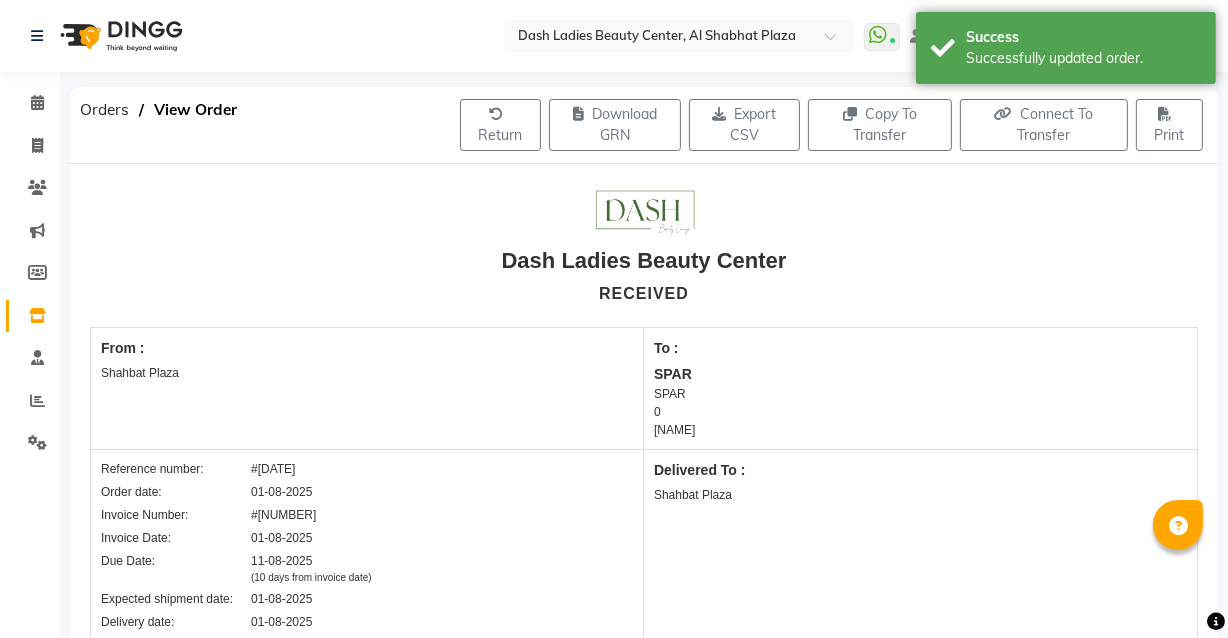 click 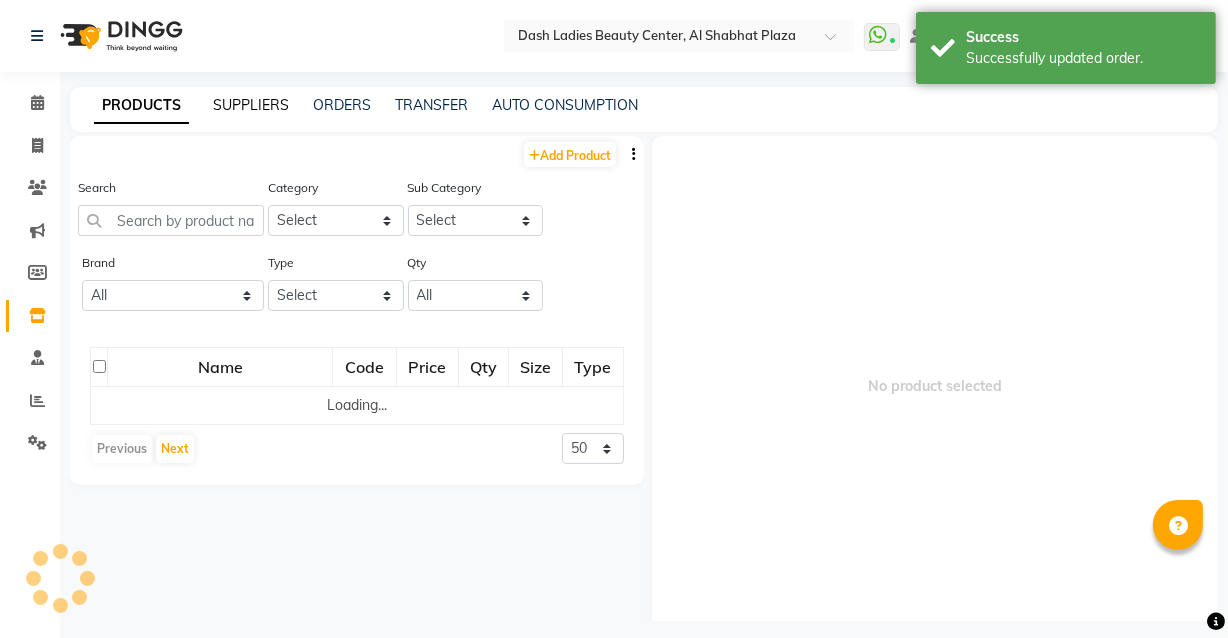 click on "SUPPLIERS" 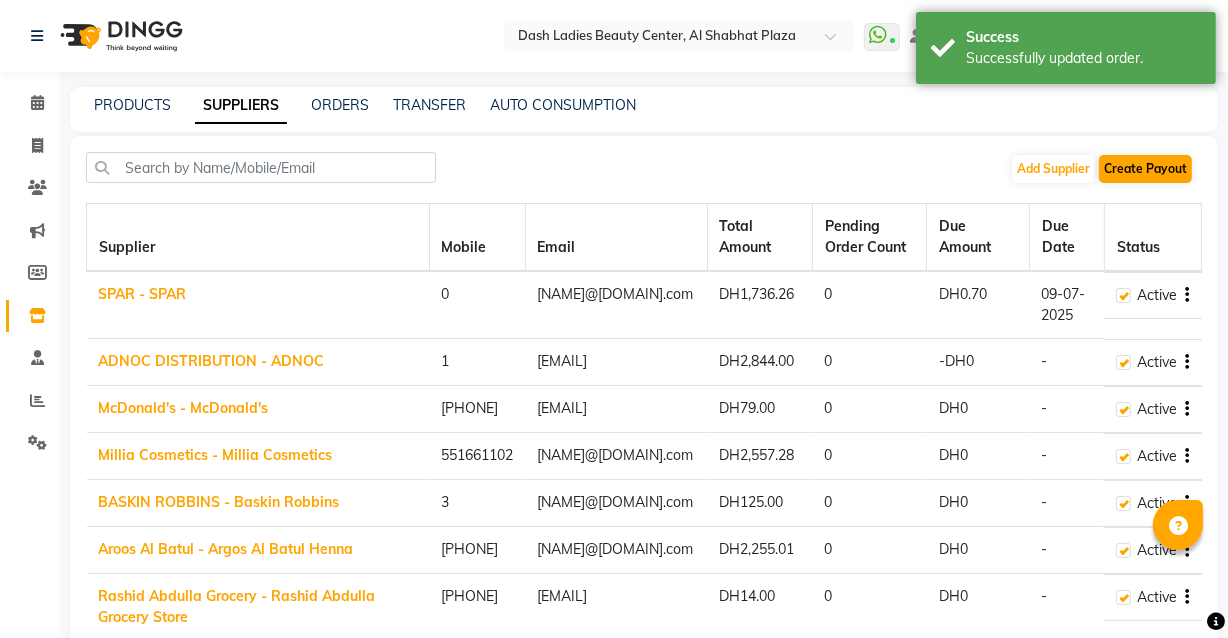click on "Create Payout" 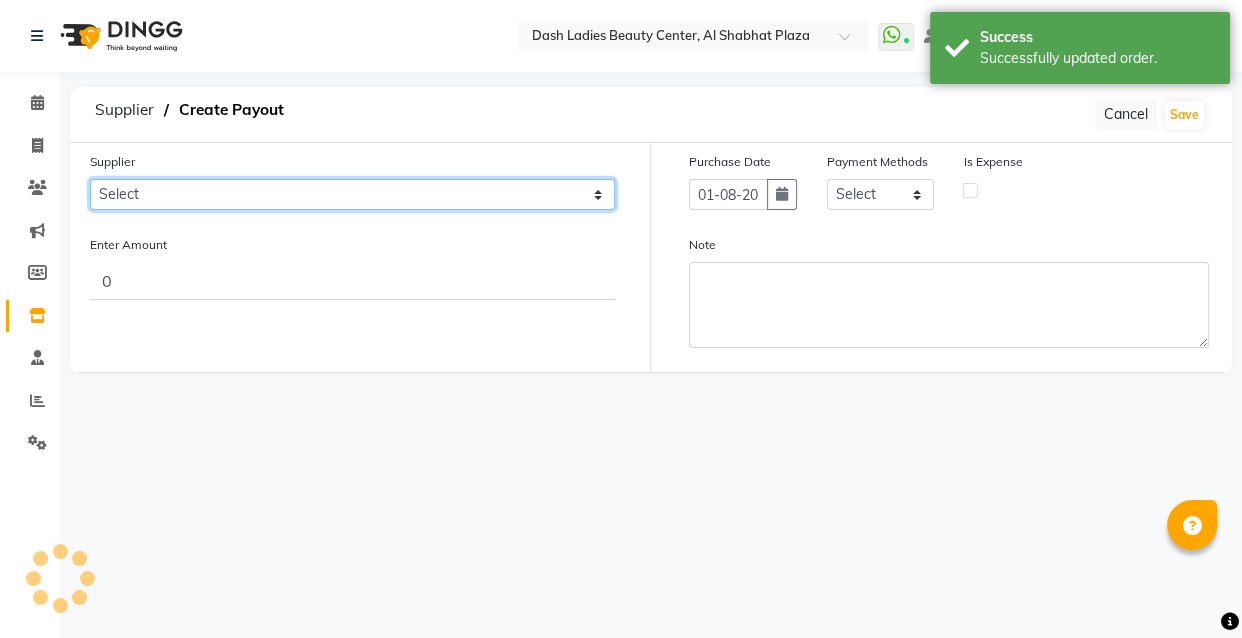 click on "Select SPAR - SPAR ADNOC DISTRIBUTION - ADNOC McDonald's - McDonald's Millia Cosmetics - Millia Cosmetics BASKIN ROBBINS - Baskin Robbins Aroos Al Batul - Argos Al Batul Henna Rashid Abdulla Grocery - Rashid Abdulla Grocery Store Darbar Restaurant - Darbar Restaurant The Beauty Shop - The Beauty Shop Alpha med General Trading - Alphamed Golden Lili Cosmetics Trading Al Bushra LLC - Al Bushra Stationery & Toys & Confectioneries LLC GAME PLANET - Game Planet NAZIH - Nazih Beauty Supplies Co. L.L.C.JIMI GIFT MARKET LLC - JIMI GIFT MARKET Abdul Rahman Al Balouchi - Abdul Rahman Al Balouchi Savora Food Industry LLC PEARL LLC - Pearl Specialty Coffee Roastery Al Jaser - Al Jaser General Trading Jumbo Electronics Company Ltd - Jumbo Store Landmark Retail Investment Co. LLC - Home Box LA MARQUISE - La Marquise International FAKHR AL SHAEB - Fakhr Al Shaeb Food stuff WADI AL NOOR - Wadi Al Noor Modern Food Stuff LLC NATIONAL FLOWER LLC - National Flowers LLC - SPC Healthcare Trading Co. LLC - Dermalogica" 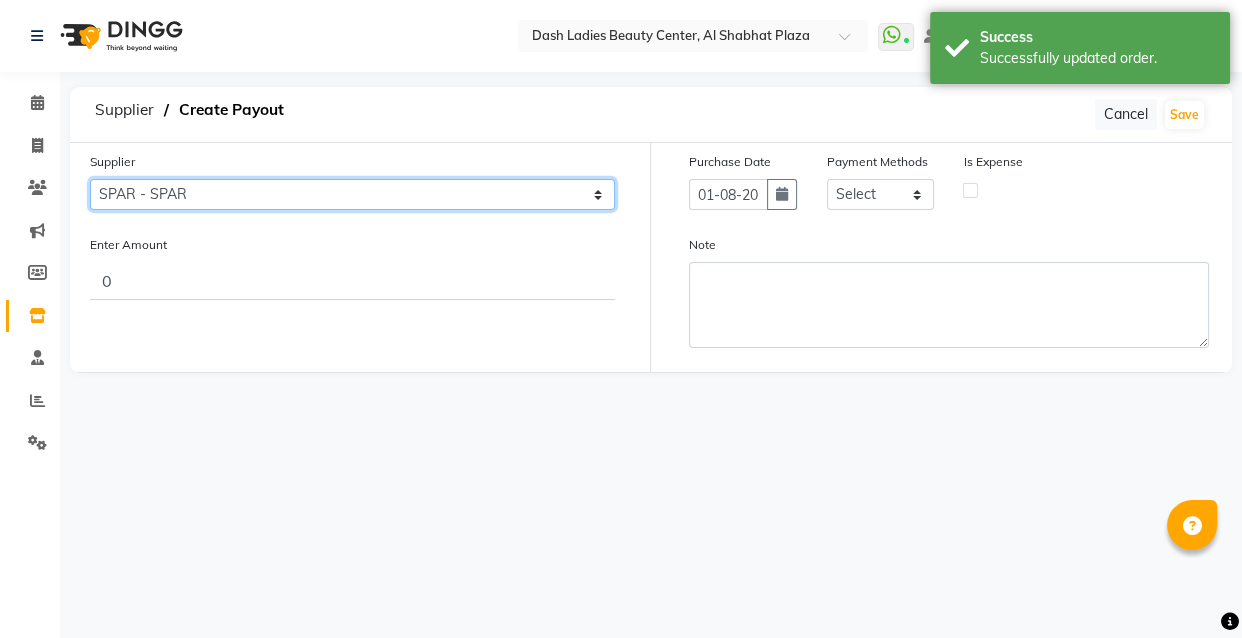 click on "Select SPAR - SPAR ADNOC DISTRIBUTION - ADNOC McDonald's - McDonald's Millia Cosmetics - Millia Cosmetics BASKIN ROBBINS - Baskin Robbins Aroos Al Batul - Argos Al Batul Henna Rashid Abdulla Grocery - Rashid Abdulla Grocery Store Darbar Restaurant - Darbar Restaurant The Beauty Shop - The Beauty Shop Alpha med General Trading - Alphamed Golden Lili Cosmetics Trading Al Bushra LLC - Al Bushra Stationery & Toys & Confectioneries LLC GAME PLANET - Game Planet NAZIH - Nazih Beauty Supplies Co. L.L.C.JIMI GIFT MARKET LLC - JIMI GIFT MARKET Abdul Rahman Al Balouchi - Abdul Rahman Al Balouchi Savora Food Industry LLC PEARL LLC - Pearl Specialty Coffee Roastery Al Jaser - Al Jaser General Trading Jumbo Electronics Company Ltd - Jumbo Store Landmark Retail Investment Co. LLC - Home Box LA MARQUISE - La Marquise International FAKHR AL SHAEB - Fakhr Al Shaeb Food stuff WADI AL NOOR - Wadi Al Noor Modern Food Stuff LLC NATIONAL FLOWER LLC - National Flowers LLC - SPC Healthcare Trading Co. LLC - Dermalogica" 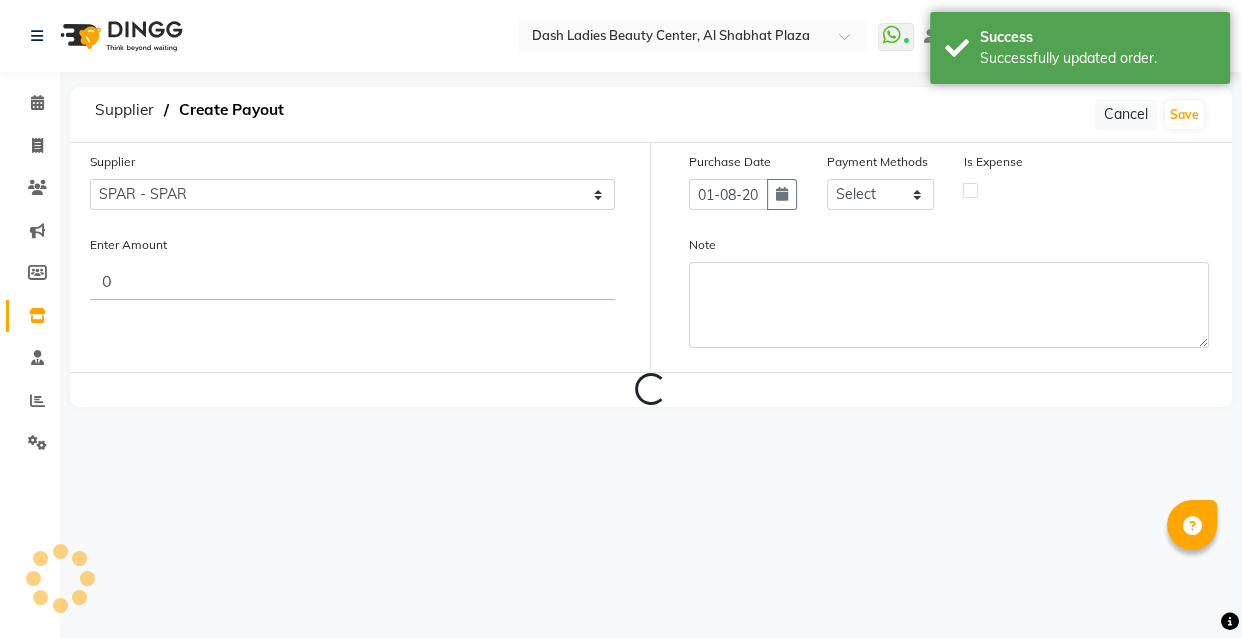 click on "0" at bounding box center [352, 281] 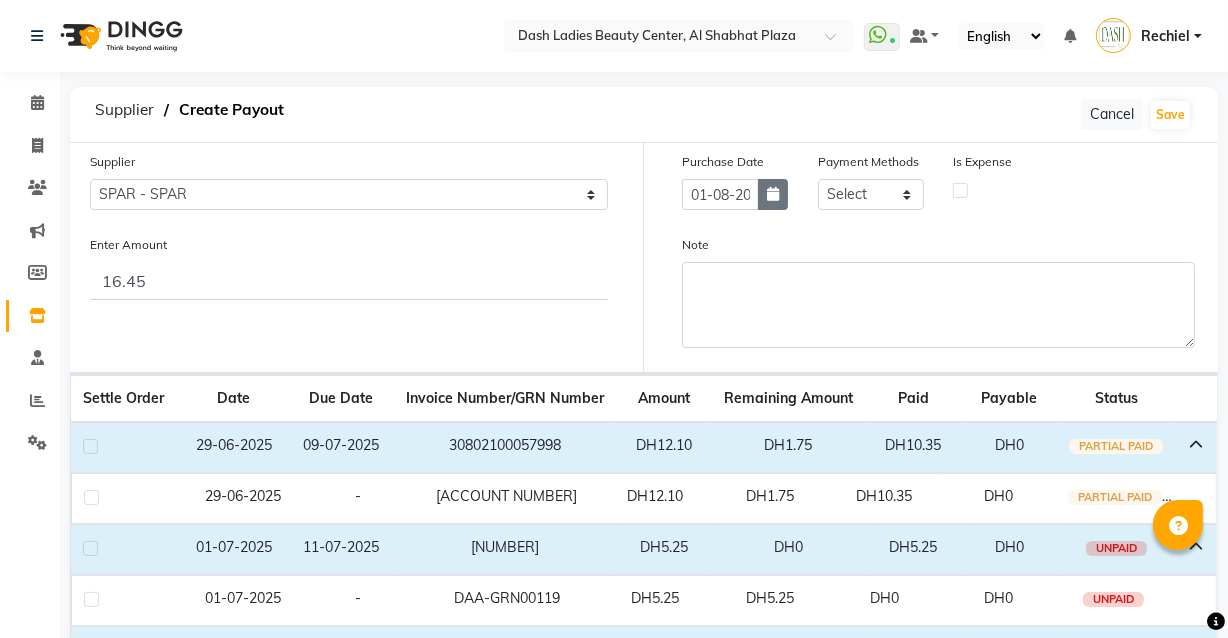 click 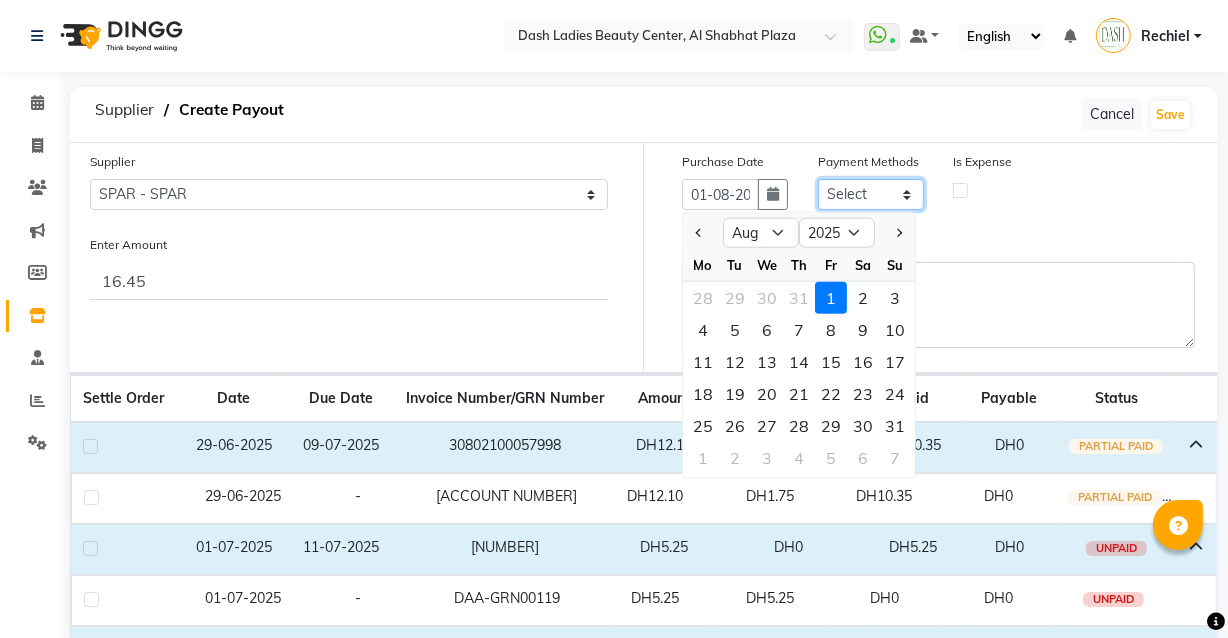 click on "Select CASH CARD ONLINE On Account Wallet Package Prepaid Gift Card" 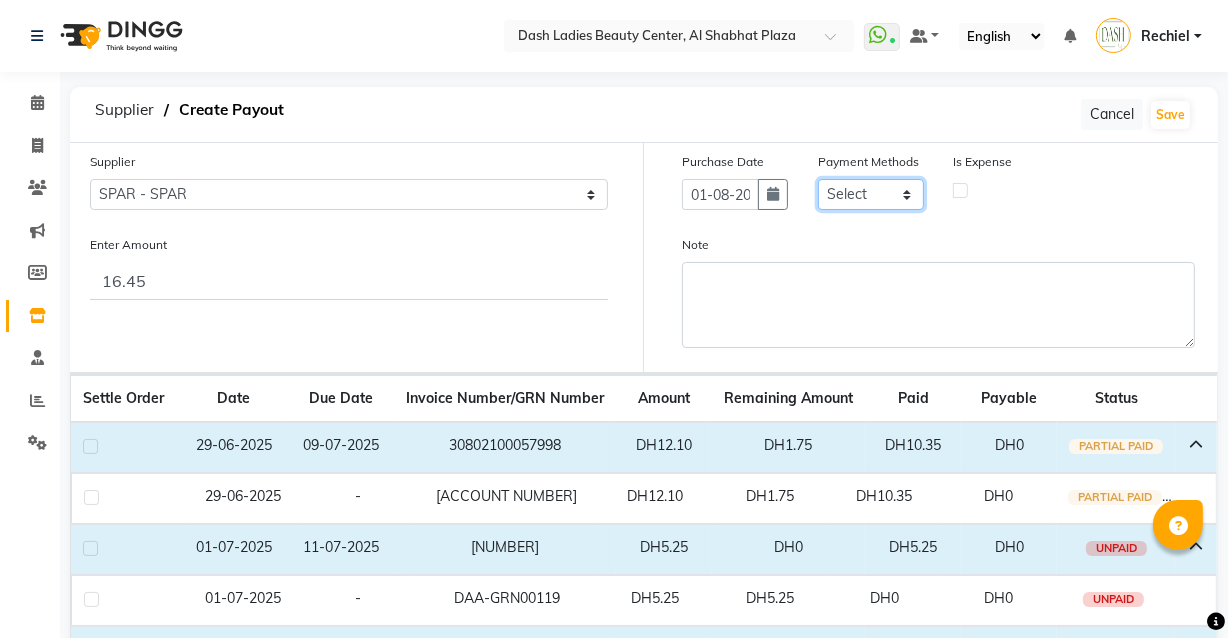 click on "Select CASH CARD ONLINE On Account Wallet Package Prepaid Gift Card" 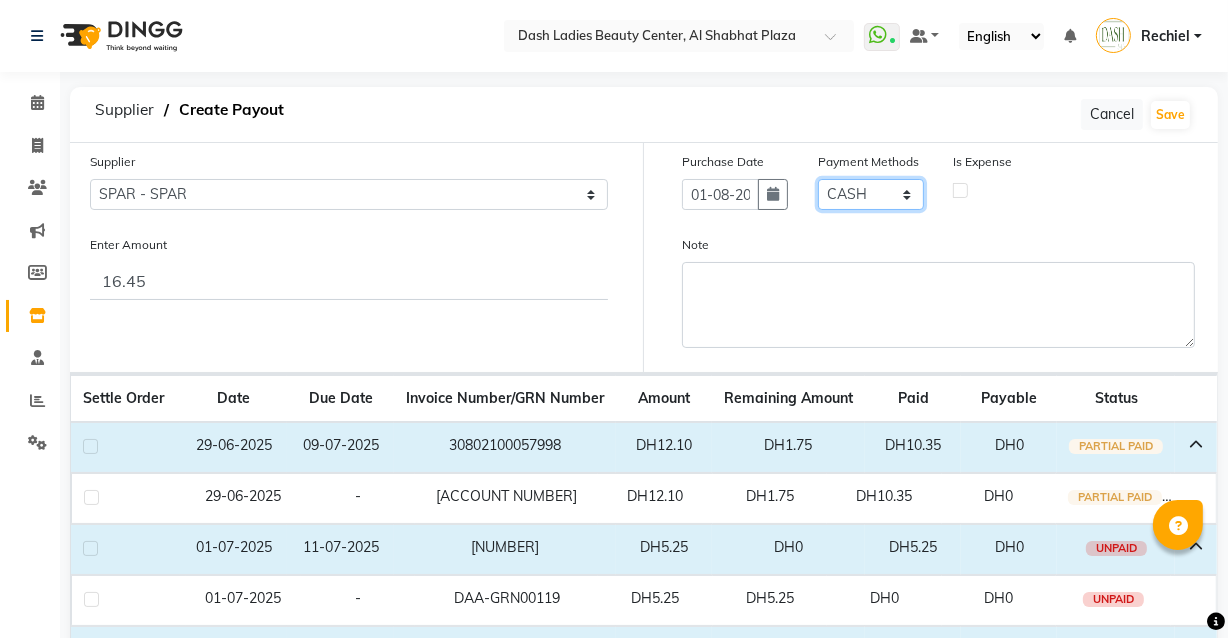 click on "Select CASH CARD ONLINE On Account Wallet Package Prepaid Gift Card" 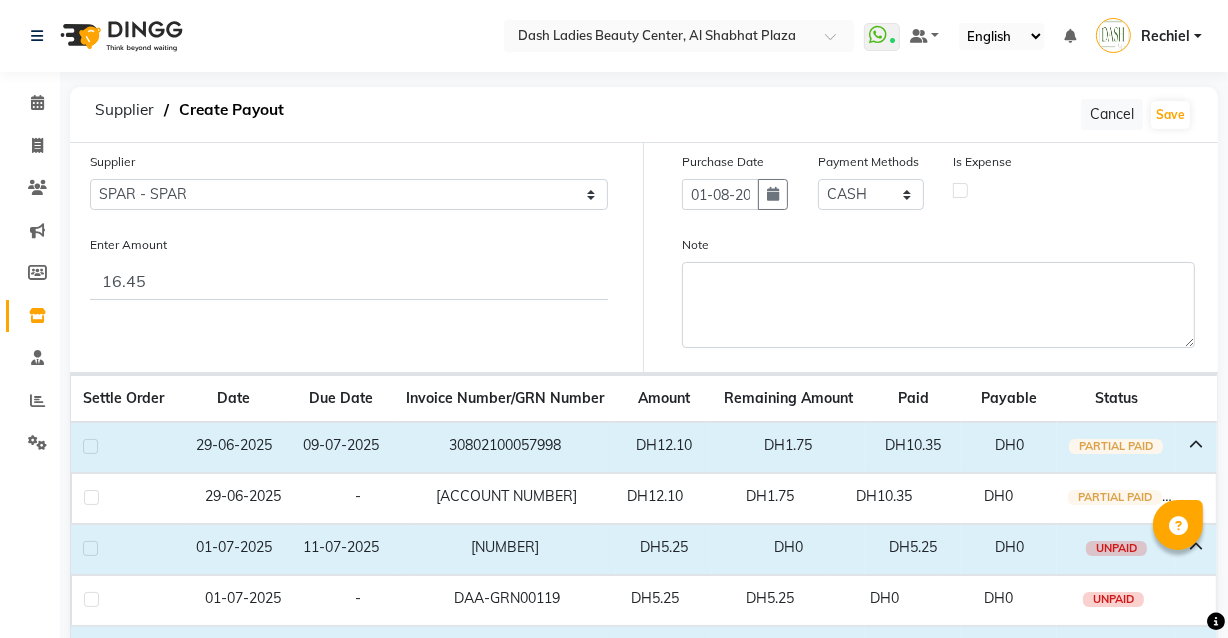 click 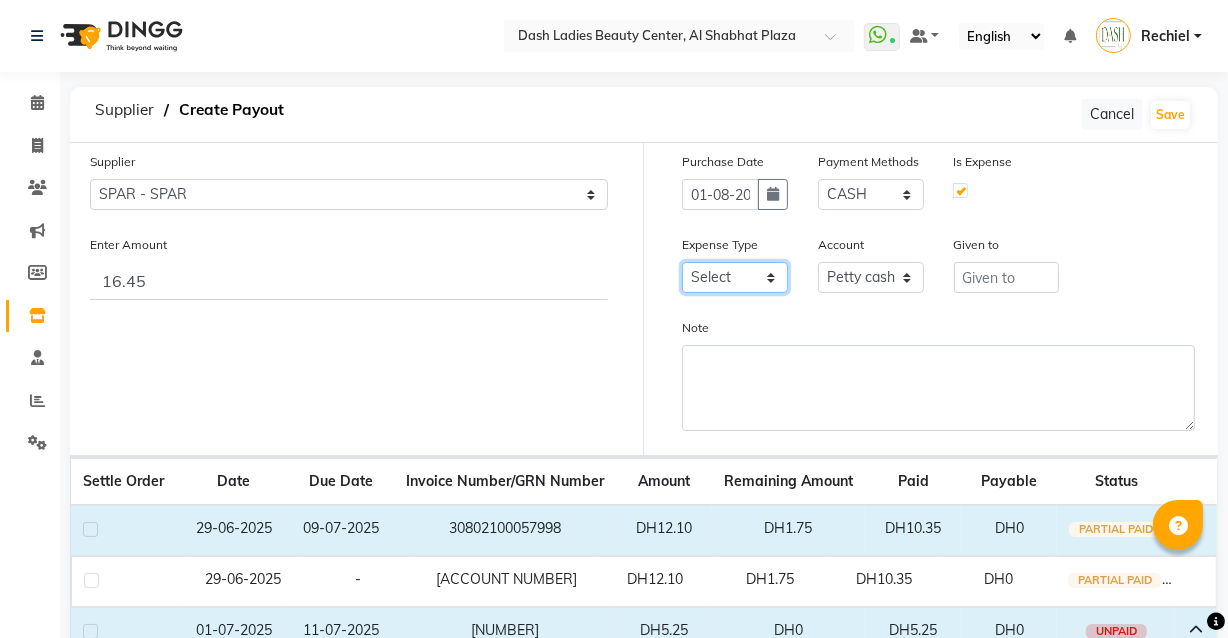 click on "Select Advance Salary Bank charges Car maintenance  Cash transfer to bank Cash transfer to hub Client Snacks Clinical charges Equipment Fuel Govt fee Incentive Insurance International purchase Loan Repayment Maintenance Marketing Miscellaneous MRA Other Pantry Product Rent Salary Staff Snacks Tax Tea & Refreshment Utilities" 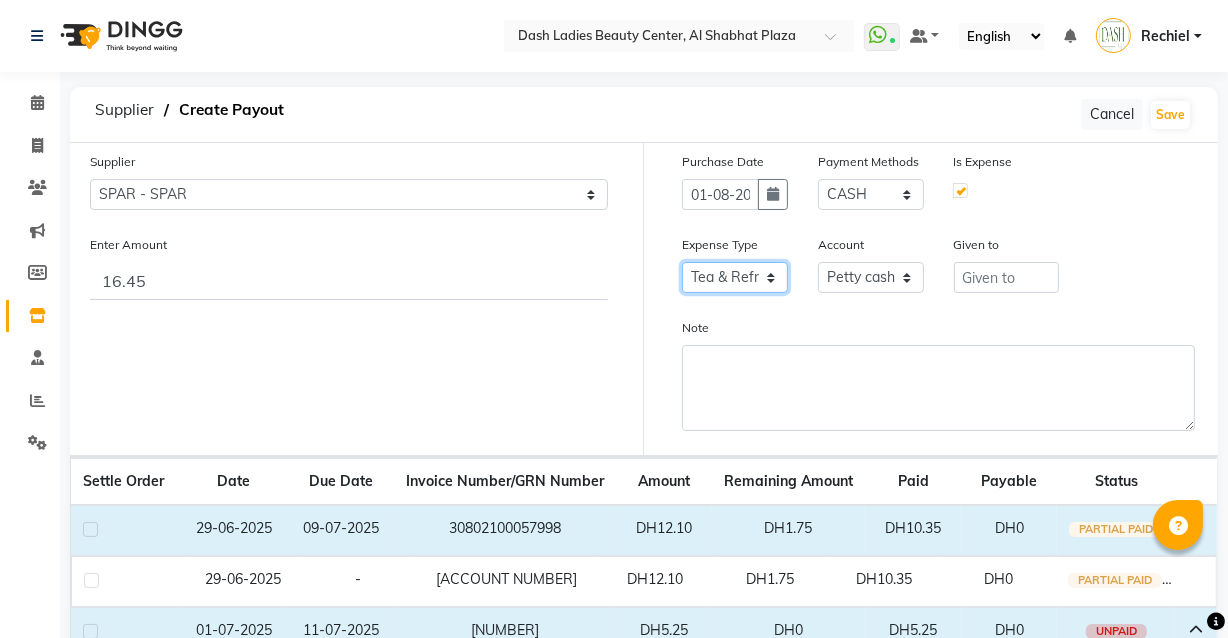 click on "Select Advance Salary Bank charges Car maintenance  Cash transfer to bank Cash transfer to hub Client Snacks Clinical charges Equipment Fuel Govt fee Incentive Insurance International purchase Loan Repayment Maintenance Marketing Miscellaneous MRA Other Pantry Product Rent Salary Staff Snacks Tax Tea & Refreshment Utilities" 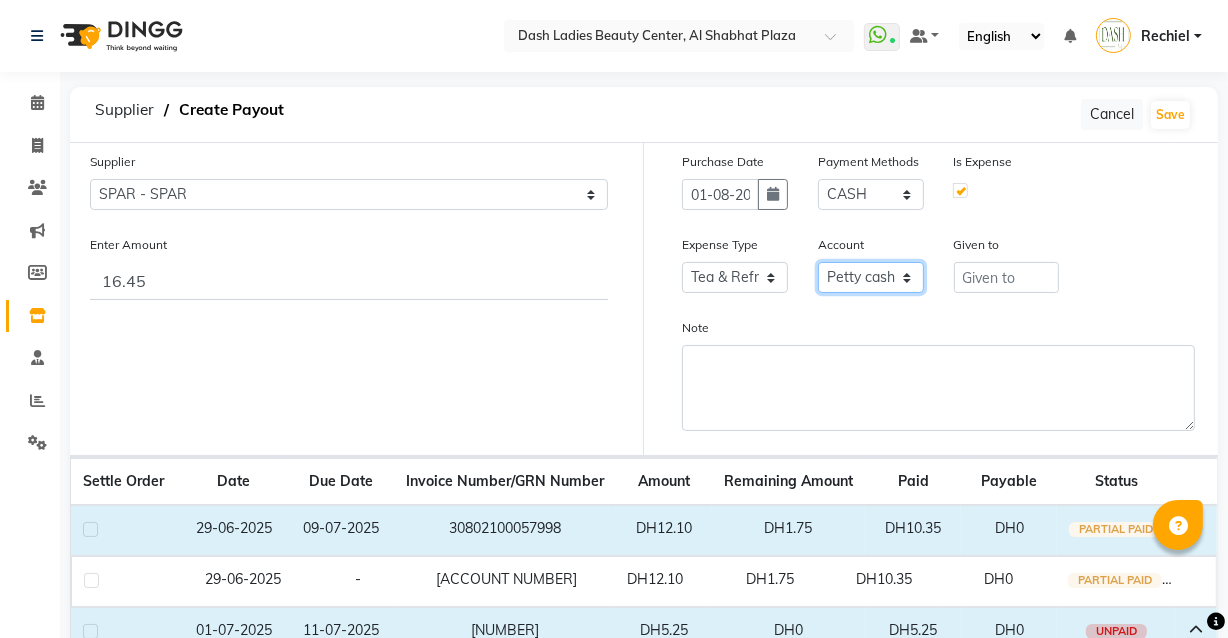 click on "Select Petty cash Card Tax Cash In Hand" 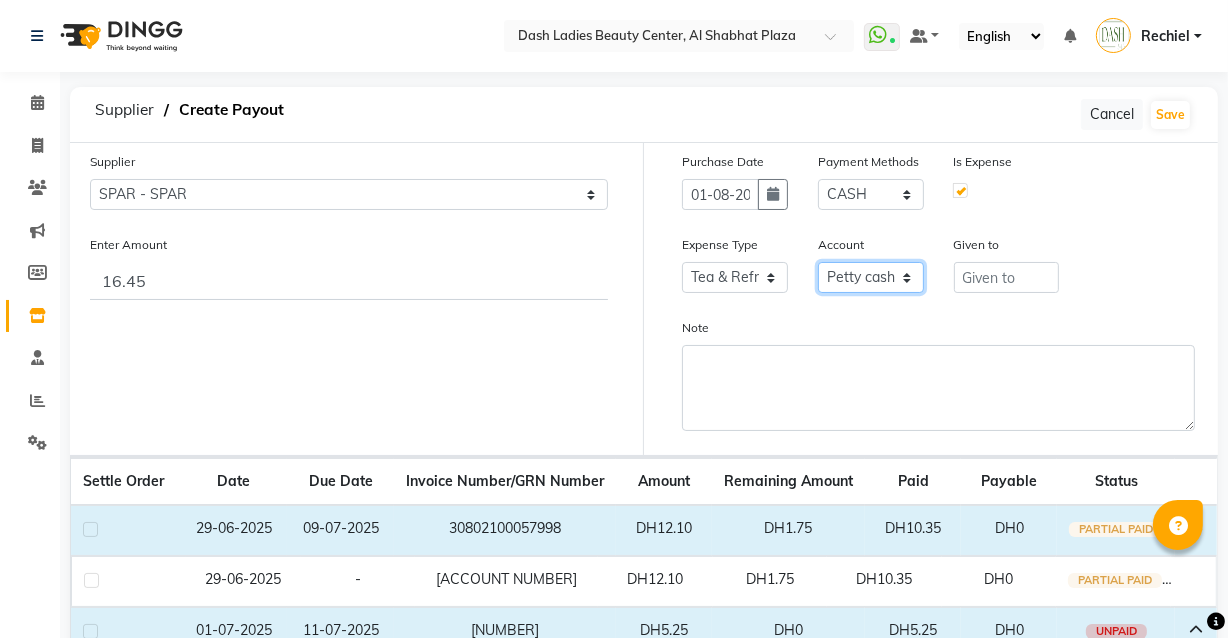 click on "Select Petty cash Card Tax Cash In Hand" 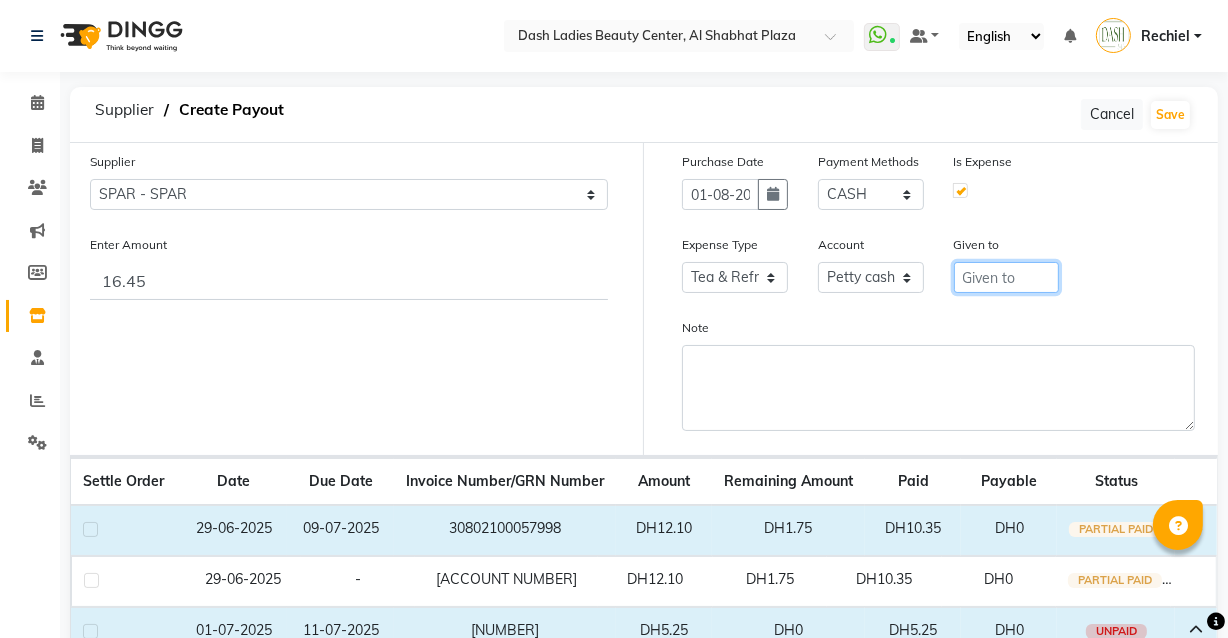 click at bounding box center (1007, 277) 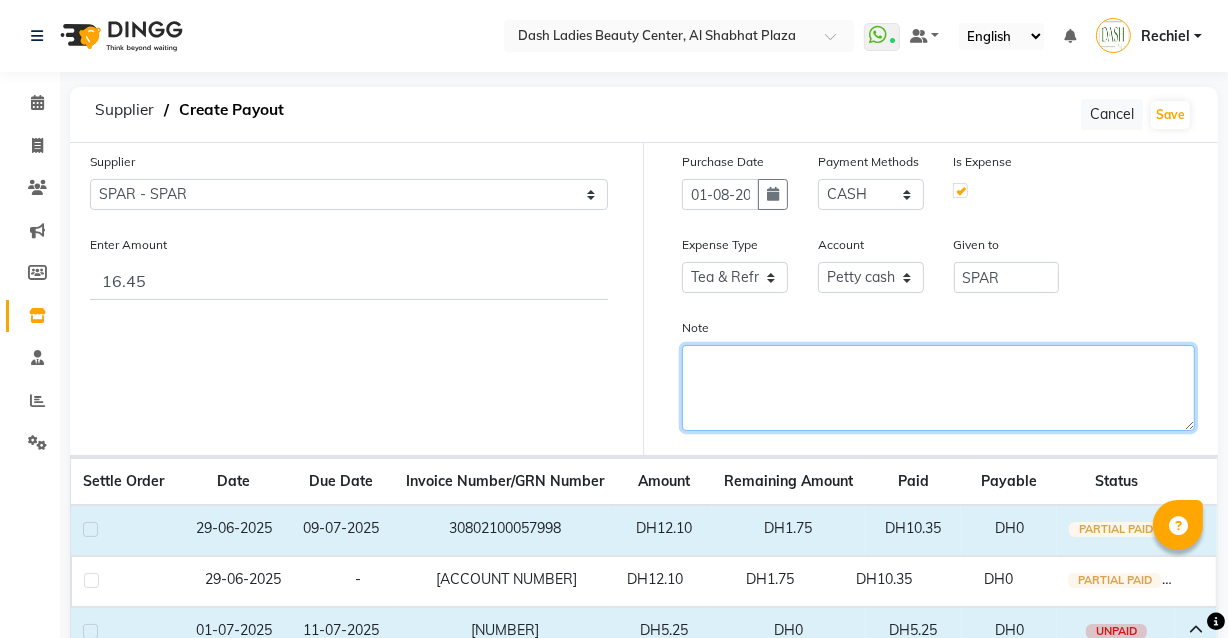 click on "Note" at bounding box center (938, 388) 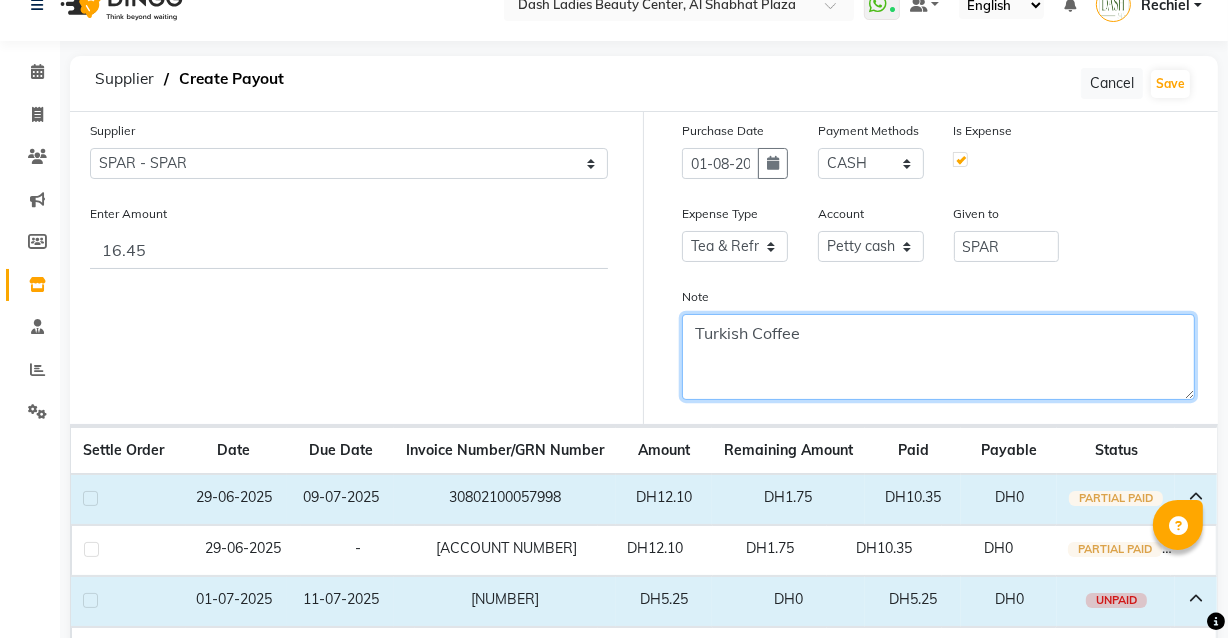 scroll, scrollTop: 177, scrollLeft: 0, axis: vertical 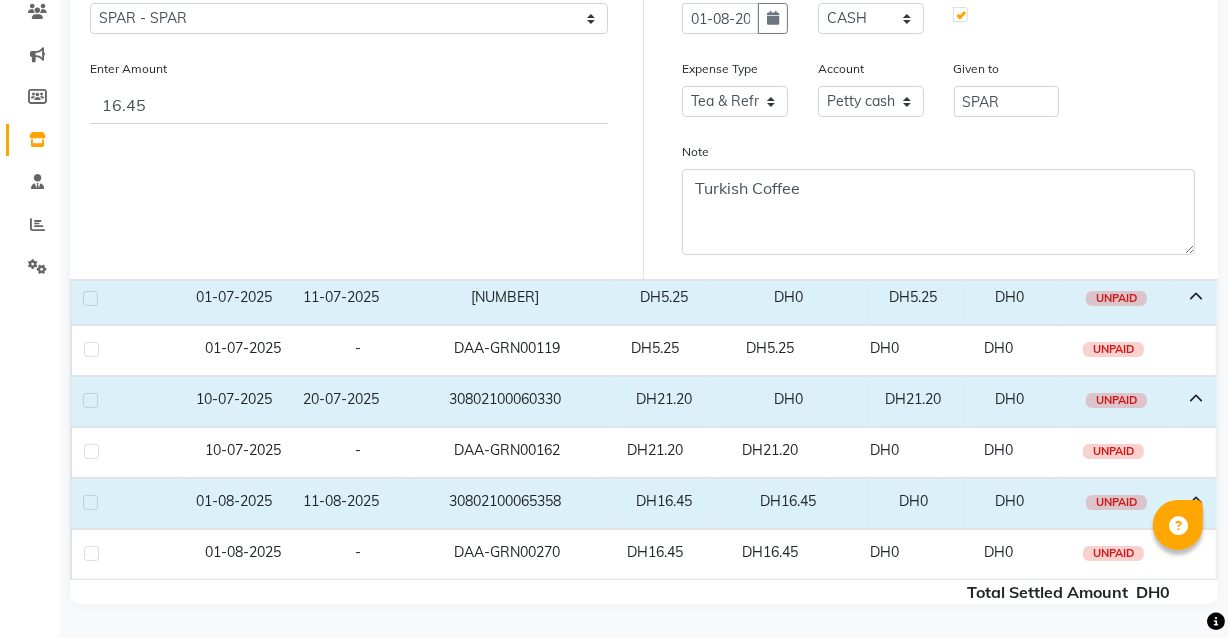 click 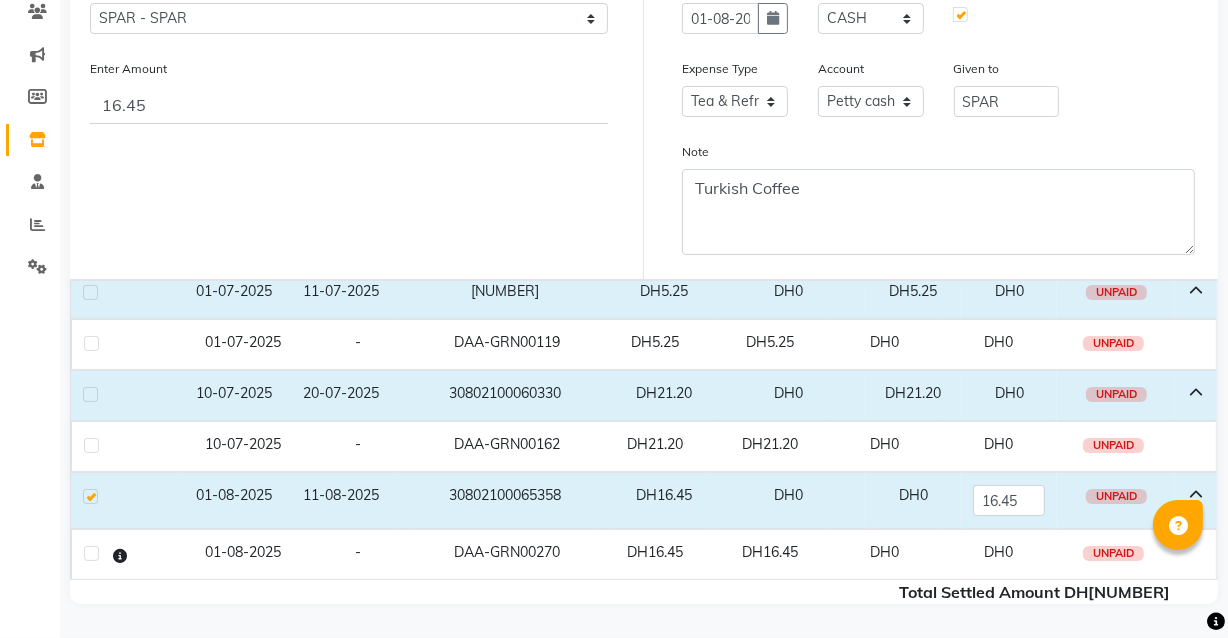 scroll, scrollTop: 0, scrollLeft: 0, axis: both 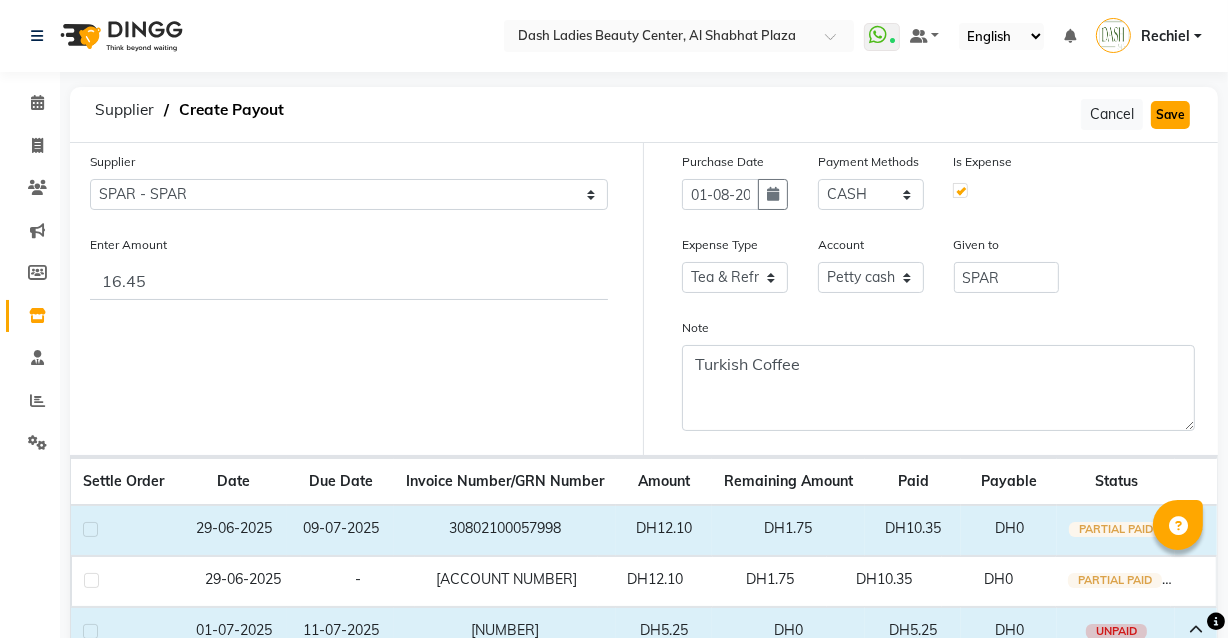click on "Save" 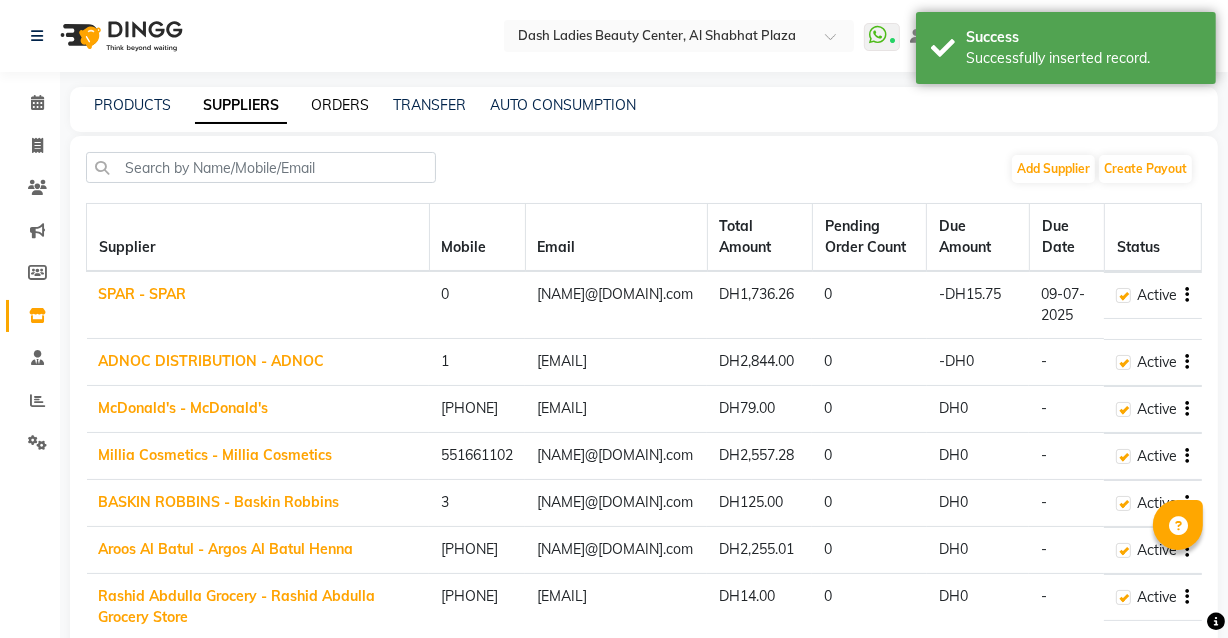 click on "ORDERS" 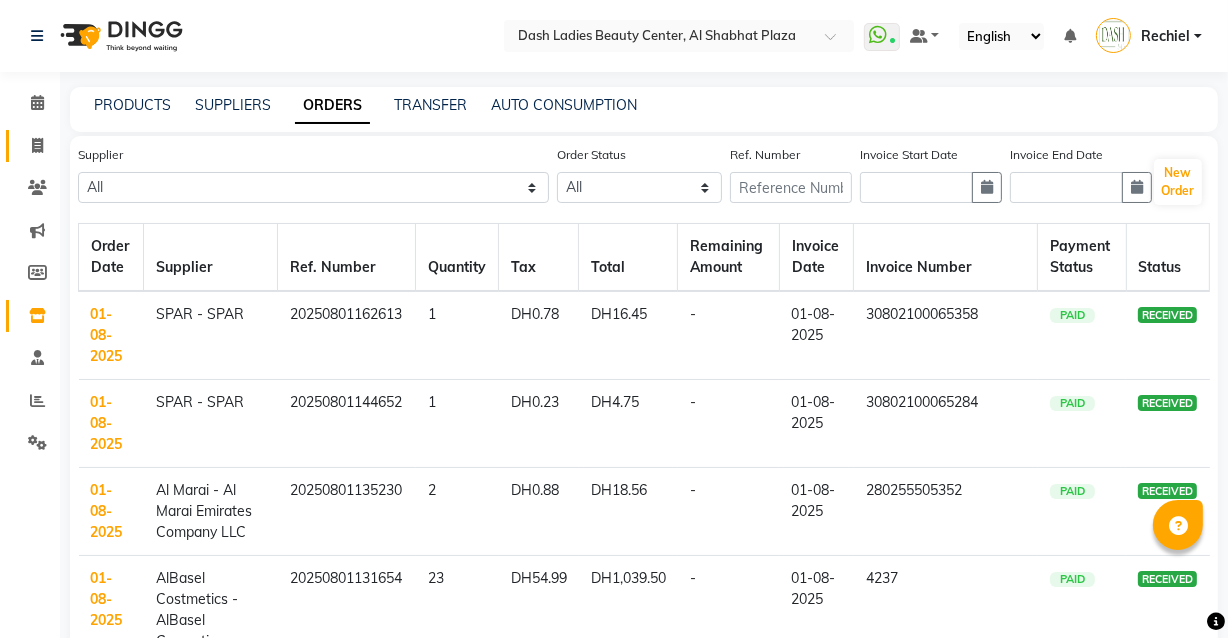 click 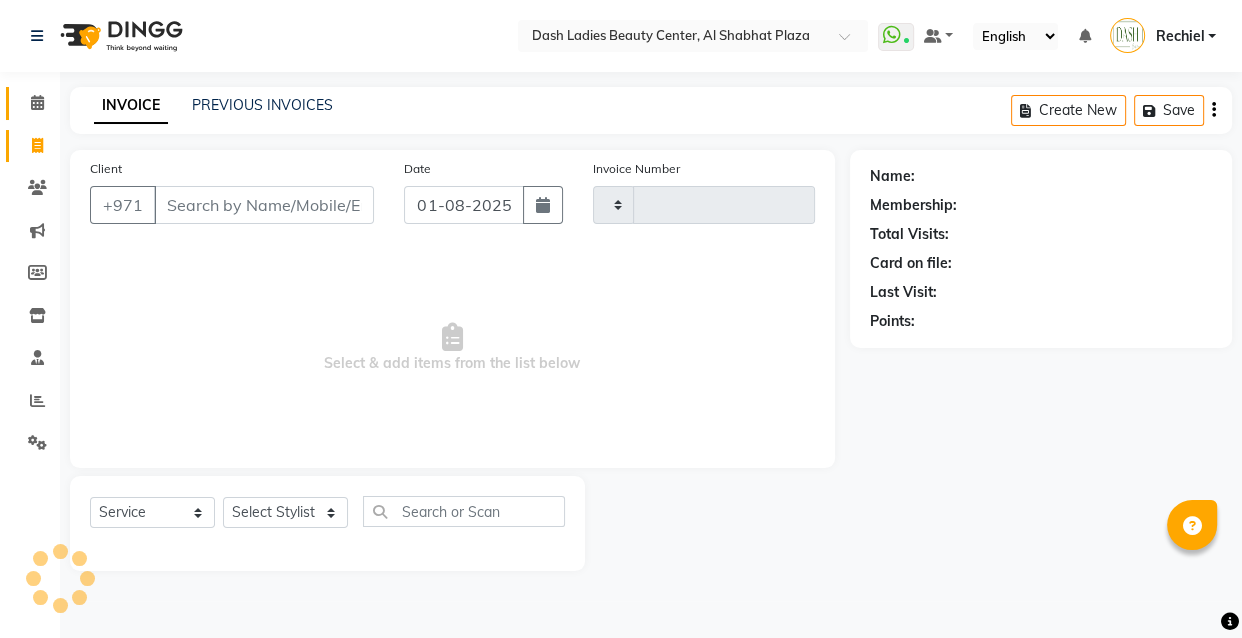click 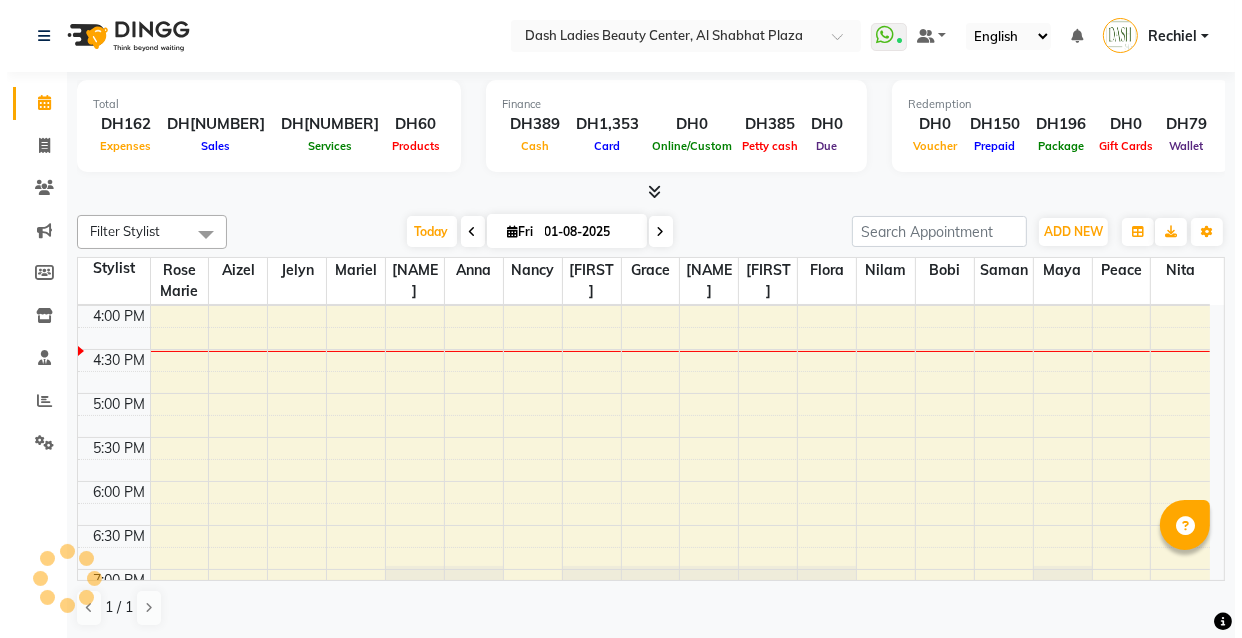 scroll, scrollTop: 0, scrollLeft: 0, axis: both 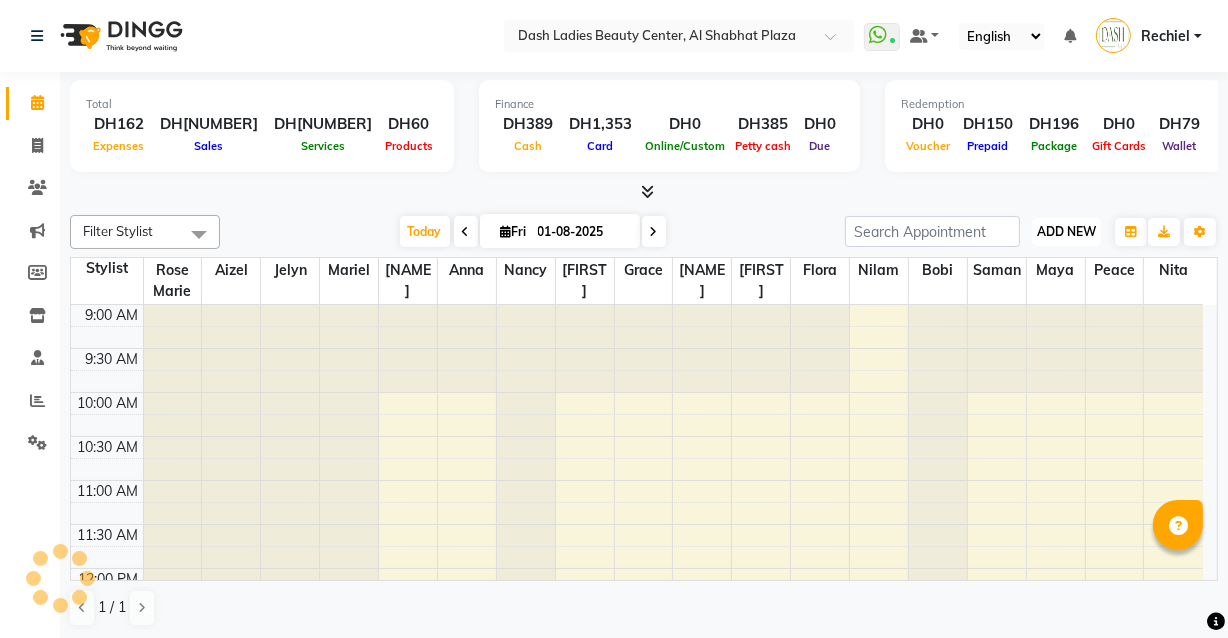 click on "ADD NEW" at bounding box center [1066, 231] 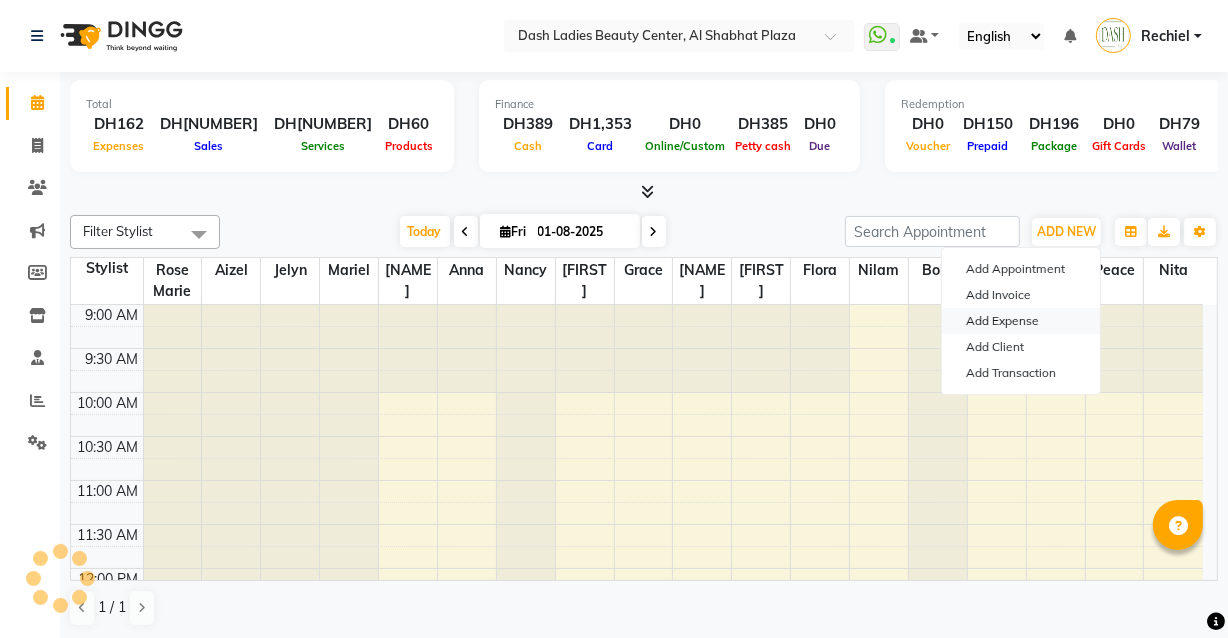 click on "Add Expense" at bounding box center [1021, 321] 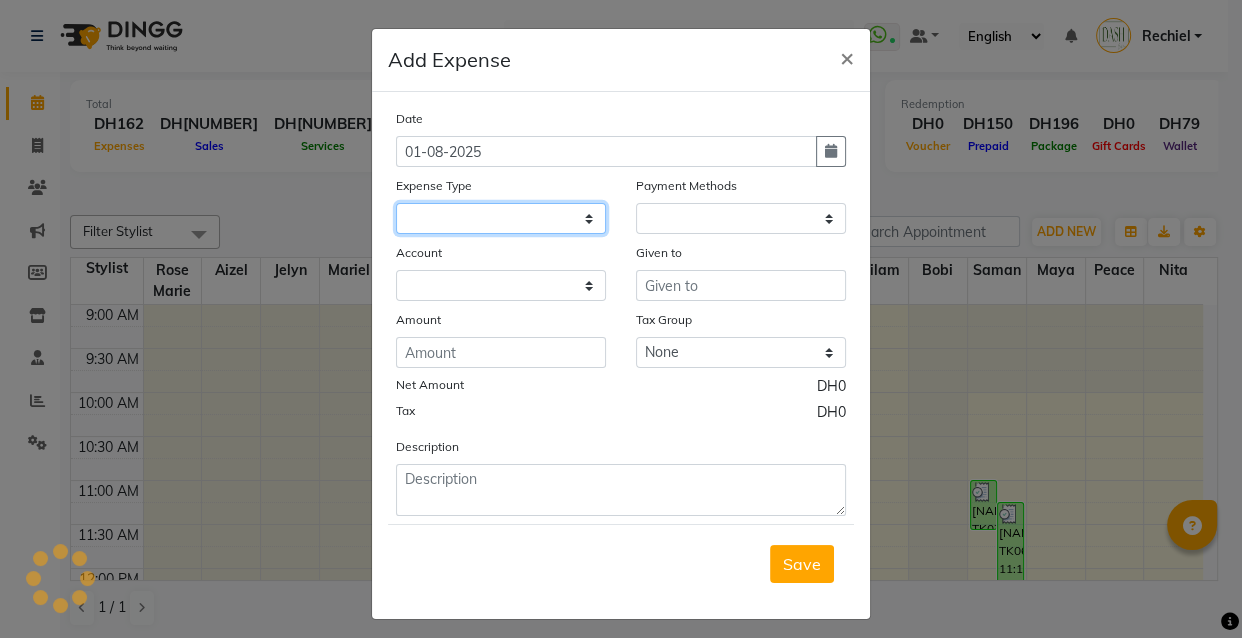 click 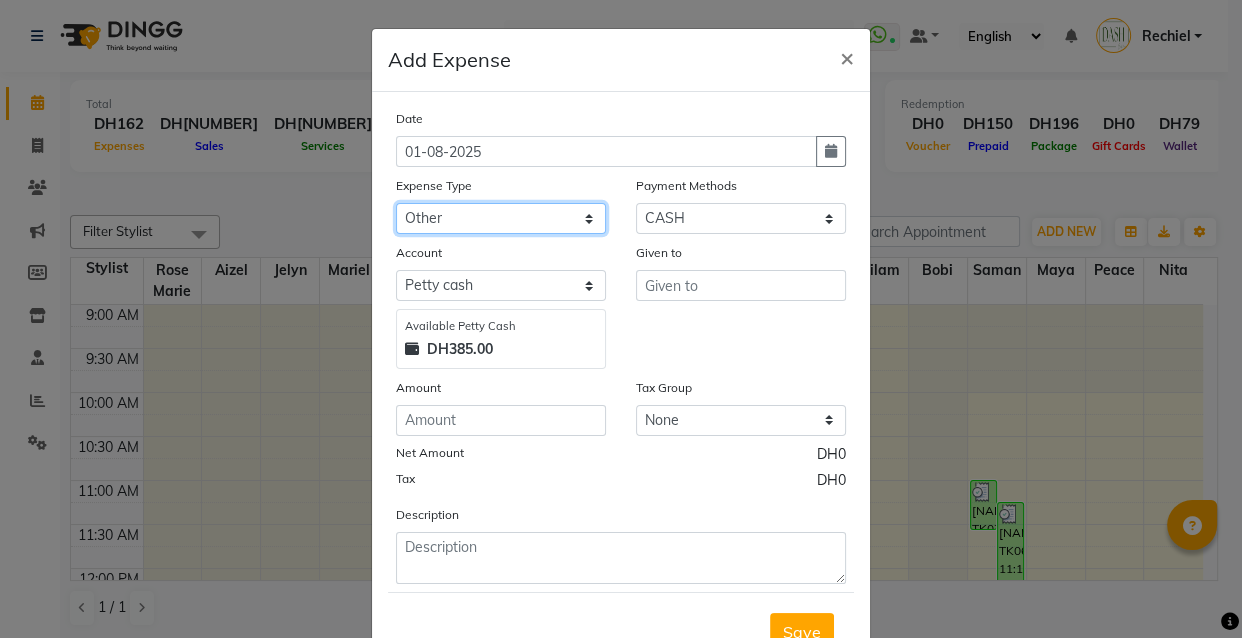 click on "Select Advance Salary Bank charges Car maintenance  Cash transfer to bank Cash transfer to hub Client Snacks Clinical charges Equipment Fuel Govt fee Incentive Insurance International purchase Loan Repayment Maintenance Marketing Miscellaneous MRA Other Pantry Product Rent Salary Staff Snacks Tax Tea & Refreshment Utilities" 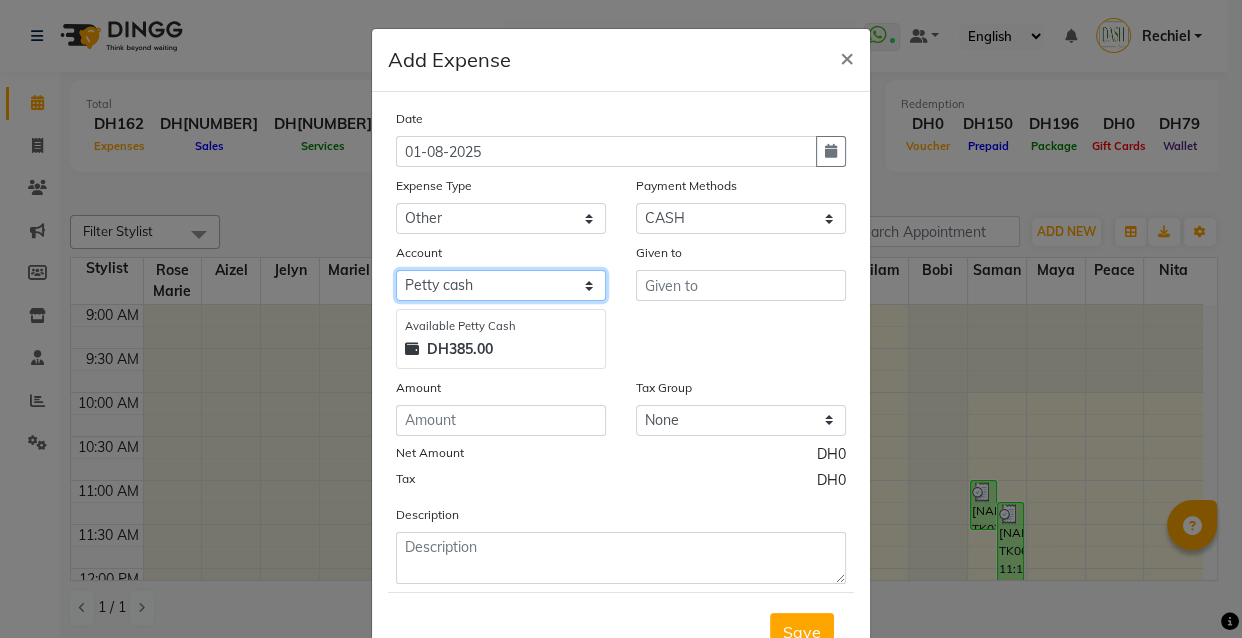 click on "Select Petty cash Card Tax Cash In Hand" 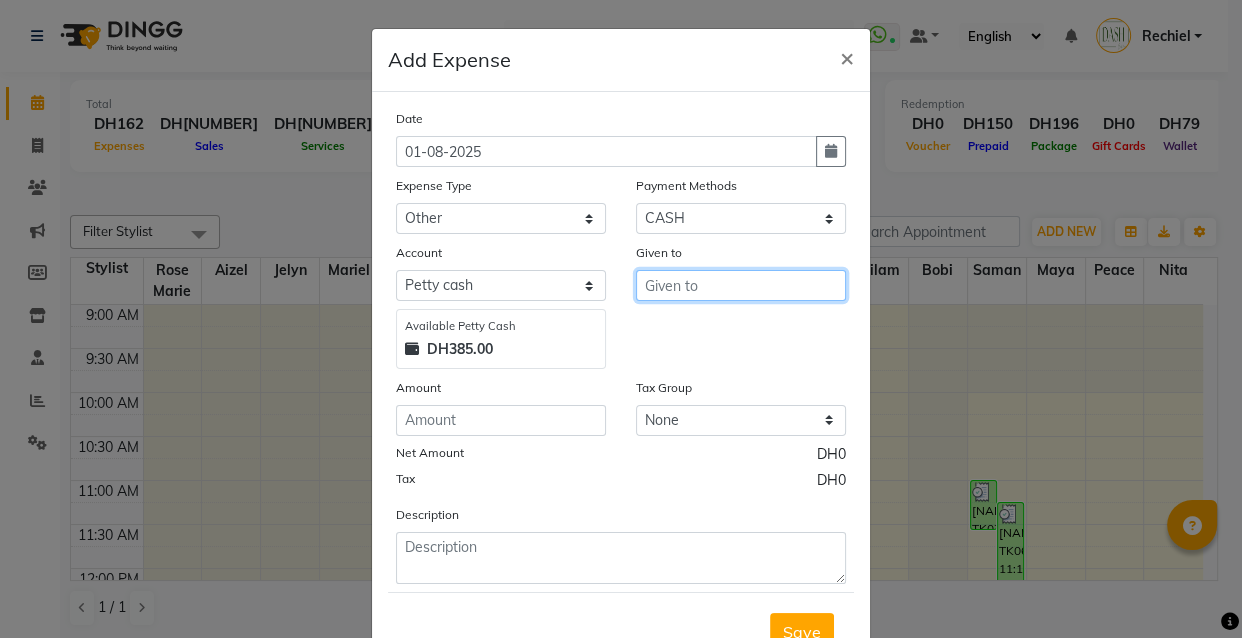 click at bounding box center (741, 285) 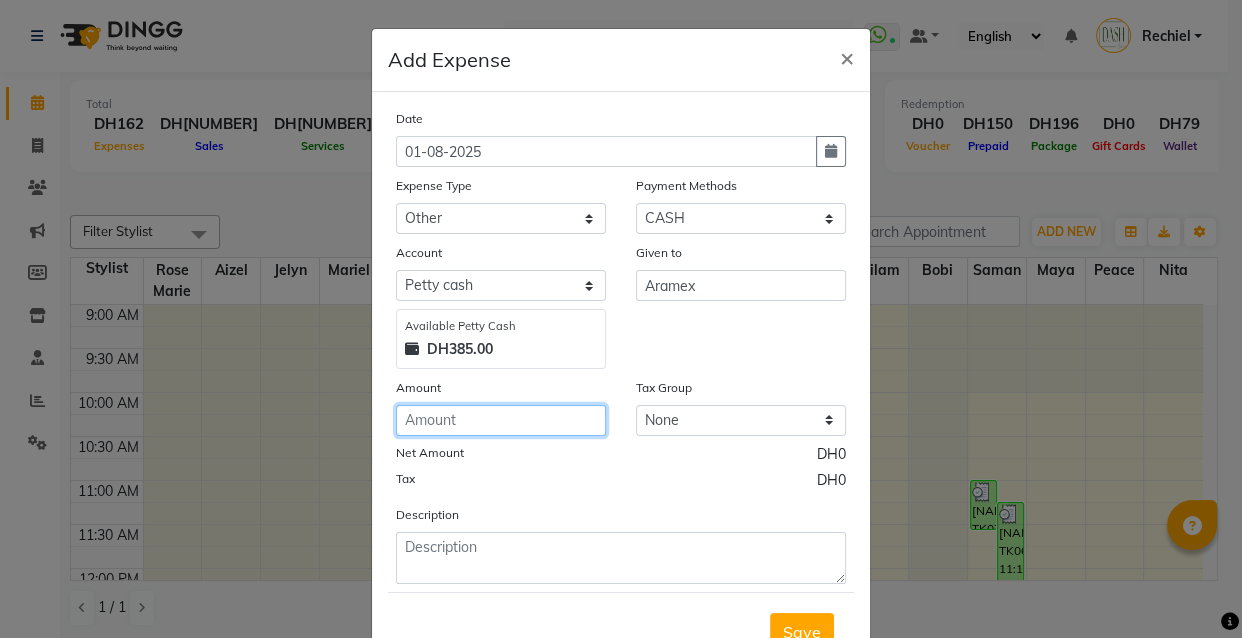 click 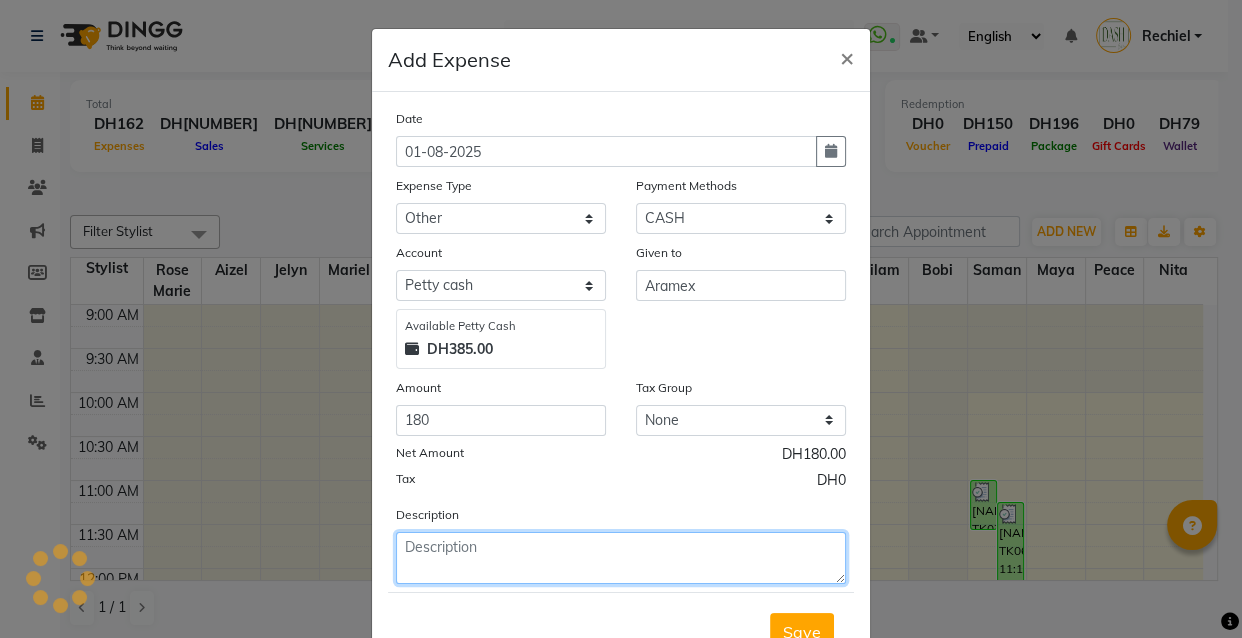 click 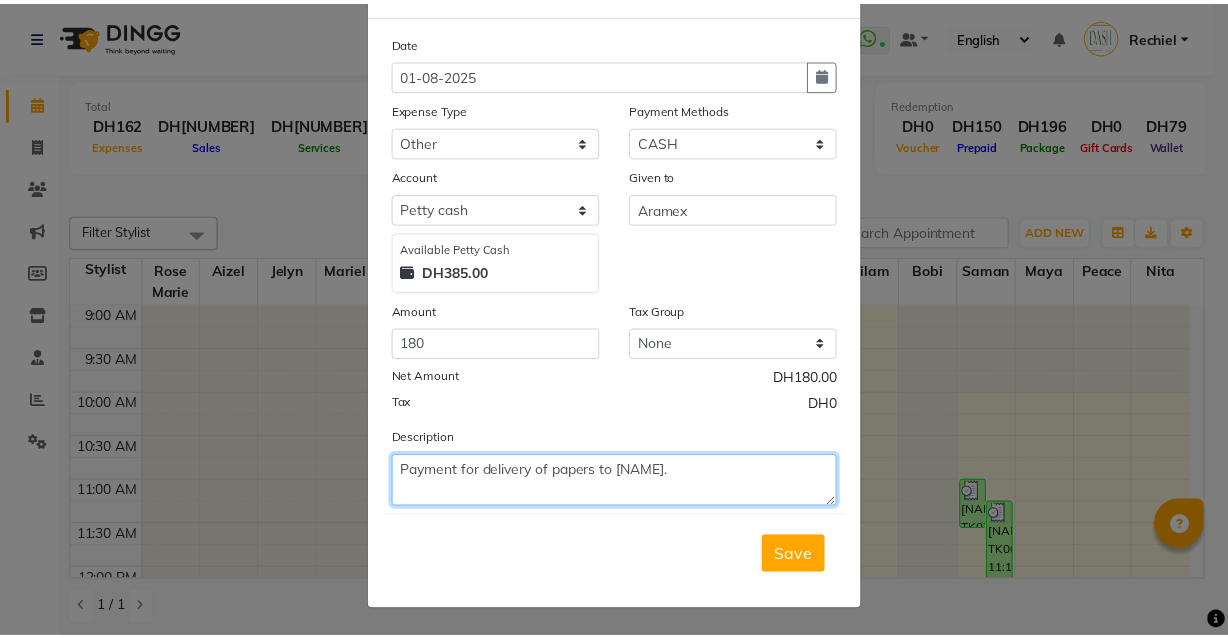 scroll, scrollTop: 79, scrollLeft: 0, axis: vertical 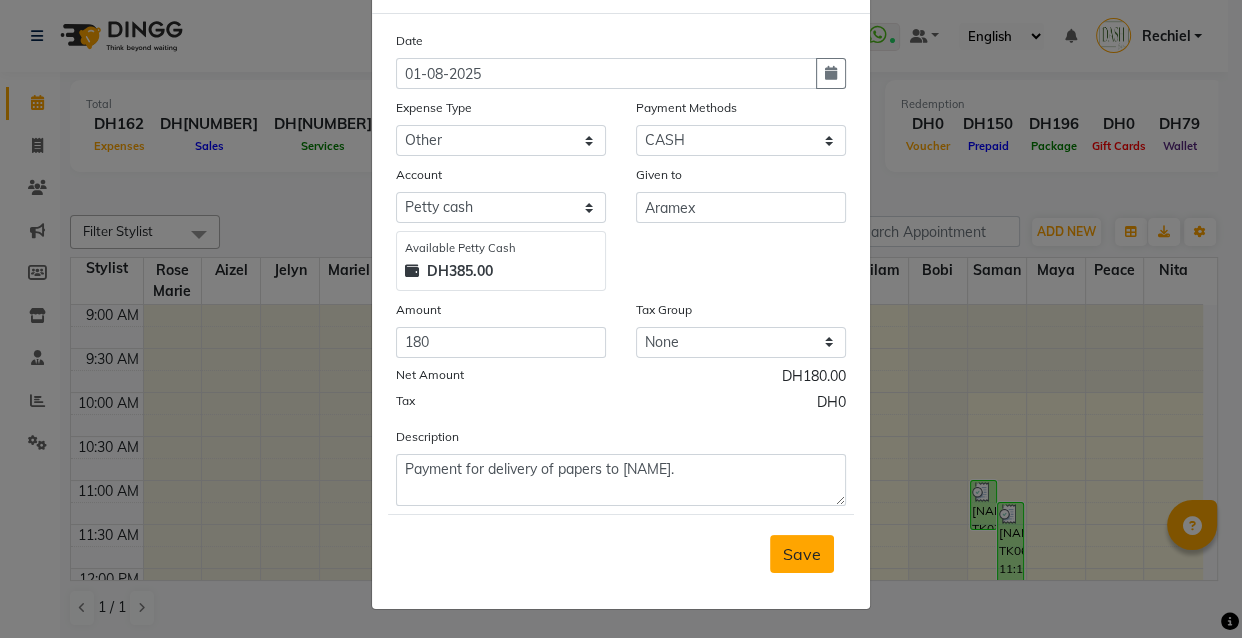 click on "Save" at bounding box center [802, 554] 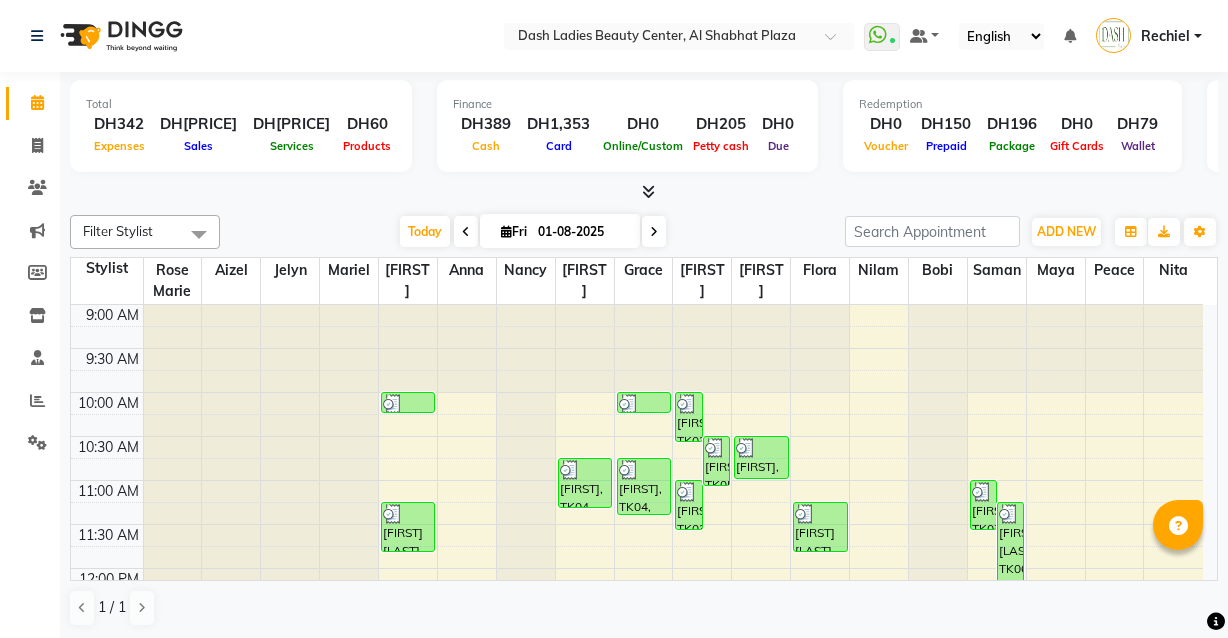 scroll, scrollTop: 0, scrollLeft: 0, axis: both 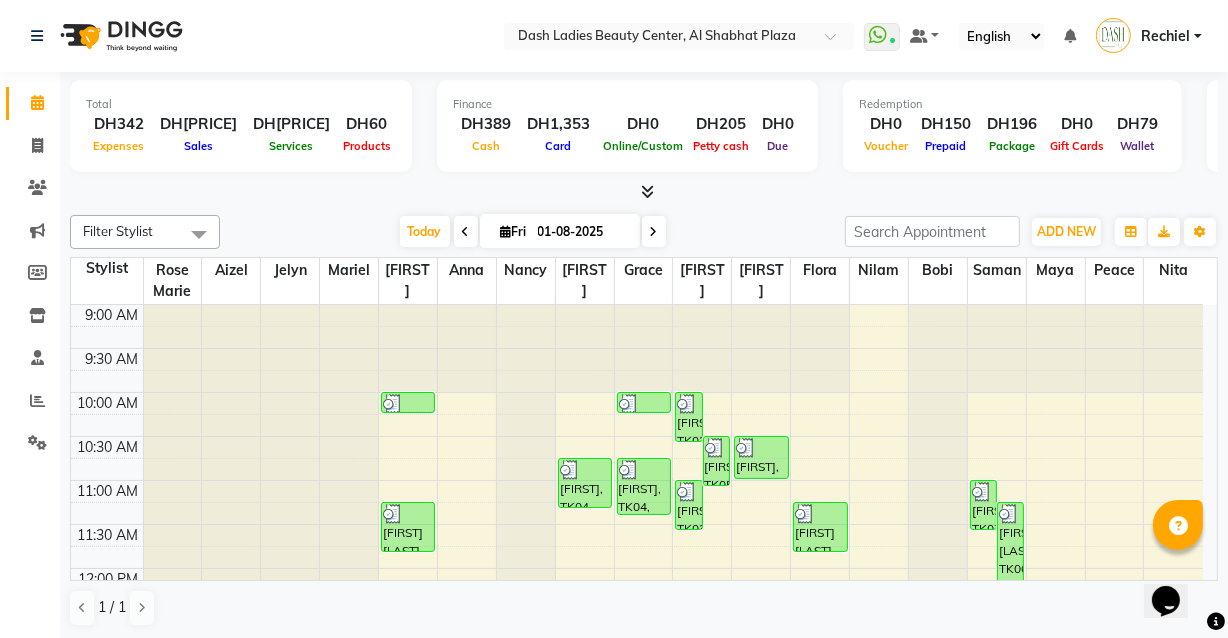 click on "[FIRST], TK03, 11:00 AM-11:35 AM, Pkg Hair Mask Short Hair Under Shoulder Adult (DH100)" at bounding box center (688, 505) 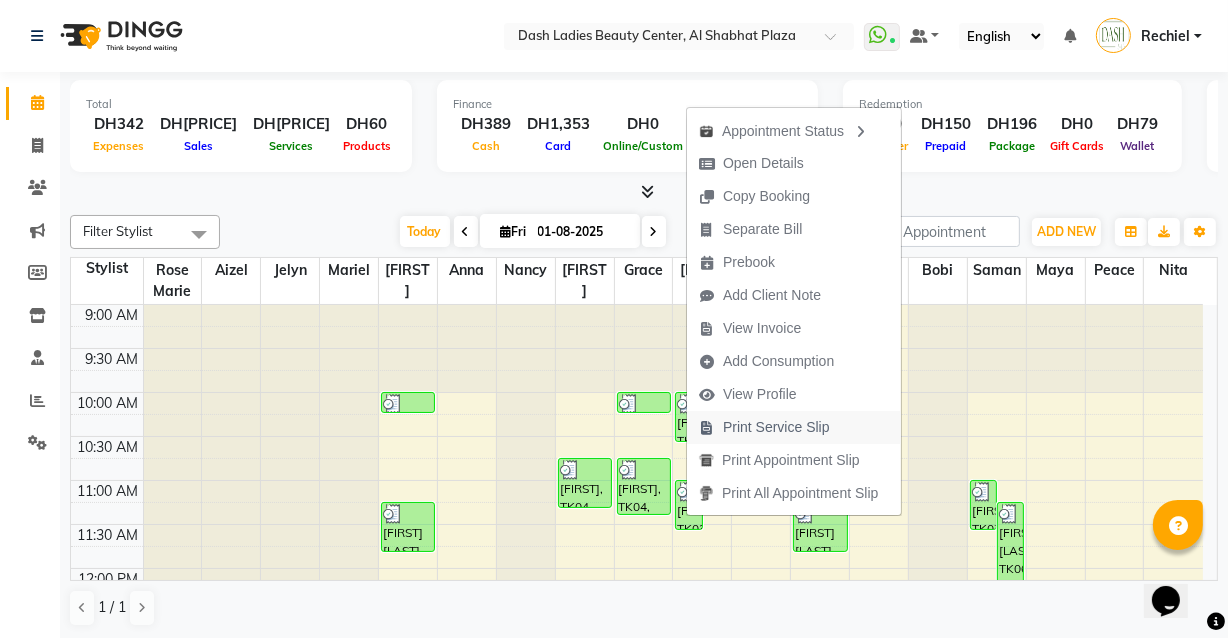 click on "Print Service Slip" at bounding box center (764, 427) 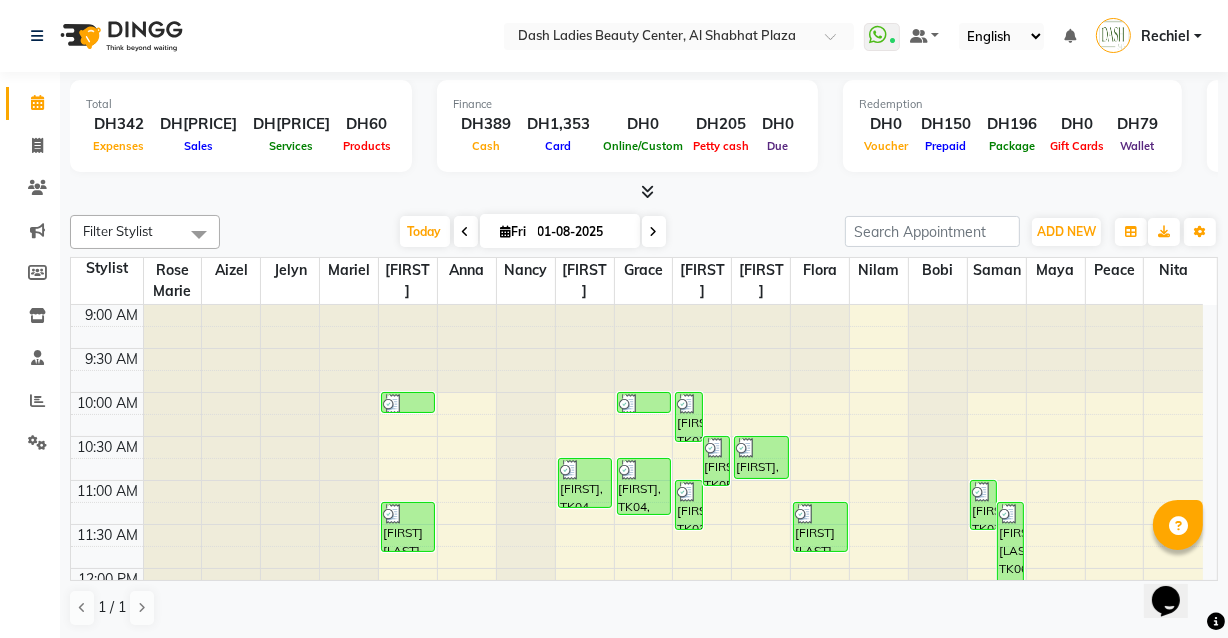 click at bounding box center (644, 404) 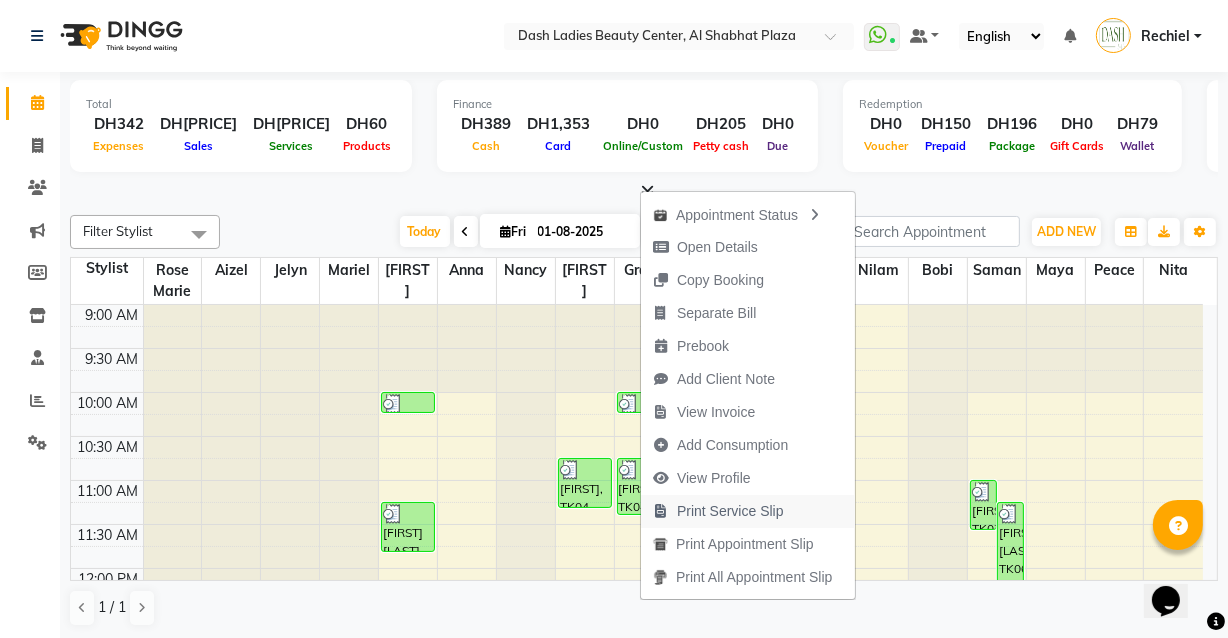 click on "Print Service Slip" at bounding box center [730, 511] 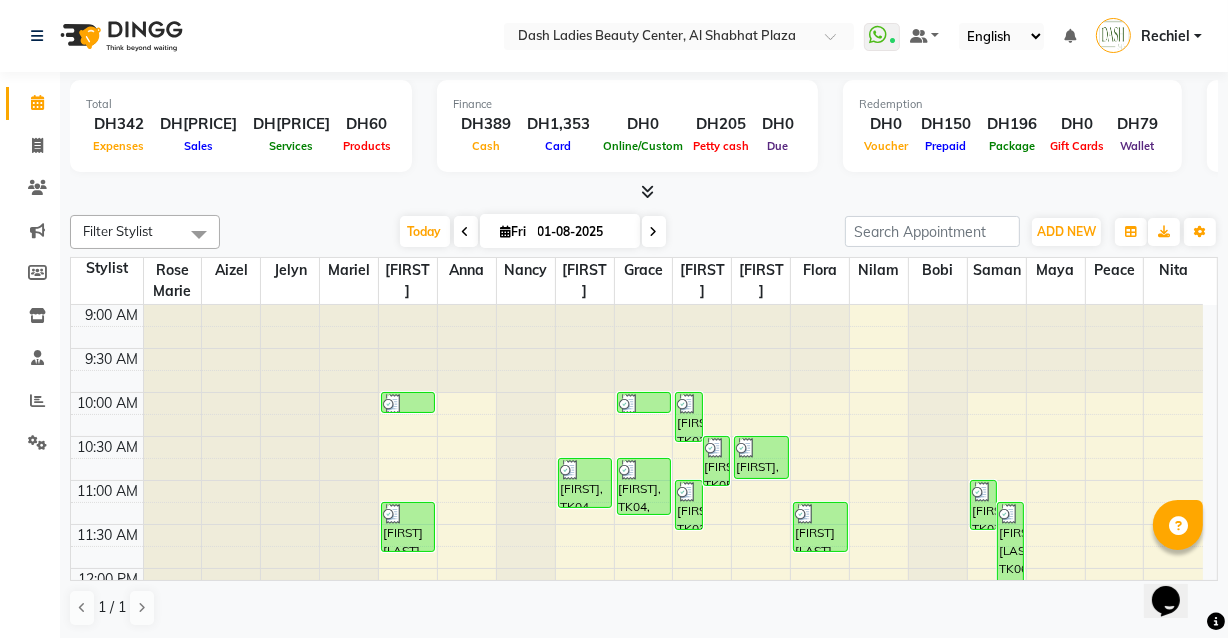 click 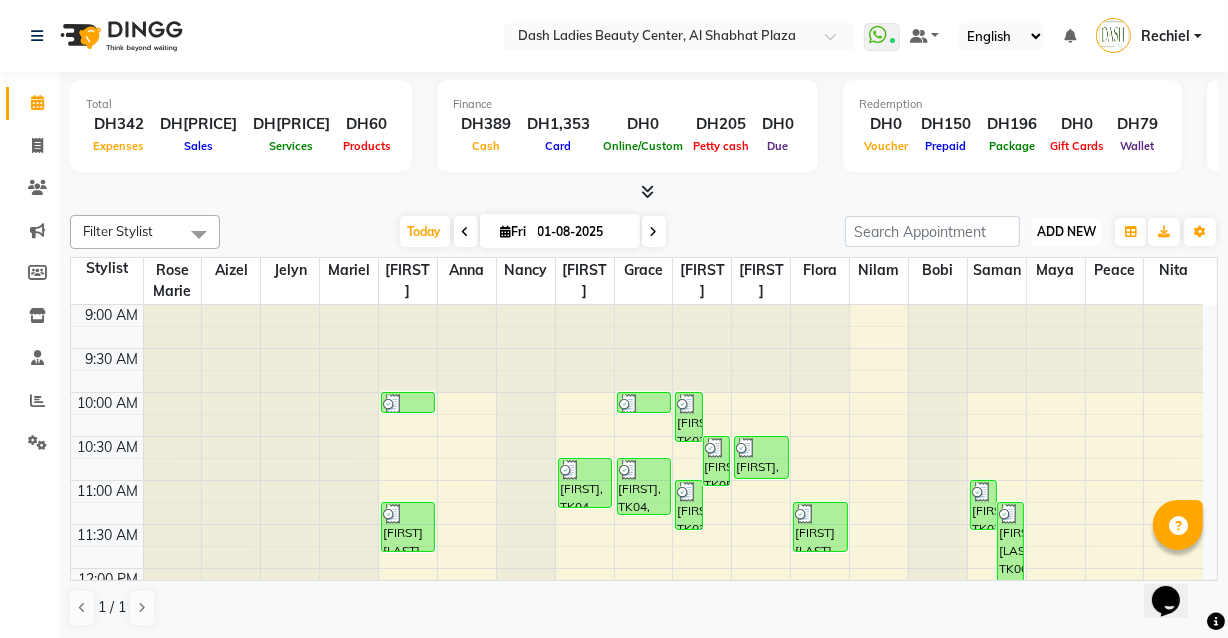 click on "ADD NEW" at bounding box center [1066, 231] 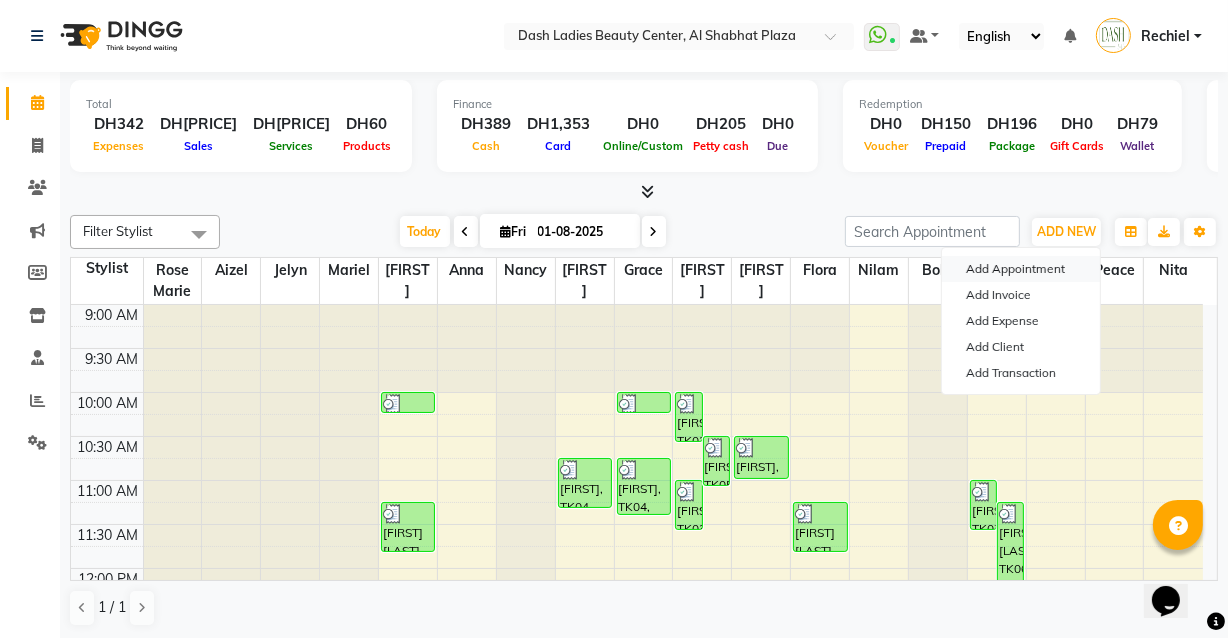 click on "Add Appointment" at bounding box center [1021, 269] 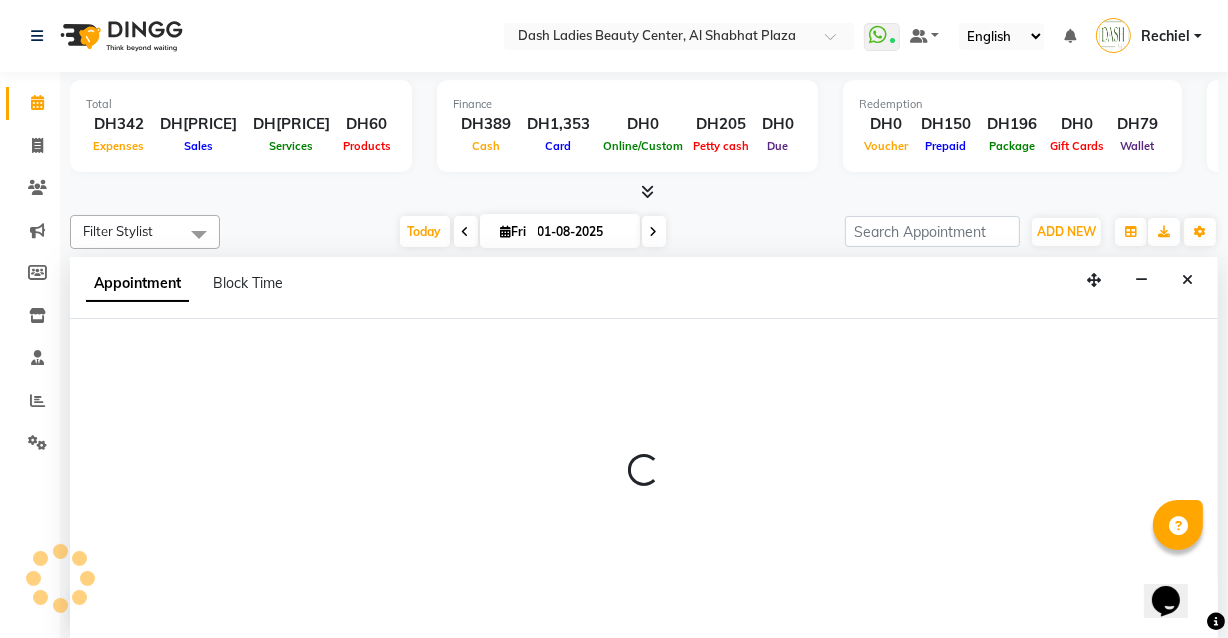 scroll, scrollTop: 0, scrollLeft: 0, axis: both 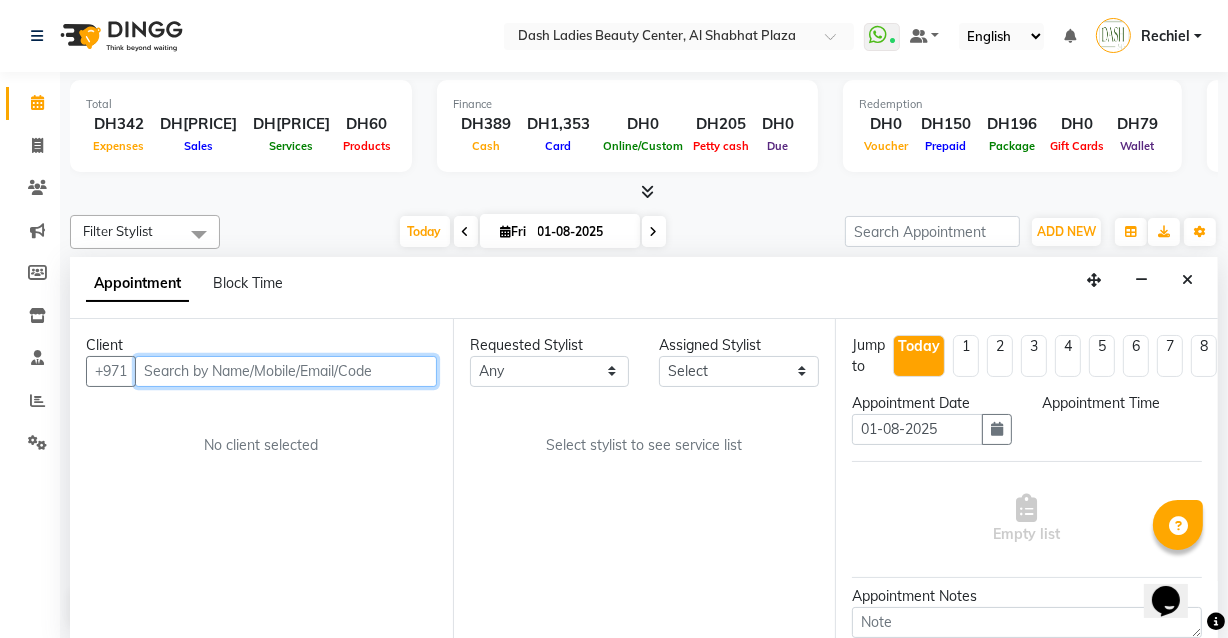 select on "600" 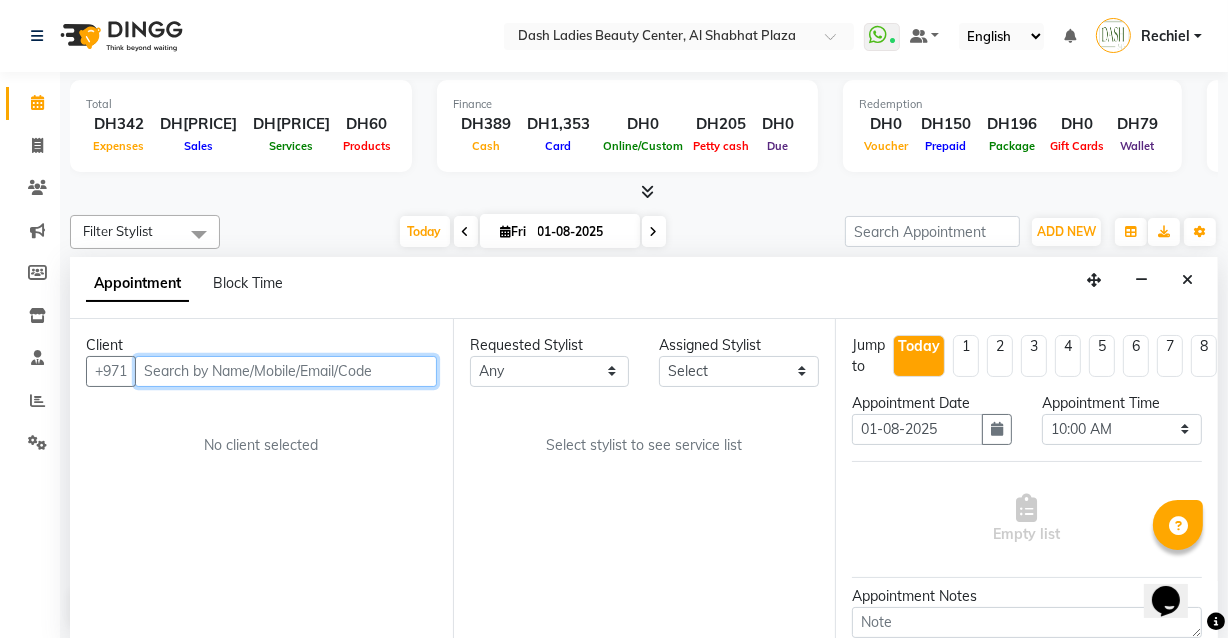 click at bounding box center (286, 371) 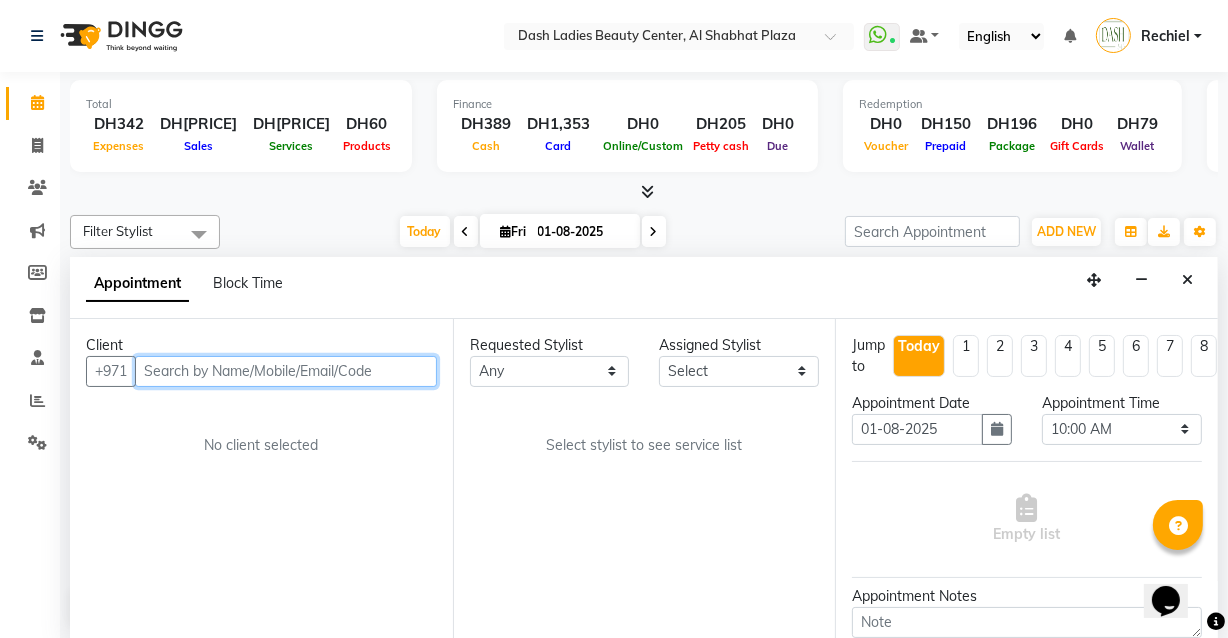click at bounding box center (286, 371) 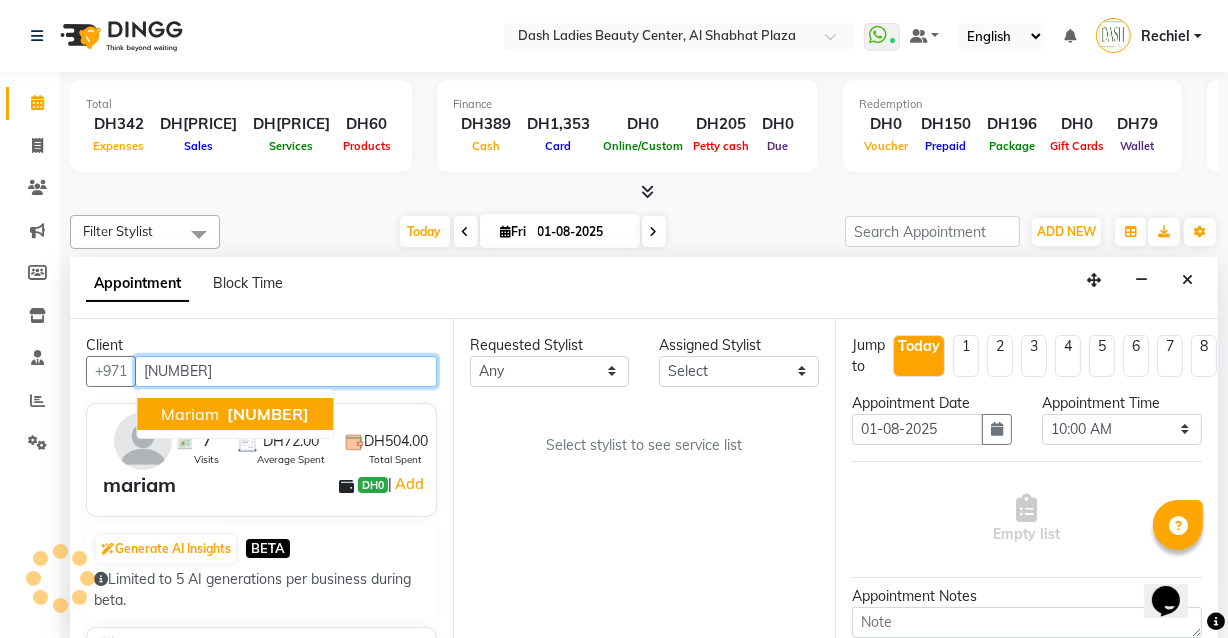 click on "[FIRST] [LAST] [NUMBER]" at bounding box center [235, 414] 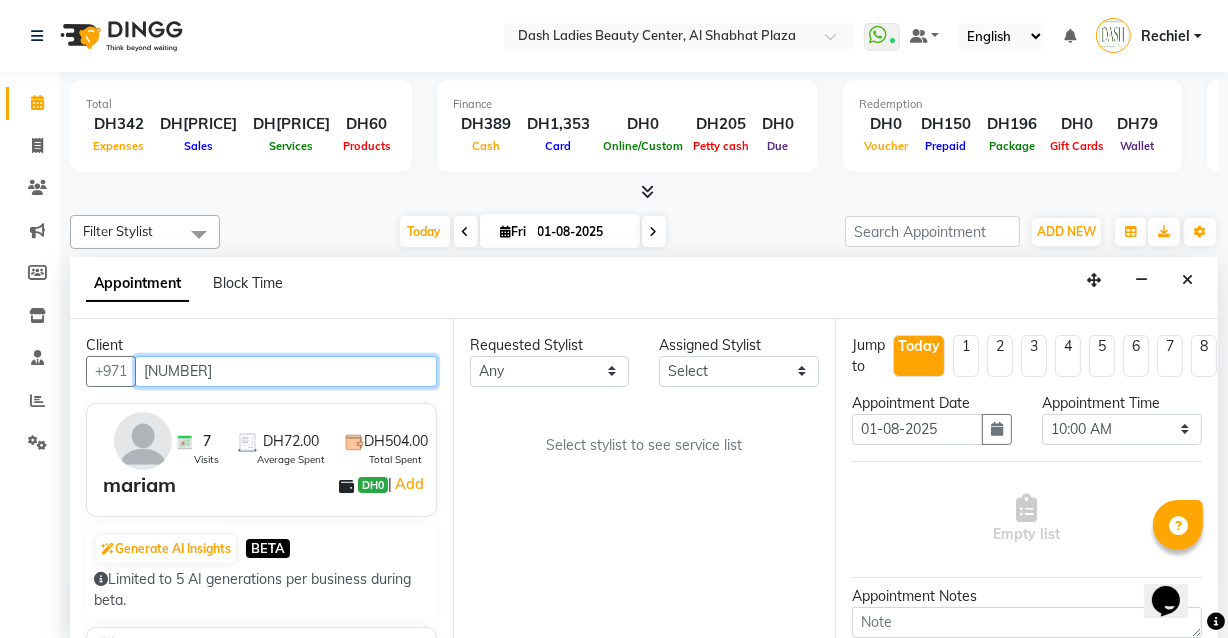 type on "503219811" 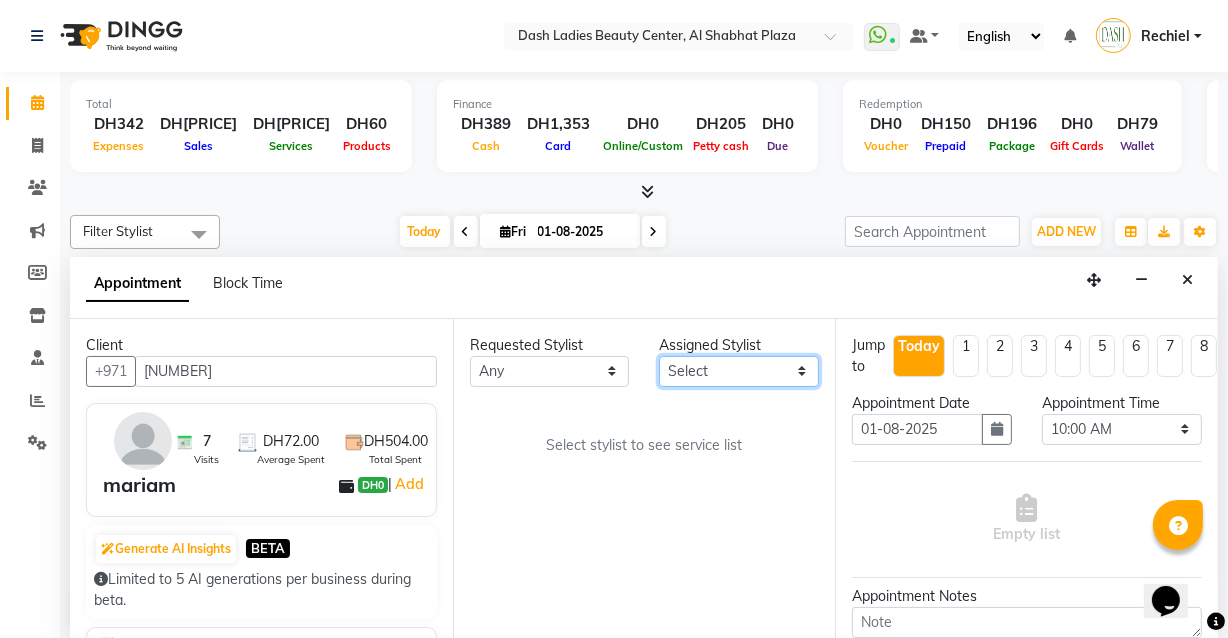 click on "Select Aizel Angelina Anna Bobi Edlyn Flora Grace Janine Jelyn Mariel Maya Nancy Nilam Nita Peace Rose Marie Saman Talina" at bounding box center [739, 371] 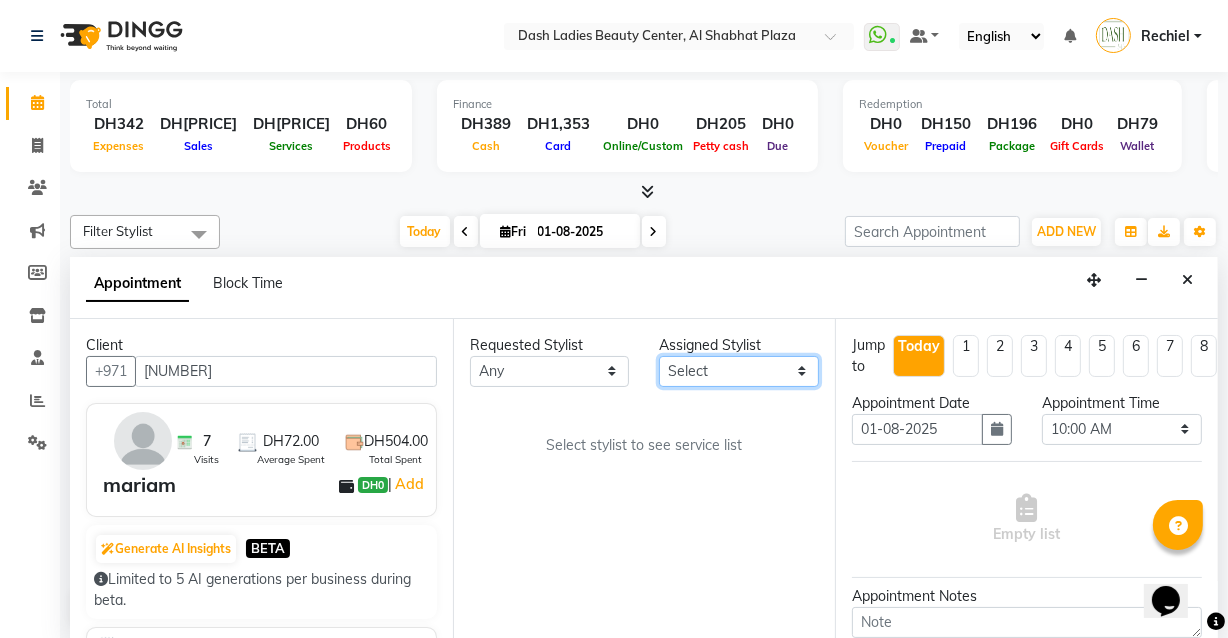 select on "81115" 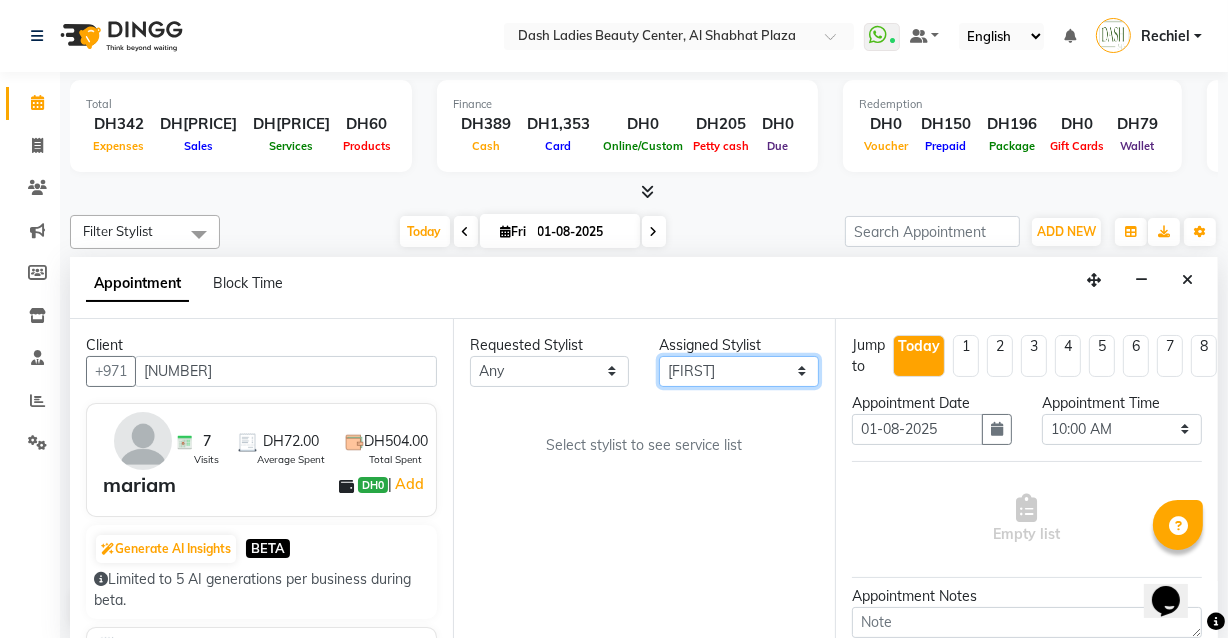 click on "Select Aizel Angelina Anna Bobi Edlyn Flora Grace Janine Jelyn Mariel Maya Nancy Nilam Nita Peace Rose Marie Saman Talina" at bounding box center [739, 371] 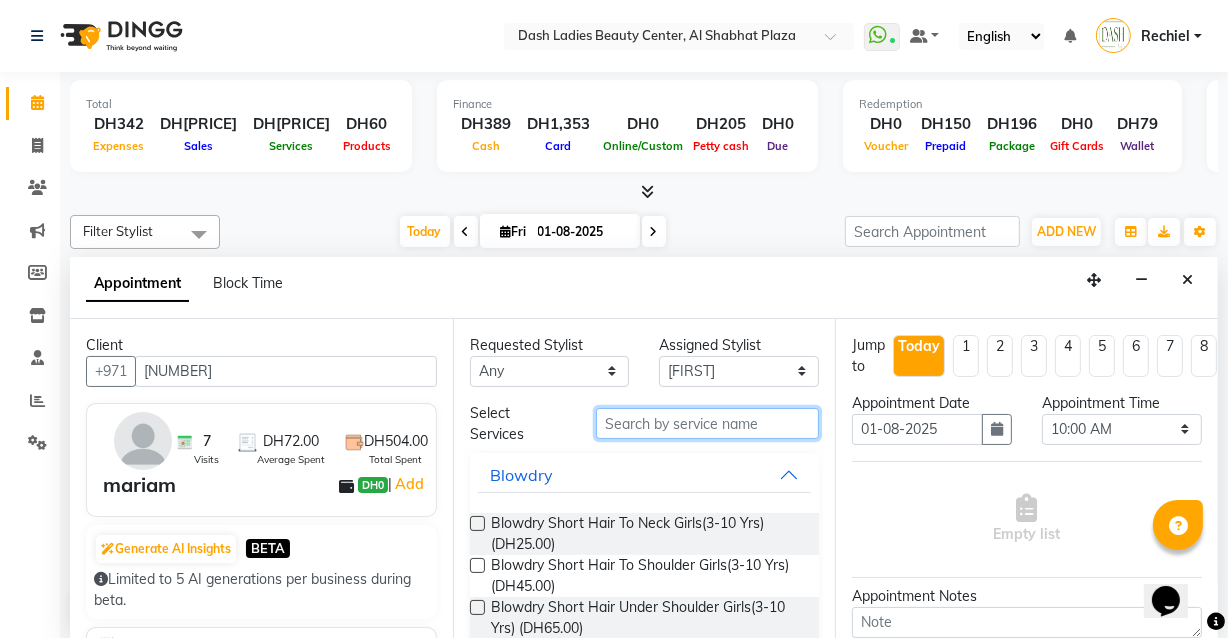 click at bounding box center (707, 423) 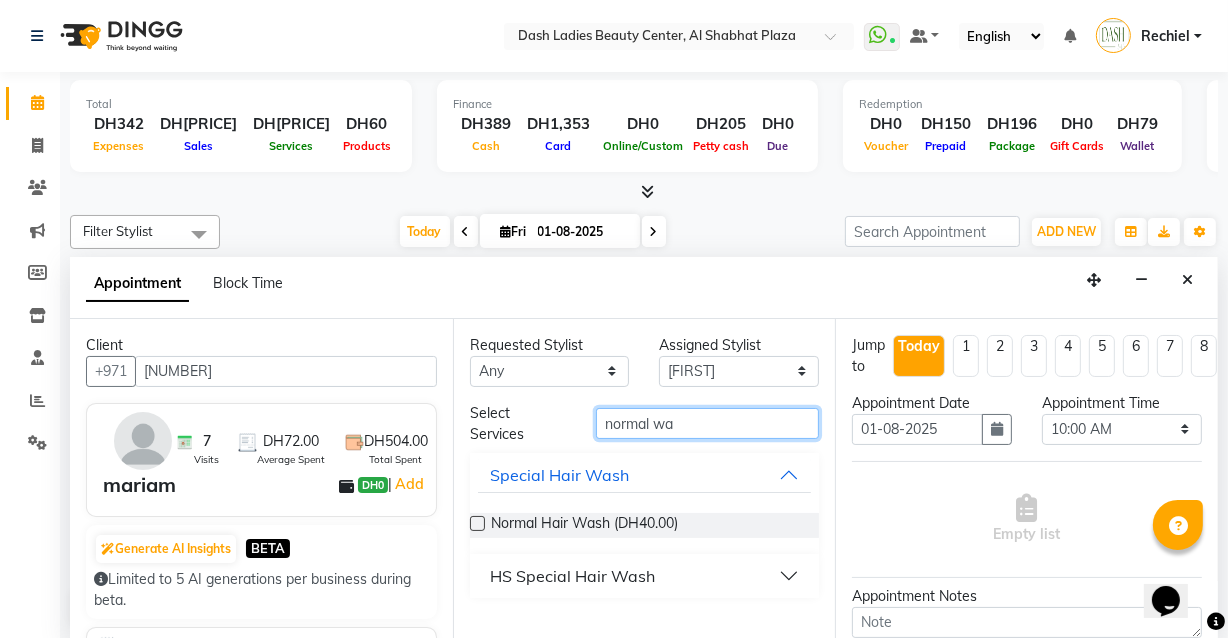 type on "normal wa" 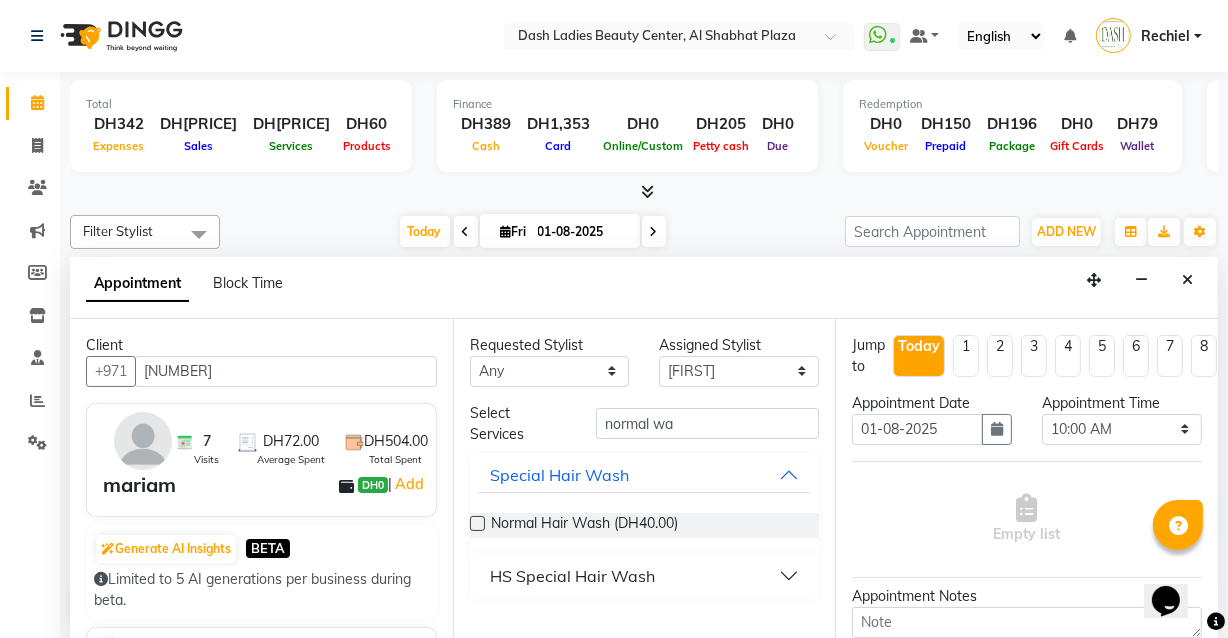 click at bounding box center [477, 523] 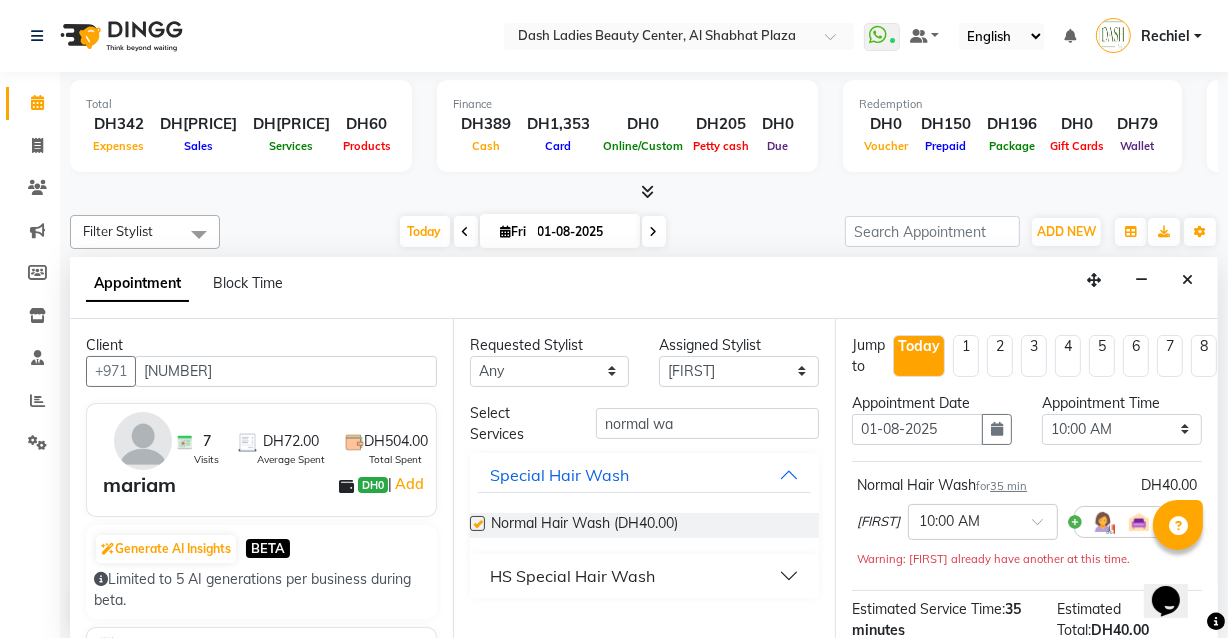 checkbox on "false" 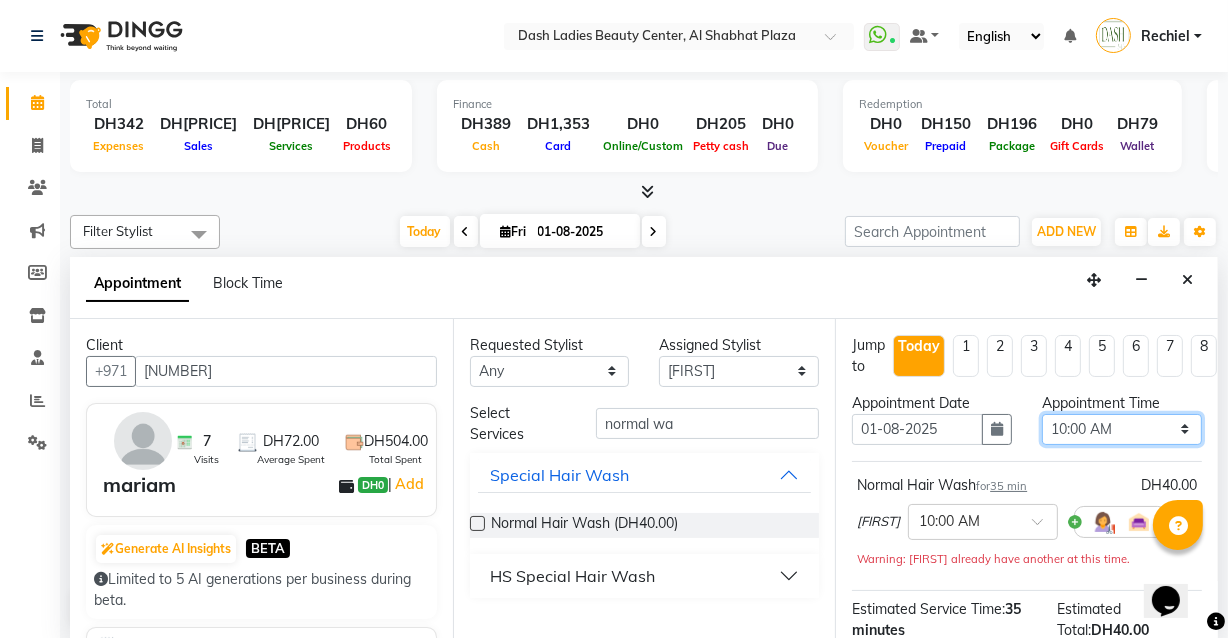 click on "Select 10:00 AM 10:15 AM 10:30 AM 10:45 AM 11:00 AM 11:15 AM 11:30 AM 11:45 AM 12:00 PM 12:15 PM 12:30 PM 12:45 PM 01:00 PM 01:15 PM 01:30 PM 01:45 PM 02:00 PM 02:15 PM 02:30 PM 02:45 PM 03:00 PM 03:15 PM 03:30 PM 03:45 PM 04:00 PM 04:15 PM 04:30 PM 04:45 PM 05:00 PM 05:15 PM 05:30 PM 05:45 PM 06:00 PM 06:15 PM 06:30 PM 06:45 PM 07:00 PM 07:15 PM 07:30 PM 07:45 PM 08:00 PM 08:15 PM 08:30 PM 08:45 PM 09:00 PM 09:15 PM 09:30 PM 09:45 PM 10:00 PM" at bounding box center (1122, 429) 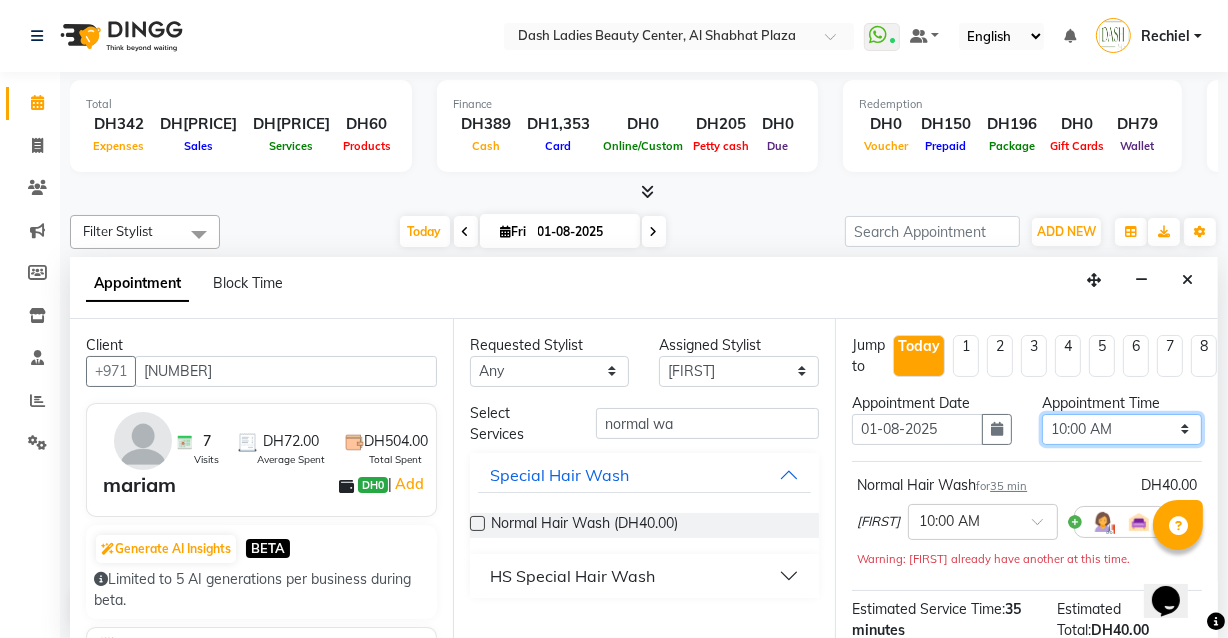 select on "990" 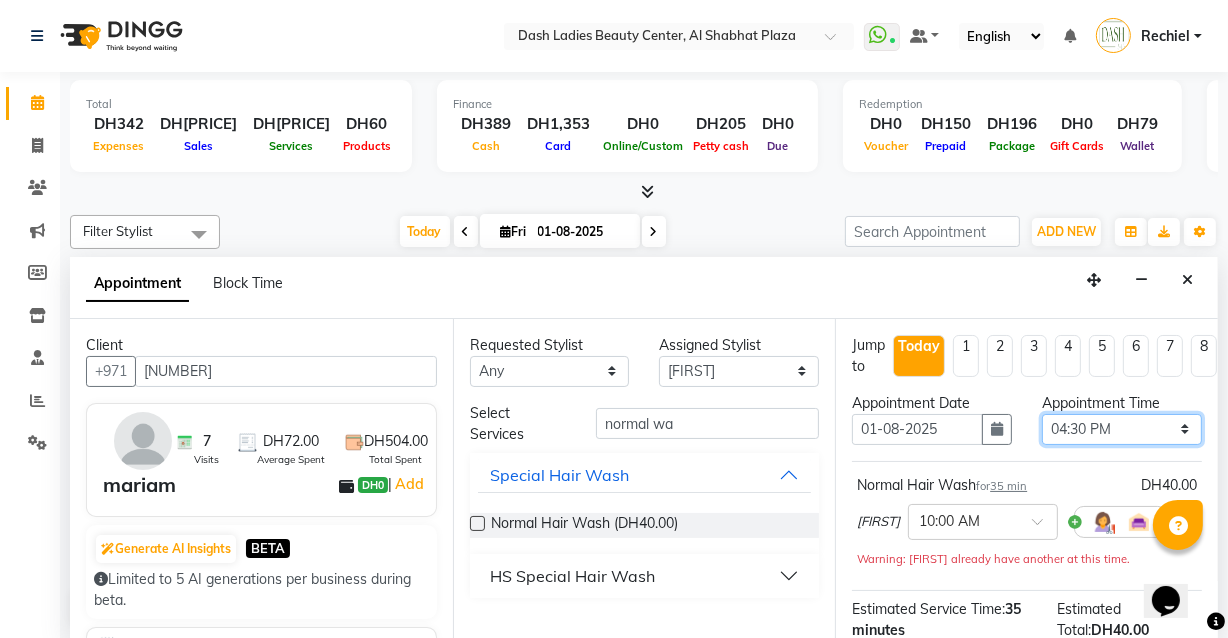 click on "Select 10:00 AM 10:15 AM 10:30 AM 10:45 AM 11:00 AM 11:15 AM 11:30 AM 11:45 AM 12:00 PM 12:15 PM 12:30 PM 12:45 PM 01:00 PM 01:15 PM 01:30 PM 01:45 PM 02:00 PM 02:15 PM 02:30 PM 02:45 PM 03:00 PM 03:15 PM 03:30 PM 03:45 PM 04:00 PM 04:15 PM 04:30 PM 04:45 PM 05:00 PM 05:15 PM 05:30 PM 05:45 PM 06:00 PM 06:15 PM 06:30 PM 06:45 PM 07:00 PM 07:15 PM 07:30 PM 07:45 PM 08:00 PM 08:15 PM 08:30 PM 08:45 PM 09:00 PM 09:15 PM 09:30 PM 09:45 PM 10:00 PM" at bounding box center [1122, 429] 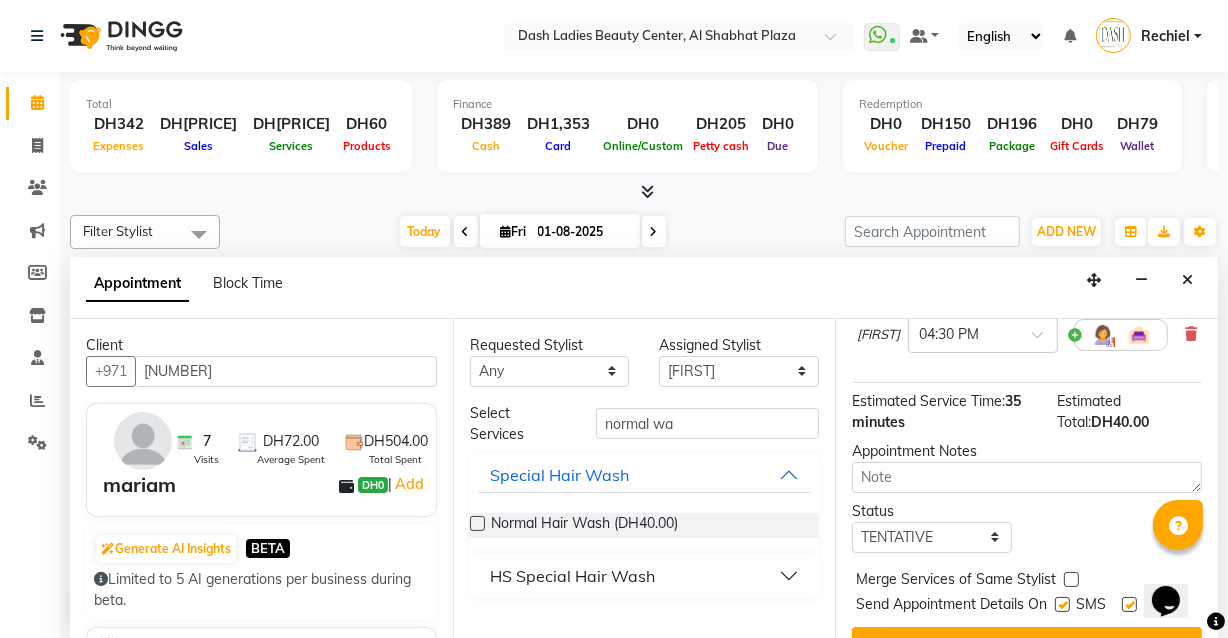 scroll, scrollTop: 256, scrollLeft: 0, axis: vertical 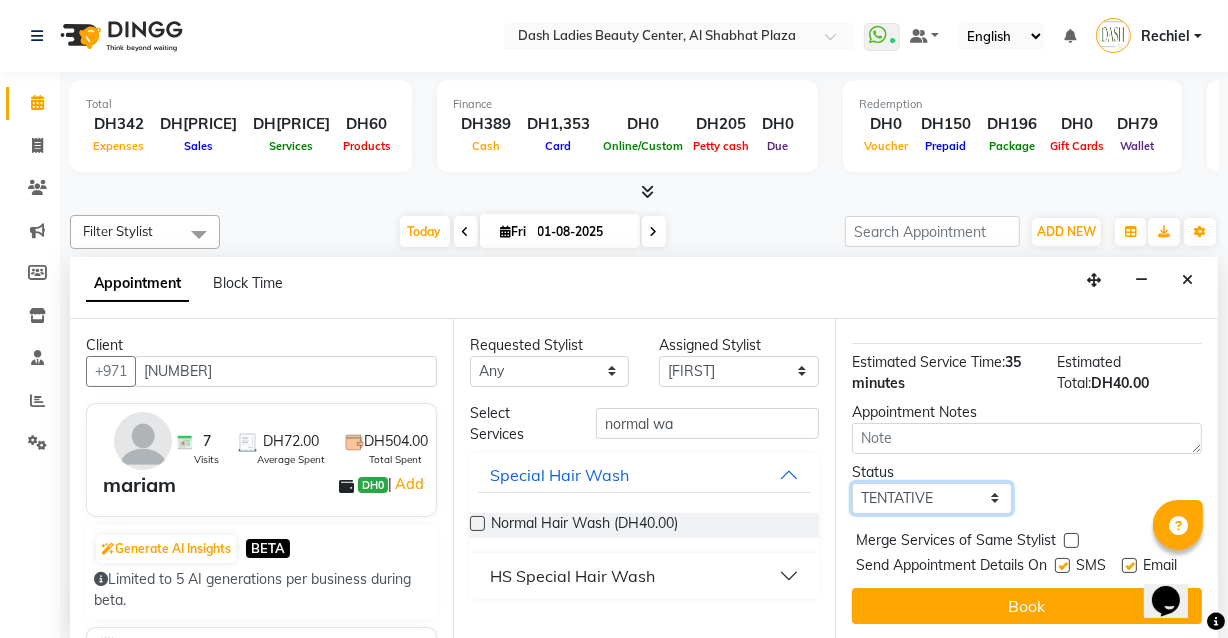 click on "Select TENTATIVE CONFIRM CHECK-IN UPCOMING" at bounding box center (932, 498) 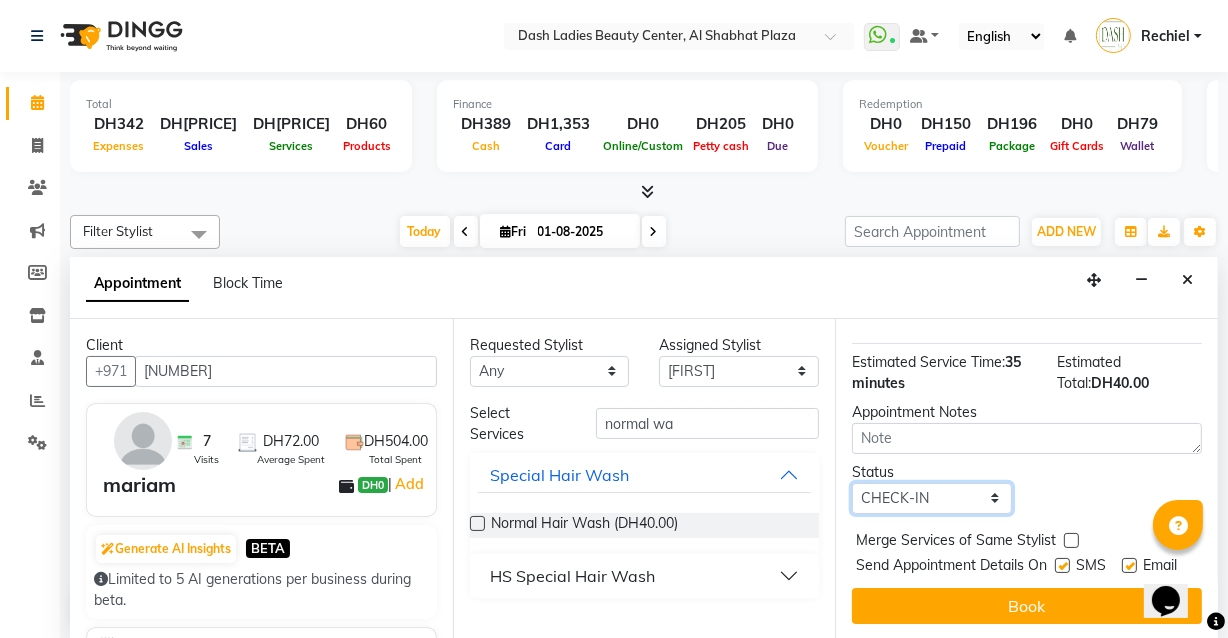 click on "Select TENTATIVE CONFIRM CHECK-IN UPCOMING" at bounding box center (932, 498) 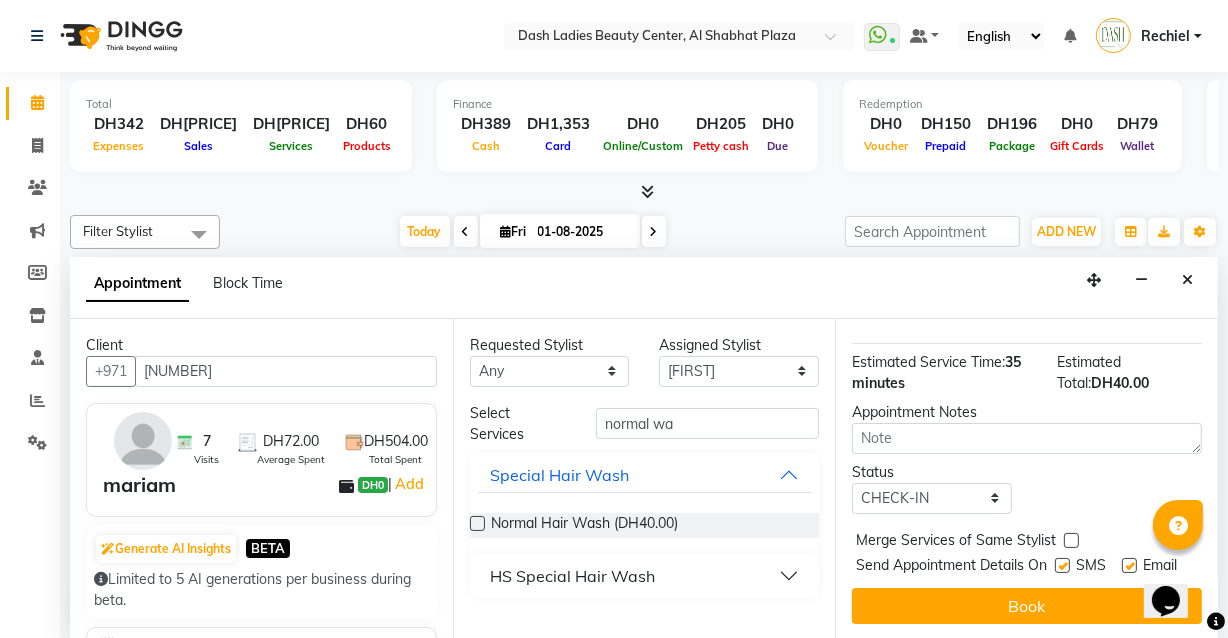 click at bounding box center [1071, 540] 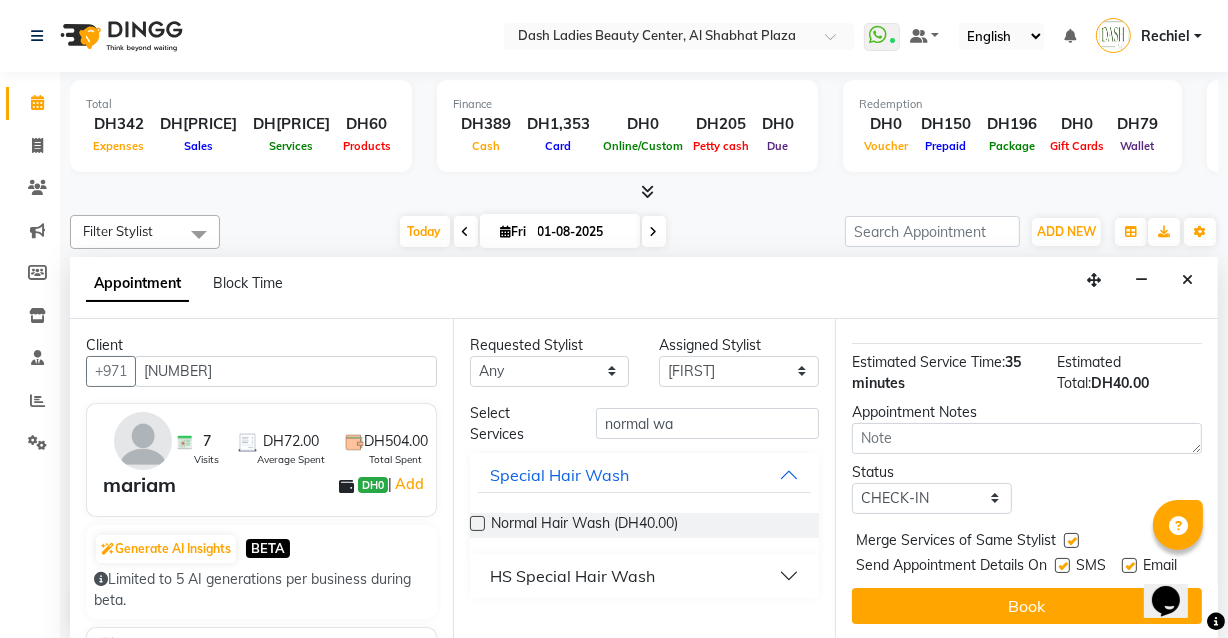 click at bounding box center [1062, 565] 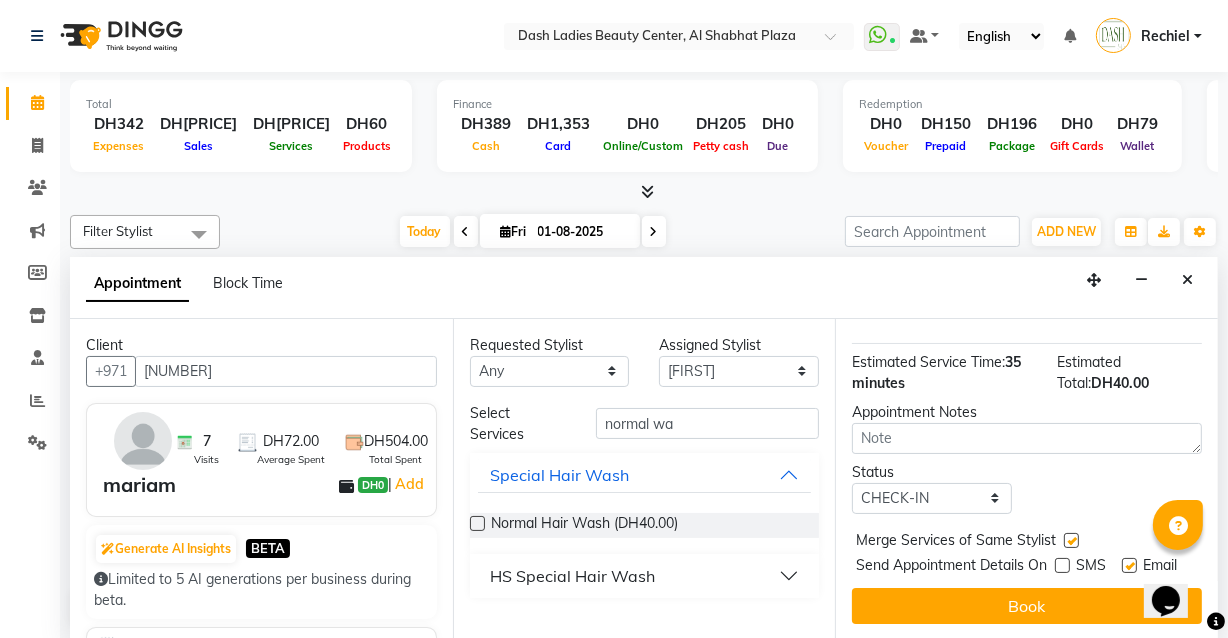 click at bounding box center (1129, 565) 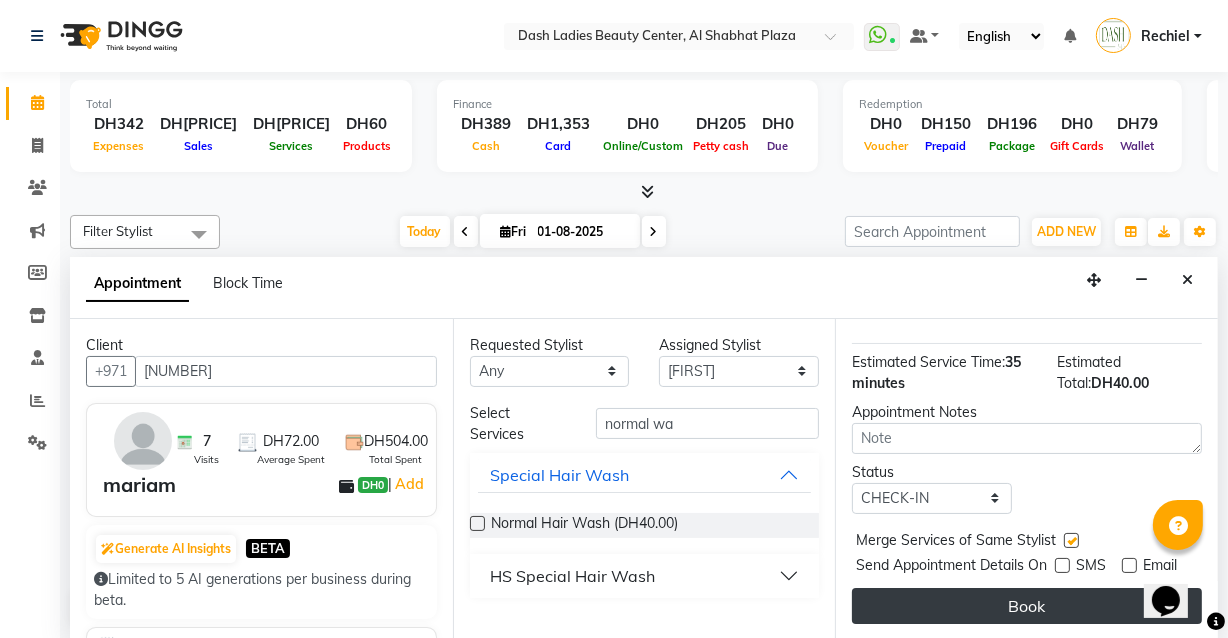 click on "Book" at bounding box center (1027, 606) 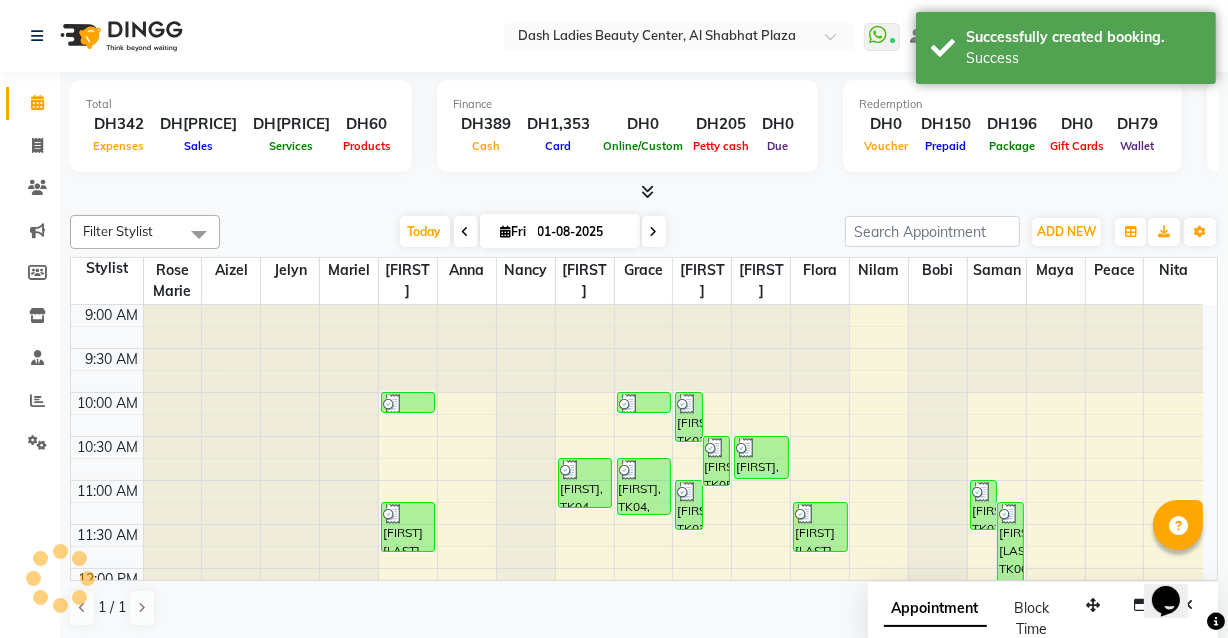 scroll, scrollTop: 0, scrollLeft: 0, axis: both 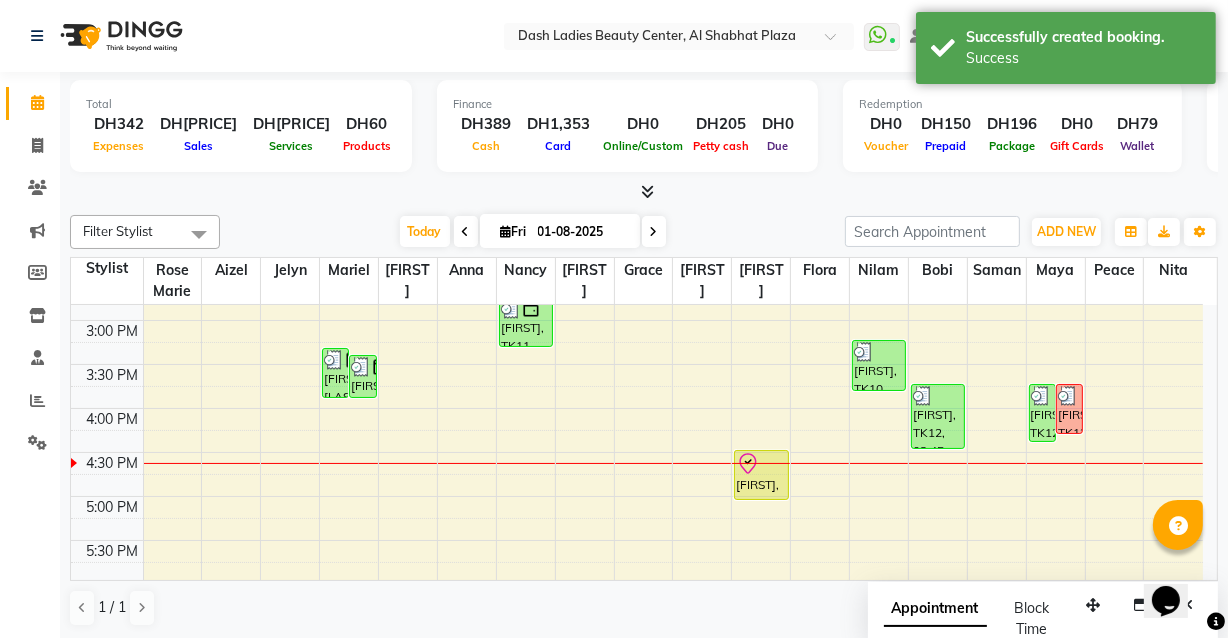 click on "mariam, TK15, 04:30 PM-05:05 PM, Normal Hair Wash" at bounding box center (761, 475) 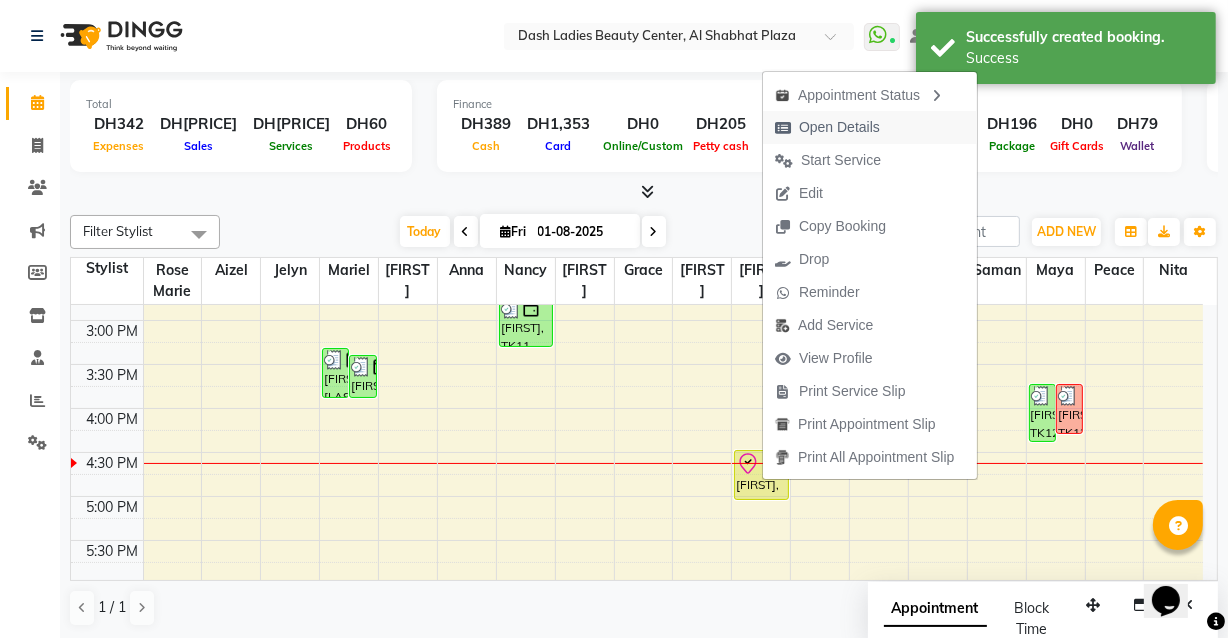 click on "Open Details" at bounding box center [839, 127] 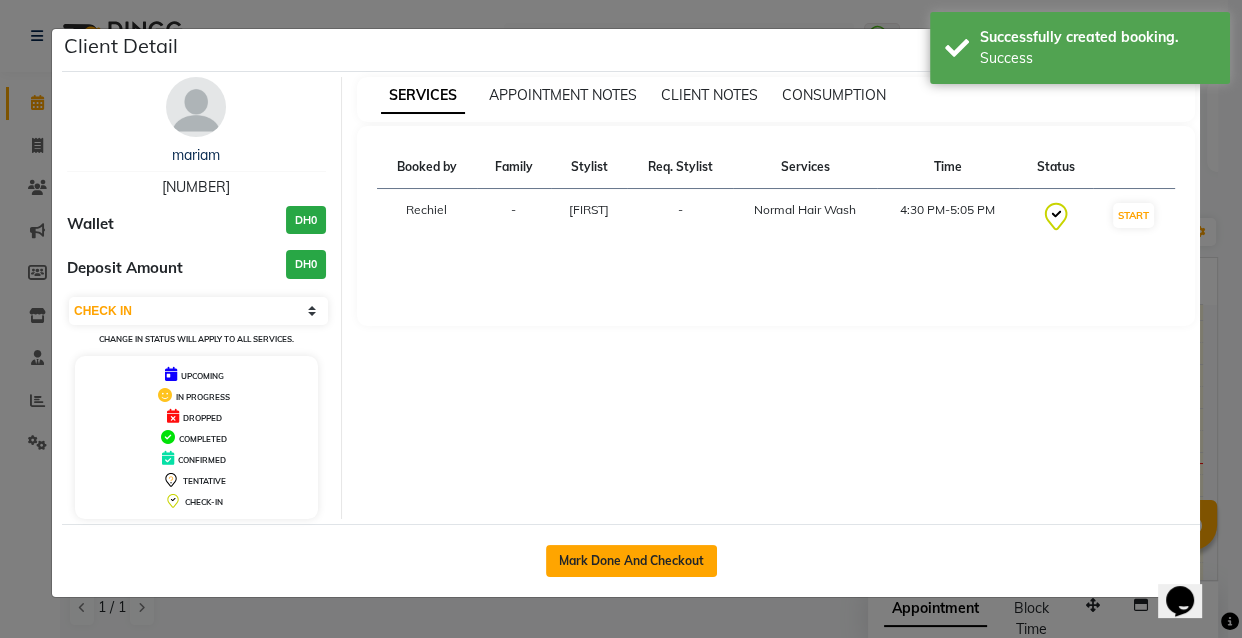 click on "Mark Done And Checkout" 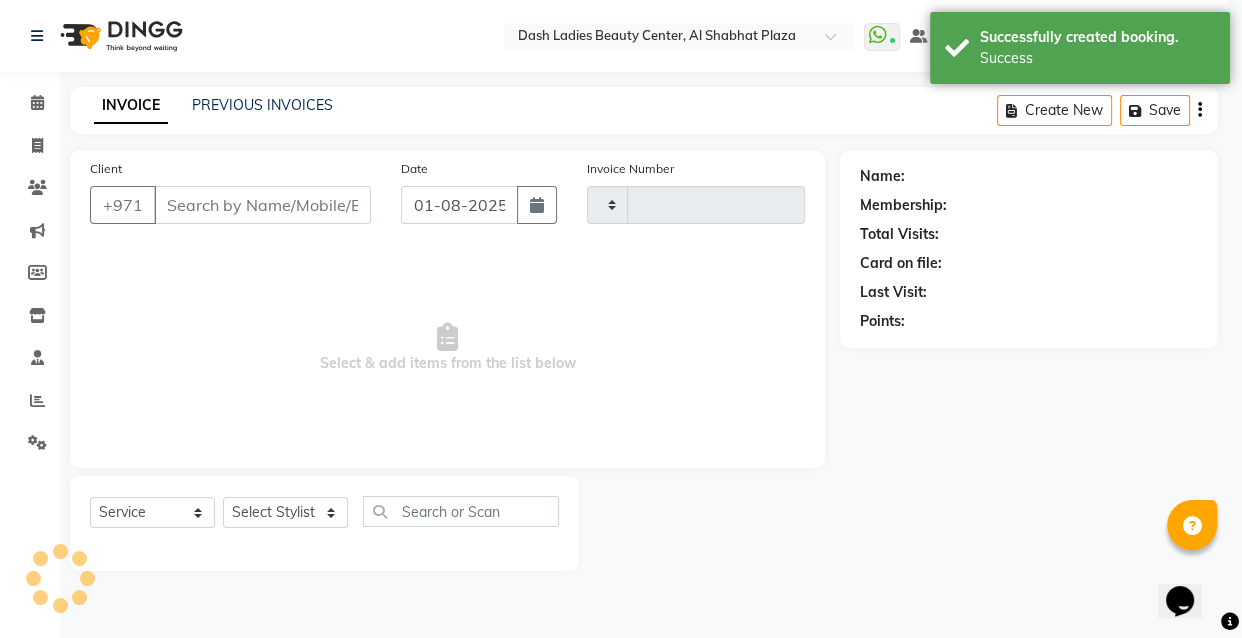 type on "2468" 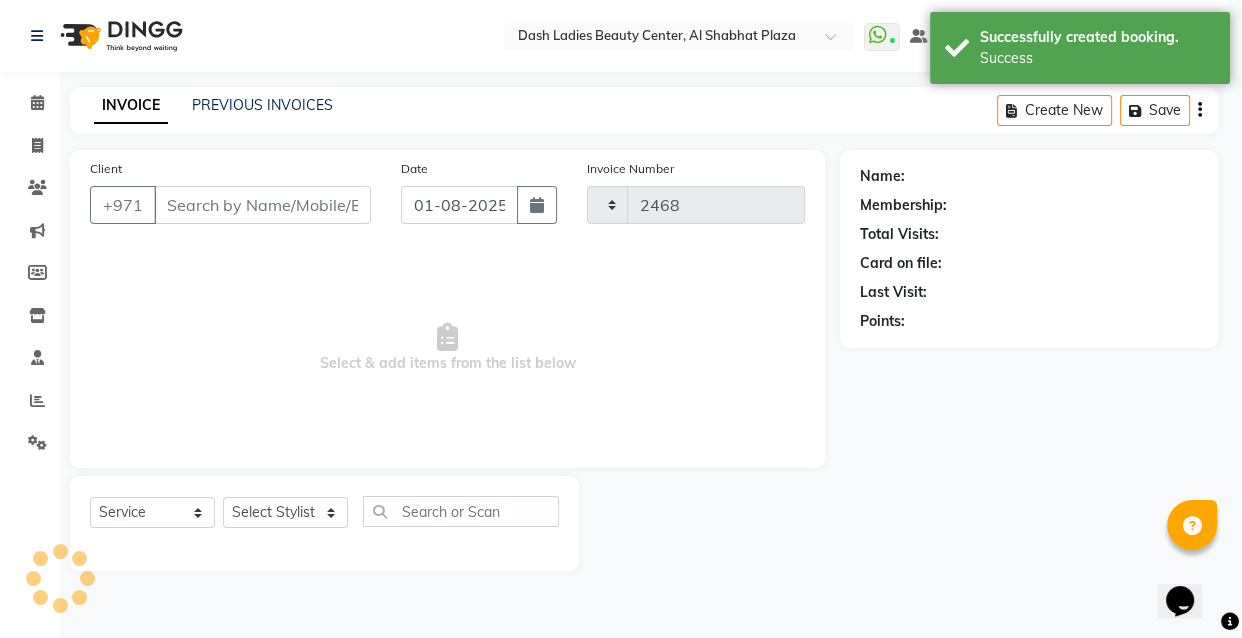 select on "8372" 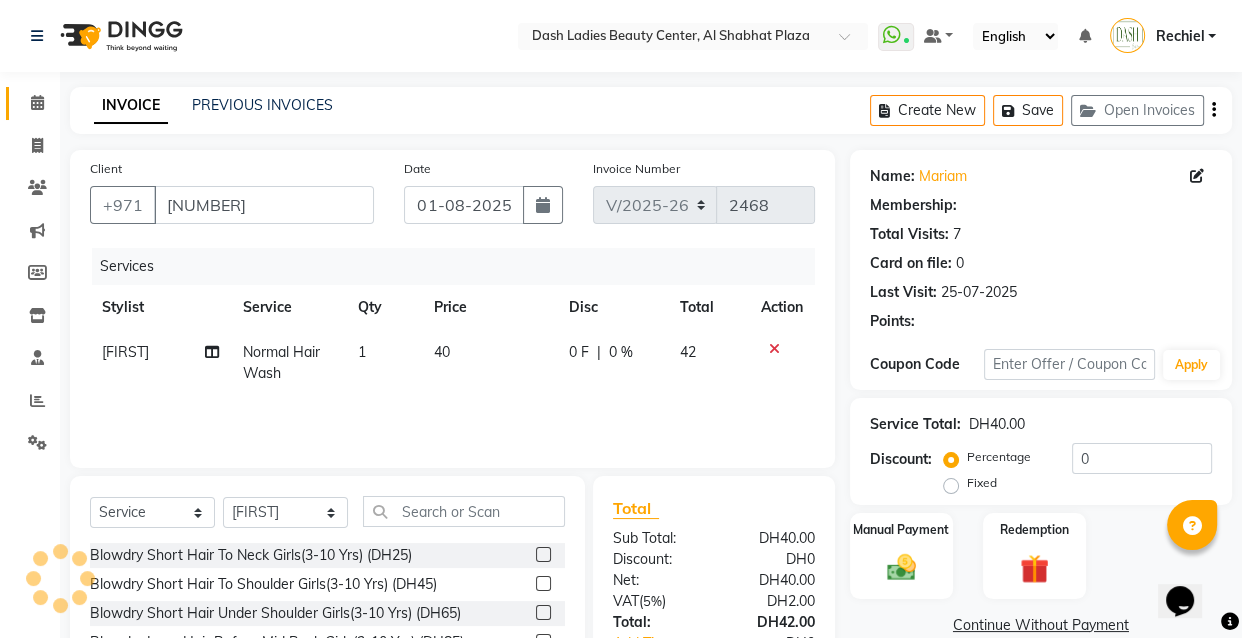 click 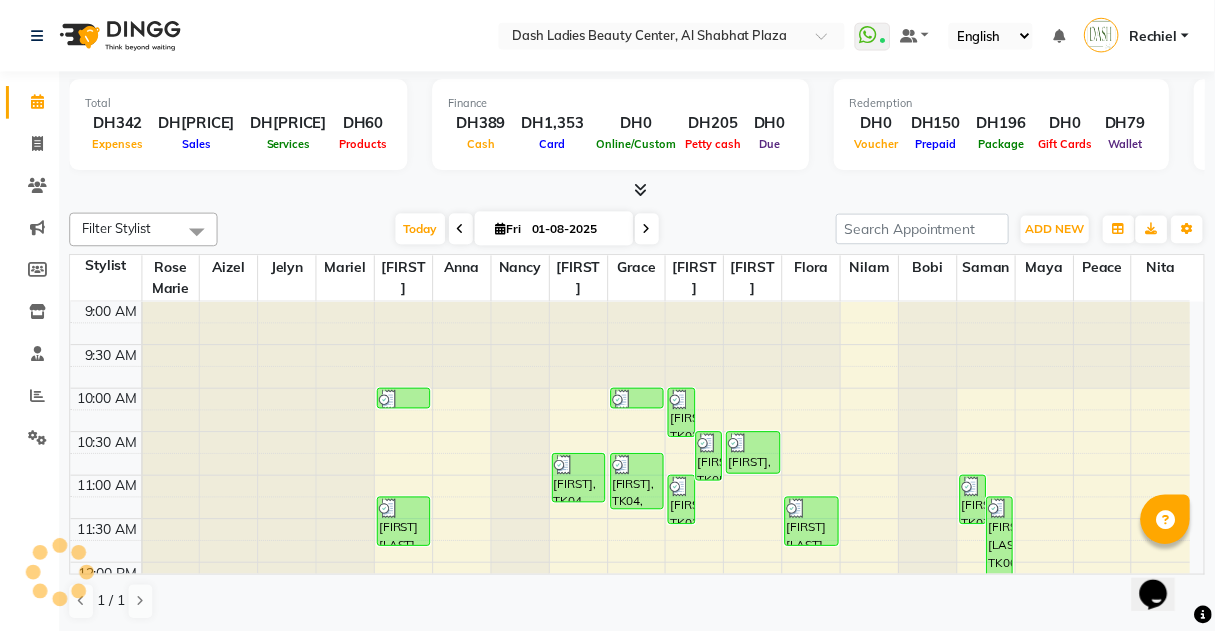 scroll, scrollTop: 0, scrollLeft: 0, axis: both 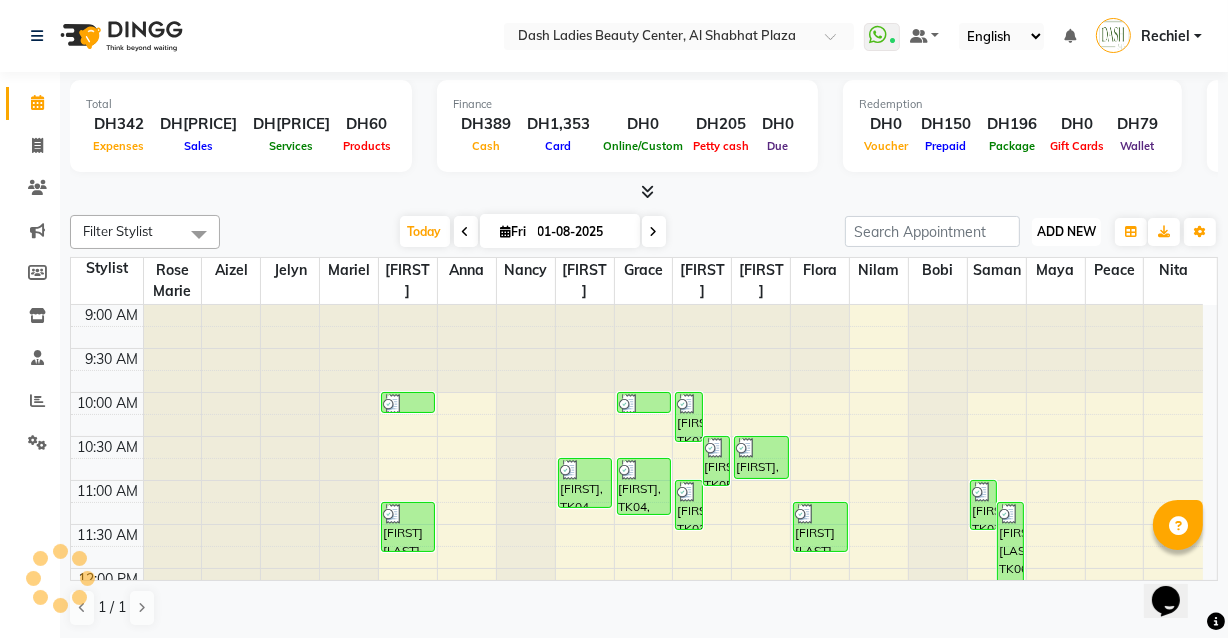 click on "ADD NEW" at bounding box center [1066, 231] 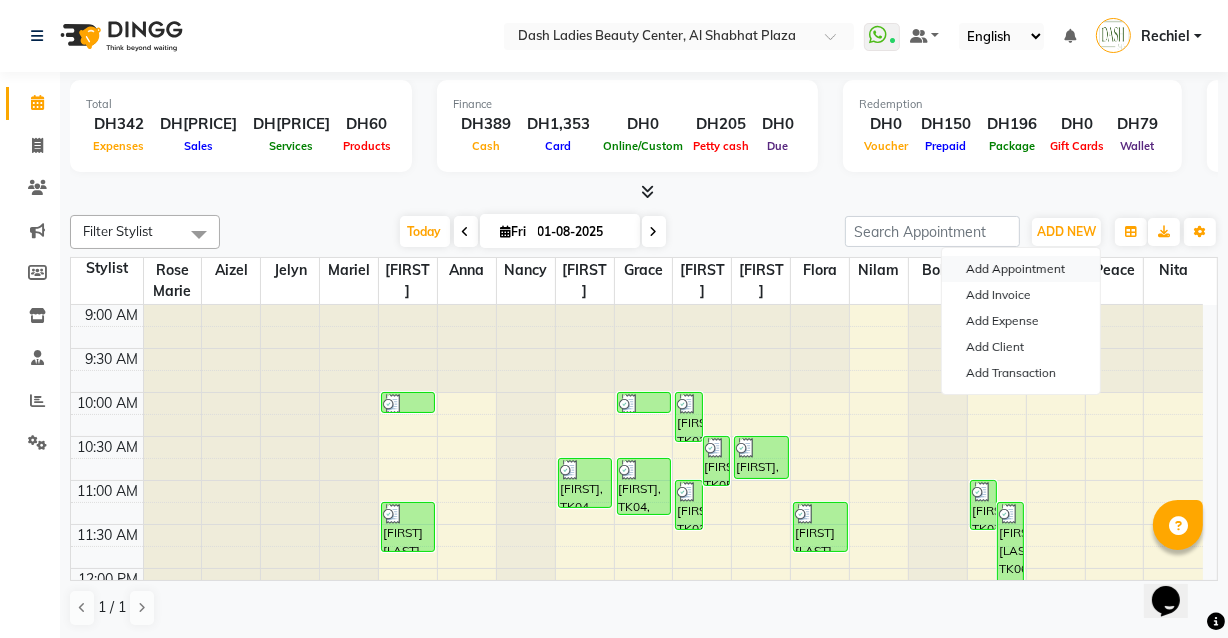 click on "Add Appointment" at bounding box center [1021, 269] 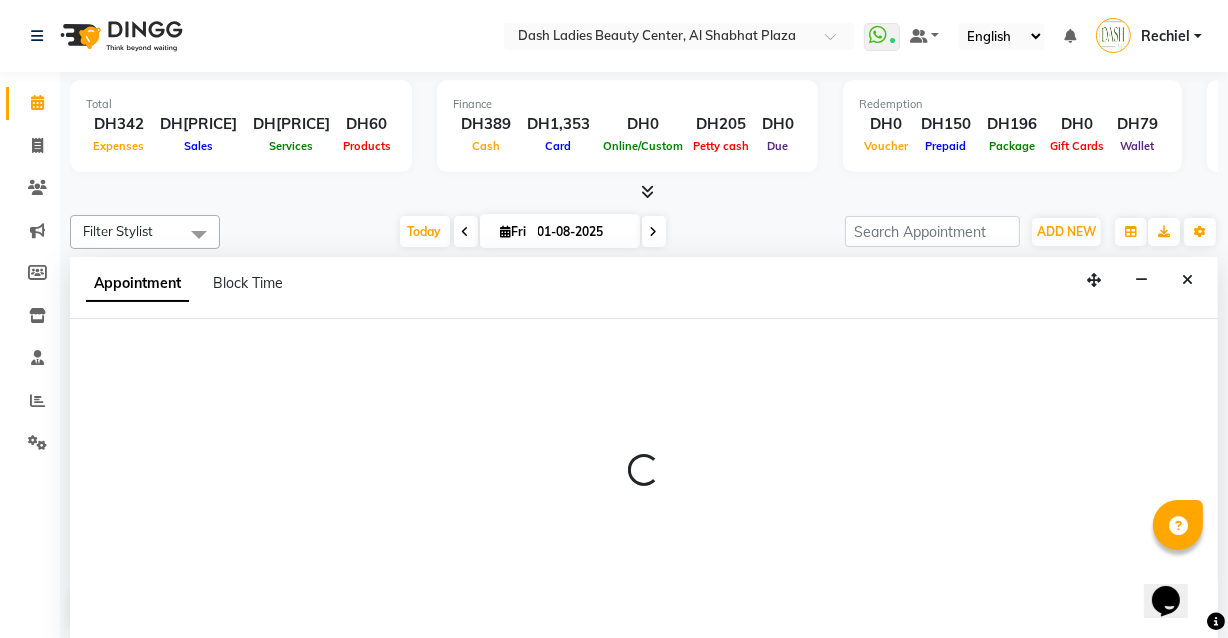 scroll, scrollTop: 0, scrollLeft: 0, axis: both 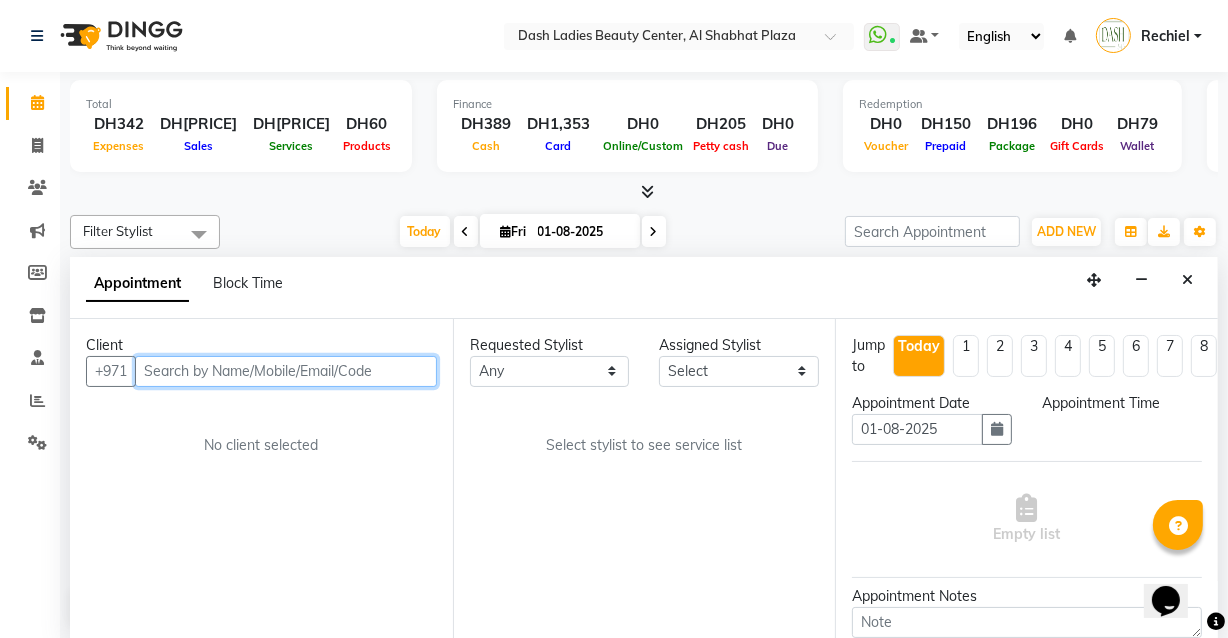 select on "600" 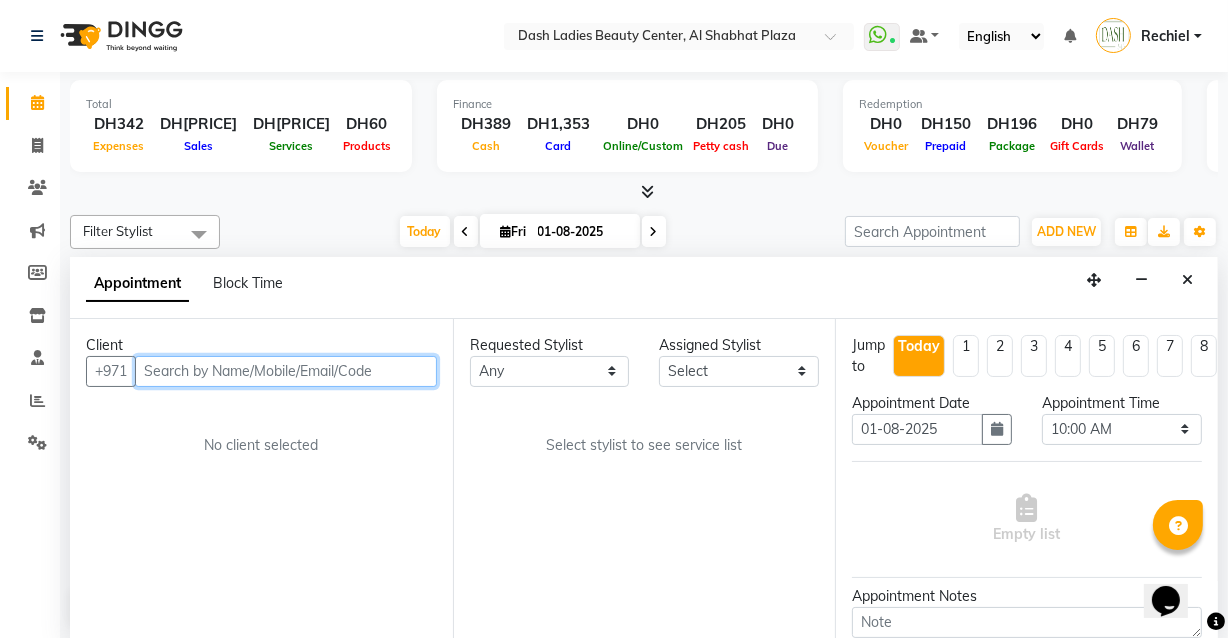 click at bounding box center [286, 371] 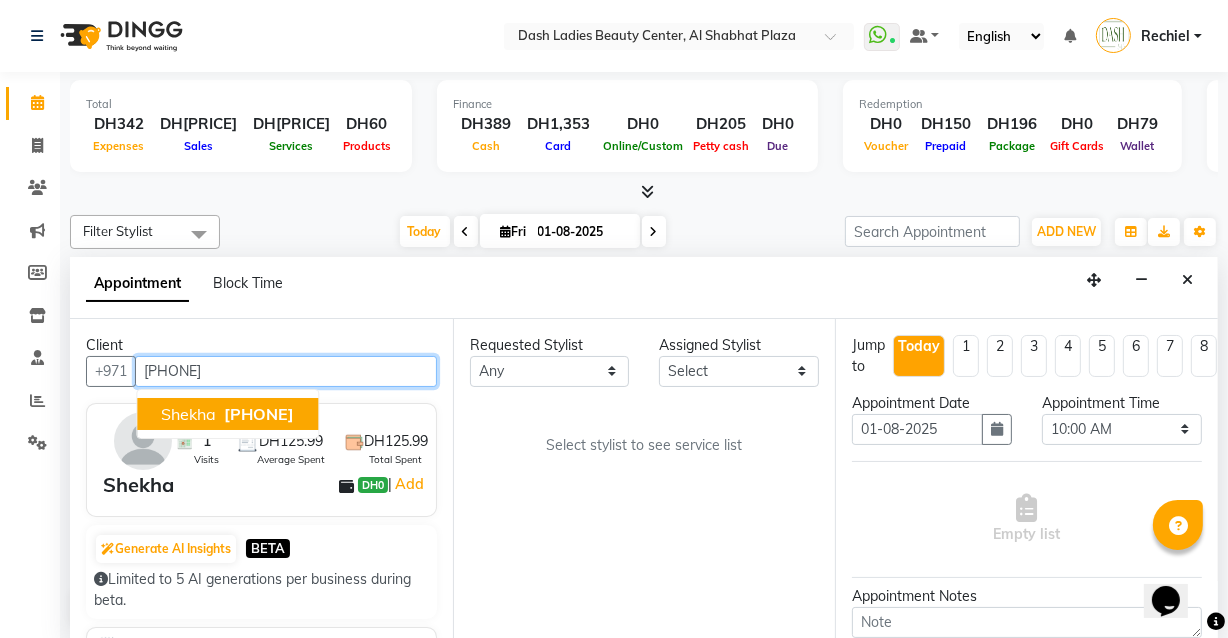 click on "502993030" at bounding box center (259, 414) 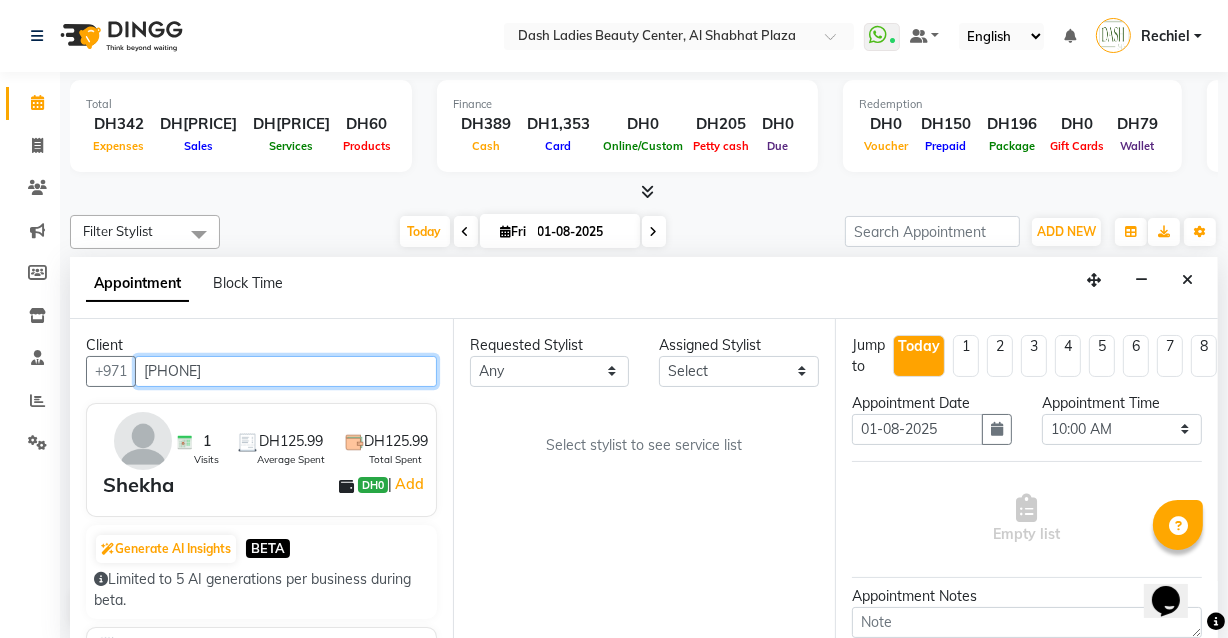 type on "502993030" 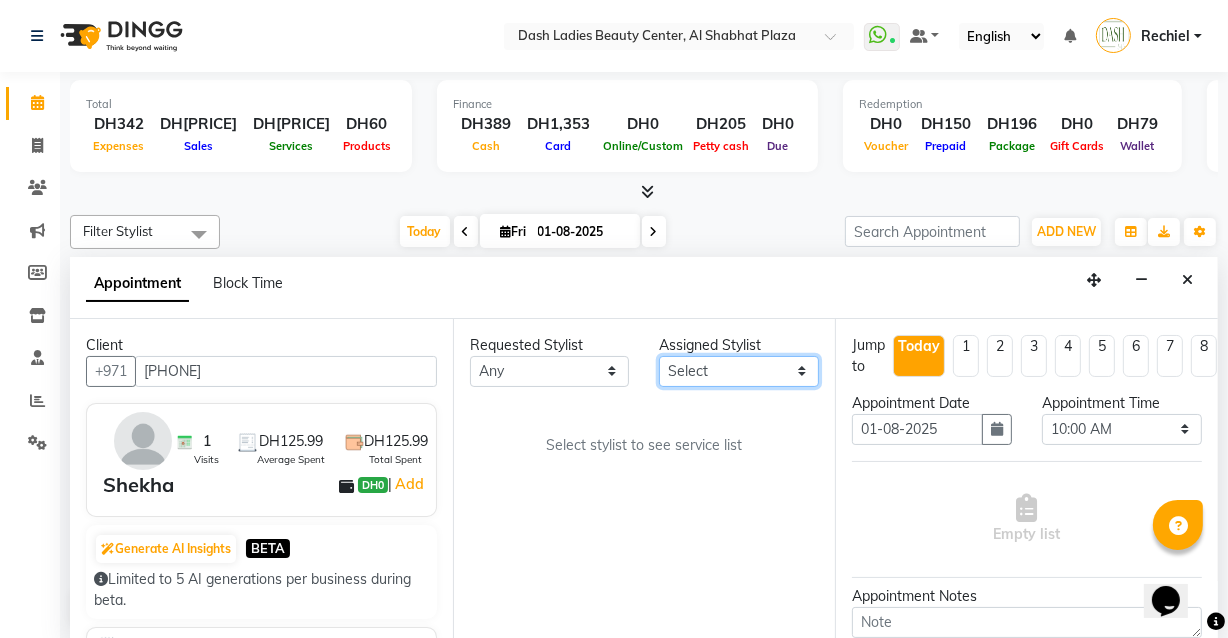 click on "Select Aizel Angelina Anna Bobi Edlyn Flora Grace Janine Jelyn Mariel Maya Nancy Nilam Nita Peace Rose Marie Saman Talina" at bounding box center [739, 371] 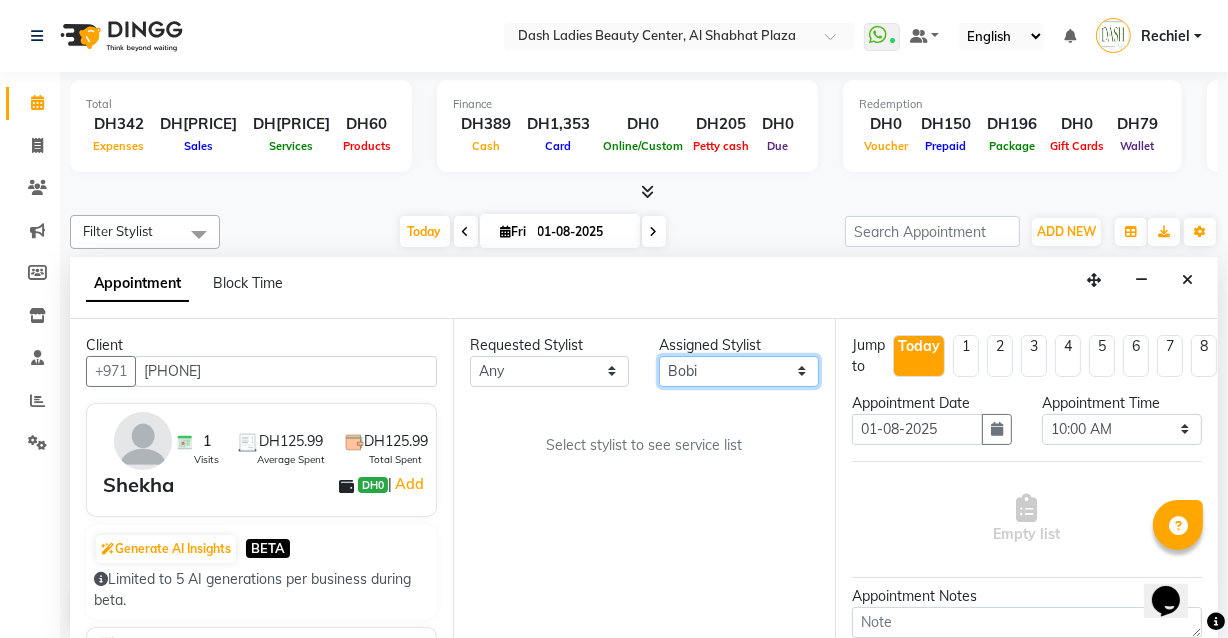 click on "Select Aizel Angelina Anna Bobi Edlyn Flora Grace Janine Jelyn Mariel Maya Nancy Nilam Nita Peace Rose Marie Saman Talina" at bounding box center (739, 371) 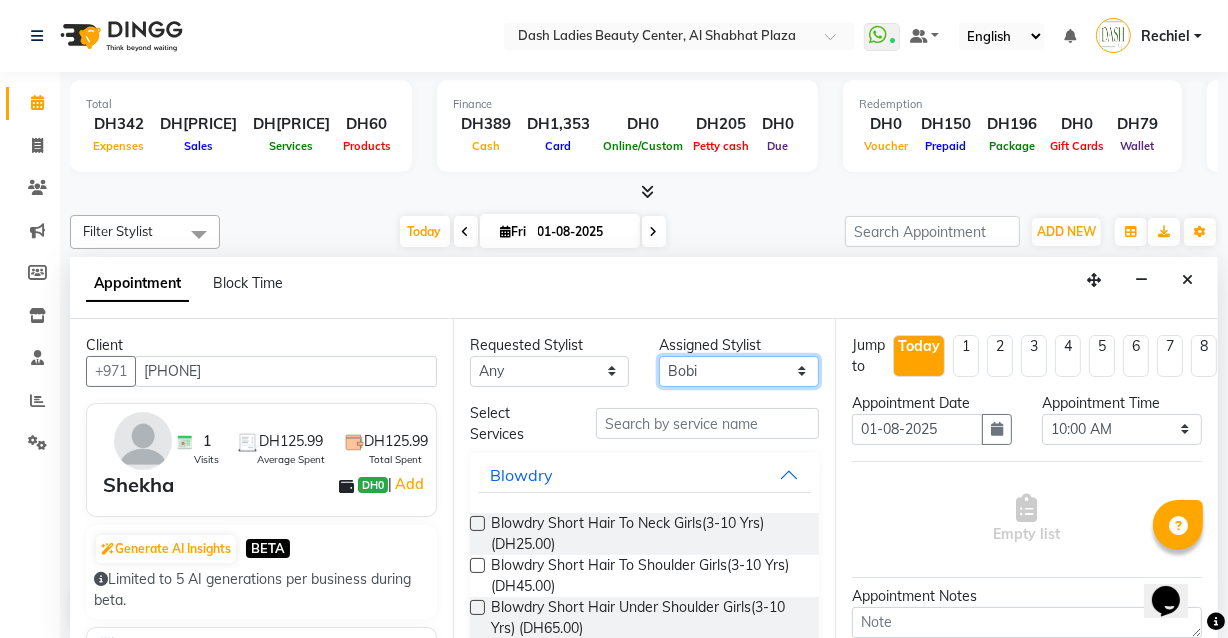 click on "Select Aizel Angelina Anna Bobi Edlyn Flora Grace Janine Jelyn Mariel Maya Nancy Nilam Nita Peace Rose Marie Saman Talina" at bounding box center [739, 371] 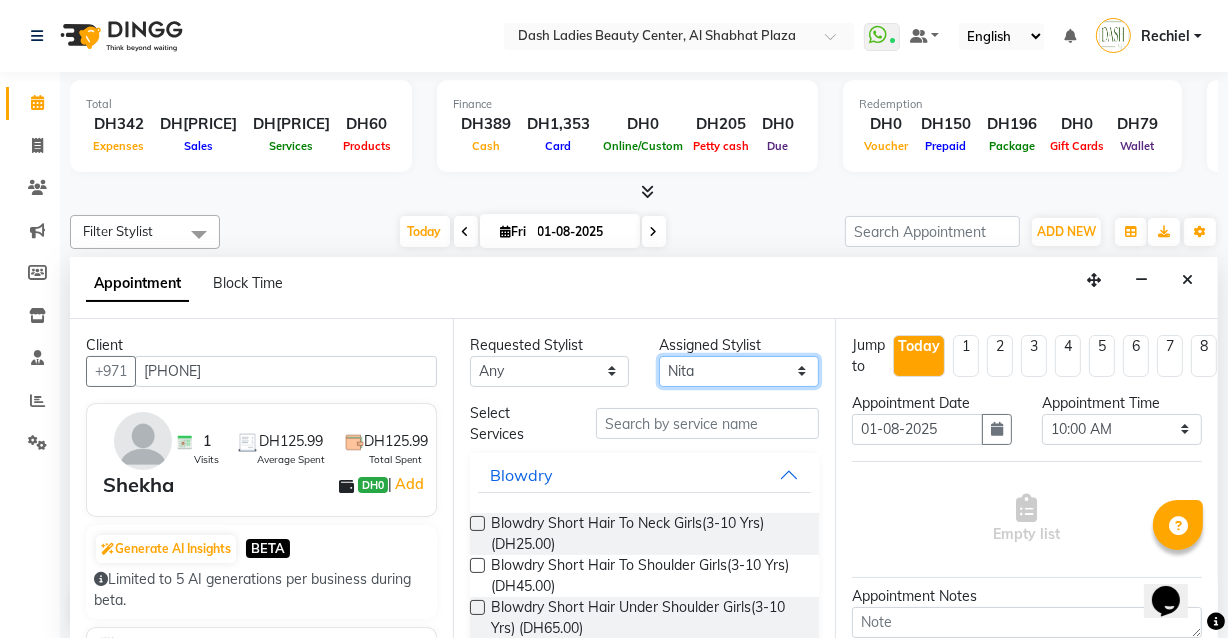 click on "Select Aizel Angelina Anna Bobi Edlyn Flora Grace Janine Jelyn Mariel Maya Nancy Nilam Nita Peace Rose Marie Saman Talina" at bounding box center (739, 371) 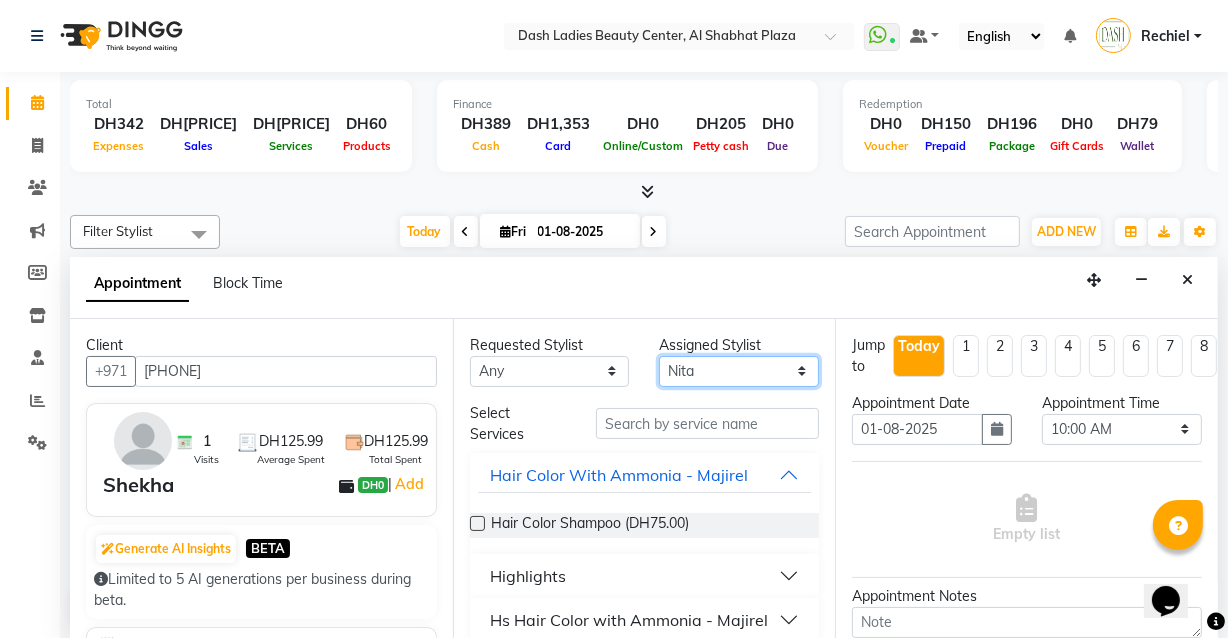 click on "Select Aizel Angelina Anna Bobi Edlyn Flora Grace Janine Jelyn Mariel Maya Nancy Nilam Nita Peace Rose Marie Saman Talina" at bounding box center [739, 371] 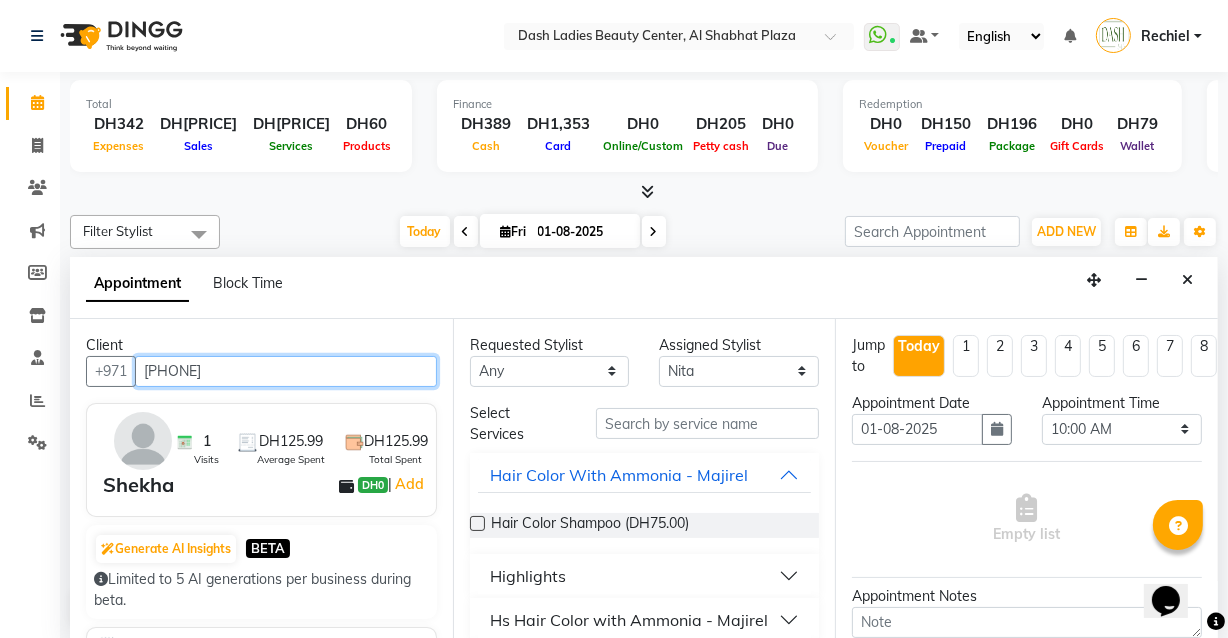 click on "502993030" at bounding box center (286, 371) 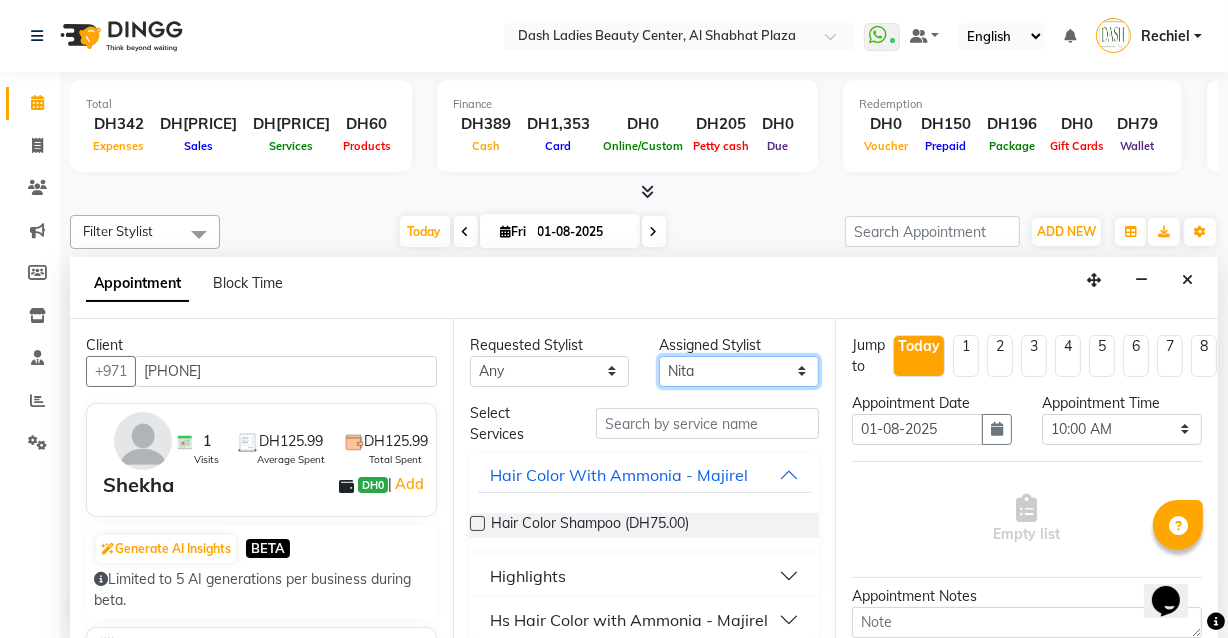 click on "Select Aizel Angelina Anna Bobi Edlyn Flora Grace Janine Jelyn Mariel Maya Nancy Nilam Nita Peace Rose Marie Saman Talina" at bounding box center [739, 371] 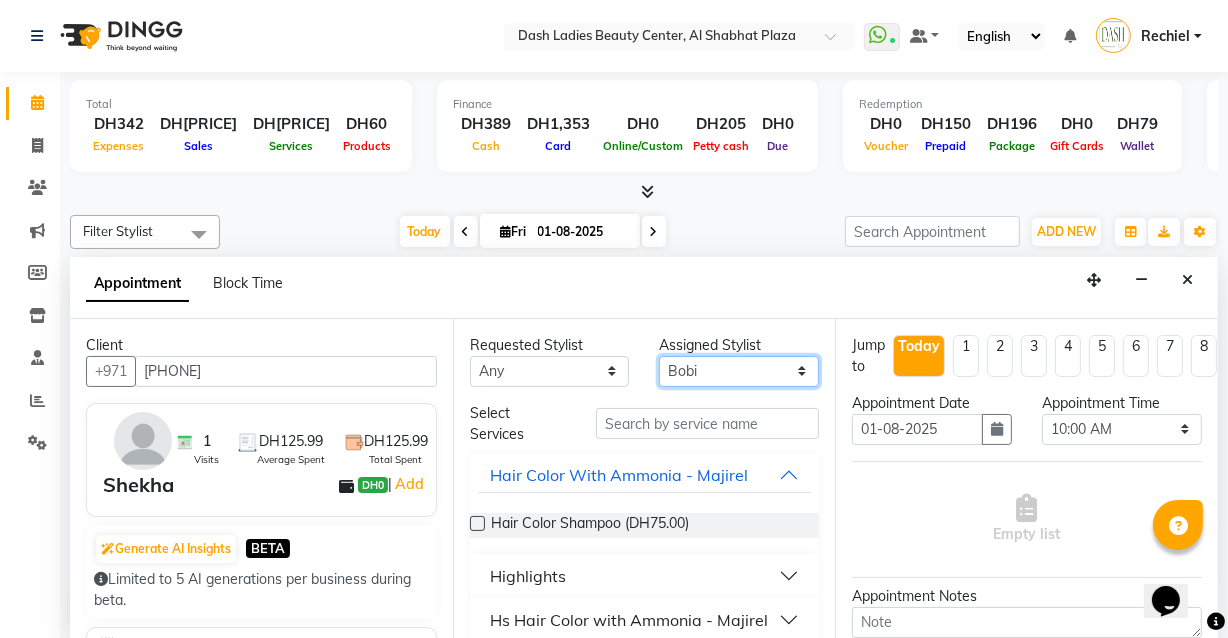 click on "Select Aizel Angelina Anna Bobi Edlyn Flora Grace Janine Jelyn Mariel Maya Nancy Nilam Nita Peace Rose Marie Saman Talina" at bounding box center (739, 371) 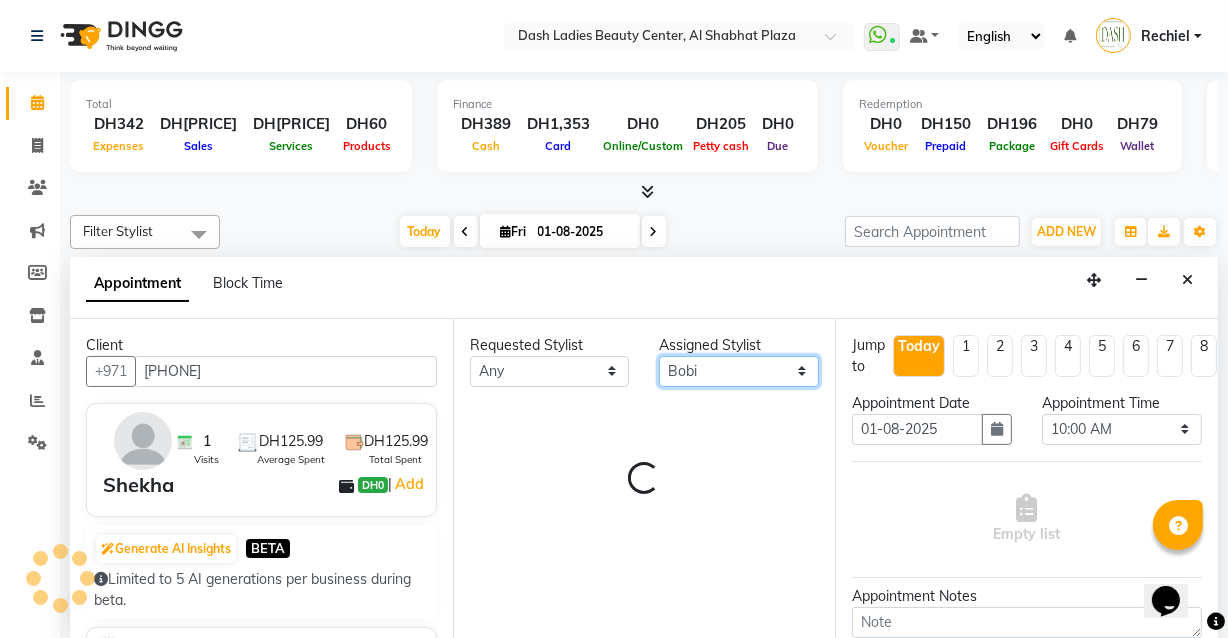 click on "Select Aizel Angelina Anna Bobi Edlyn Flora Grace Janine Jelyn Mariel Maya Nancy Nilam Nita Peace Rose Marie Saman Talina" at bounding box center (739, 371) 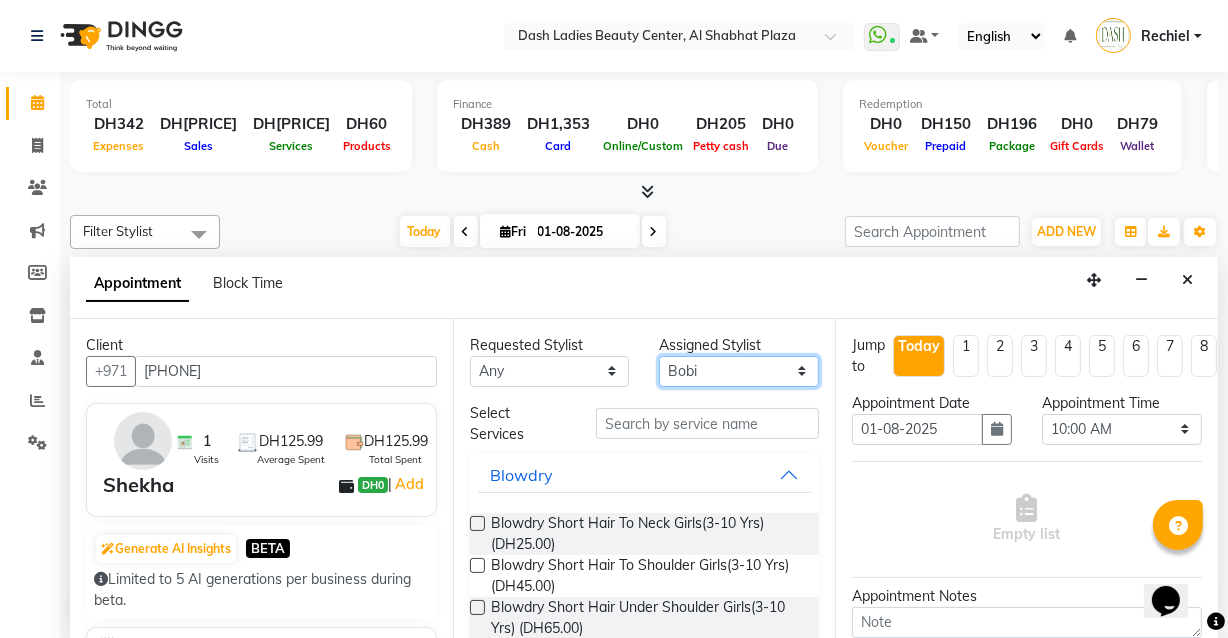 select on "82784" 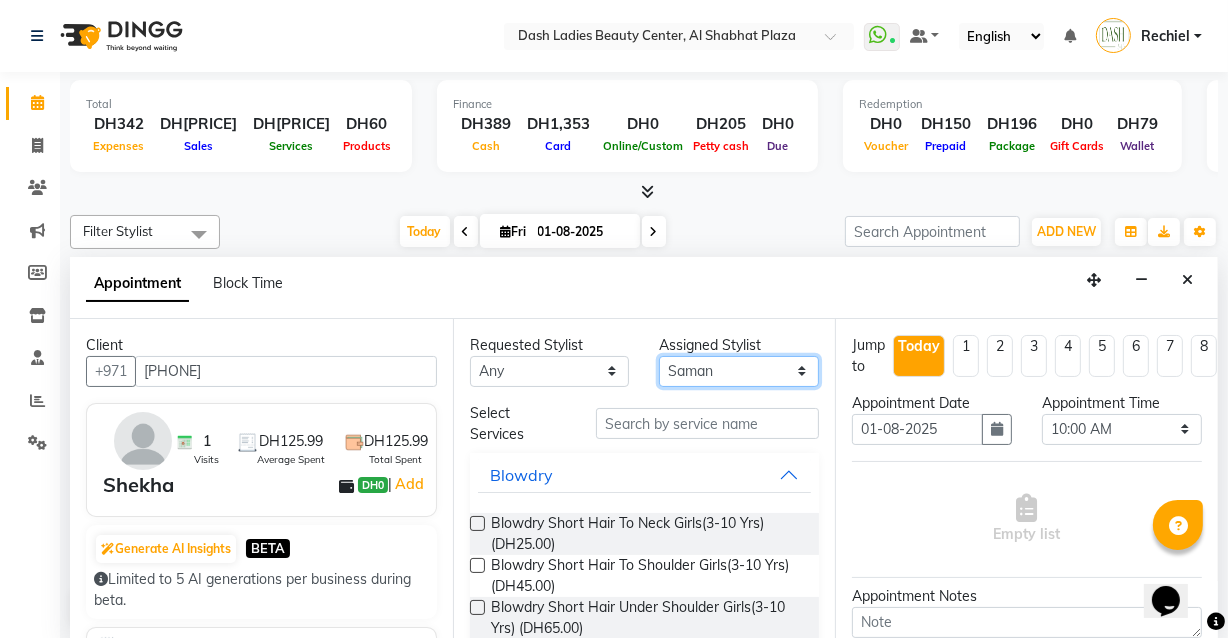click on "Select Aizel Angelina Anna Bobi Edlyn Flora Grace Janine Jelyn Mariel Maya Nancy Nilam Nita Peace Rose Marie Saman Talina" at bounding box center [739, 371] 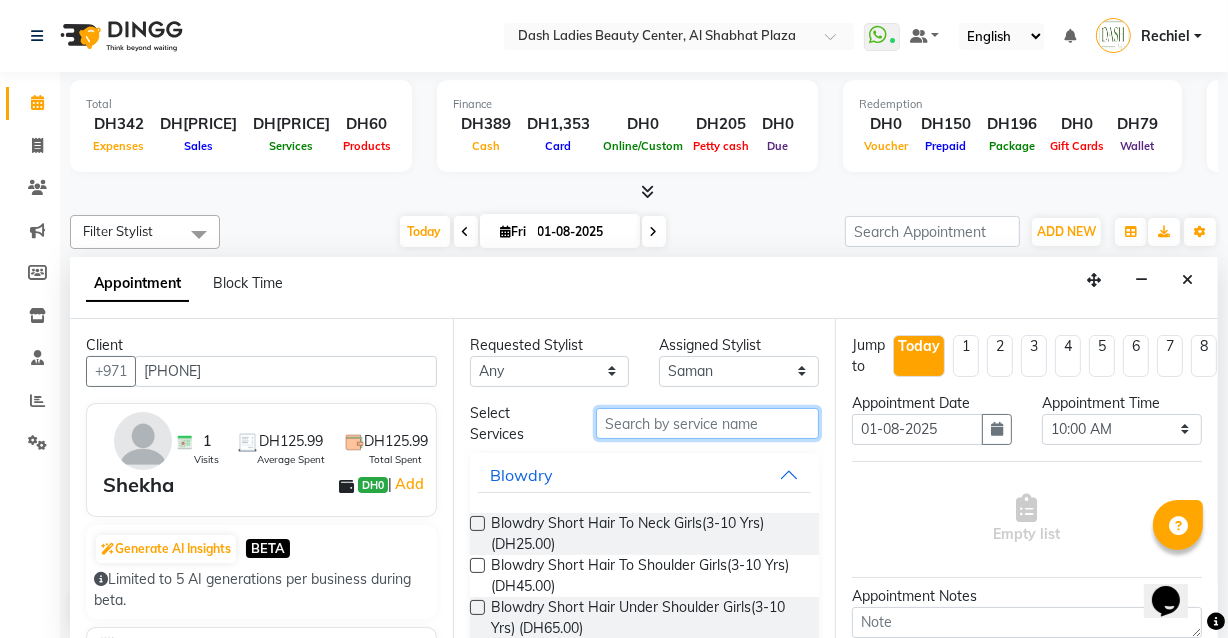 click at bounding box center [707, 423] 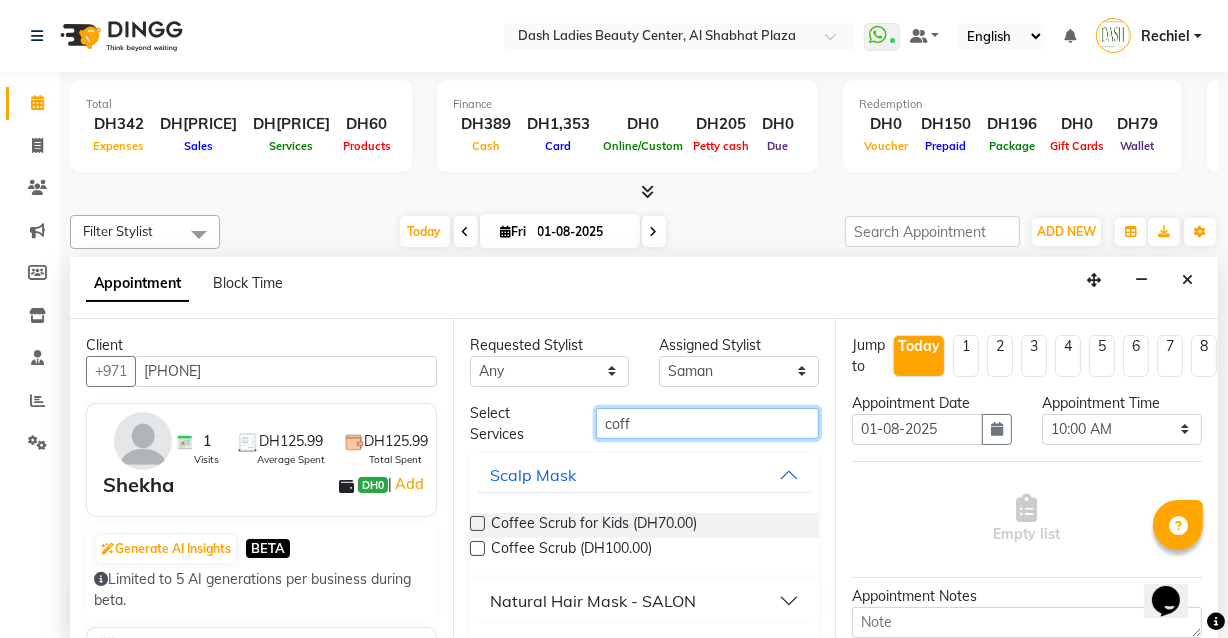 type on "coff" 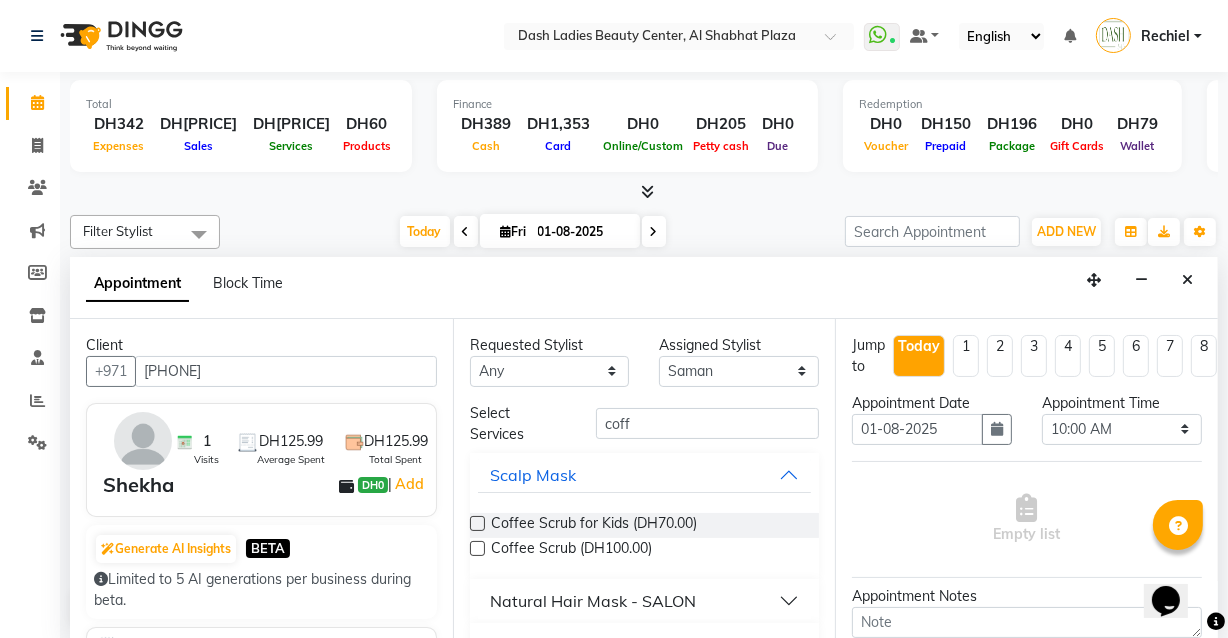 click at bounding box center (477, 548) 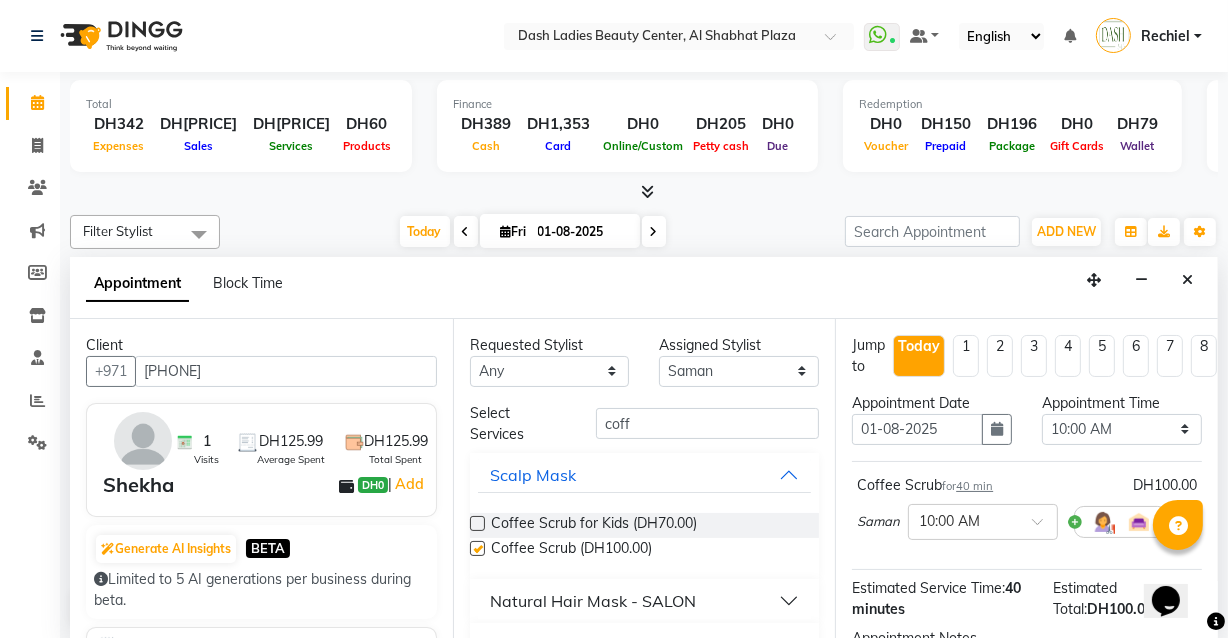 checkbox on "false" 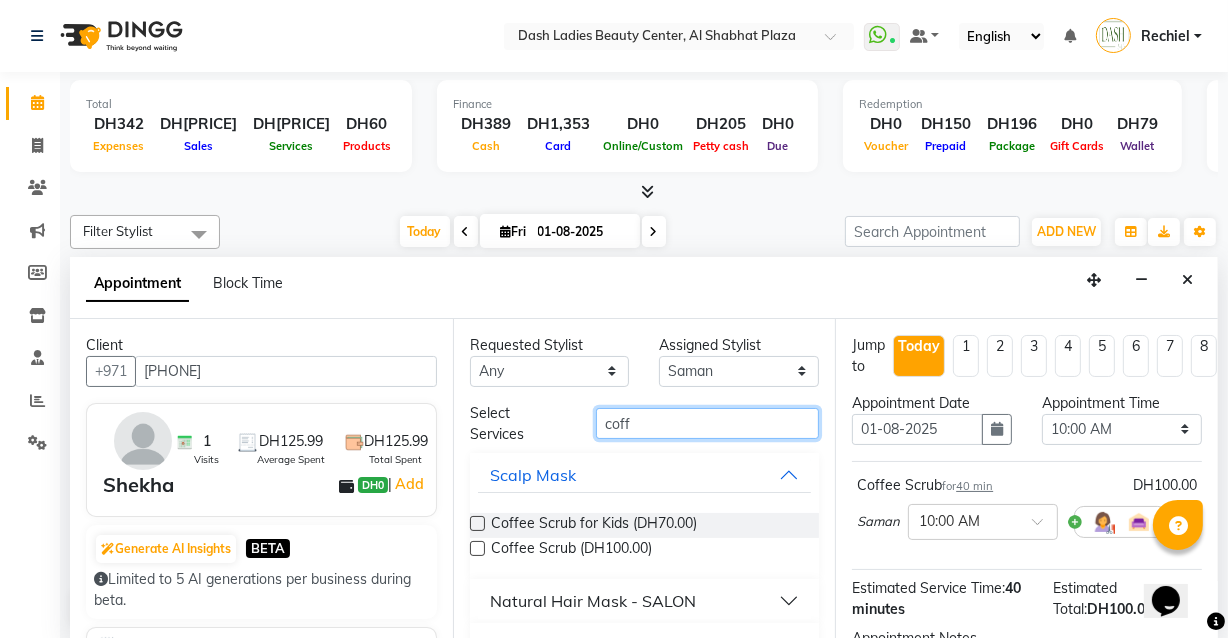 click on "coff" at bounding box center (707, 423) 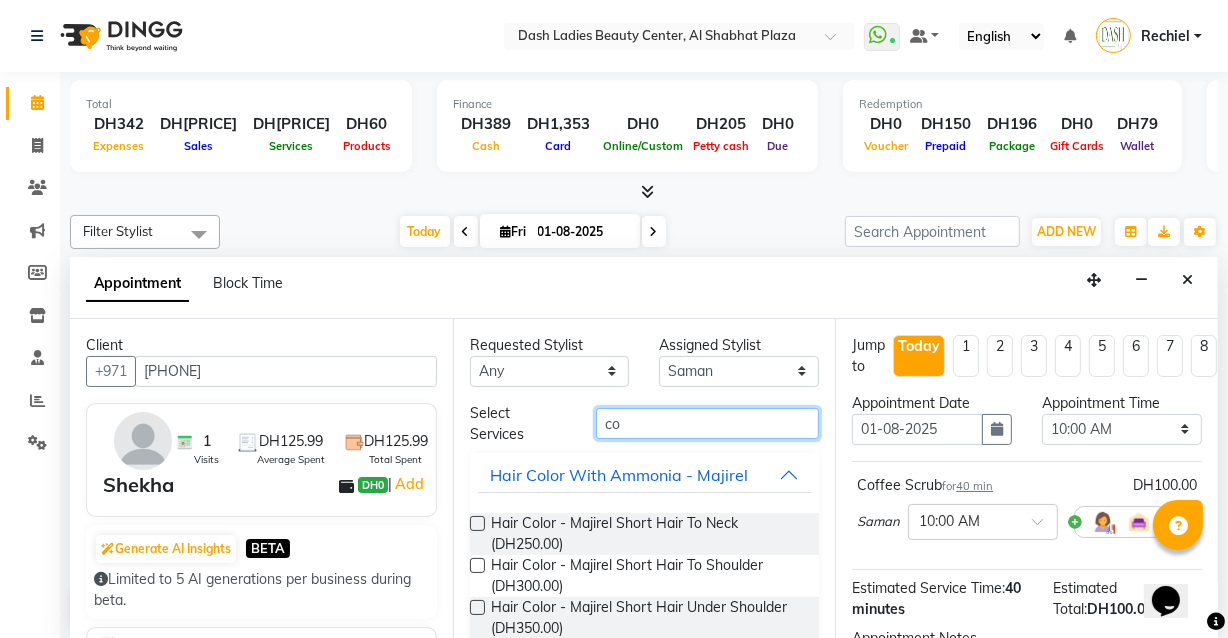 type on "c" 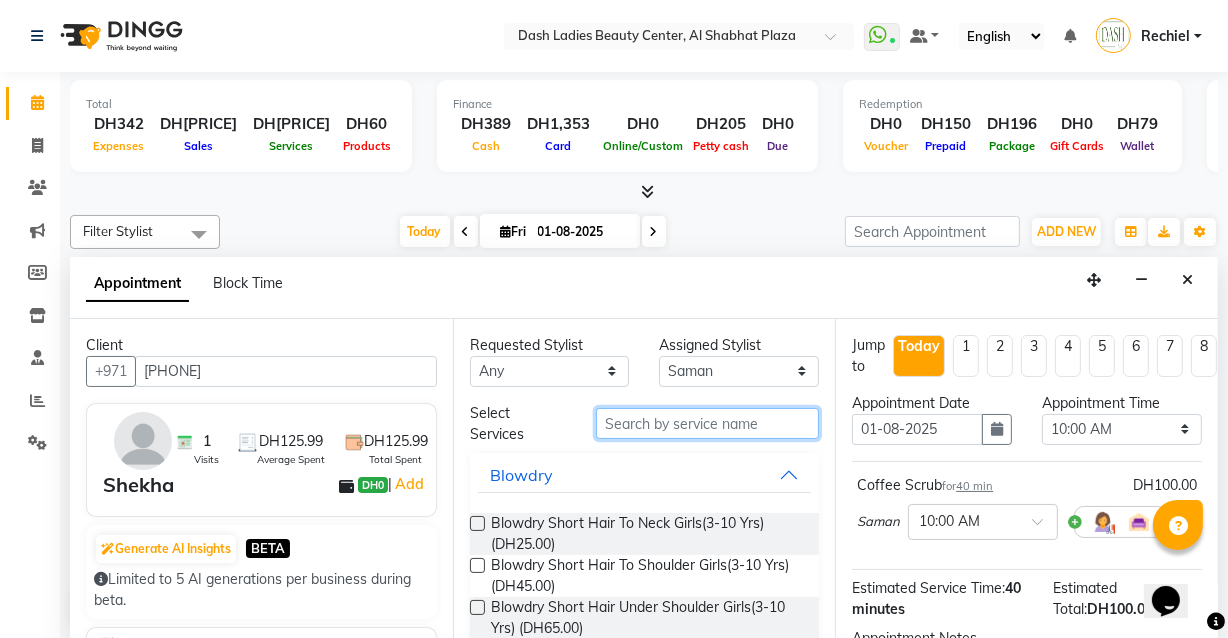 type 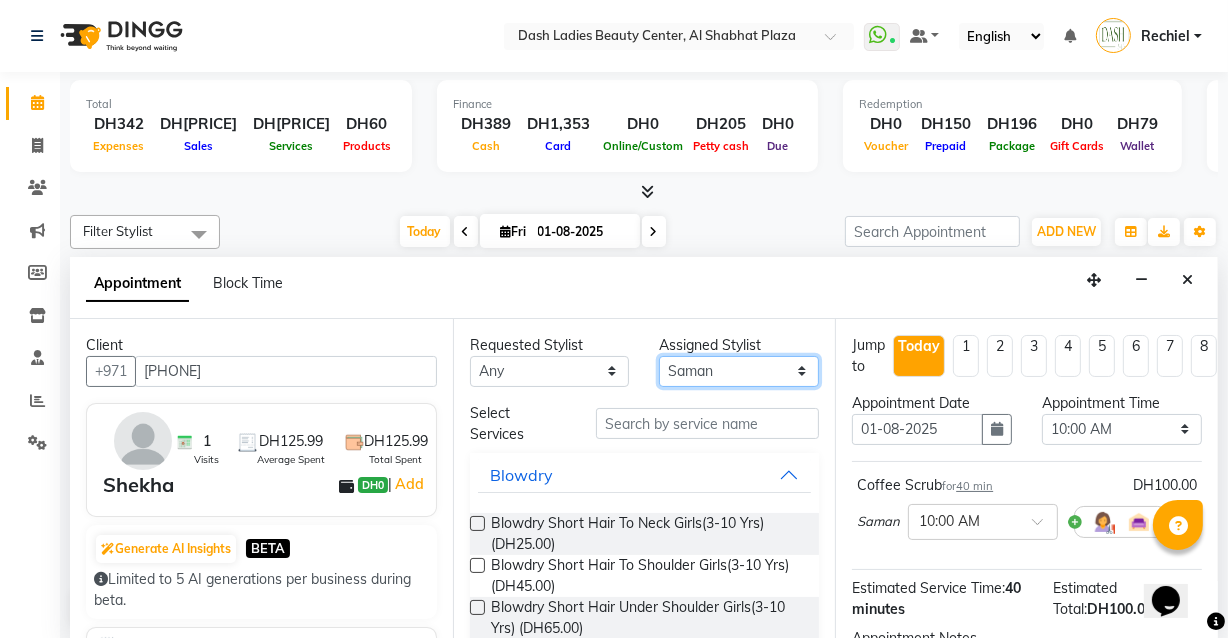 click on "Select Aizel Angelina Anna Bobi Edlyn Flora Grace Janine Jelyn Mariel Maya Nancy Nilam Nita Peace Rose Marie Saman Talina" at bounding box center (739, 371) 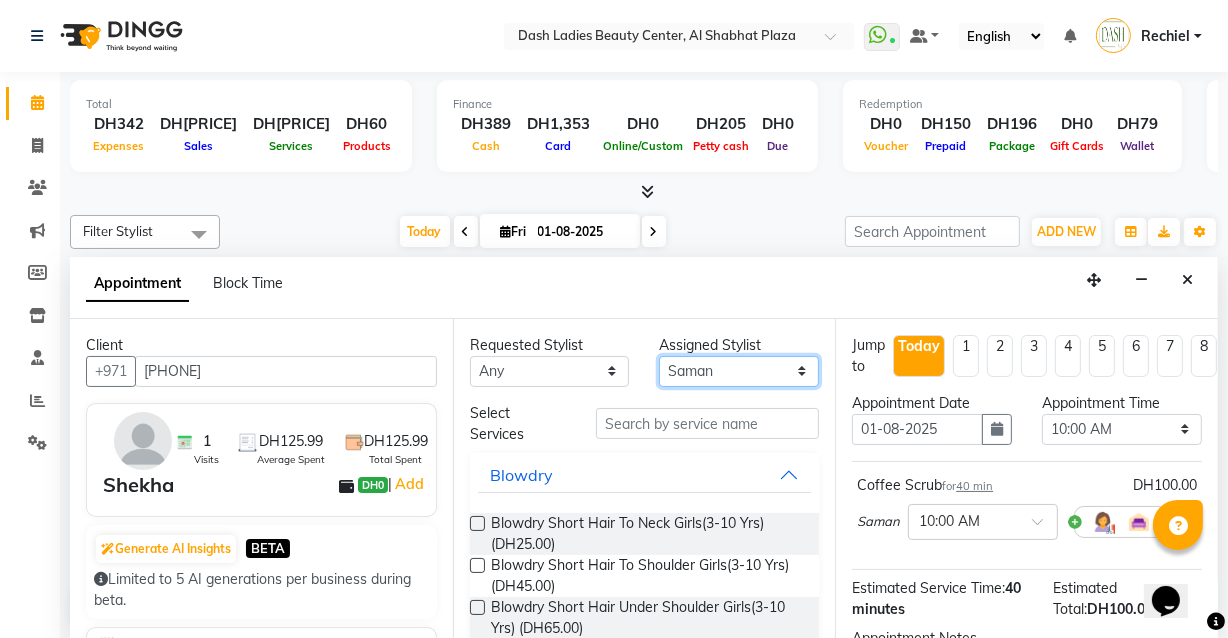 select on "81116" 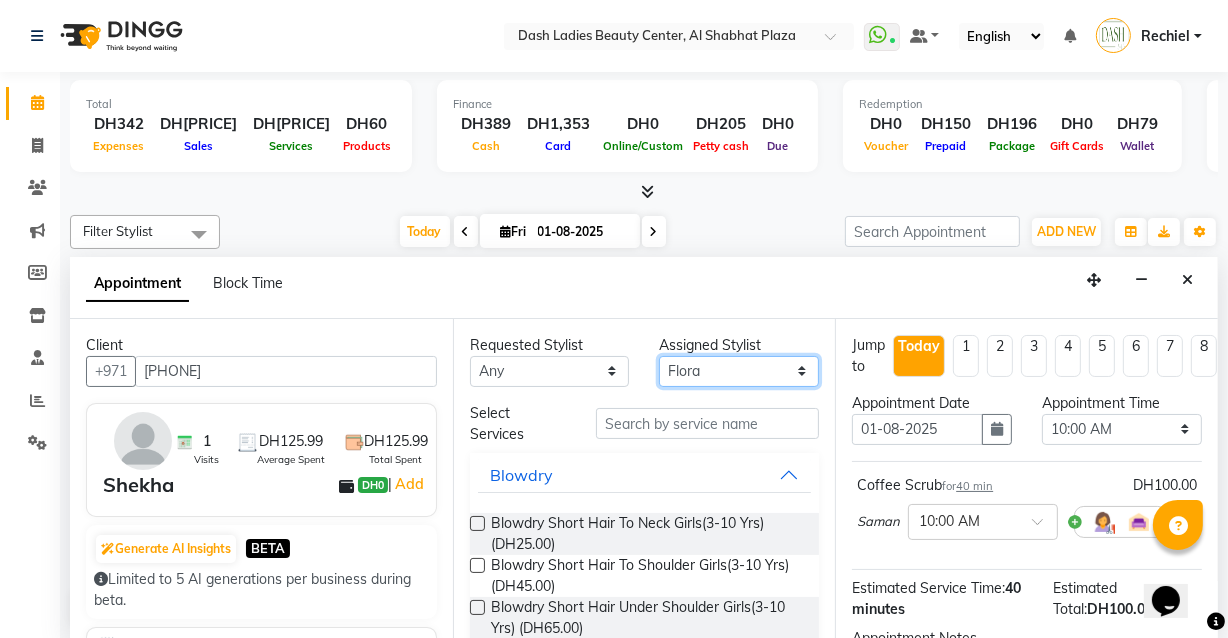 click on "Select Aizel Angelina Anna Bobi Edlyn Flora Grace Janine Jelyn Mariel Maya Nancy Nilam Nita Peace Rose Marie Saman Talina" at bounding box center (739, 371) 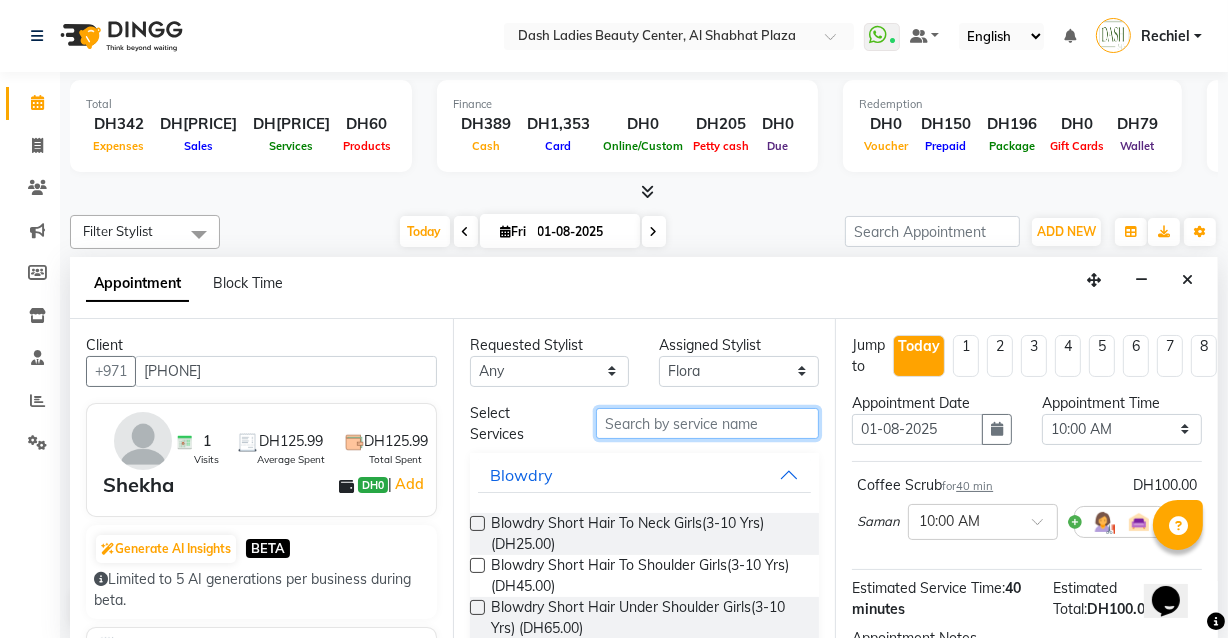 click at bounding box center (707, 423) 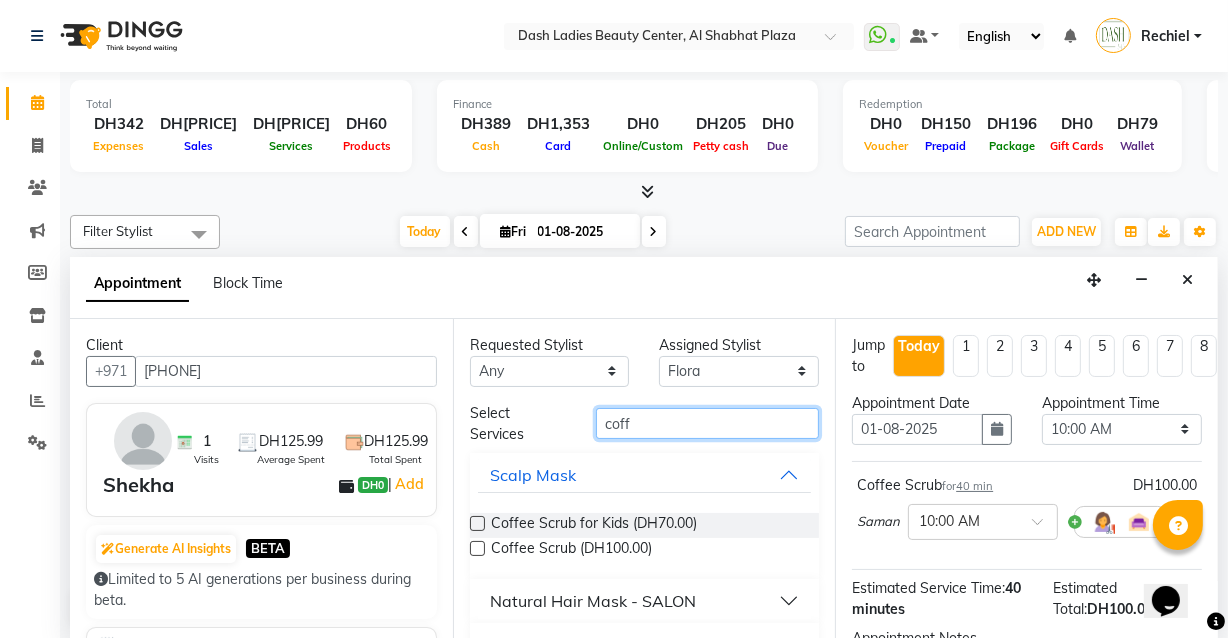 type on "coff" 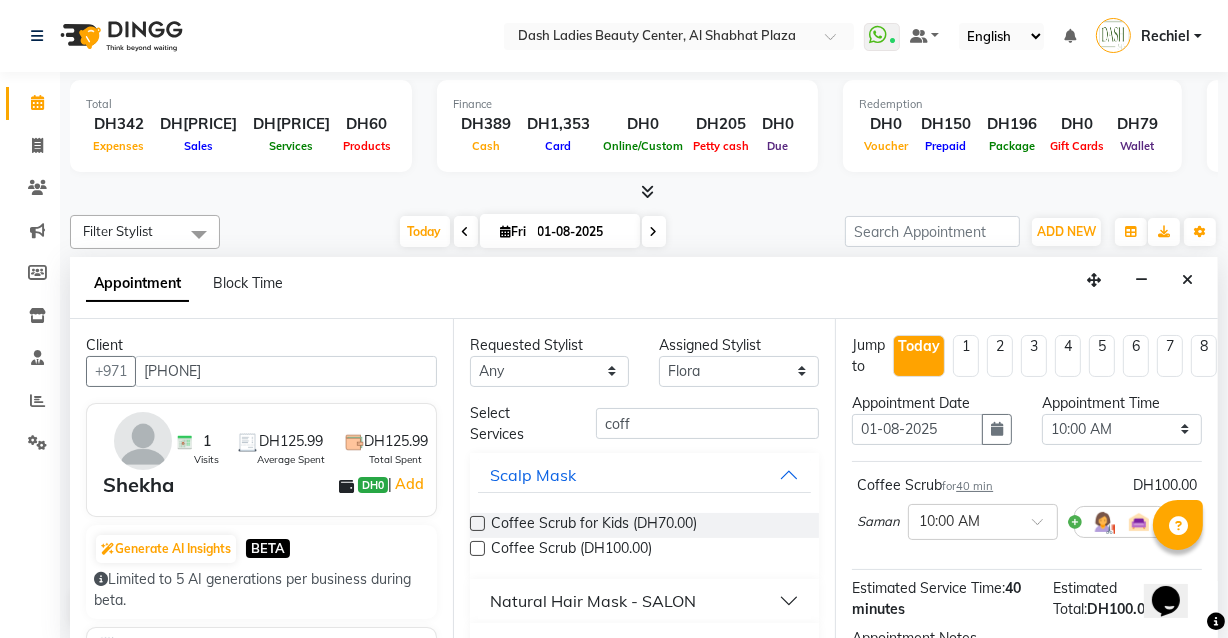 click at bounding box center [477, 548] 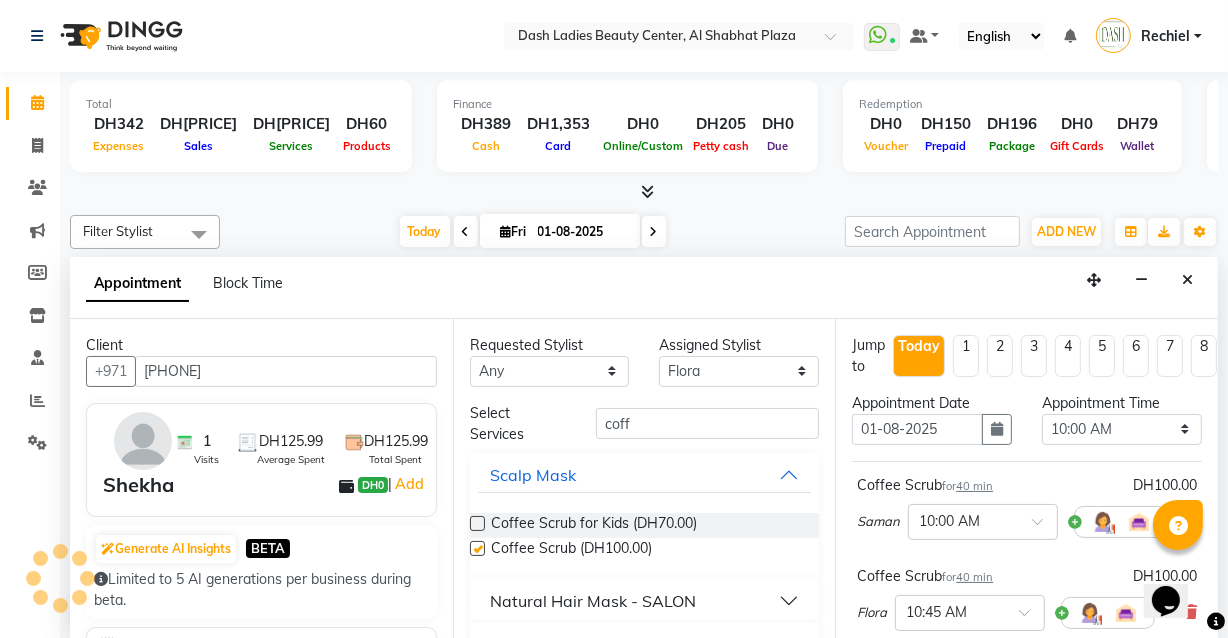 checkbox on "false" 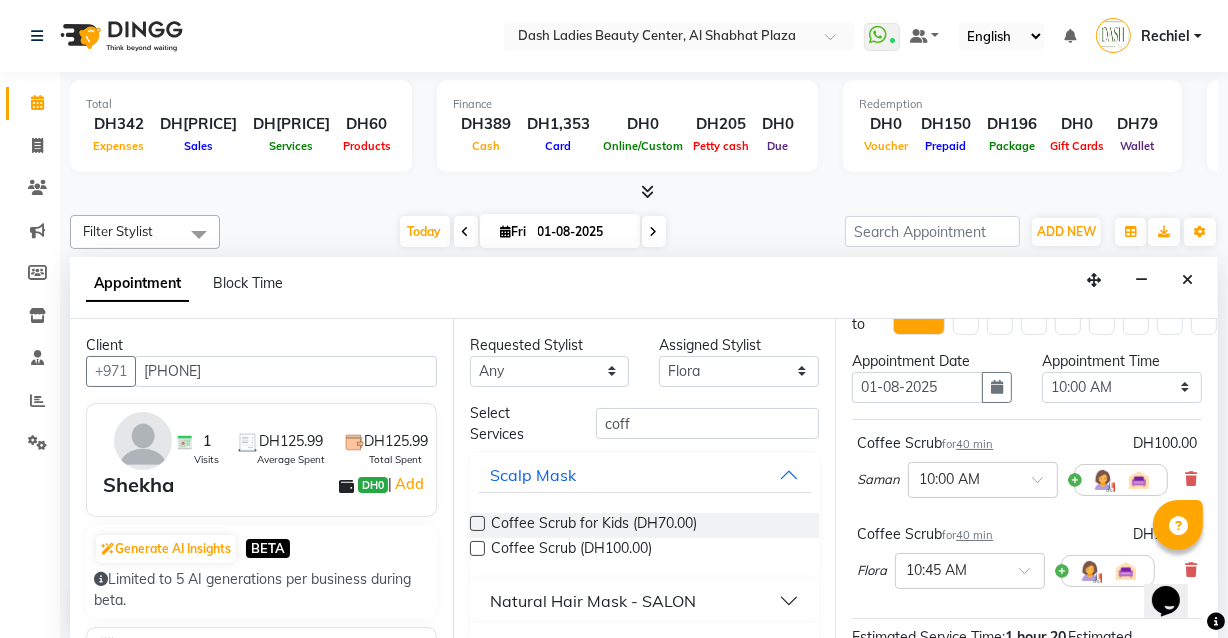 scroll, scrollTop: 43, scrollLeft: 0, axis: vertical 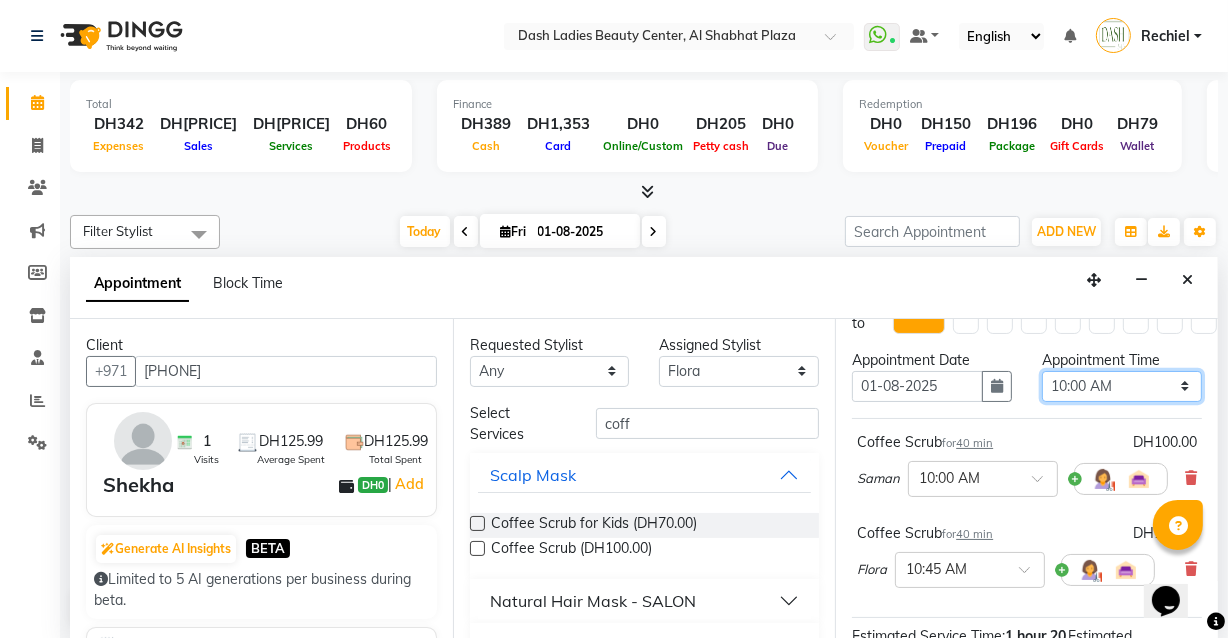 click on "Select 10:00 AM 10:15 AM 10:30 AM 10:45 AM 11:00 AM 11:15 AM 11:30 AM 11:45 AM 12:00 PM 12:15 PM 12:30 PM 12:45 PM 01:00 PM 01:15 PM 01:30 PM 01:45 PM 02:00 PM 02:15 PM 02:30 PM 02:45 PM 03:00 PM 03:15 PM 03:30 PM 03:45 PM 04:00 PM 04:15 PM 04:30 PM 04:45 PM 05:00 PM 05:15 PM 05:30 PM 05:45 PM 06:00 PM 06:15 PM 06:30 PM 06:45 PM 07:00 PM 07:15 PM 07:30 PM 07:45 PM 08:00 PM 08:15 PM 08:30 PM 08:45 PM 09:00 PM 09:15 PM 09:30 PM 09:45 PM 10:00 PM" at bounding box center [1122, 386] 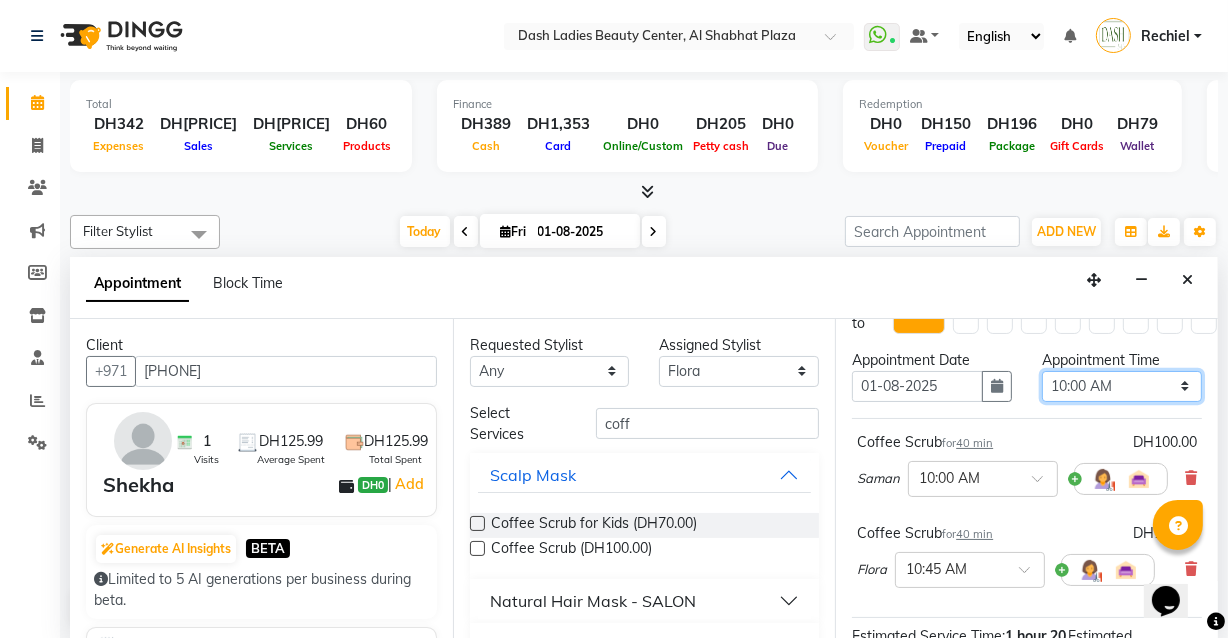 select on "1005" 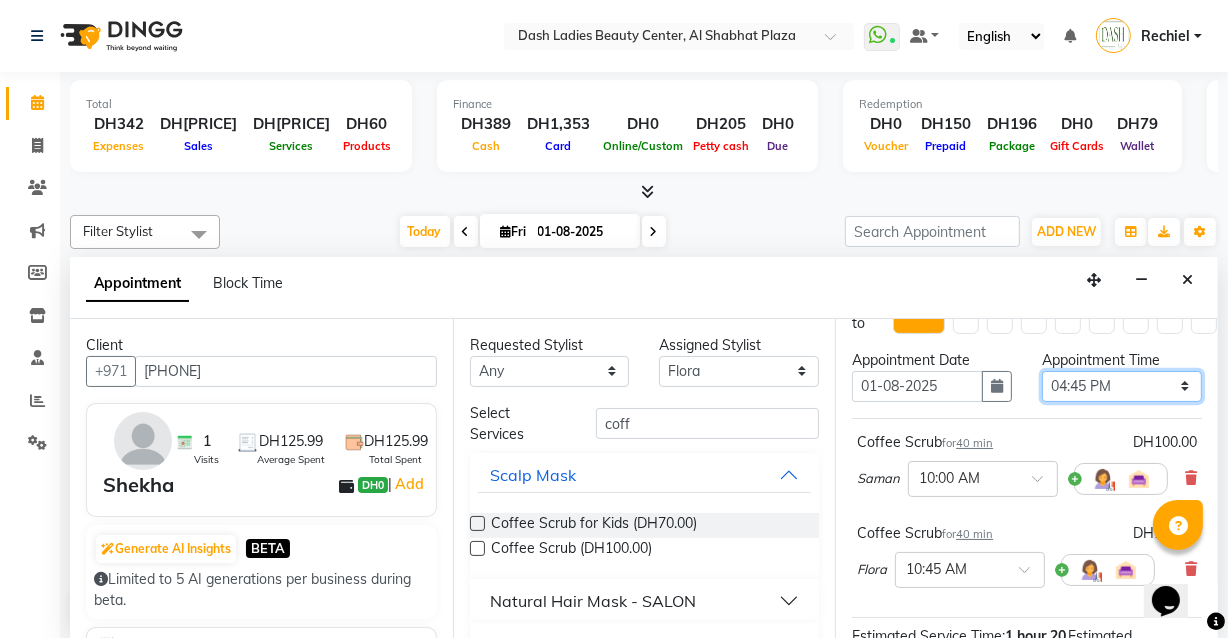 click on "Select 10:00 AM 10:15 AM 10:30 AM 10:45 AM 11:00 AM 11:15 AM 11:30 AM 11:45 AM 12:00 PM 12:15 PM 12:30 PM 12:45 PM 01:00 PM 01:15 PM 01:30 PM 01:45 PM 02:00 PM 02:15 PM 02:30 PM 02:45 PM 03:00 PM 03:15 PM 03:30 PM 03:45 PM 04:00 PM 04:15 PM 04:30 PM 04:45 PM 05:00 PM 05:15 PM 05:30 PM 05:45 PM 06:00 PM 06:15 PM 06:30 PM 06:45 PM 07:00 PM 07:15 PM 07:30 PM 07:45 PM 08:00 PM 08:15 PM 08:30 PM 08:45 PM 09:00 PM 09:15 PM 09:30 PM 09:45 PM 10:00 PM" at bounding box center [1122, 386] 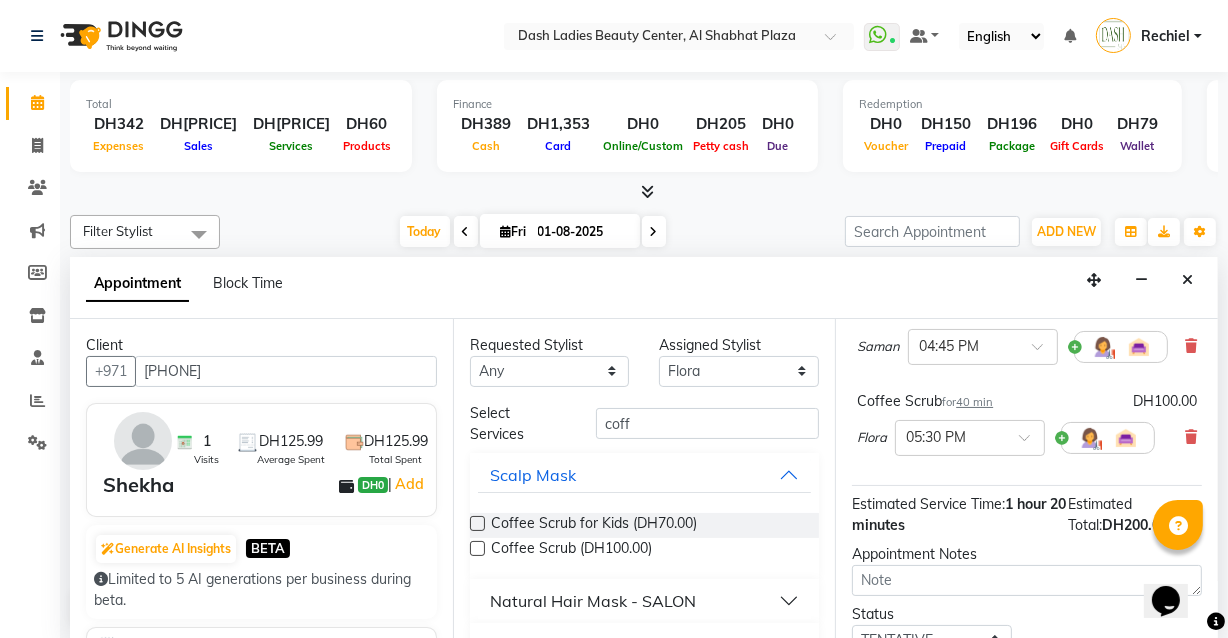 scroll, scrollTop: 208, scrollLeft: 0, axis: vertical 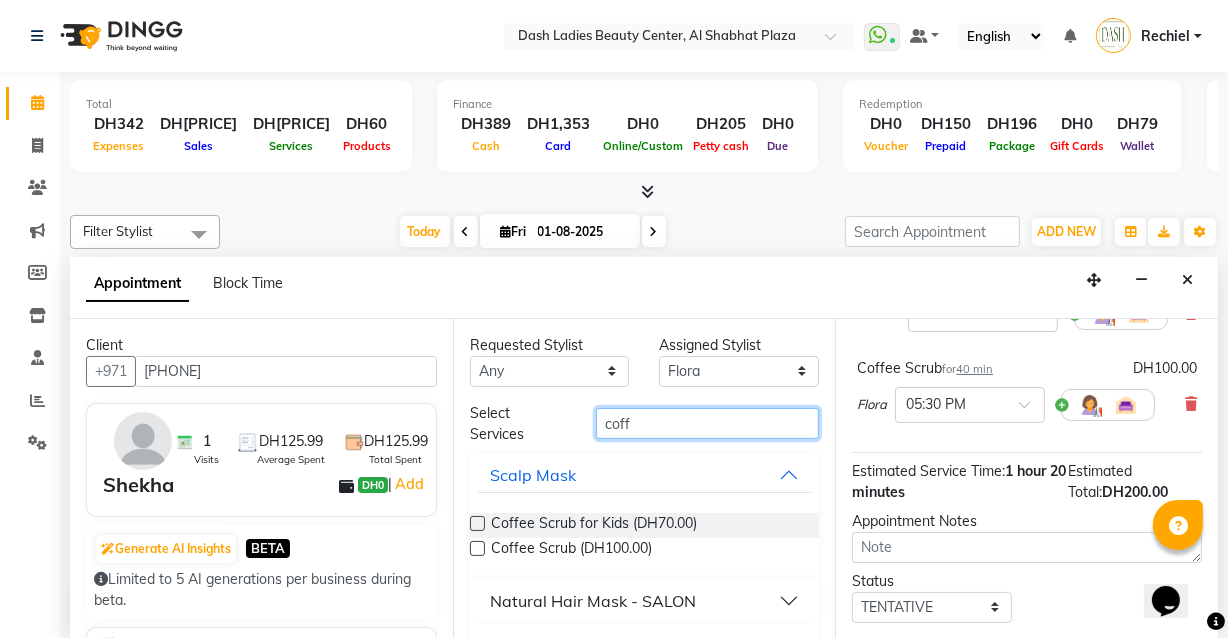 click on "coff" at bounding box center (707, 423) 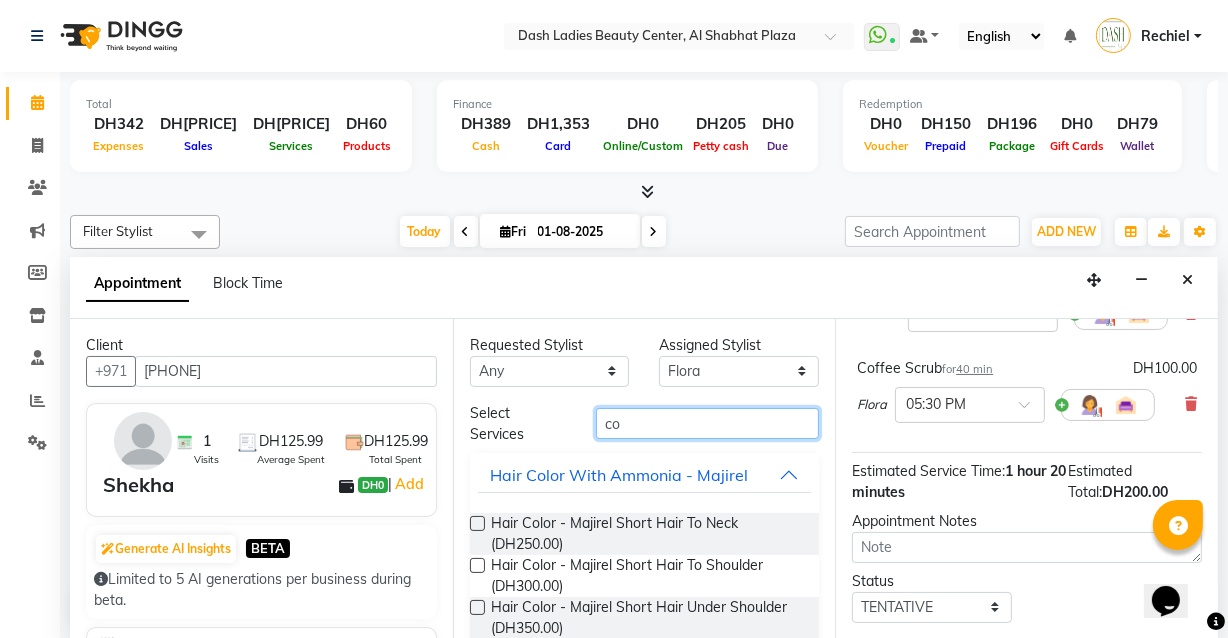 type on "c" 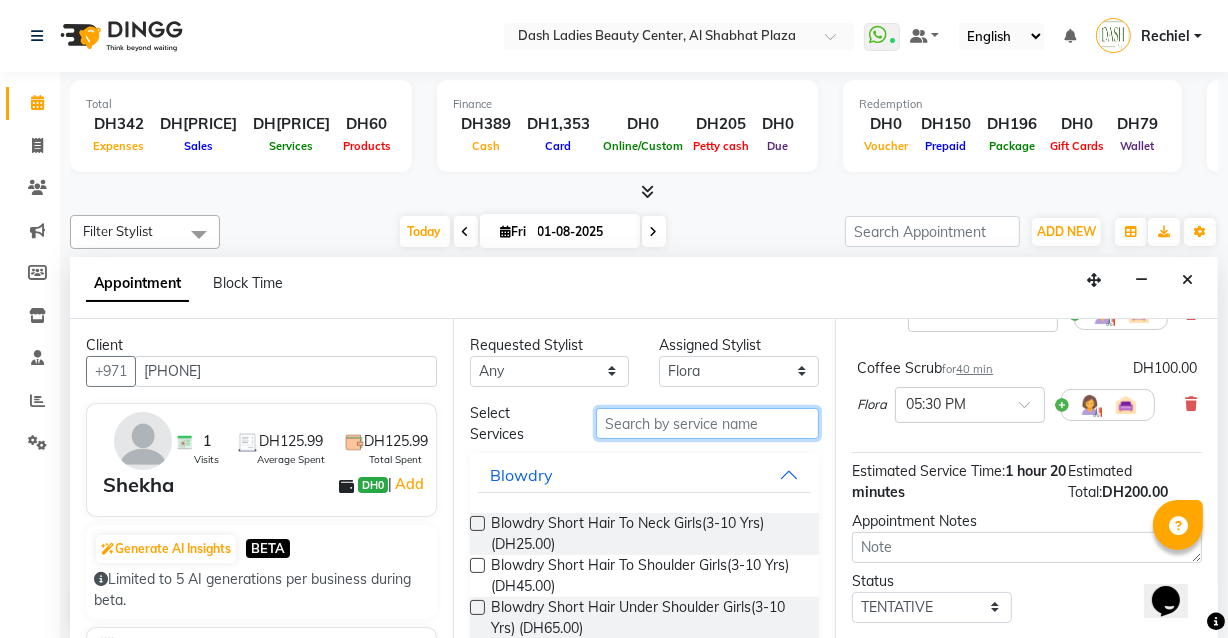 type 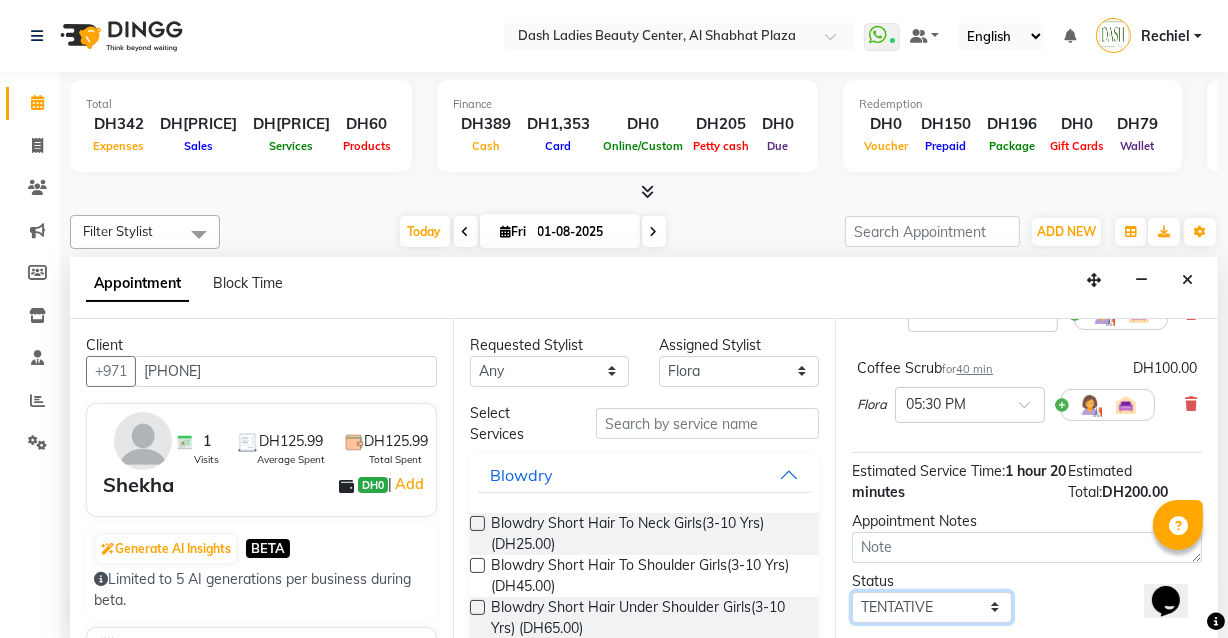 click on "Select TENTATIVE CONFIRM CHECK-IN UPCOMING" at bounding box center [932, 607] 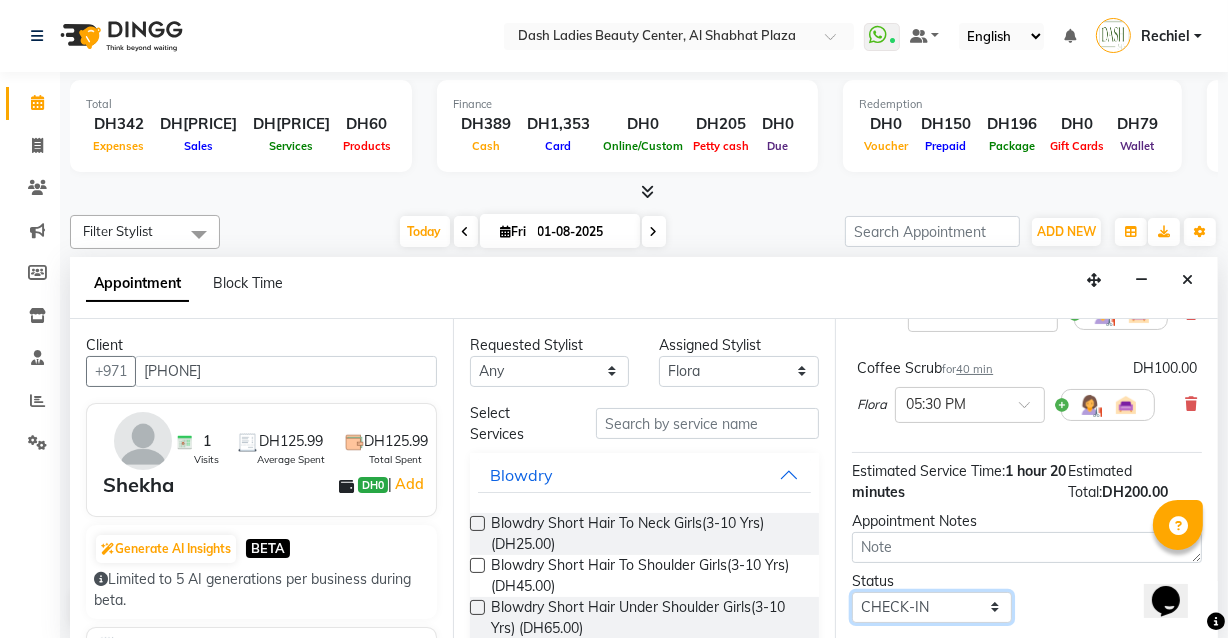 click on "Select TENTATIVE CONFIRM CHECK-IN UPCOMING" at bounding box center (932, 607) 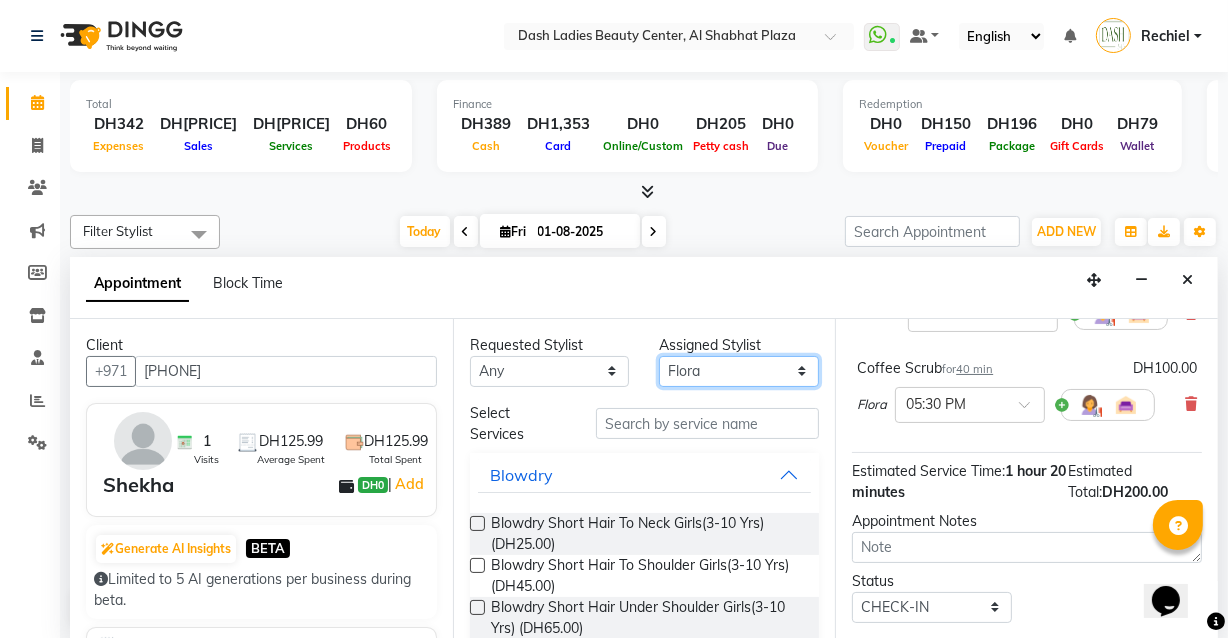 click on "Select Aizel Angelina Anna Bobi Edlyn Flora Grace Janine Jelyn Mariel Maya Nancy Nilam Nita Peace Rose Marie Saman Talina" at bounding box center [739, 371] 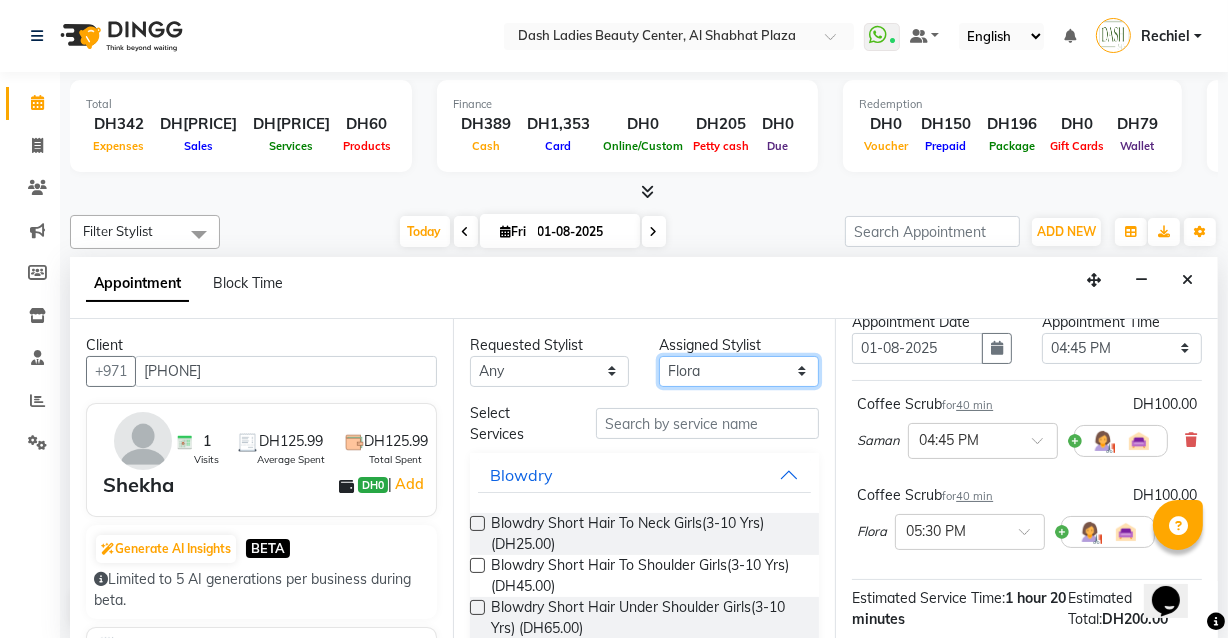 scroll, scrollTop: 74, scrollLeft: 0, axis: vertical 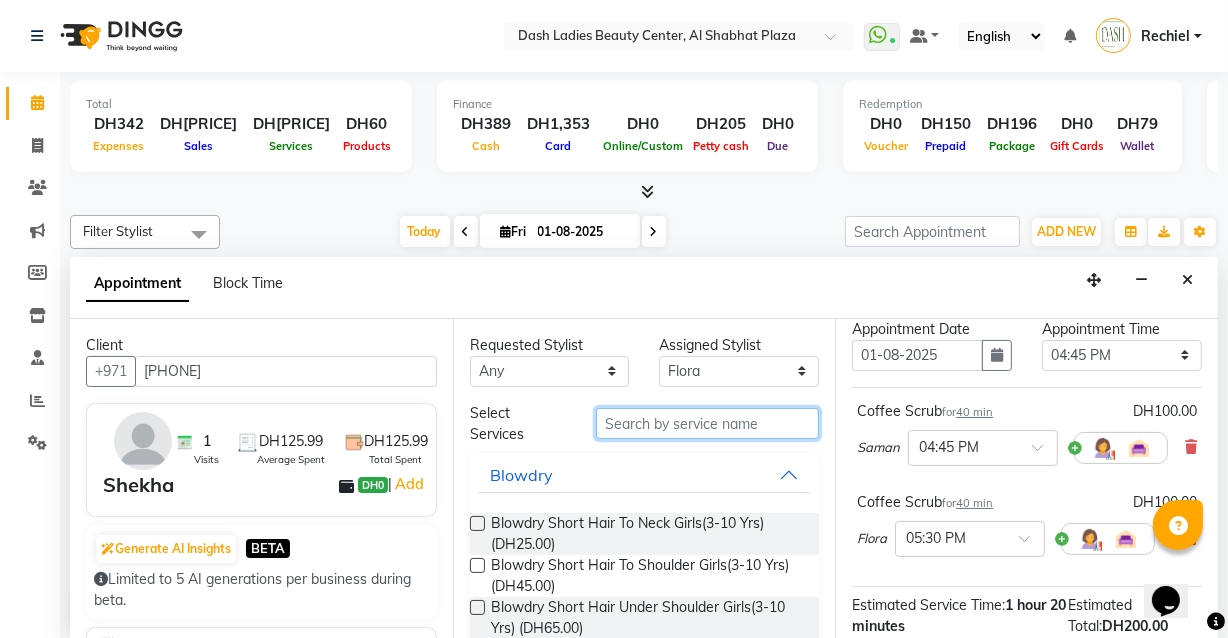 click at bounding box center [707, 423] 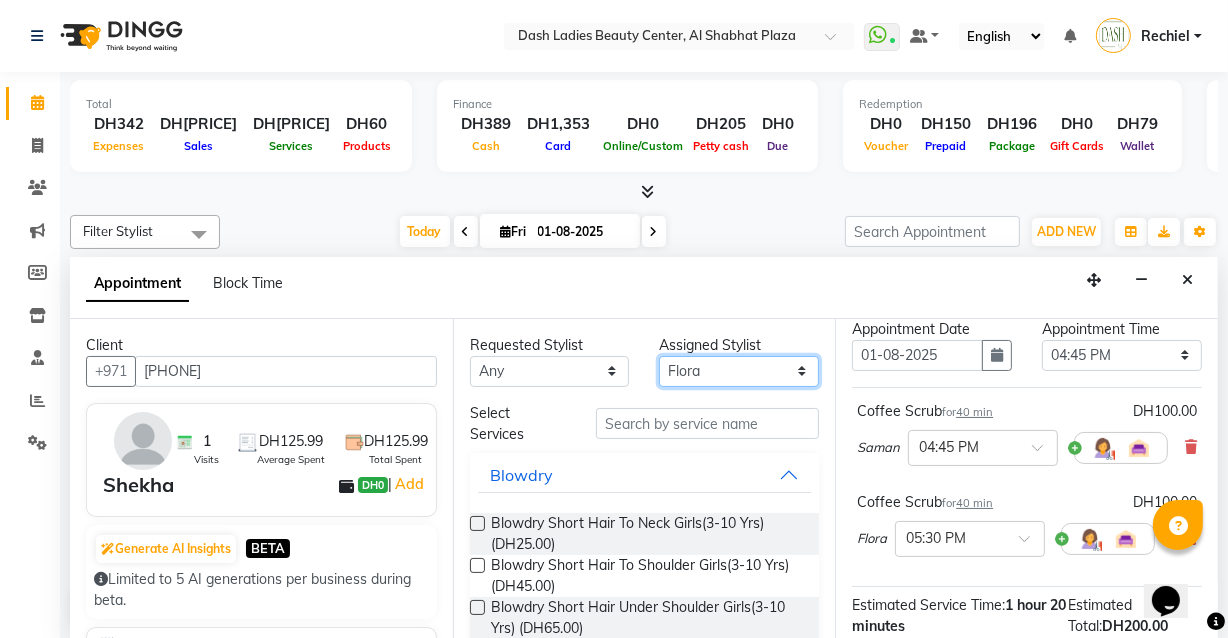 click on "Select Aizel Angelina Anna Bobi Edlyn Flora Grace Janine Jelyn Mariel Maya Nancy Nilam Nita Peace Rose Marie Saman Talina" at bounding box center [739, 371] 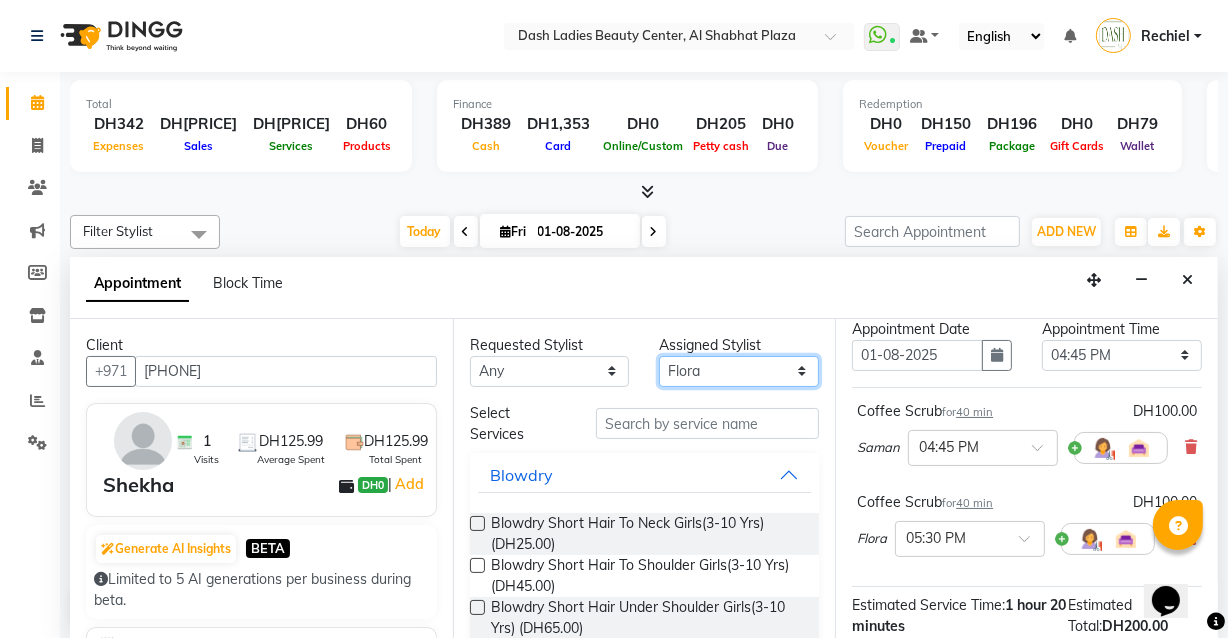 select on "85614" 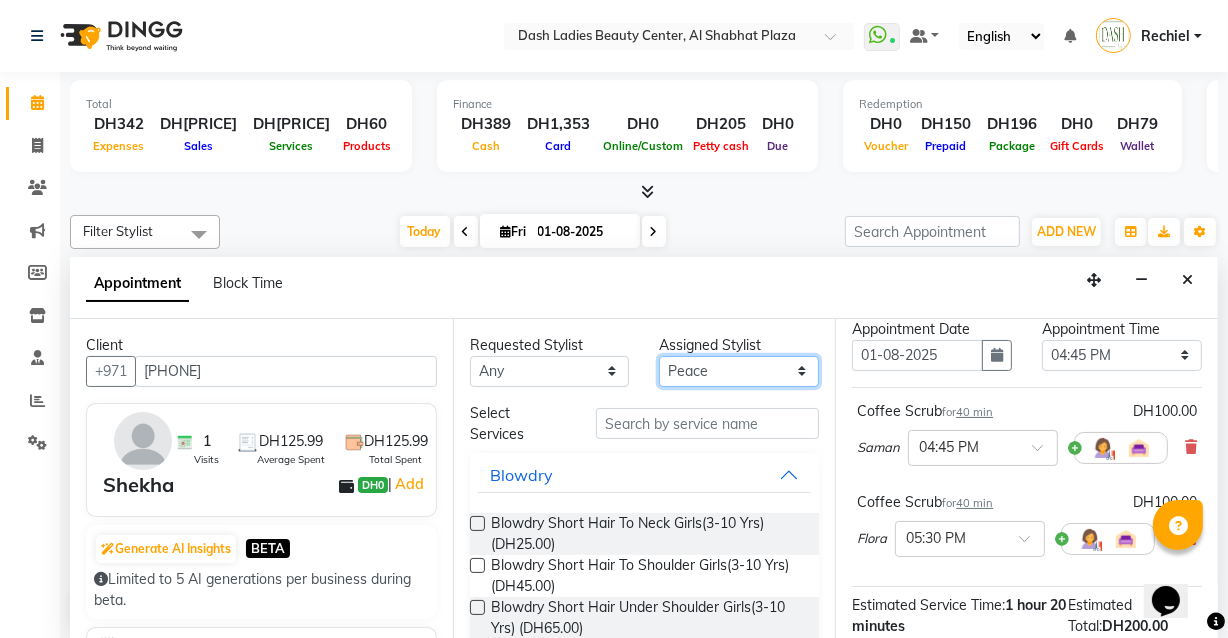 click on "Select Aizel Angelina Anna Bobi Edlyn Flora Grace Janine Jelyn Mariel Maya Nancy Nilam Nita Peace Rose Marie Saman Talina" at bounding box center [739, 371] 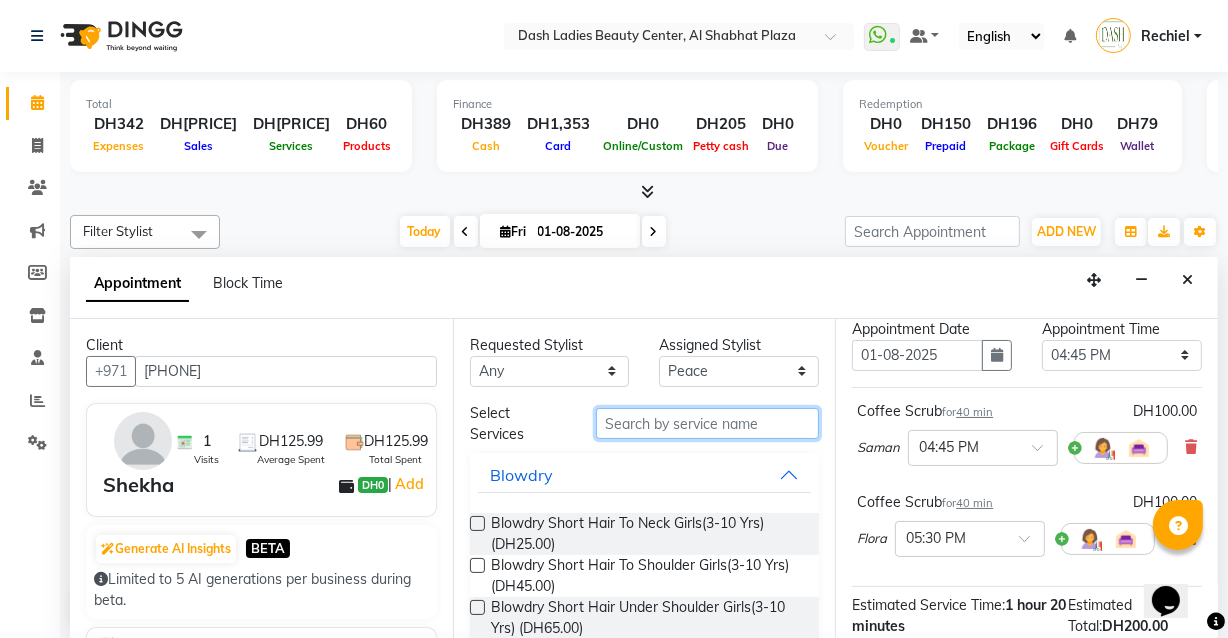 click at bounding box center (707, 423) 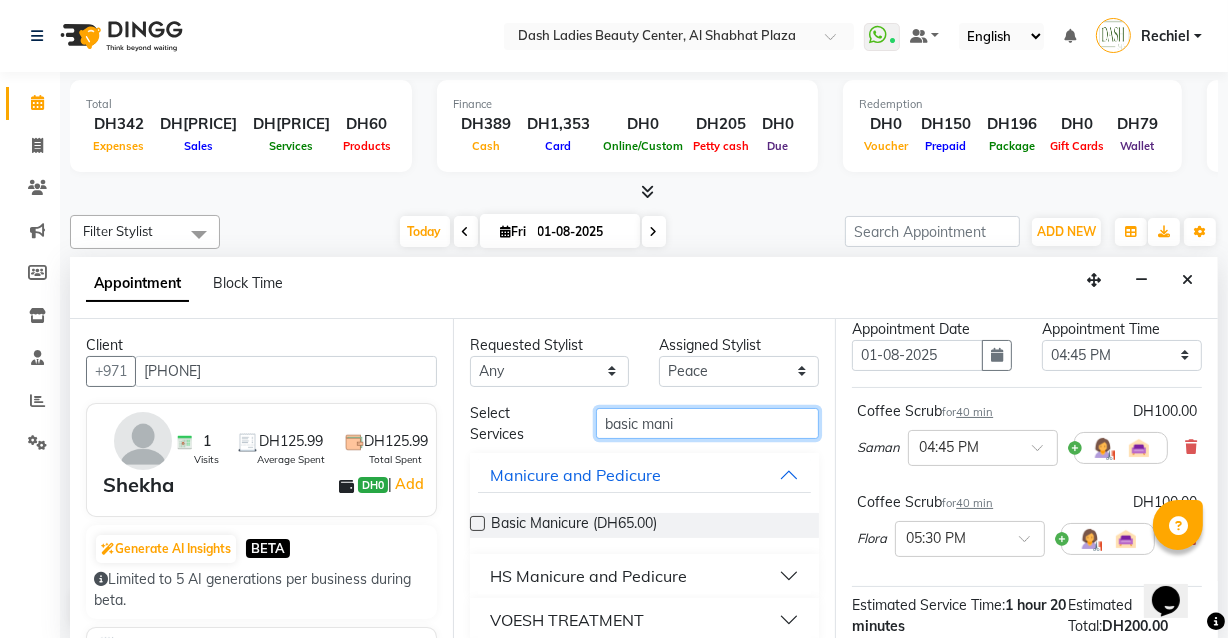 type on "basic mani" 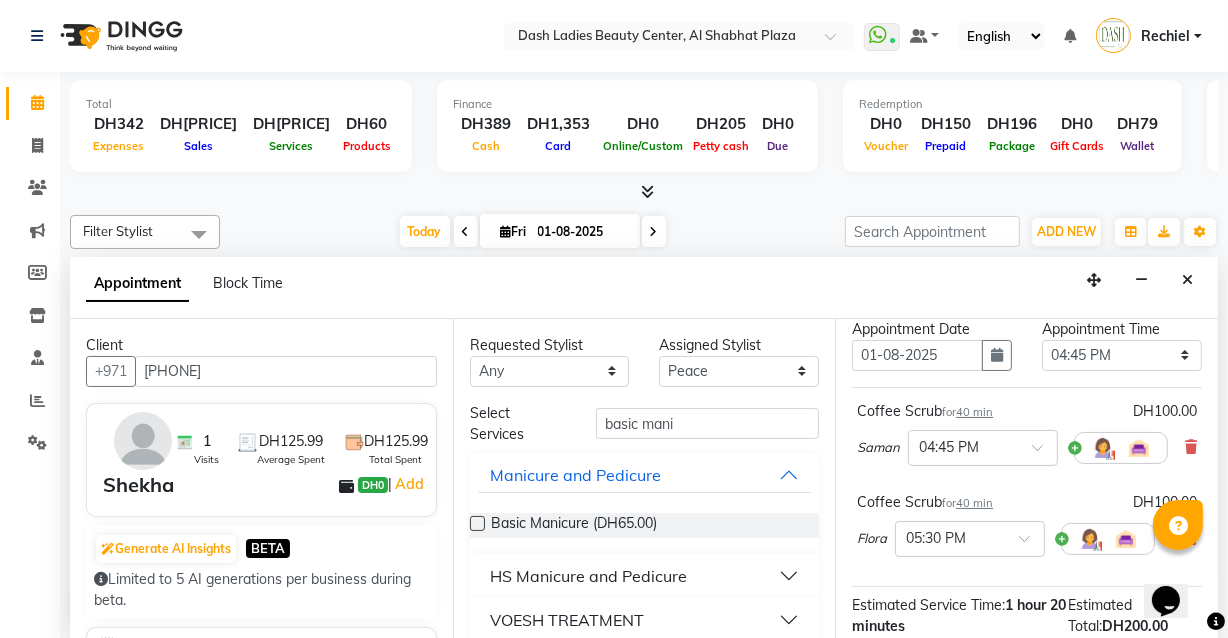 click at bounding box center (477, 523) 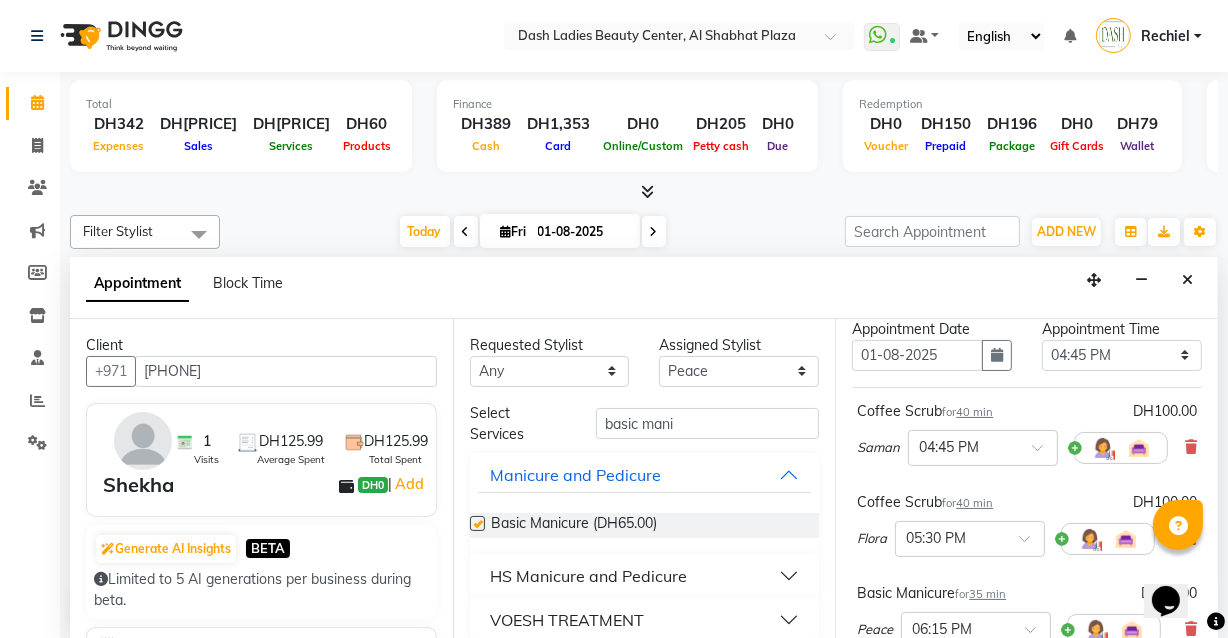 checkbox on "false" 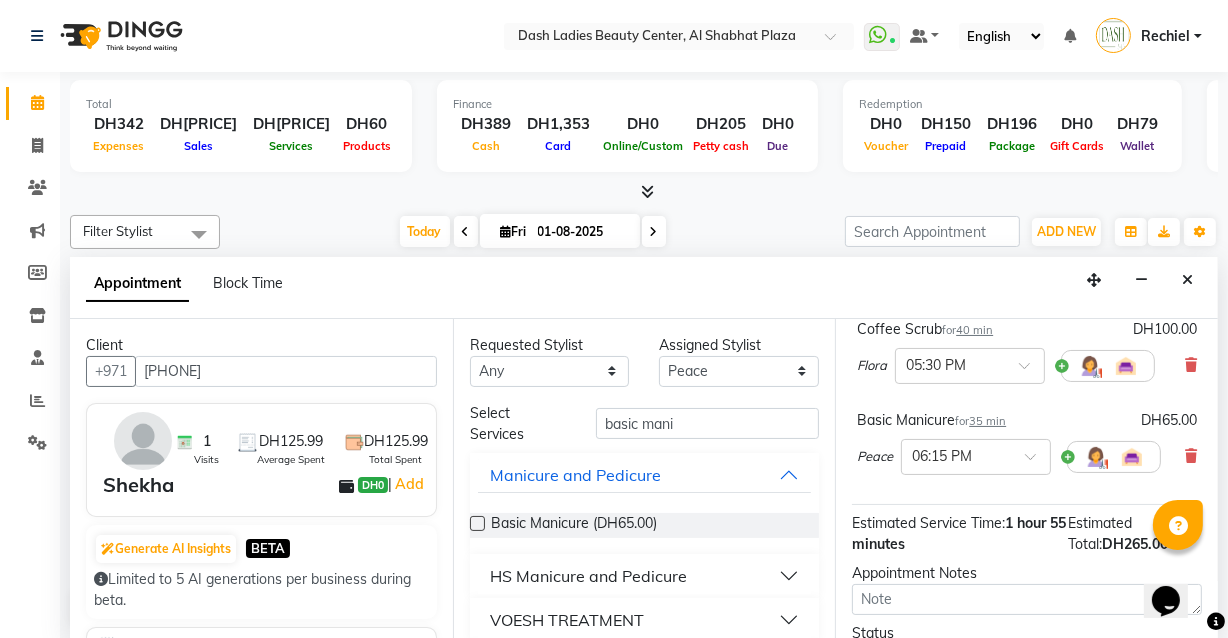 scroll, scrollTop: 438, scrollLeft: 0, axis: vertical 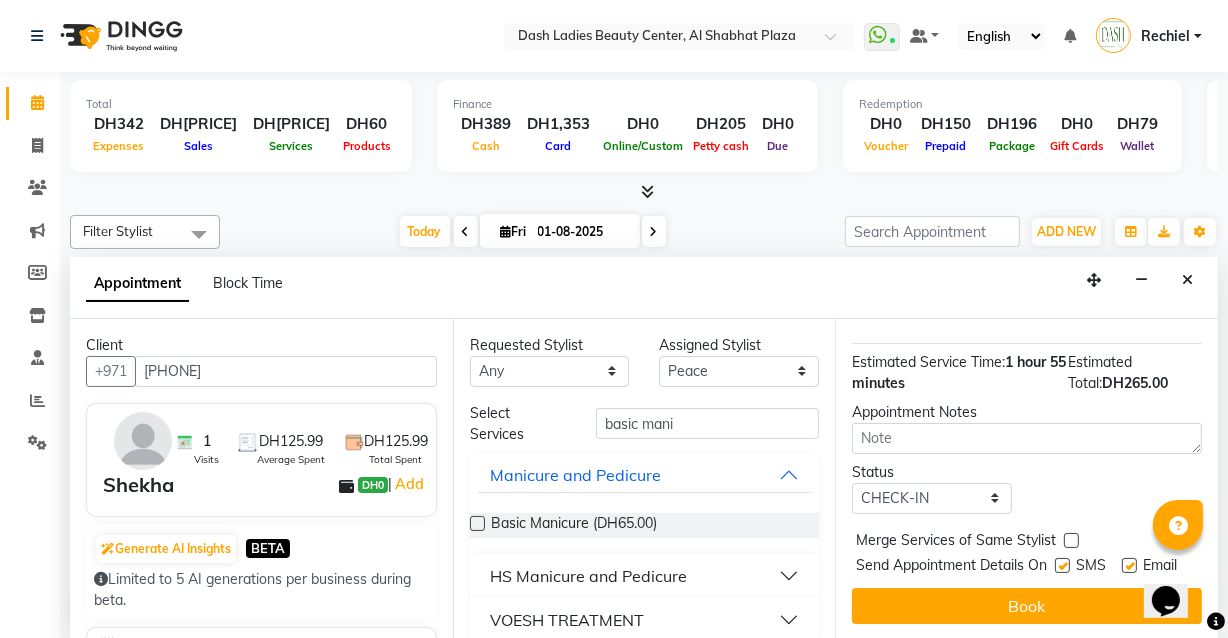 click at bounding box center (1071, 540) 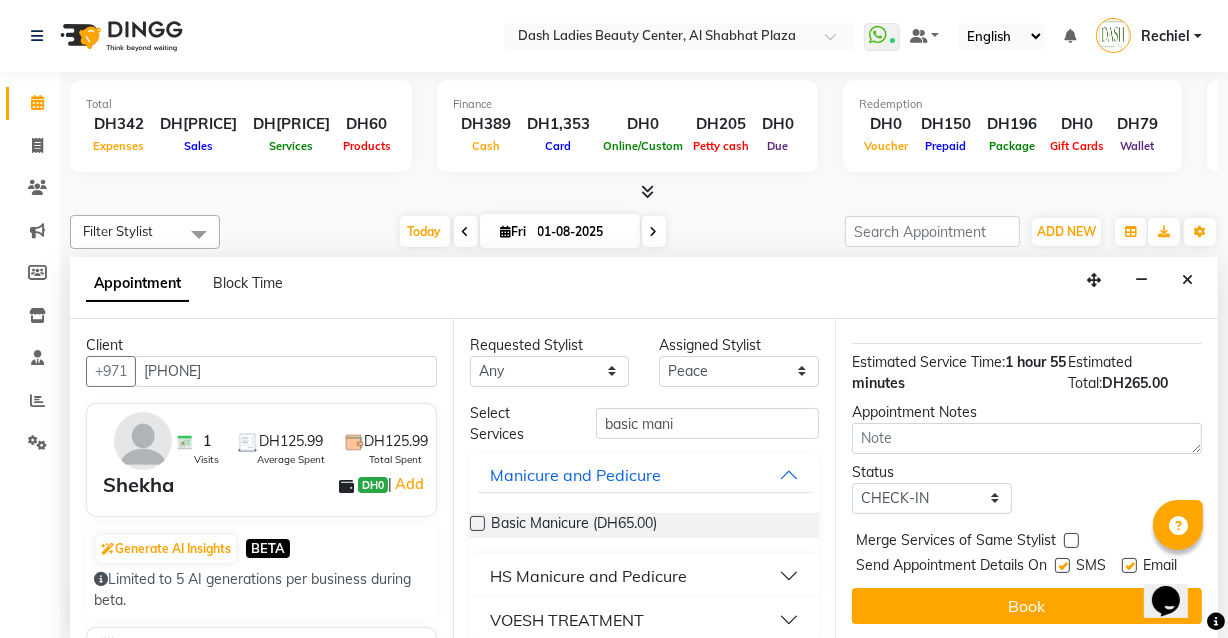 click at bounding box center (1070, 542) 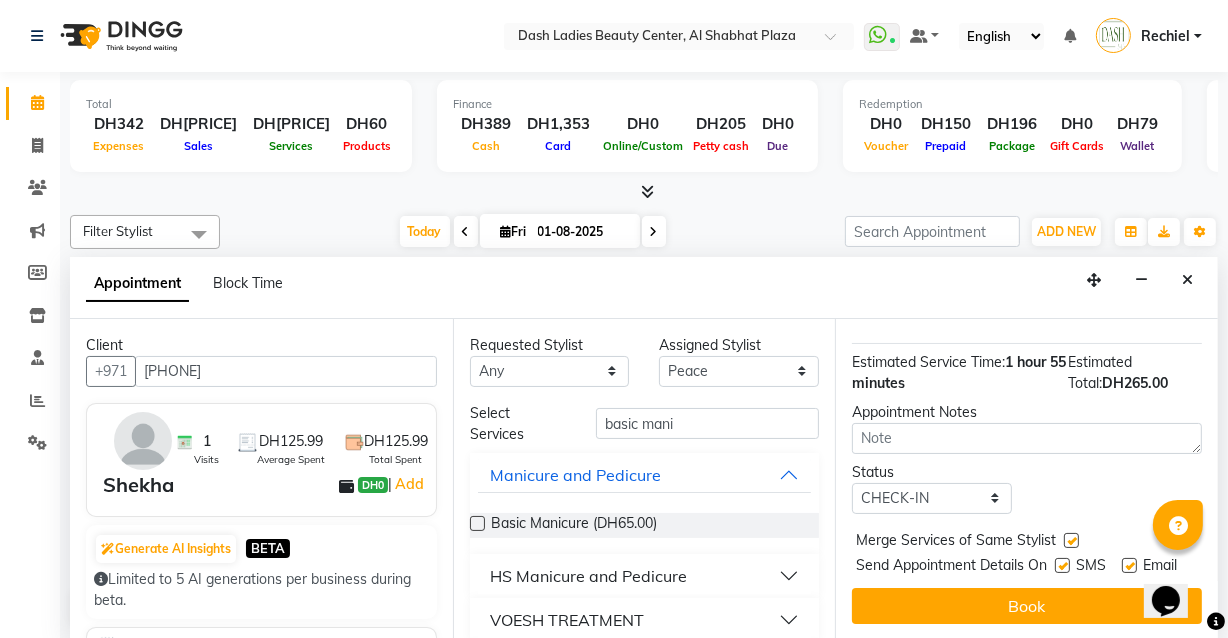 click at bounding box center [1062, 565] 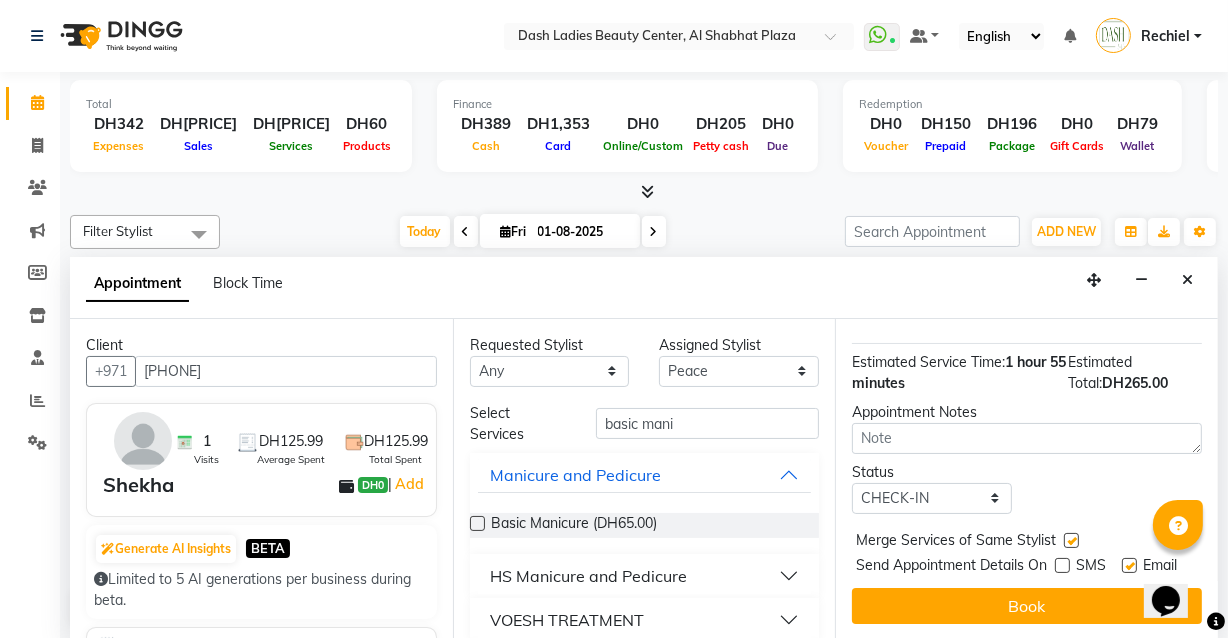 click at bounding box center [1129, 565] 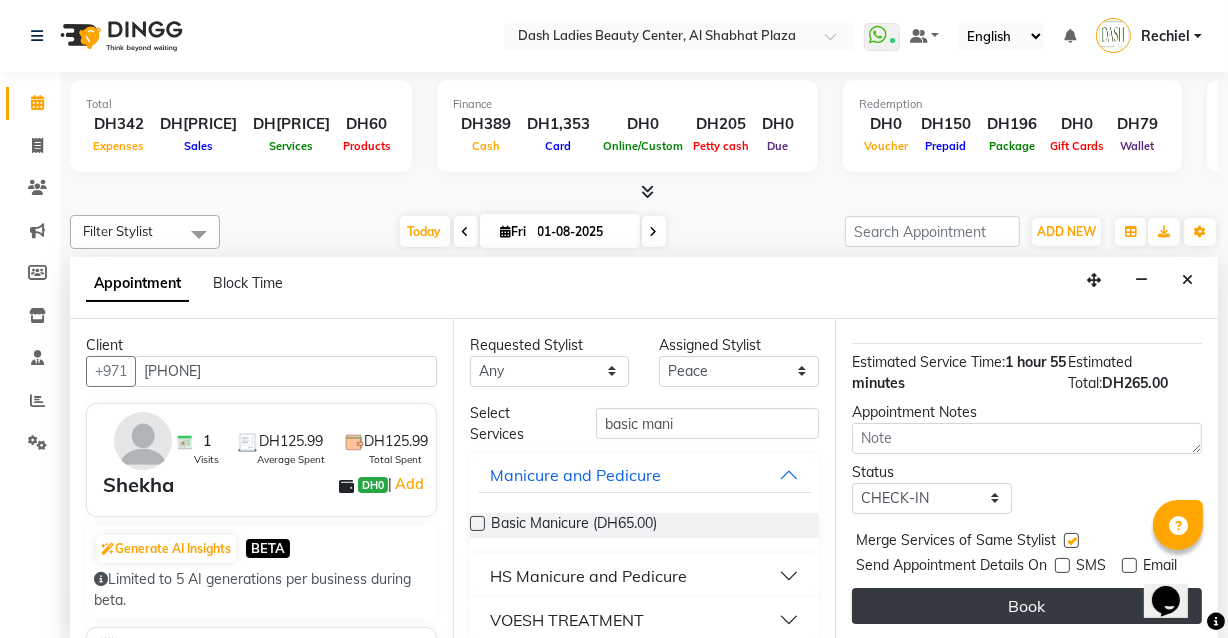 click on "Book" at bounding box center (1027, 606) 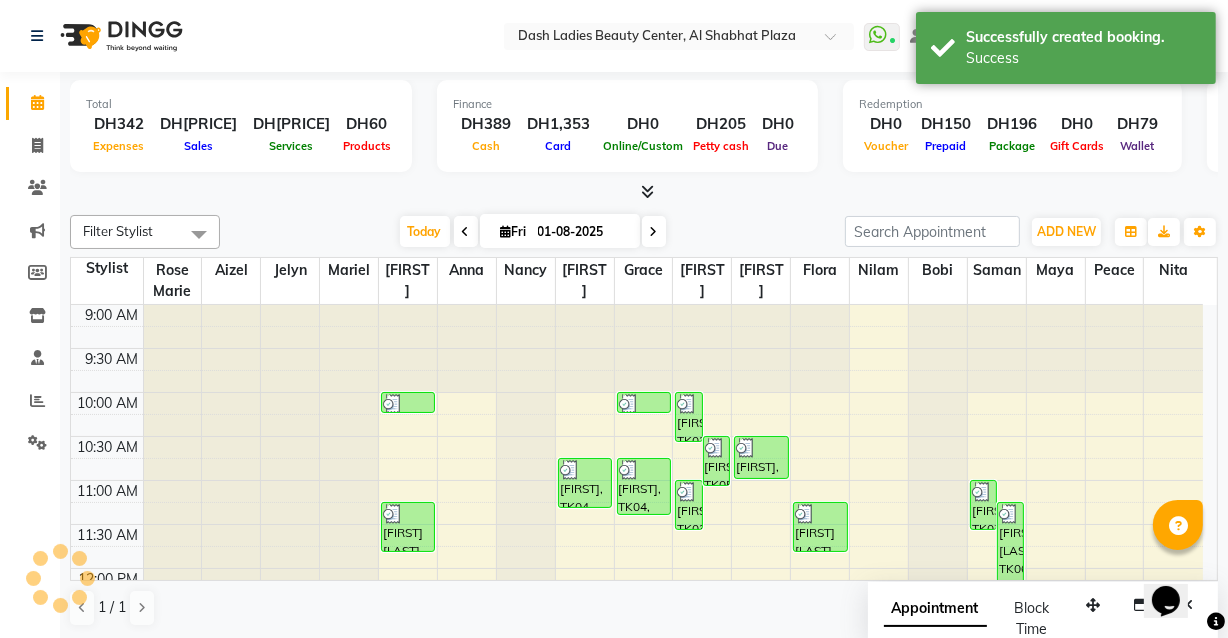 scroll, scrollTop: 0, scrollLeft: 0, axis: both 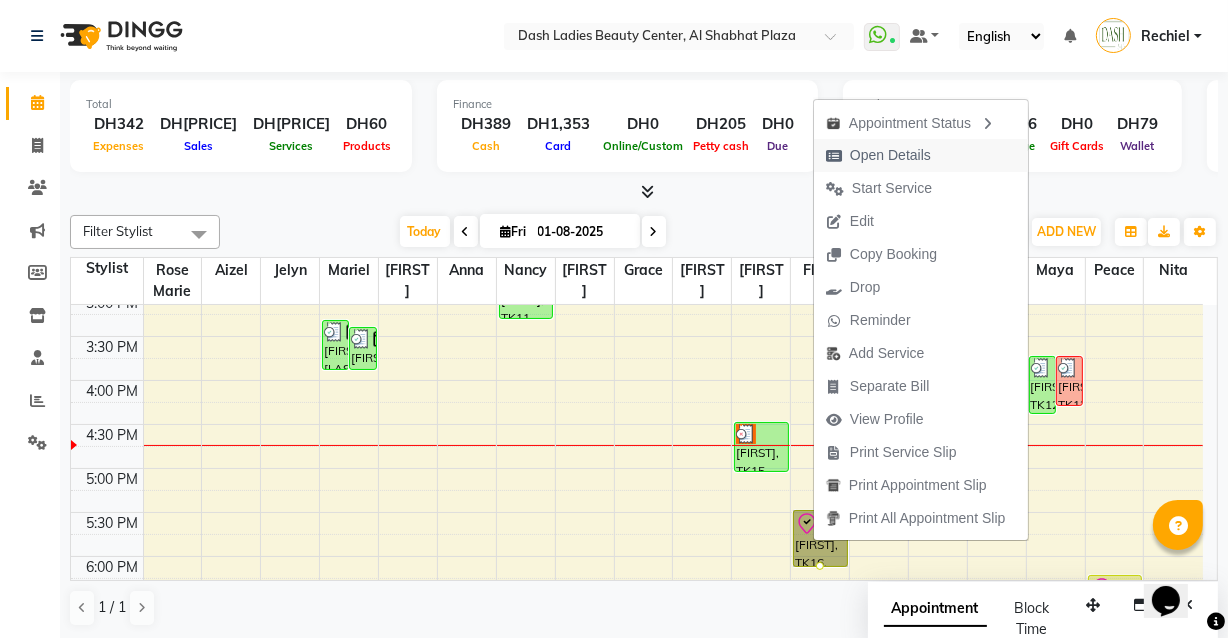 click on "Open Details" at bounding box center (890, 155) 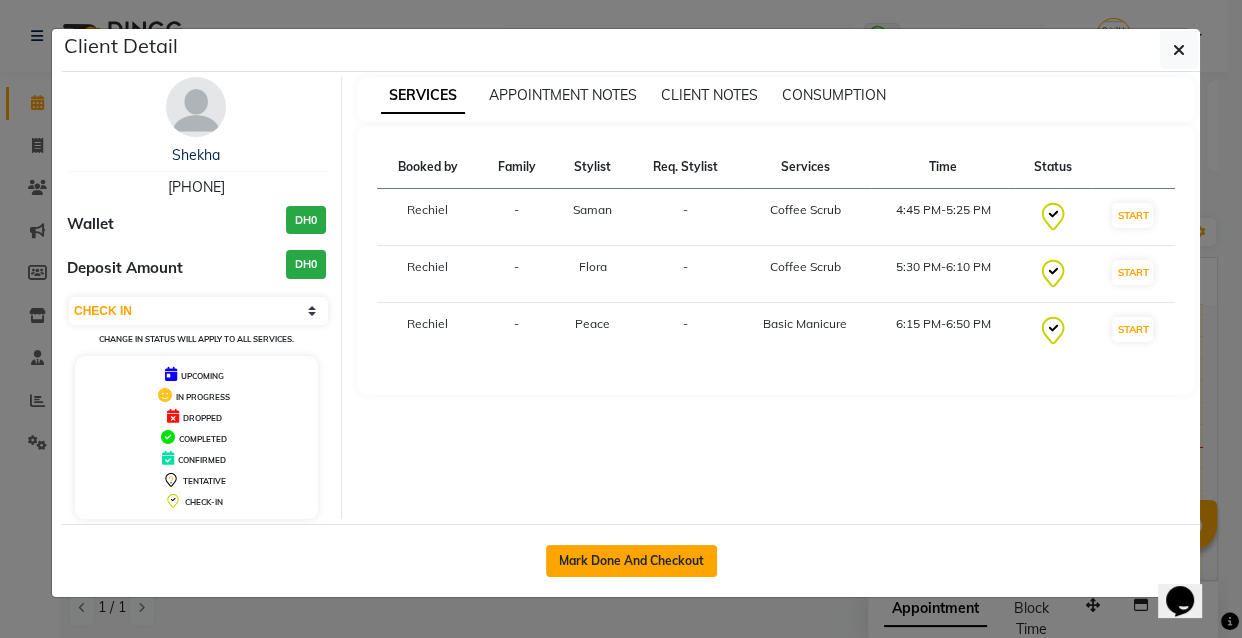 click on "Mark Done And Checkout" 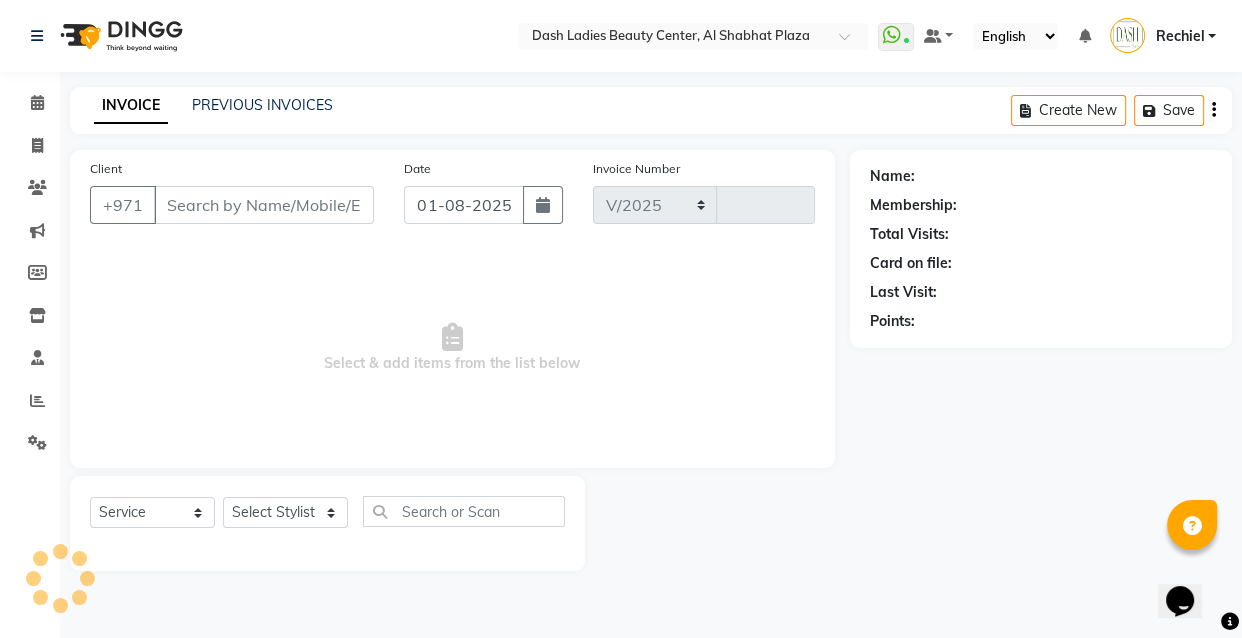 select on "8372" 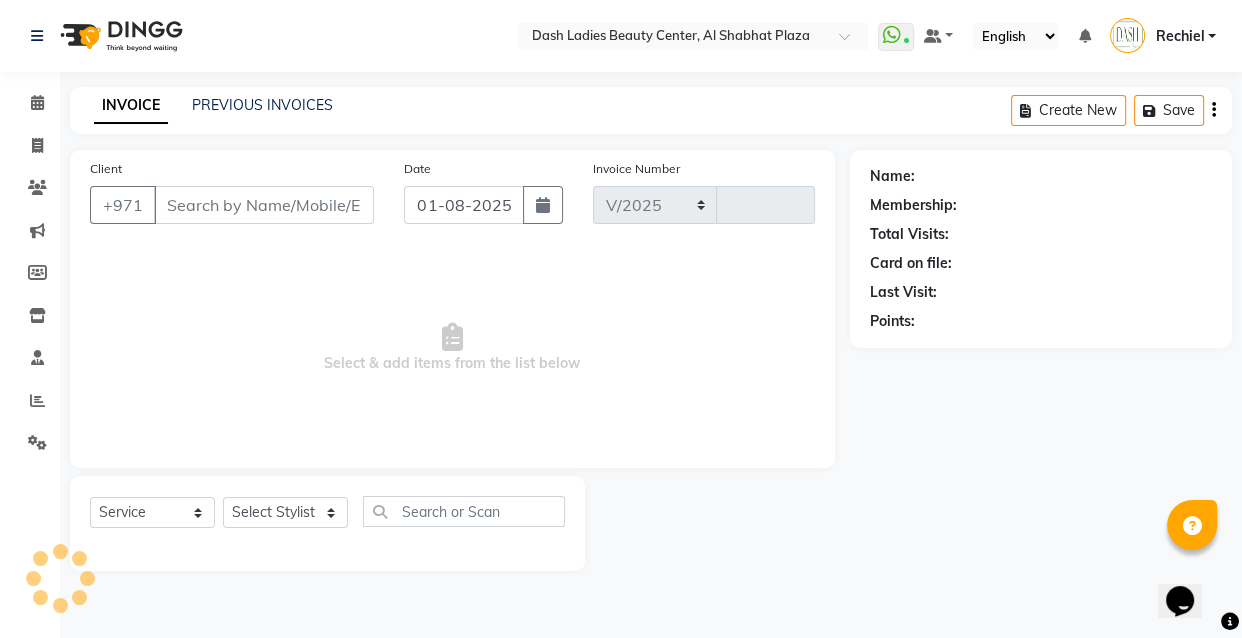 type on "2468" 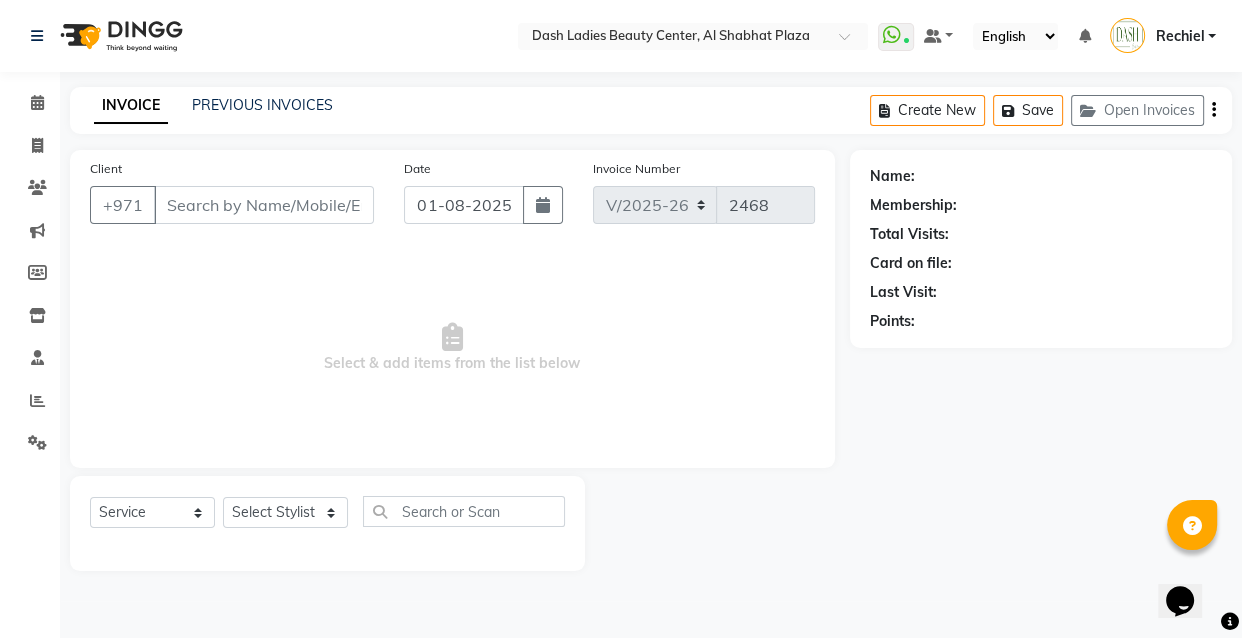 type on "502993030" 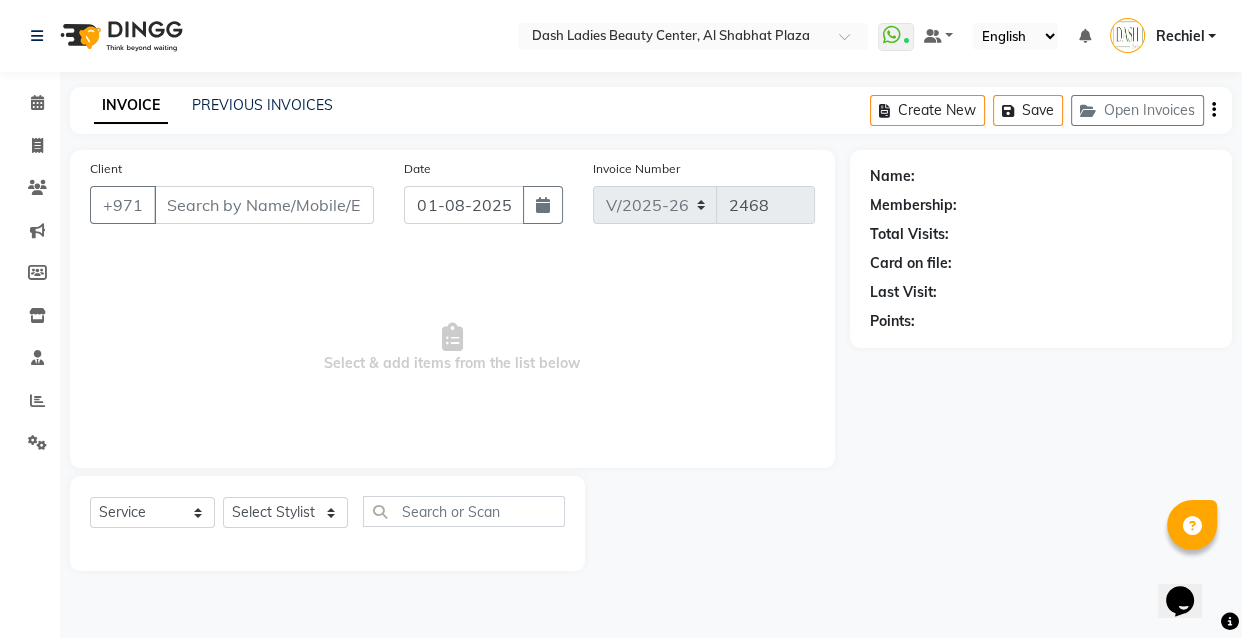 select on "85614" 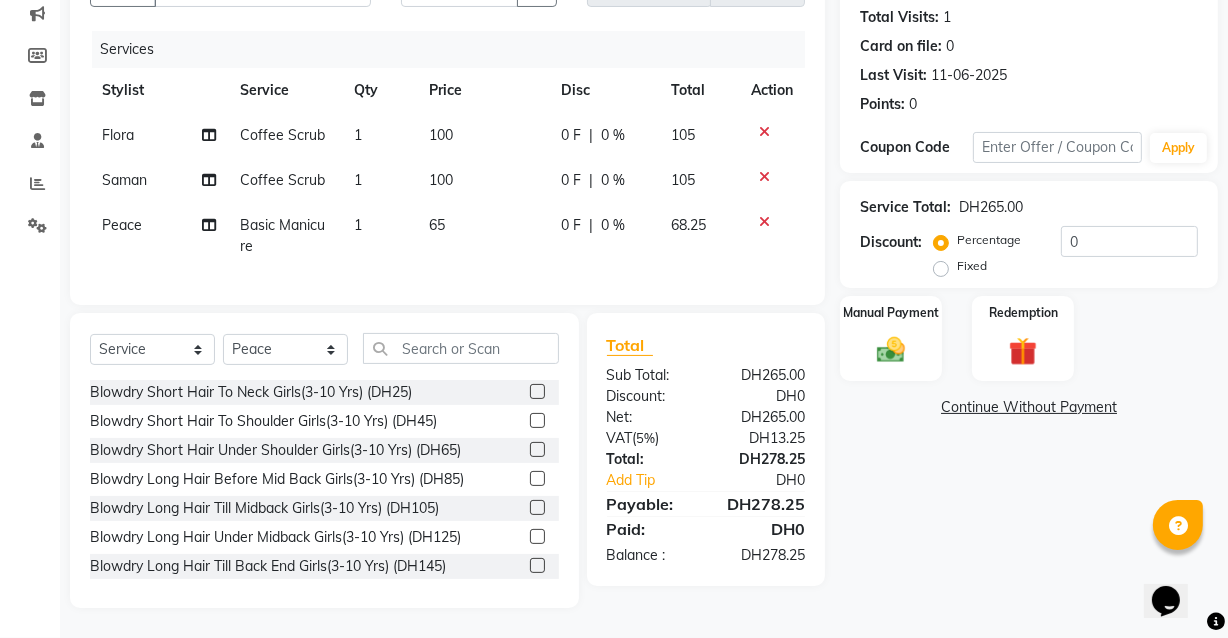 scroll, scrollTop: 230, scrollLeft: 0, axis: vertical 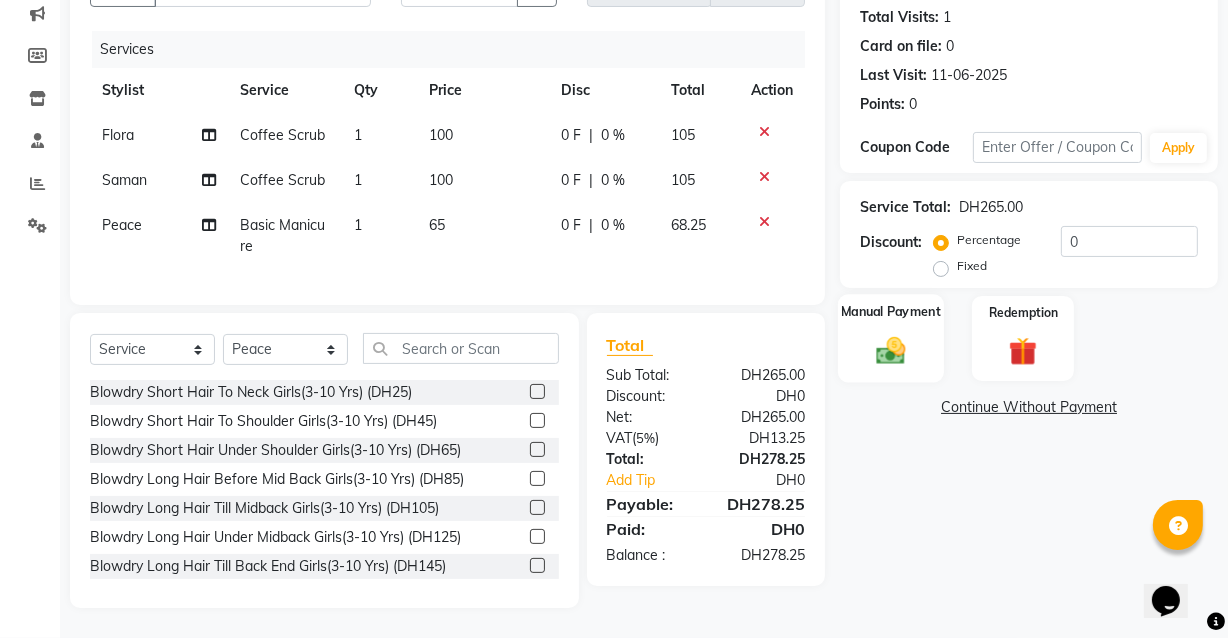 click 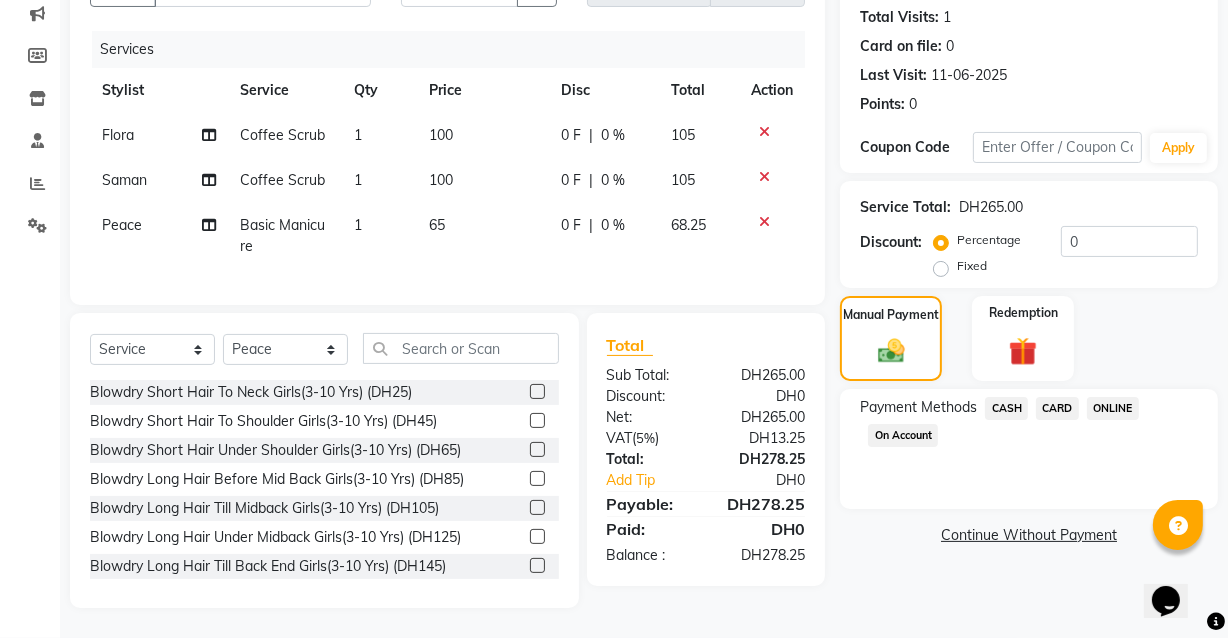 click on "CARD" 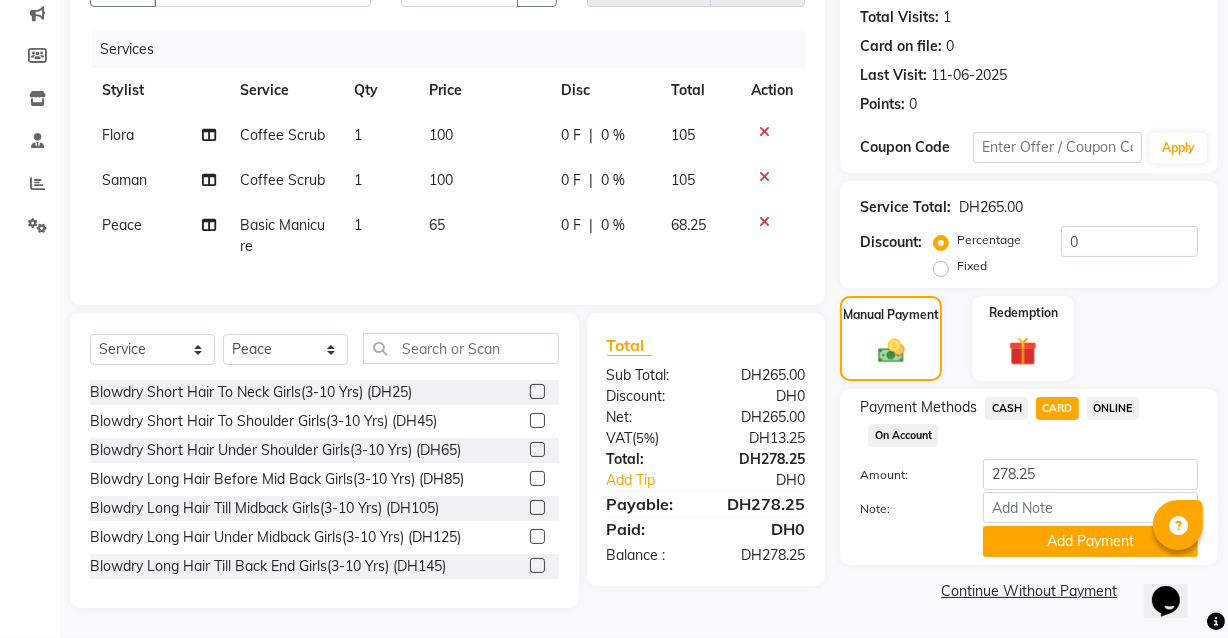 click on "INVOICE PREVIOUS INVOICES Create New   Save   Open Invoices  Client +971 502993030 Date 01-08-2025 Invoice Number V/2025 V/2025-26 2468 Services Stylist Service Qty Price Disc Total Action Flora Coffee Scrub  1 100 0 F | 0 % 105 Saman Coffee Scrub  1 100 0 F | 0 % 105 Peace Basic Manicure 1 65 0 F | 0 % 68.25 Select  Service  Product  Membership  Package Voucher Prepaid Gift Card  Select Stylist Aizel Angelina Anna Bobi Edlyn Fevie  Flora Grace Hamda Janine Jelyn Mariel Maya Maya (Cafe) May Joy (Cafe) Nabasirye (Cafe) Nancy Nilam Nita Noreen Owner Peace Rechiel Rose Marie Saman Talina Blowdry Short Hair To Neck Girls(3-10 Yrs) (DH25)  Blowdry Short Hair To Shoulder Girls(3-10 Yrs) (DH45)  Blowdry Short Hair Under Shoulder Girls(3-10 Yrs) (DH65)  Blowdry Long Hair Before Mid Back Girls(3-10 Yrs) (DH85)  Blowdry Long Hair Till Midback Girls(3-10 Yrs) (DH105)  Blowdry Long Hair Under Midback Girls(3-10 Yrs) (DH125)  Blowdry Long Hair Till Back End Girls(3-10 Yrs) (DH145)  Blowdry Short Hair To Neck (DH50)  Total" 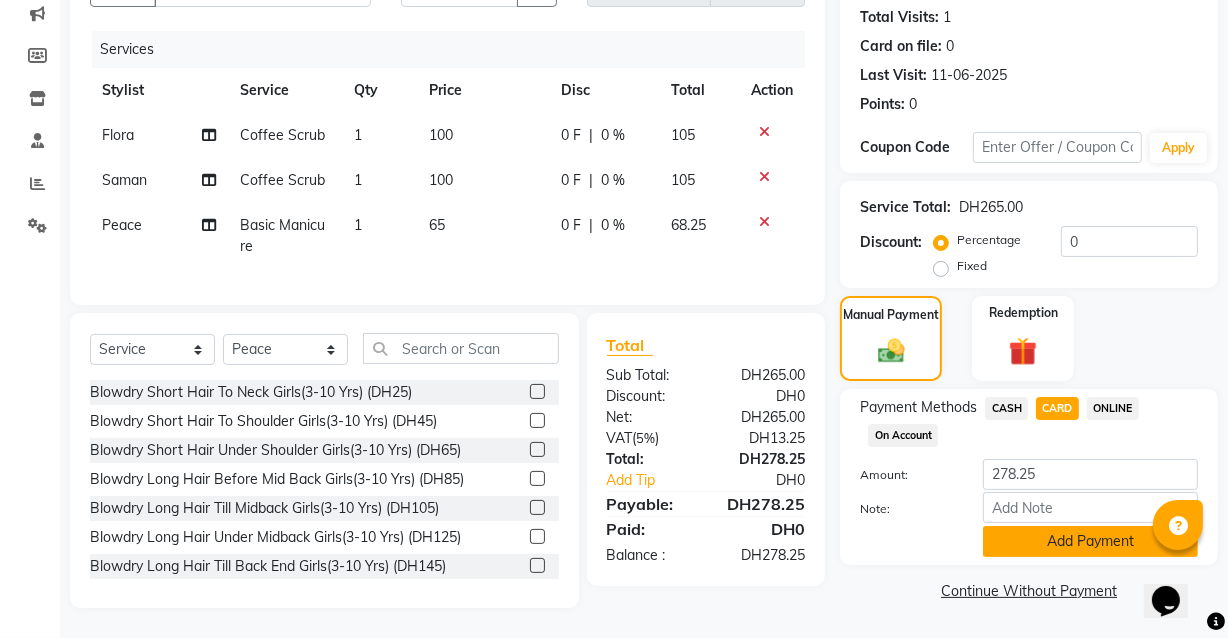 click on "Add Payment" 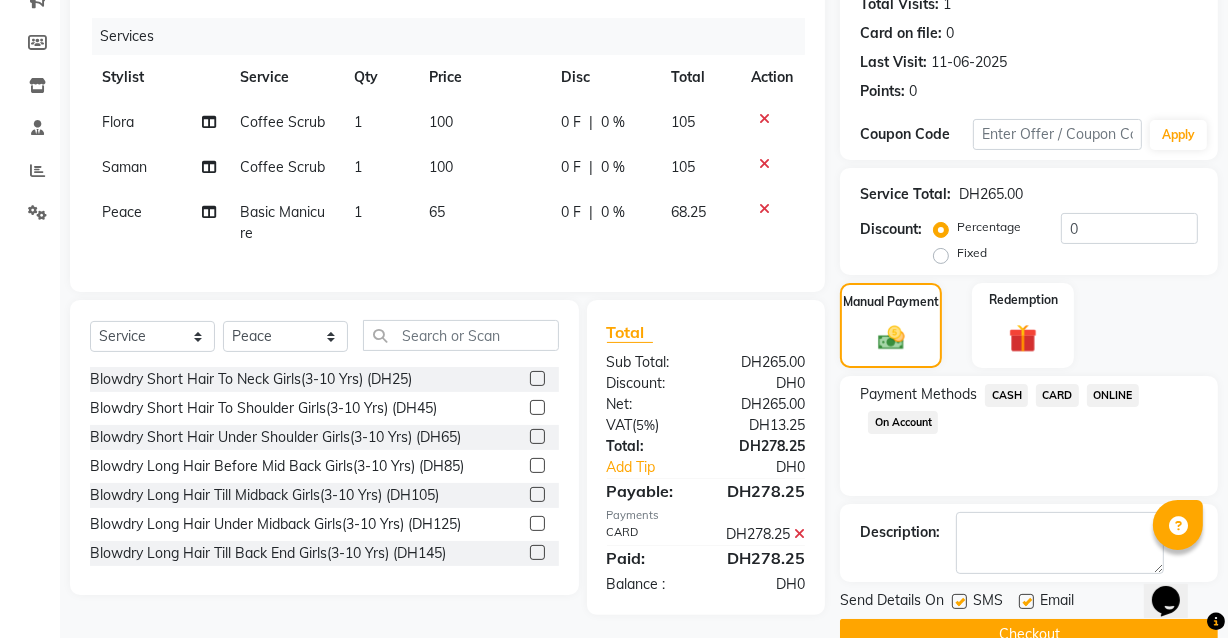 scroll, scrollTop: 271, scrollLeft: 0, axis: vertical 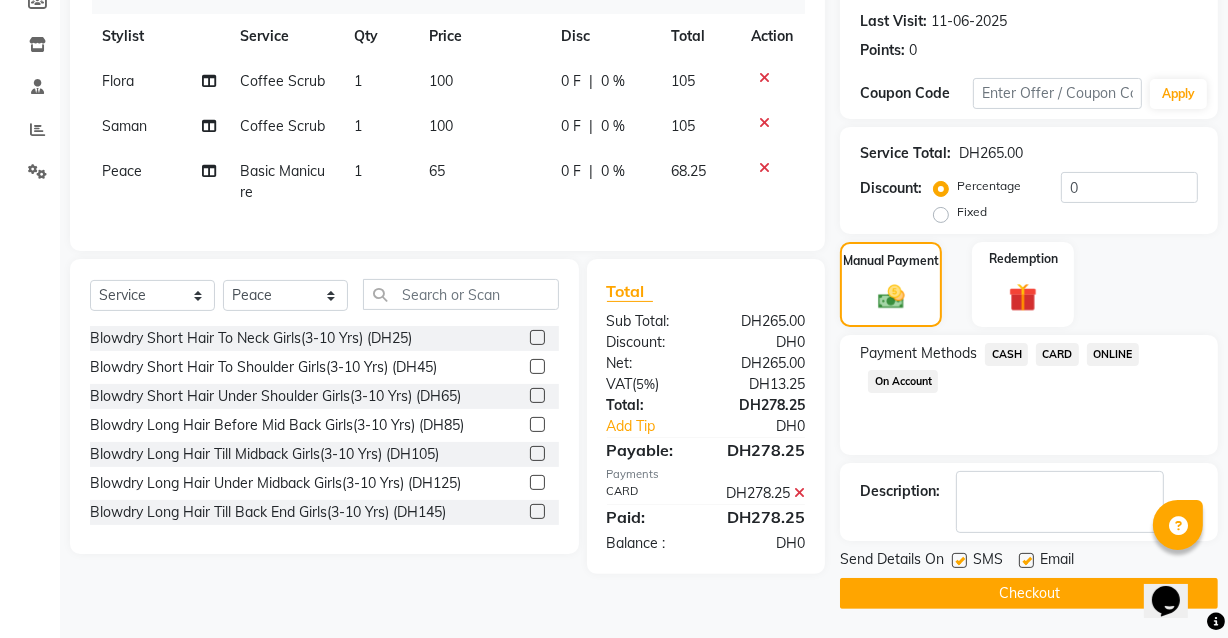 click 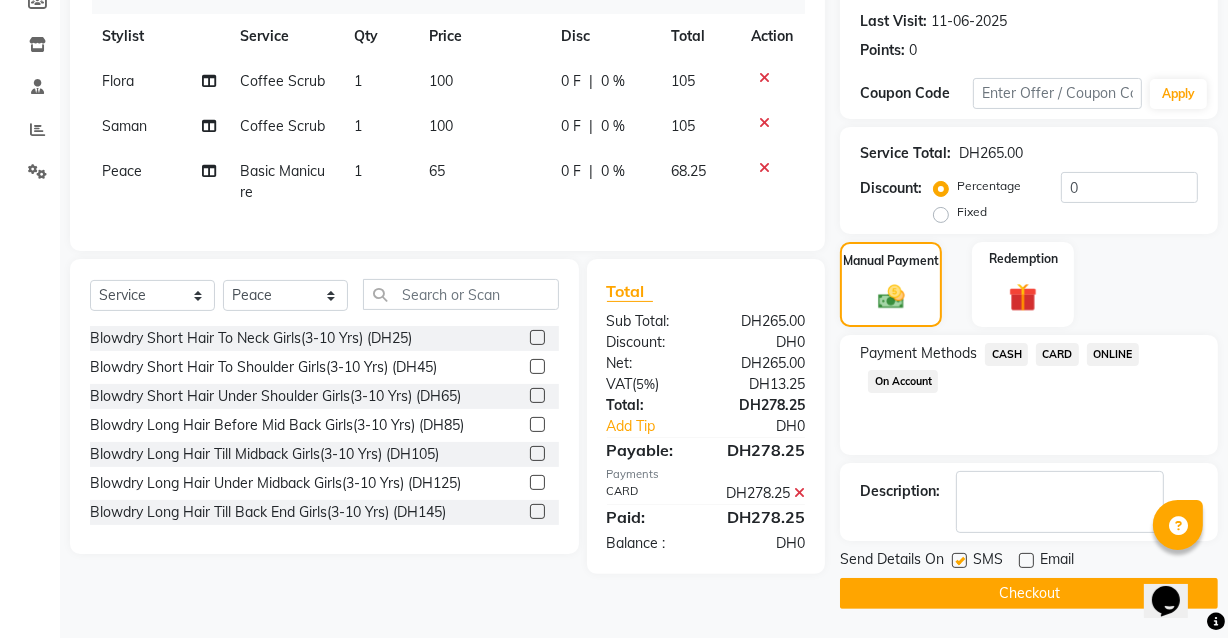 click on "Checkout" 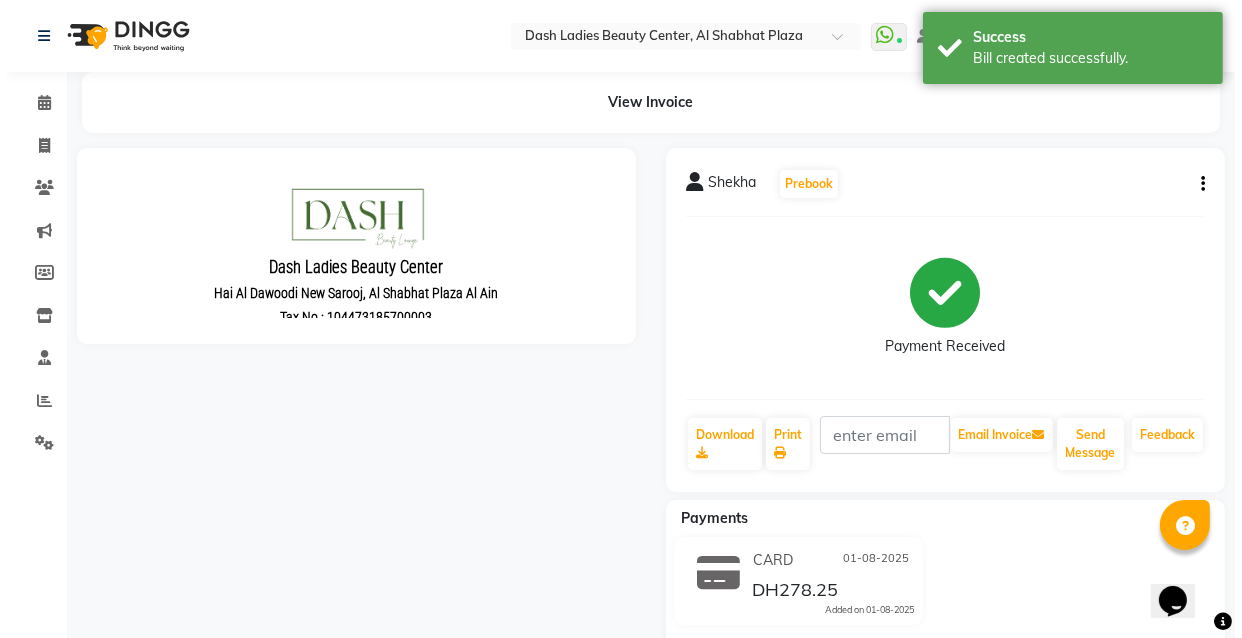 scroll, scrollTop: 0, scrollLeft: 0, axis: both 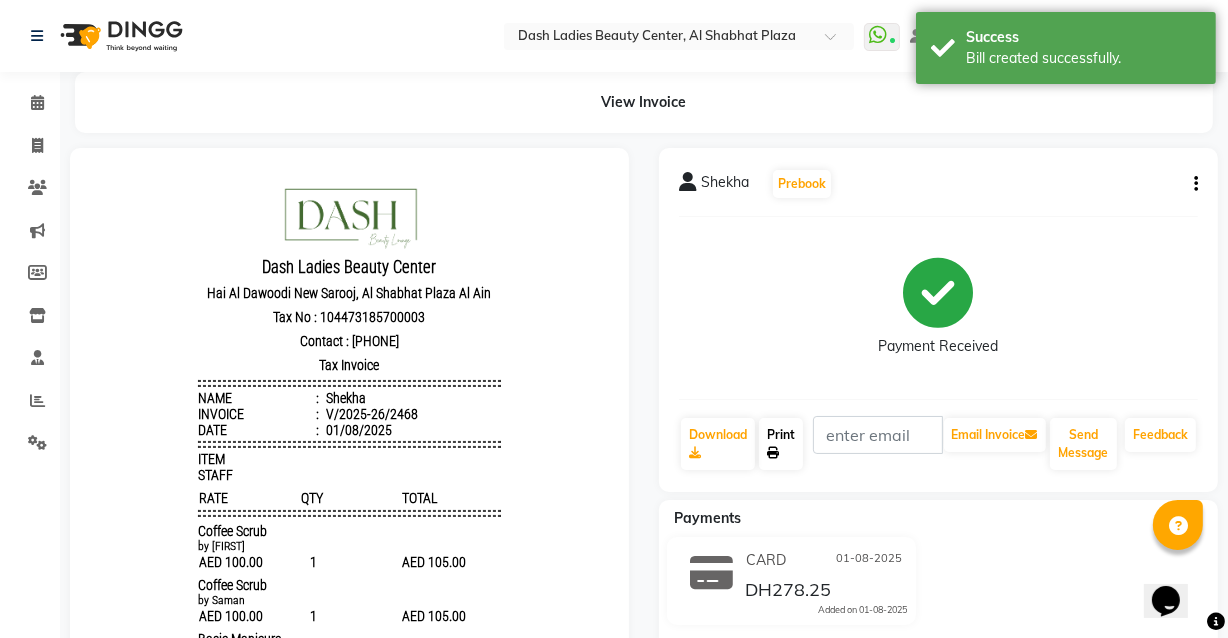 click 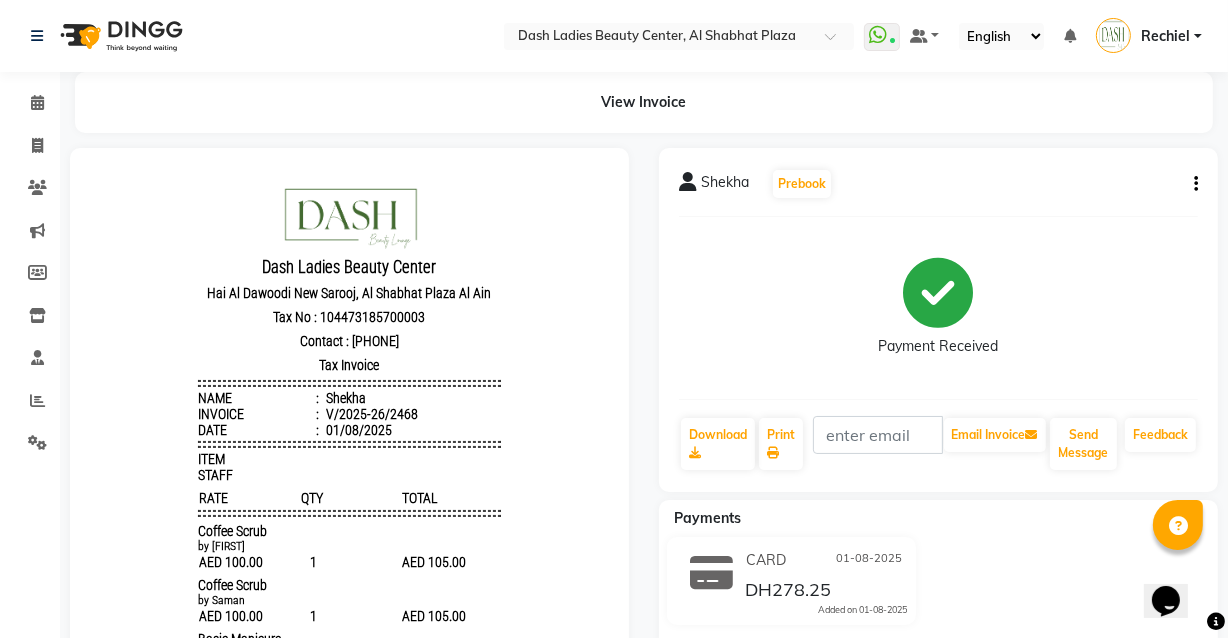 click on "Rechiel" at bounding box center [1165, 36] 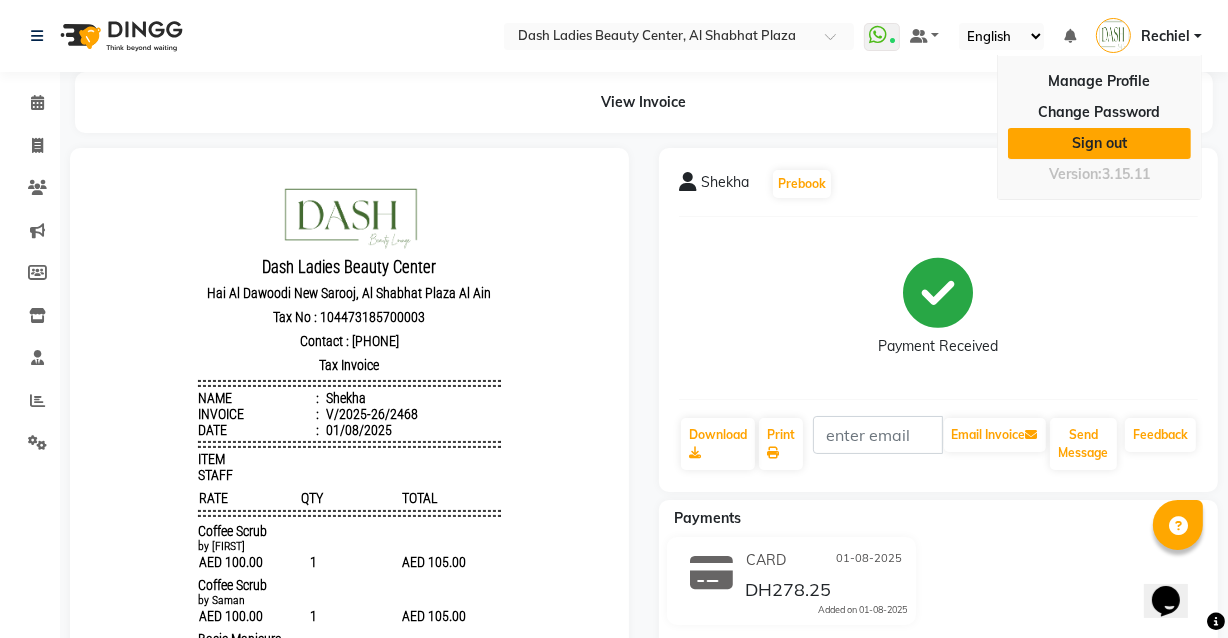 click on "Sign out" at bounding box center (1099, 143) 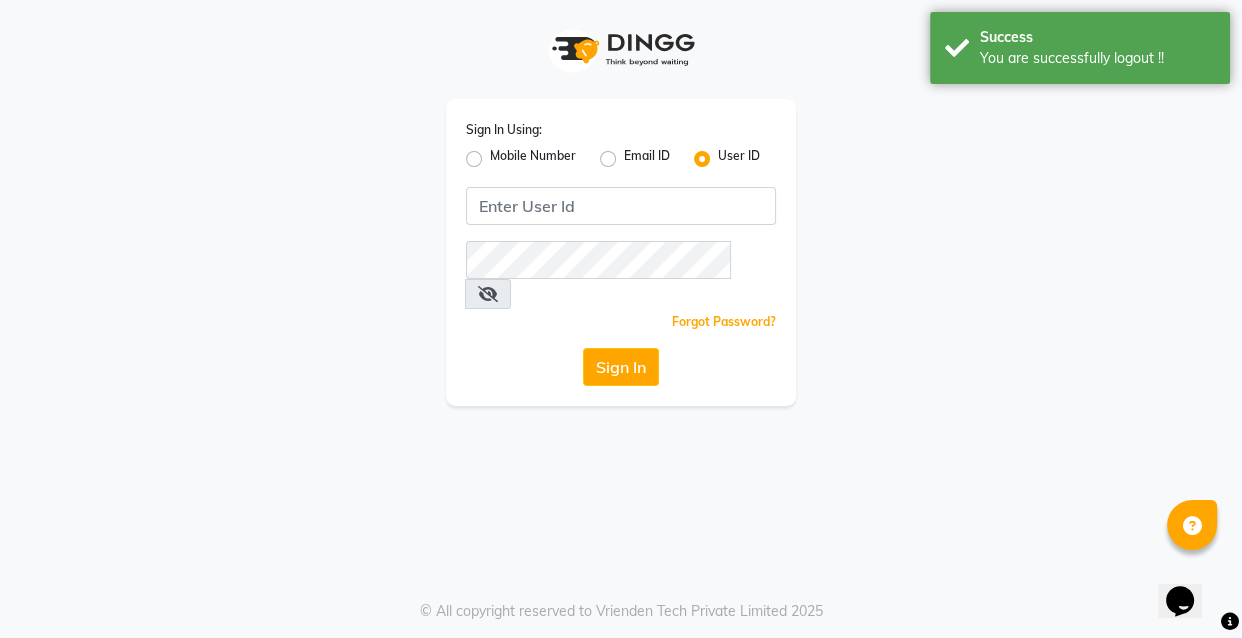 click on "Mobile Number" 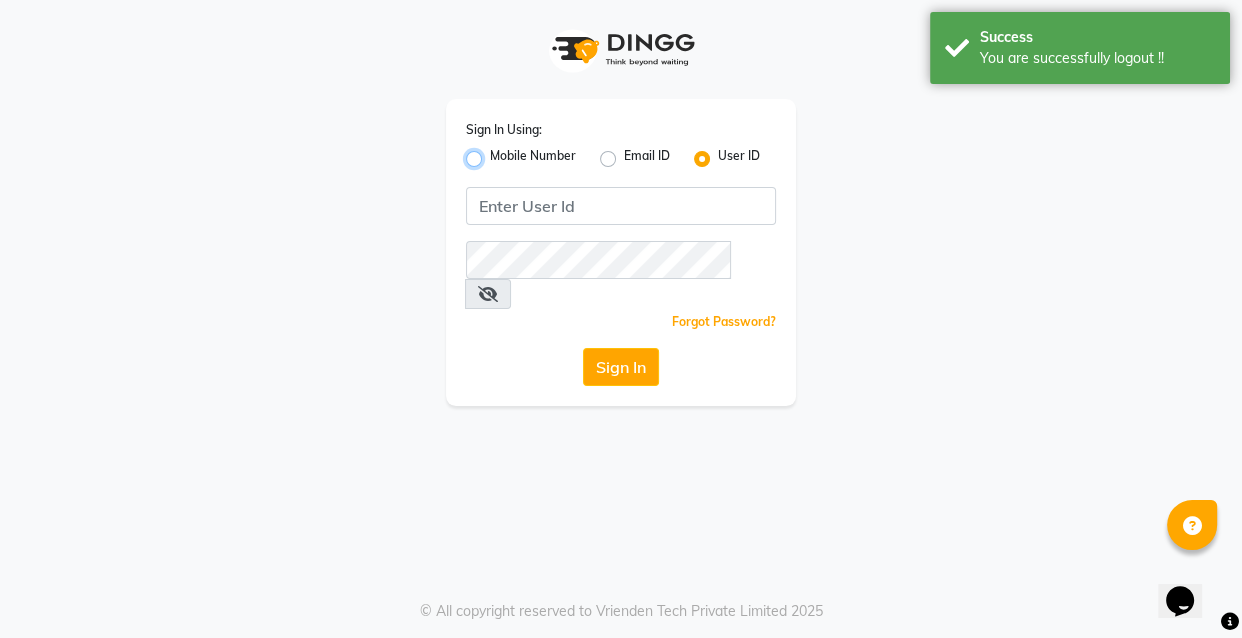 click on "Mobile Number" at bounding box center [496, 153] 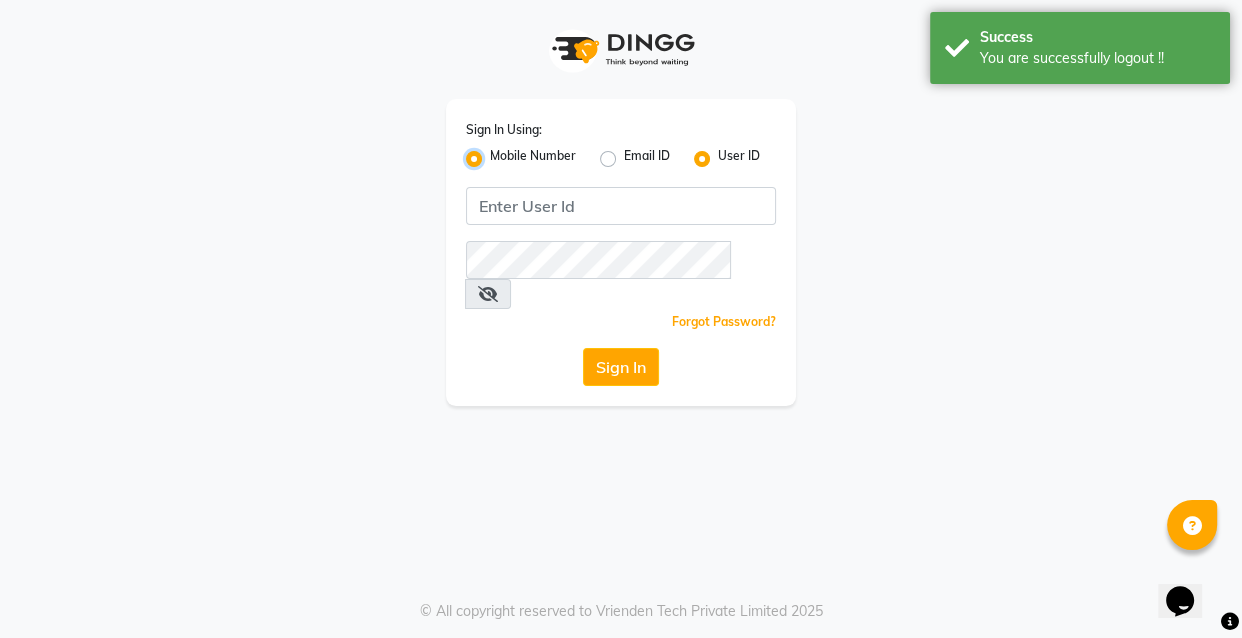 radio on "false" 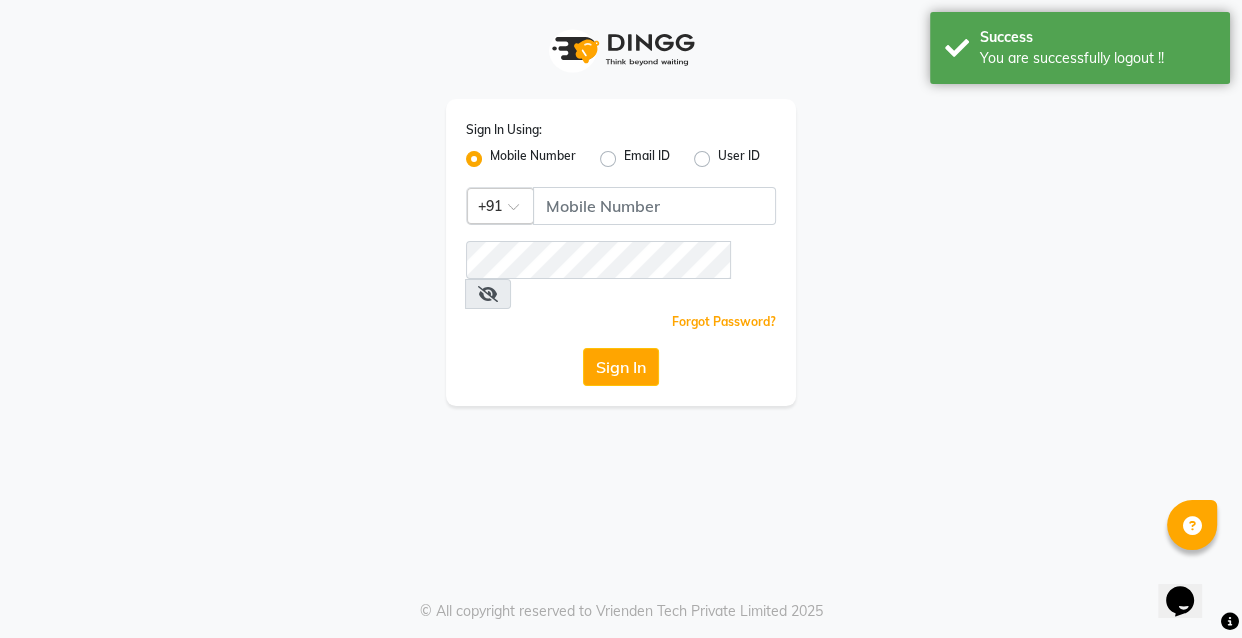 click 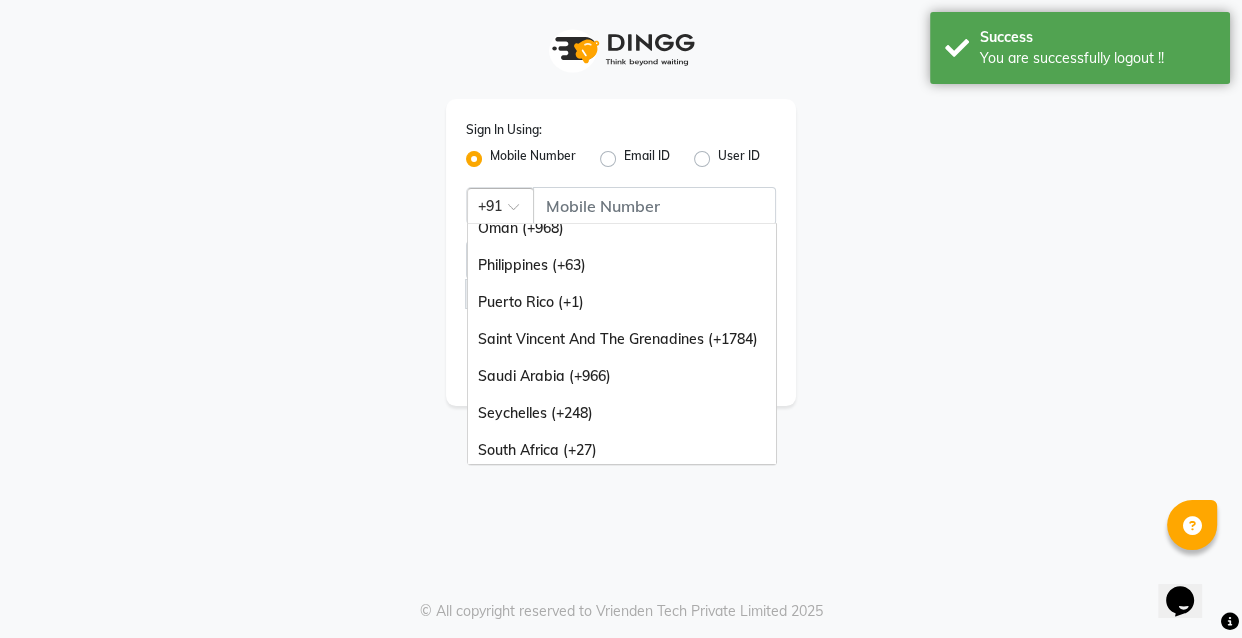 scroll, scrollTop: 500, scrollLeft: 0, axis: vertical 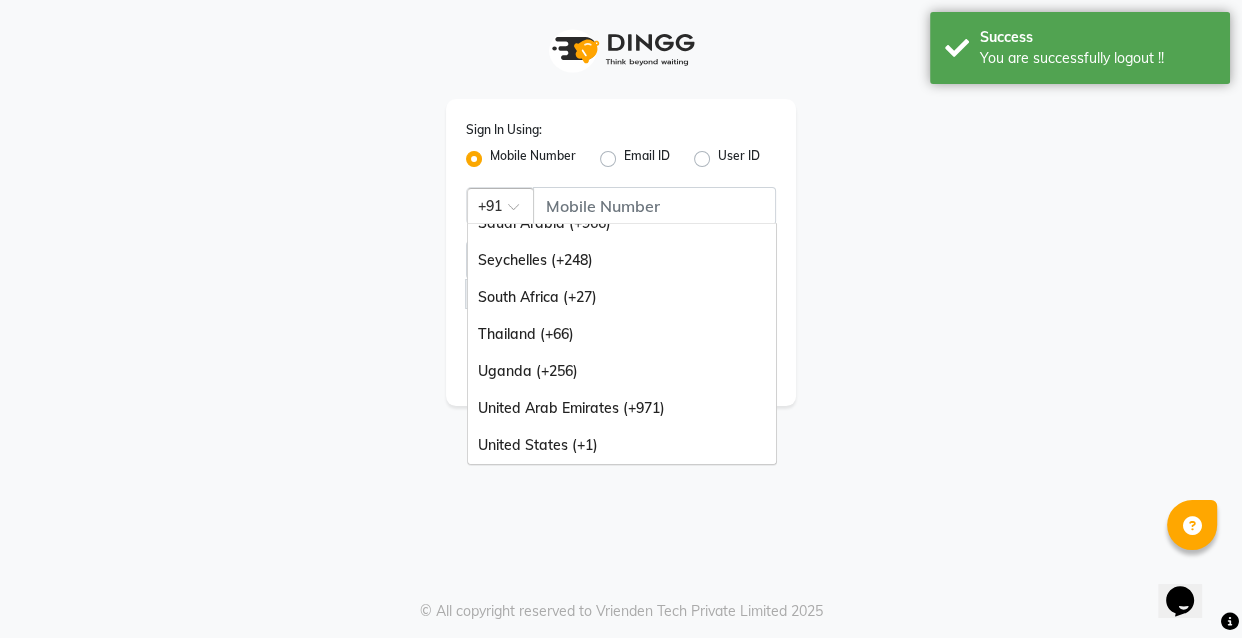 click on "United Arab Emirates (+971)" at bounding box center (622, 408) 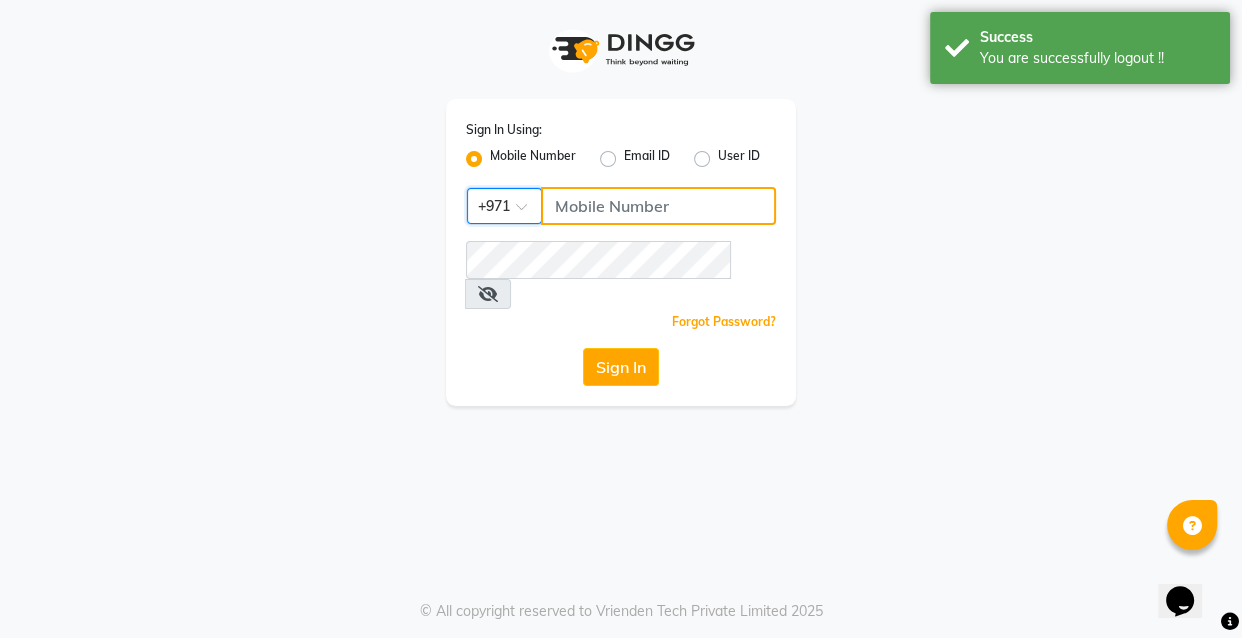 click 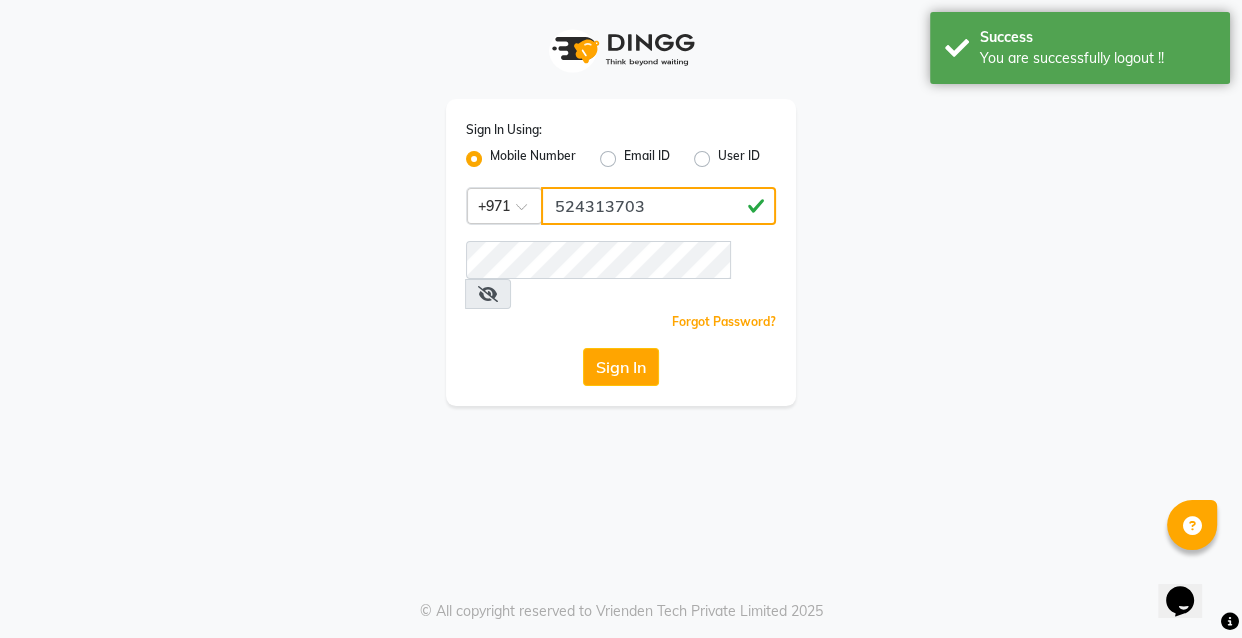 type on "524313703" 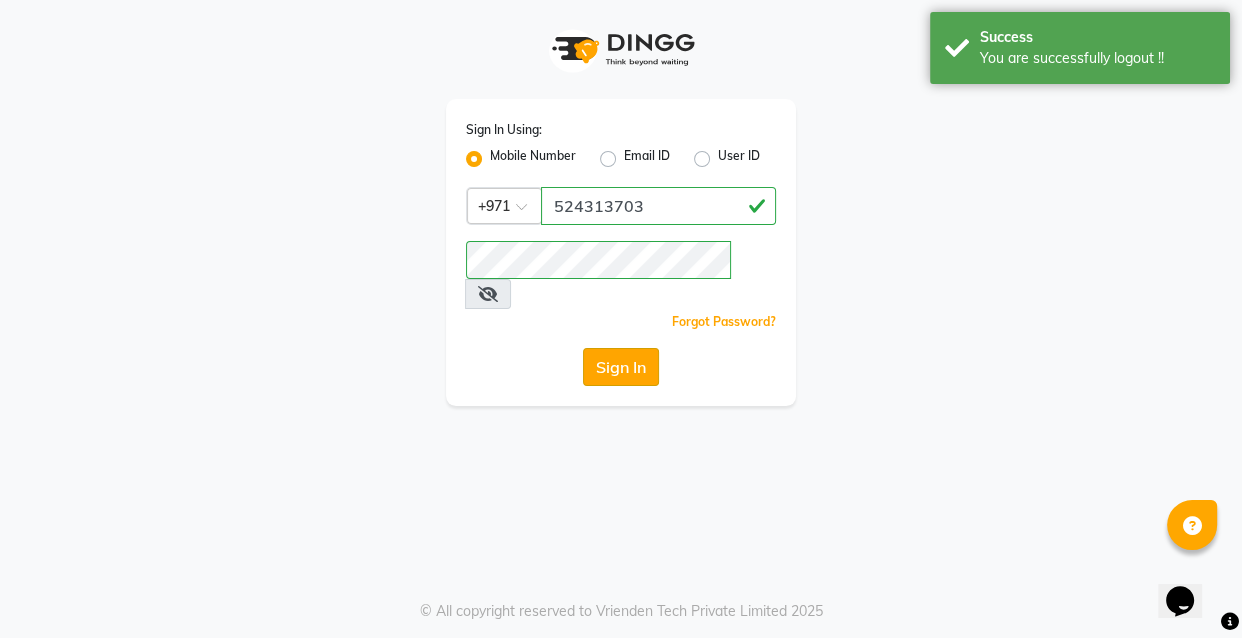 click on "Sign In" 